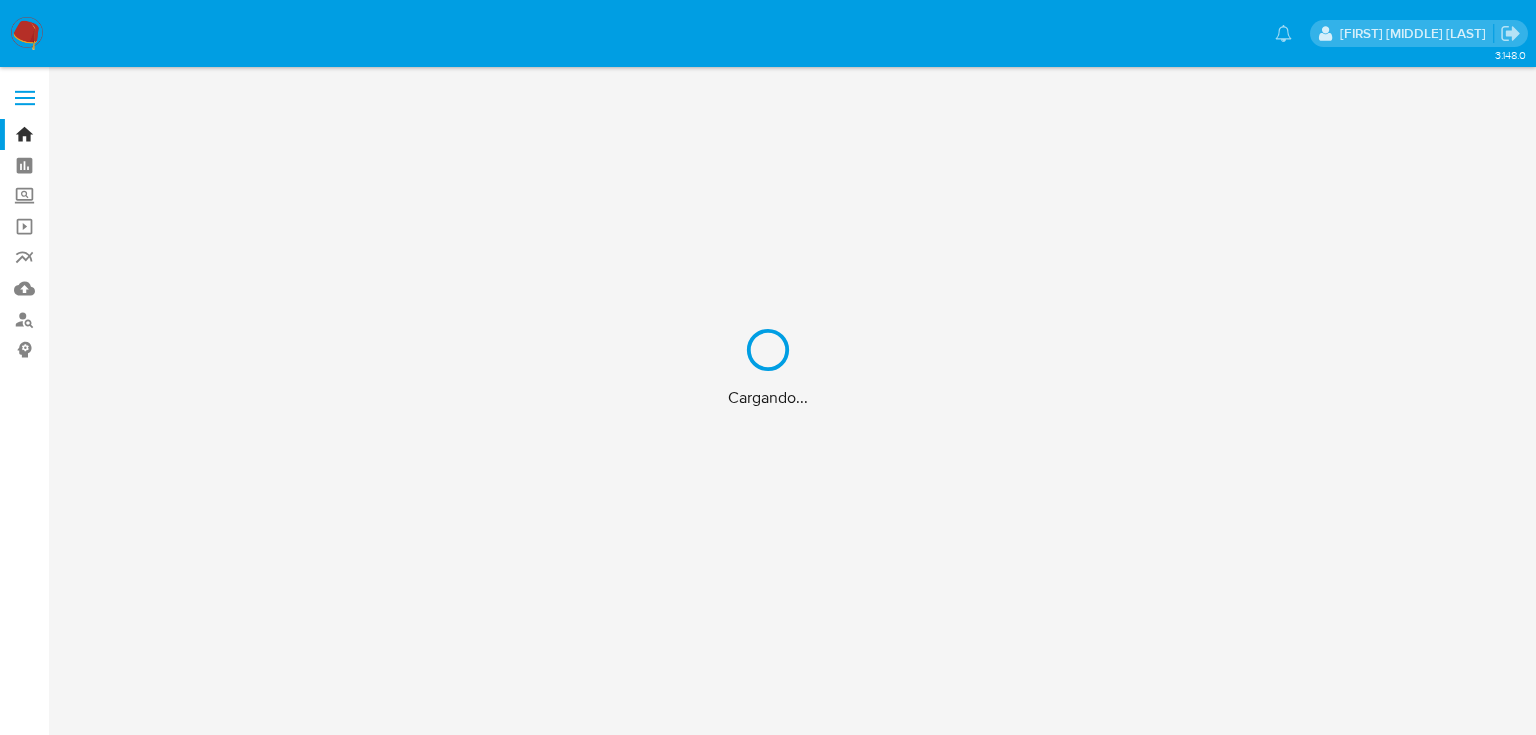 scroll, scrollTop: 0, scrollLeft: 0, axis: both 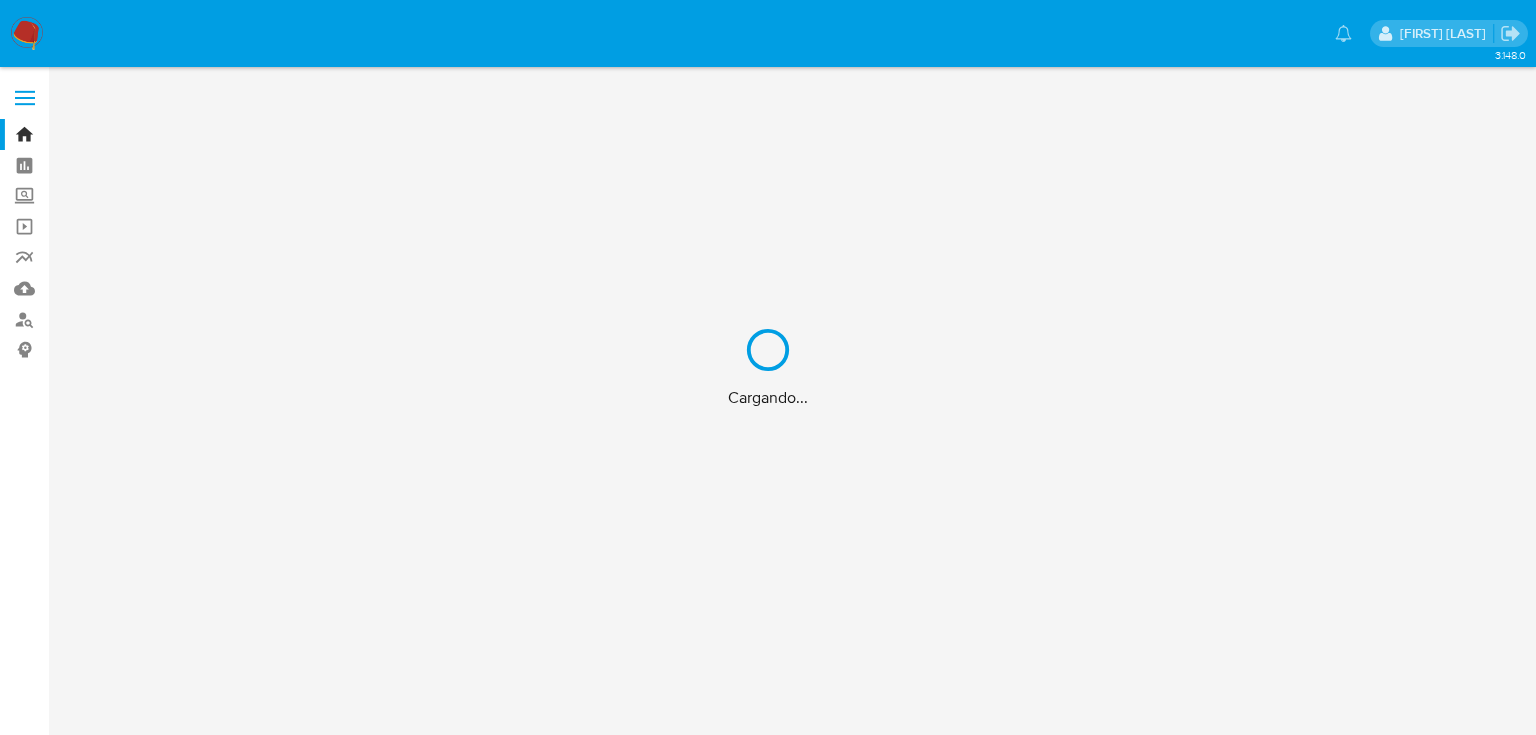 click on "Cargando..." at bounding box center (768, 367) 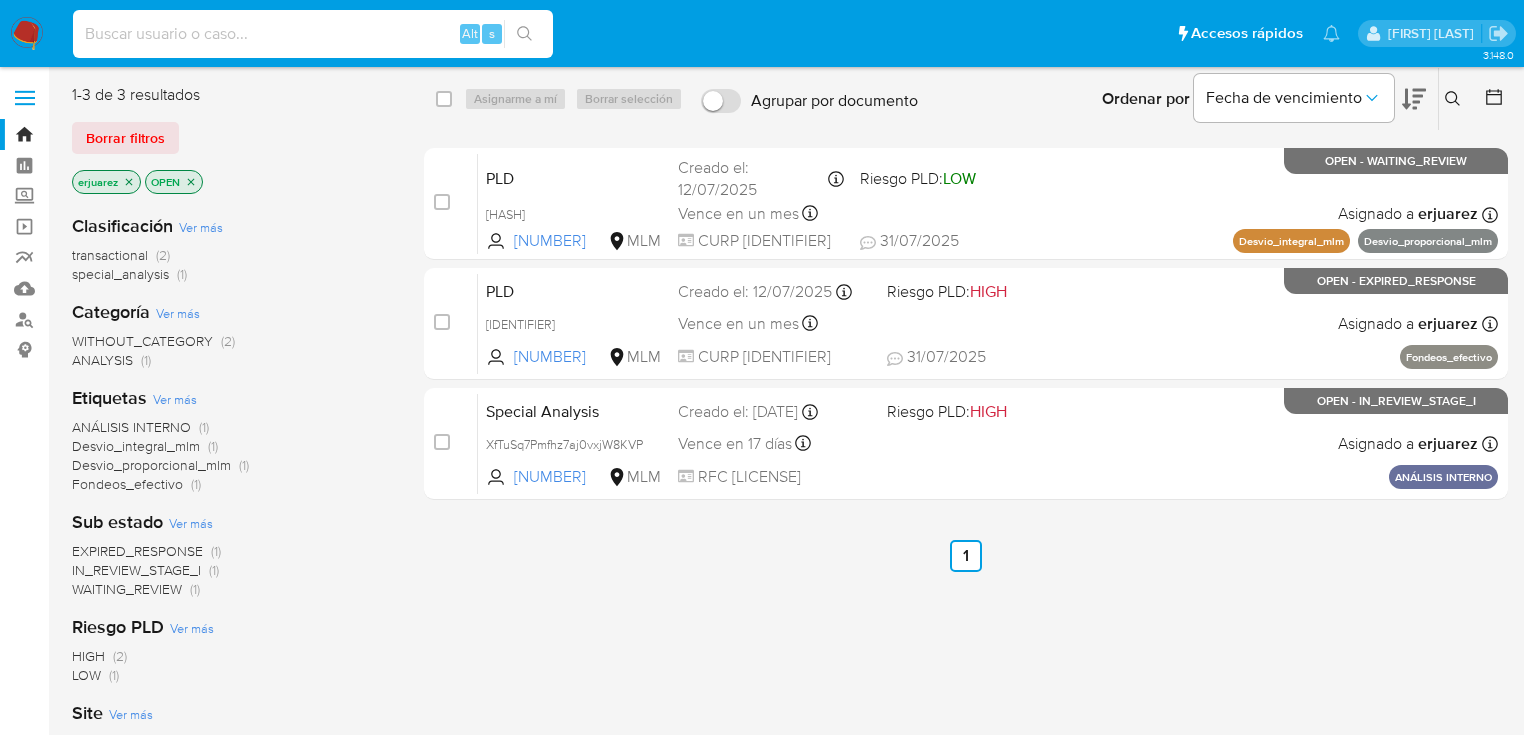 click at bounding box center (313, 34) 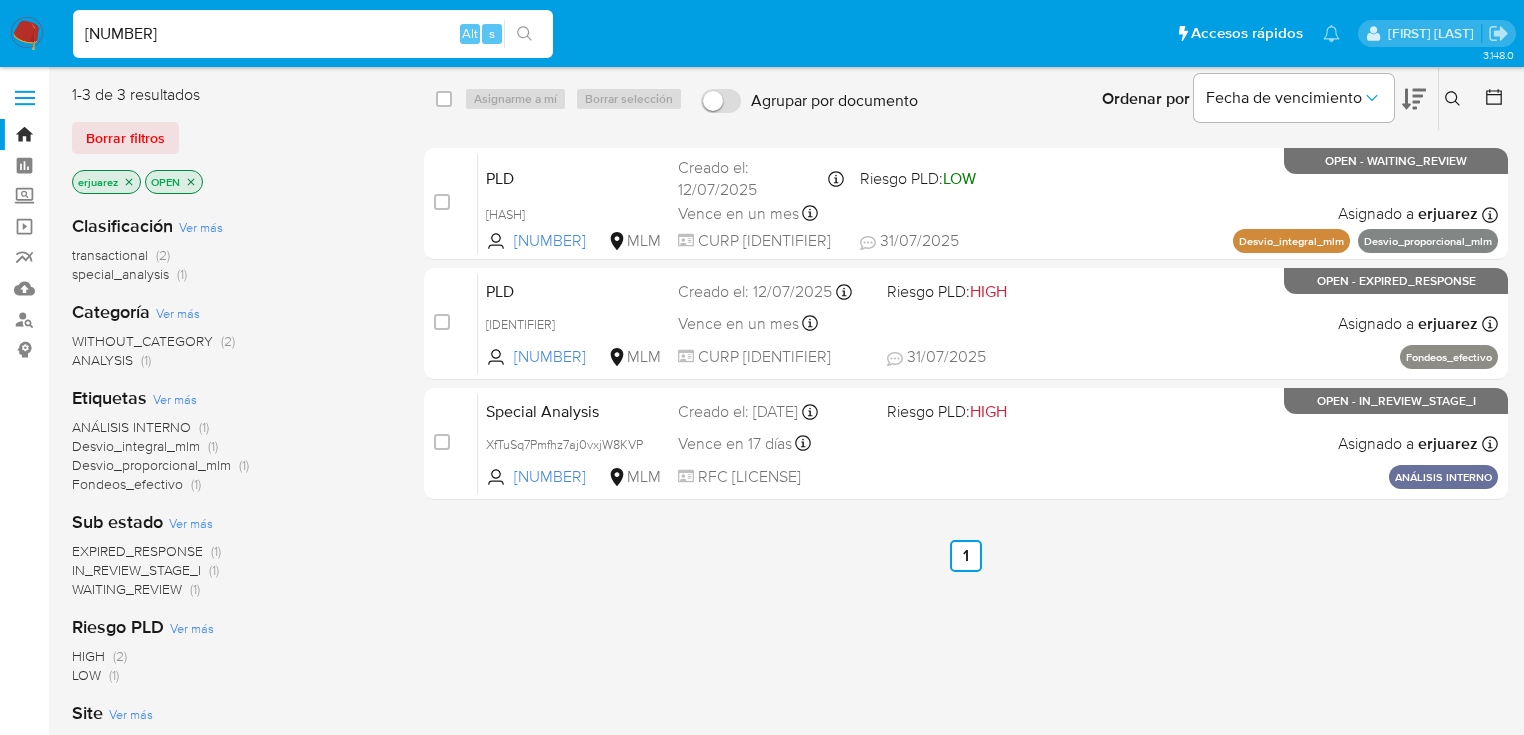 type on "478240851" 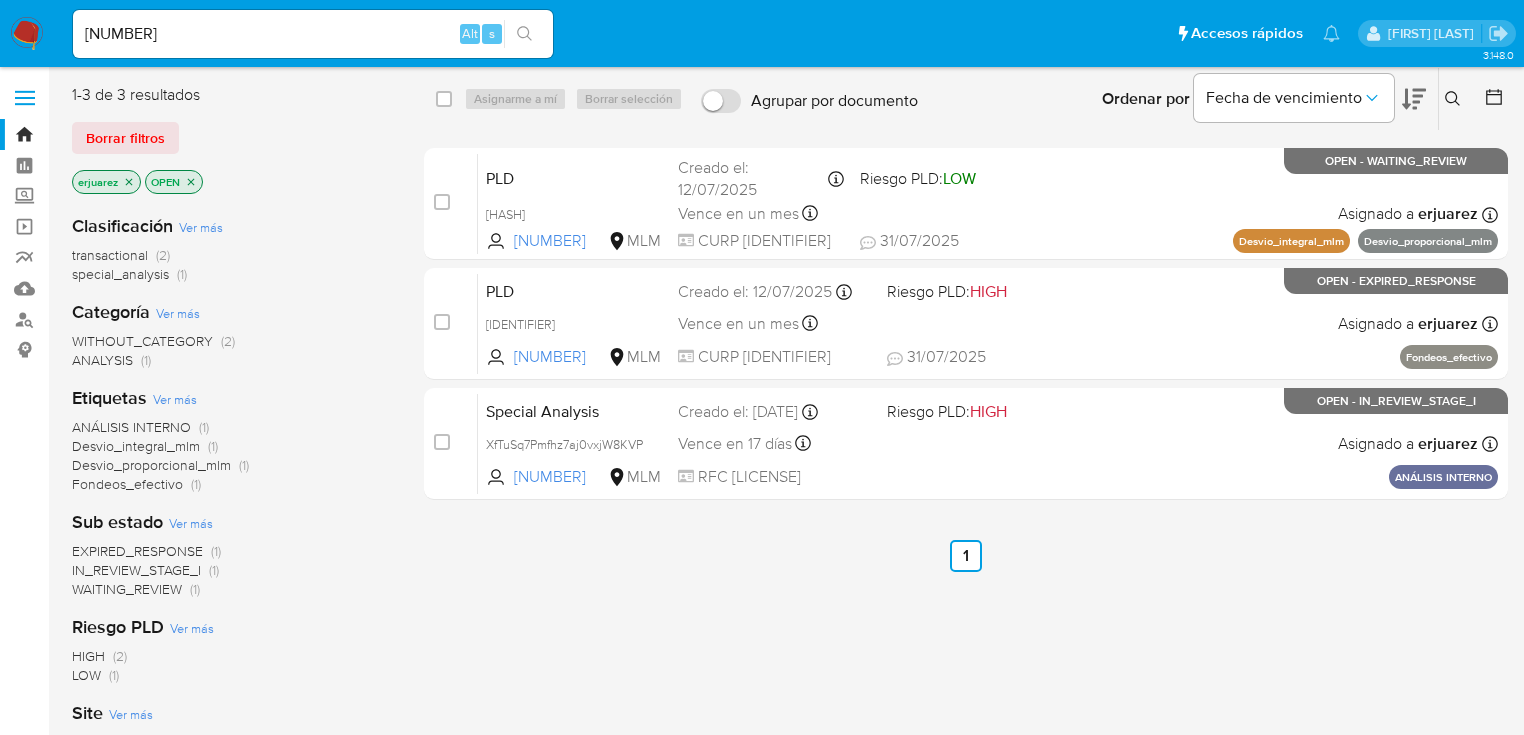 click 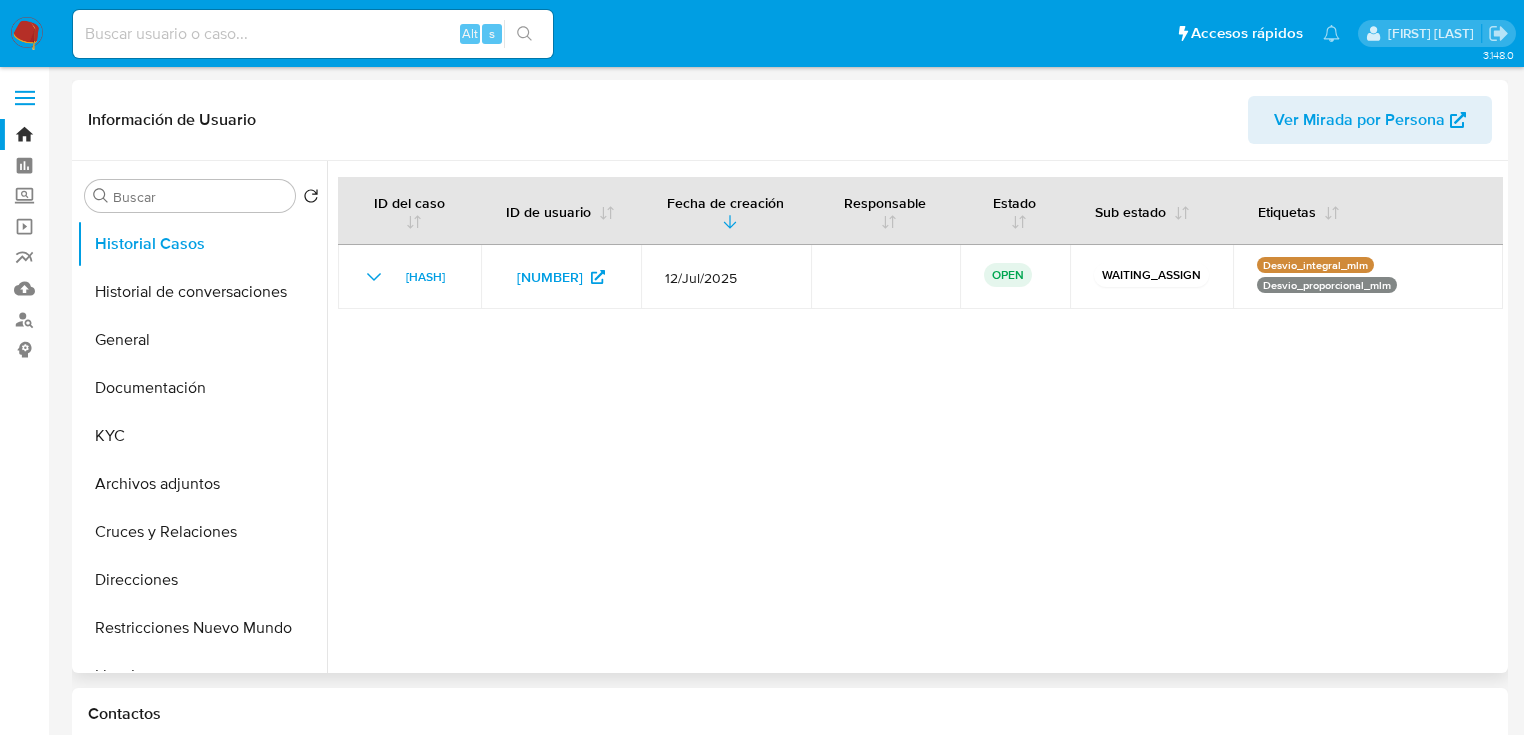 select on "10" 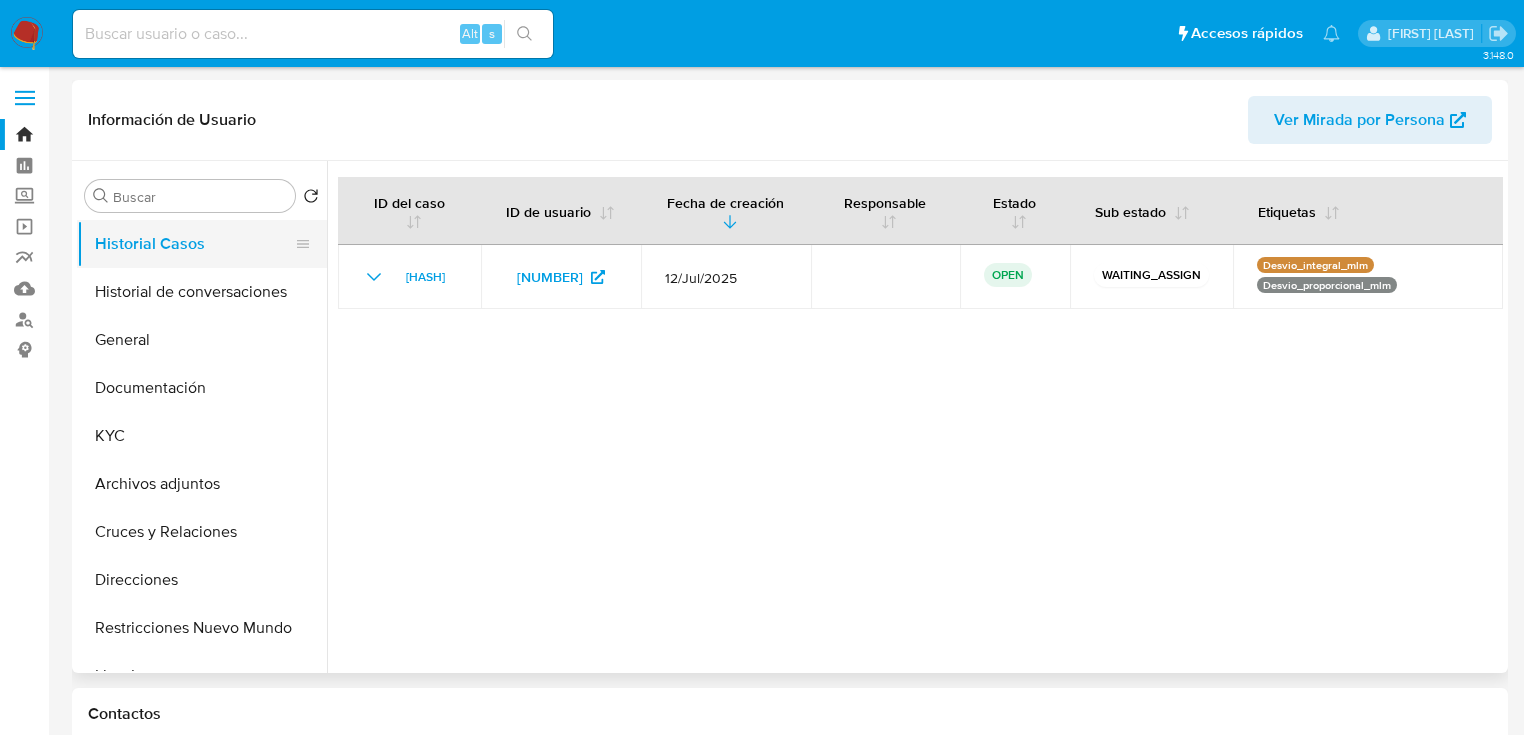 drag, startPoint x: 151, startPoint y: 236, endPoint x: 186, endPoint y: 243, distance: 35.69314 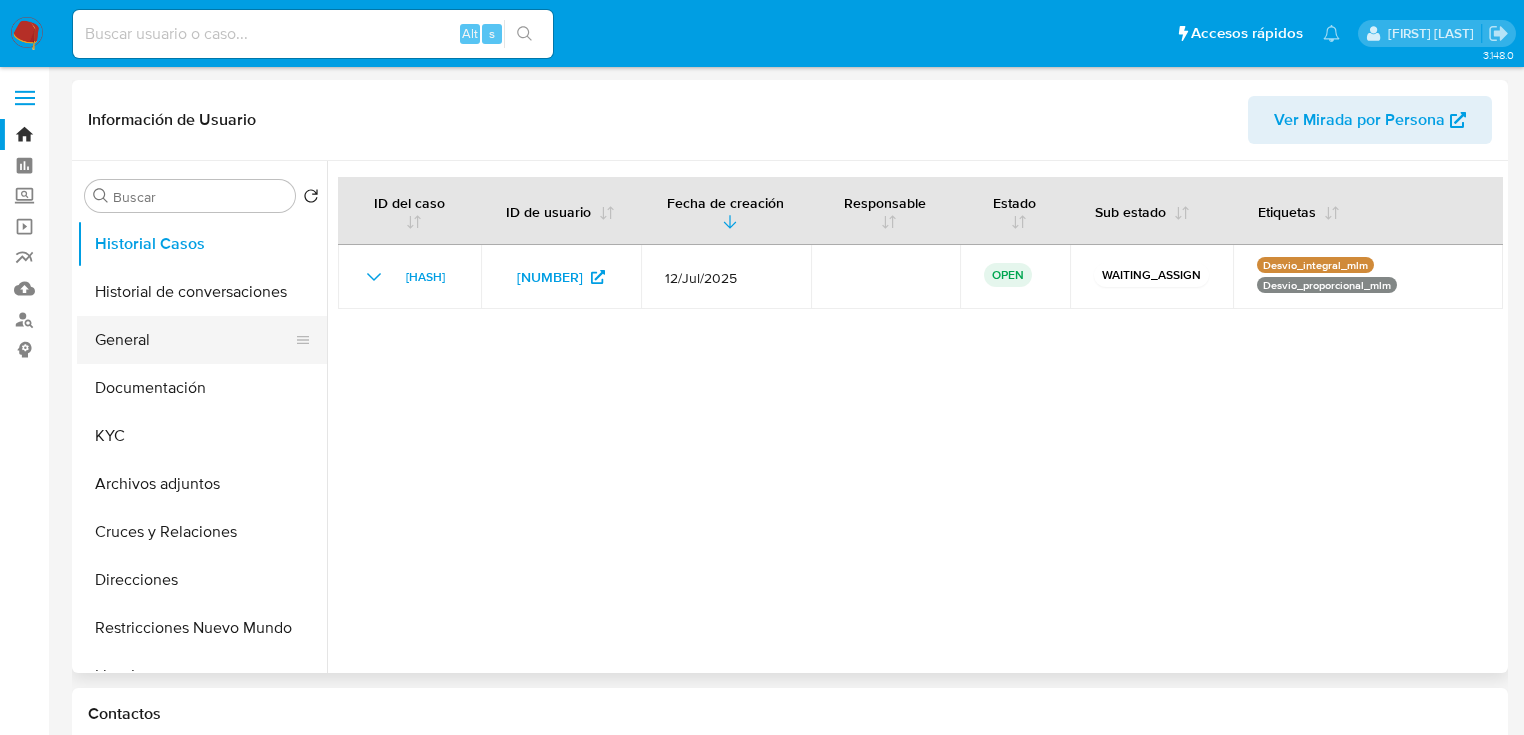 click on "General" at bounding box center (194, 340) 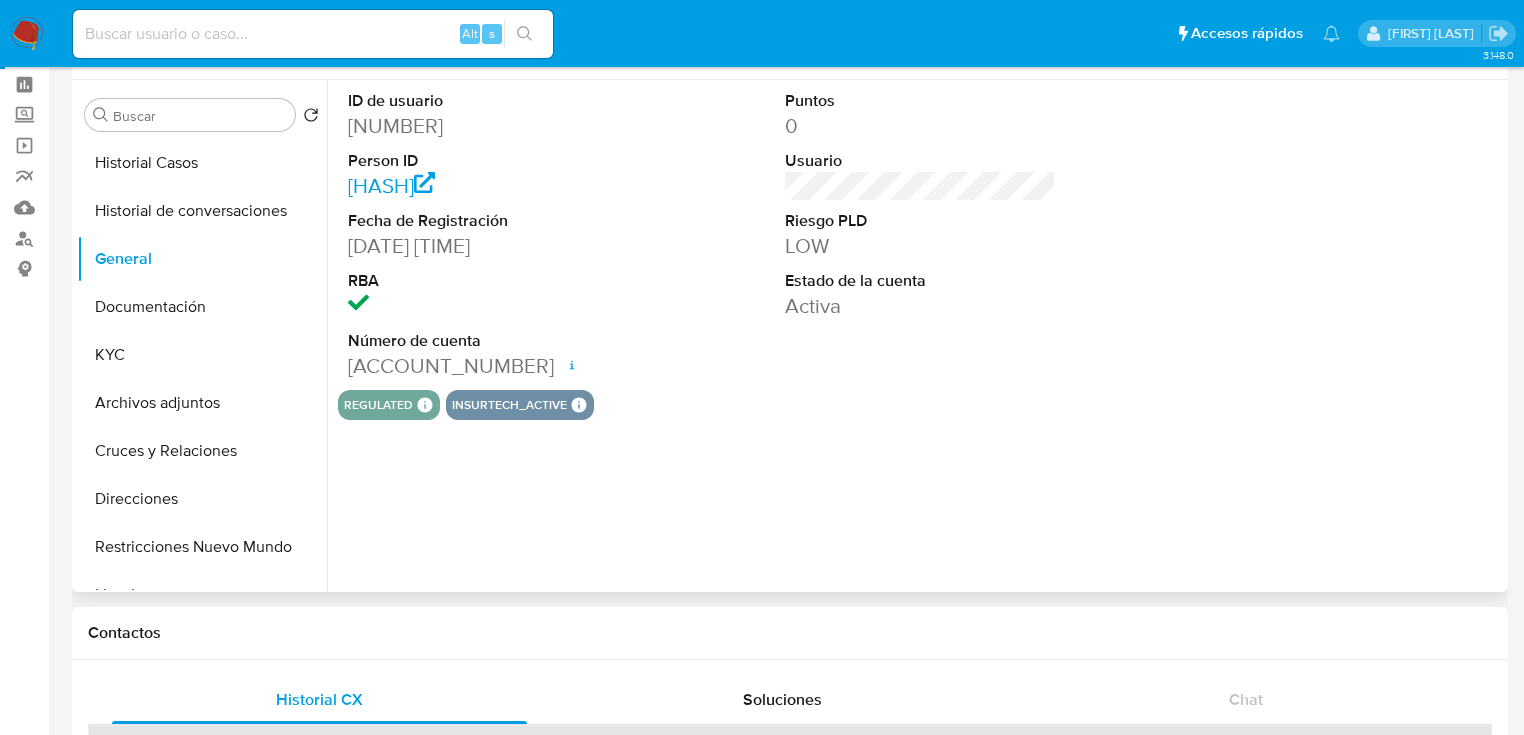 scroll, scrollTop: 160, scrollLeft: 0, axis: vertical 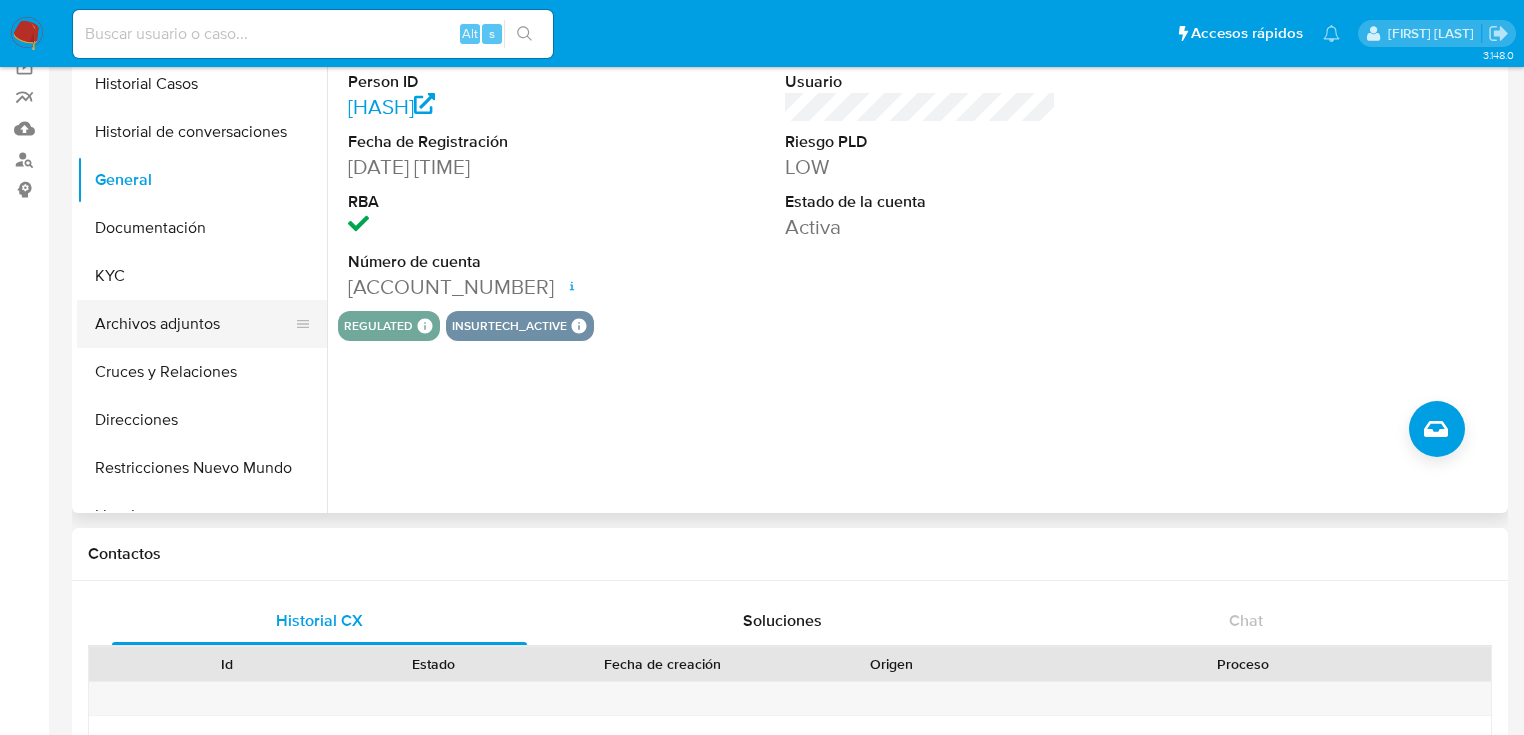 drag, startPoint x: 158, startPoint y: 276, endPoint x: 281, endPoint y: 313, distance: 128.44453 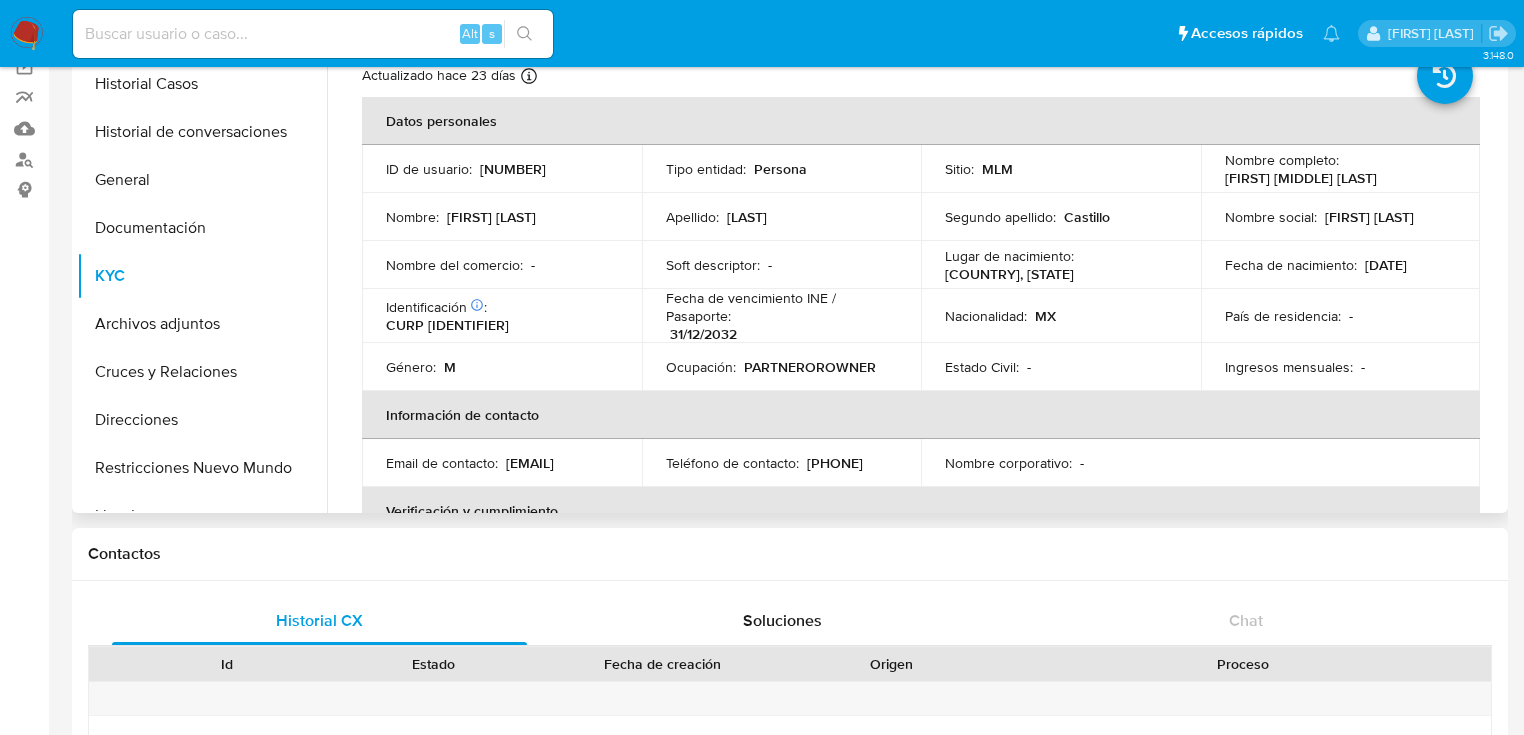 drag, startPoint x: 1222, startPoint y: 179, endPoint x: 1430, endPoint y: 176, distance: 208.02164 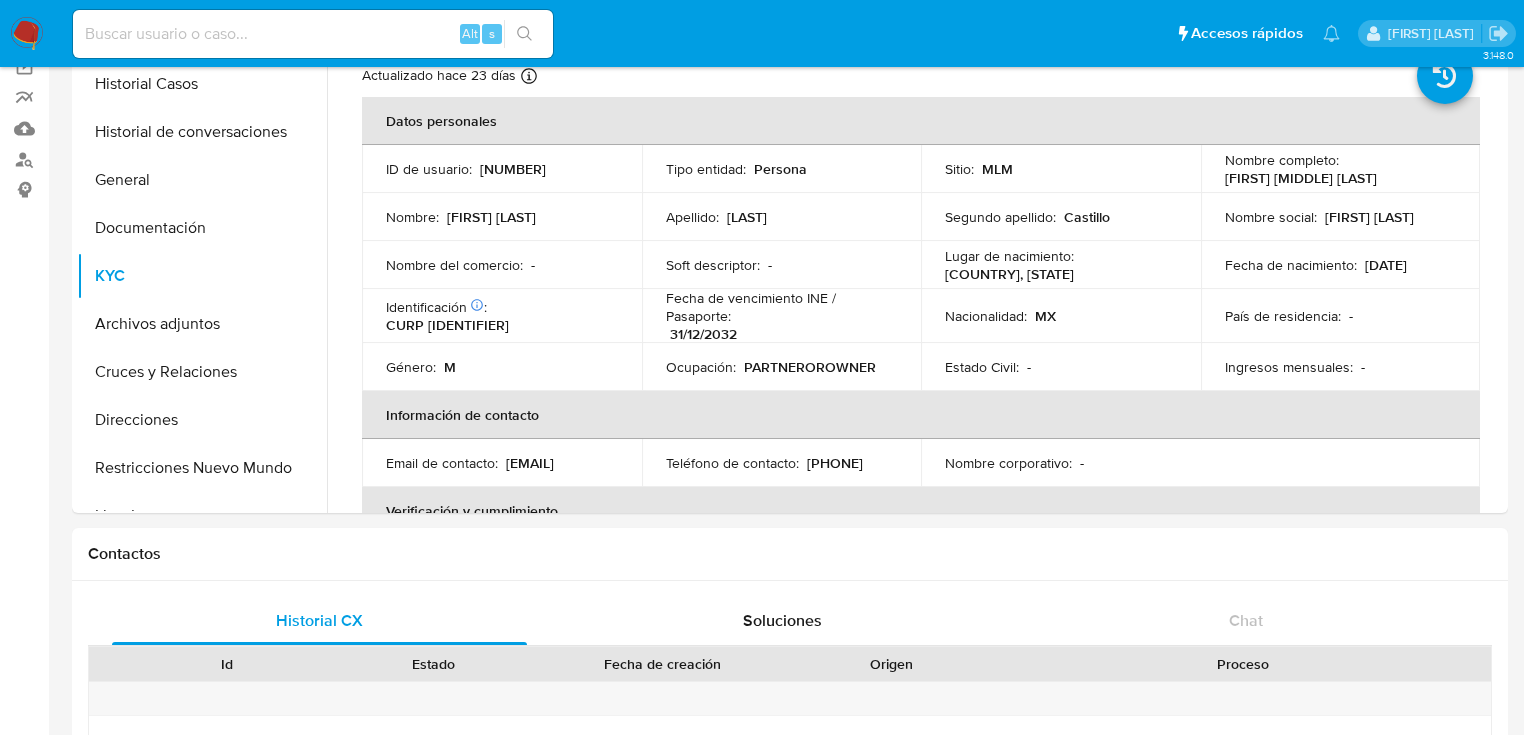 click at bounding box center (313, 34) 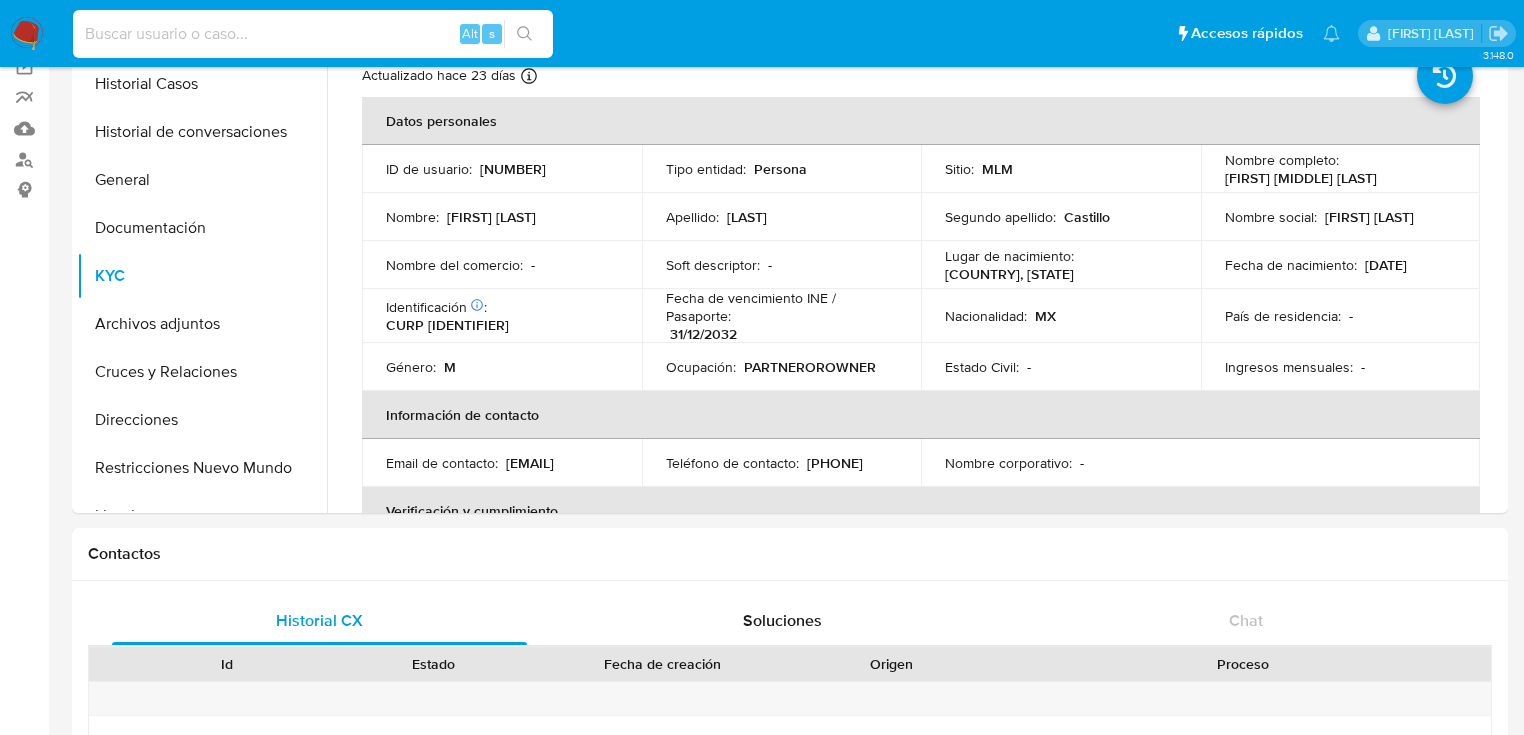 paste on "478240851" 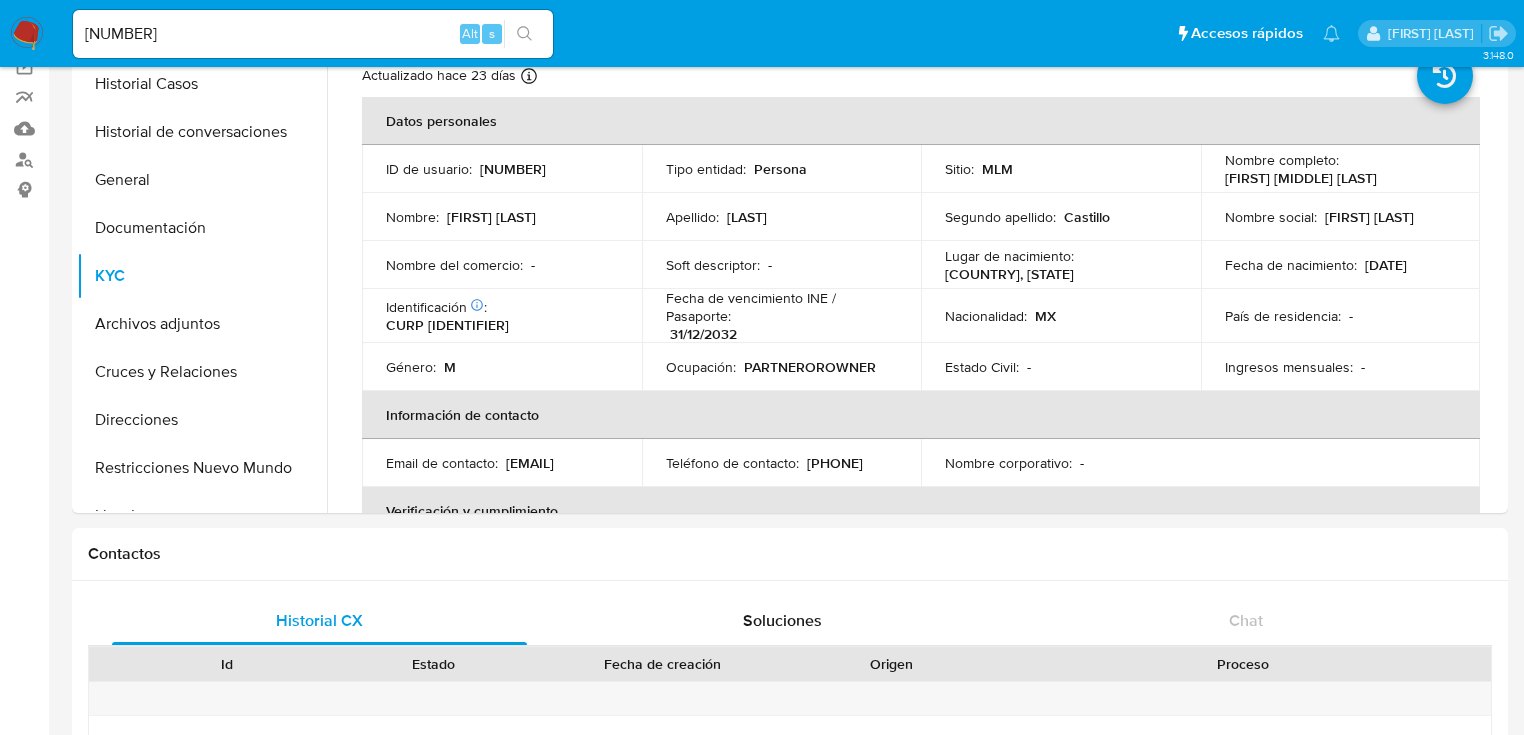 click at bounding box center (524, 34) 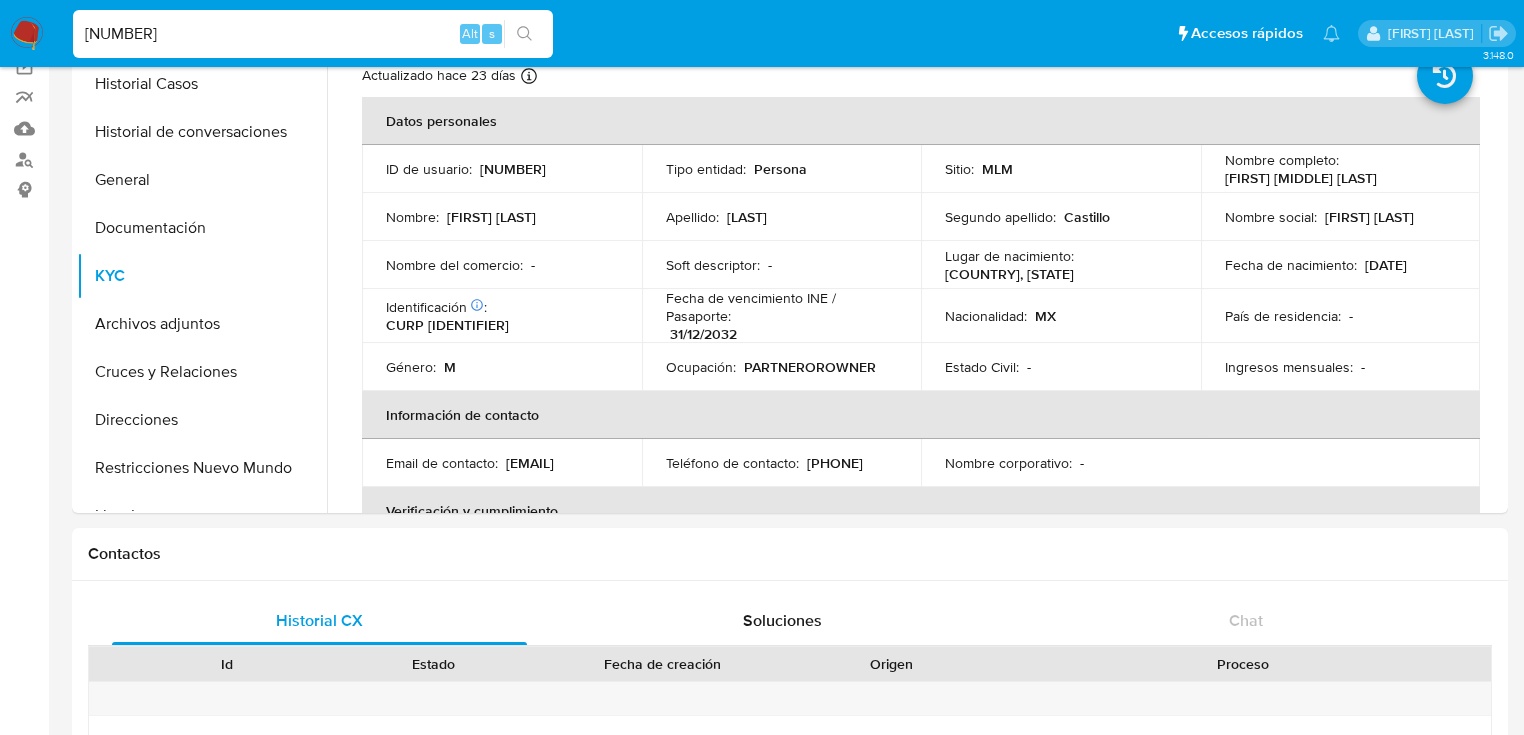 click 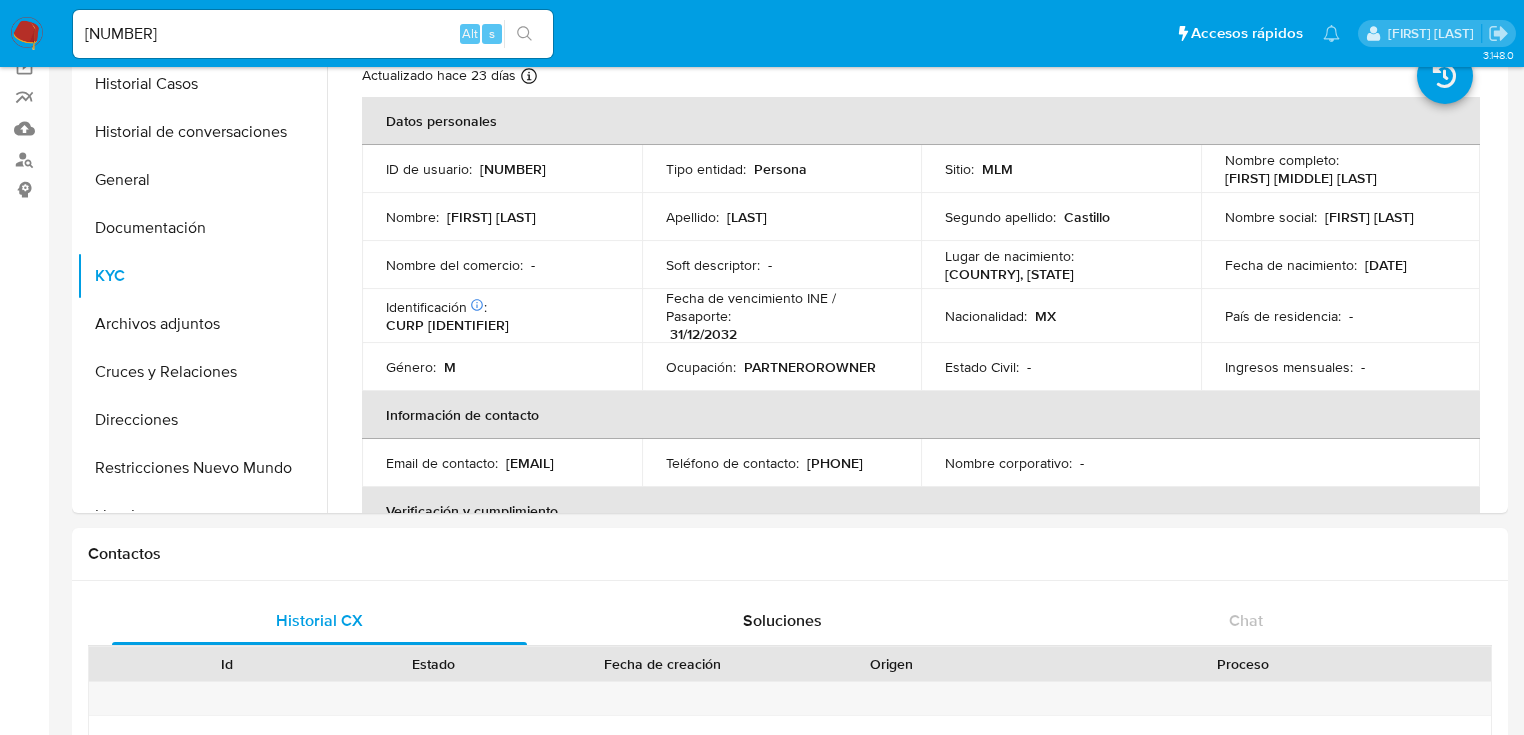 click 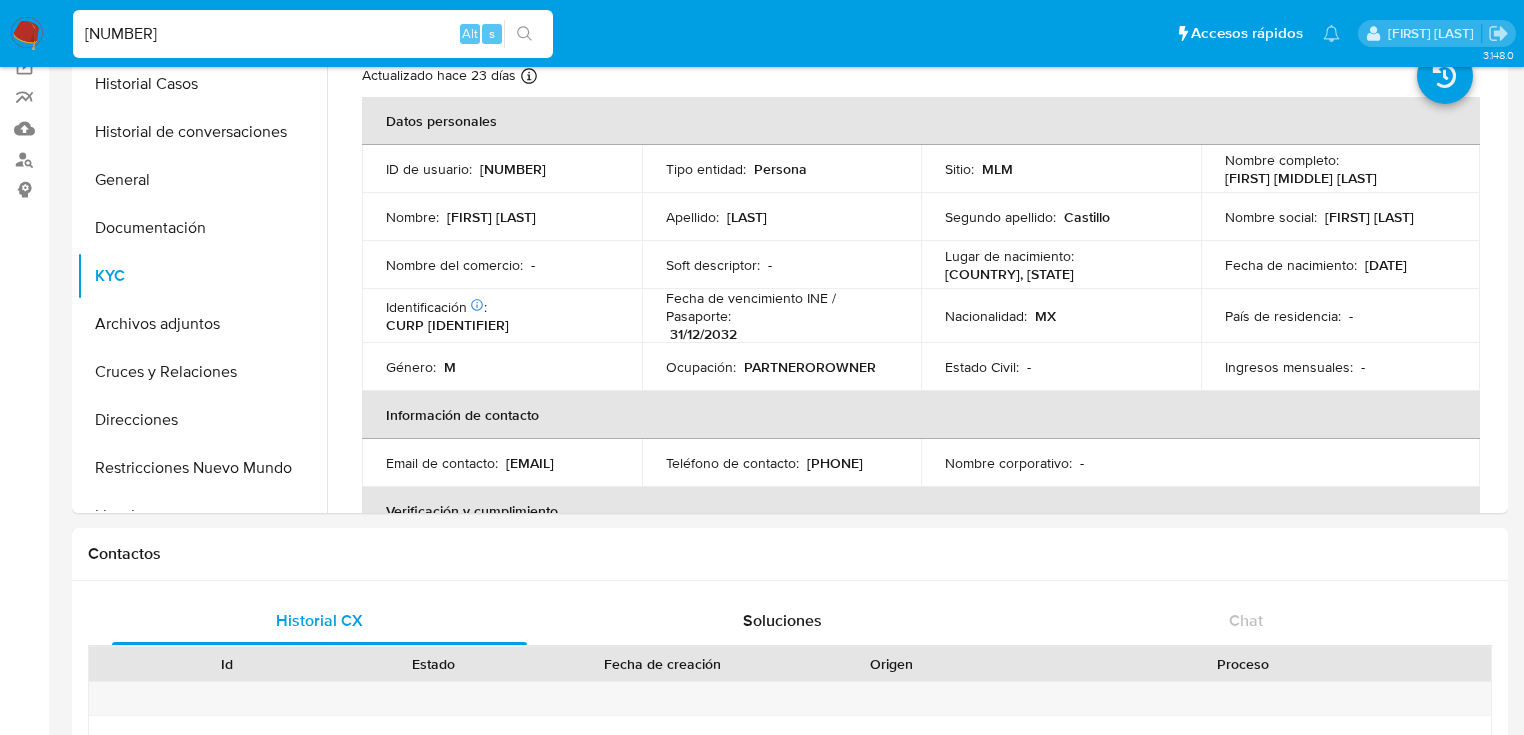click on "478240851" at bounding box center (313, 34) 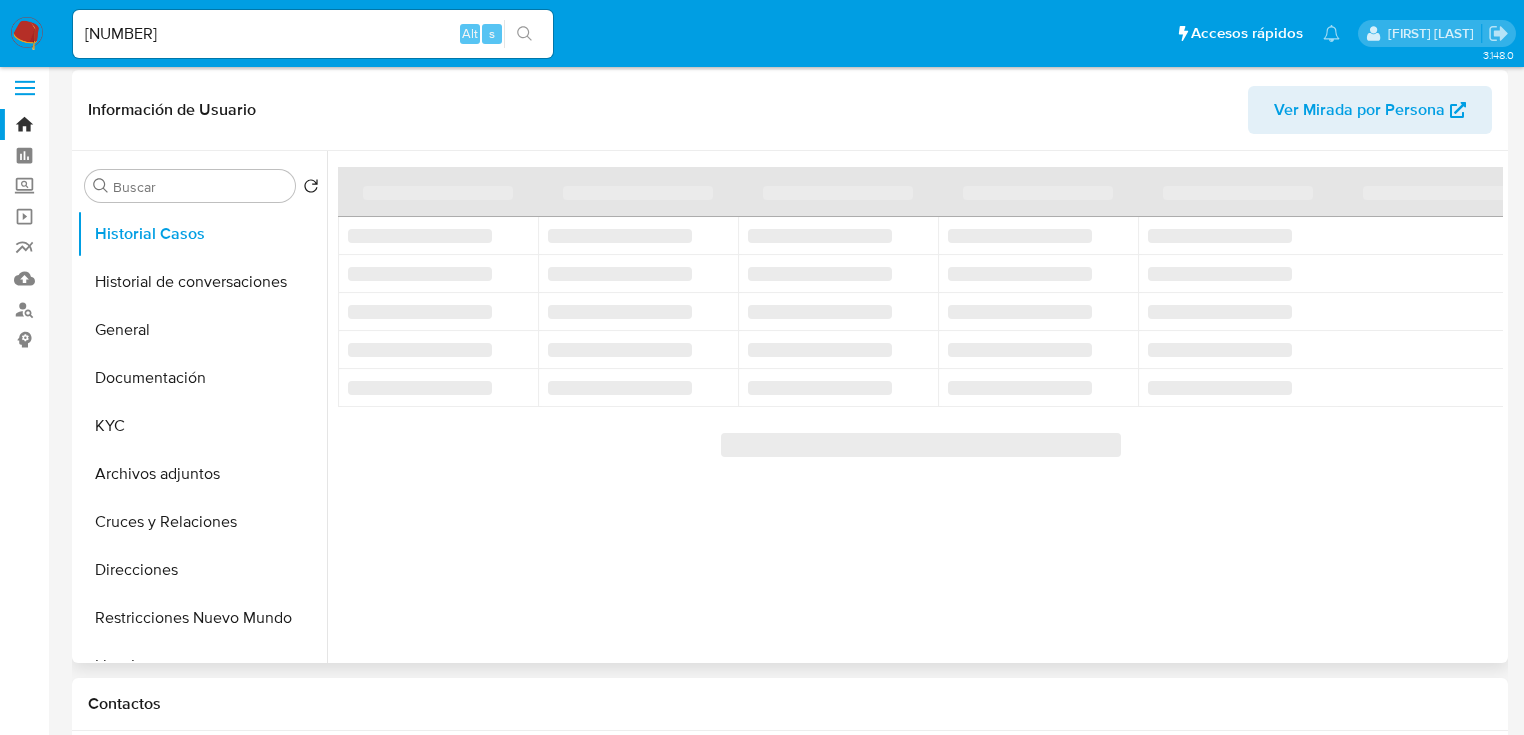 scroll, scrollTop: 0, scrollLeft: 0, axis: both 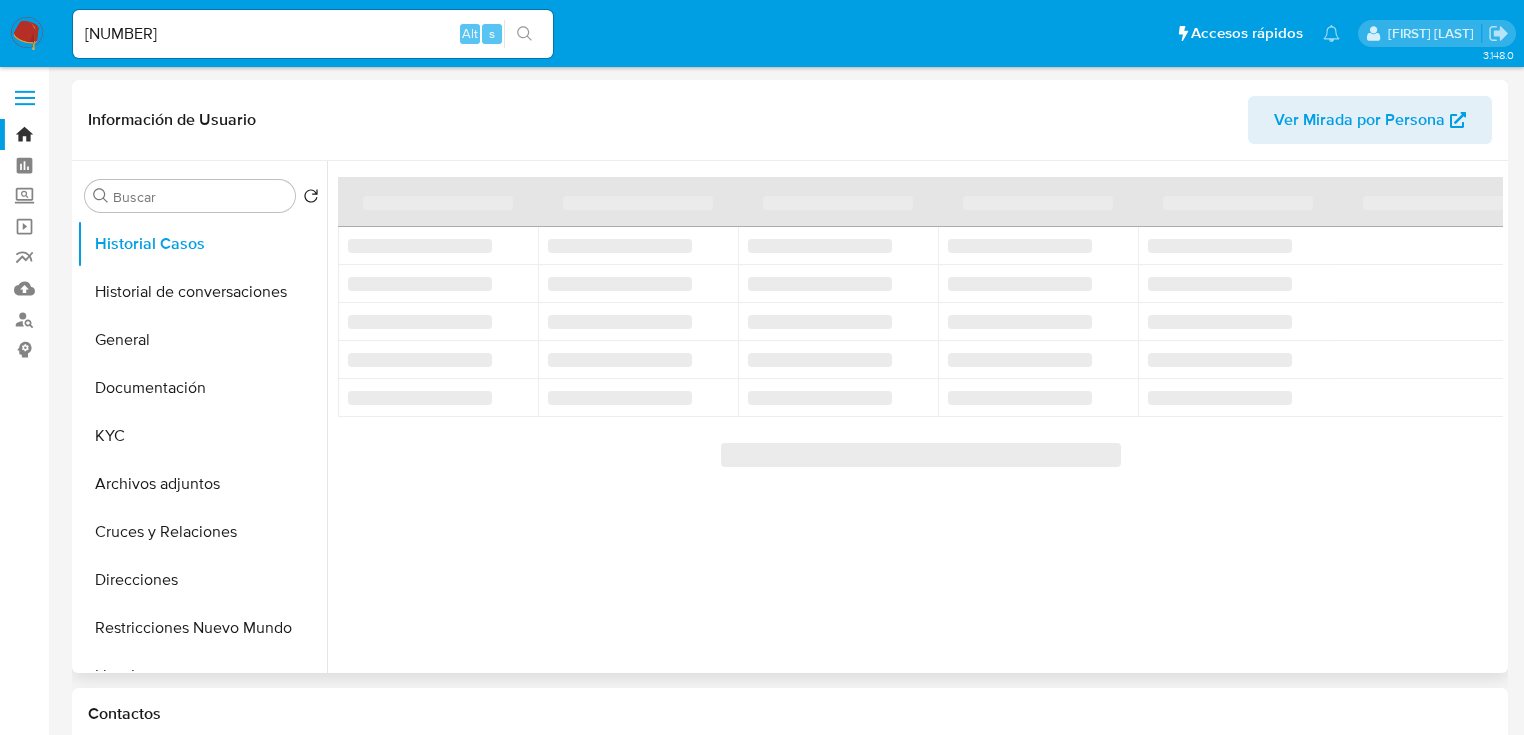 select on "10" 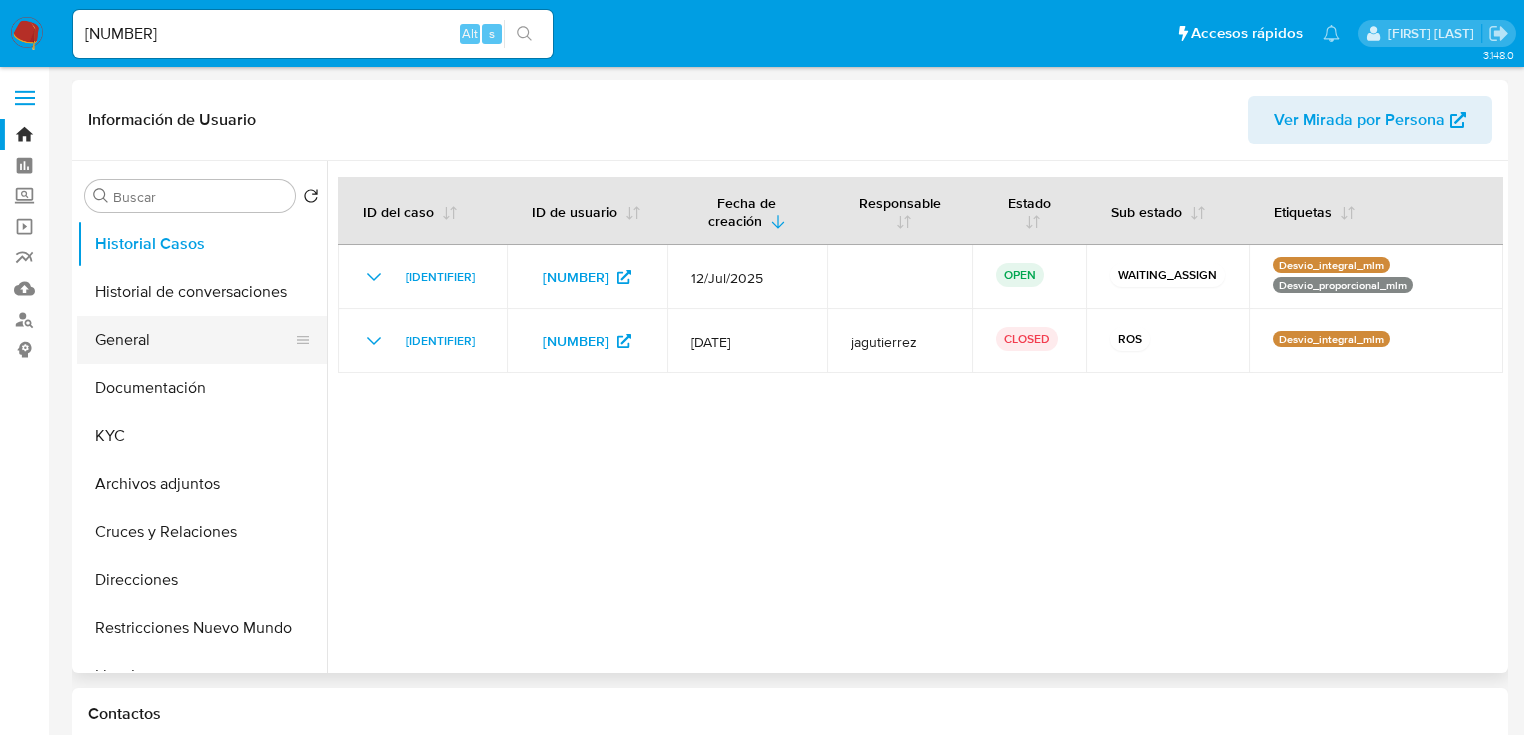 click on "General" at bounding box center (194, 340) 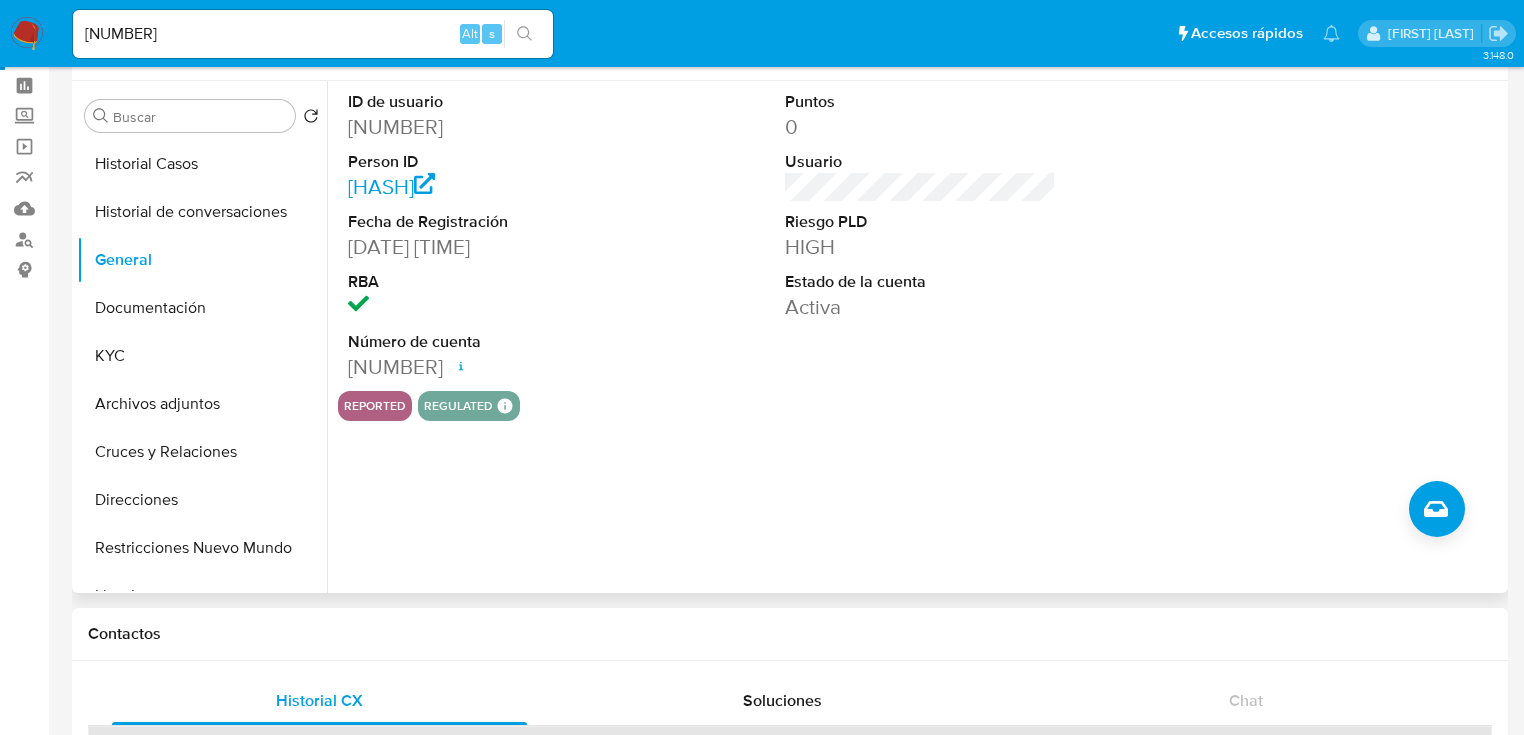 scroll, scrollTop: 160, scrollLeft: 0, axis: vertical 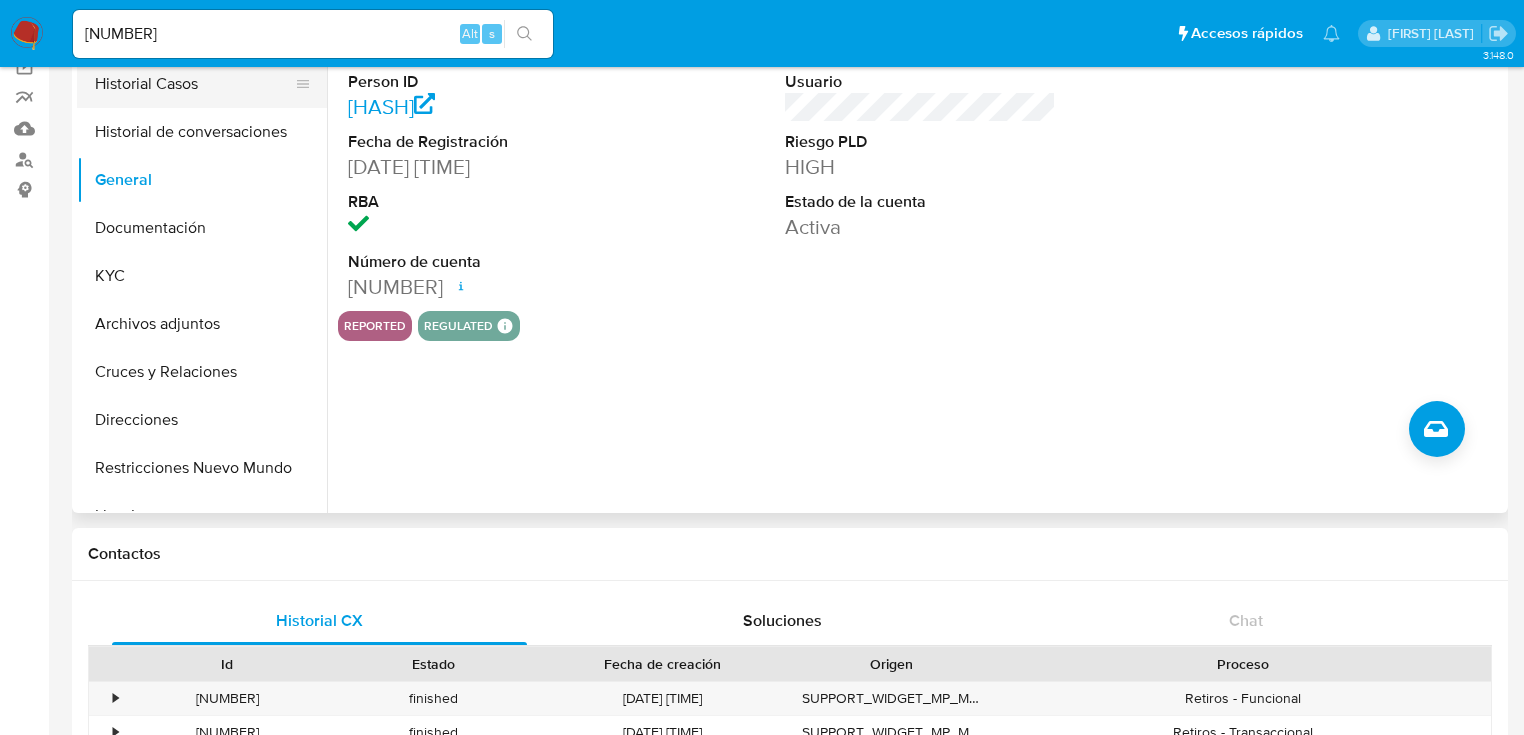 drag, startPoint x: 180, startPoint y: 90, endPoint x: 151, endPoint y: 106, distance: 33.12099 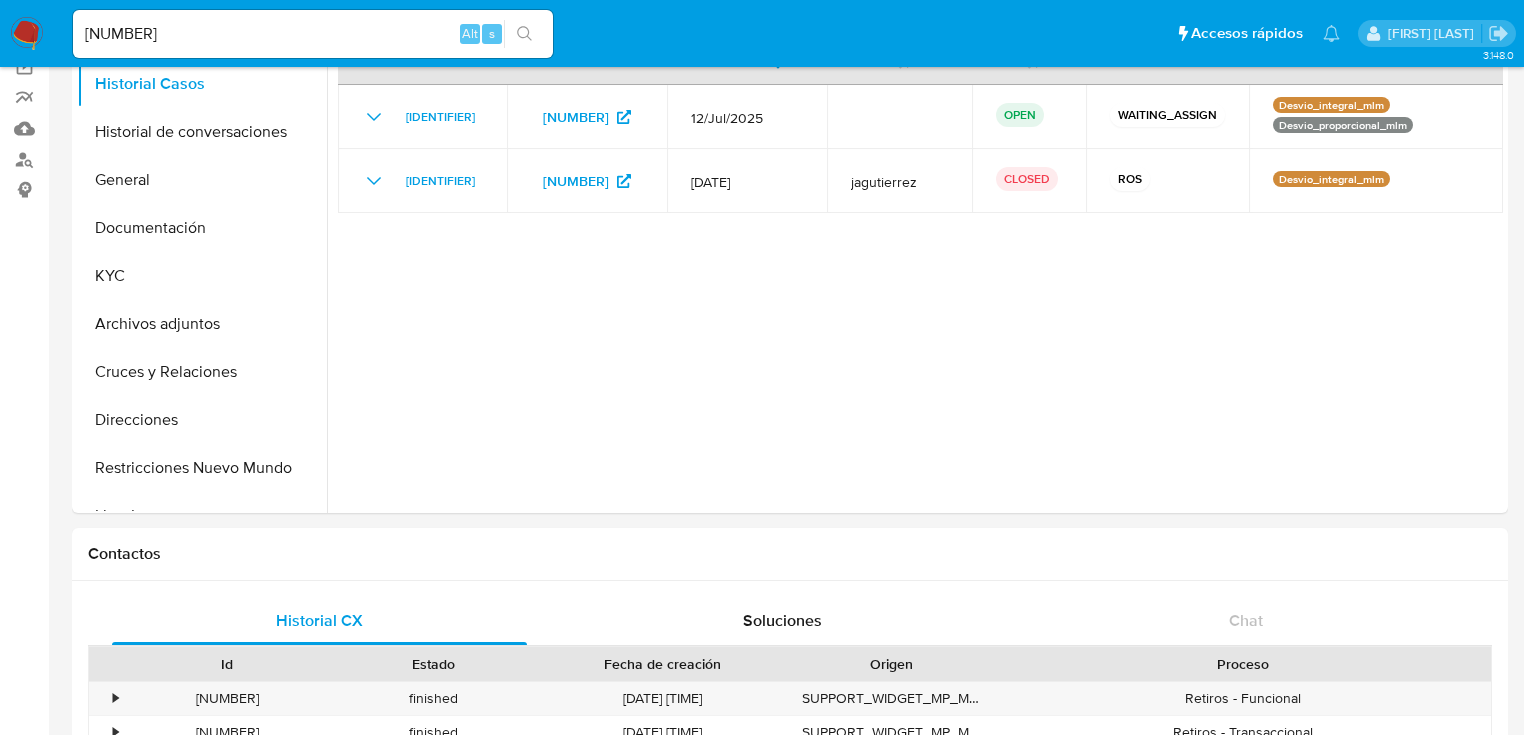 drag, startPoint x: -94, startPoint y: 31, endPoint x: -104, endPoint y: 30, distance: 10.049875 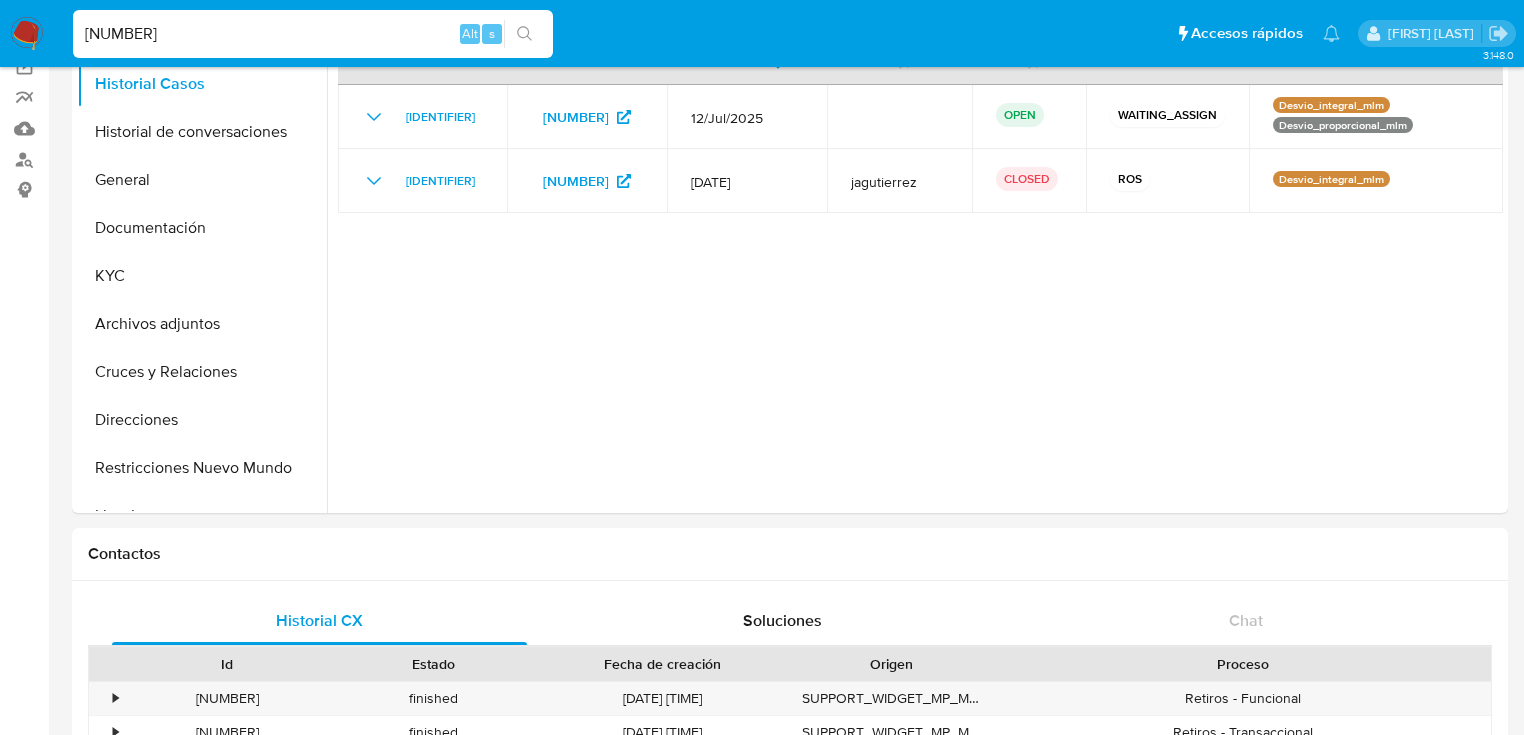paste on "808720523" 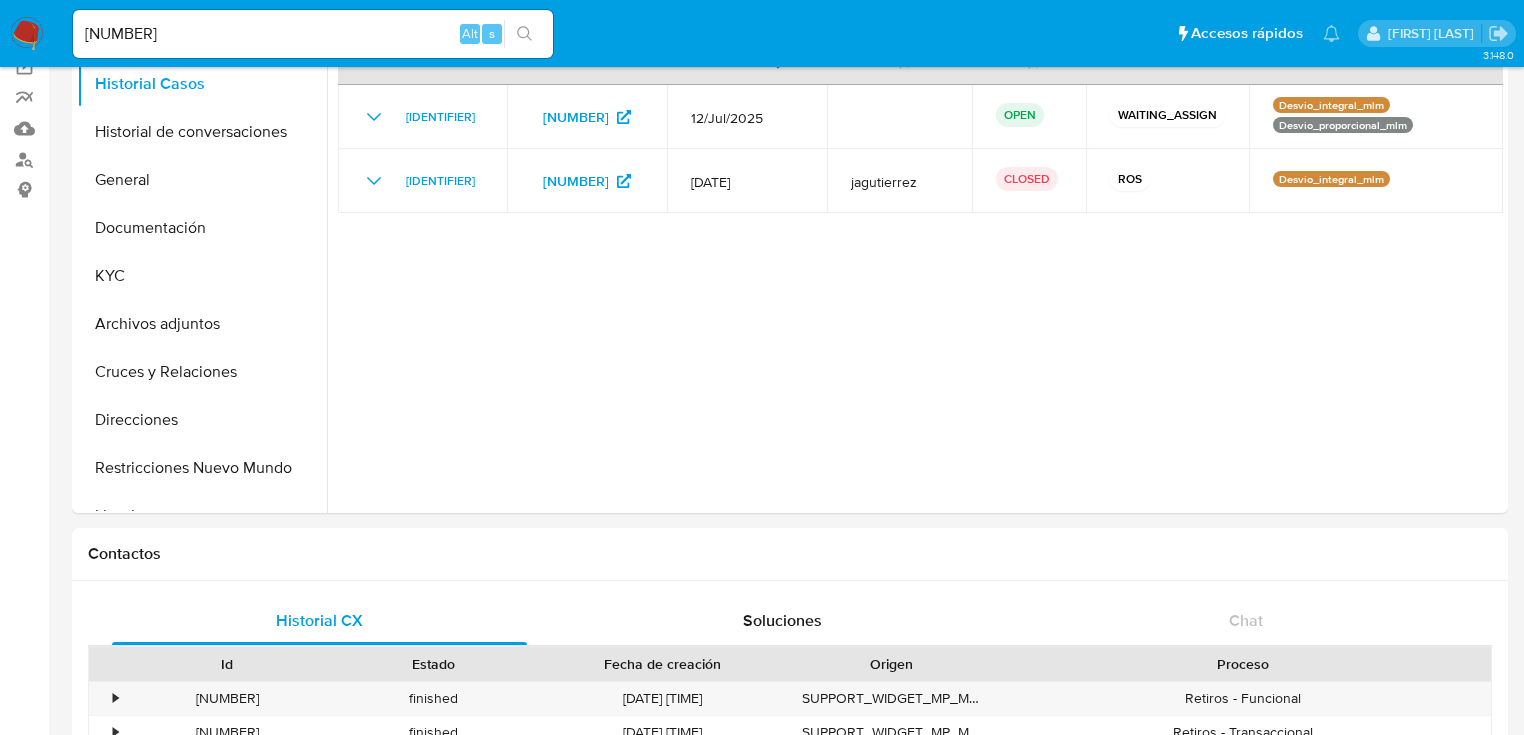 click at bounding box center (524, 34) 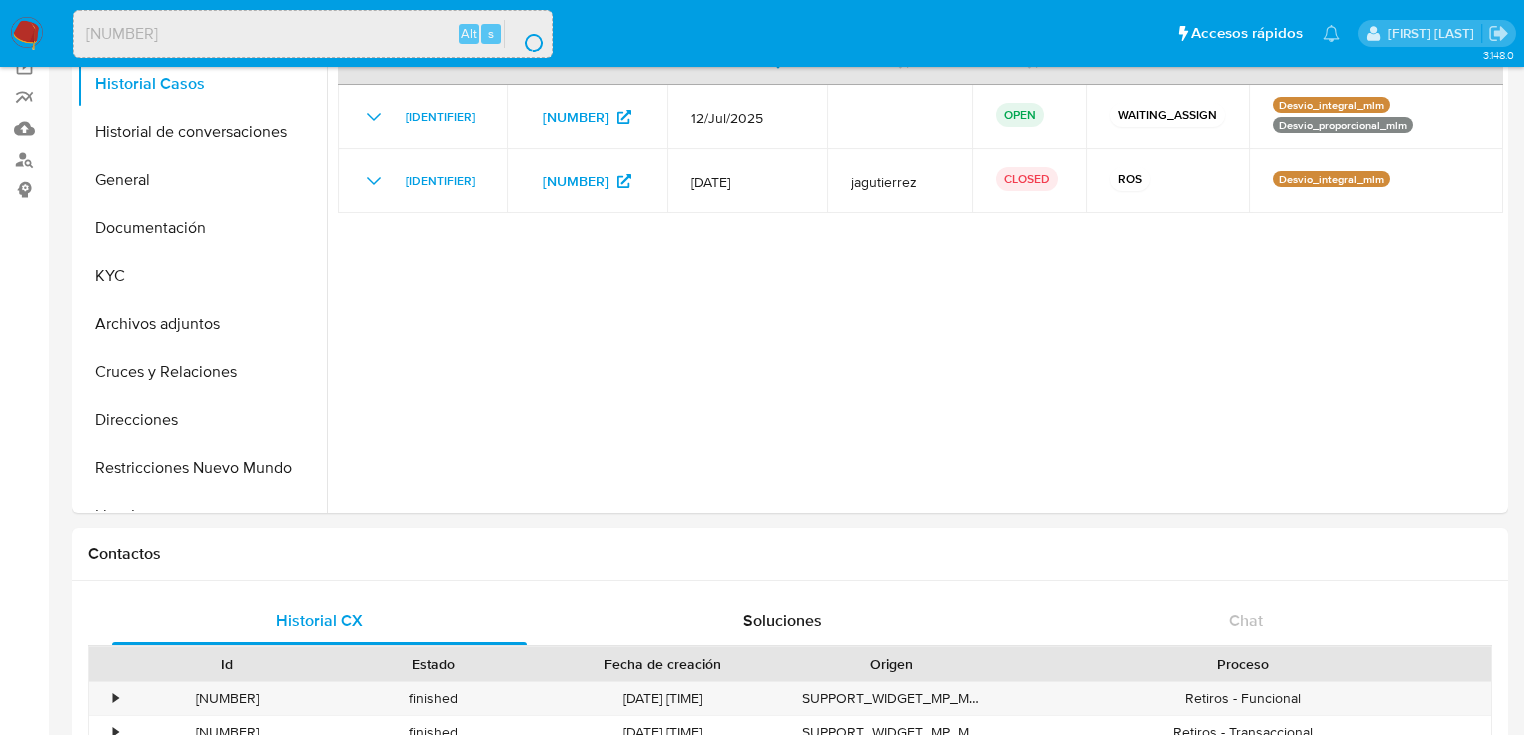 scroll, scrollTop: 0, scrollLeft: 0, axis: both 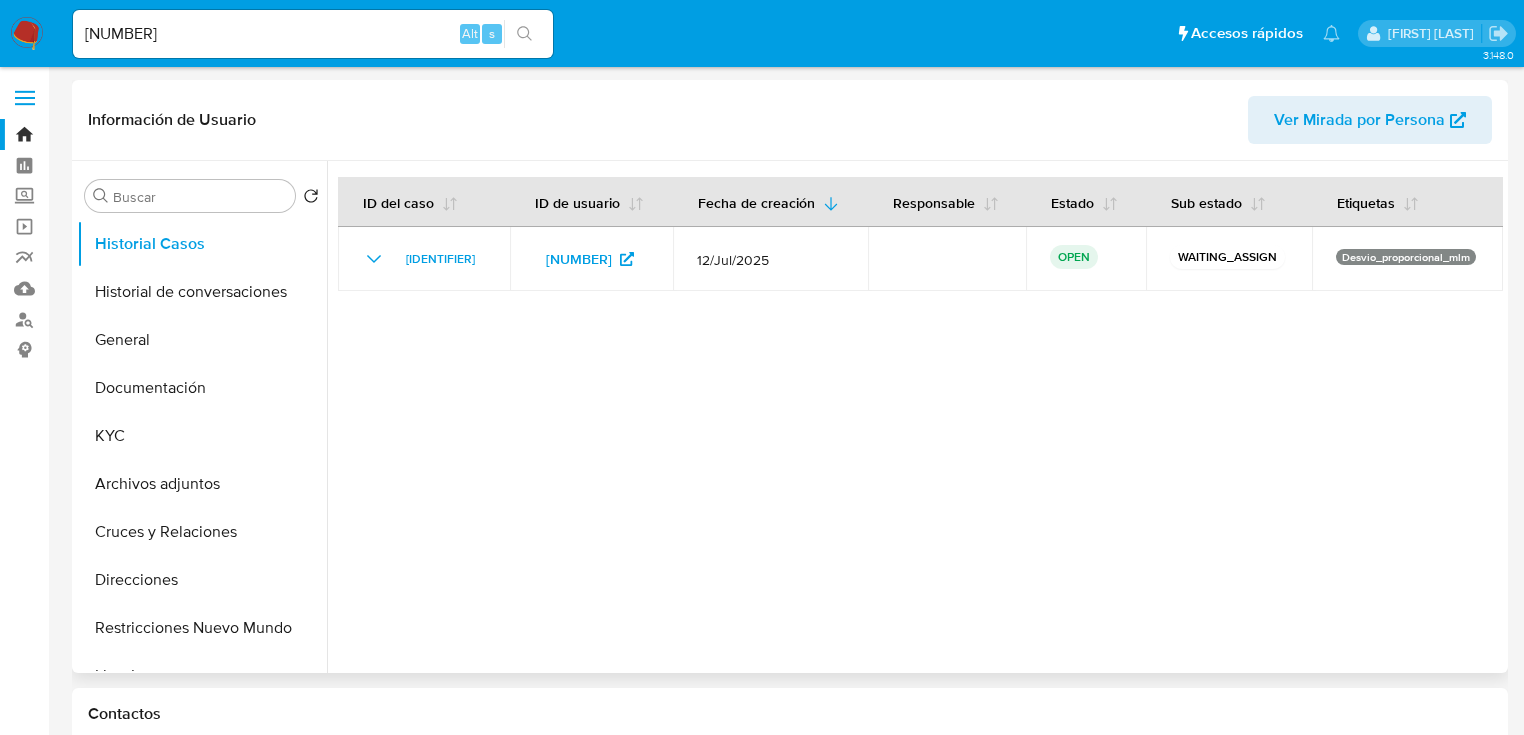 select on "10" 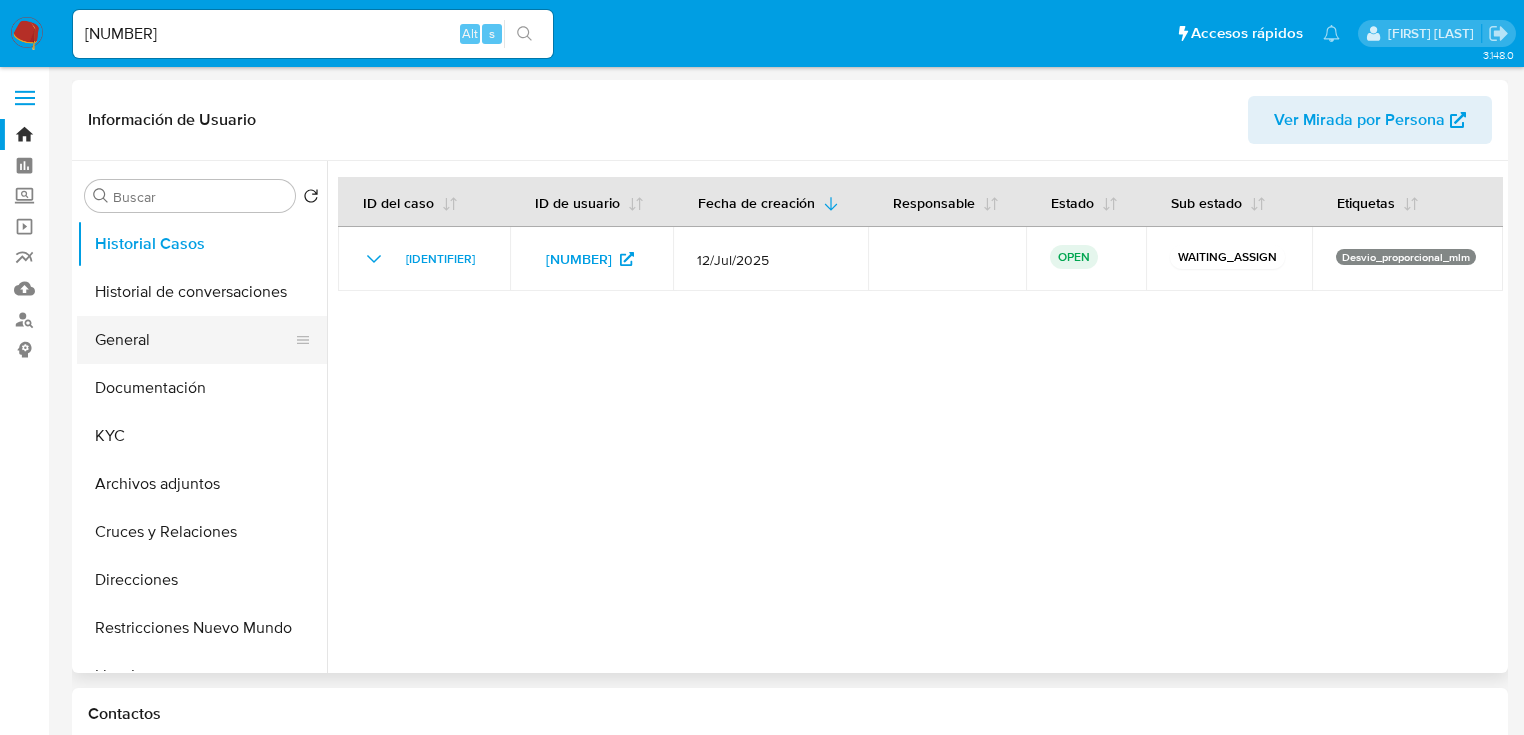 click on "General" at bounding box center [194, 340] 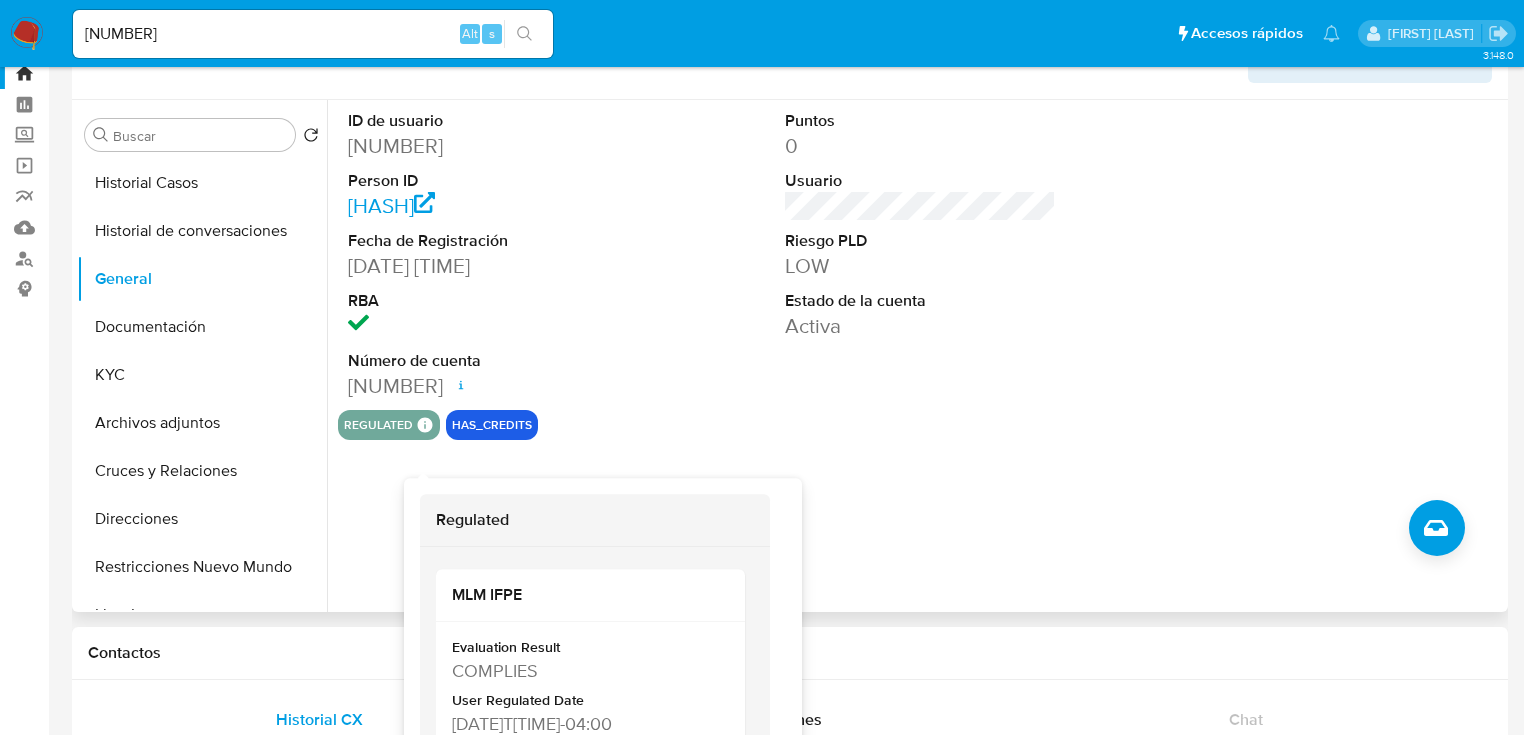 scroll, scrollTop: 160, scrollLeft: 0, axis: vertical 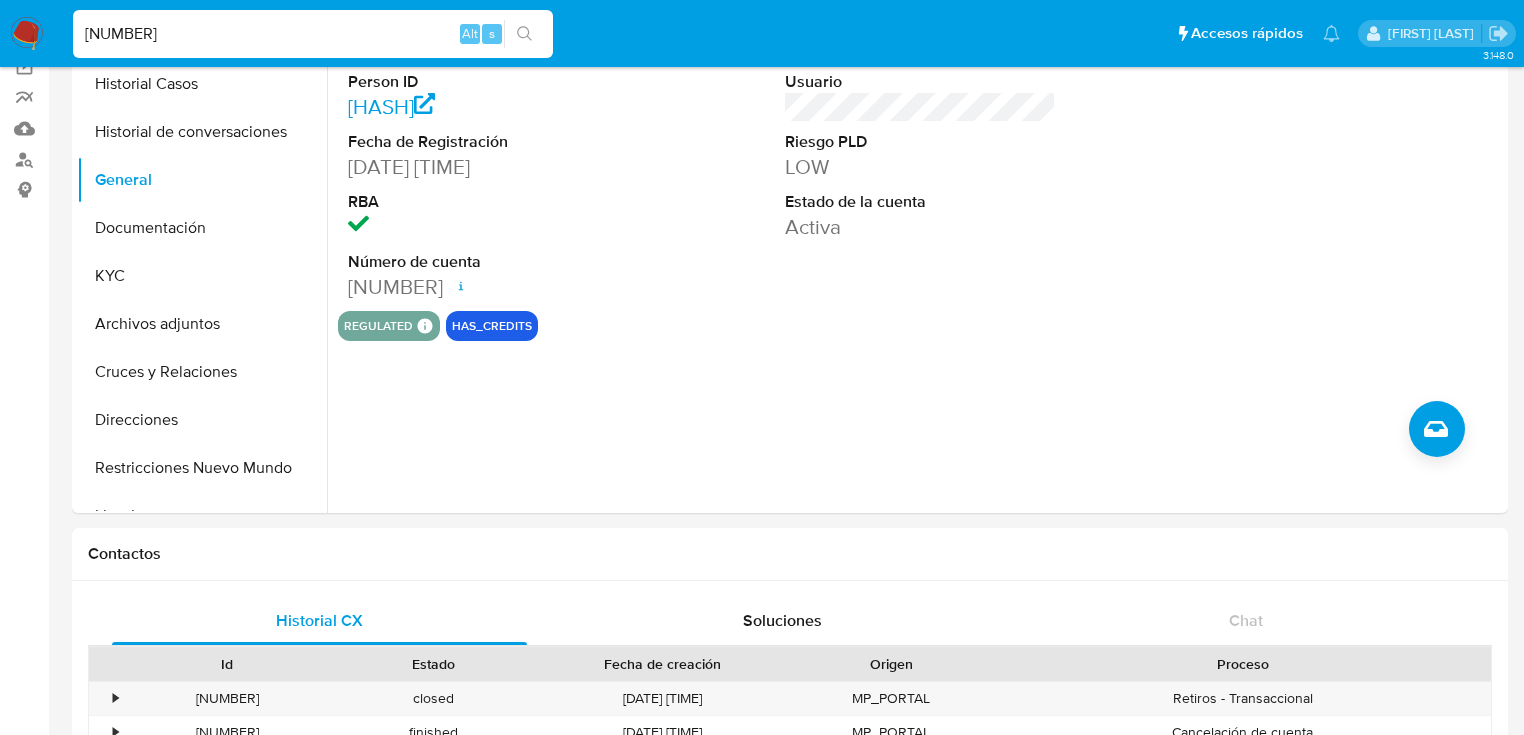 drag, startPoint x: 4, startPoint y: 31, endPoint x: 11, endPoint y: 51, distance: 21.189621 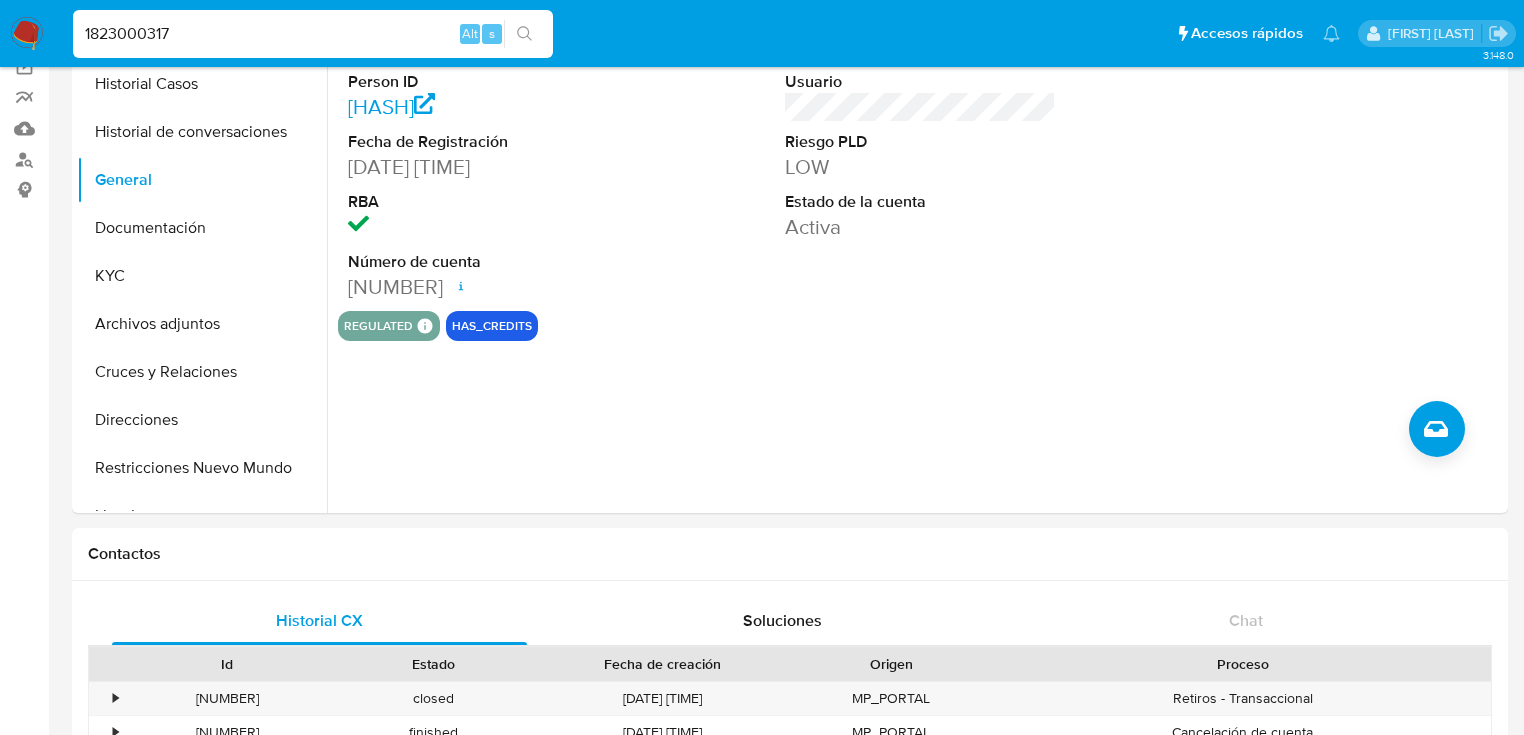 type on "1823000317" 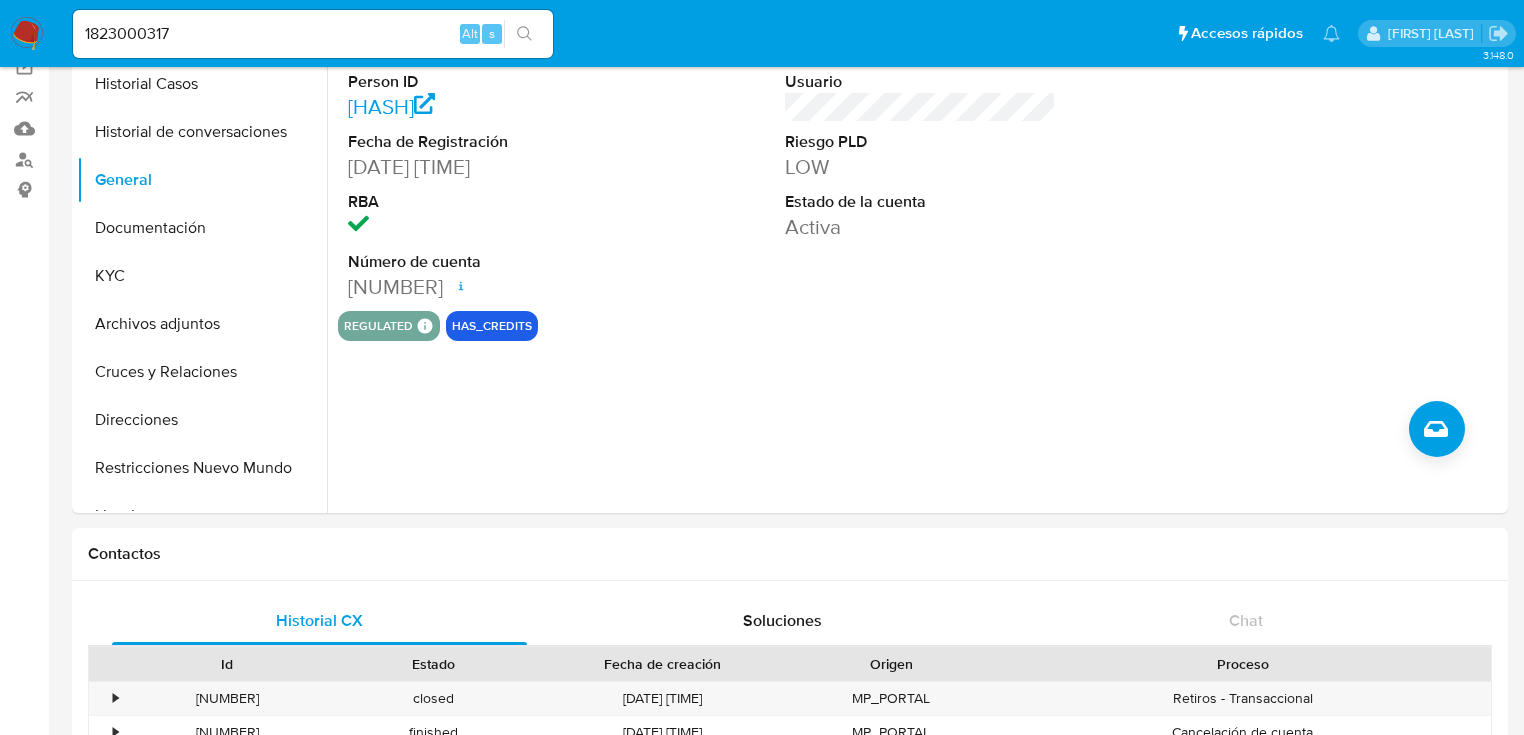 click at bounding box center (524, 34) 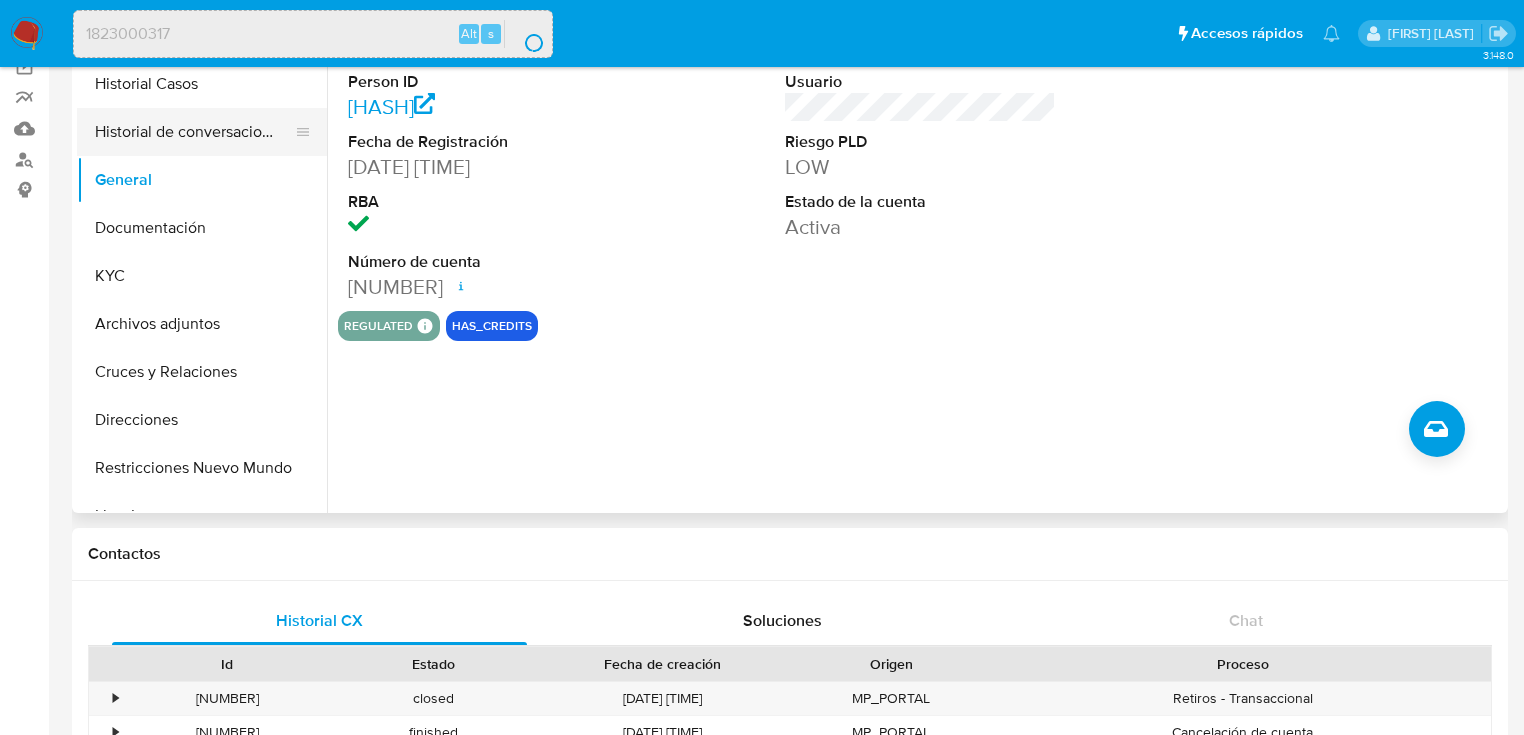 scroll, scrollTop: 0, scrollLeft: 0, axis: both 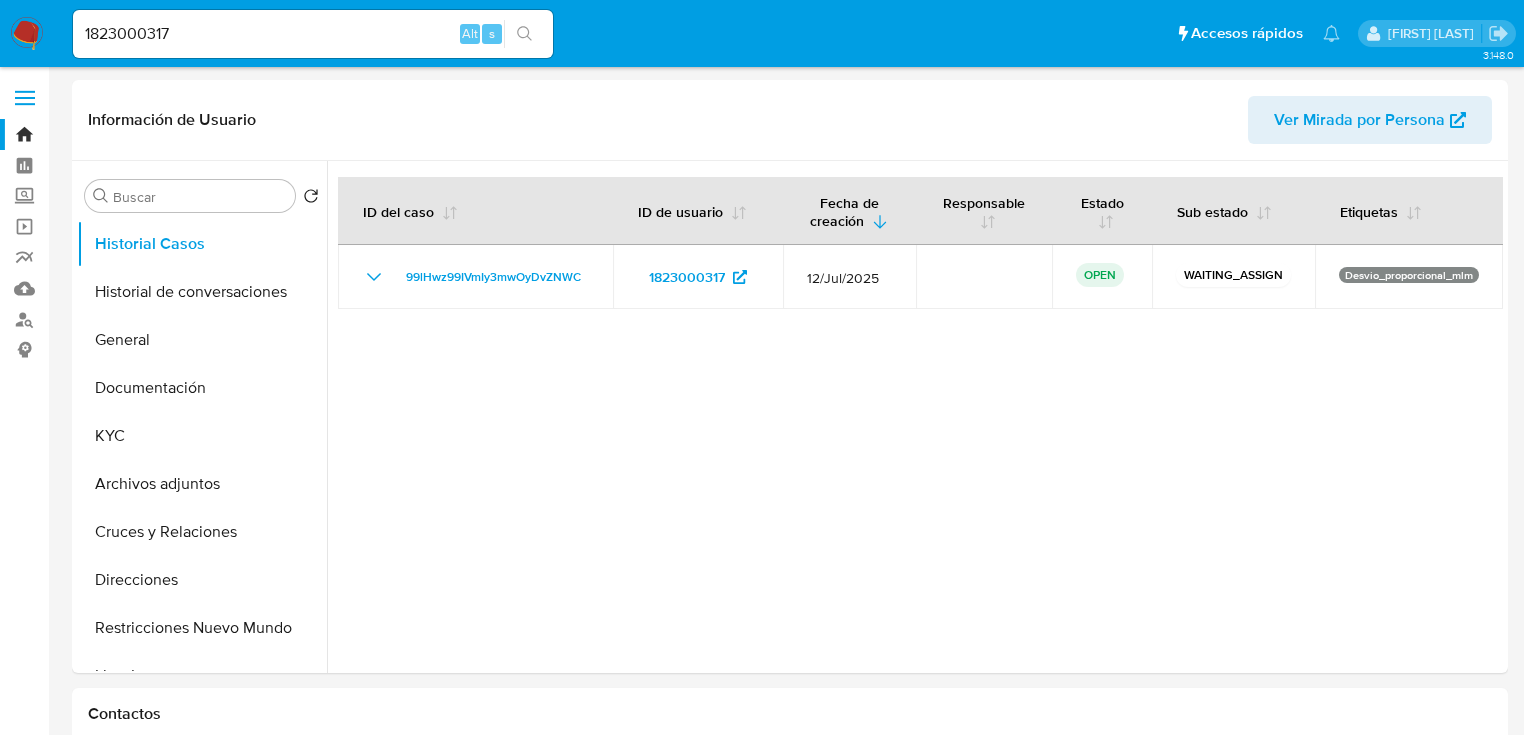 select on "10" 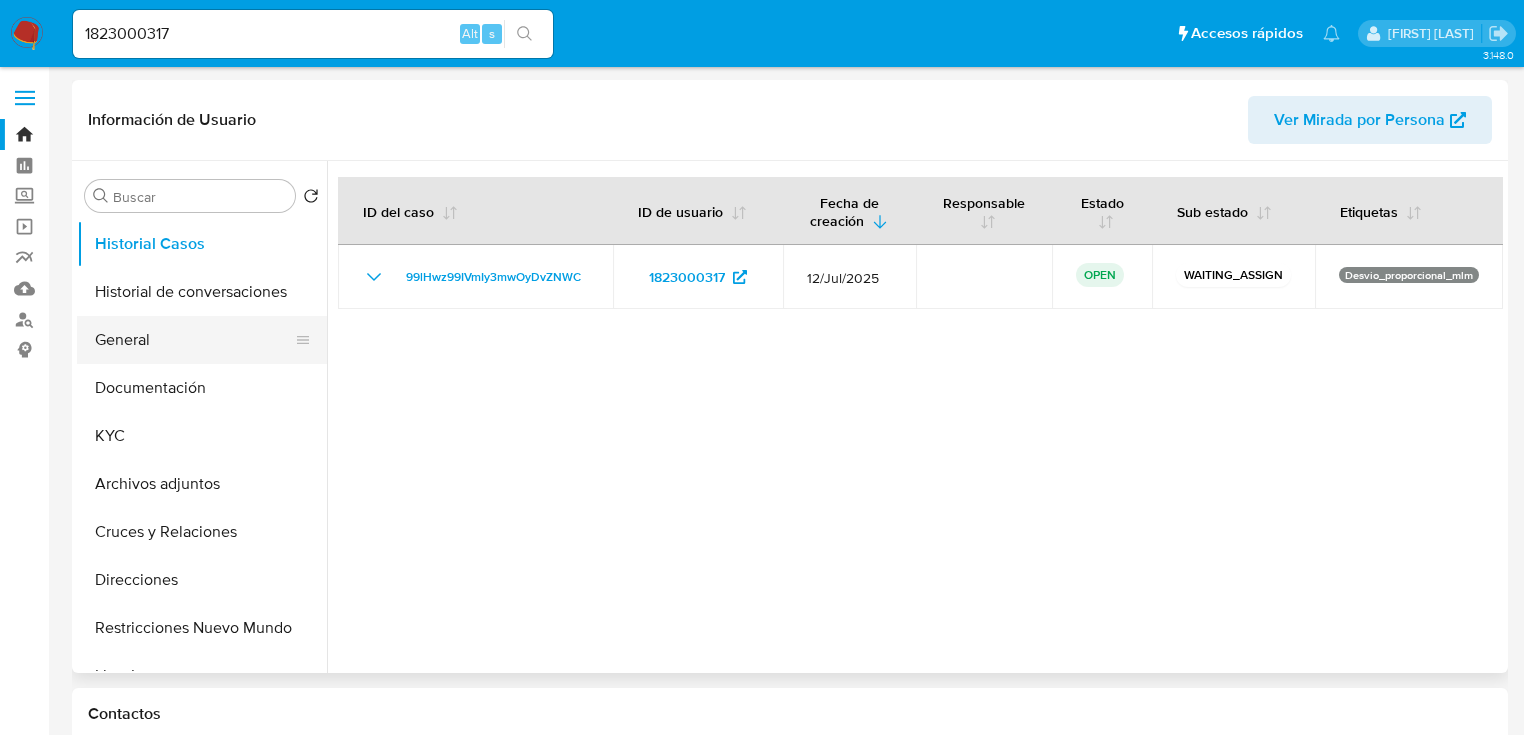 click on "General" at bounding box center [194, 340] 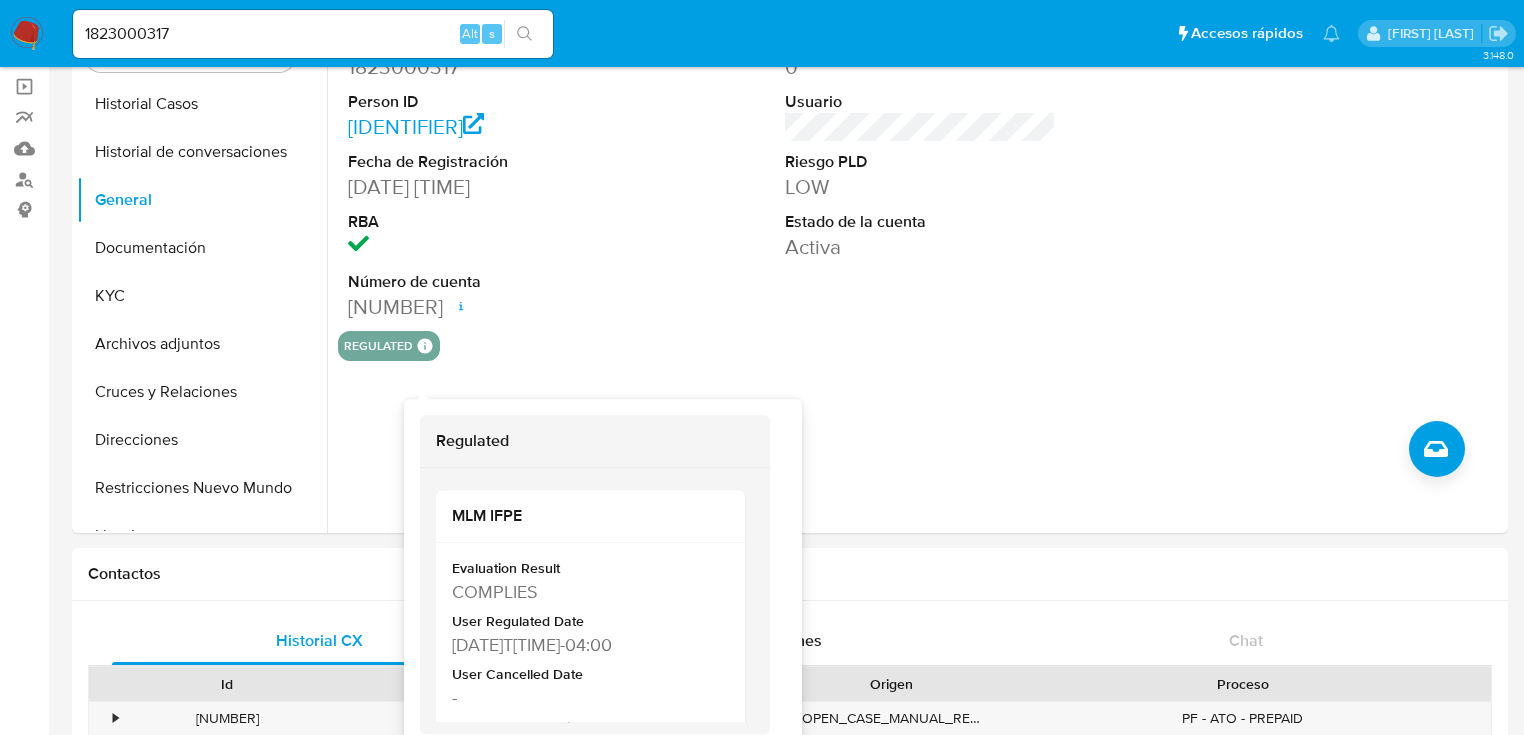 scroll, scrollTop: 240, scrollLeft: 0, axis: vertical 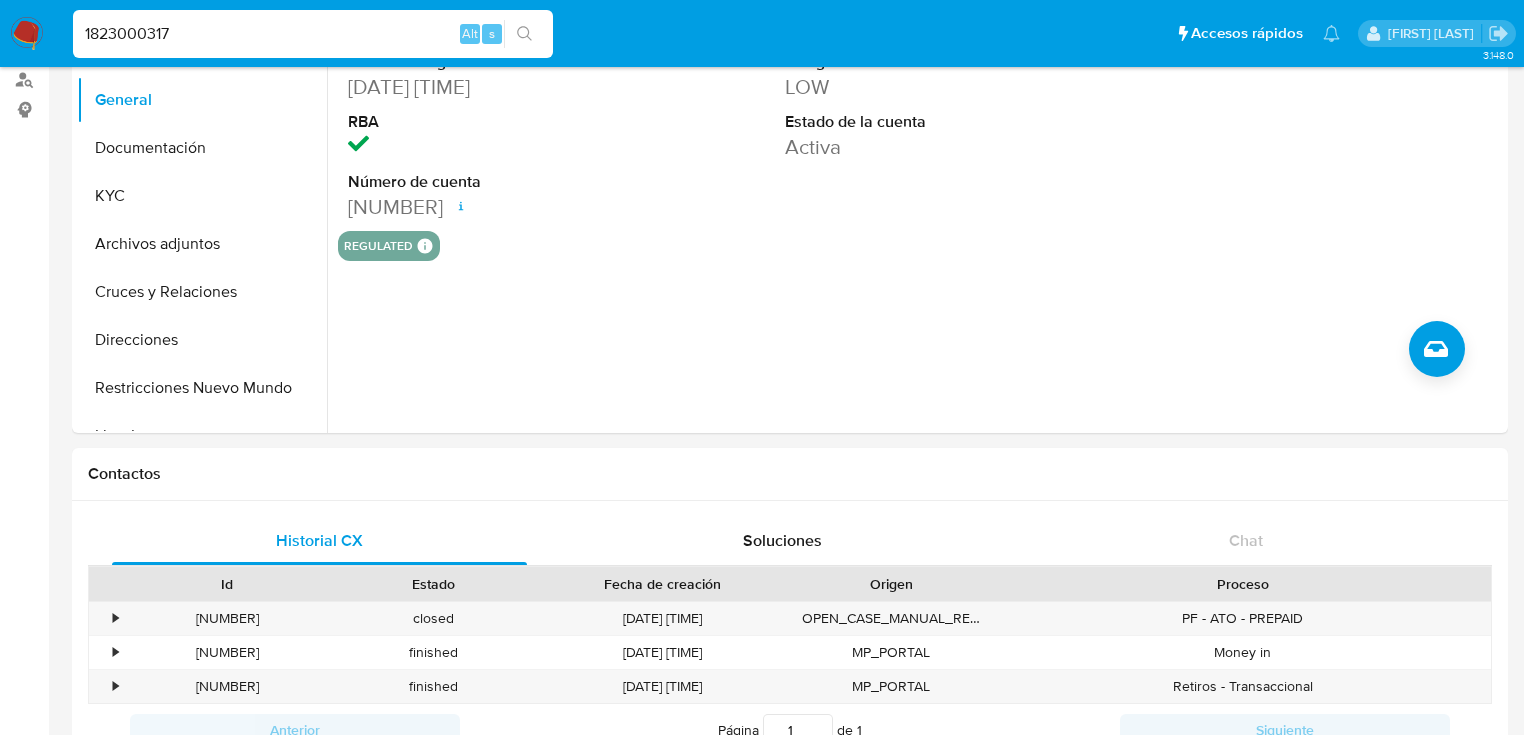 drag, startPoint x: 246, startPoint y: 40, endPoint x: -212, endPoint y: 32, distance: 458.06985 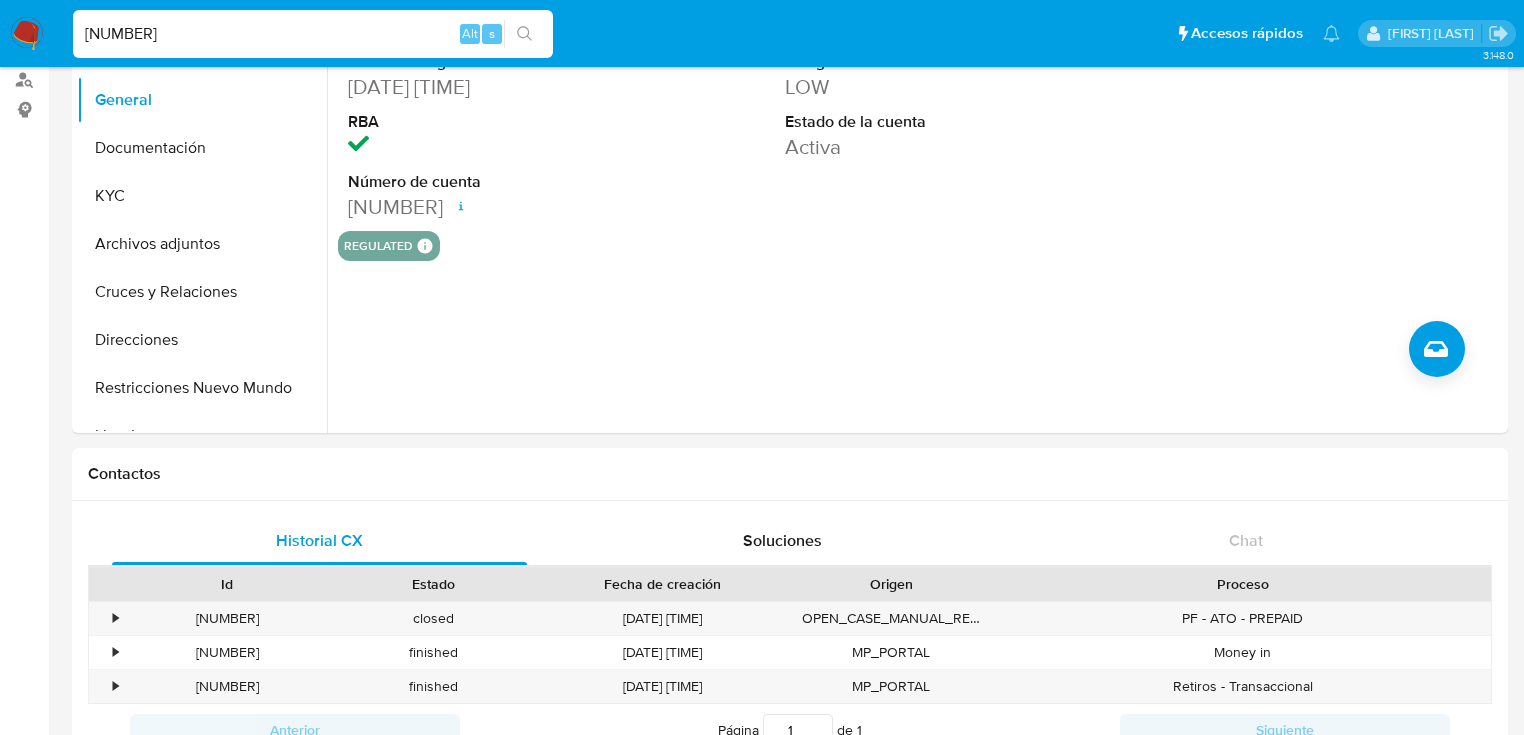 type on "1824160523" 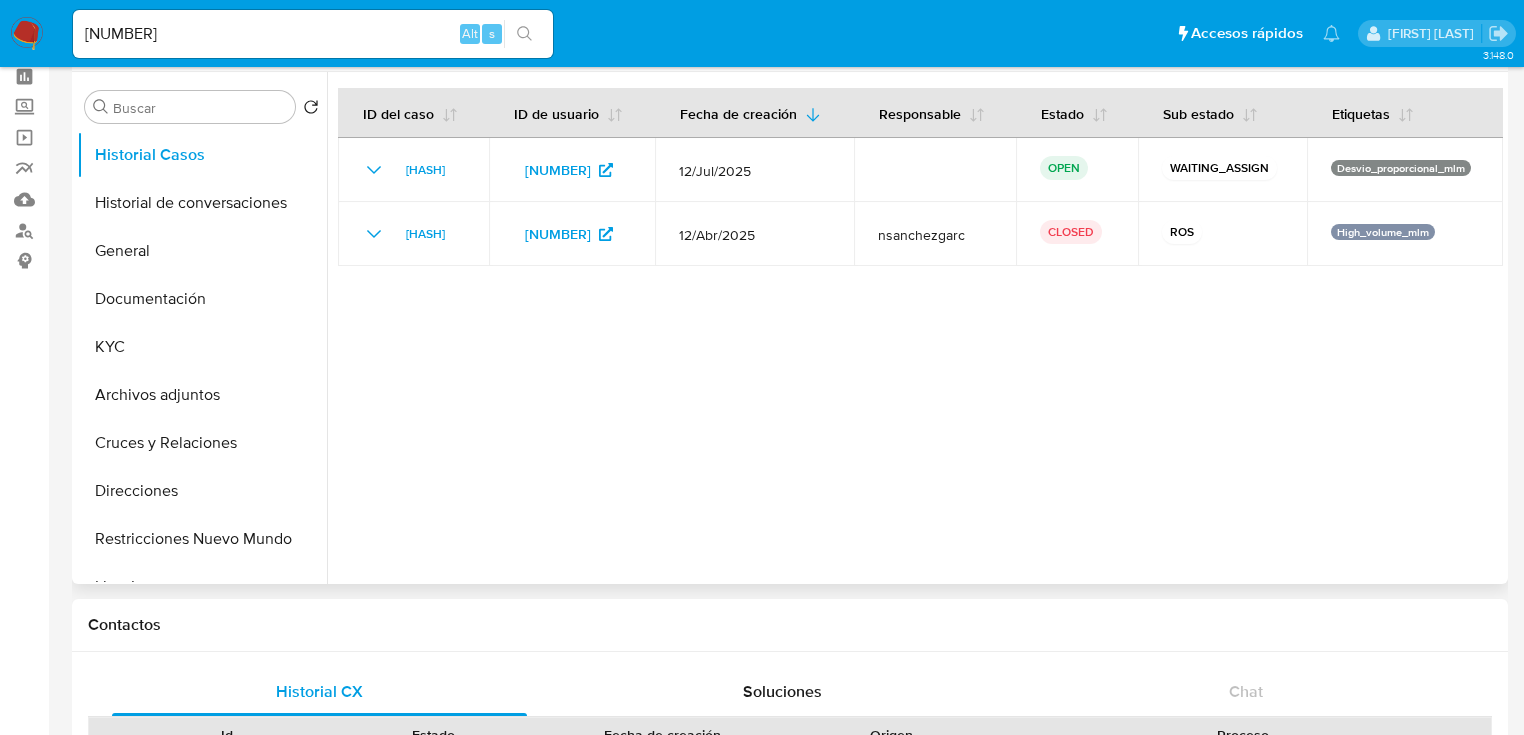 scroll, scrollTop: 80, scrollLeft: 0, axis: vertical 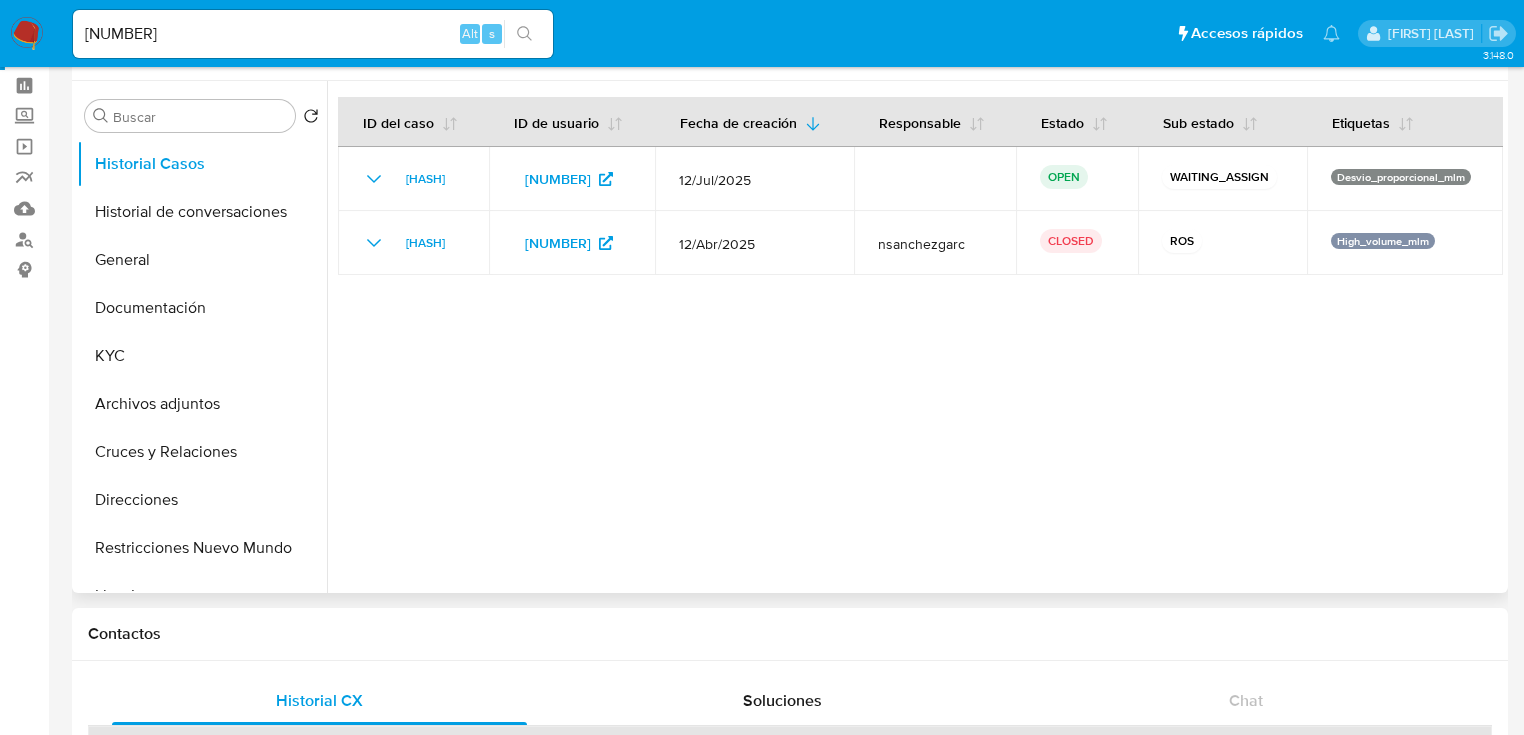 select on "10" 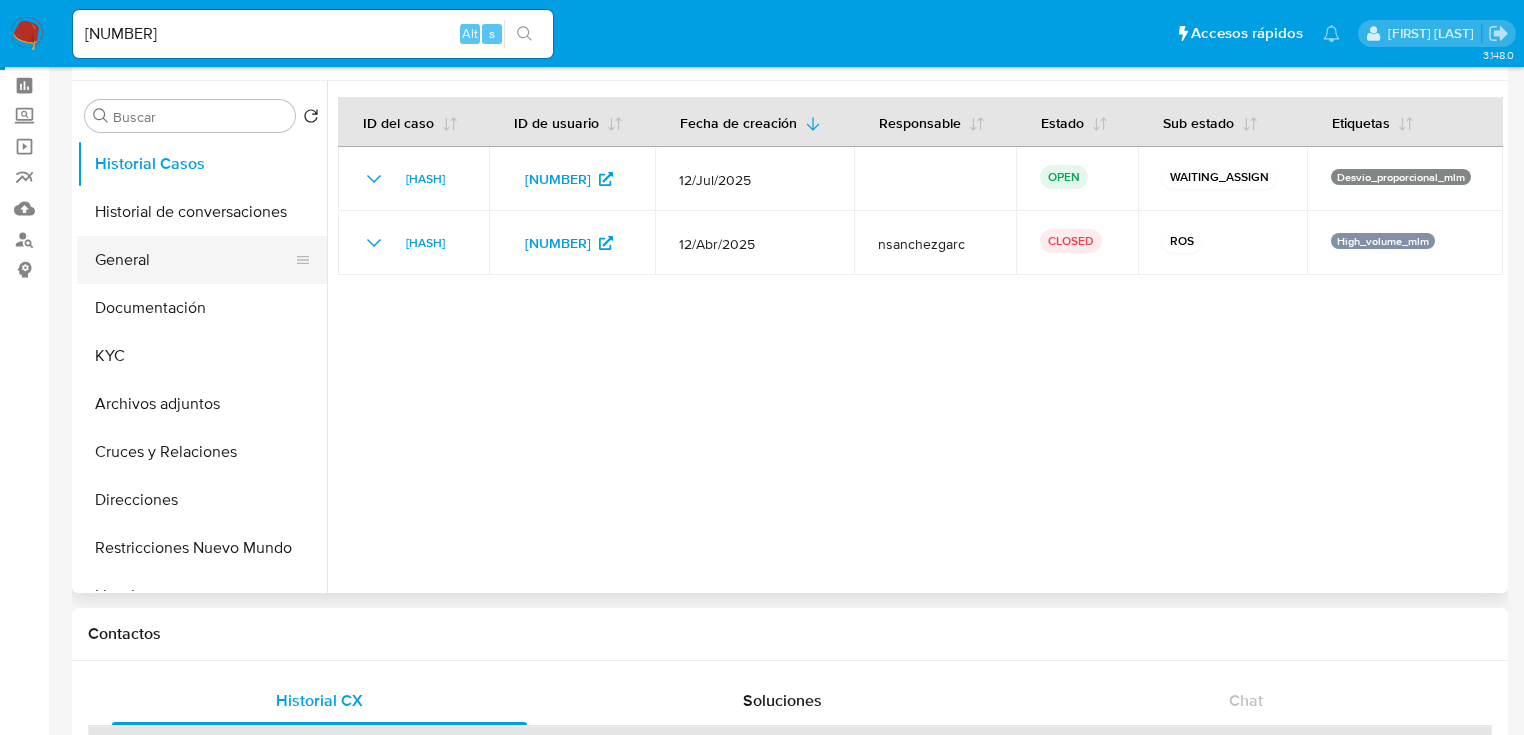 click on "General" at bounding box center [194, 260] 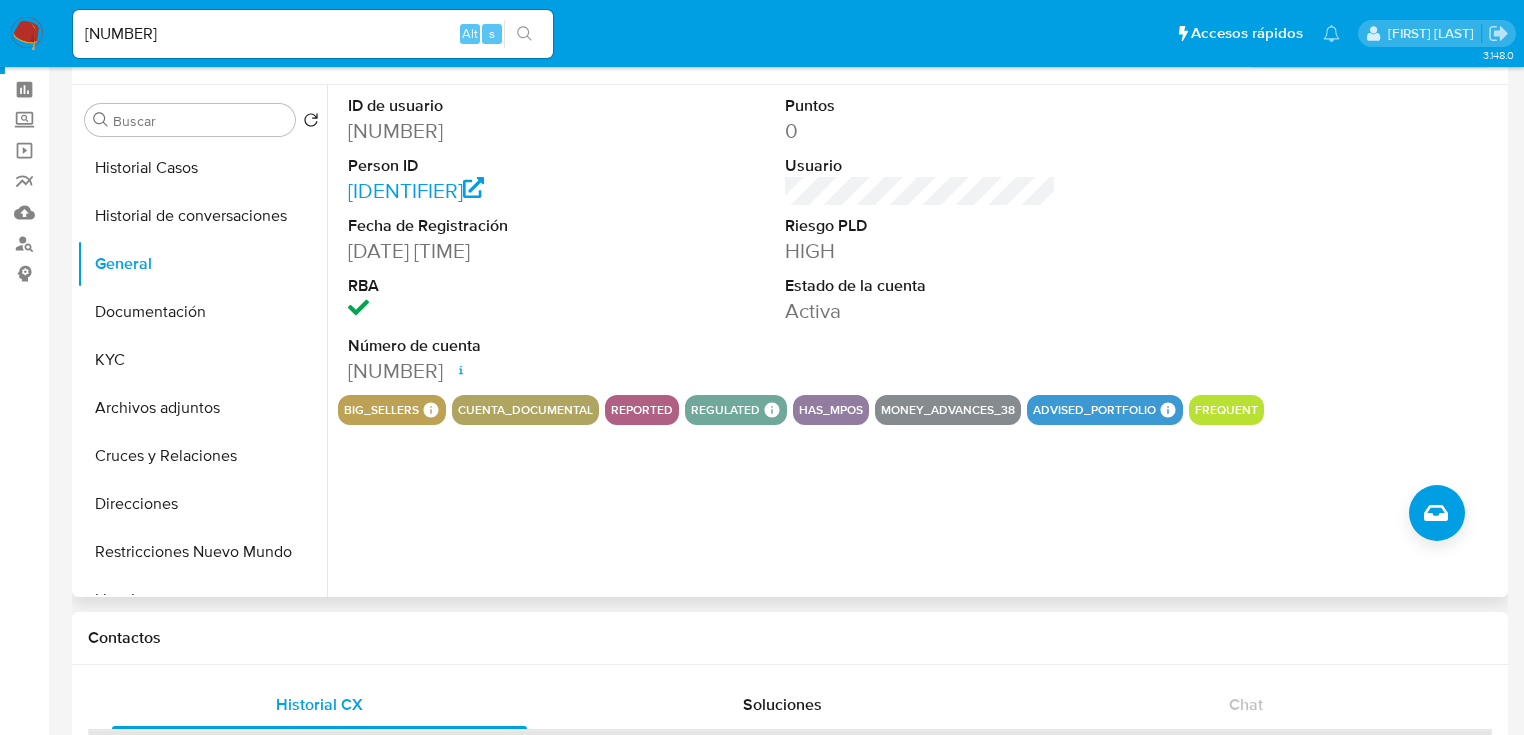 scroll, scrollTop: 0, scrollLeft: 0, axis: both 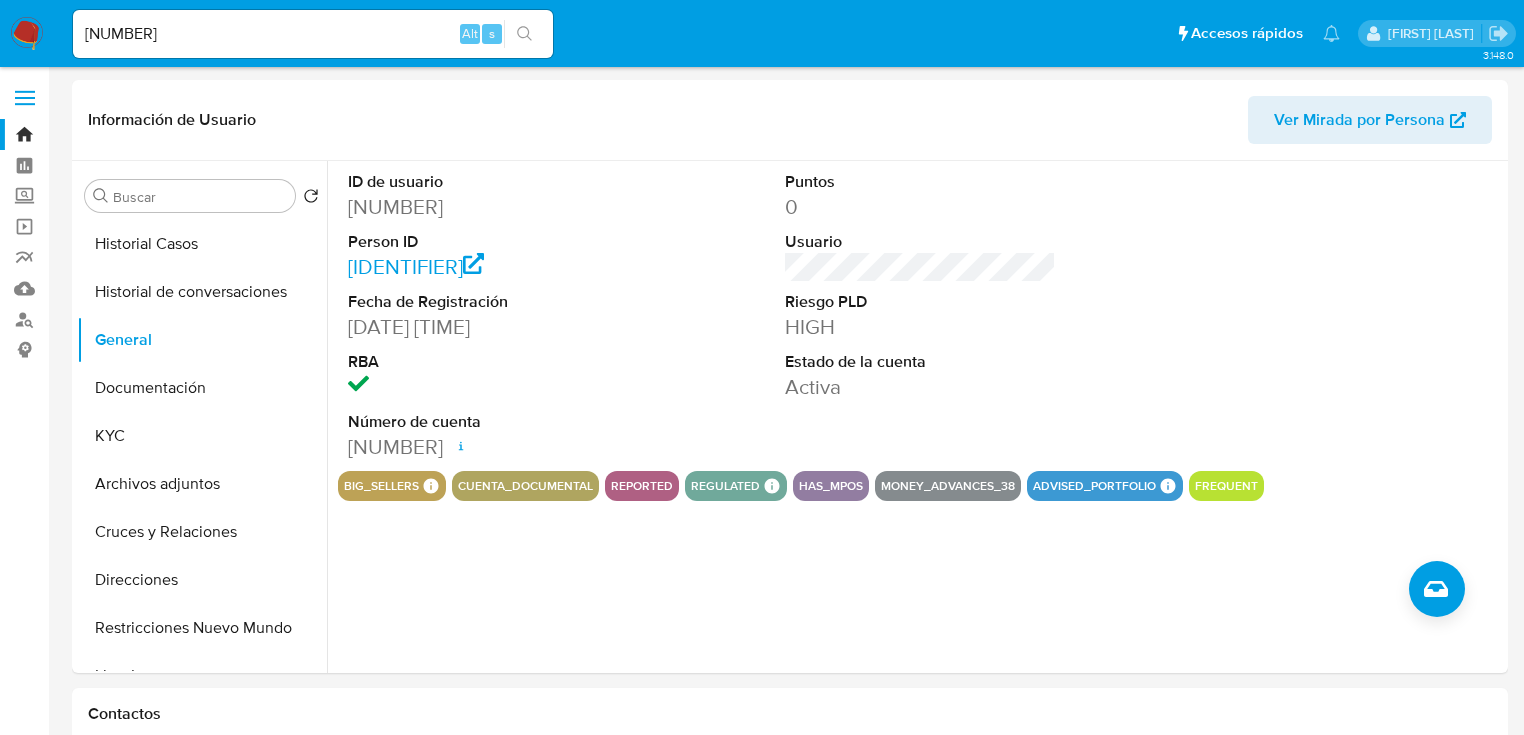 click on "3.148.0 Información de Usuario Ver Mirada por Persona Buscar   Volver al orden por defecto Historial Casos Historial de conversaciones General Documentación KYC Archivos adjuntos Cruces y Relaciones Direcciones Restricciones Nuevo Mundo Lista Interna Listas Externas Devices Geolocation Información de accesos Créditos Items Cuentas Bancarias Datos Modificados Dispositivos Point IV Challenges Fecha Compliant Historial Riesgo PLD Insurtech Marcas AML Perfiles Tarjetas Anticipos de dinero ID de usuario 1824160523 Person ID 29cbe4c03ba60c71ecb3ad5d40ad81cd Fecha de Registración 23/05/2024 02:16:05 RBA Número de cuenta 0001722969020373444860   Fecha de apertura 14/08/2024 14:20 Estado ACTIVE Puntos 0 Usuario Riesgo PLD HIGH Estado de la cuenta Activa big_sellers   BIG SELLERS BIG SELLERS Advisor Email maria.villar@mercadolibre.com.mx Advisor Name Maria Paola Villar cuenta_documental reported regulated   Regulated MLM IFPE Evaluation Result COMPLIES User Regulated Date 2024-05-23T11:31:35-04:00 - Status   Chat" at bounding box center [762, 1622] 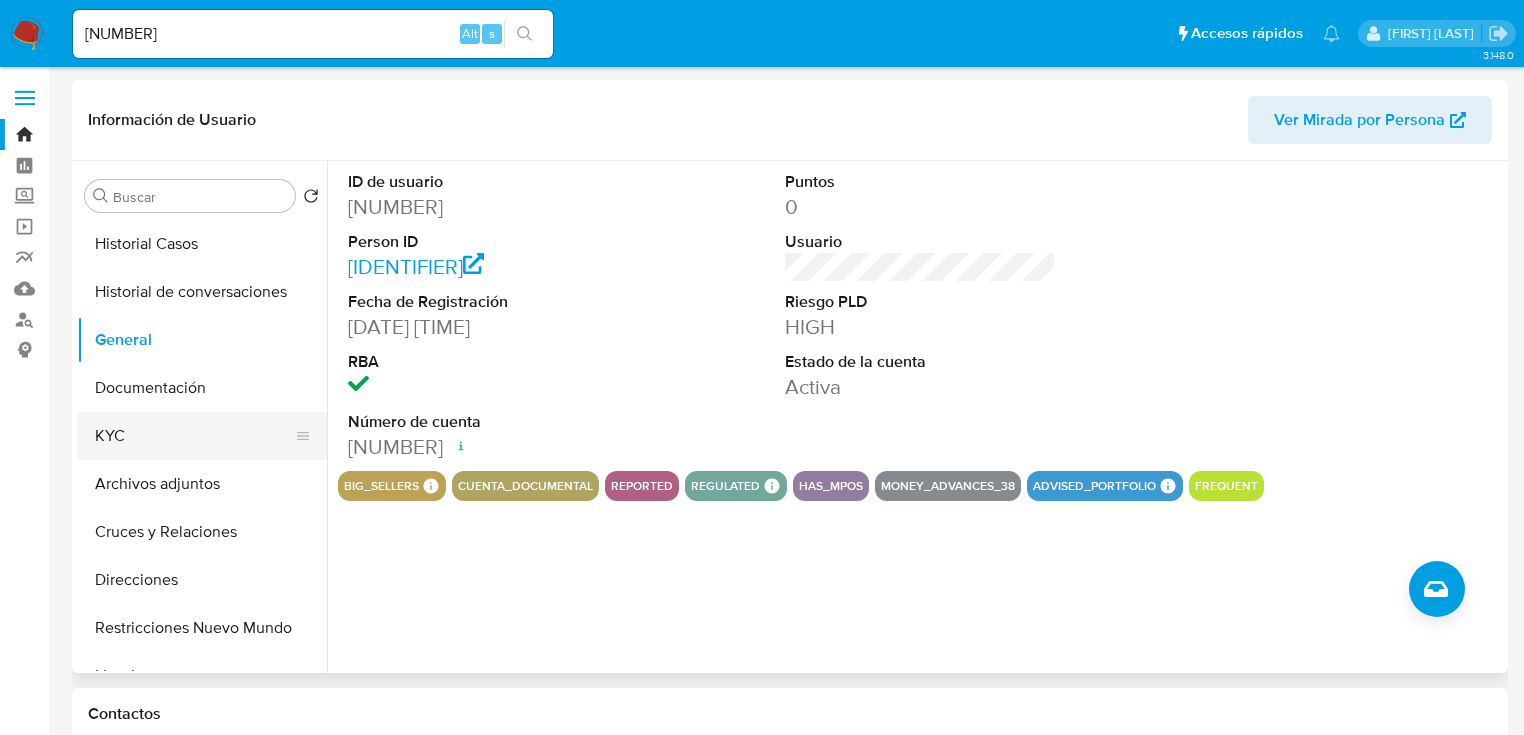 click on "KYC" at bounding box center [194, 436] 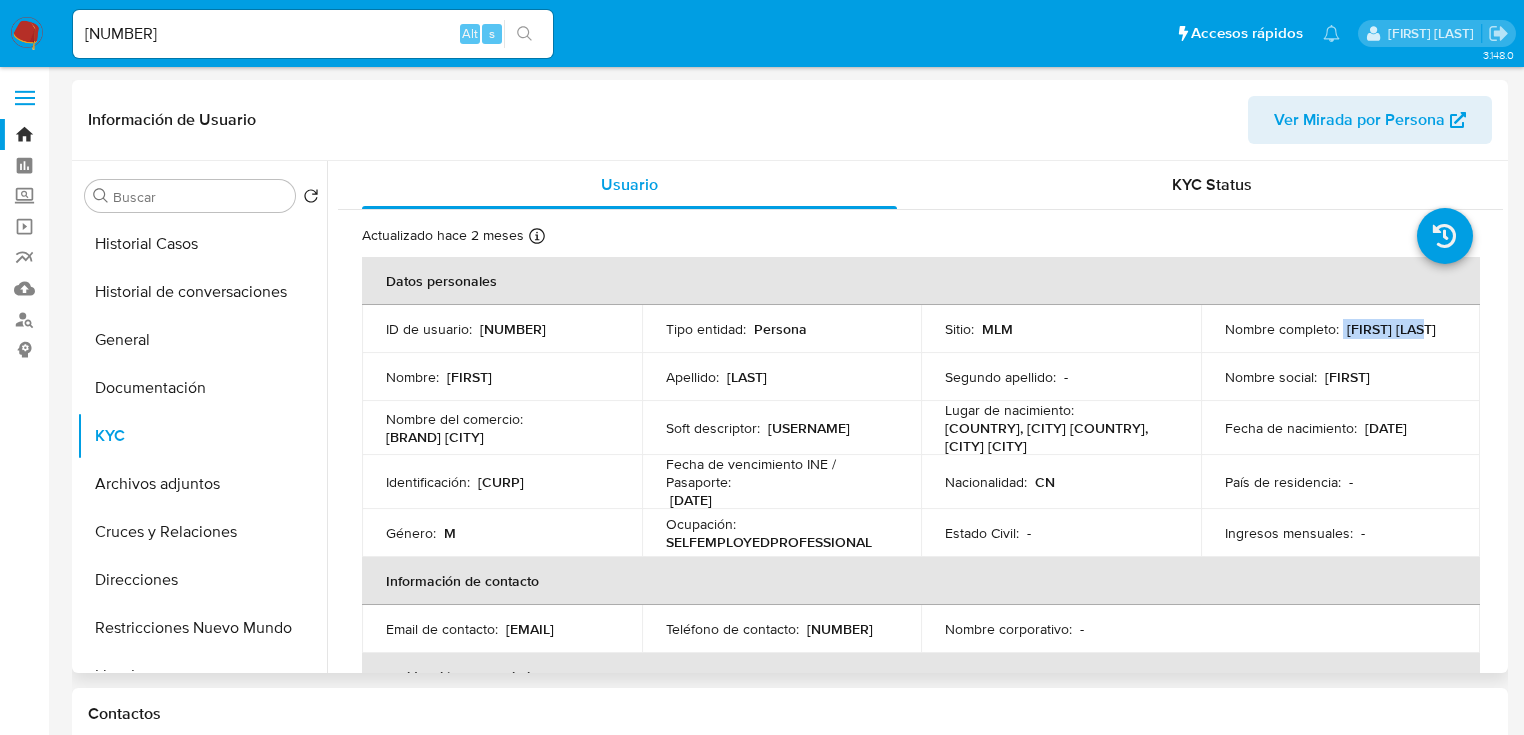 drag, startPoint x: 1336, startPoint y: 328, endPoint x: 1432, endPoint y: 326, distance: 96.02083 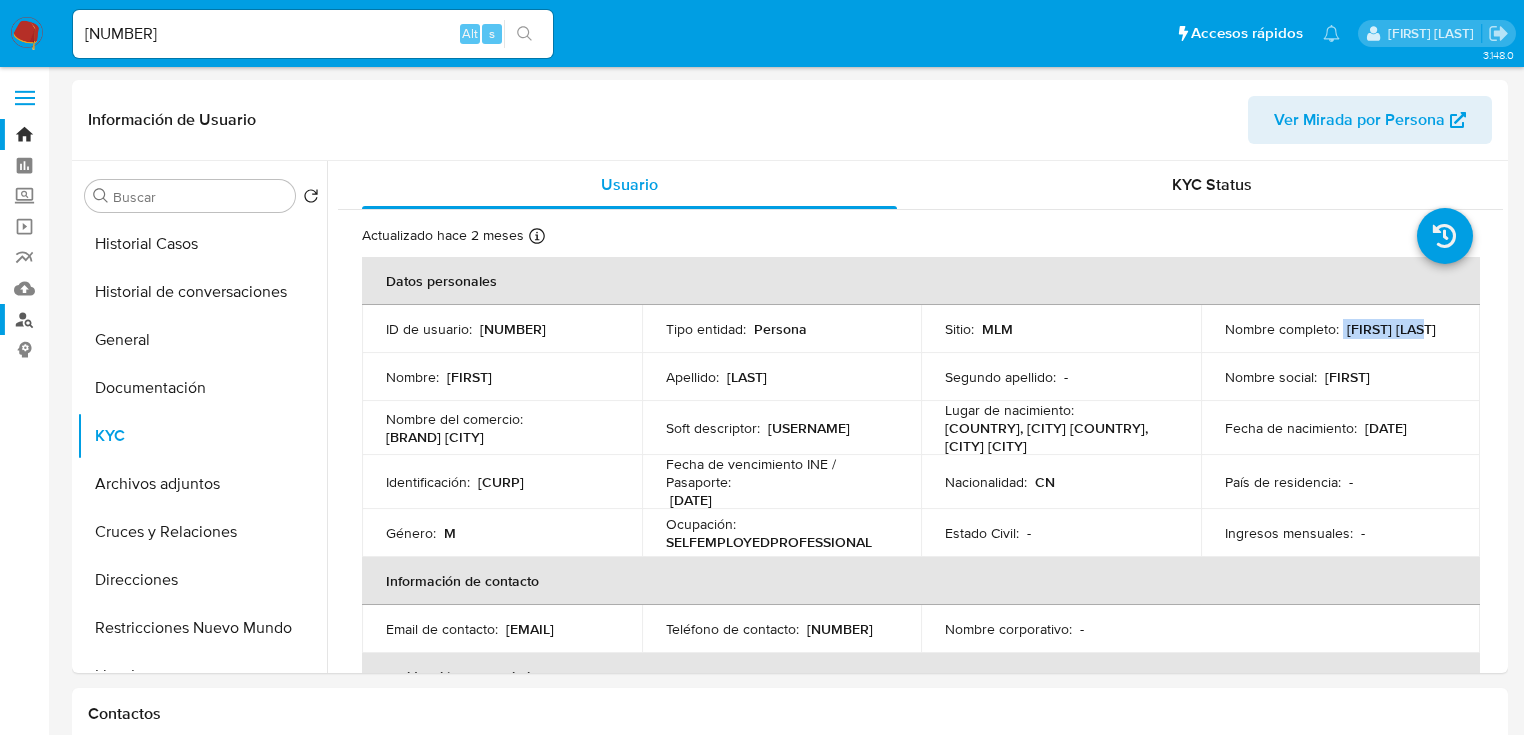 copy on "Lifeng Zheng" 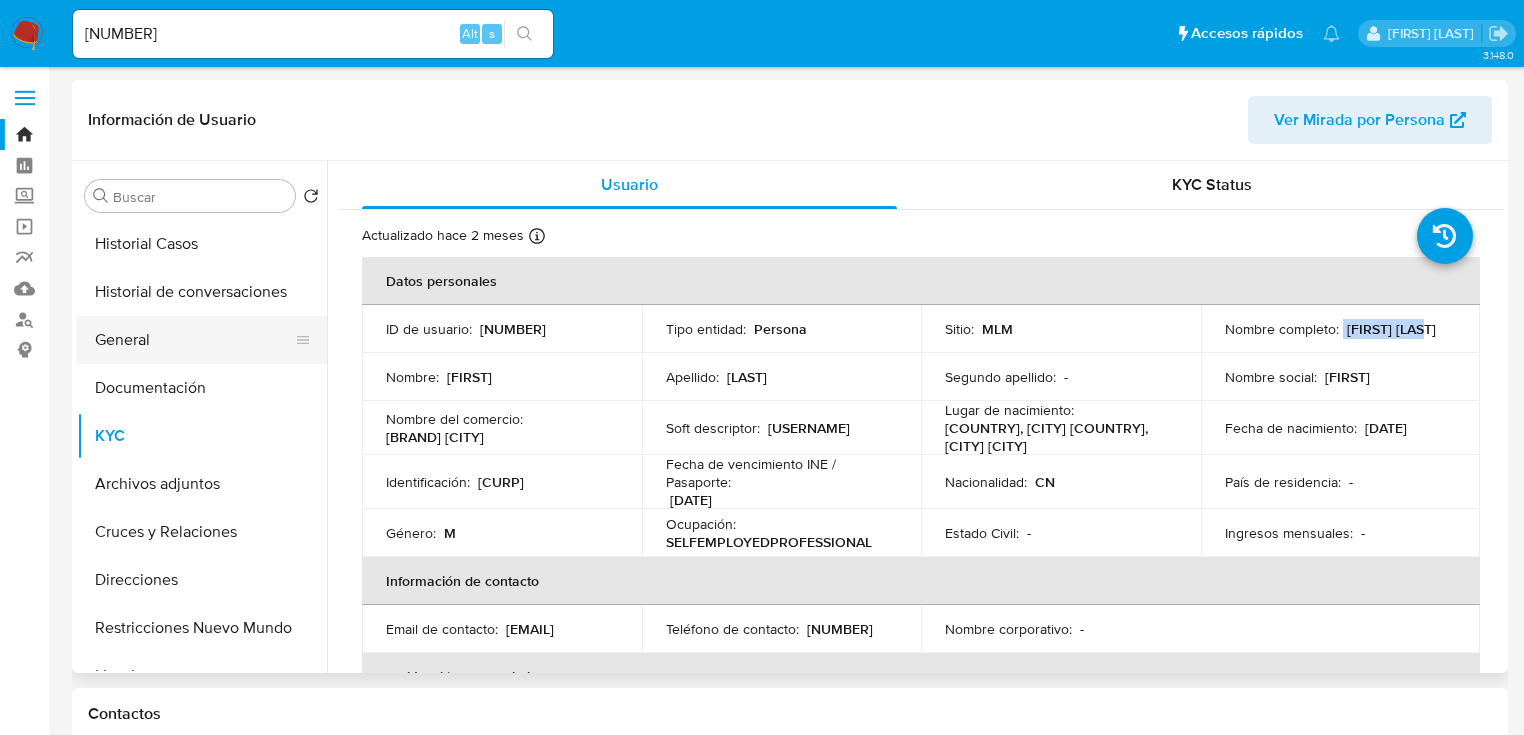 click on "General" at bounding box center (194, 340) 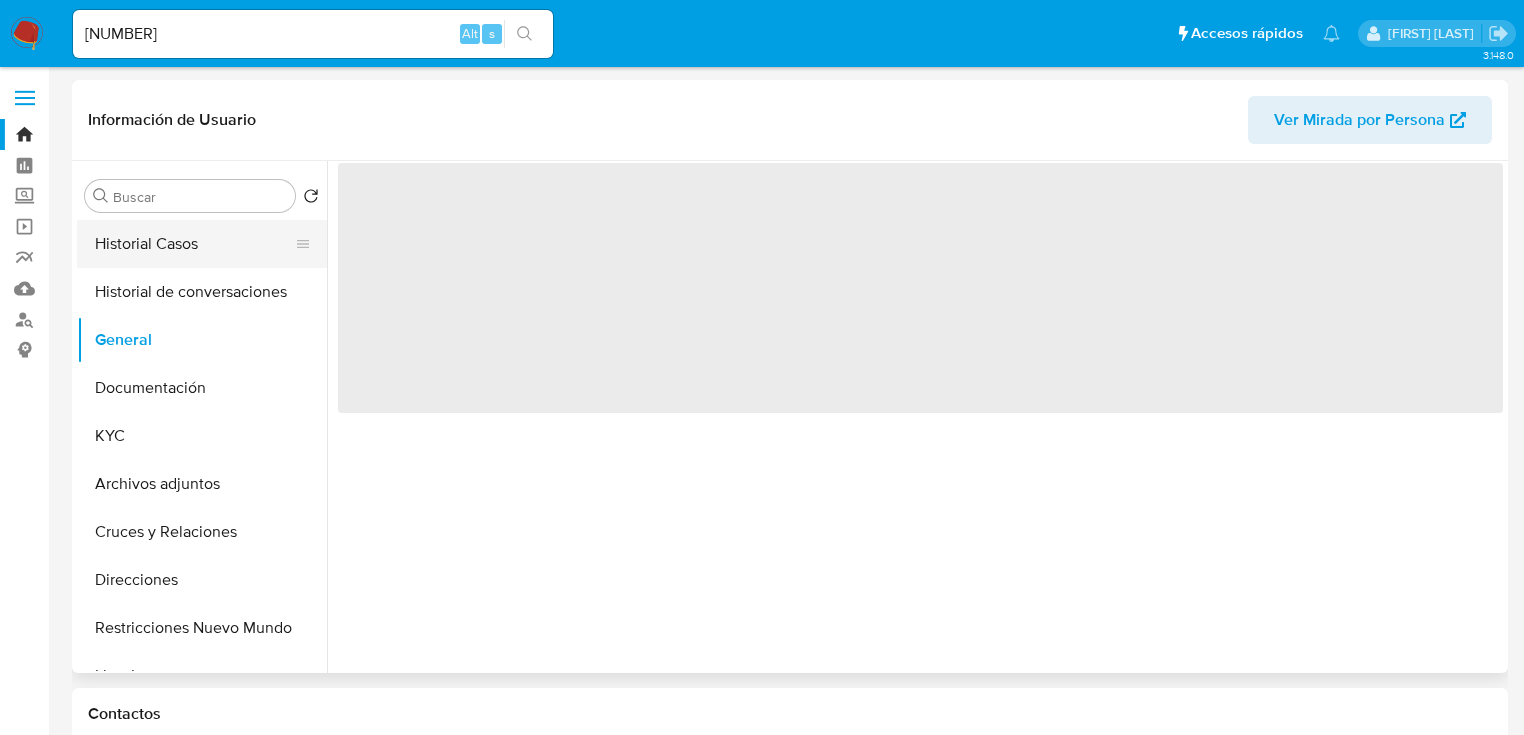 click on "Historial Casos" at bounding box center (194, 244) 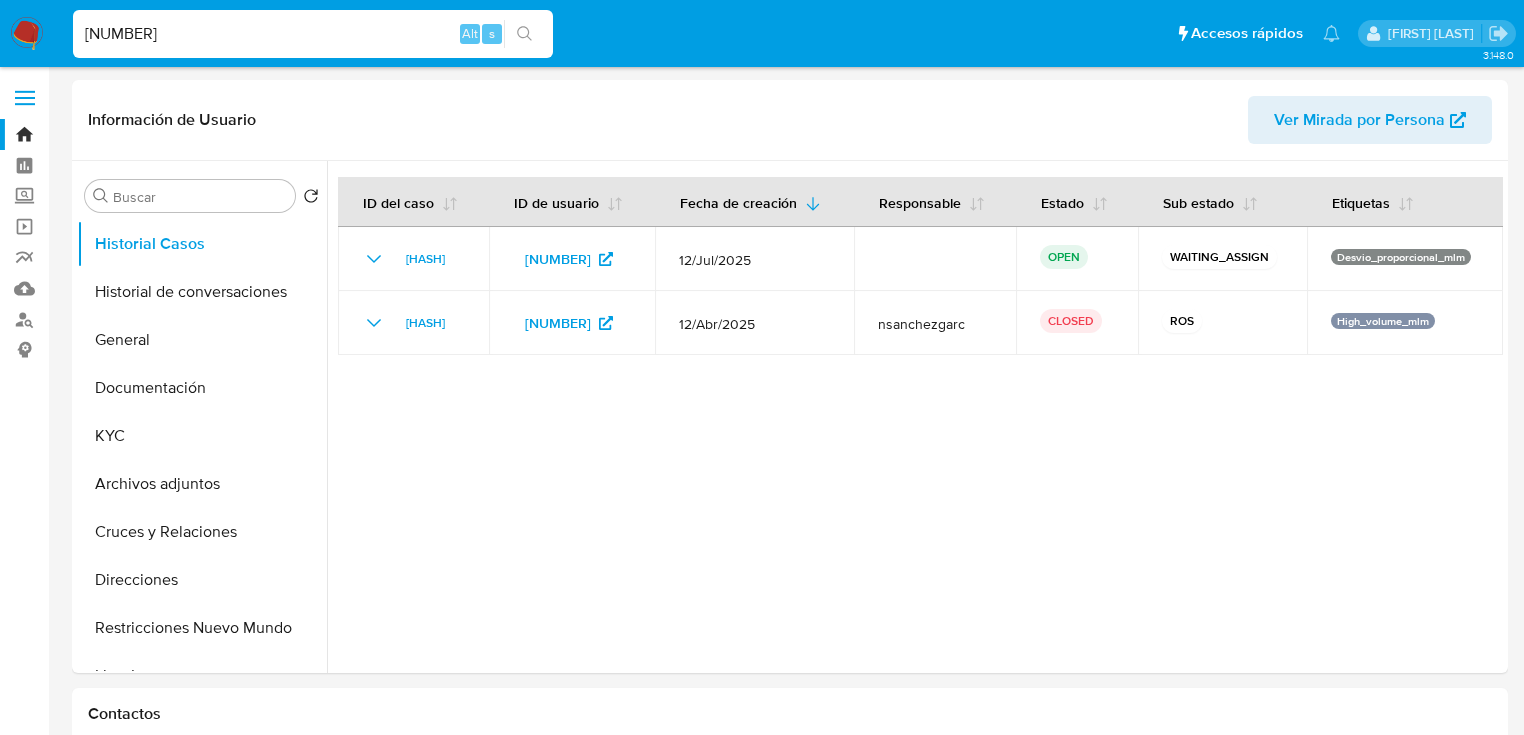 drag, startPoint x: 212, startPoint y: 35, endPoint x: -29, endPoint y: 36, distance: 241.00208 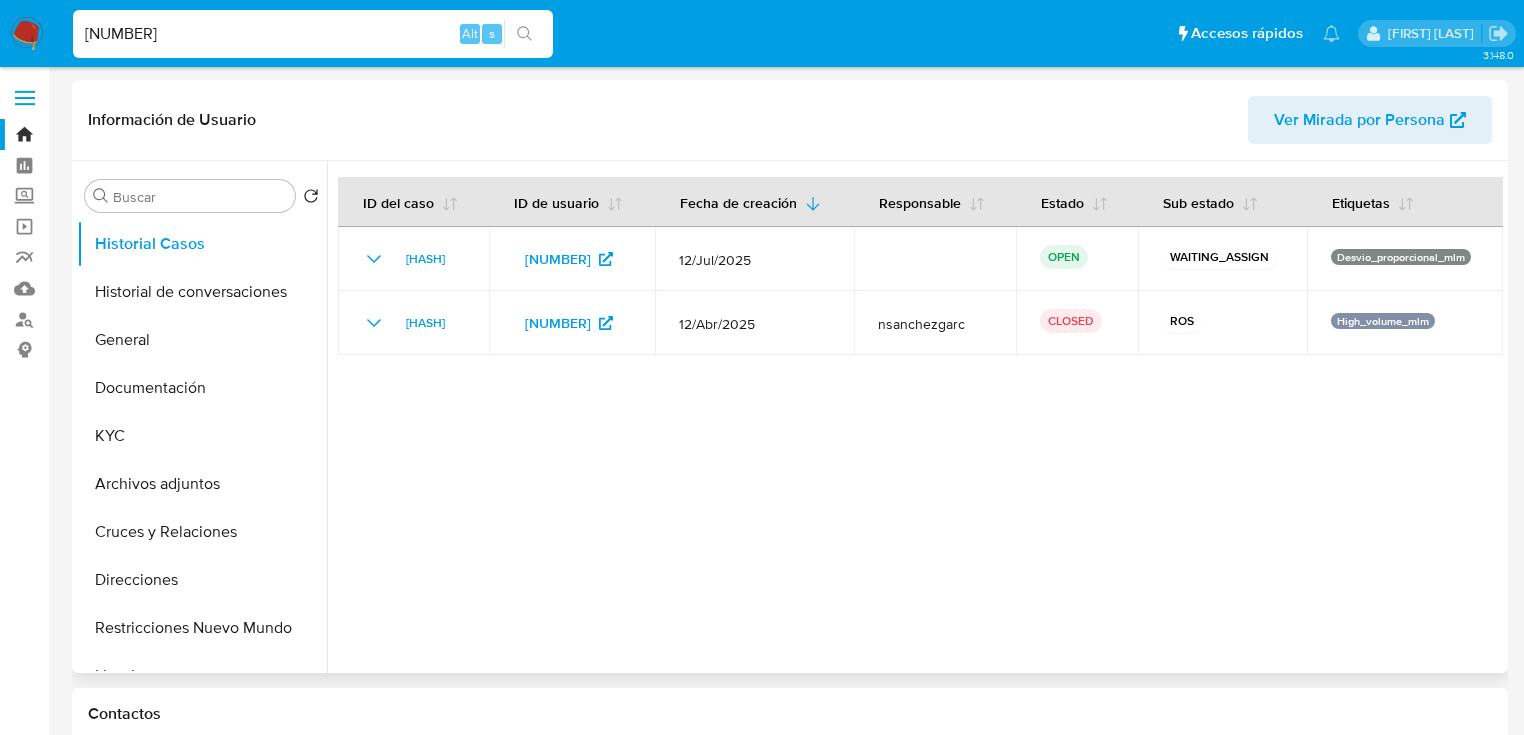 drag, startPoint x: 538, startPoint y: 32, endPoint x: 419, endPoint y: 80, distance: 128.31601 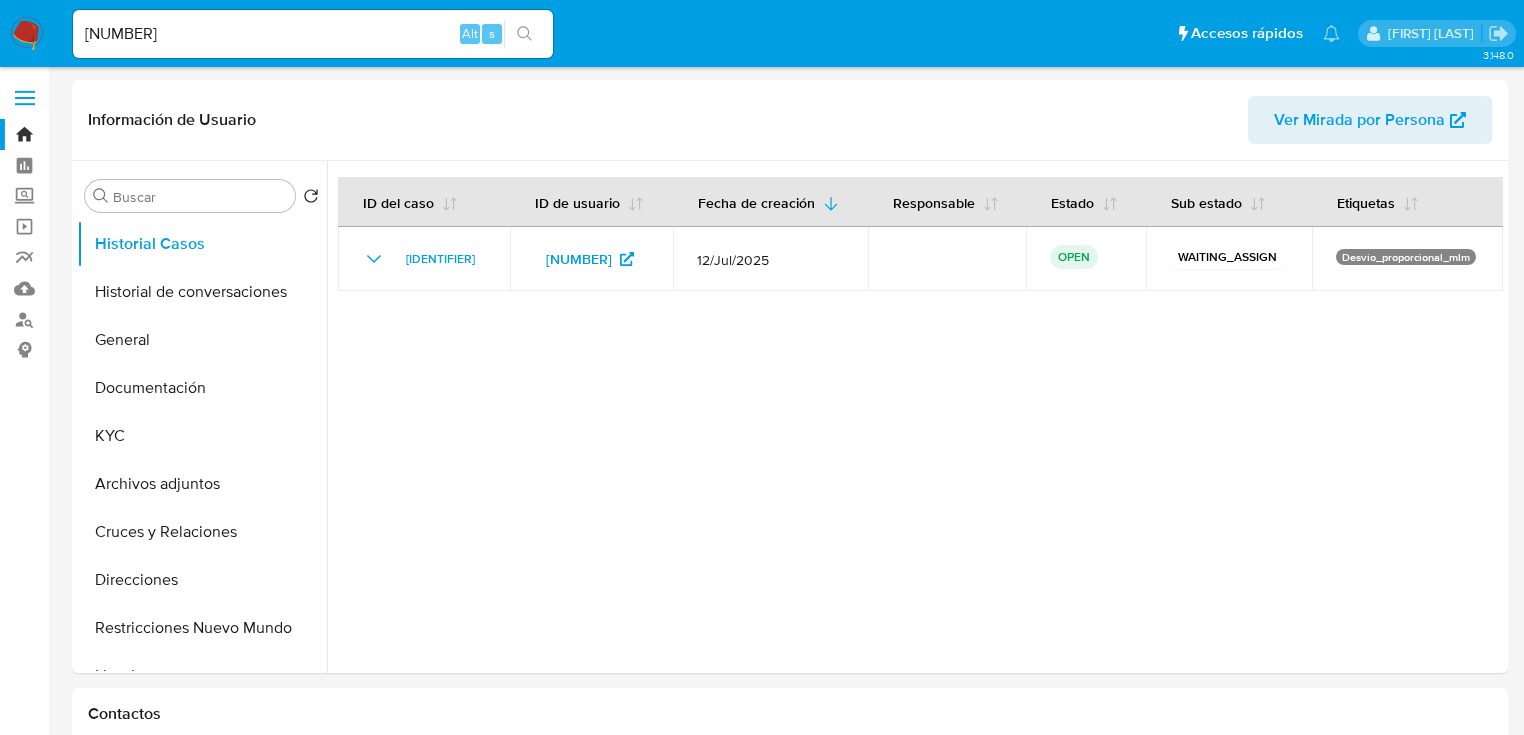 select on "10" 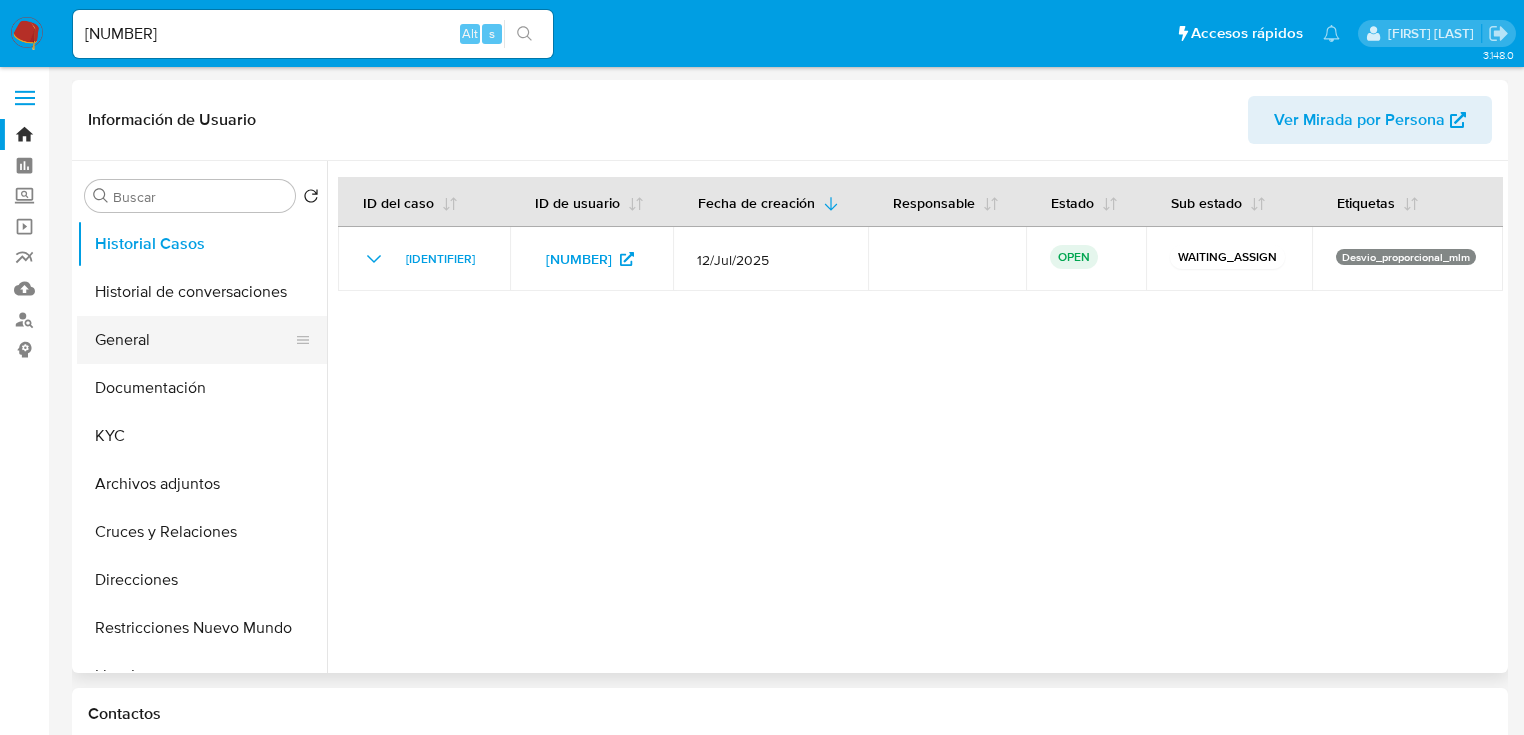 click on "General" at bounding box center [194, 340] 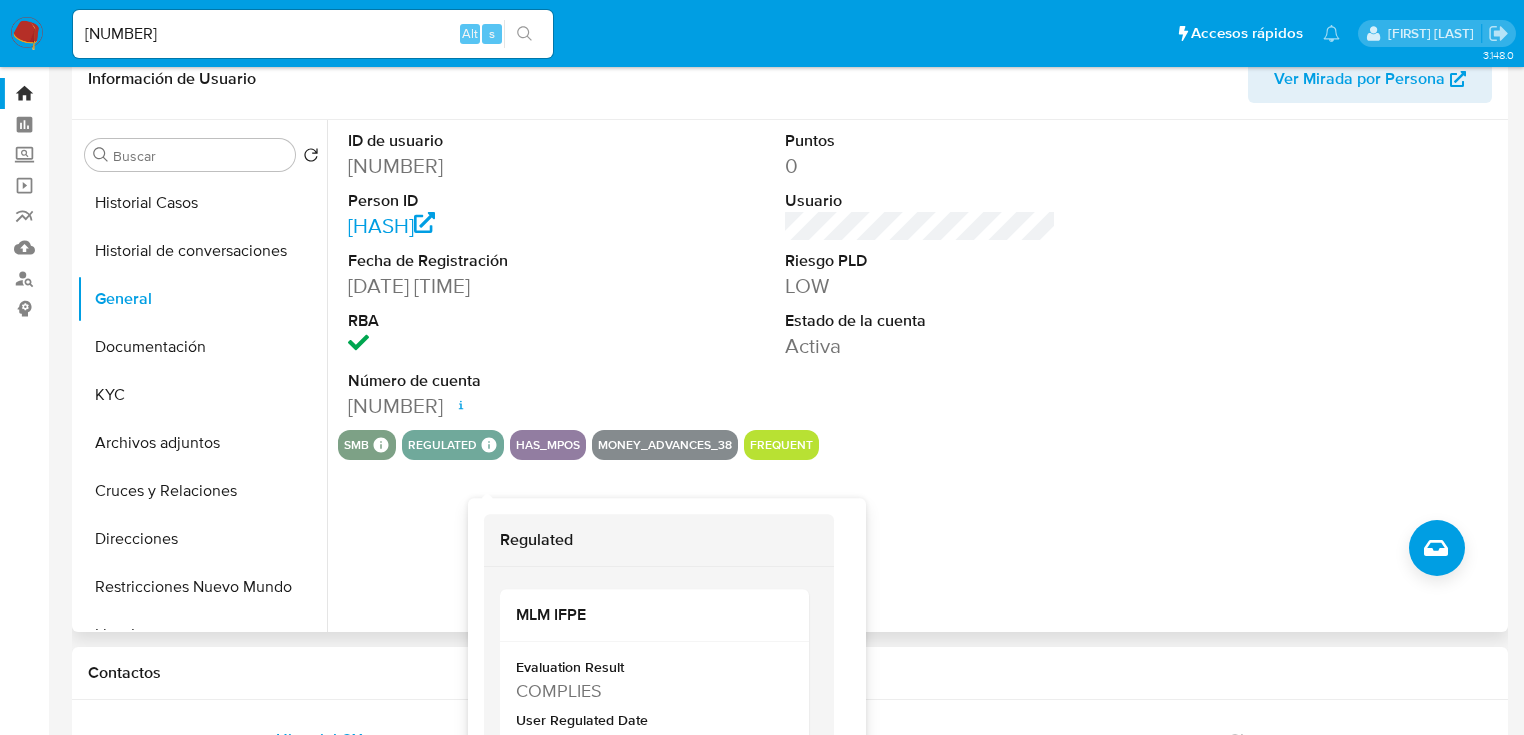 scroll, scrollTop: 80, scrollLeft: 0, axis: vertical 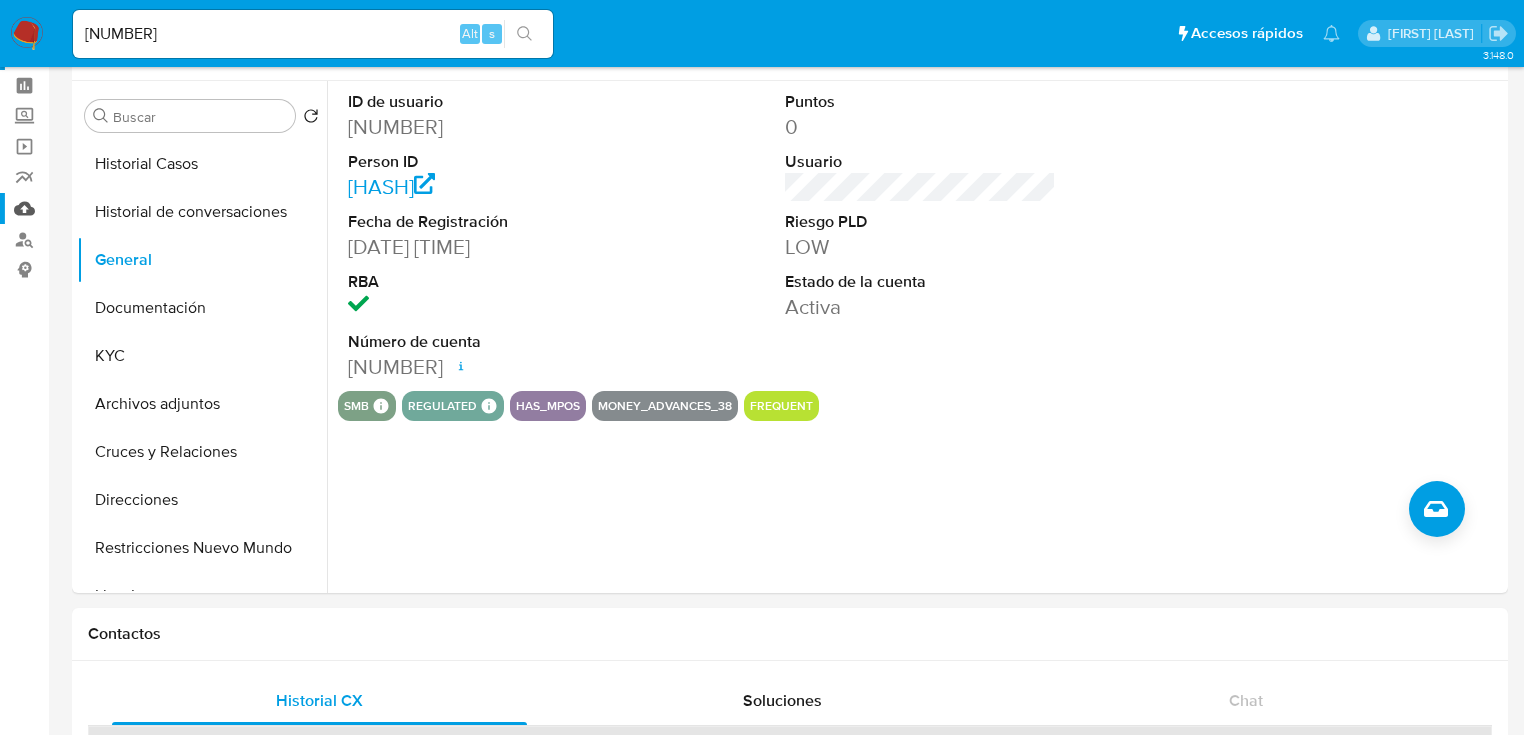 click on "Mulan" at bounding box center [119, 208] 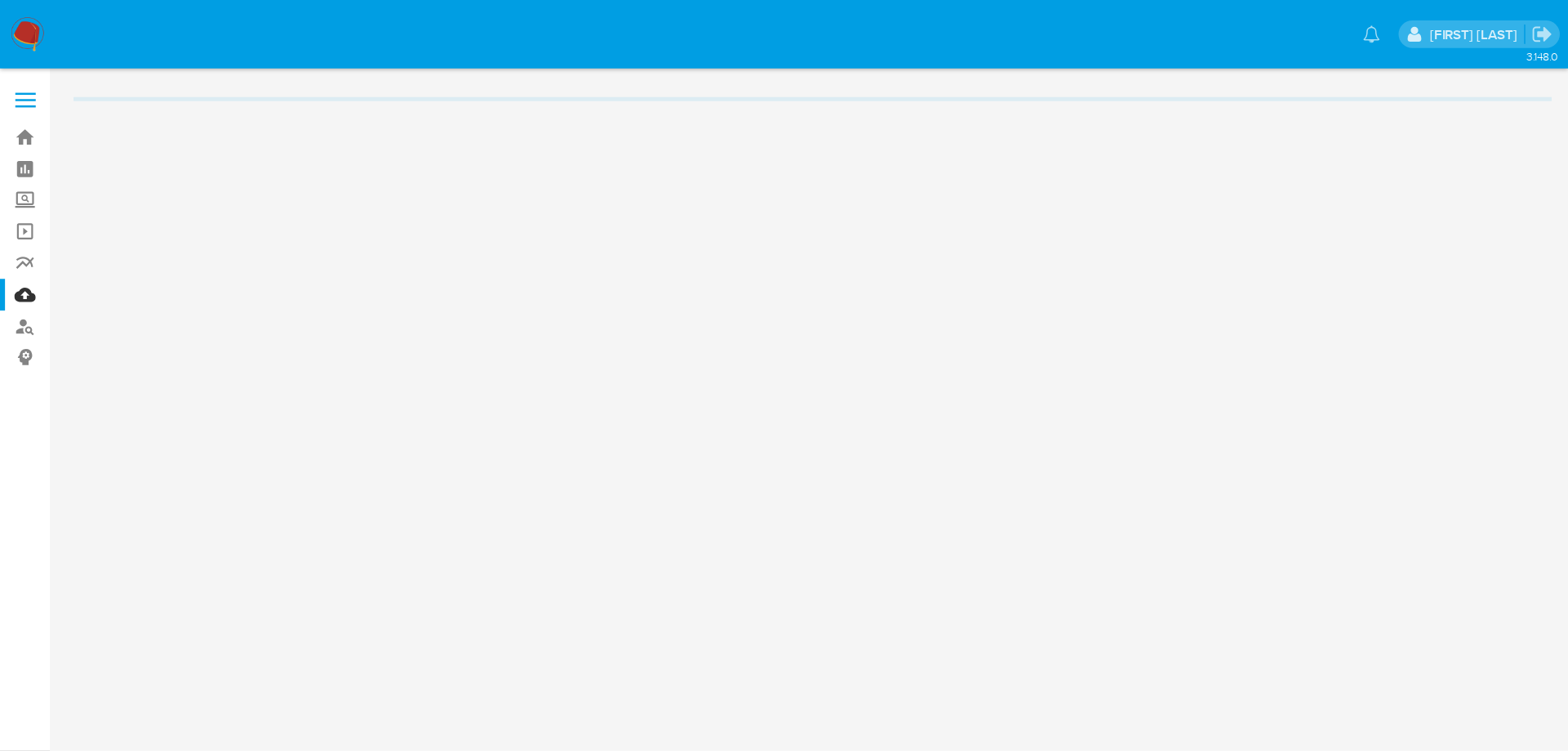 scroll, scrollTop: 0, scrollLeft: 0, axis: both 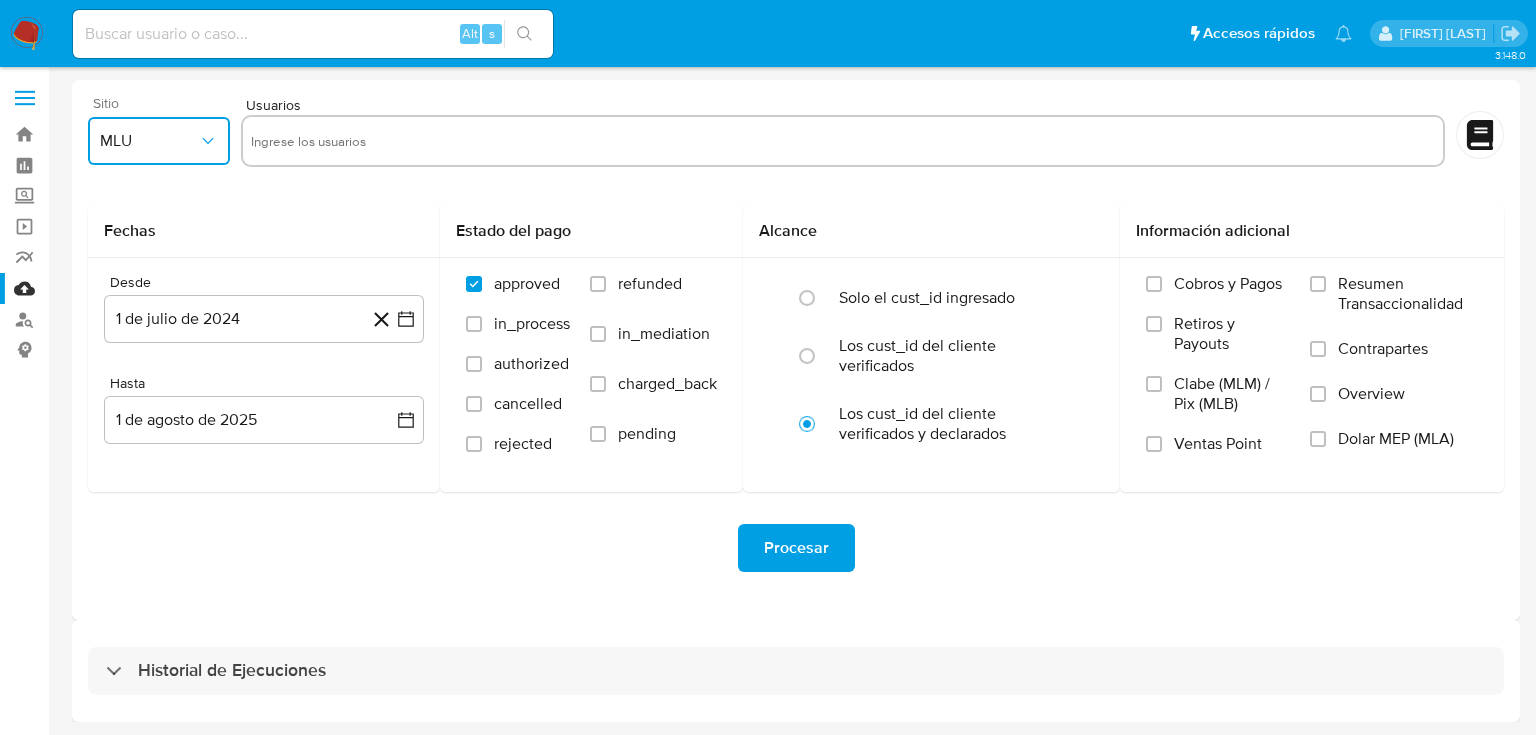 drag, startPoint x: 167, startPoint y: 155, endPoint x: 151, endPoint y: 158, distance: 16.27882 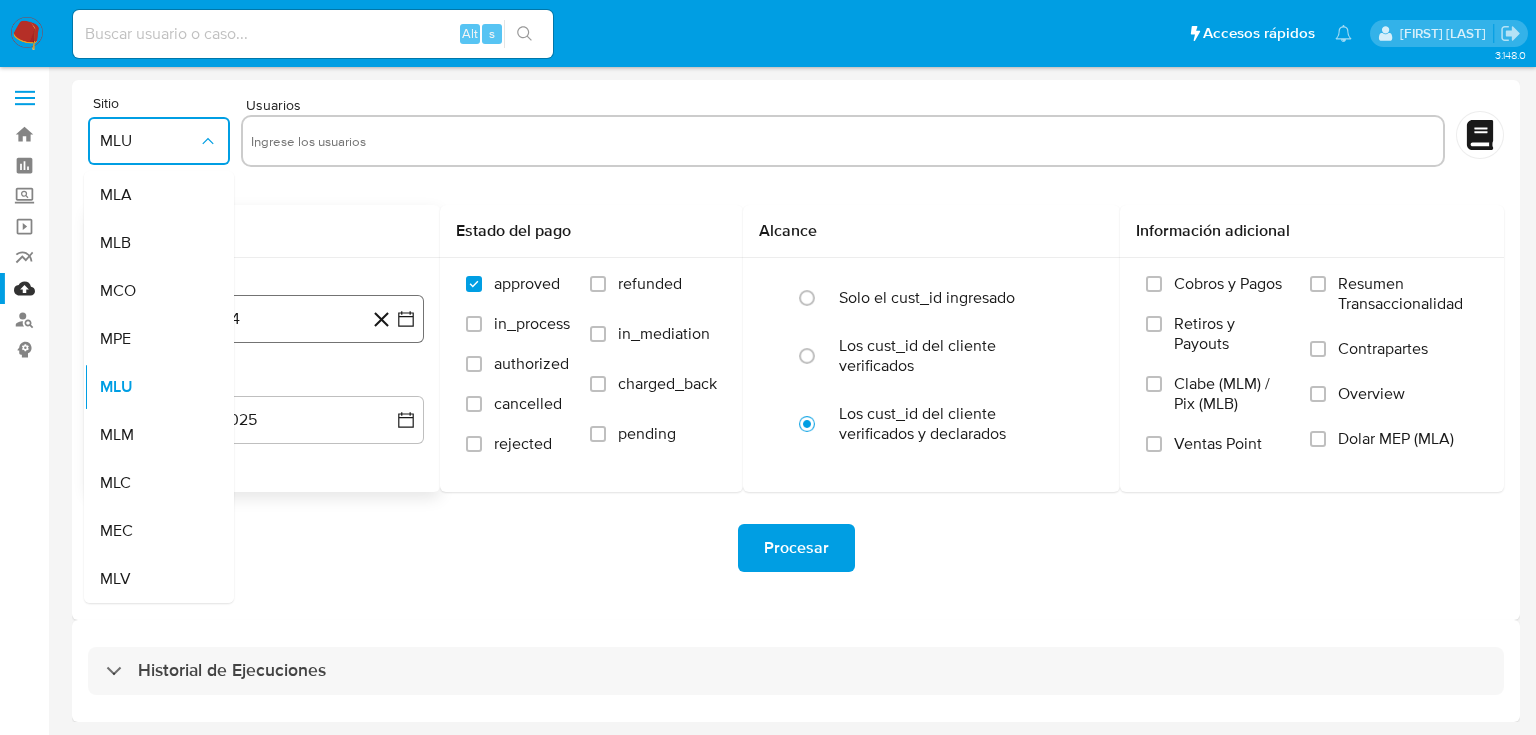 drag, startPoint x: 154, startPoint y: 438, endPoint x: 173, endPoint y: 332, distance: 107.68937 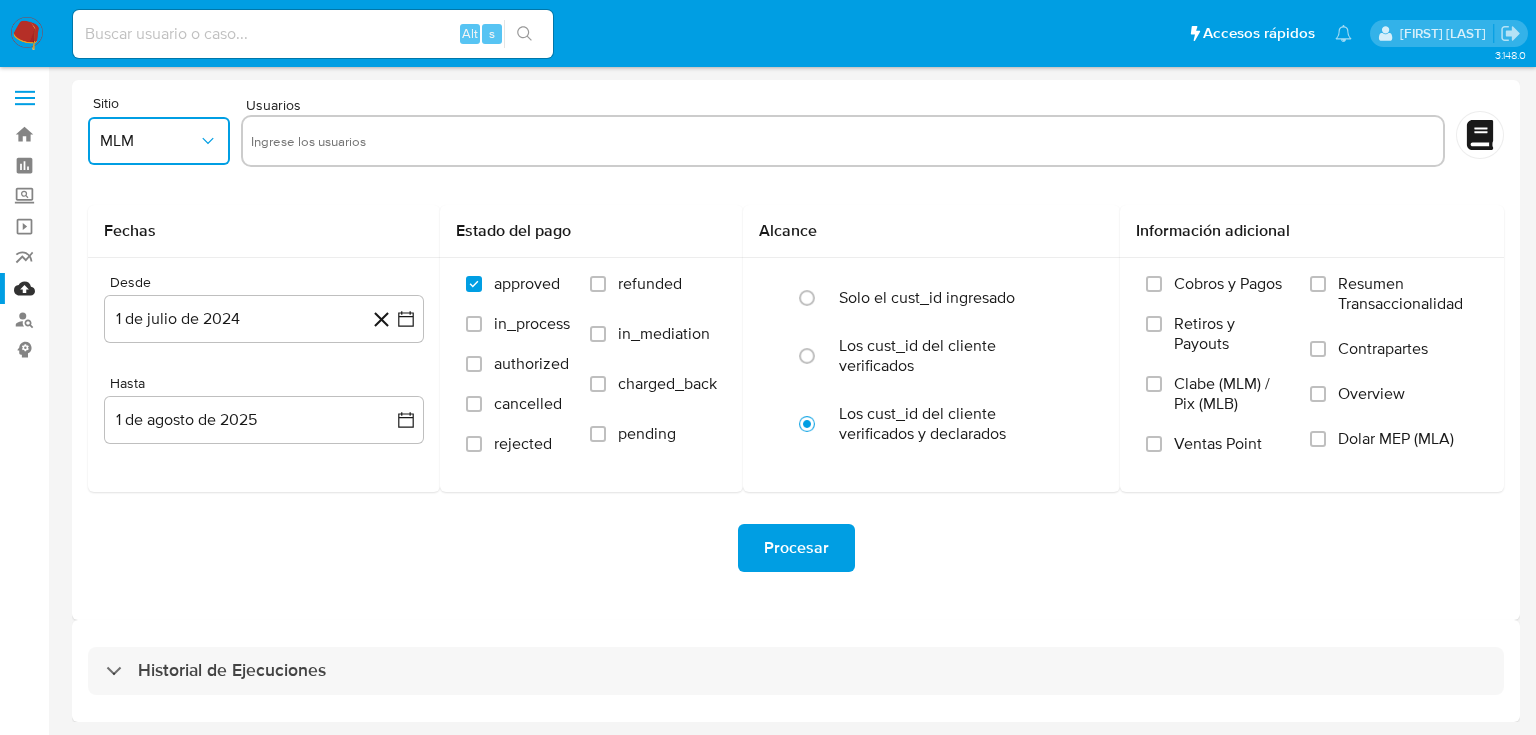 click at bounding box center [843, 141] 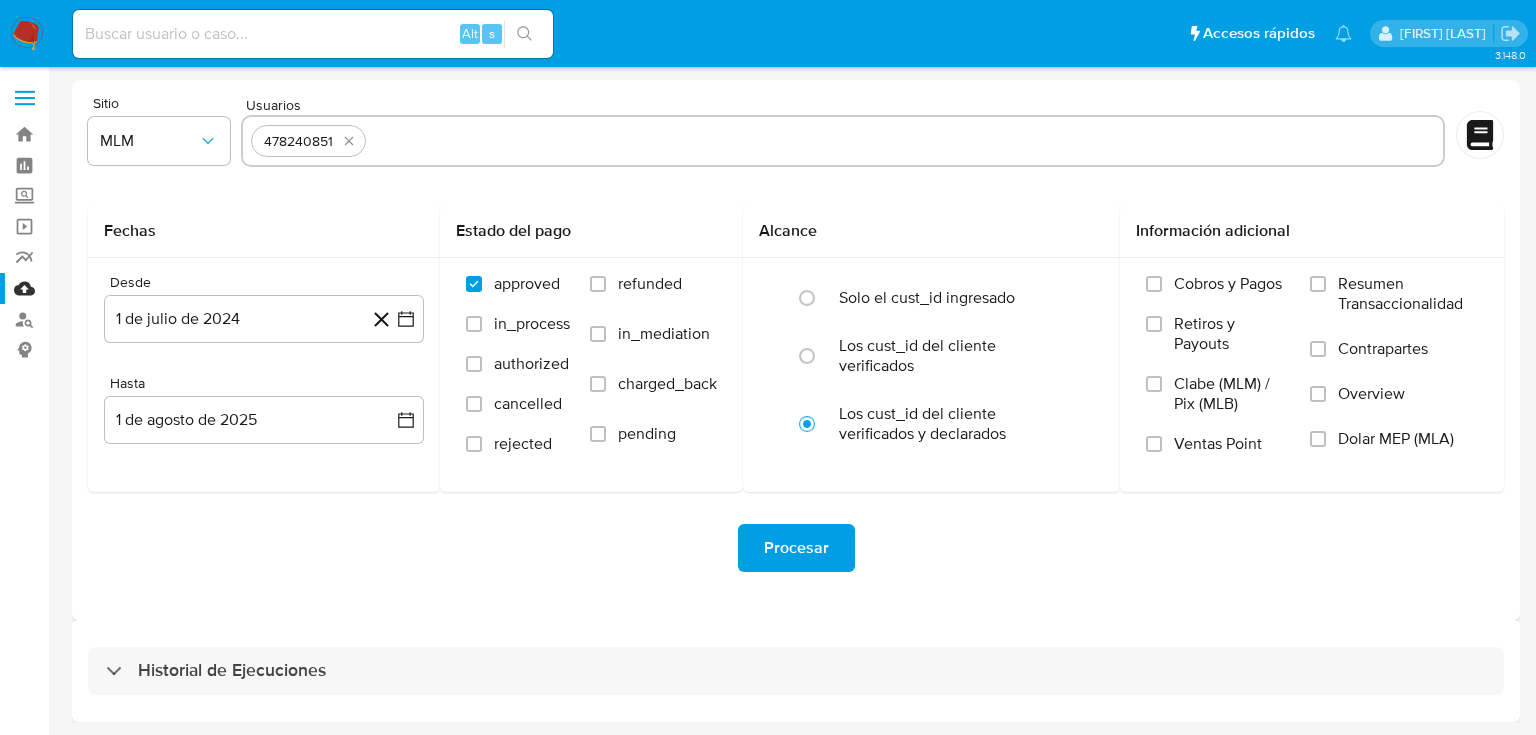 click at bounding box center [904, 141] 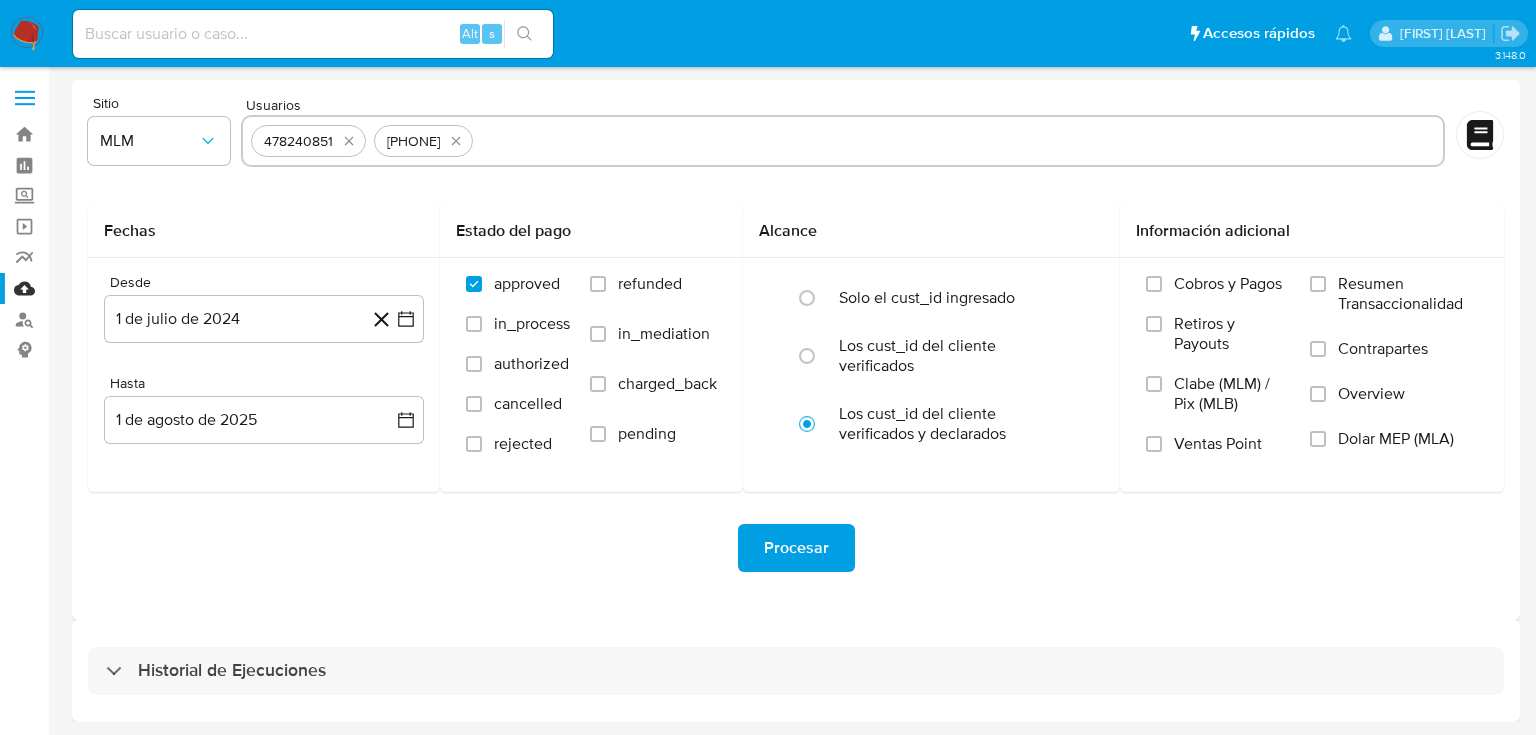 click at bounding box center (958, 141) 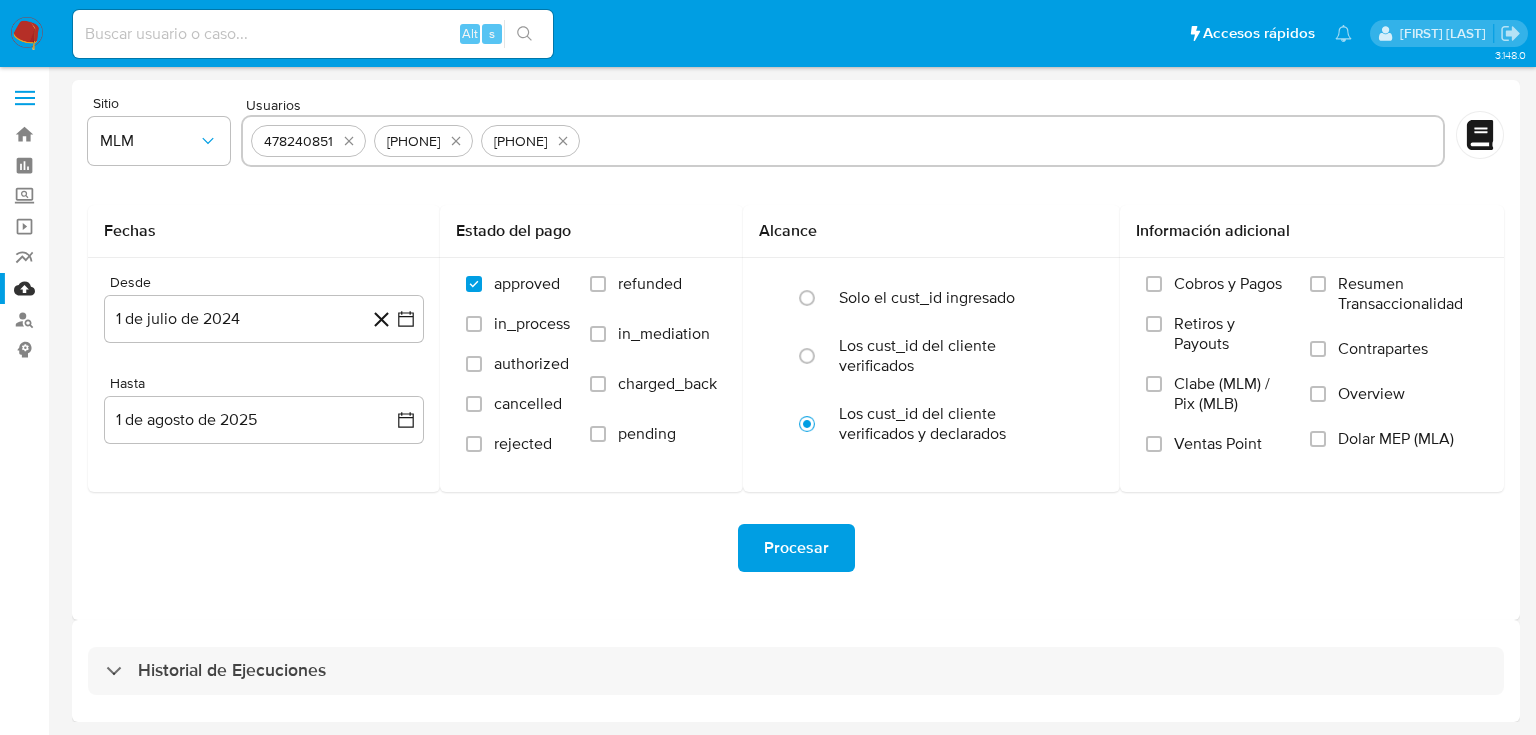 click at bounding box center [1011, 141] 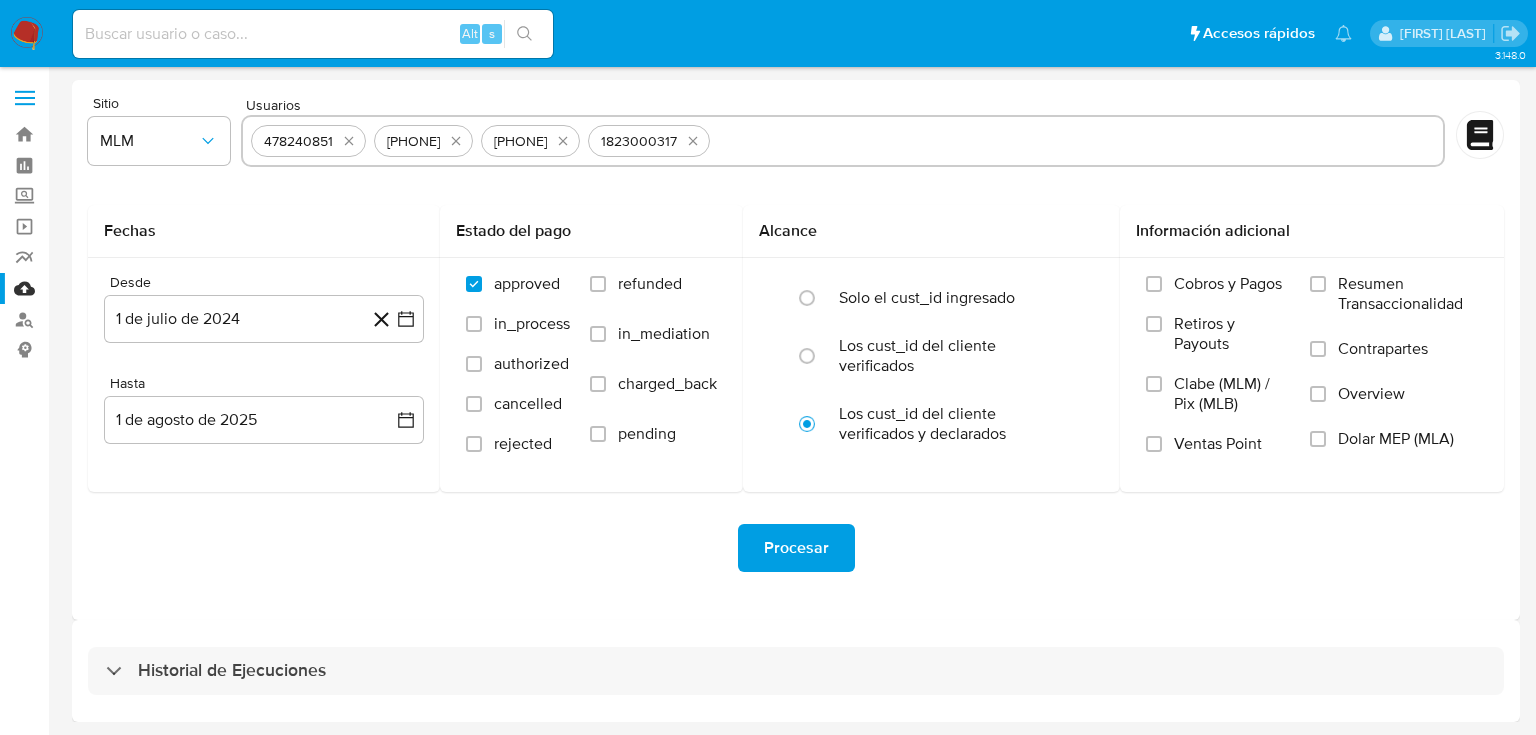 click at bounding box center (1076, 141) 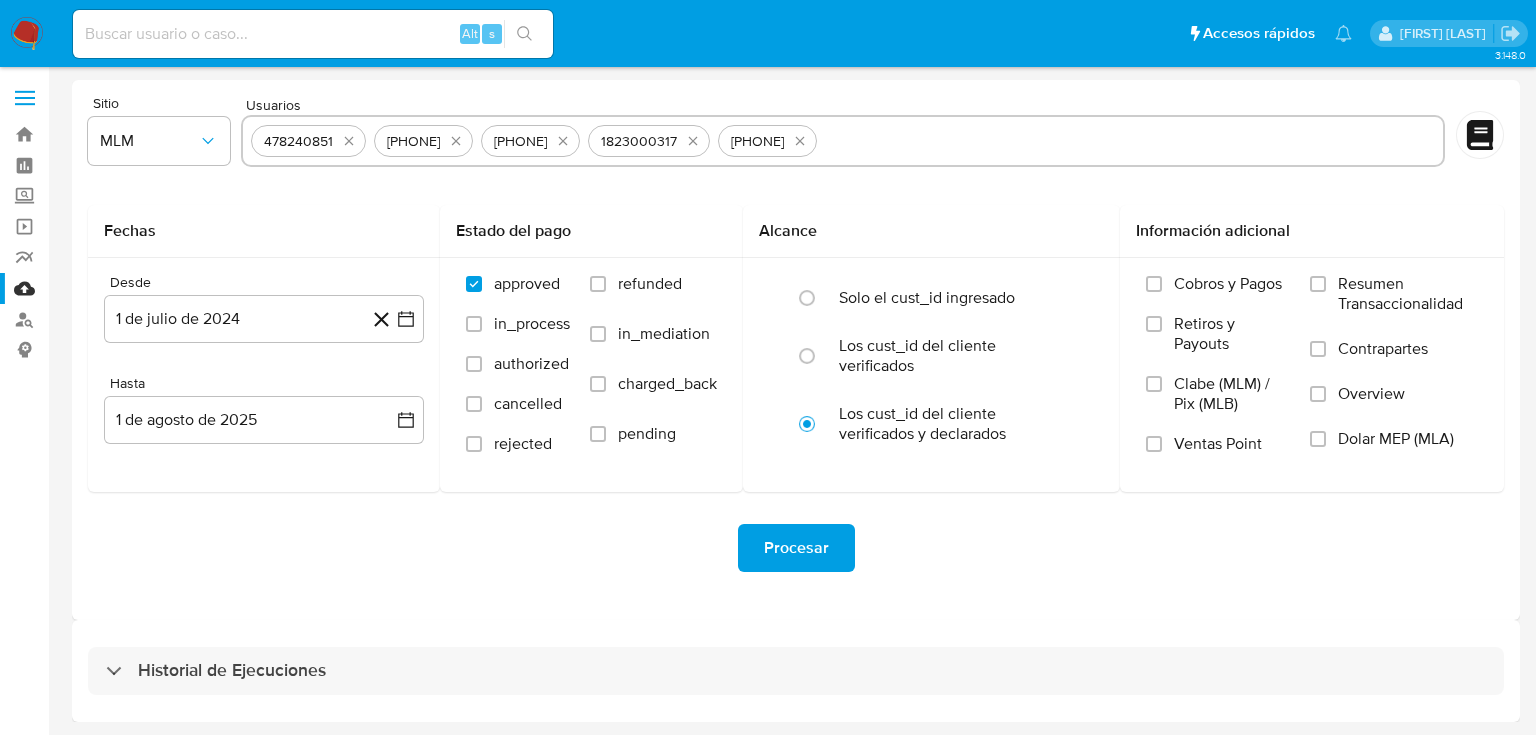 click at bounding box center (1130, 141) 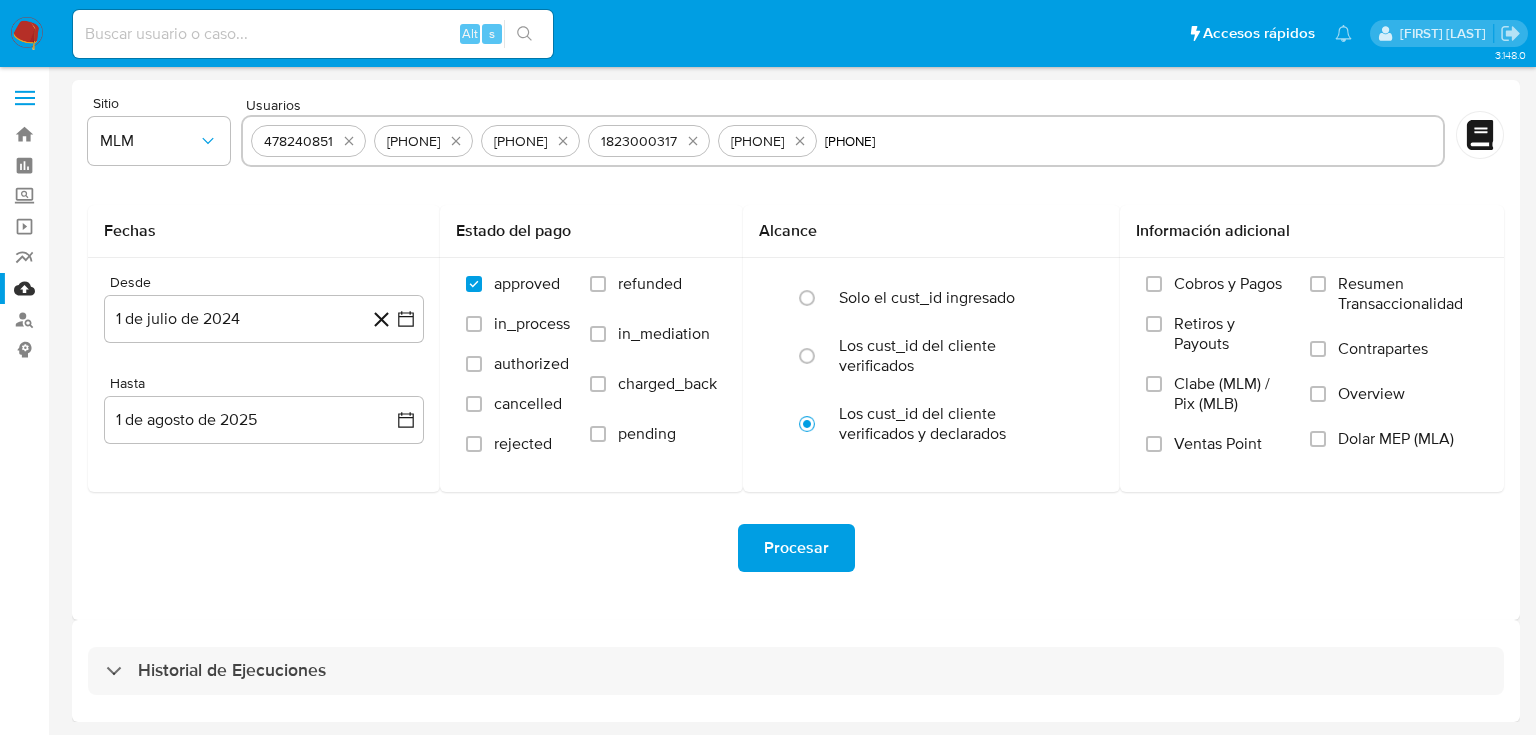 type 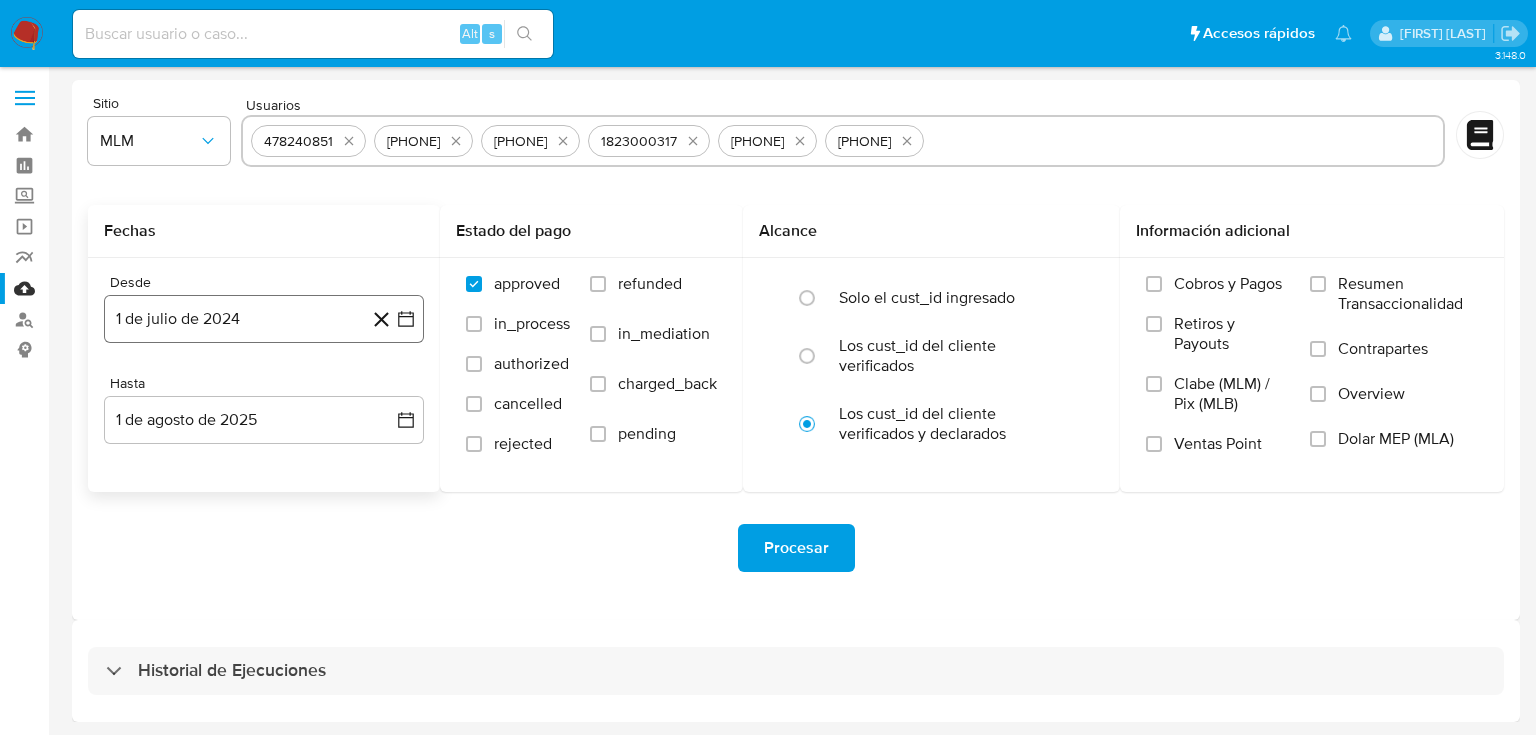 click 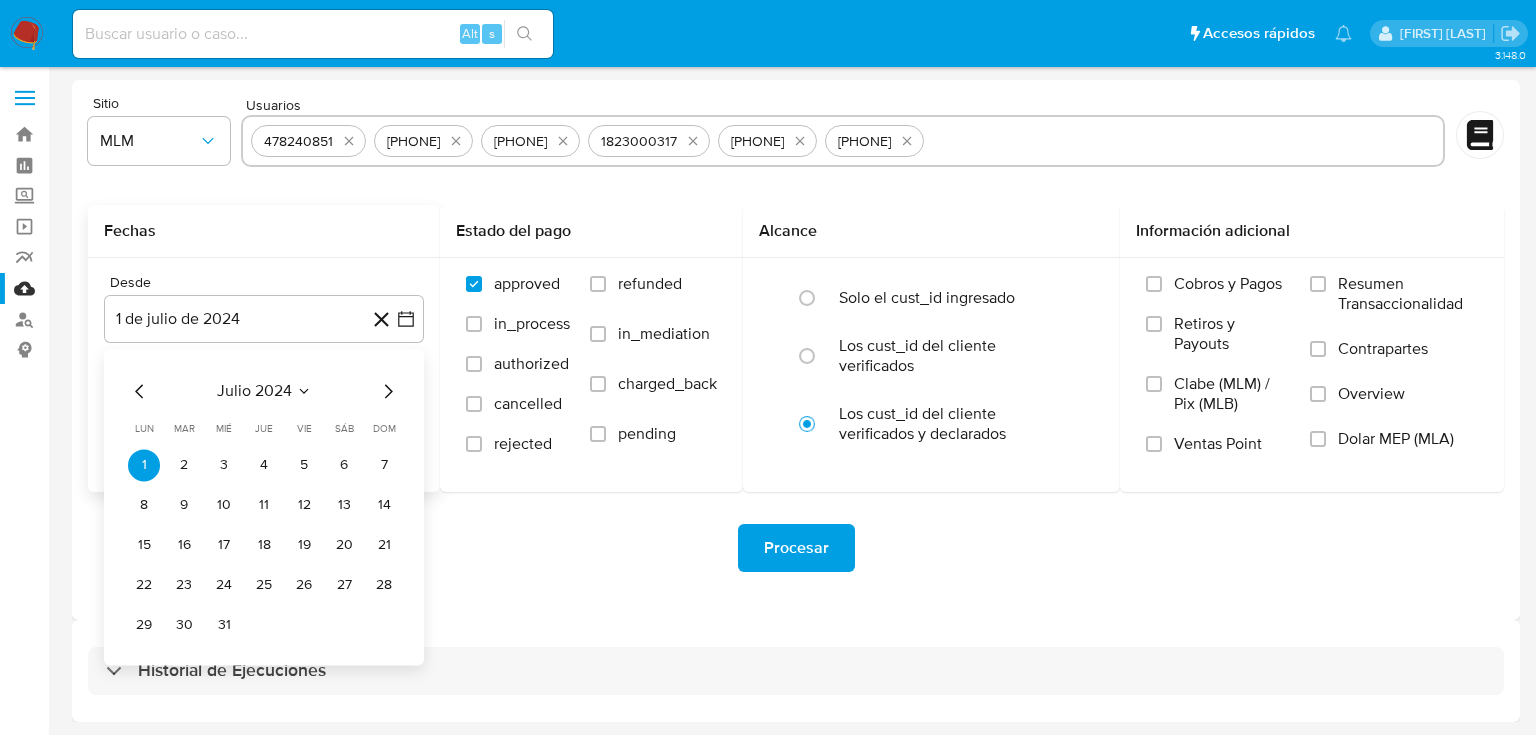 click 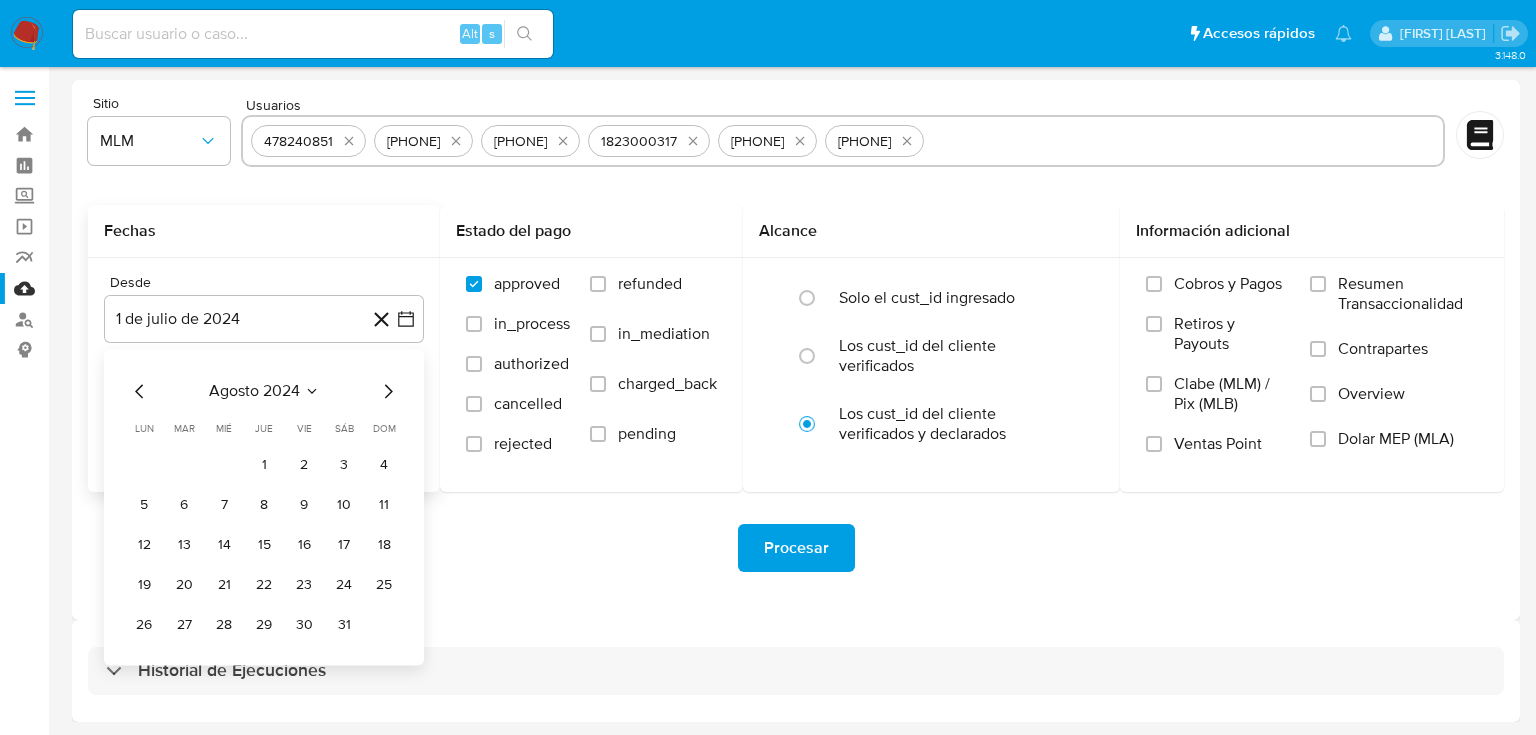 click 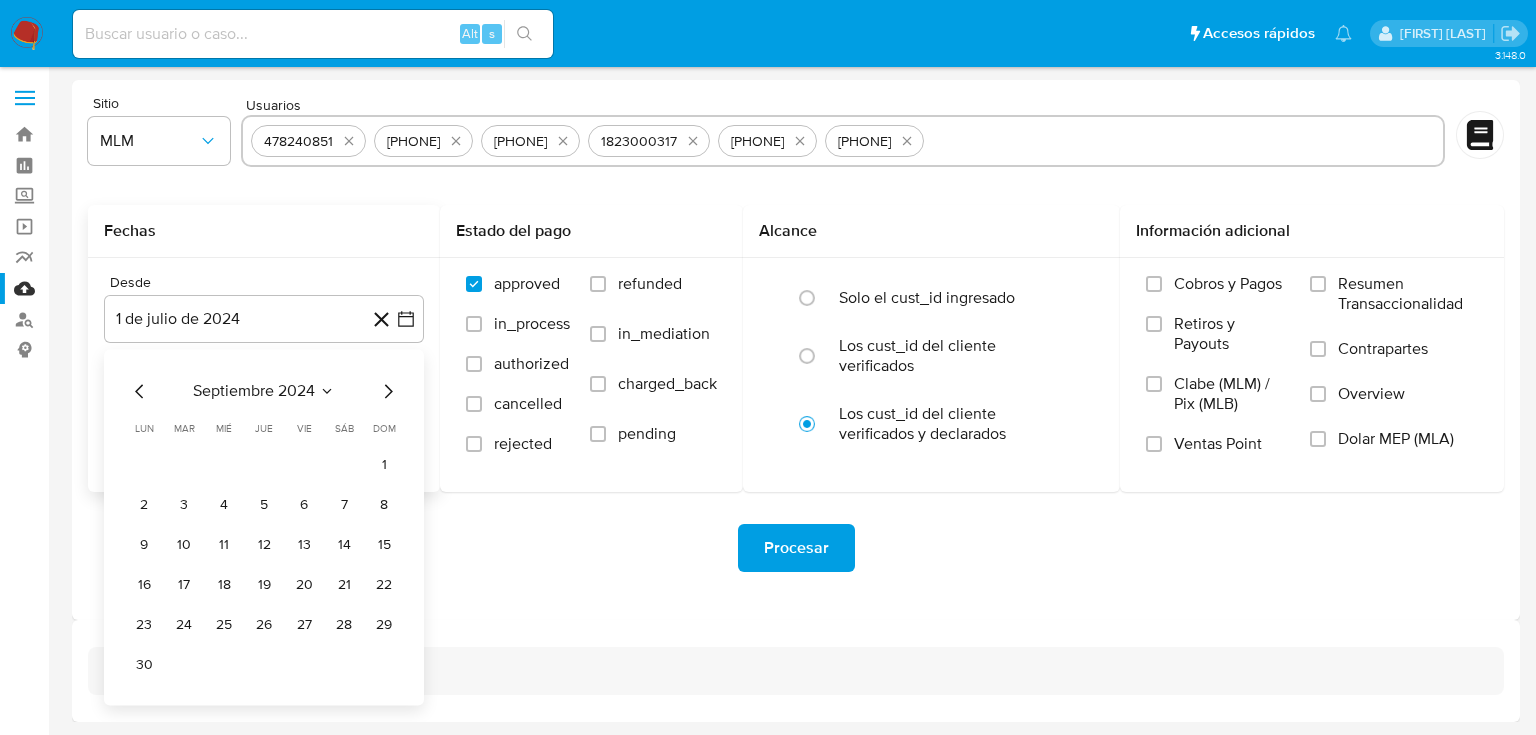 click 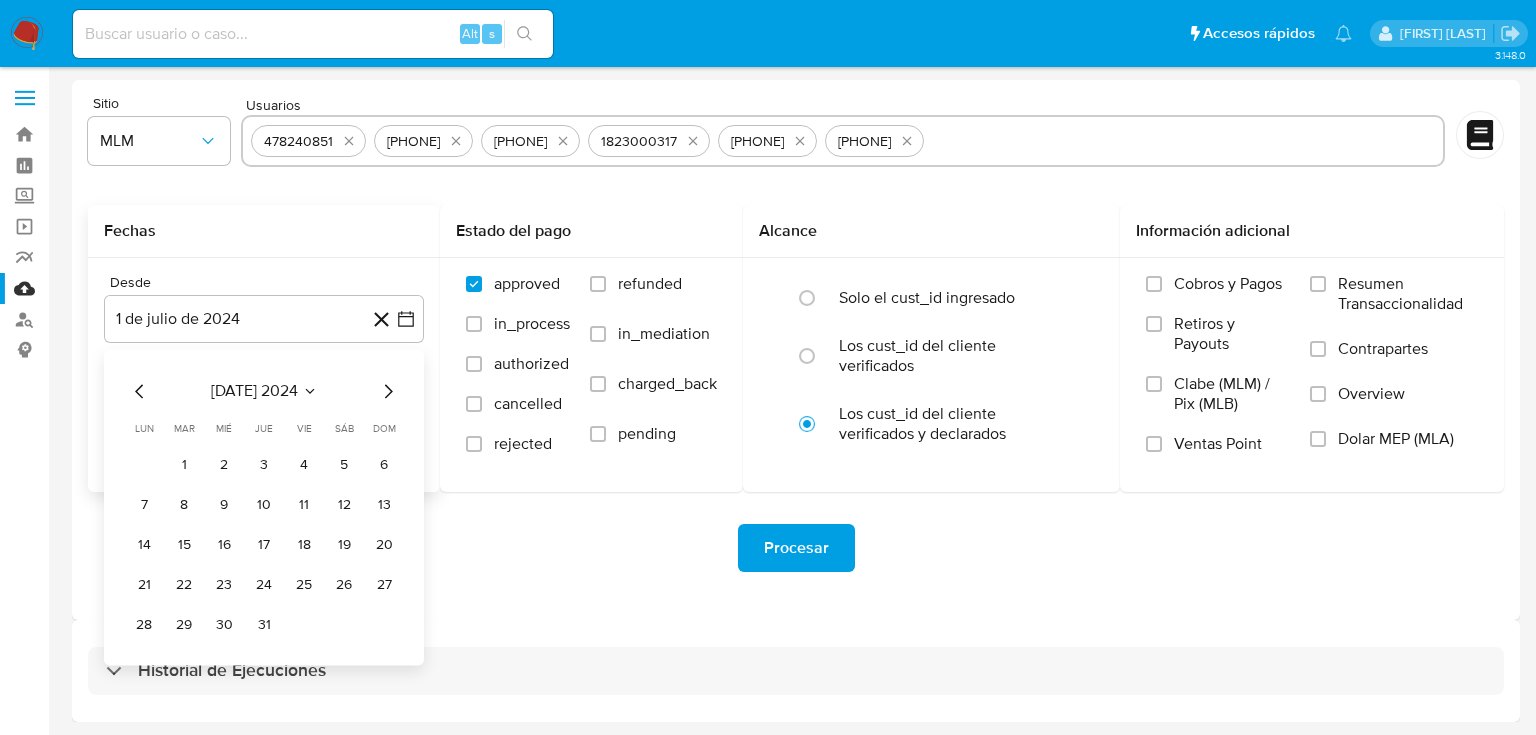click 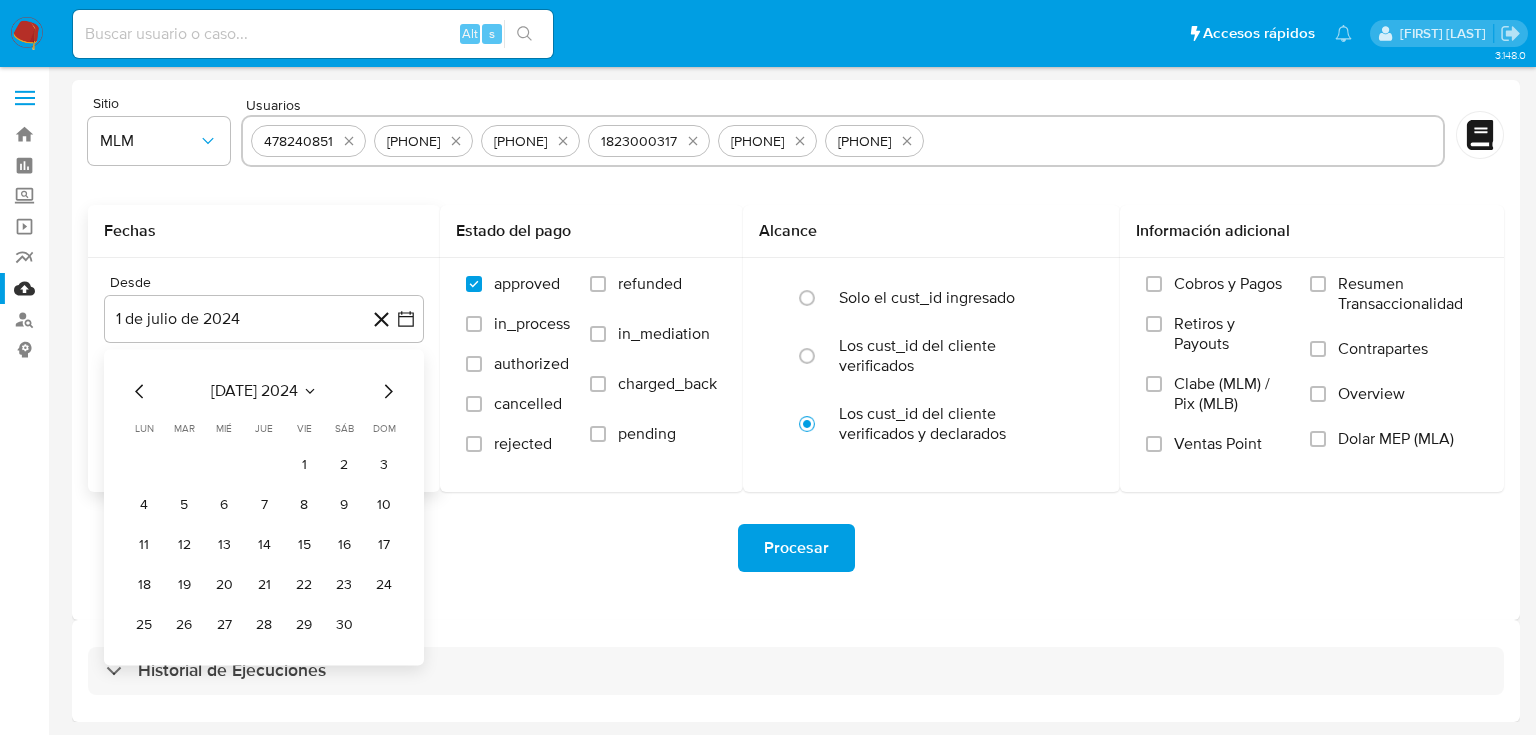 click 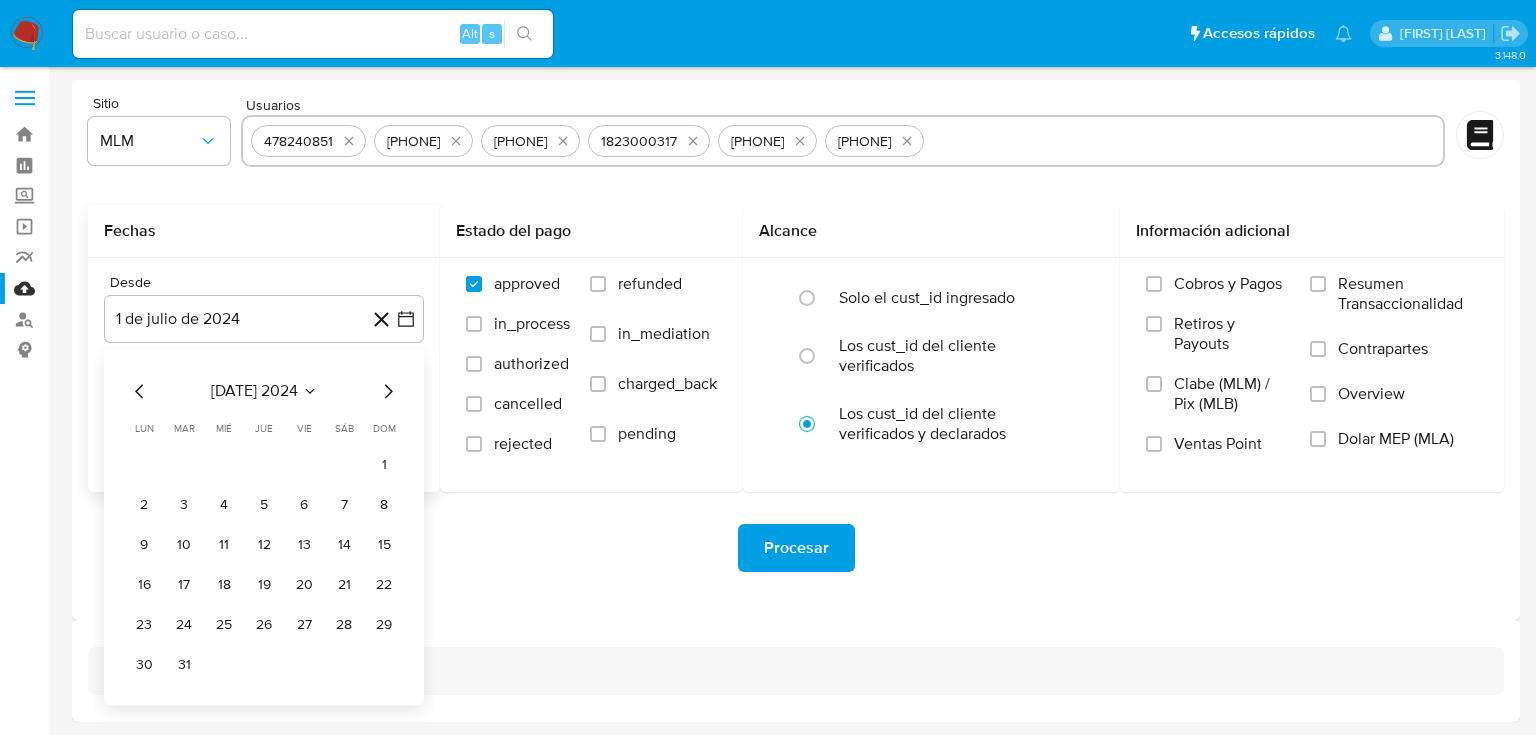 click 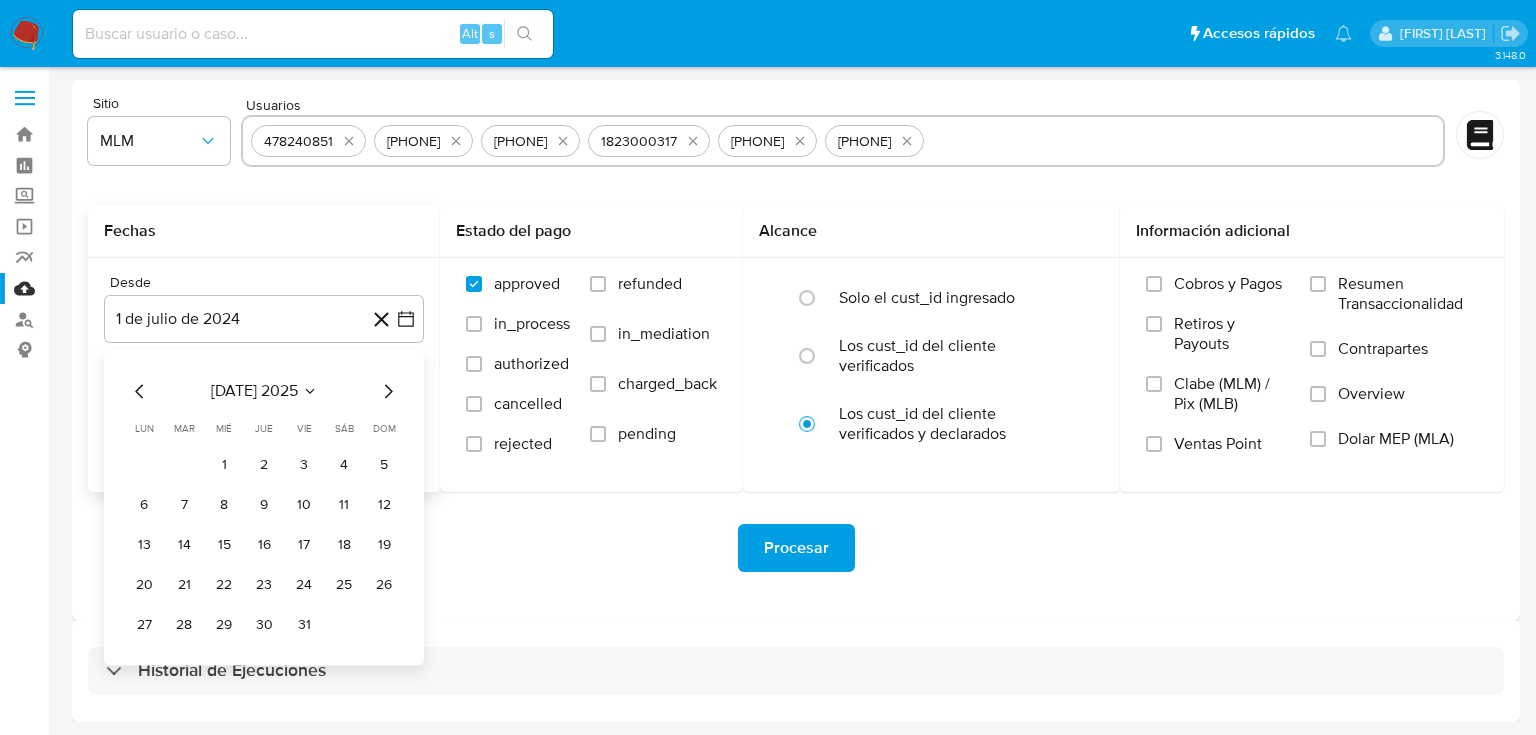 drag, startPoint x: 226, startPoint y: 457, endPoint x: 279, endPoint y: 458, distance: 53.009434 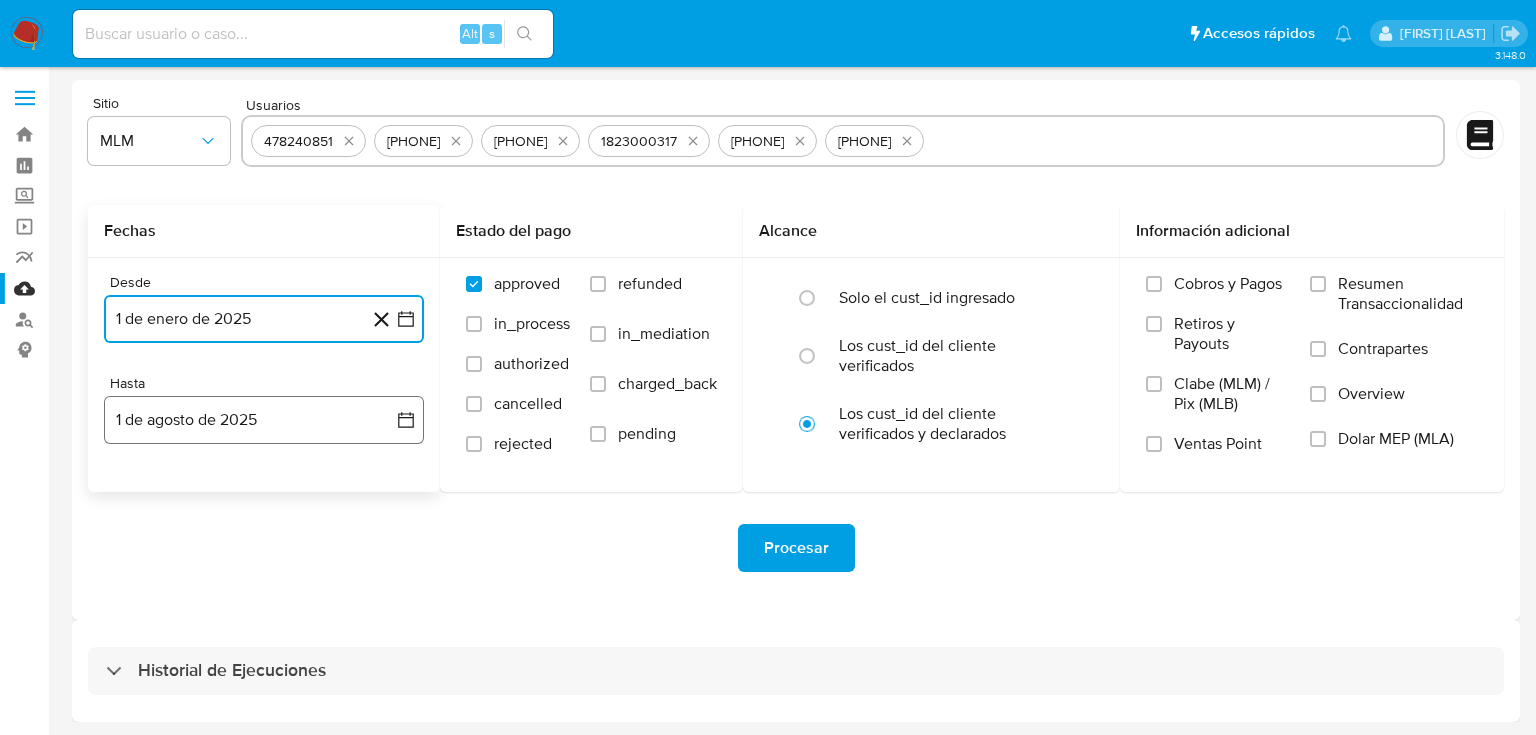 click 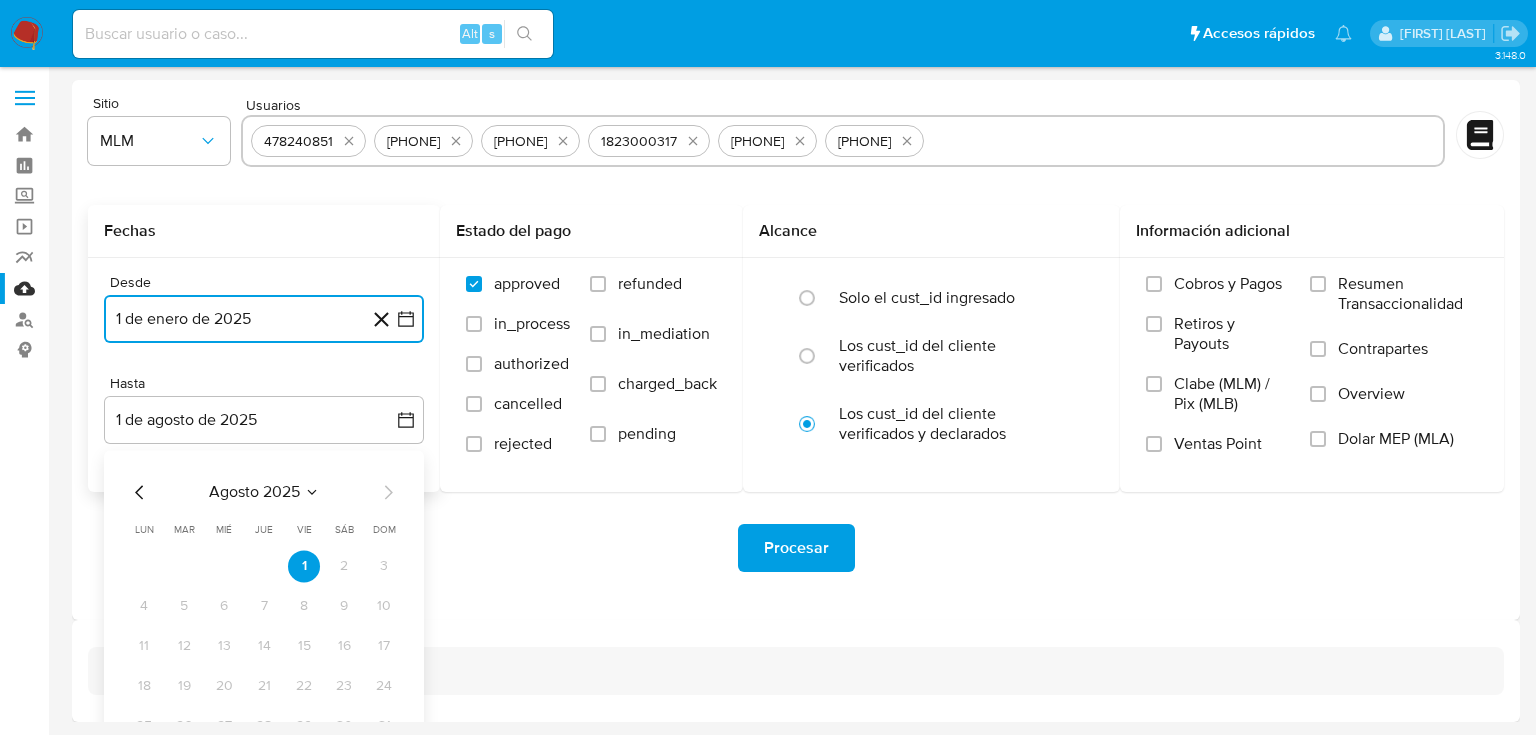 click 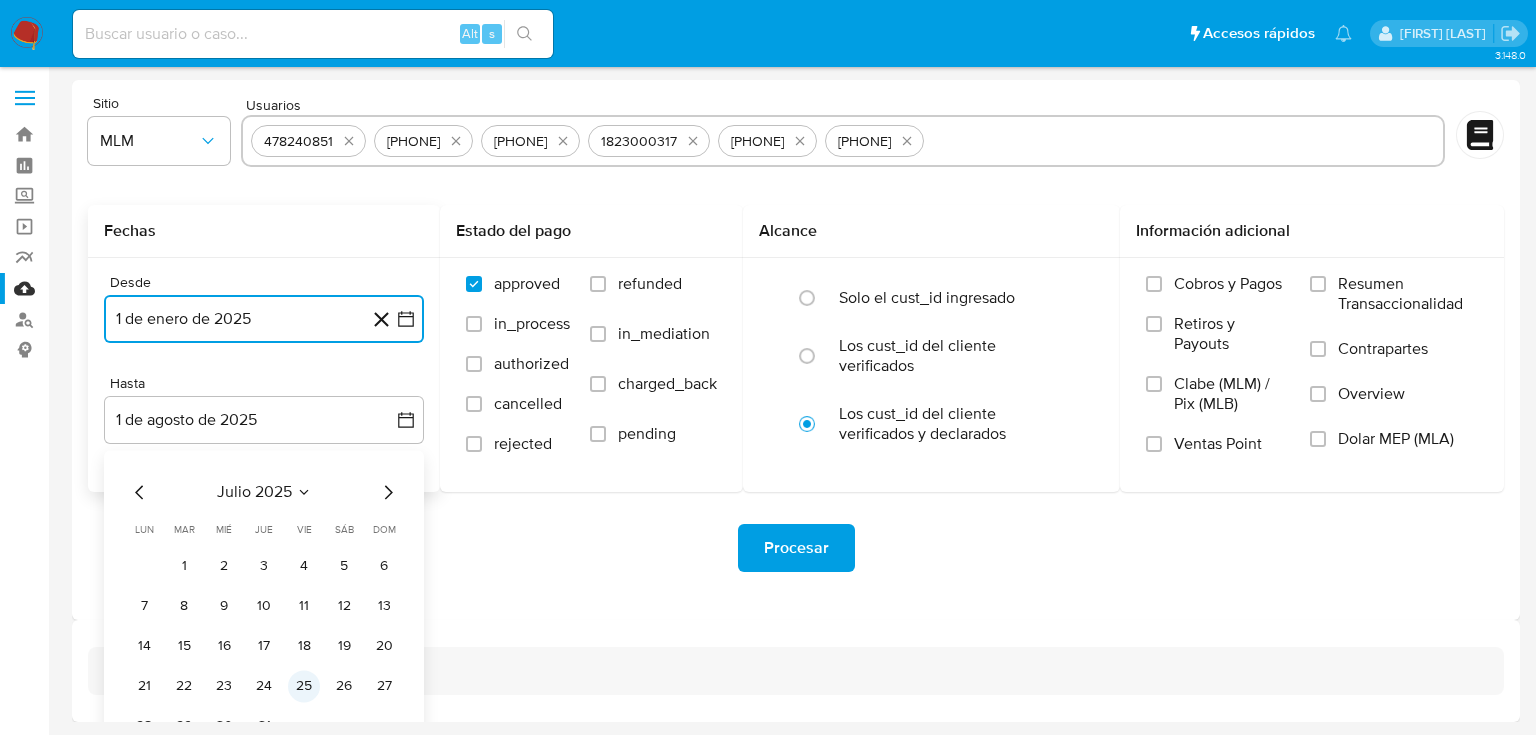 type 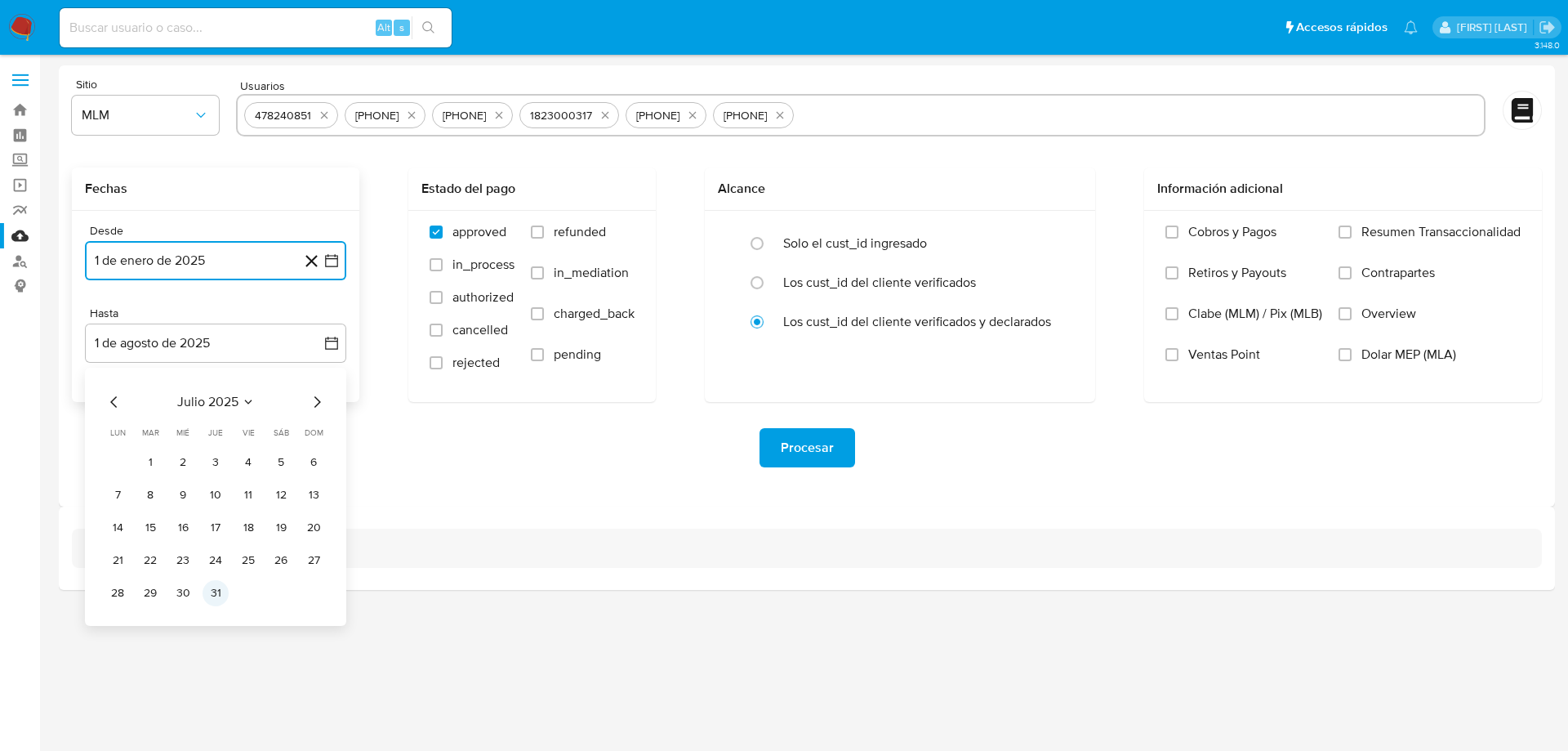 click on "31" at bounding box center [216, 593] 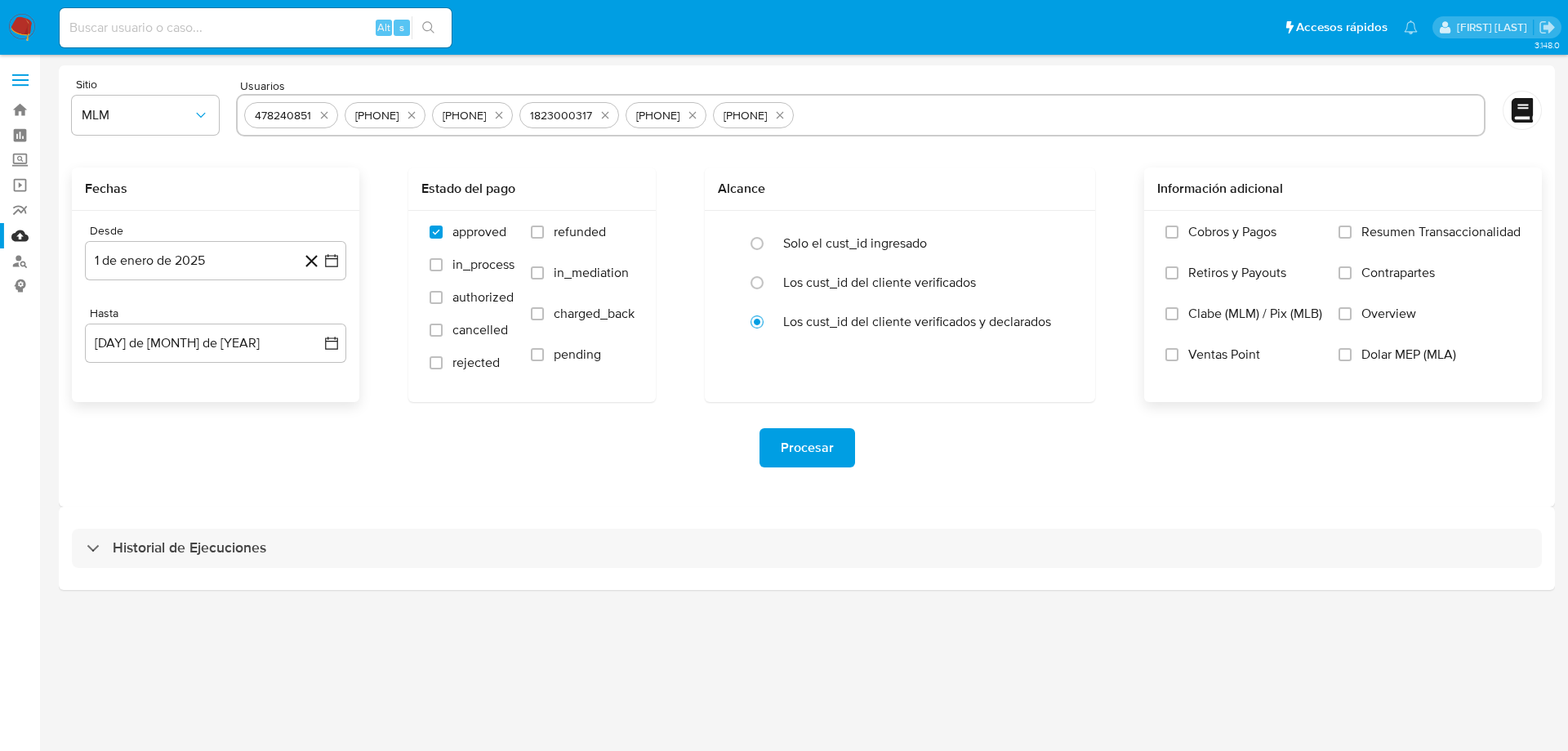 click on "Overview" at bounding box center (1429, 326) 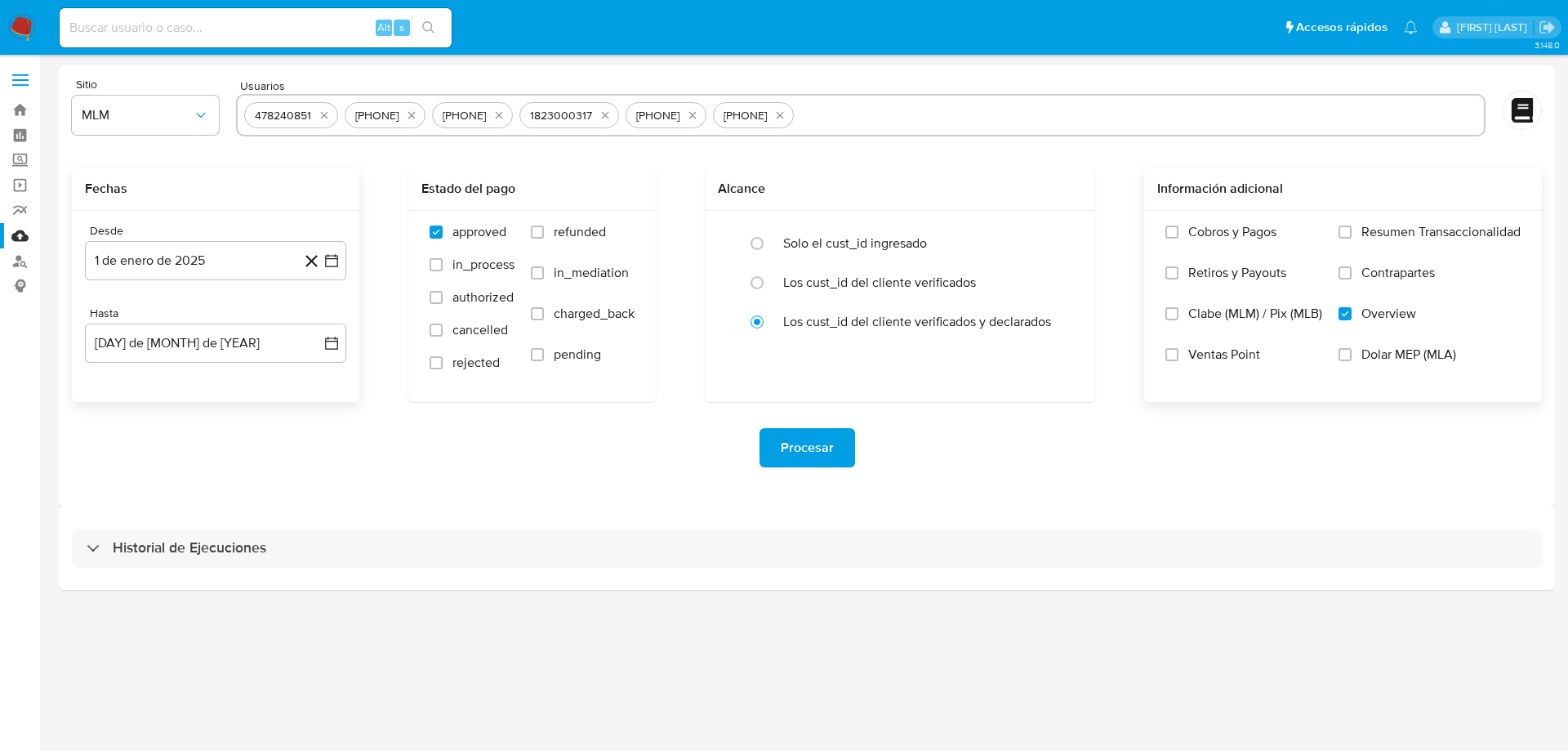 click on "Procesar" at bounding box center [807, 448] 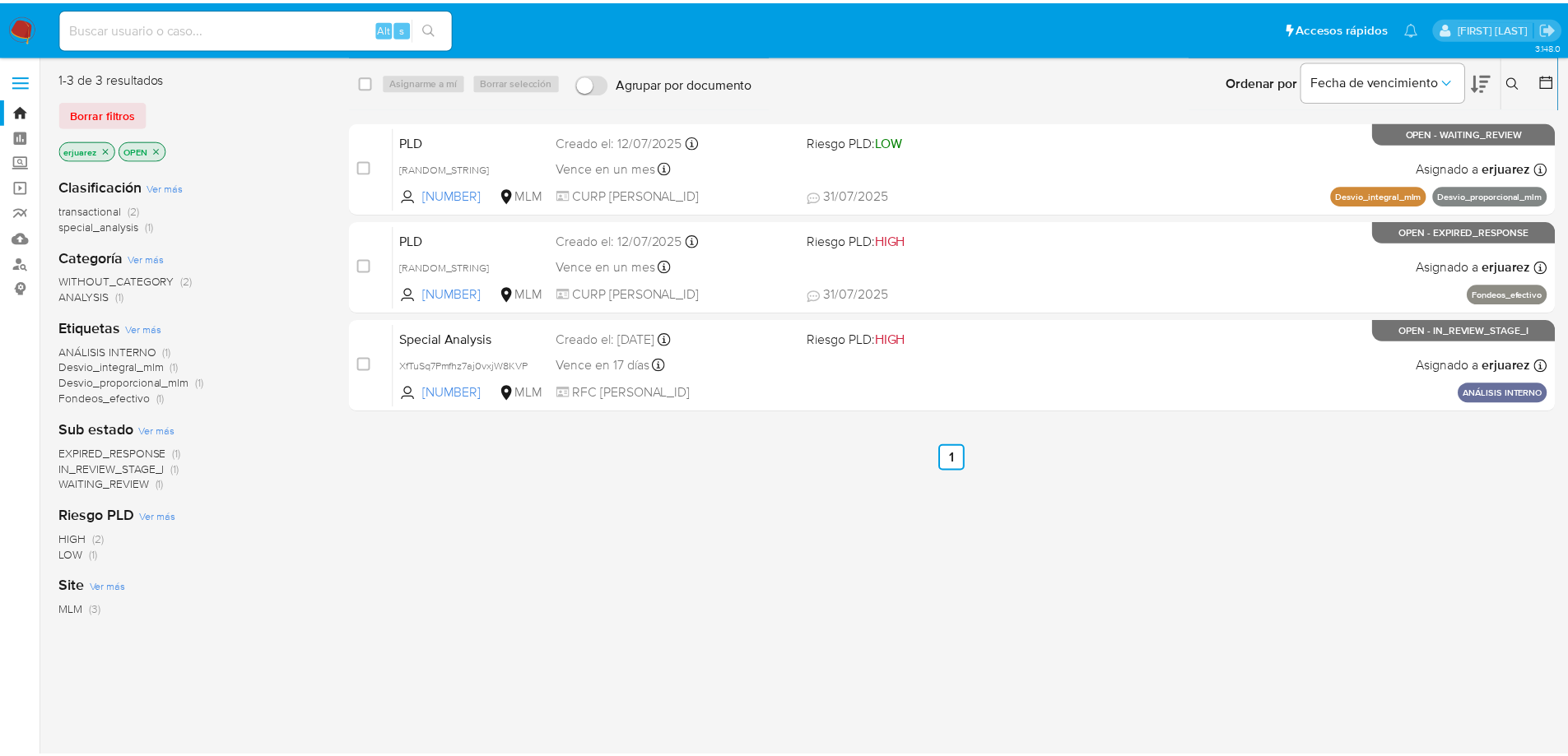 scroll, scrollTop: 0, scrollLeft: 0, axis: both 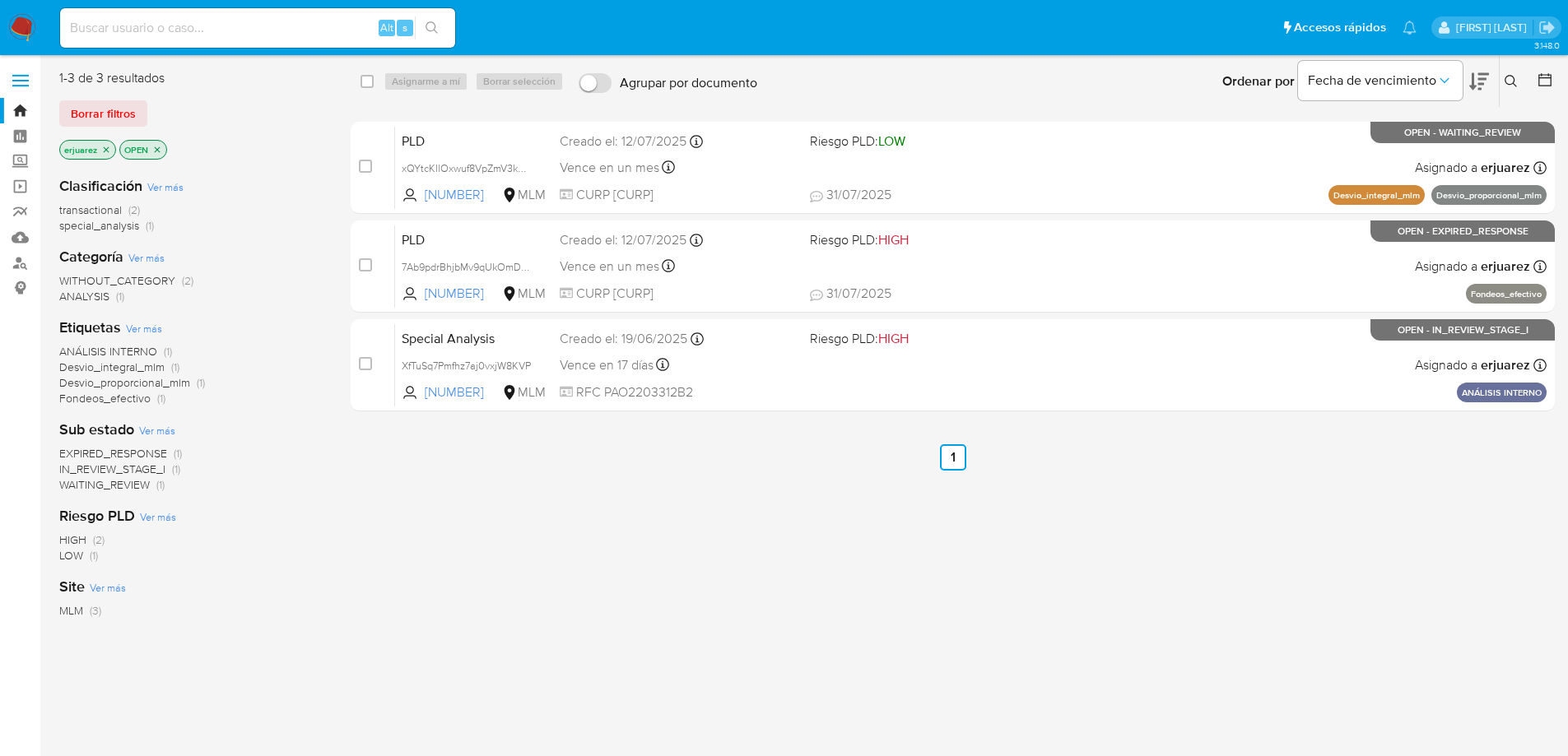 click on "select-all-cases-checkbox Asignarme a mí Borrar selección Agrupar por documento Ordenar por Fecha de vencimiento   No es posible ordenar los resultados mientras se encuentren agrupados. Ingrese ID de usuario o caso Buscar Borrar filtros case-item-checkbox   No es posible asignar el caso PLD xQYtcKIlOxwuf8VpZmV3kQ9Z [NUMBER] MLM Riesgo PLD:  LOW Creado el: [DATE]   Creado el: [DATE] [TIME] Vence en un mes   Vence el [DATE] [TIME] CURP   [CURP] [DATE]   [DATE] [TIME] Asignado a   [NAME]   Asignado el: [DATE] [TIME] Desvio_integral_mlm Desvio_proporcional_mlm OPEN - WAITING_REVIEW  case-item-checkbox   No es posible asignar el caso PLD 7Ab9pdrBhjbMv9qUkOmDPxpw [NUMBER] MLM Riesgo PLD:  HIGH Creado el: [DATE]   Creado el: [DATE] [TIME] Vence en un mes   Vence el [DATE] [TIME] CURP   [CURP] [DATE]   [DATE] [TIME] Asignado a   [NAME]   Asignado el: [DATE] [TIME] Fondeos_efectivo OPEN - EXPIRED_RESPONSE  case-item-checkbox" at bounding box center [952, 435] 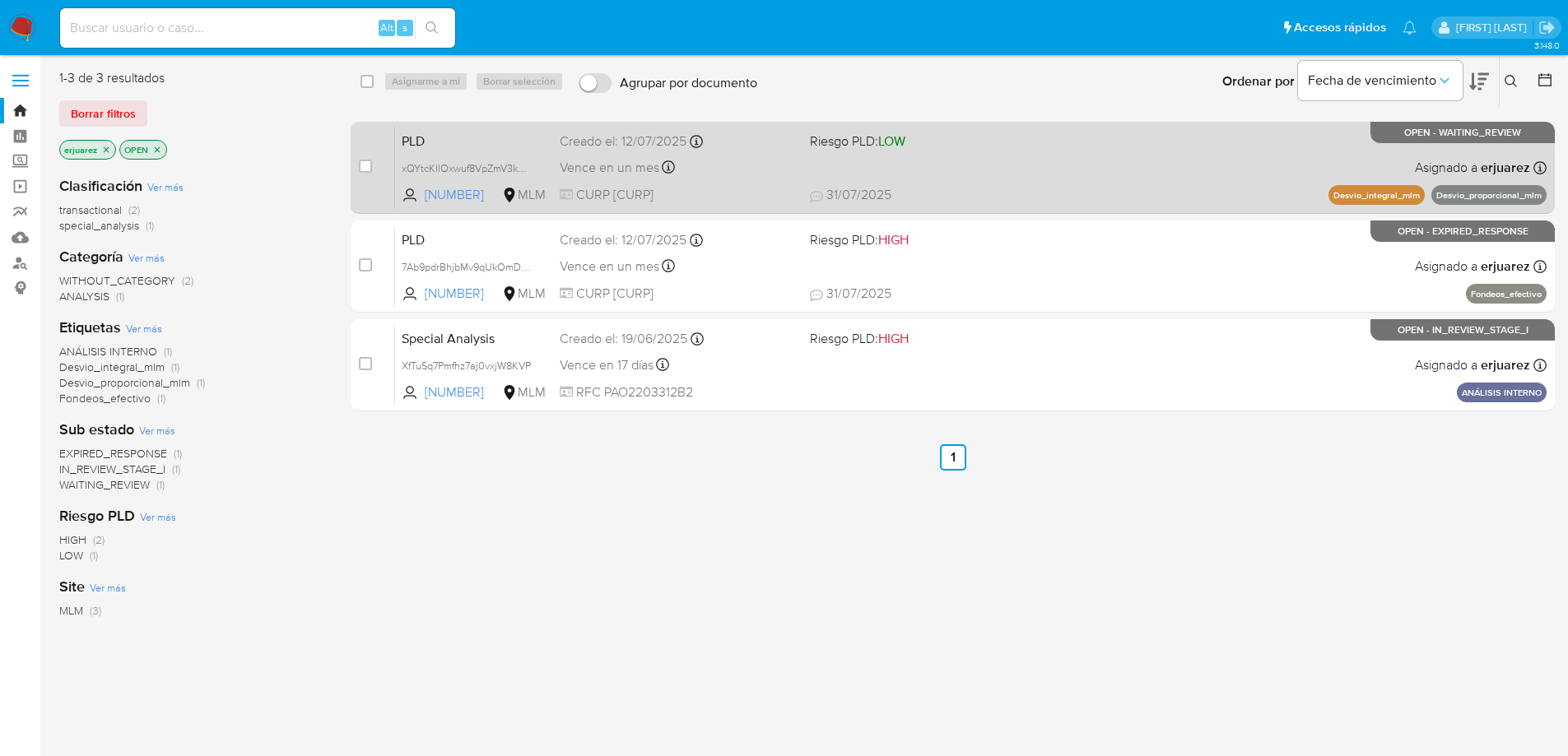 click on "PLD xQYtcKIlOxwuf8VpZmV3kQ9Z [NUMBER] MLM Riesgo PLD:  LOW Creado el: [DATE]   Creado el: [DATE] [TIME] Vence en un mes   Vence el [DATE] [TIME] CURP   [CURP] [DATE]   [DATE] [TIME] Asignado a   [NAME]   Asignado el: [DATE] [TIME] Desvio_integral_mlm Desvio_proporcional_mlm OPEN - WAITING_REVIEW" at bounding box center [970, 167] 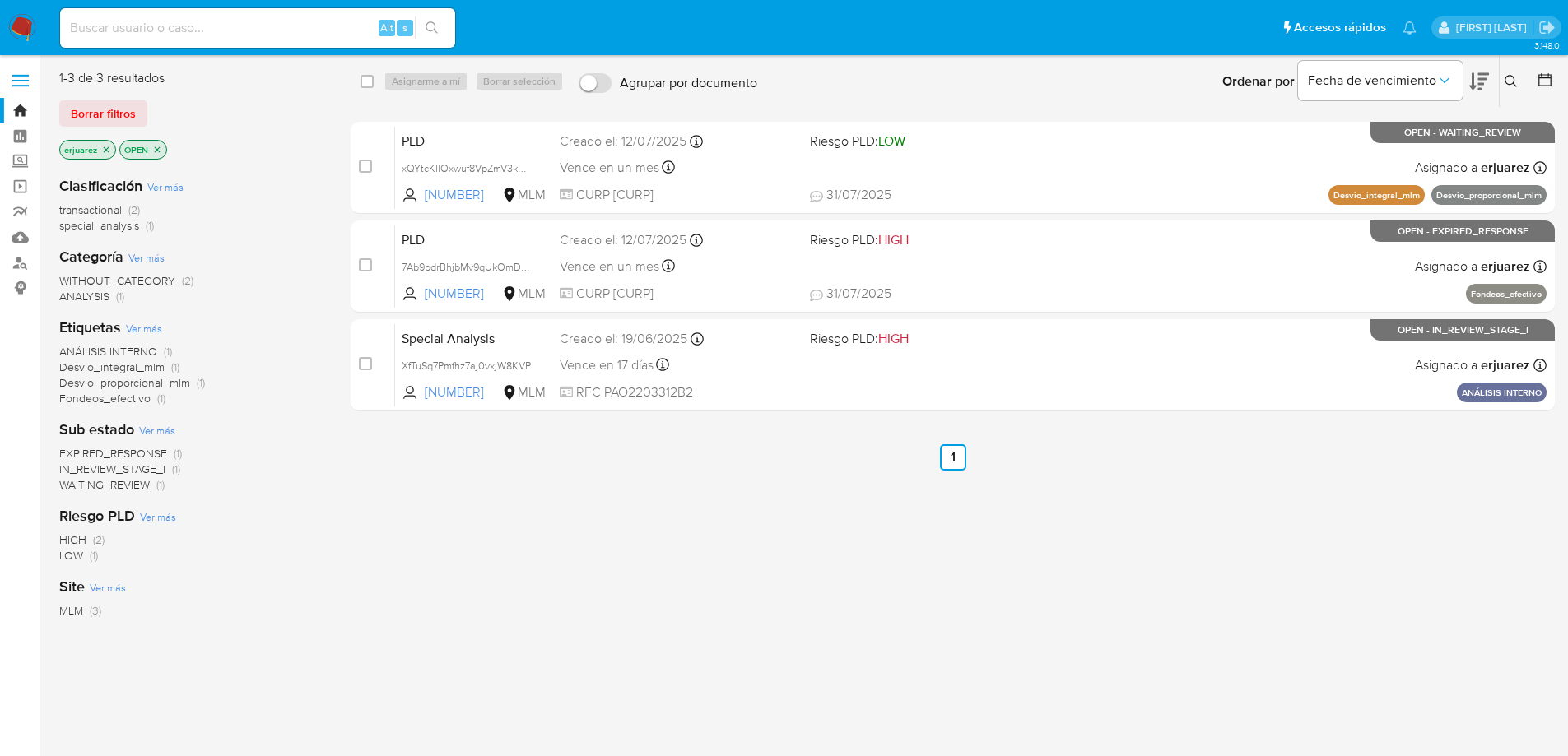 click at bounding box center [22, 28] 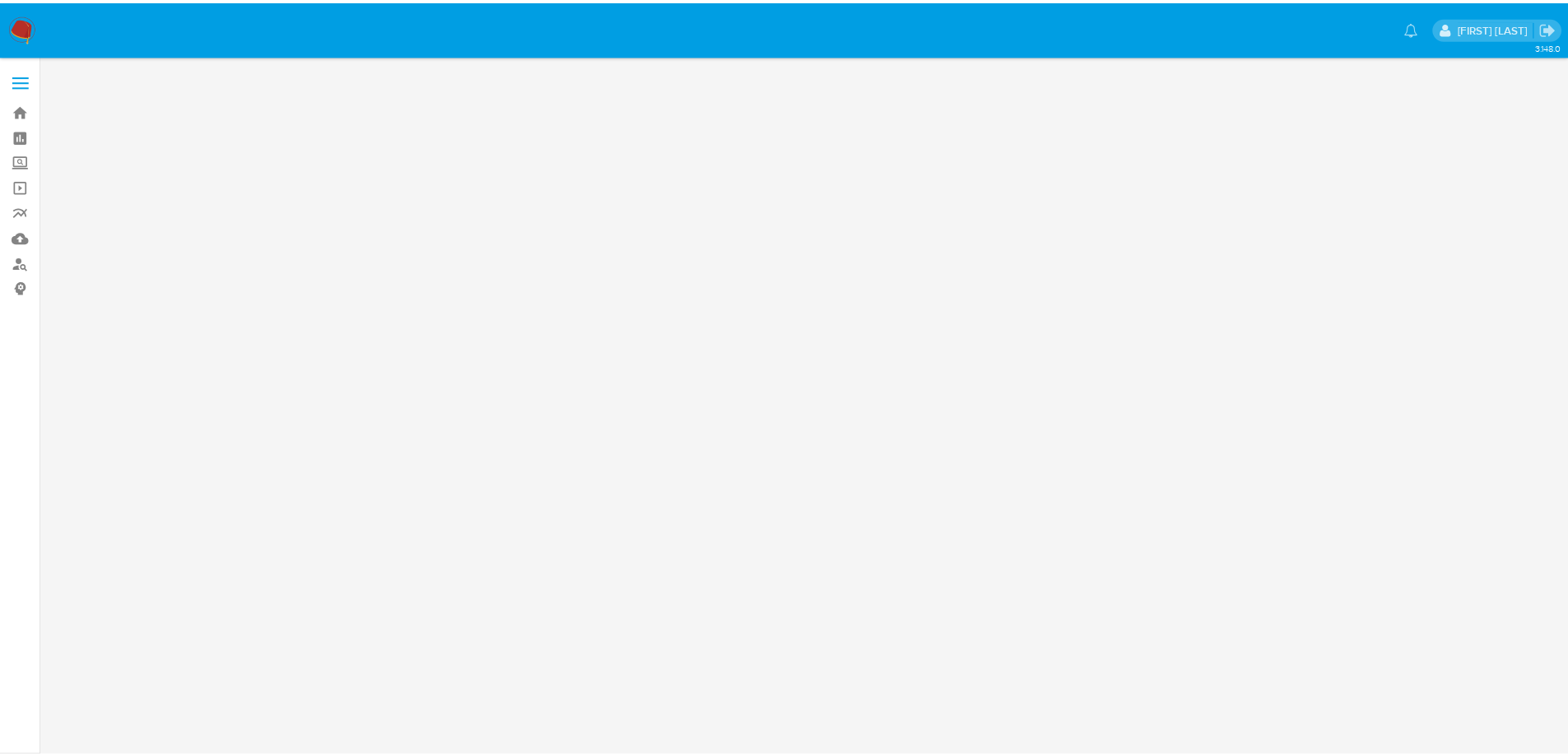 scroll, scrollTop: 0, scrollLeft: 0, axis: both 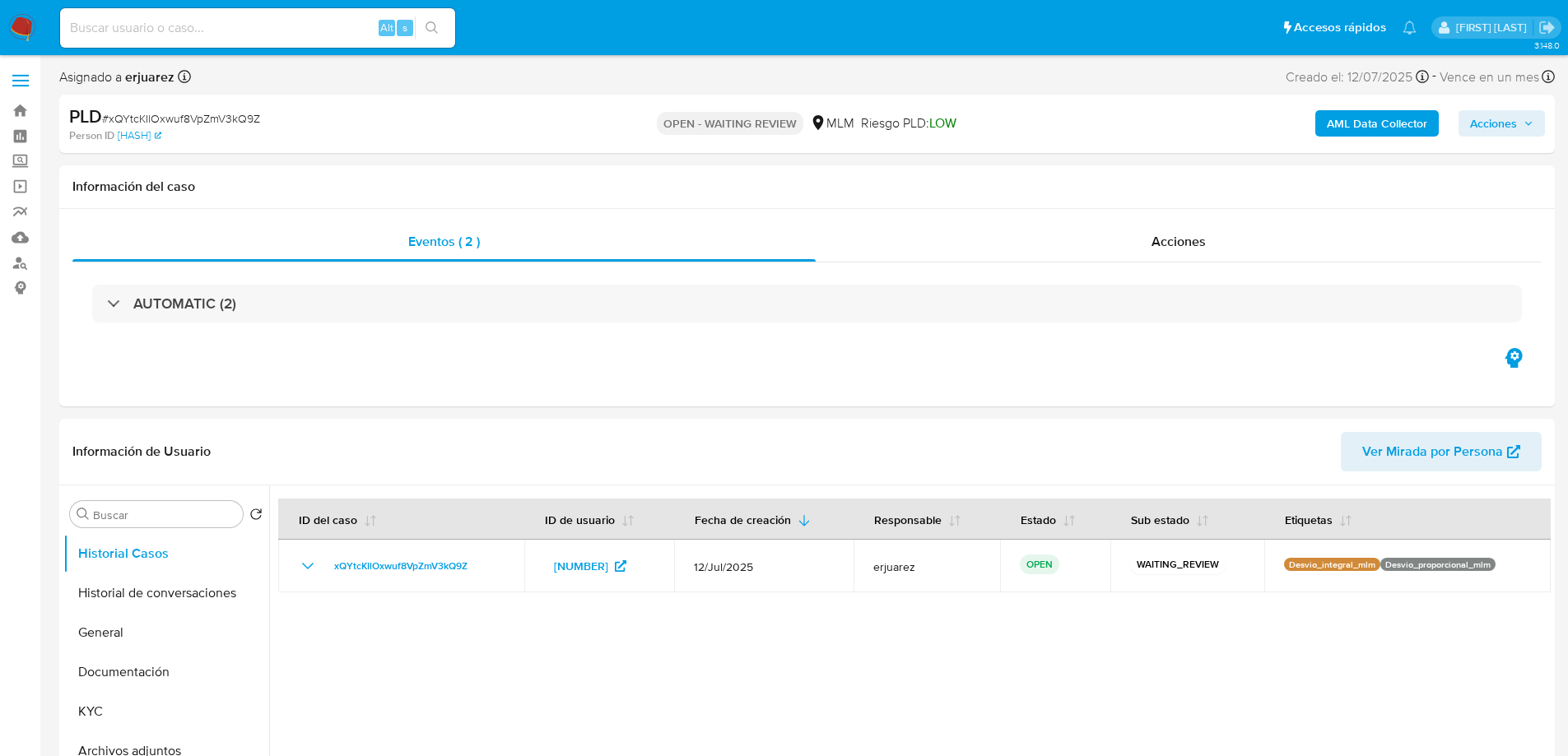 select on "10" 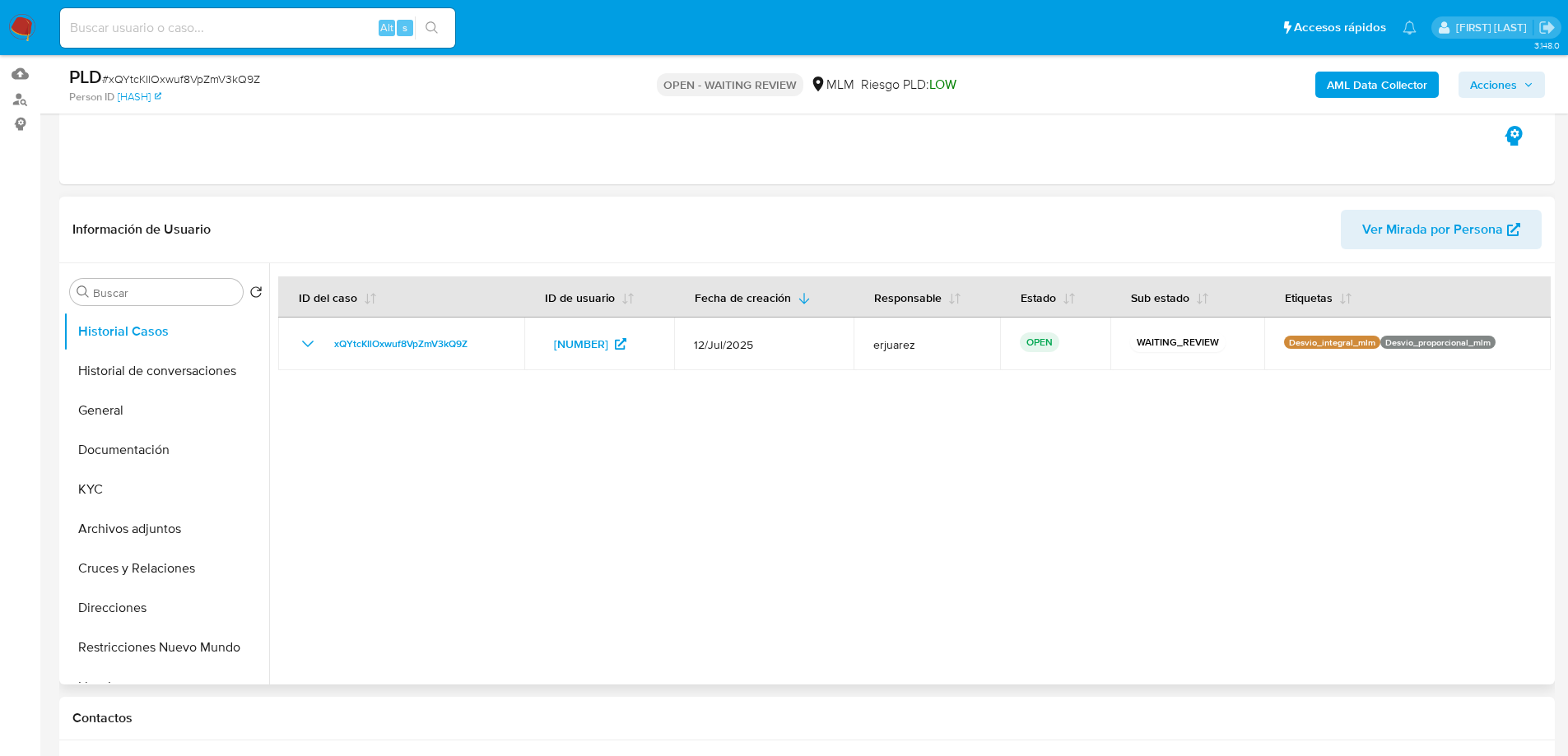 scroll, scrollTop: 165, scrollLeft: 0, axis: vertical 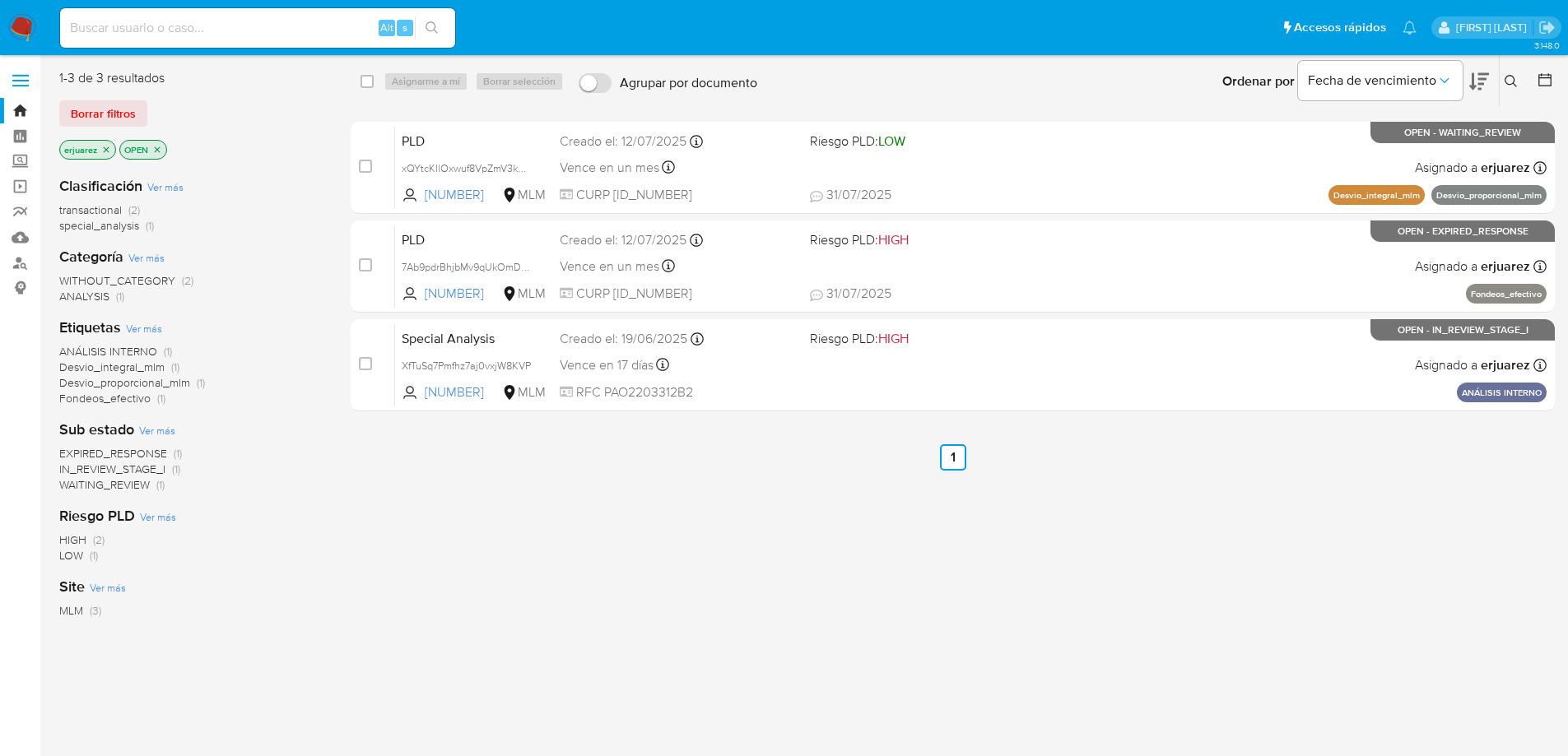 click at bounding box center (258, 28) 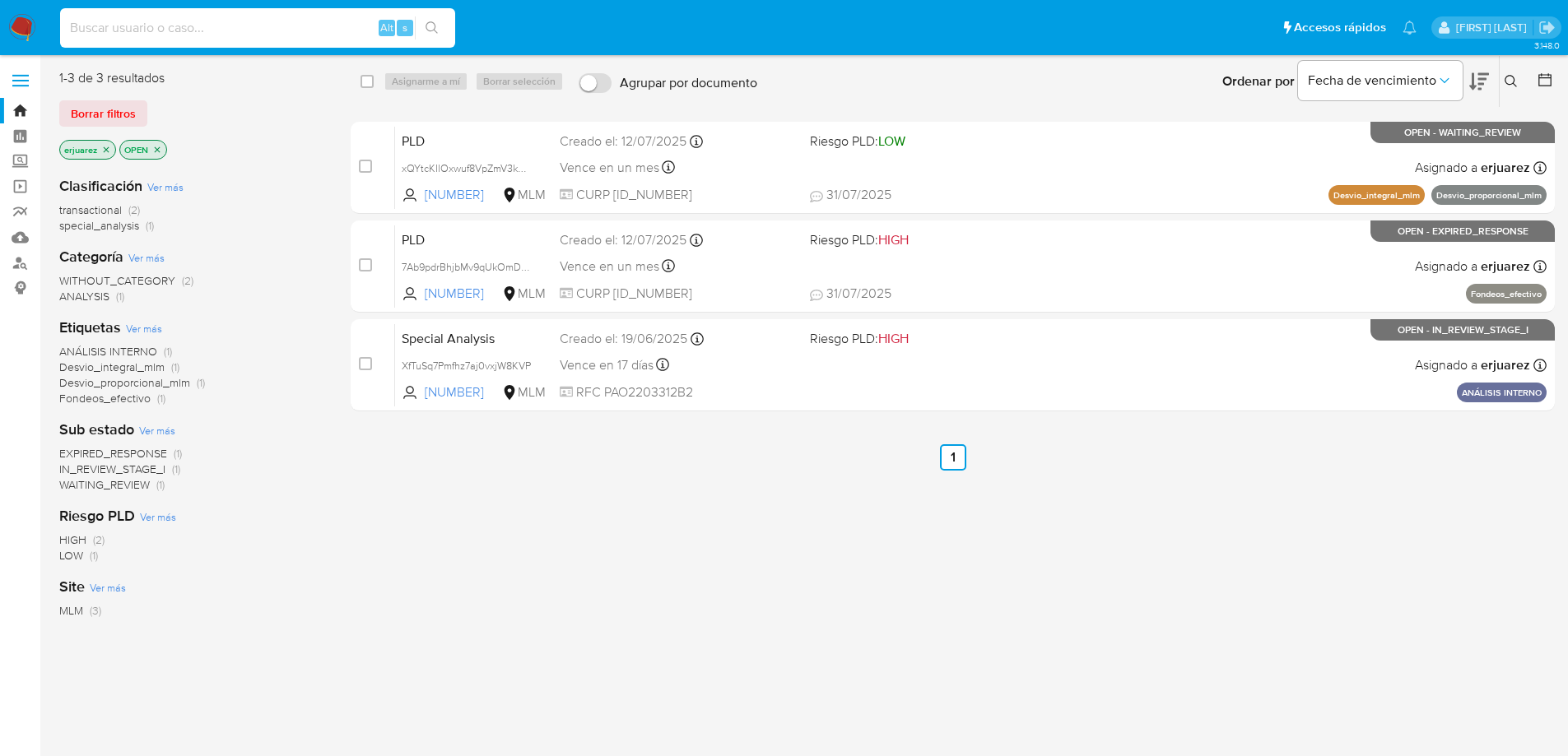paste on "[PHONE]" 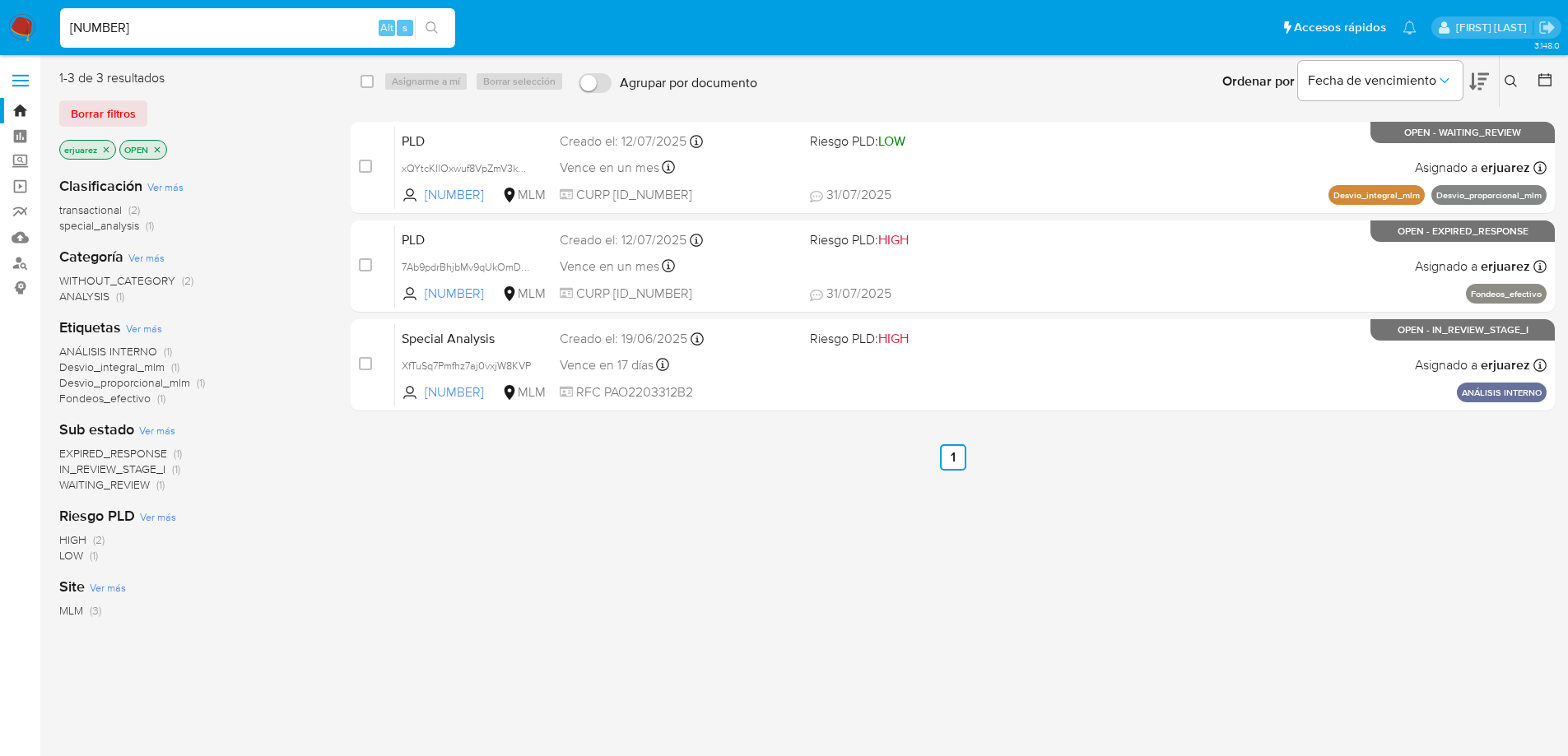 type on "[PHONE]" 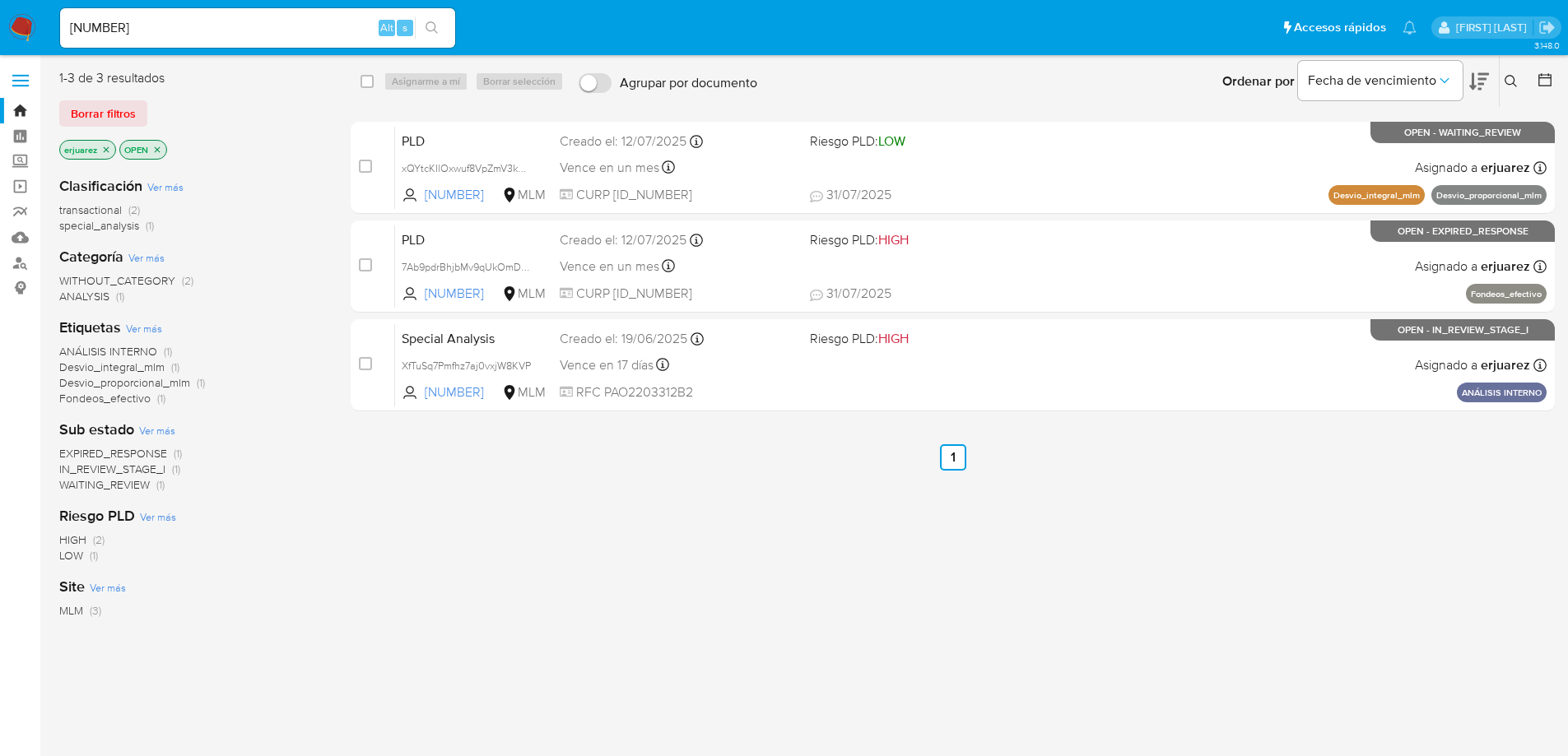 click 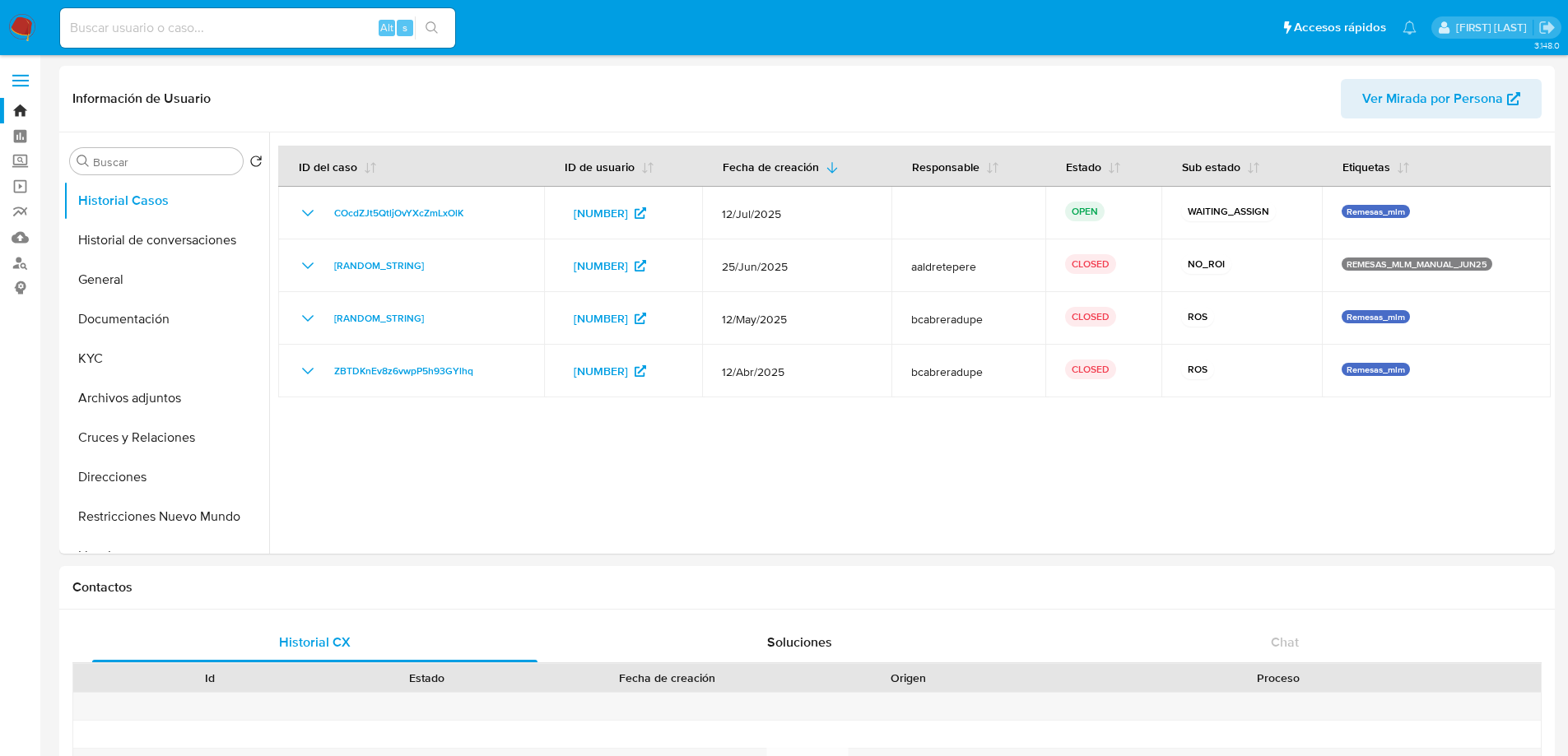 select on "10" 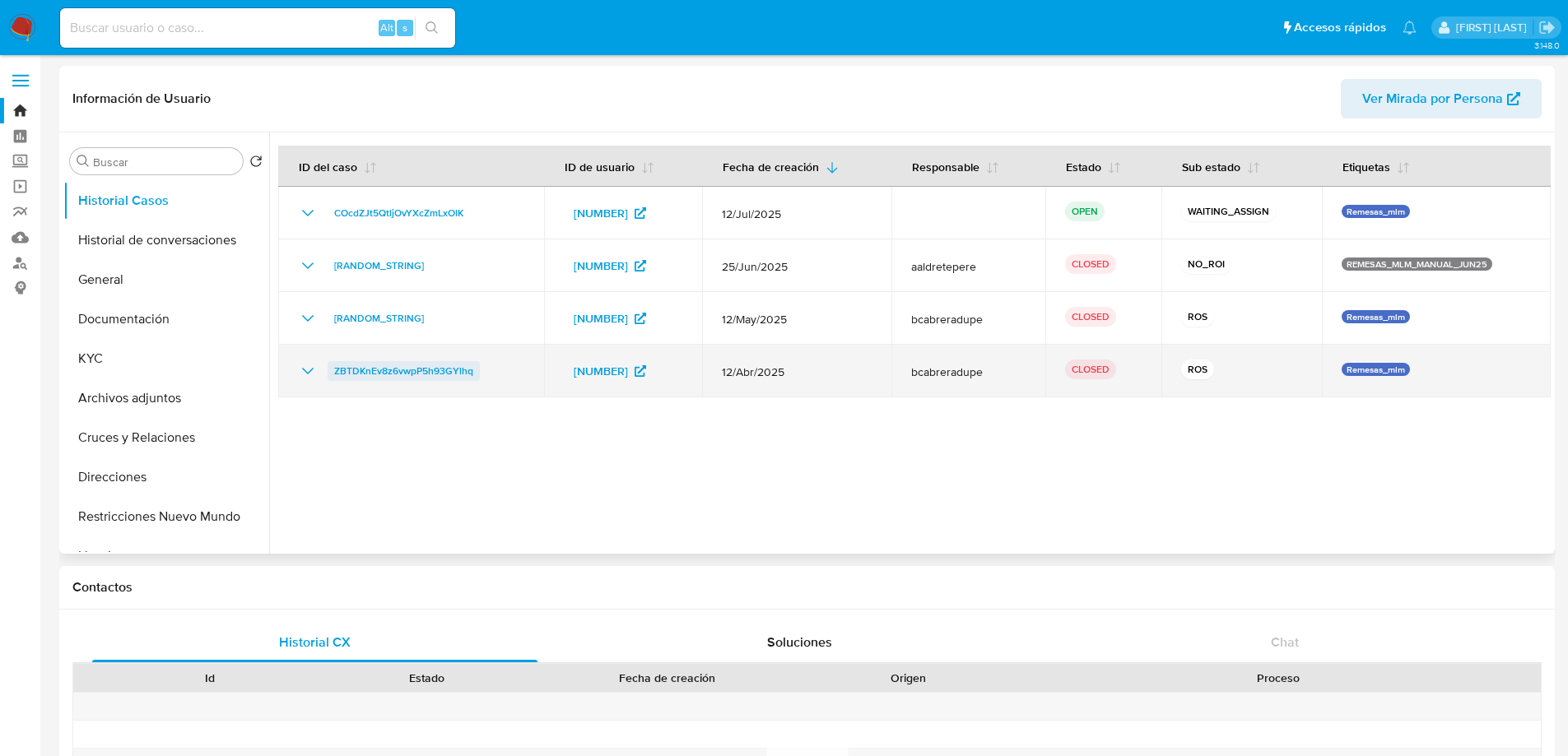 click on "ZBTDKnEv8z6vwpP5h93GYlhq" at bounding box center [403, 371] 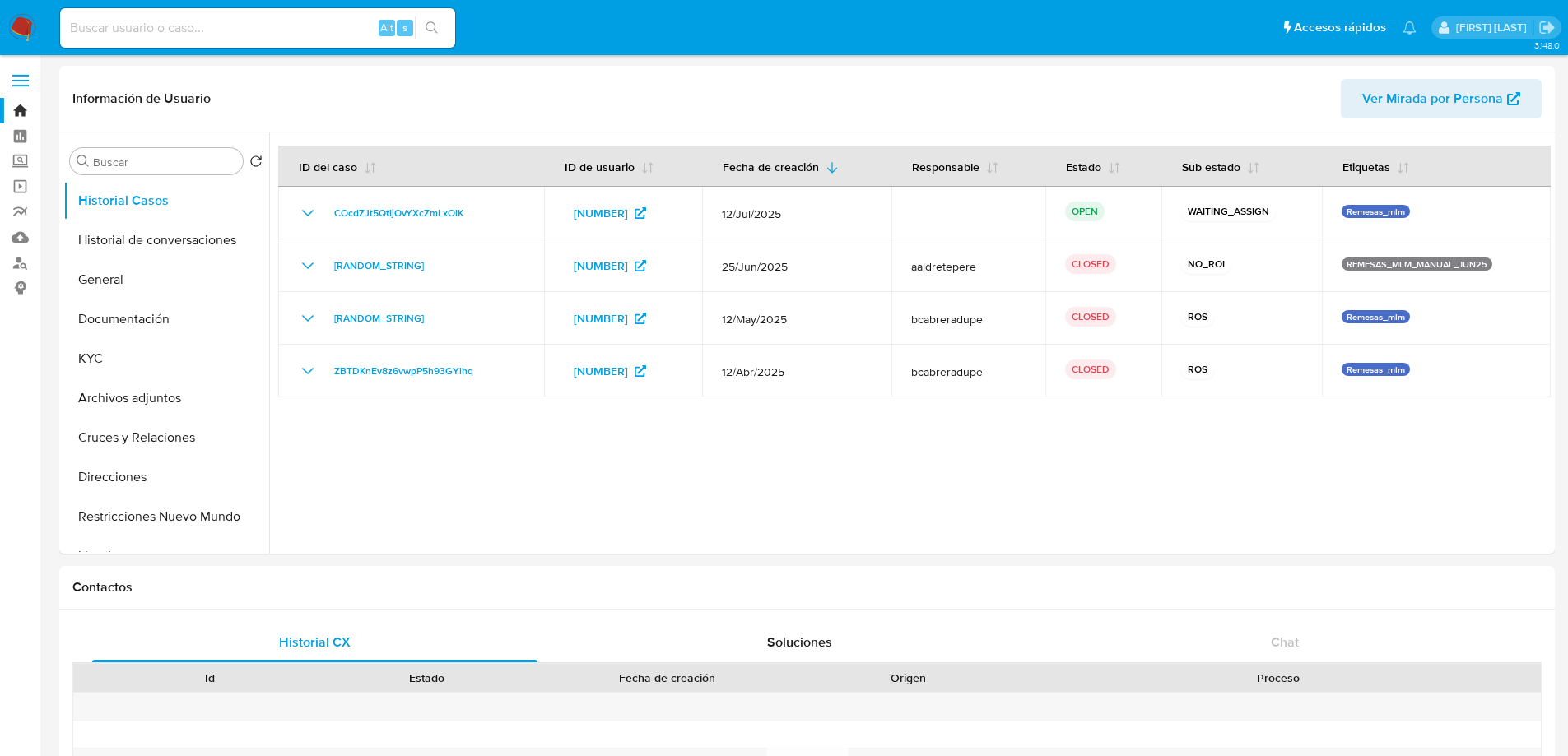 click at bounding box center (22, 28) 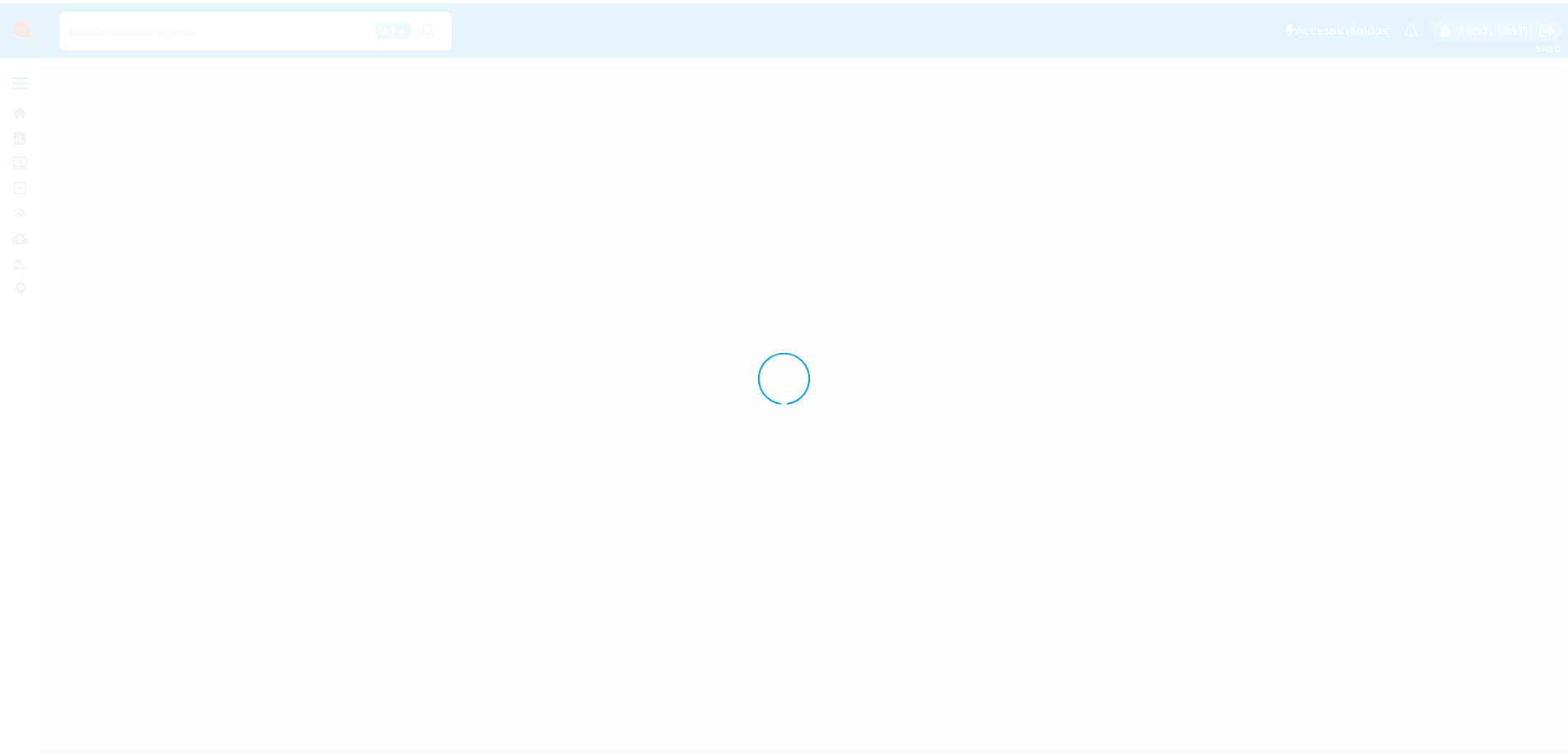 scroll, scrollTop: 0, scrollLeft: 0, axis: both 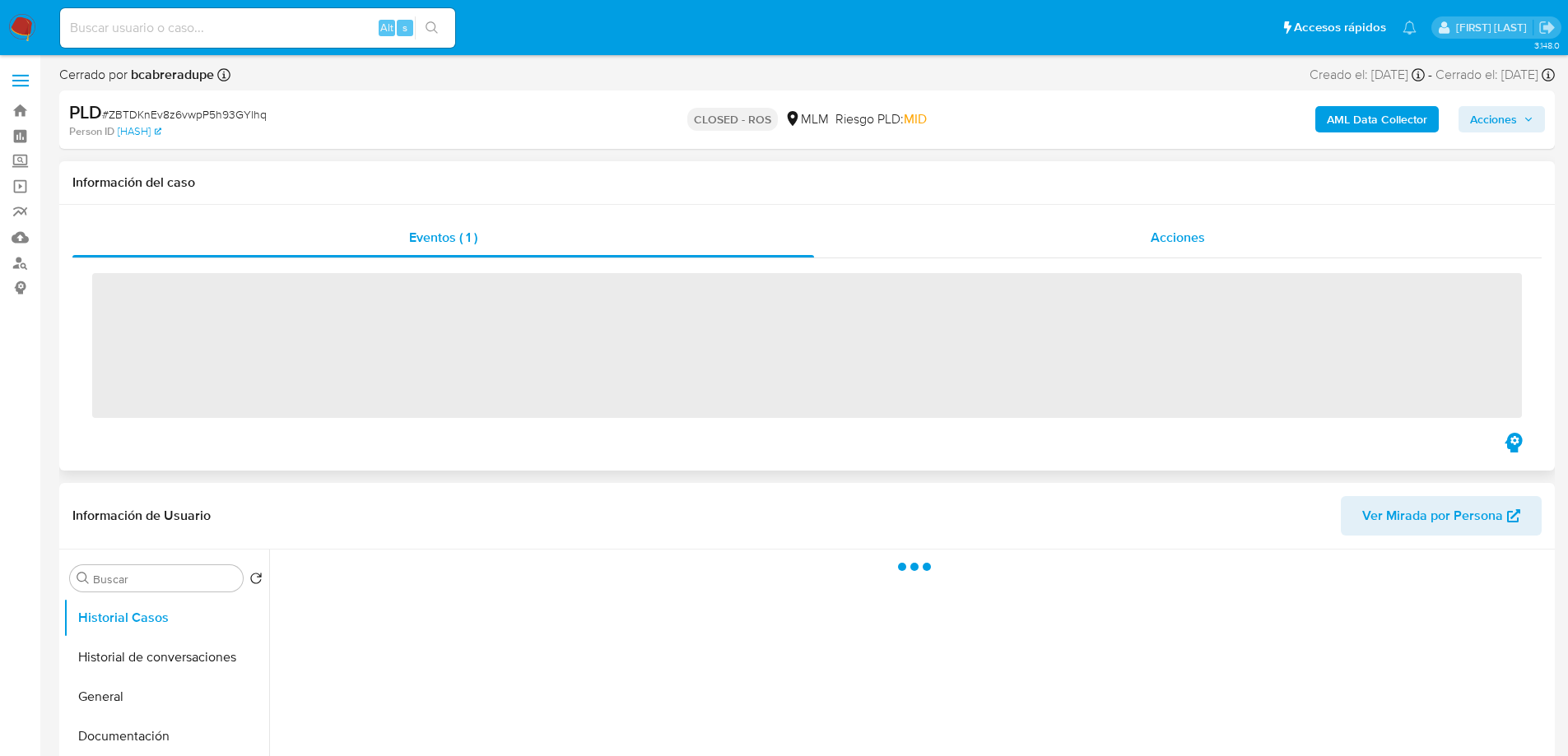 click on "Acciones" at bounding box center [1178, 238] 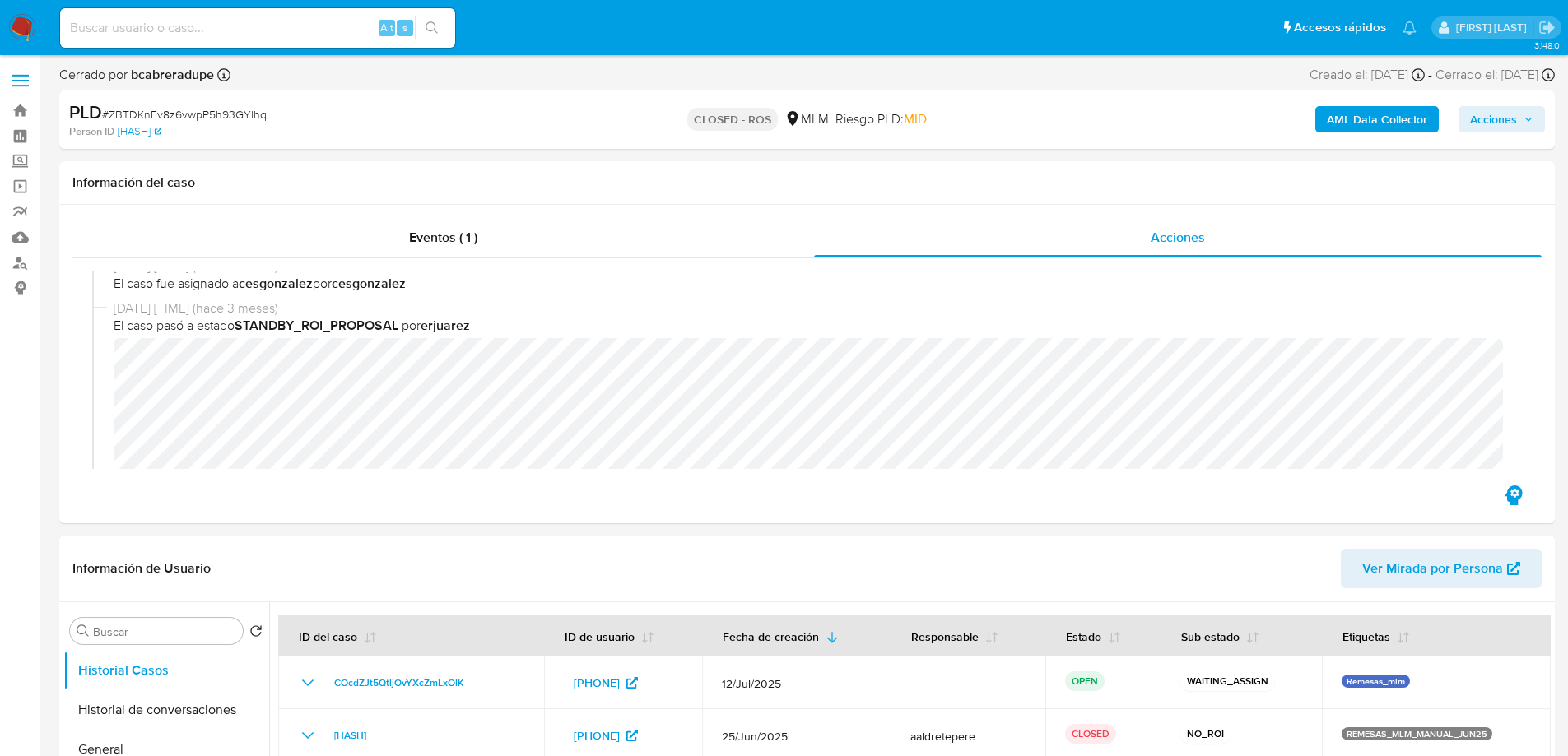 select on "10" 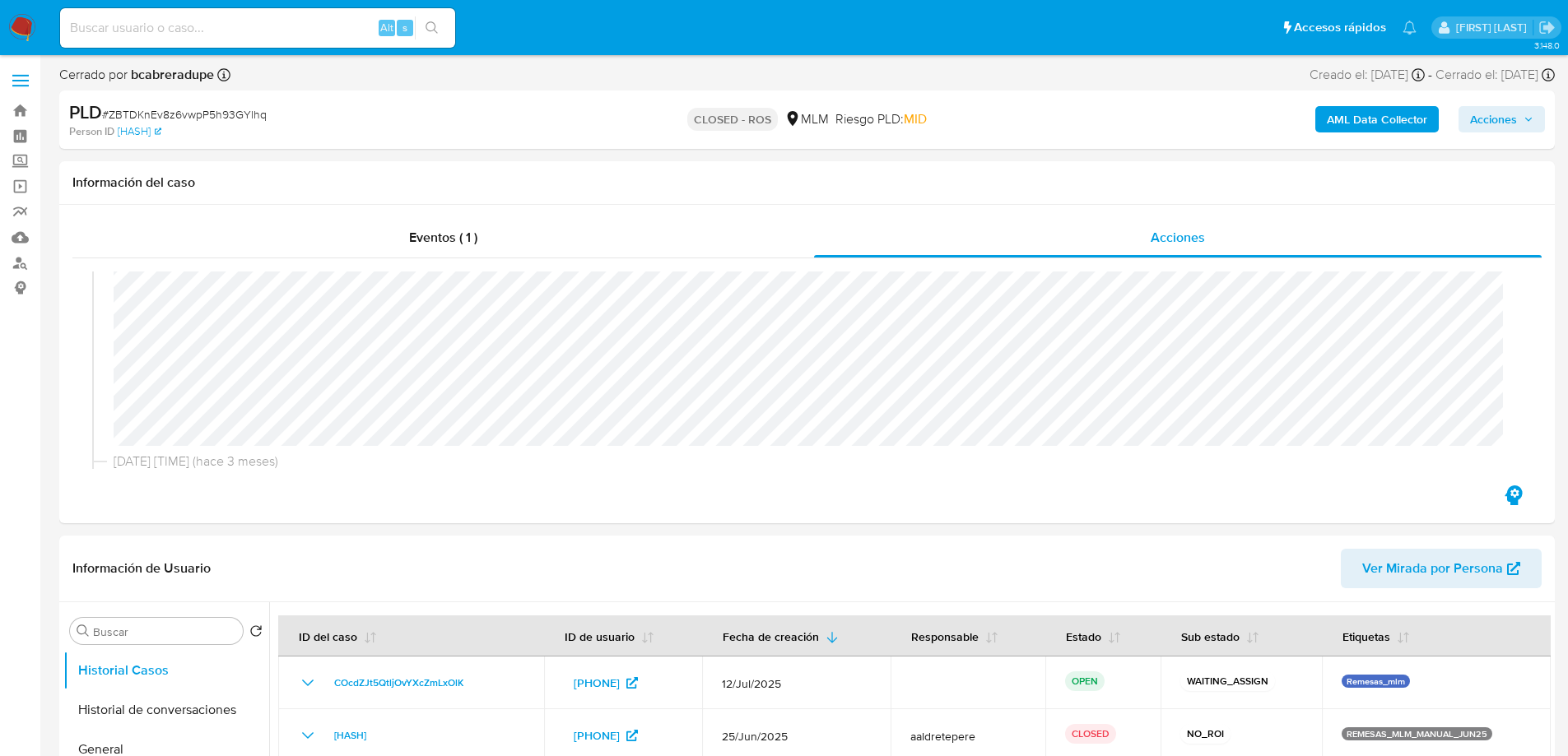 scroll, scrollTop: 905, scrollLeft: 0, axis: vertical 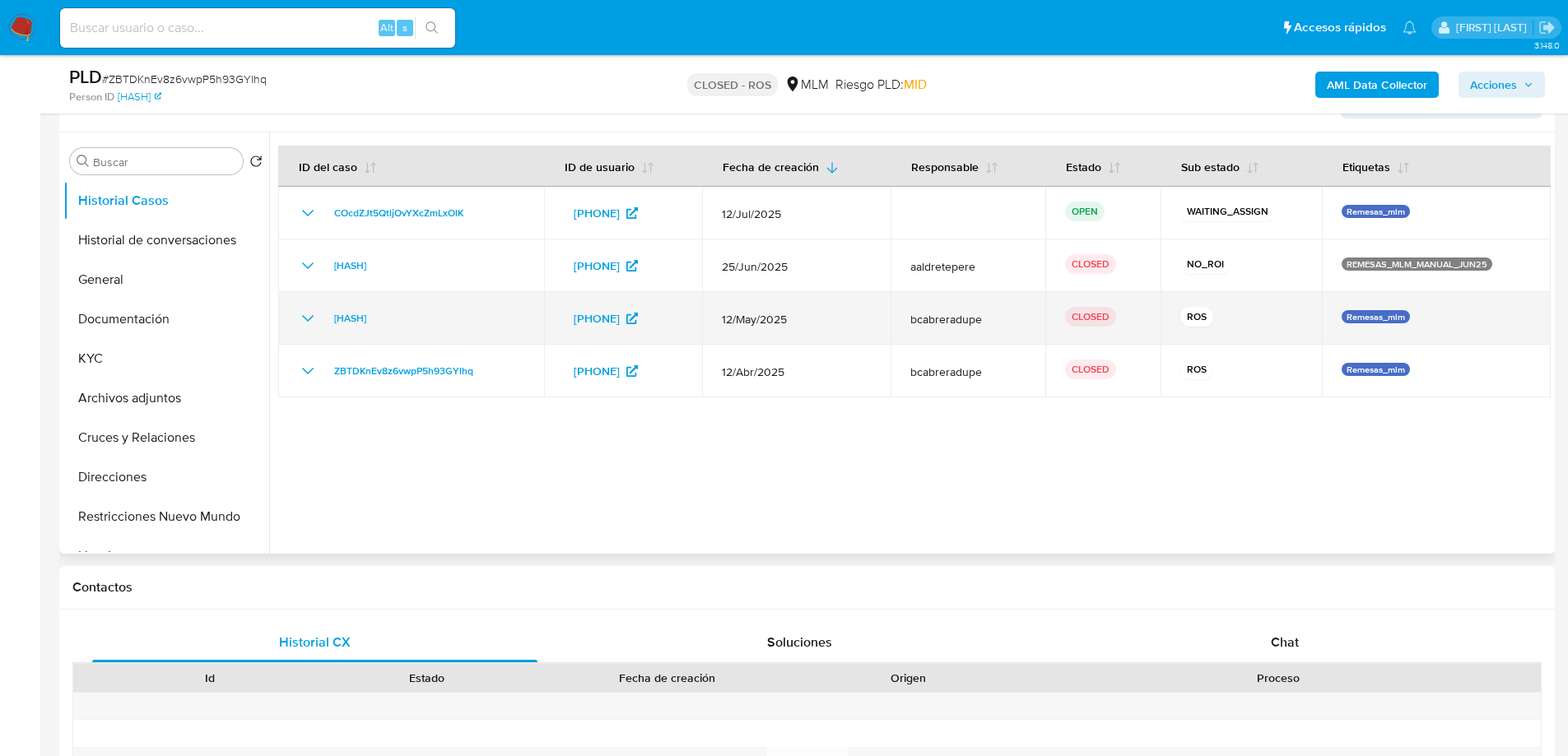 click 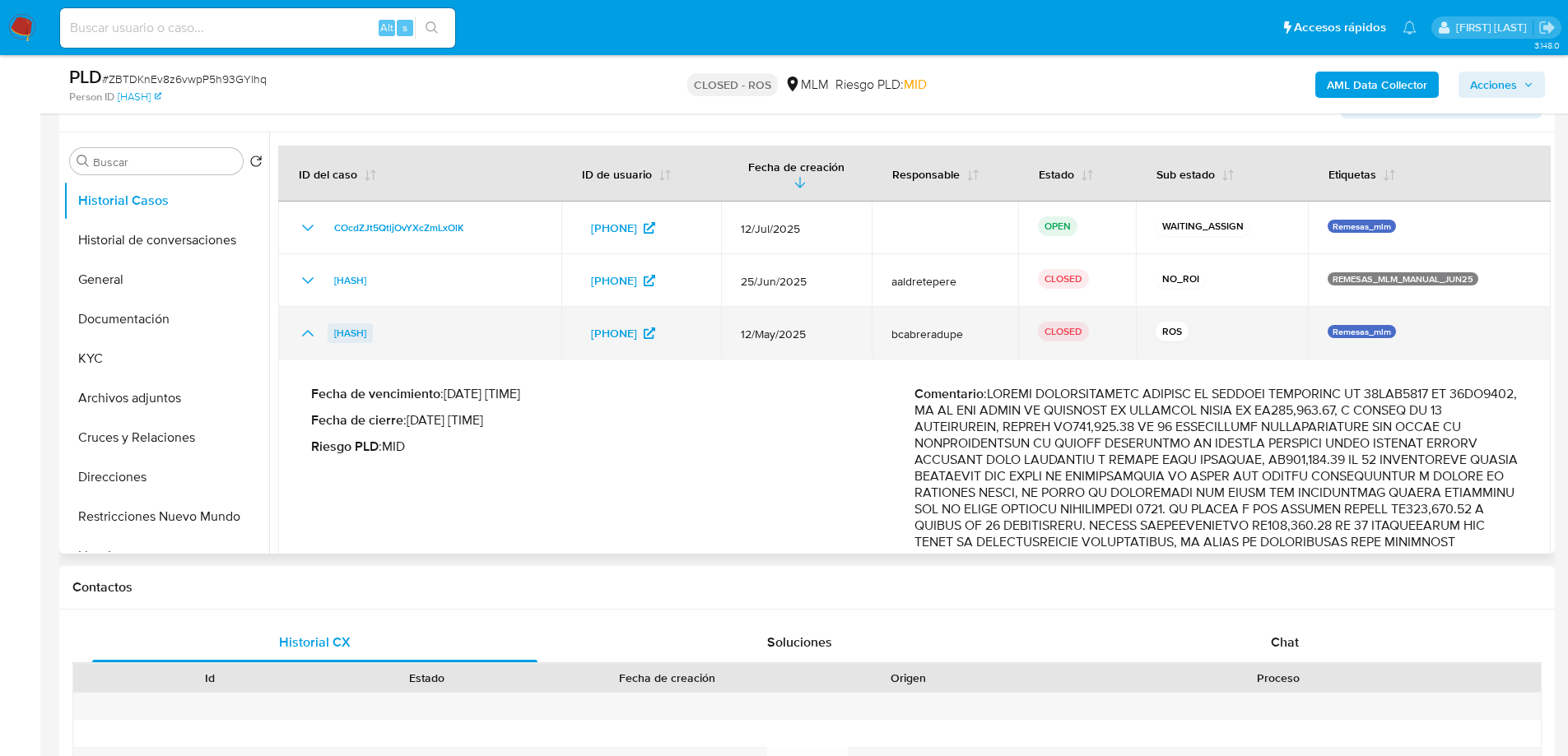 click on "YjVr0fLjlrvkEnodsdIsOTFd" at bounding box center [350, 333] 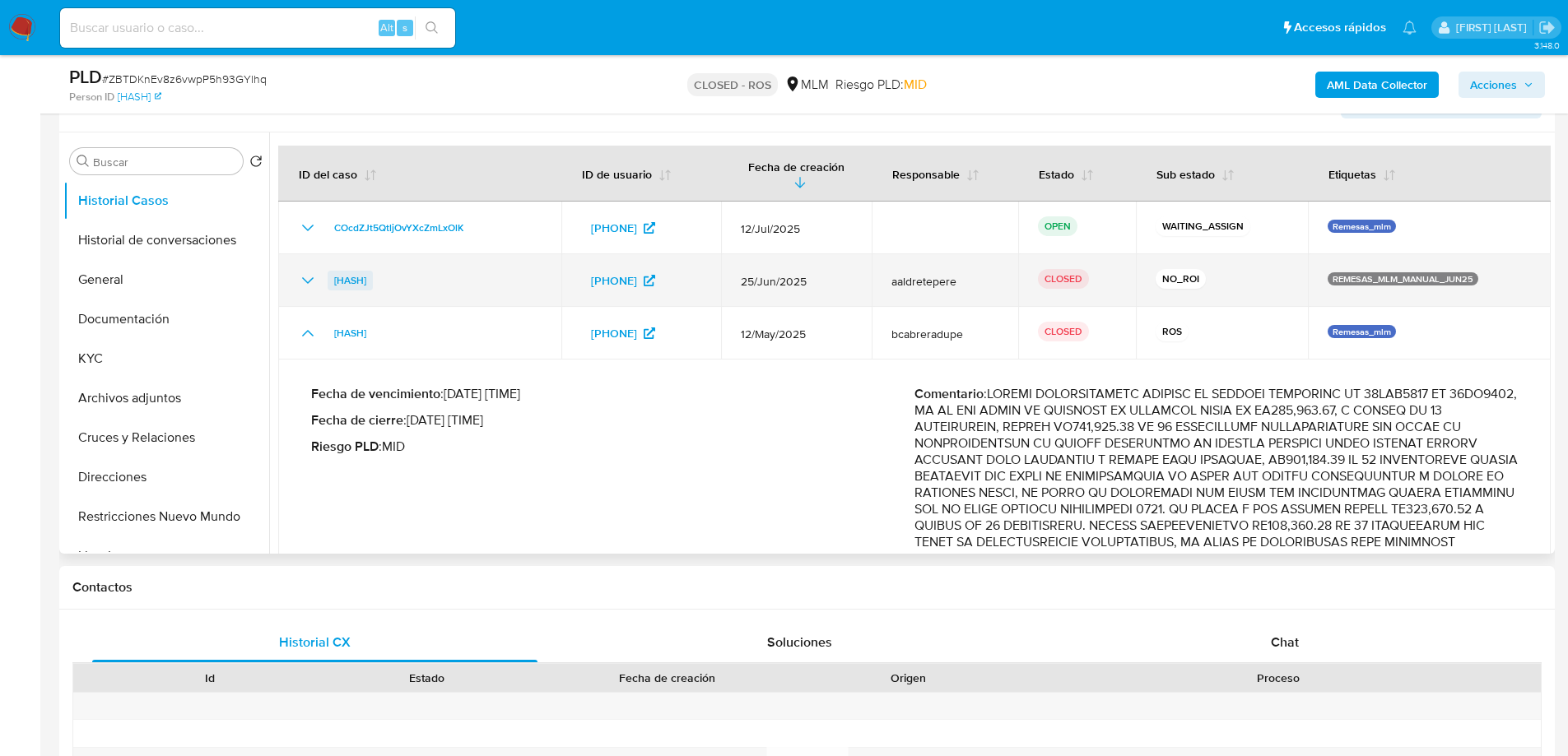 click on "IzWCRIsfQnKdjueHn285GNv0" at bounding box center (350, 281) 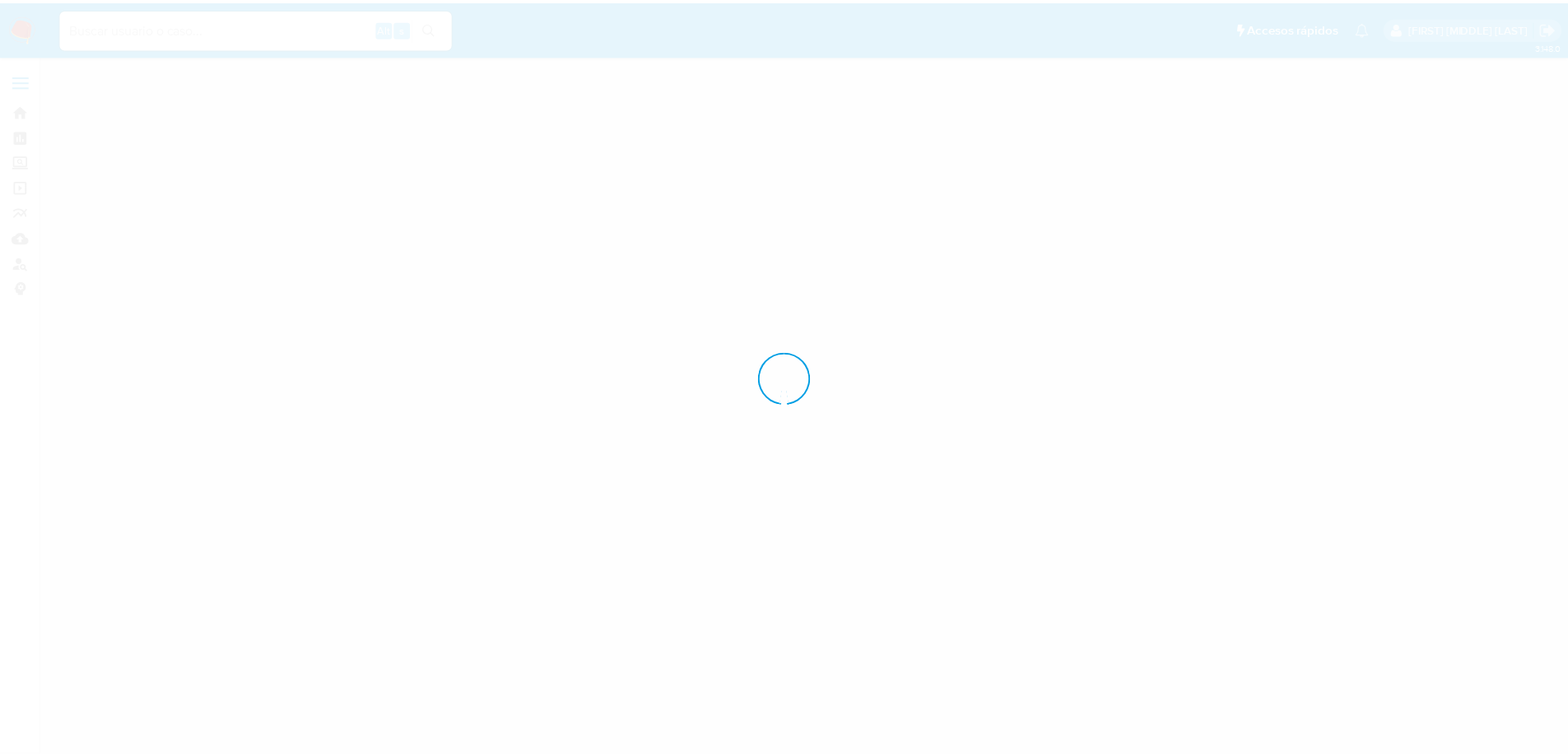 scroll, scrollTop: 0, scrollLeft: 0, axis: both 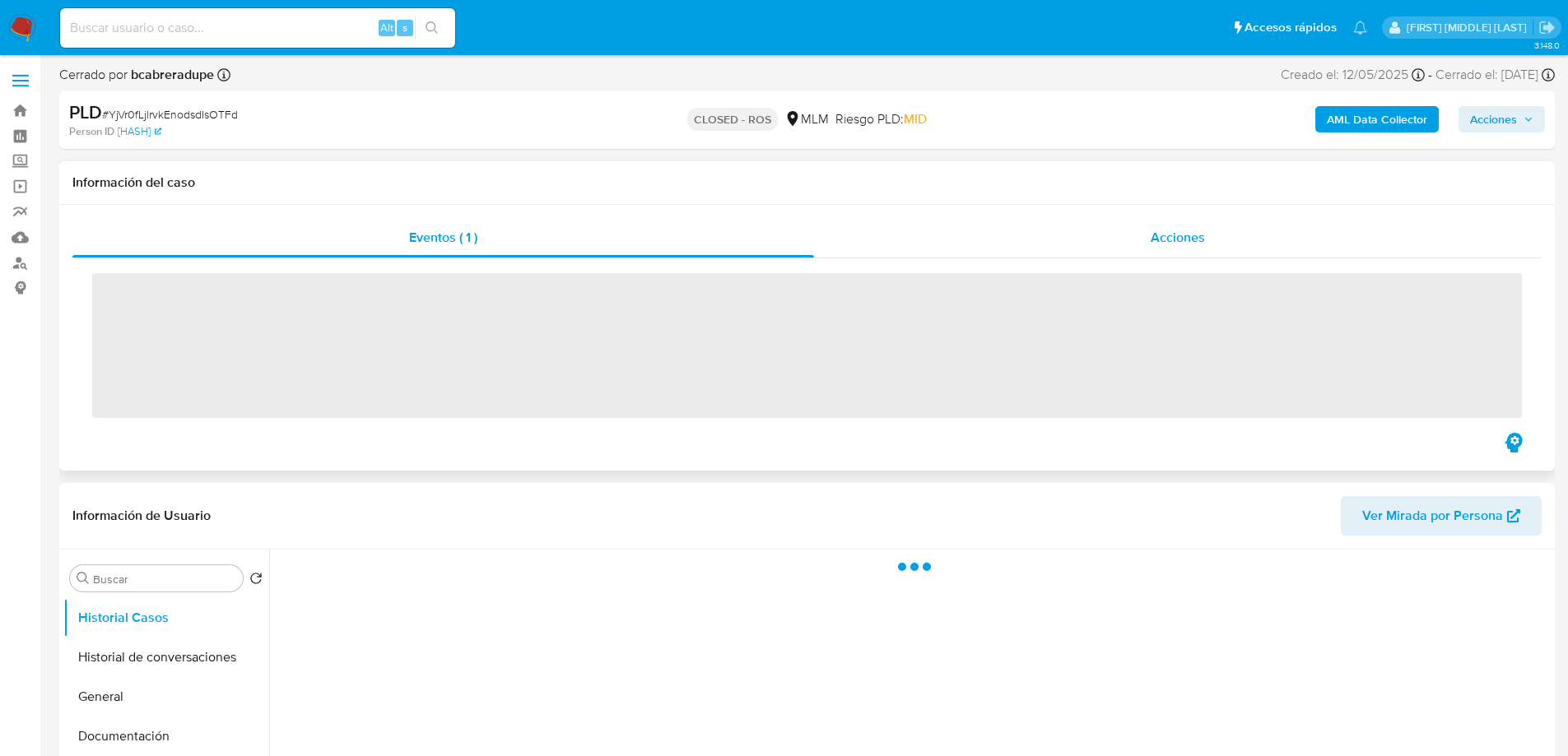 click on "Acciones" at bounding box center [1178, 238] 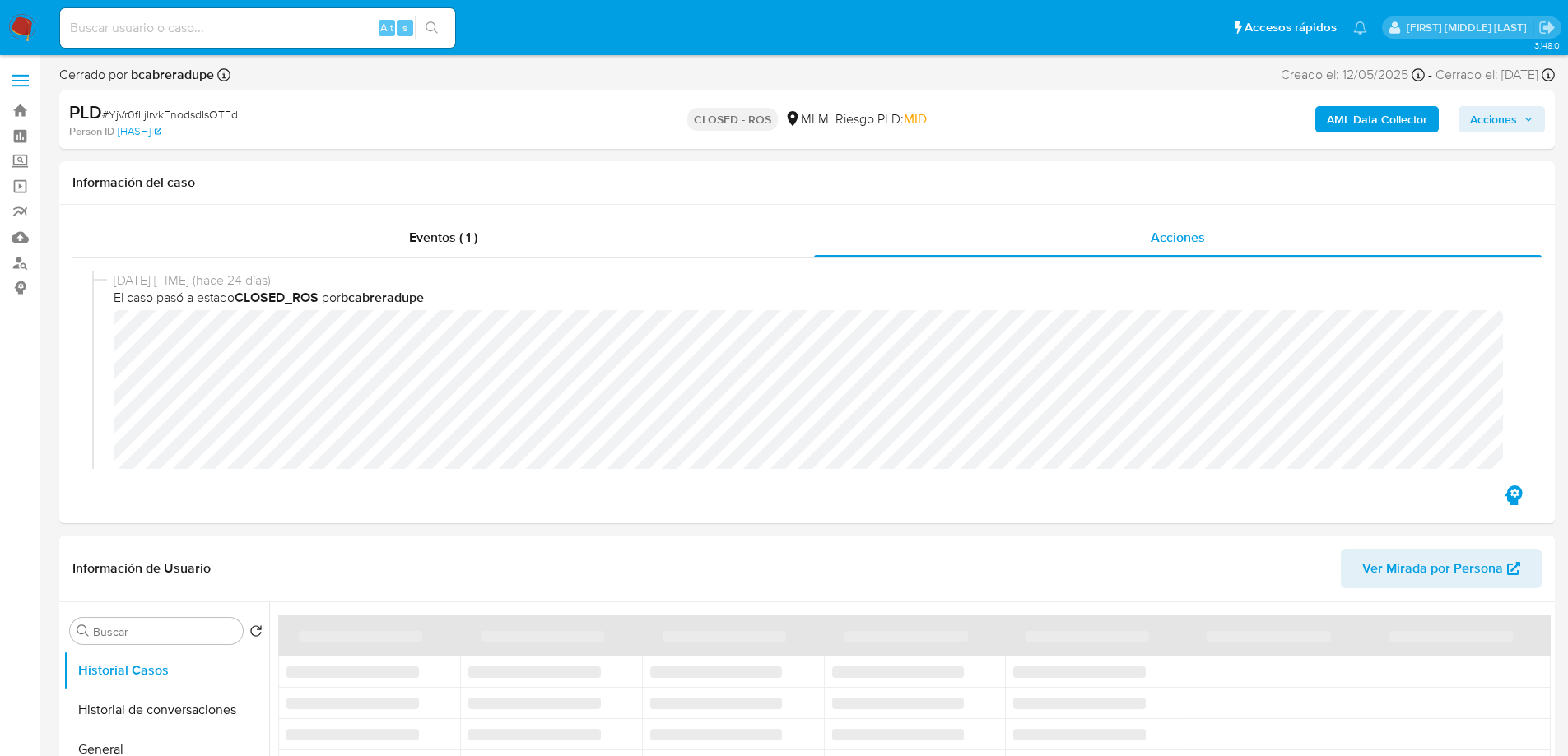 scroll, scrollTop: 329, scrollLeft: 0, axis: vertical 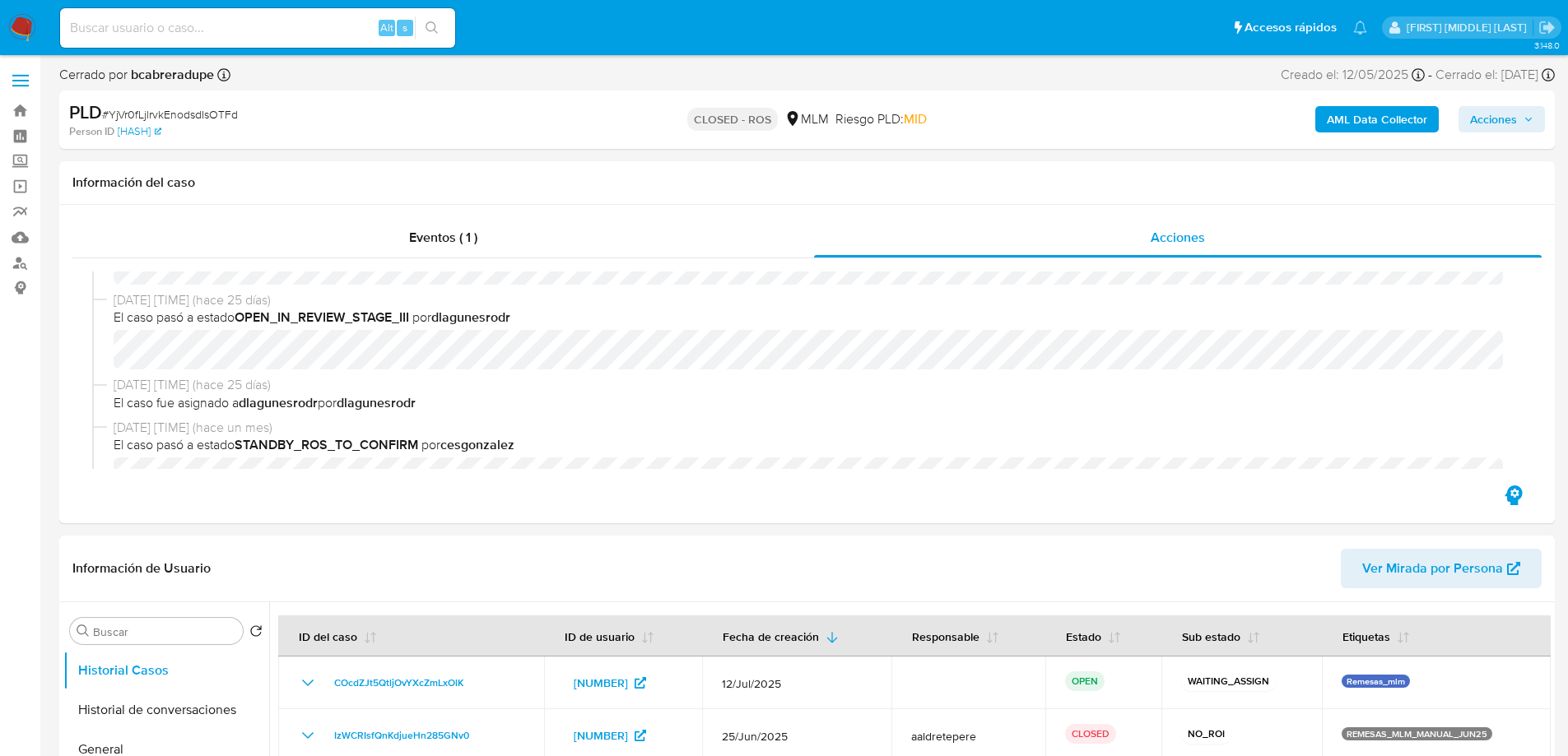 select on "10" 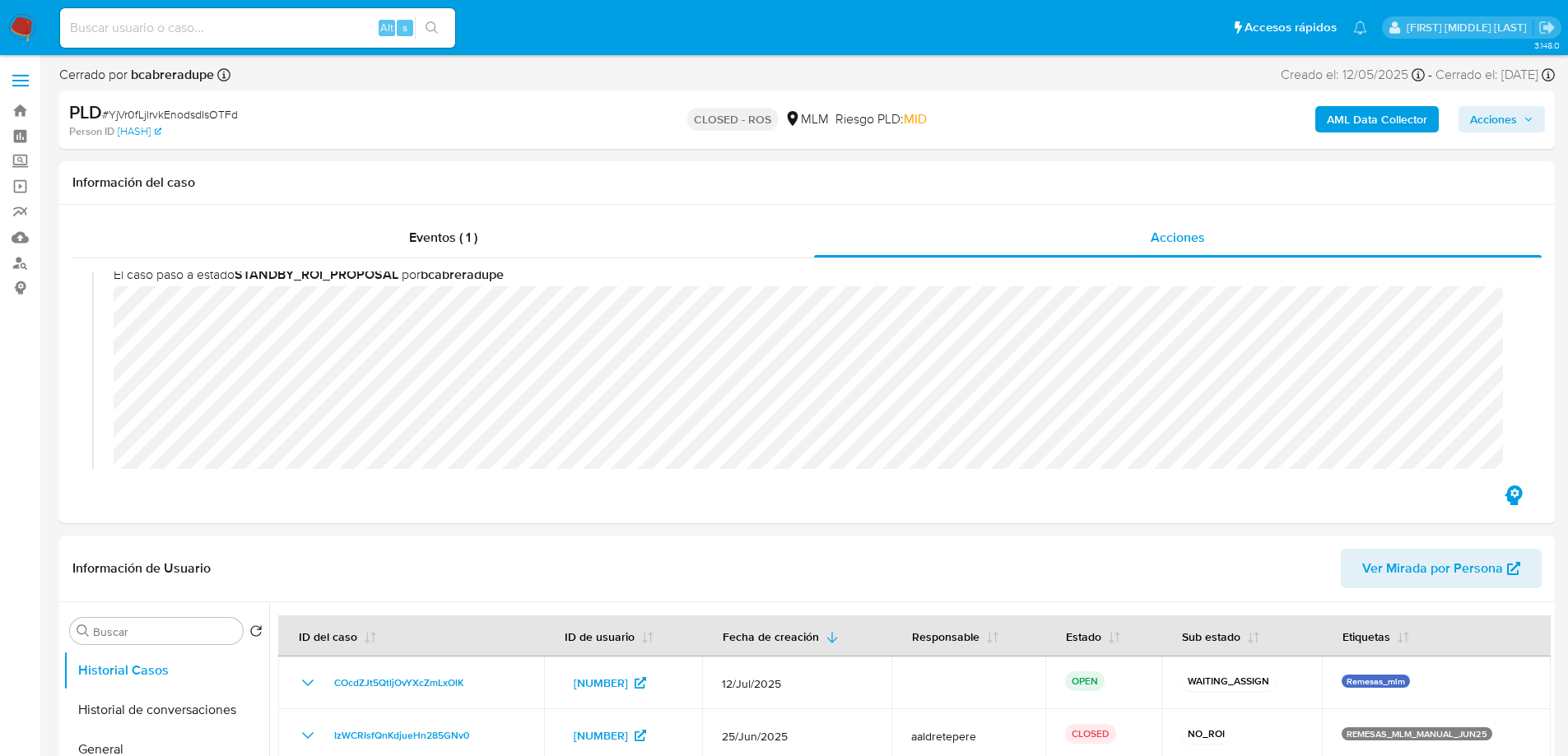 scroll, scrollTop: 987, scrollLeft: 0, axis: vertical 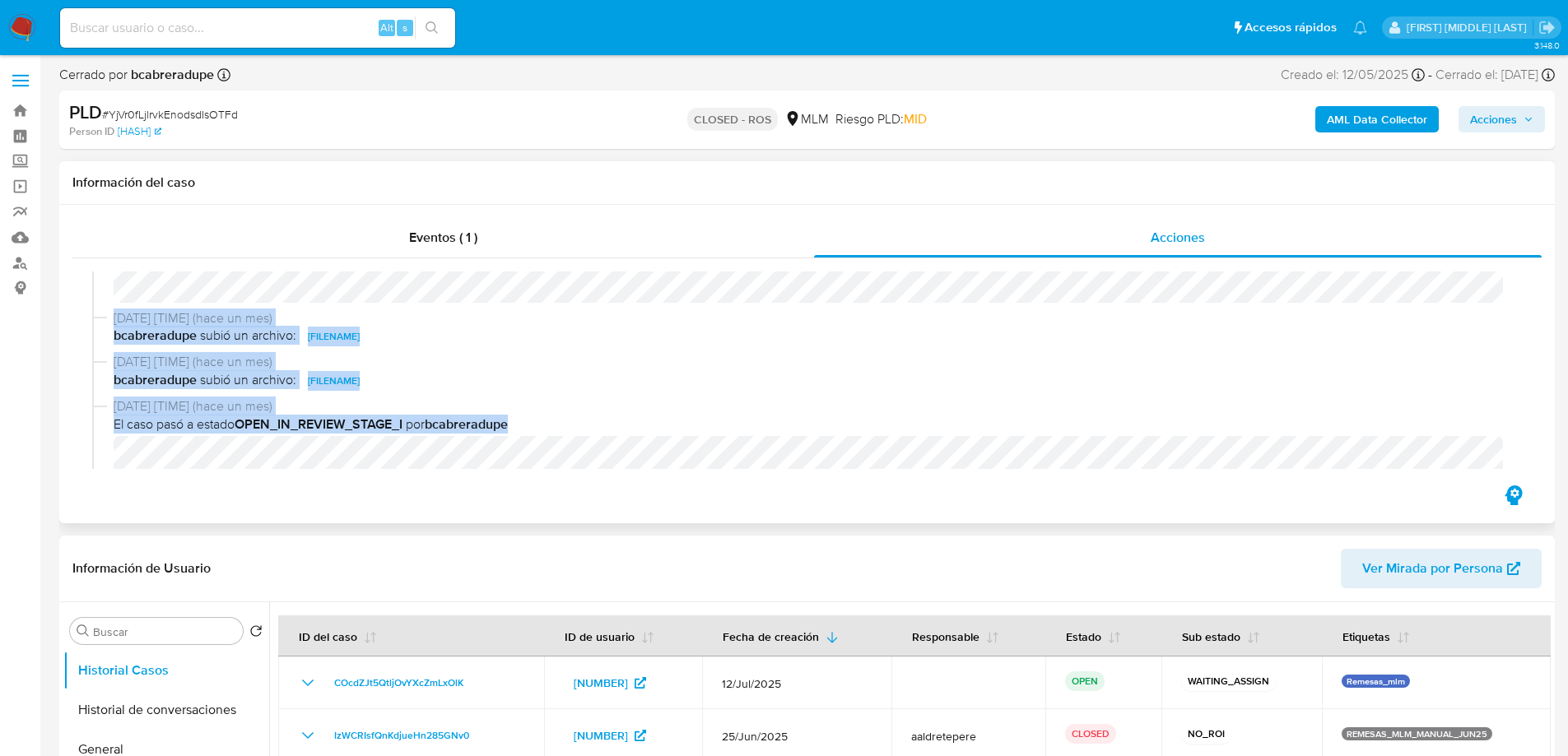 click on "08/07/2025 12:42:58 (hace 24 días) El caso pasó a estado  CLOSED_ROS      por  bcabreradupe 08/07/2025 12:37:44 (hace 24 días) bcabreradupe  aplicó una restricción  SUSPENSION_CUENTA_TRANSACCIONAL 07/07/2025 18:00:08 (hace 25 días) El caso pasó a estado  OPEN_ROS      por  cesgonzalez 07/07/2025 18:00:08 (hace 25 días) El caso fue asignado a  bcabreradupe  por  cesgonzalez 07/07/2025 14:20:32 (hace 25 días) El caso pasó a estado  OPEN_ROS      por  dlagunesrodr 07/07/2025 14:20:32 (hace 25 días) El caso pasó a estado  OPEN_IN_REVIEW_STAGE_III      por  dlagunesrodr 07/07/2025 14:20:32 (hace 25 días) El caso fue asignado a  dlagunesrodr  por  dlagunesrodr 01/07/2025 11:34:12 (hace un mes) El caso pasó a estado  STANDBY_ROS_TO_CONFIRM      por  cesgonzalez 01/07/2025 11:18:44 (hace un mes) El caso pasó a estado  OPEN_IN_REVIEW_STAGE_II      por  cesgonzalez 01/07/2025 11:18:44 (hace un mes) El caso fue asignado a  cesgonzalez  por  cesgonzalez 24/06/2025 17:33:30 (hace un mes)      por       por" at bounding box center [807, 370] 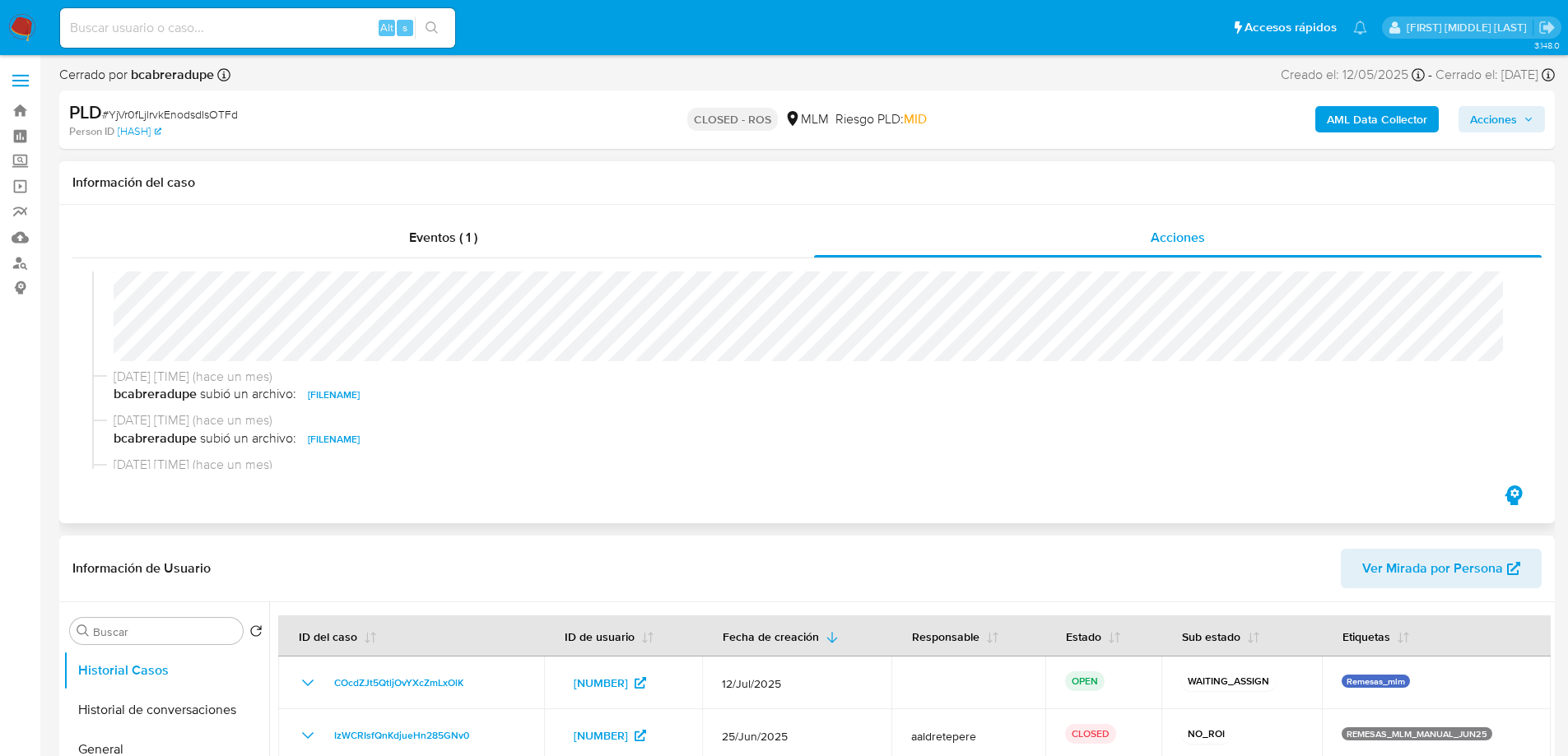 scroll, scrollTop: 1192, scrollLeft: 0, axis: vertical 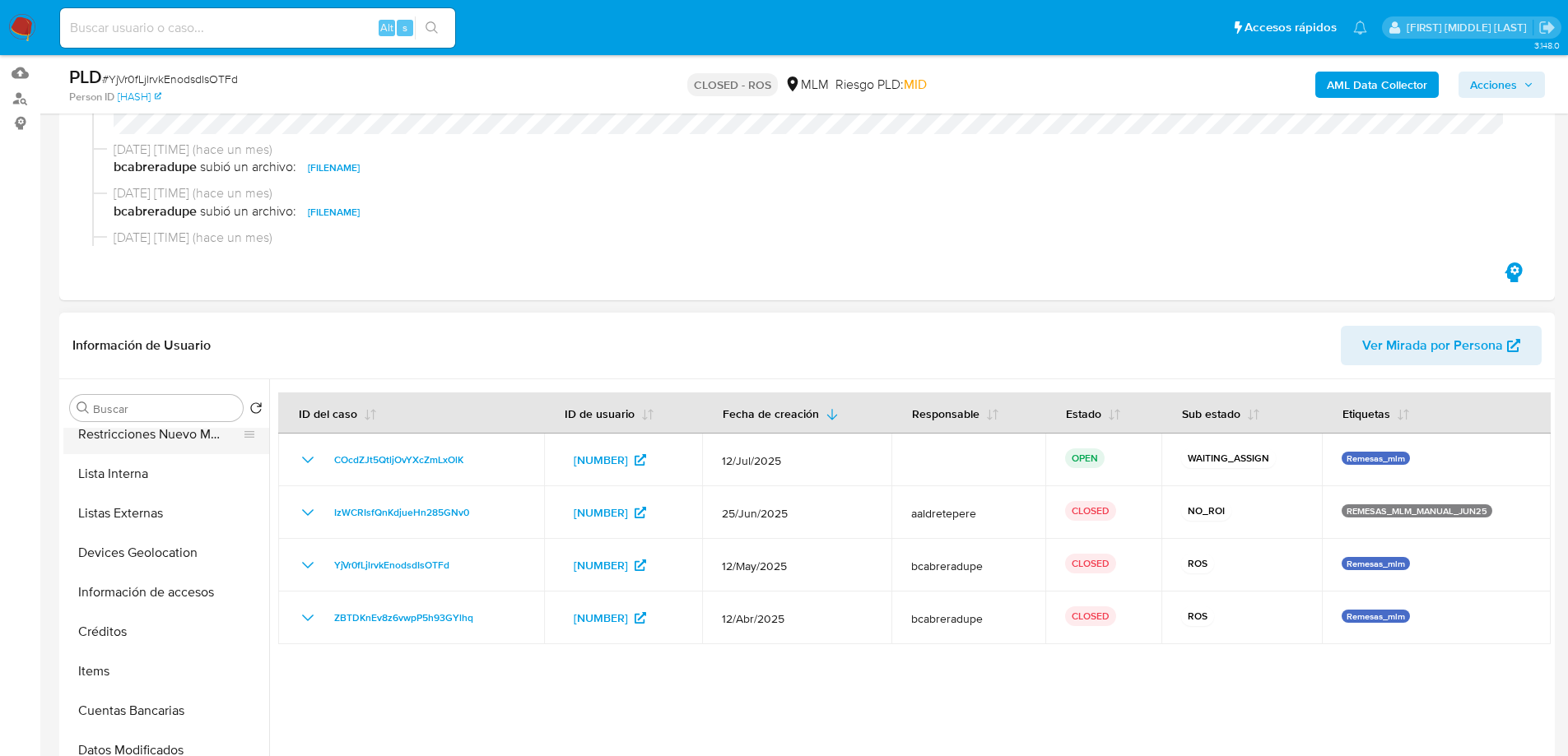 click on "Restricciones Nuevo Mundo" at bounding box center [160, 434] 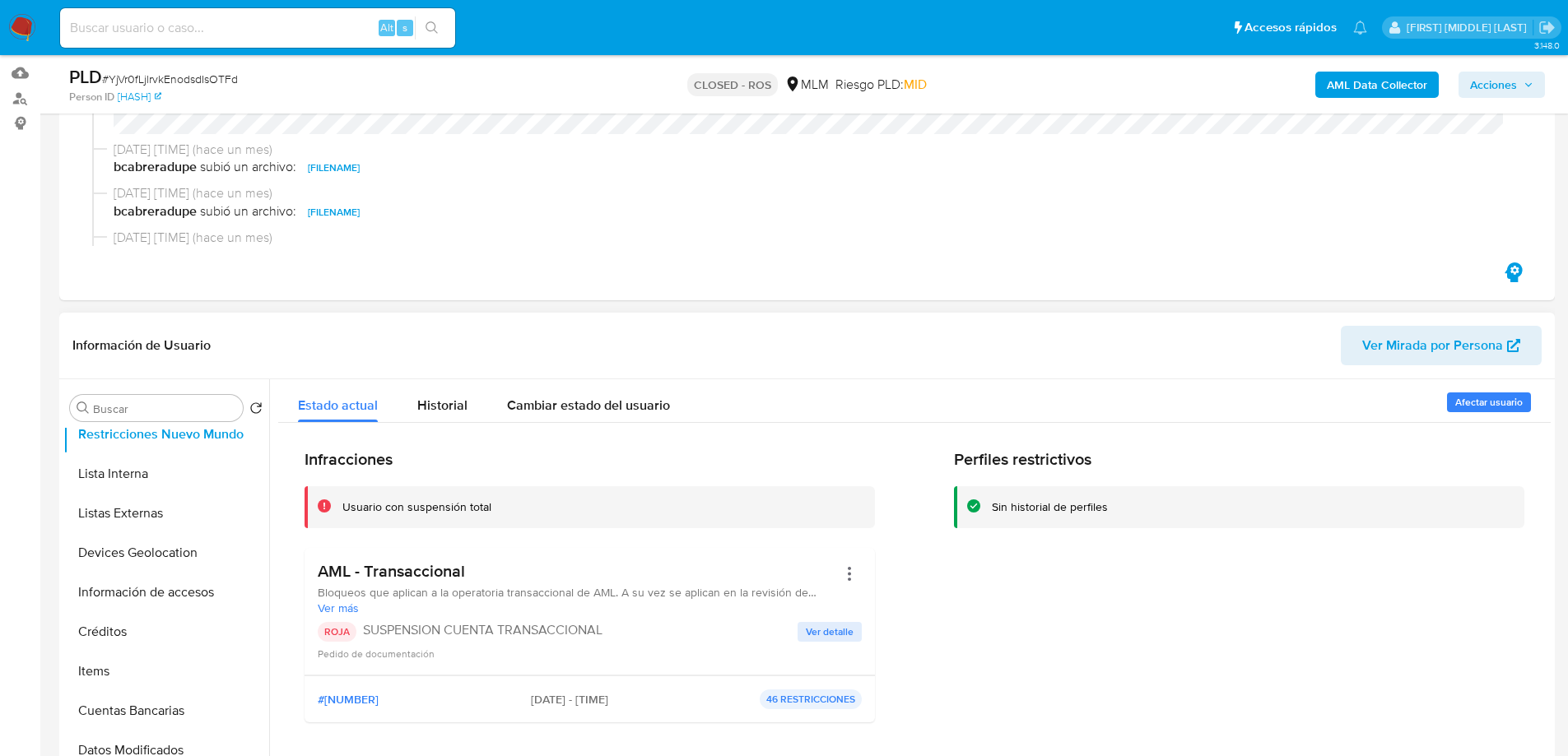 click on "Ver detalle" at bounding box center [830, 632] 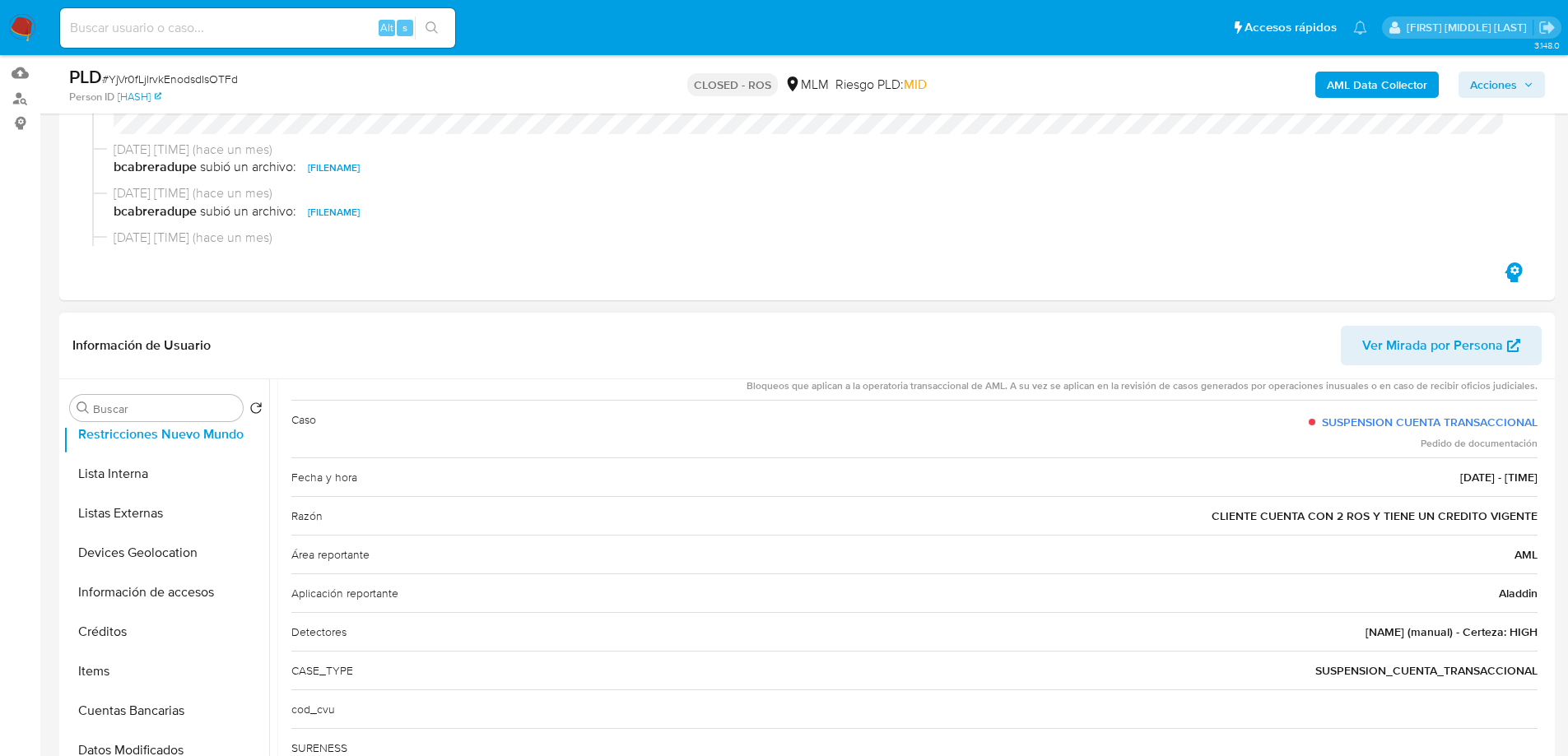 scroll, scrollTop: 133, scrollLeft: 0, axis: vertical 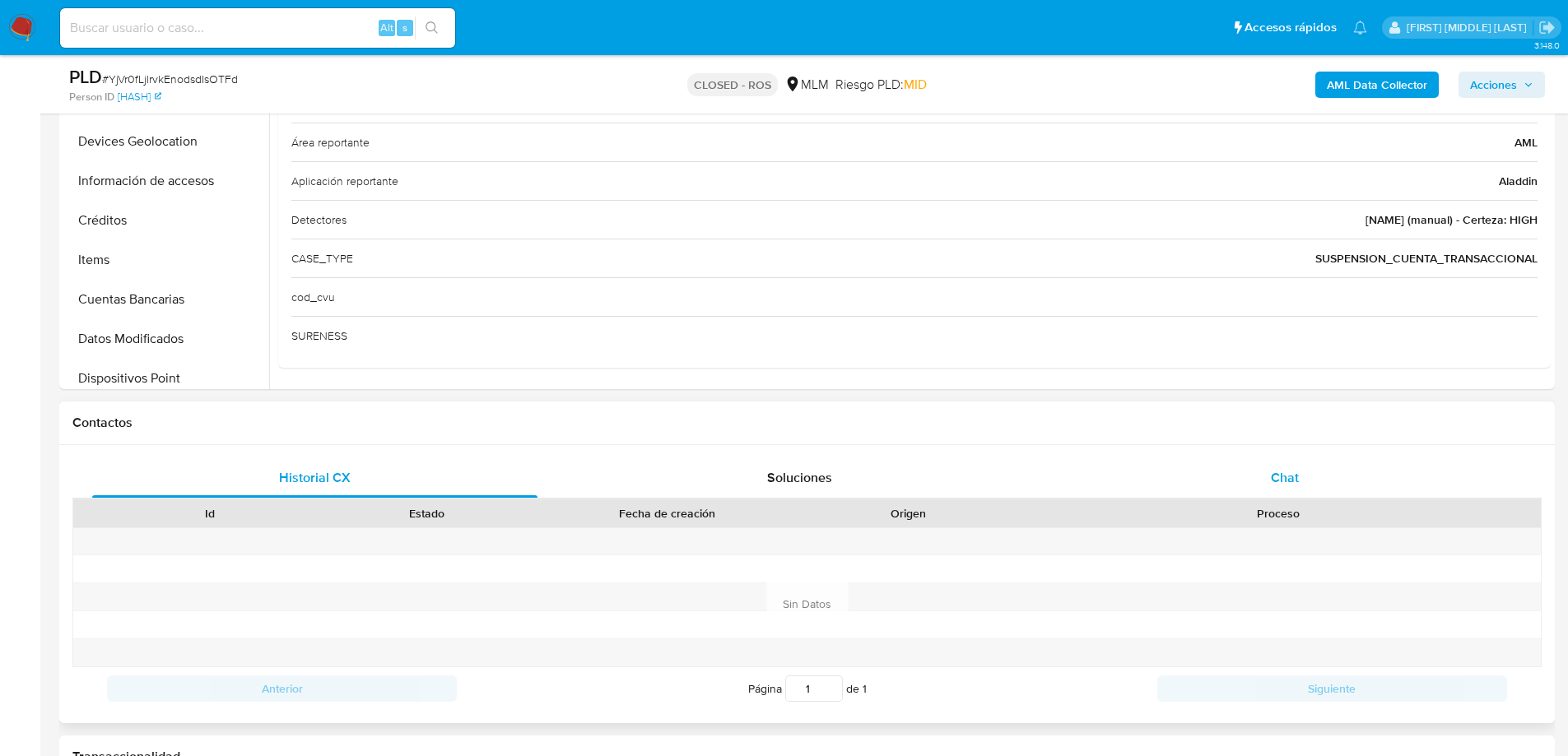 click on "Chat" at bounding box center (1285, 477) 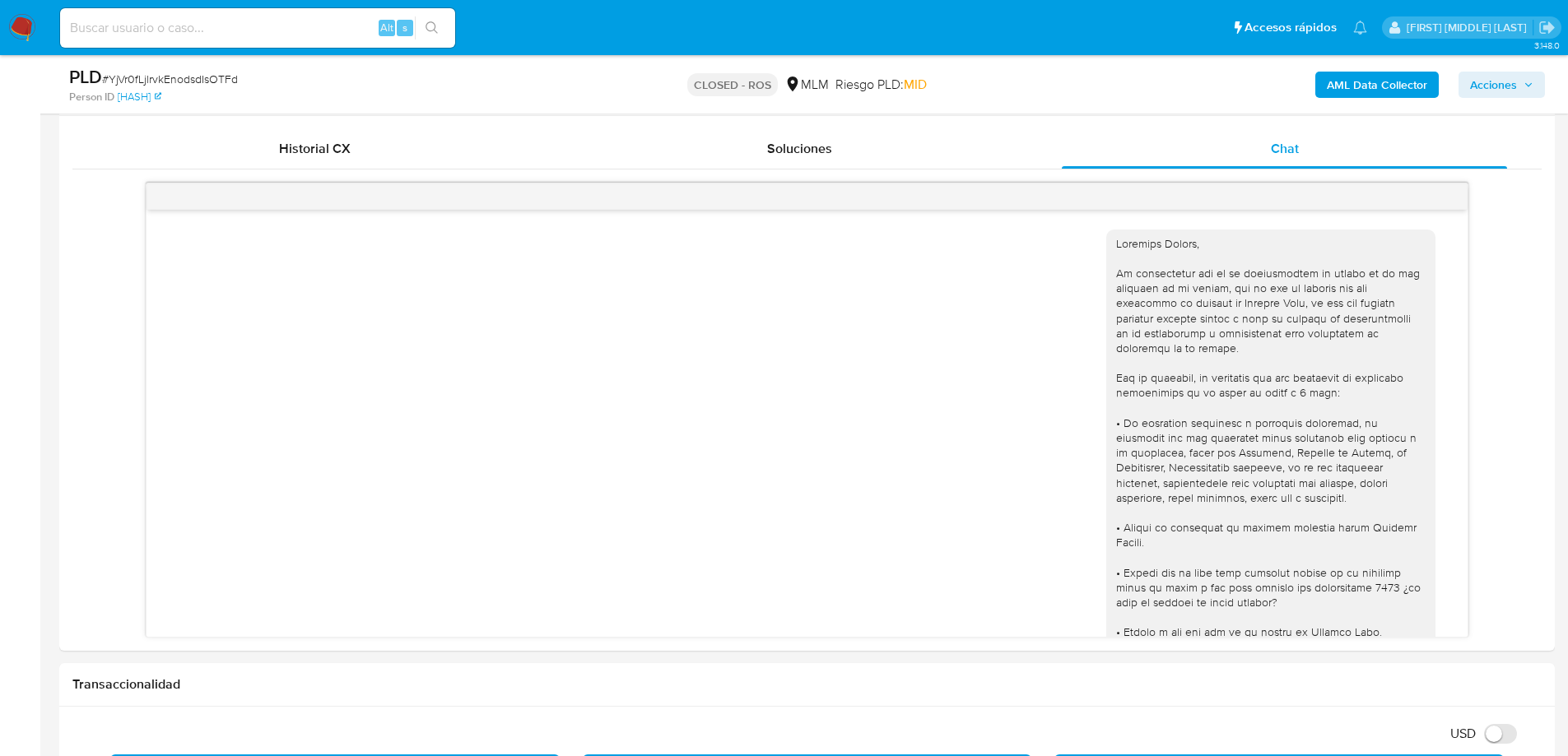 scroll, scrollTop: 987, scrollLeft: 0, axis: vertical 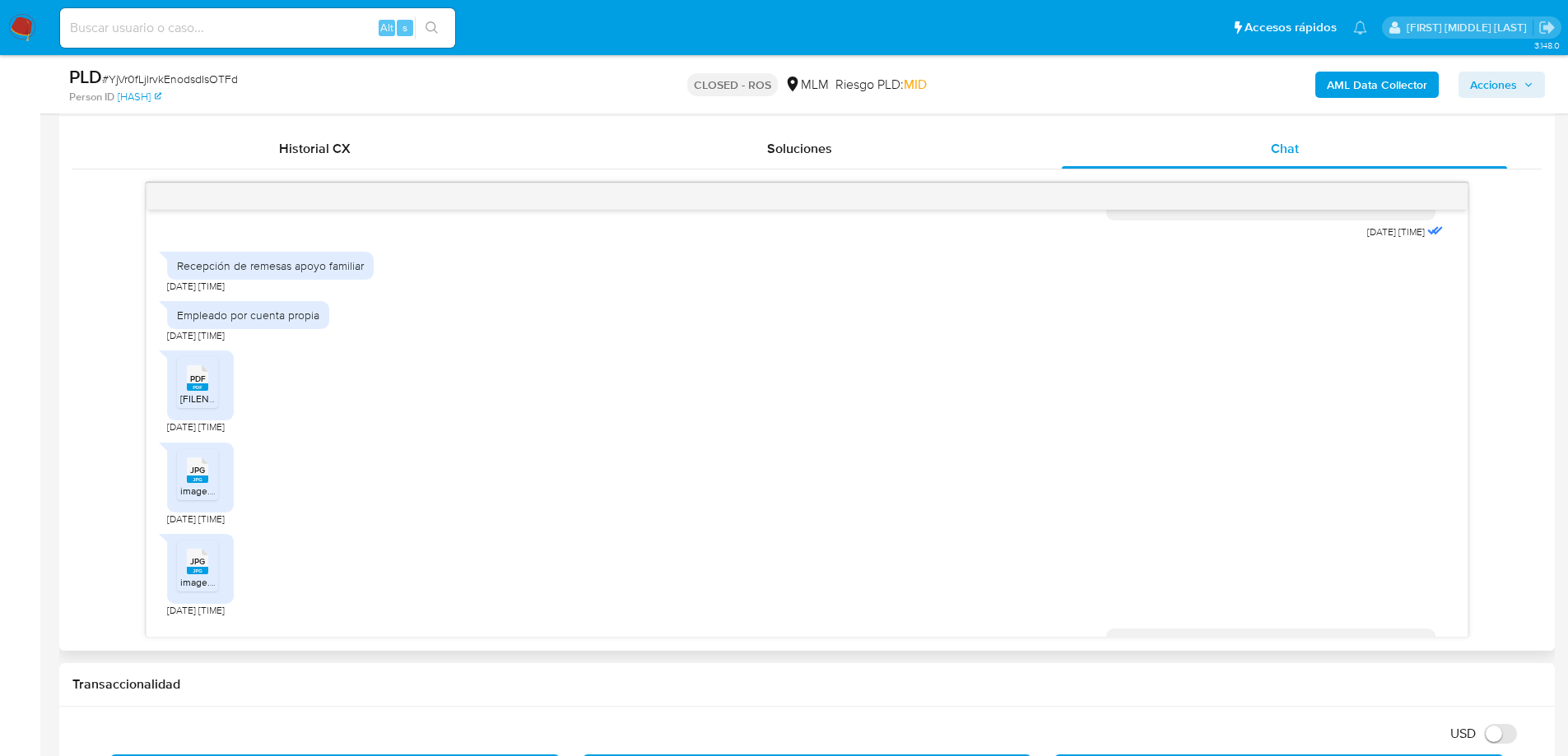 click on "PDF" at bounding box center (198, 378) 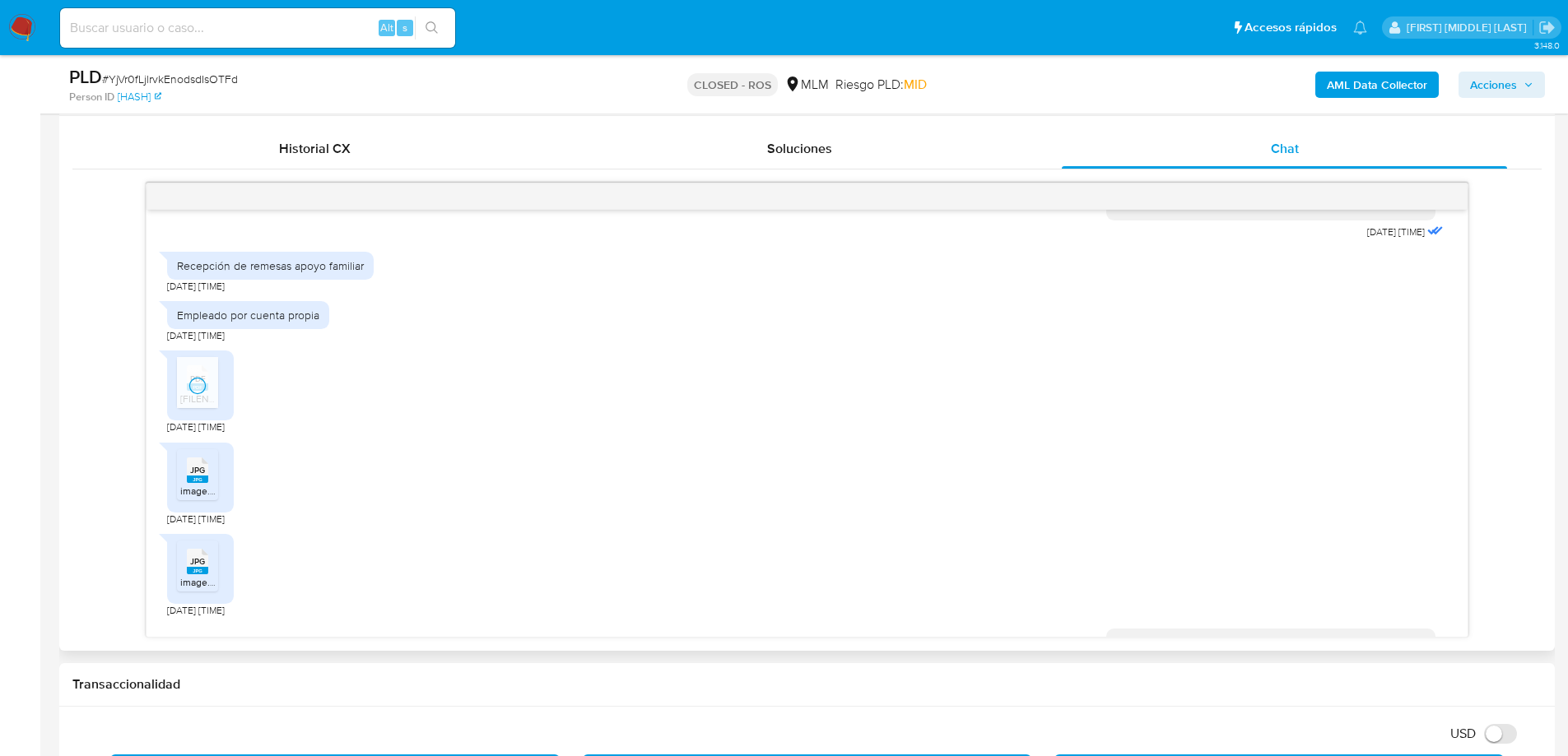 click on "JPG" at bounding box center (198, 470) 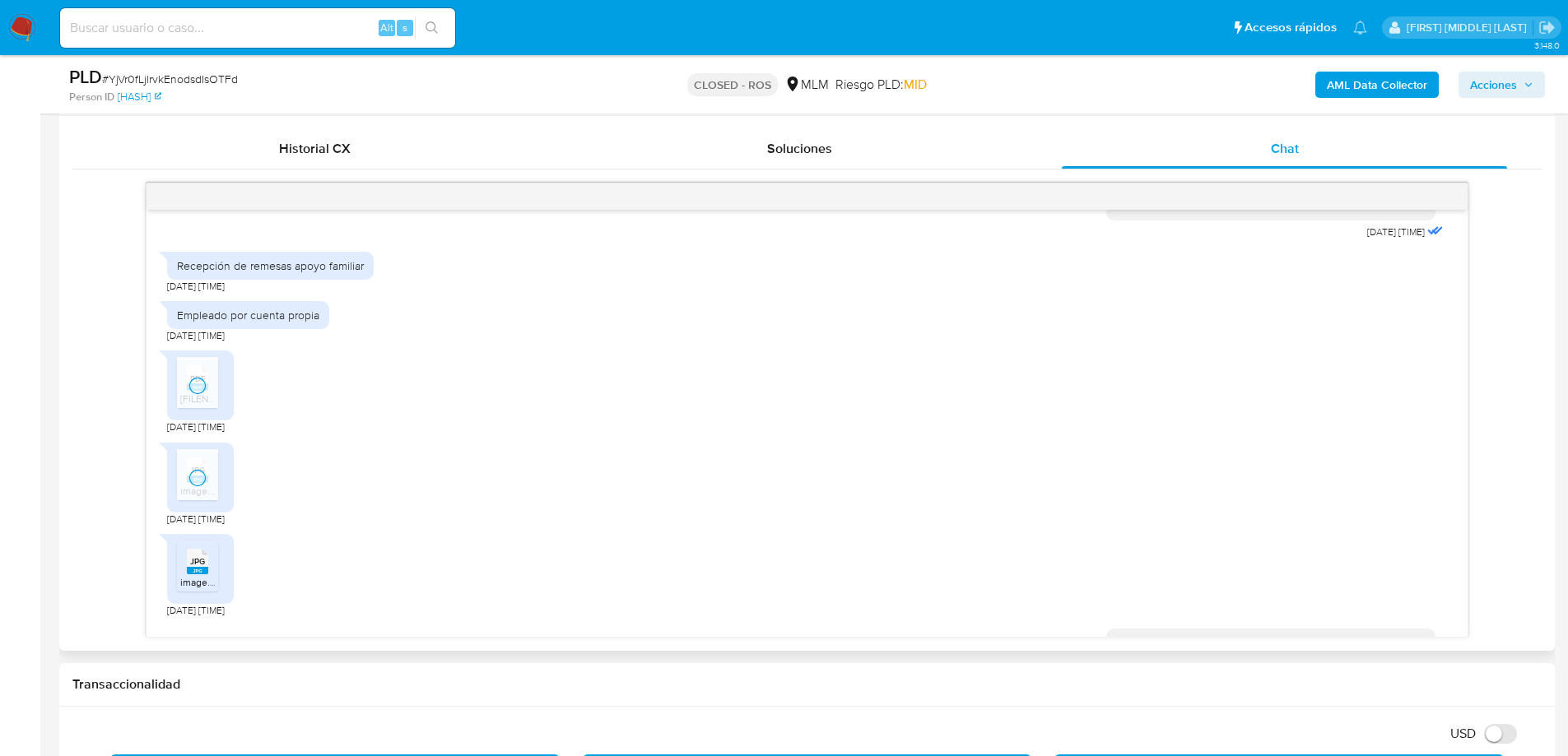 click on "JPG" at bounding box center [198, 561] 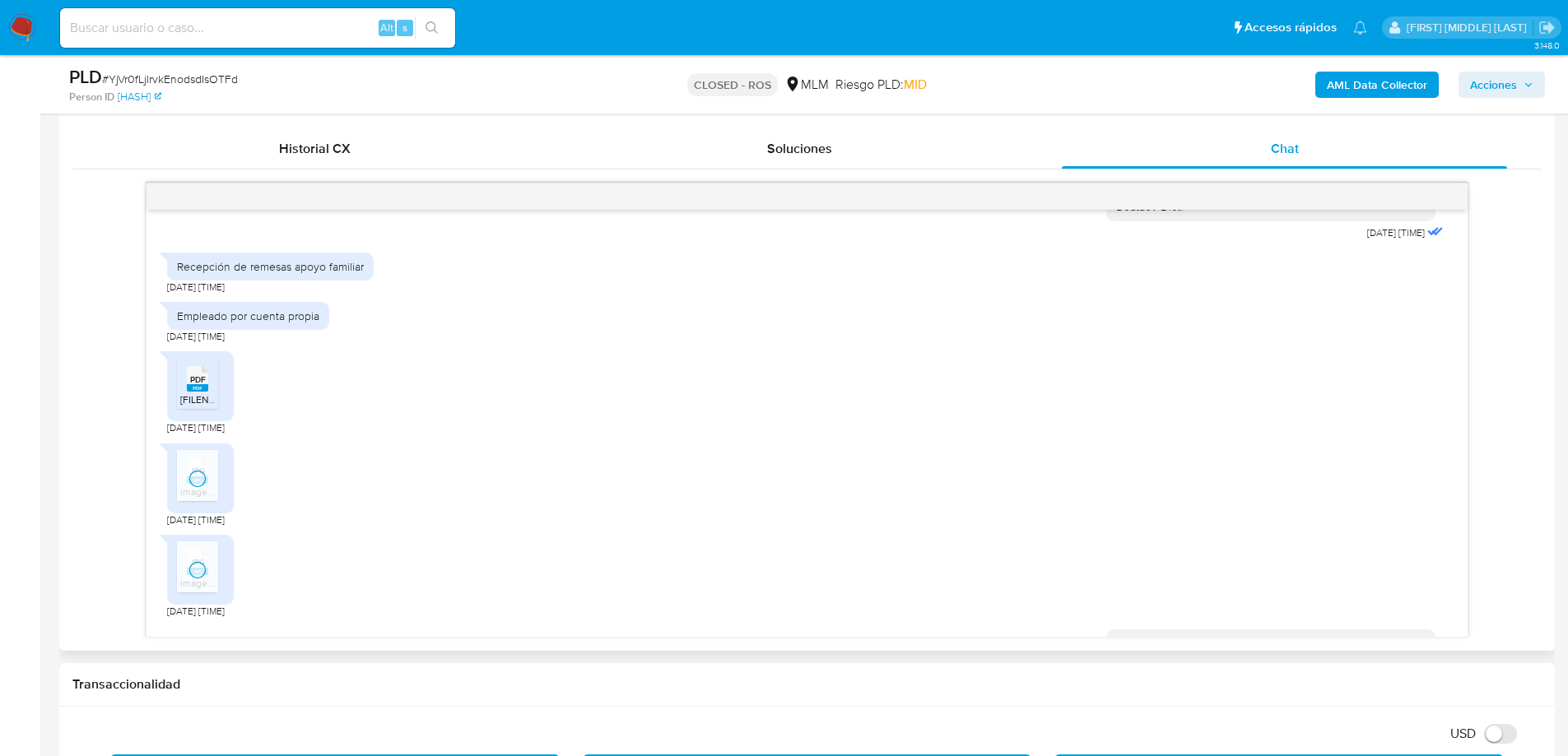 scroll, scrollTop: 0, scrollLeft: 0, axis: both 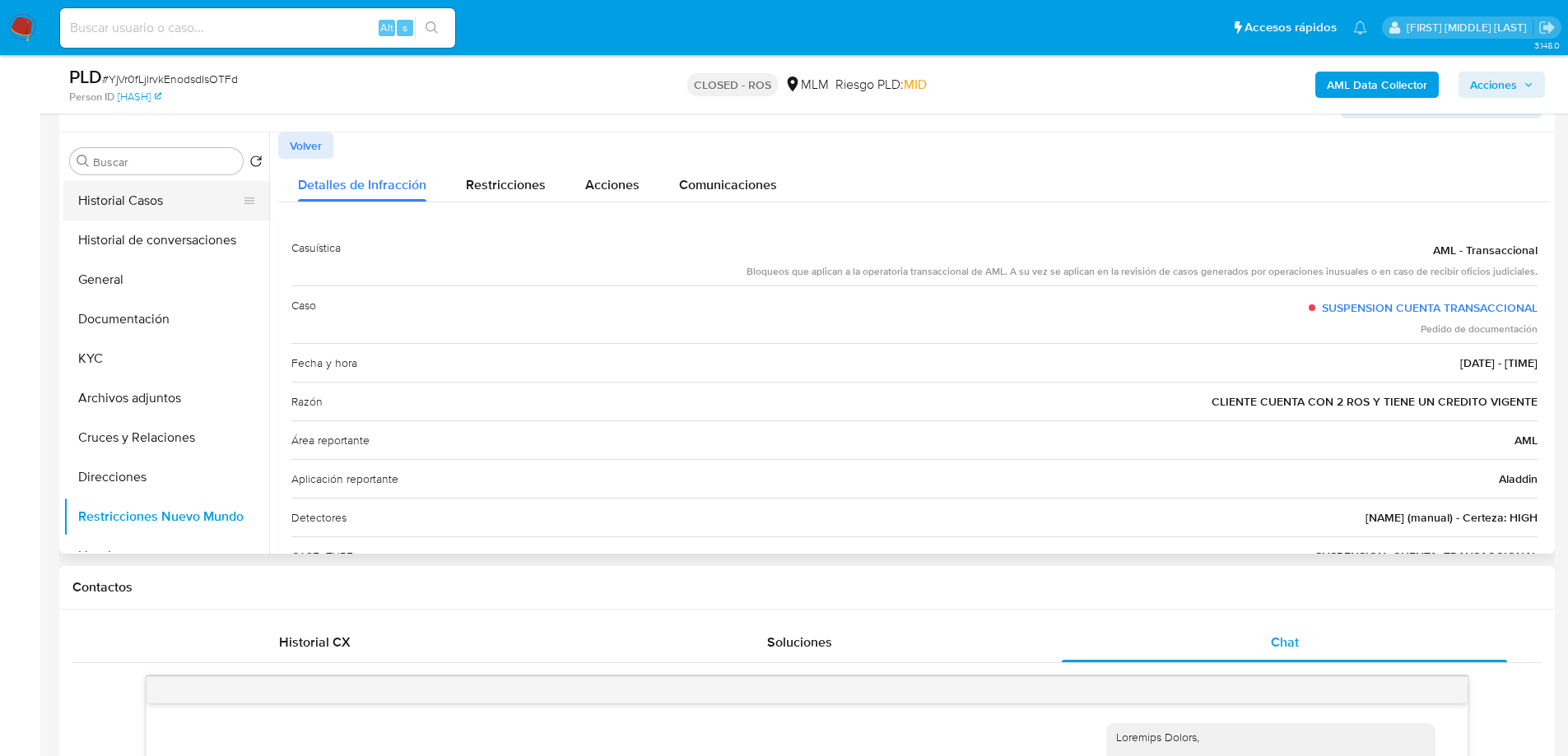 drag, startPoint x: 157, startPoint y: 202, endPoint x: 199, endPoint y: 195, distance: 42.57934 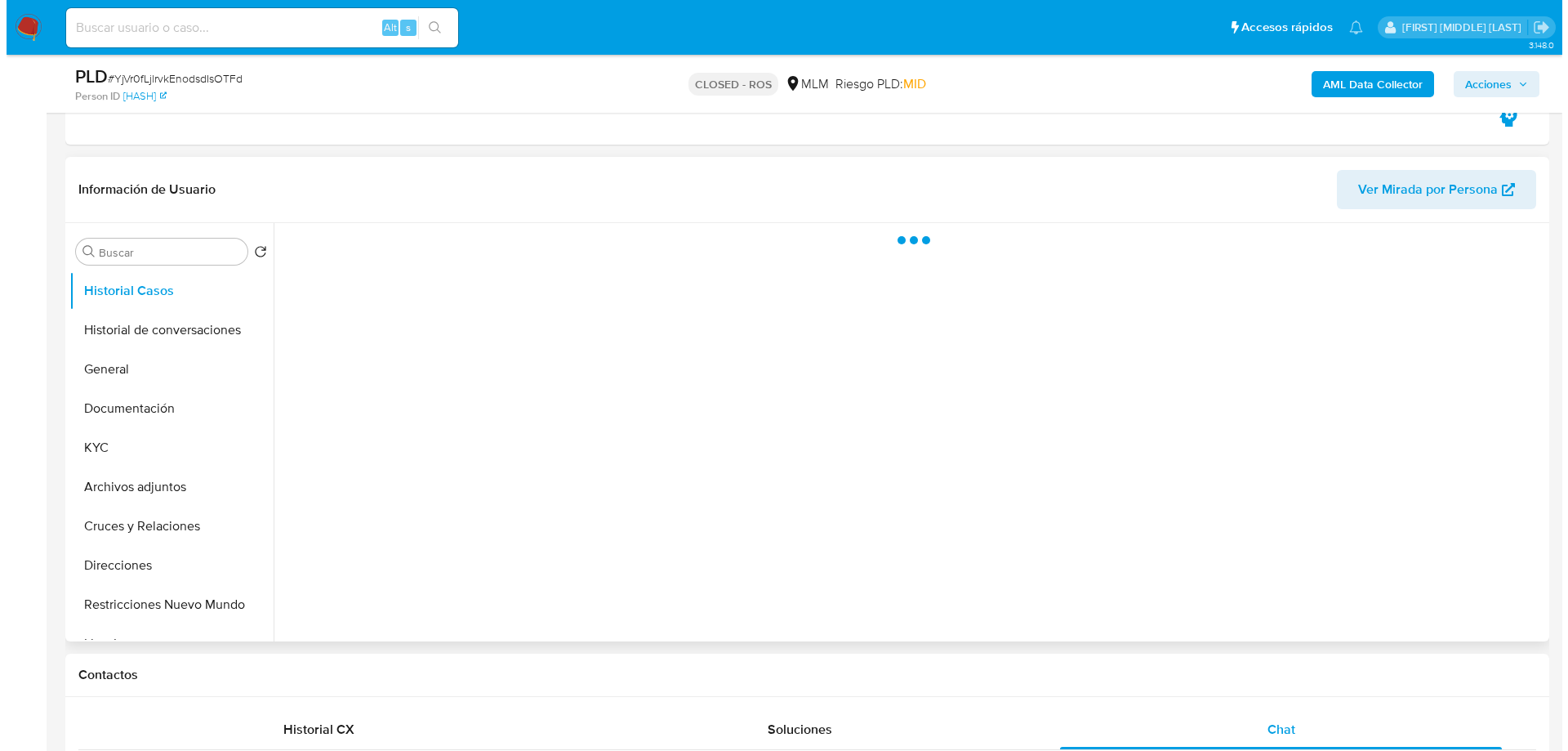 scroll, scrollTop: 245, scrollLeft: 0, axis: vertical 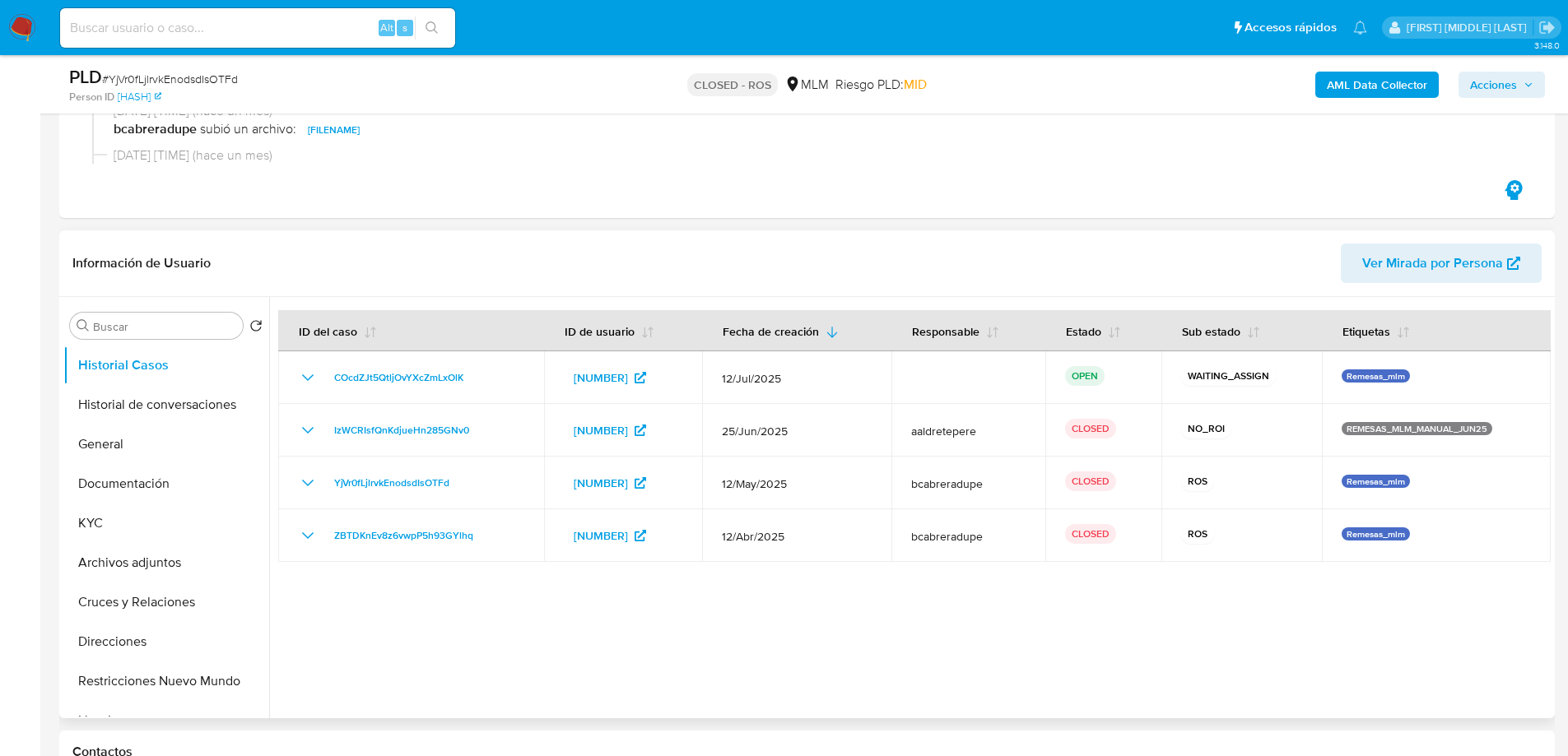 drag, startPoint x: 221, startPoint y: 406, endPoint x: 1166, endPoint y: 404, distance: 945.0021 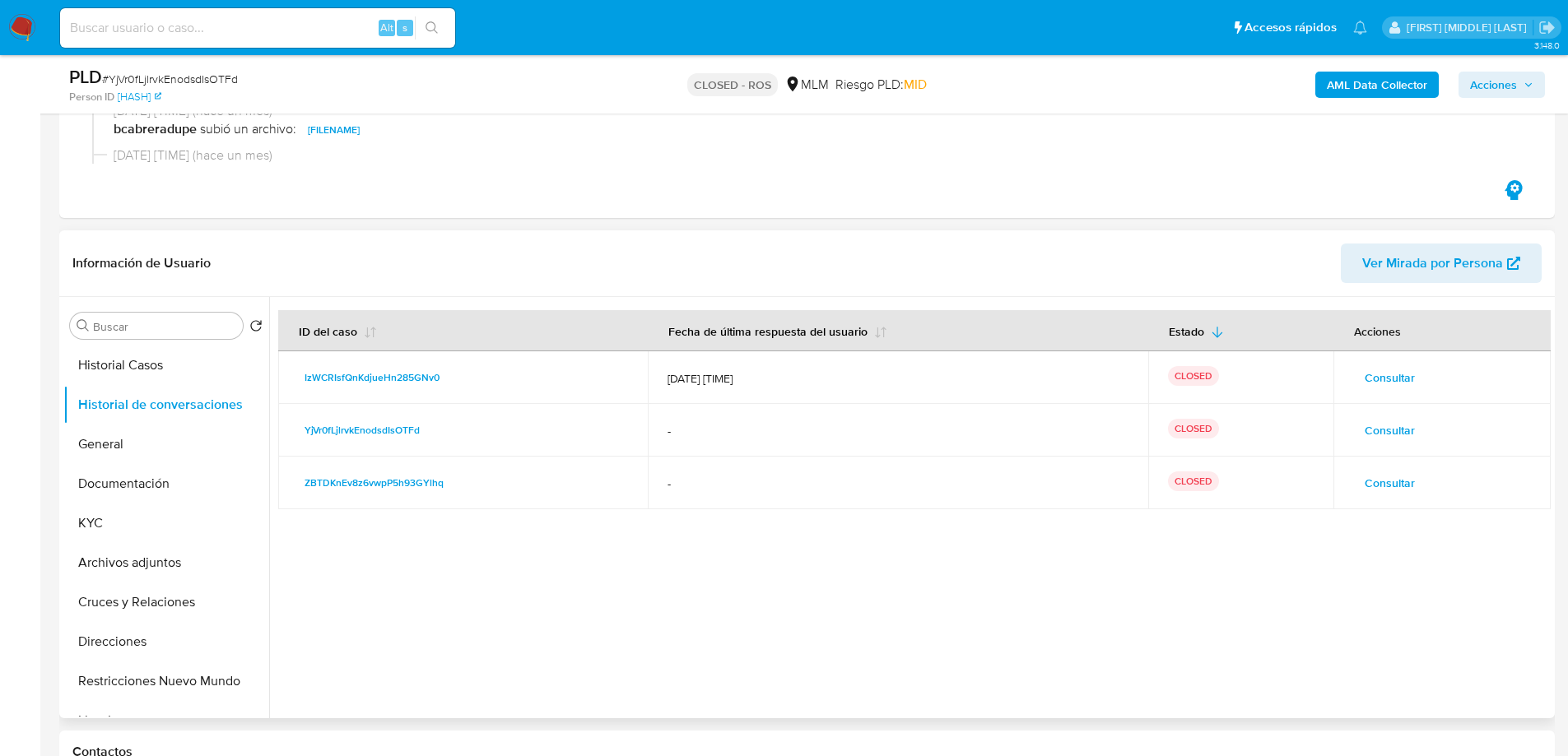 click on "Consultar" at bounding box center (1389, 378) 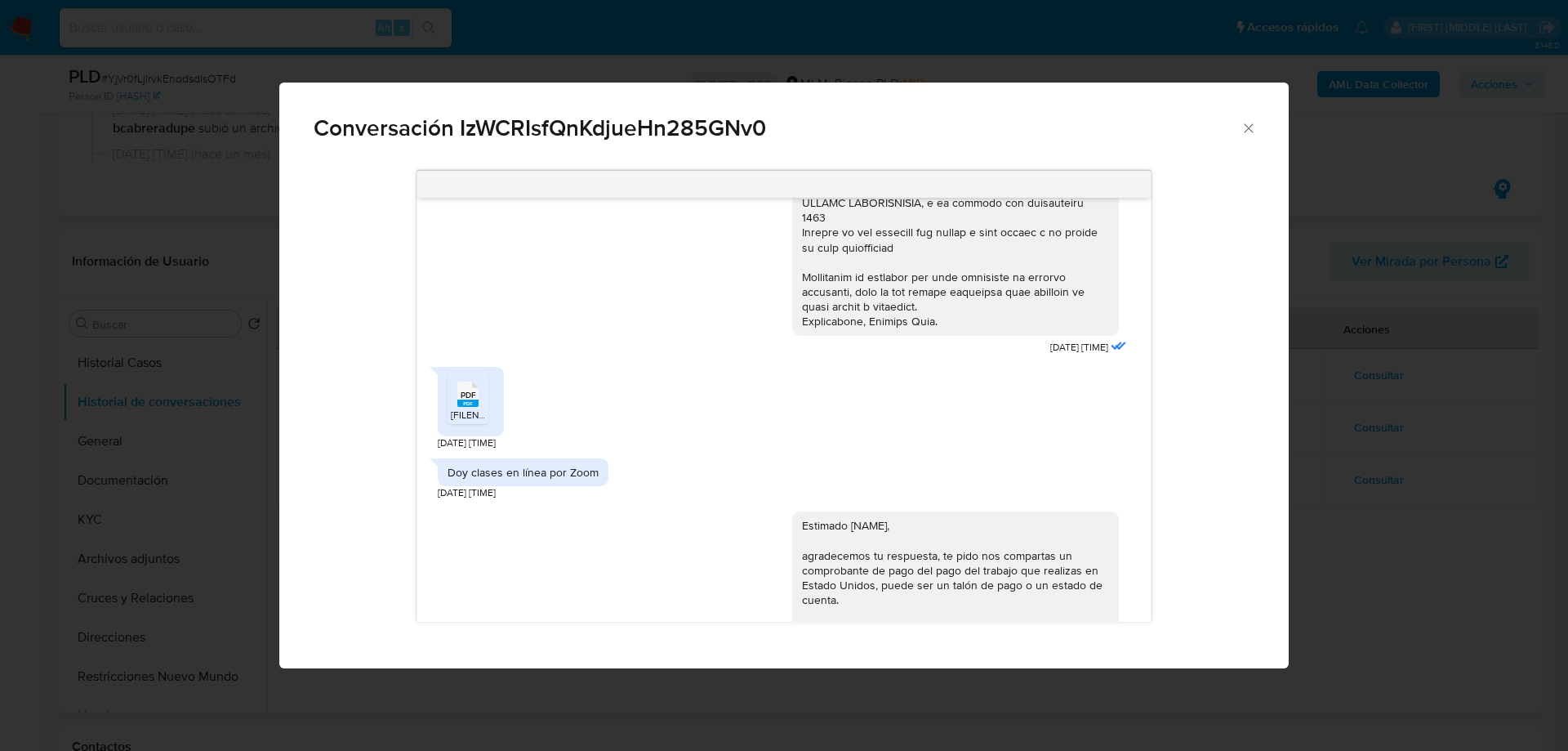 scroll, scrollTop: 409, scrollLeft: 0, axis: vertical 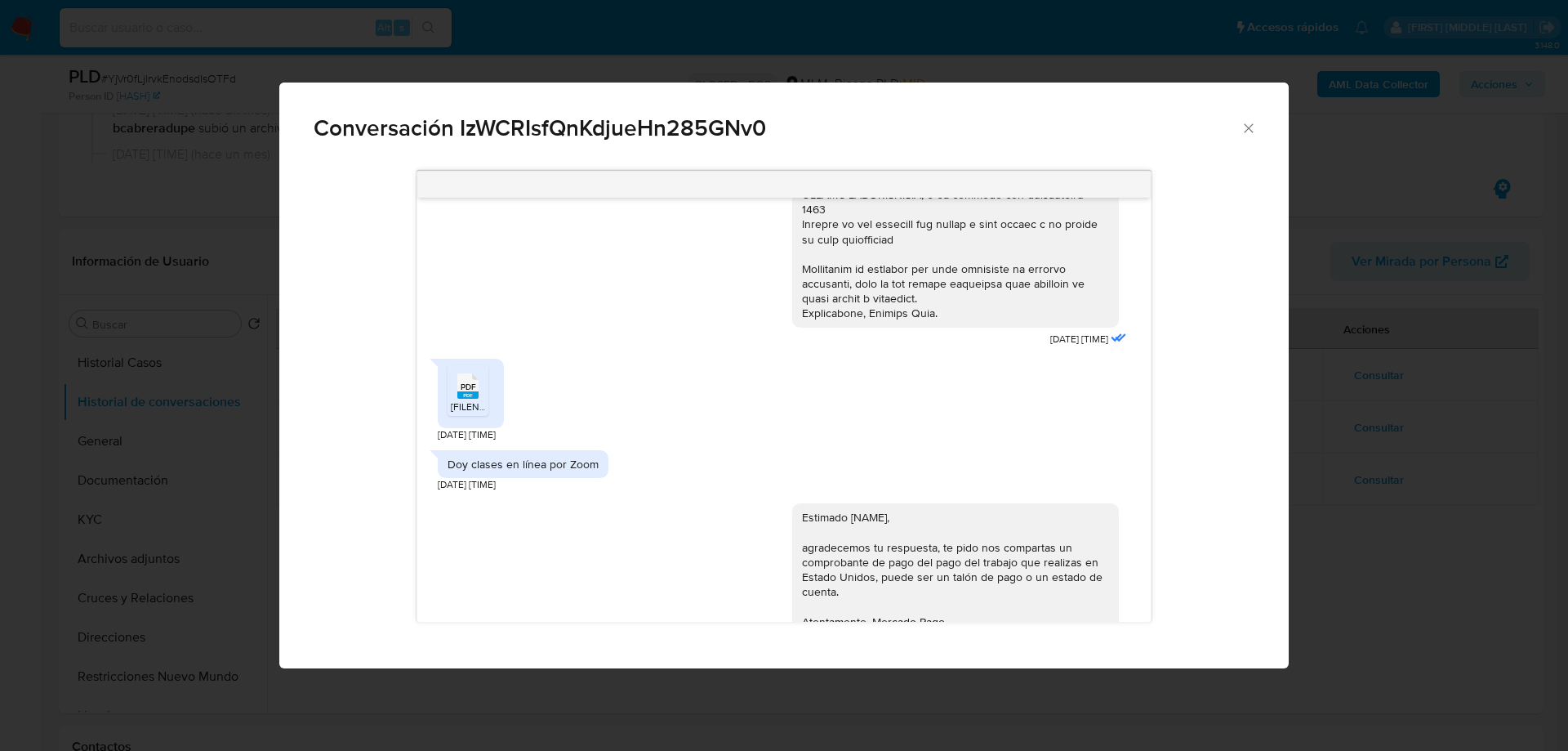 click 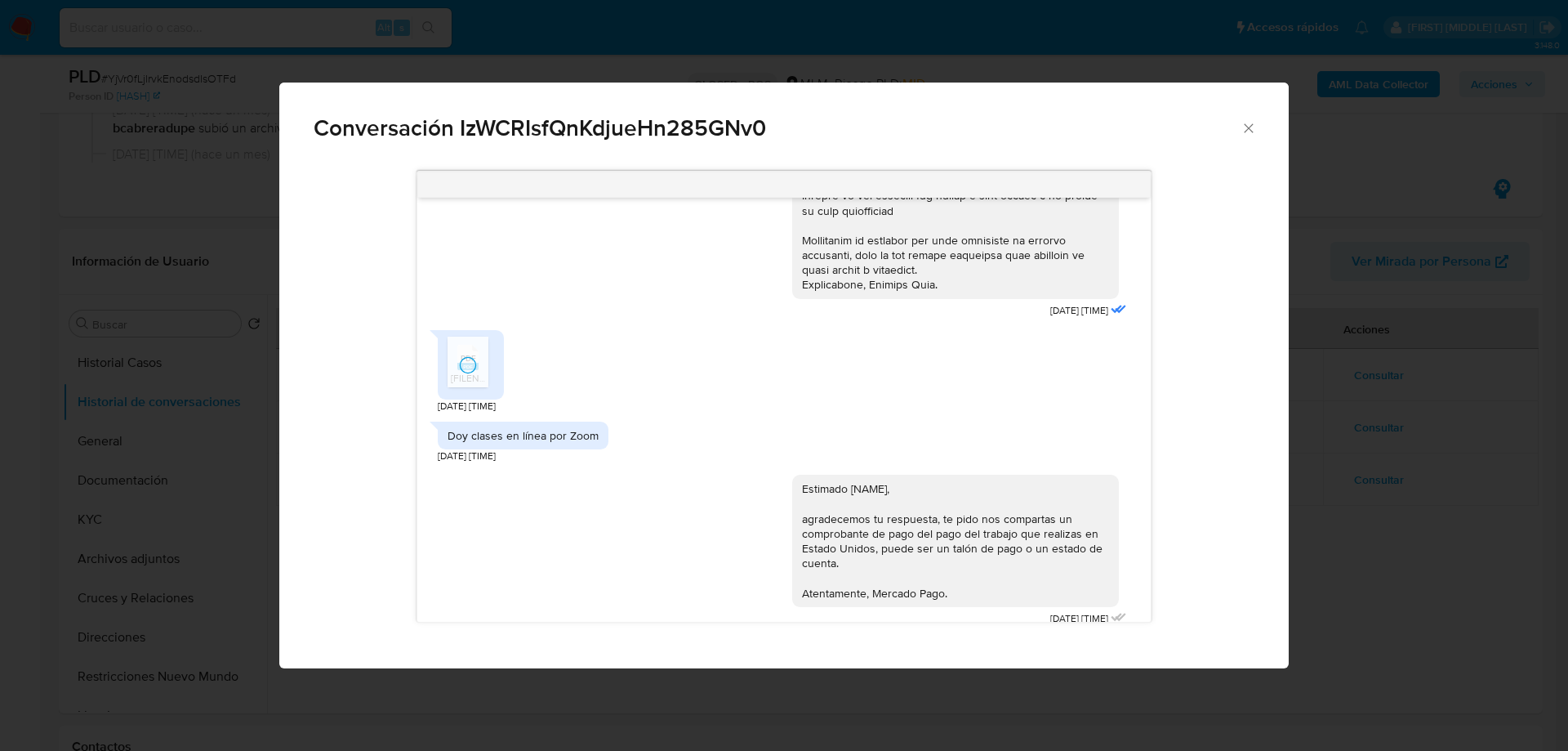scroll, scrollTop: 439, scrollLeft: 0, axis: vertical 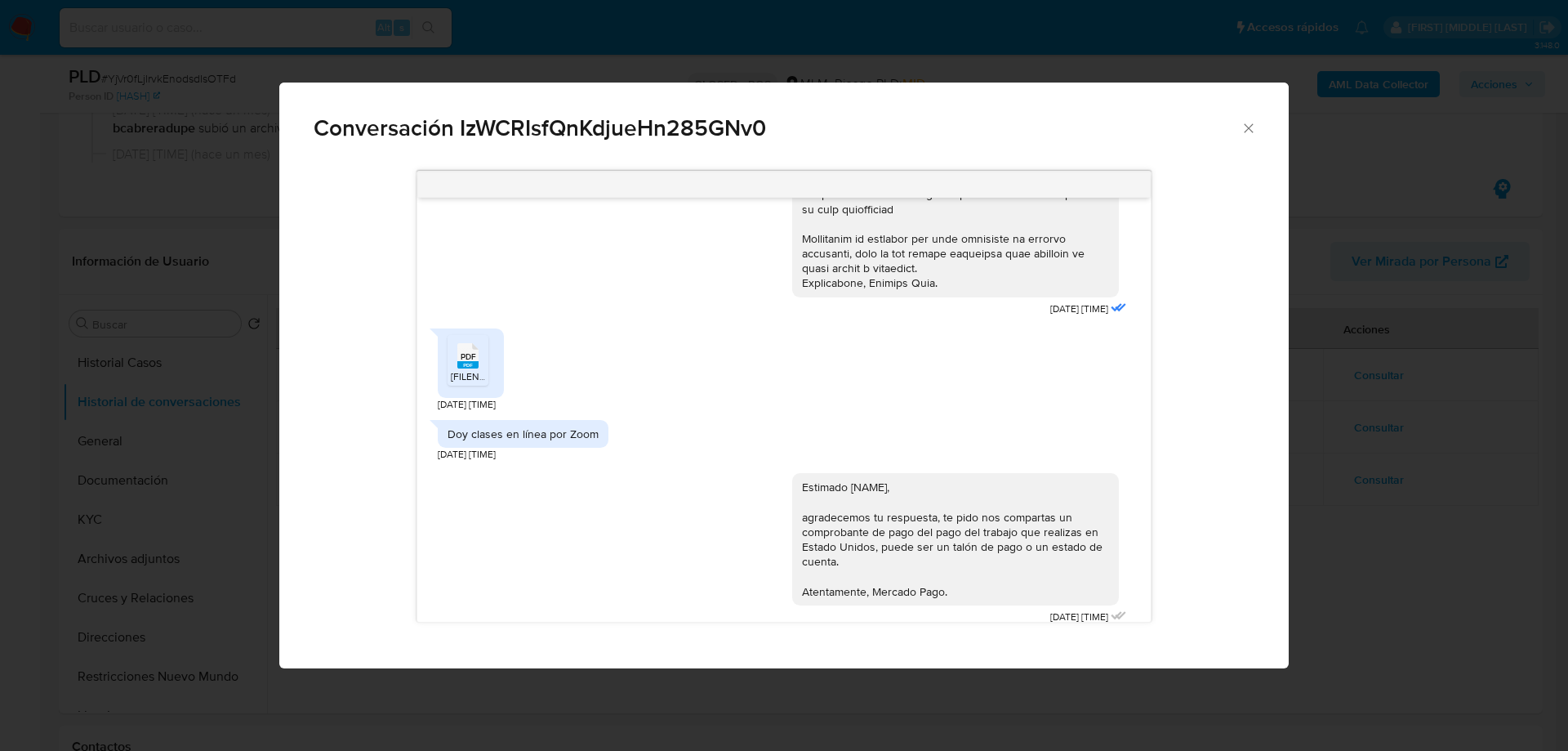 click on "Conversación IzWCRIsfQnKdjueHn285GNv0 26/06/2025 19:39:00 PDF PDF CUSE860228439_CIF-8733190.pdf 27/06/2025 22:38:35 Doy clases en línea por Zoom 27/06/2025 22:38:56 Estimado Eneldo,
agradecemos tu respuesta, te pido nos compartas un comprobante de pago del pago del trabajo que realizas en Estado Unidos,  puede ser un talón de pago o un estado de cuenta.
Atentamente, Mercado Pago.
08/07/2025 01:35:18" at bounding box center (784, 375) 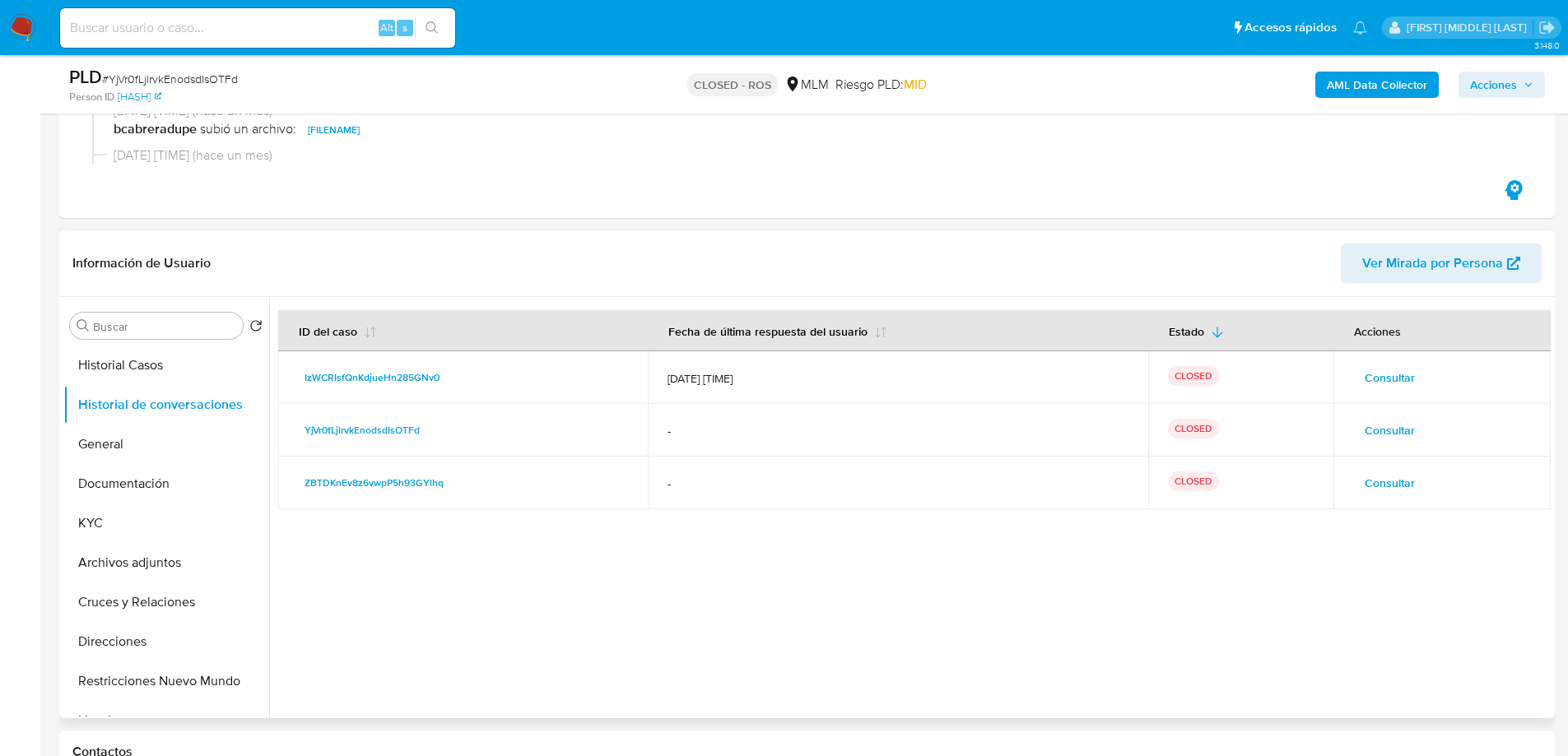 click on "Consultar" at bounding box center [1389, 430] 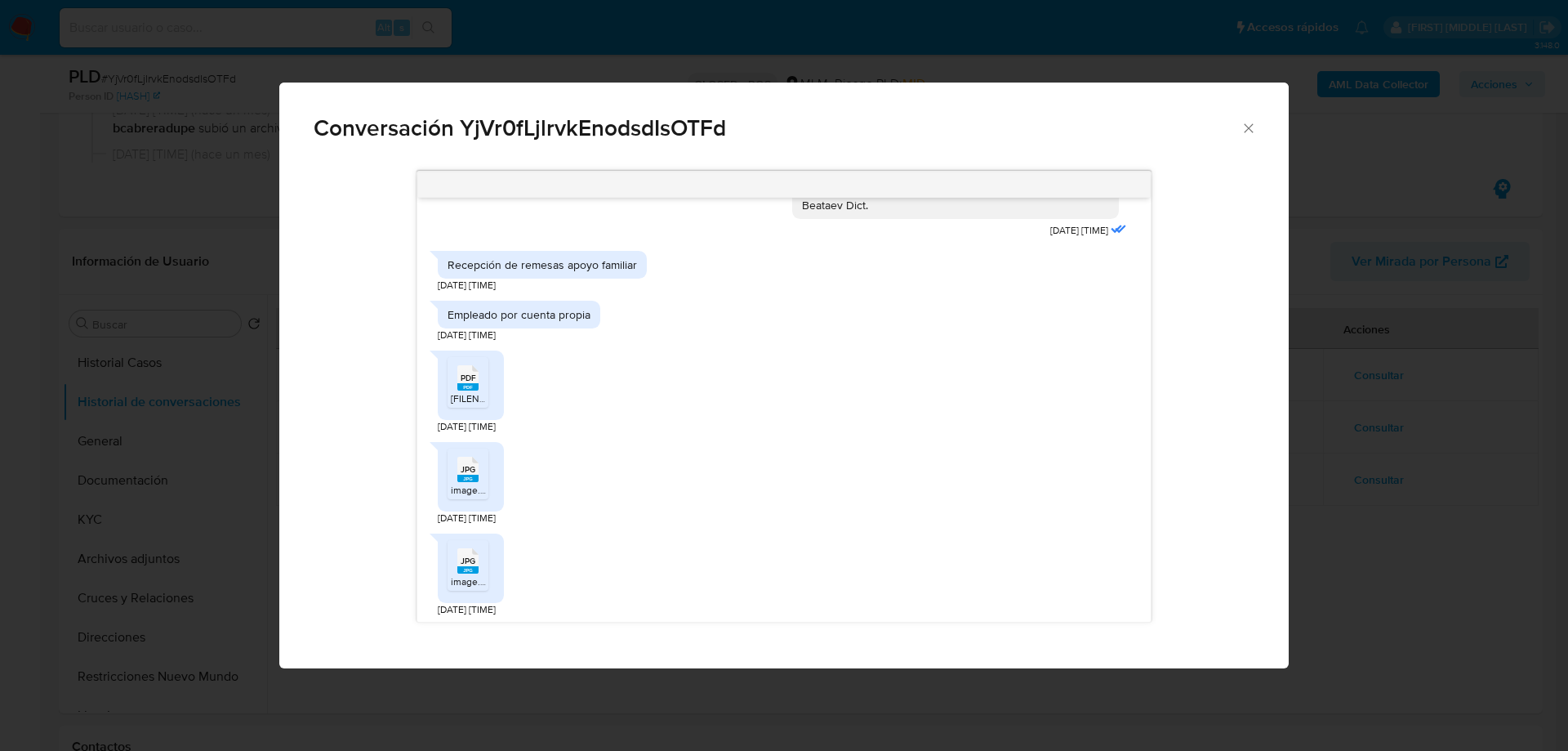 scroll, scrollTop: 657, scrollLeft: 0, axis: vertical 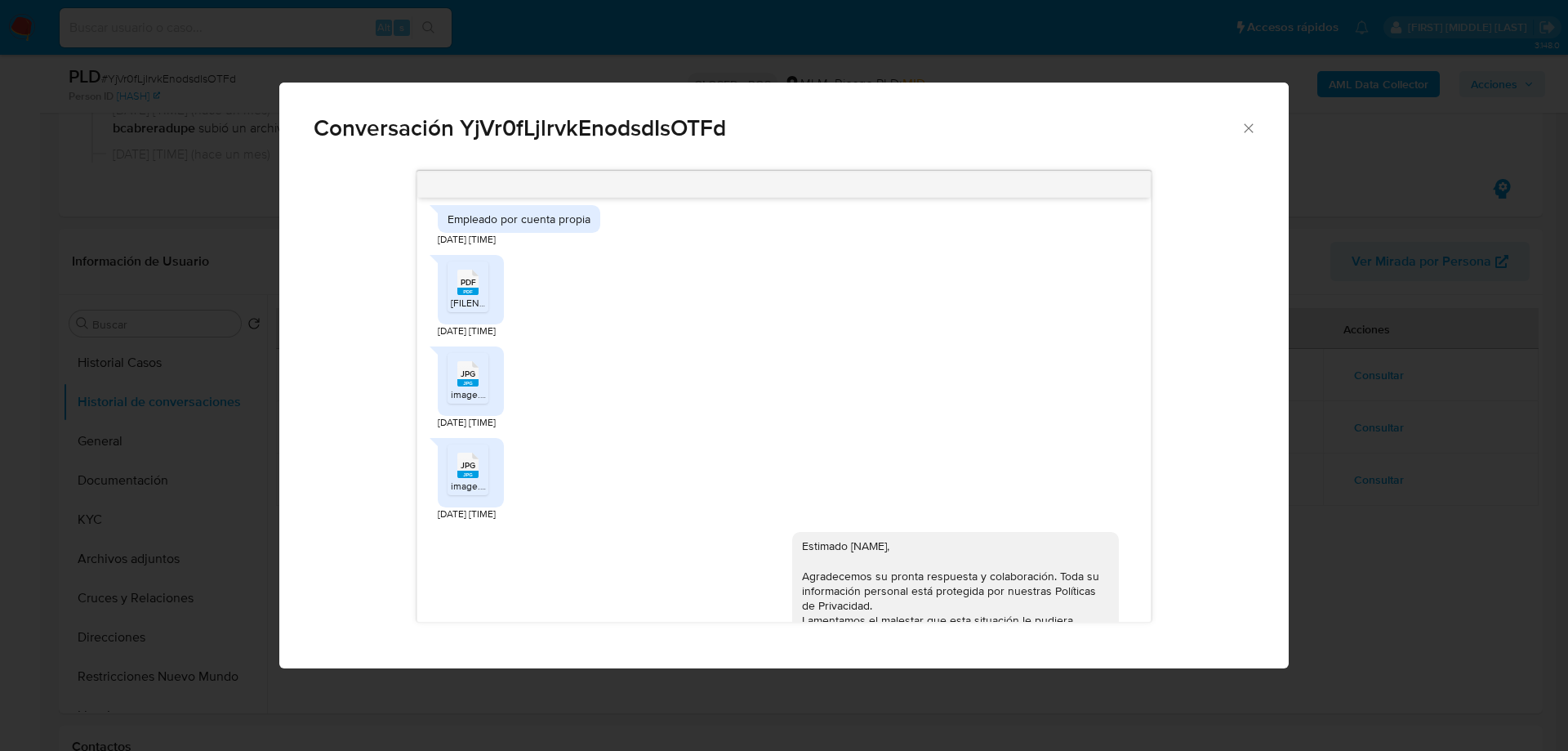 click on "PDF" at bounding box center [468, 282] 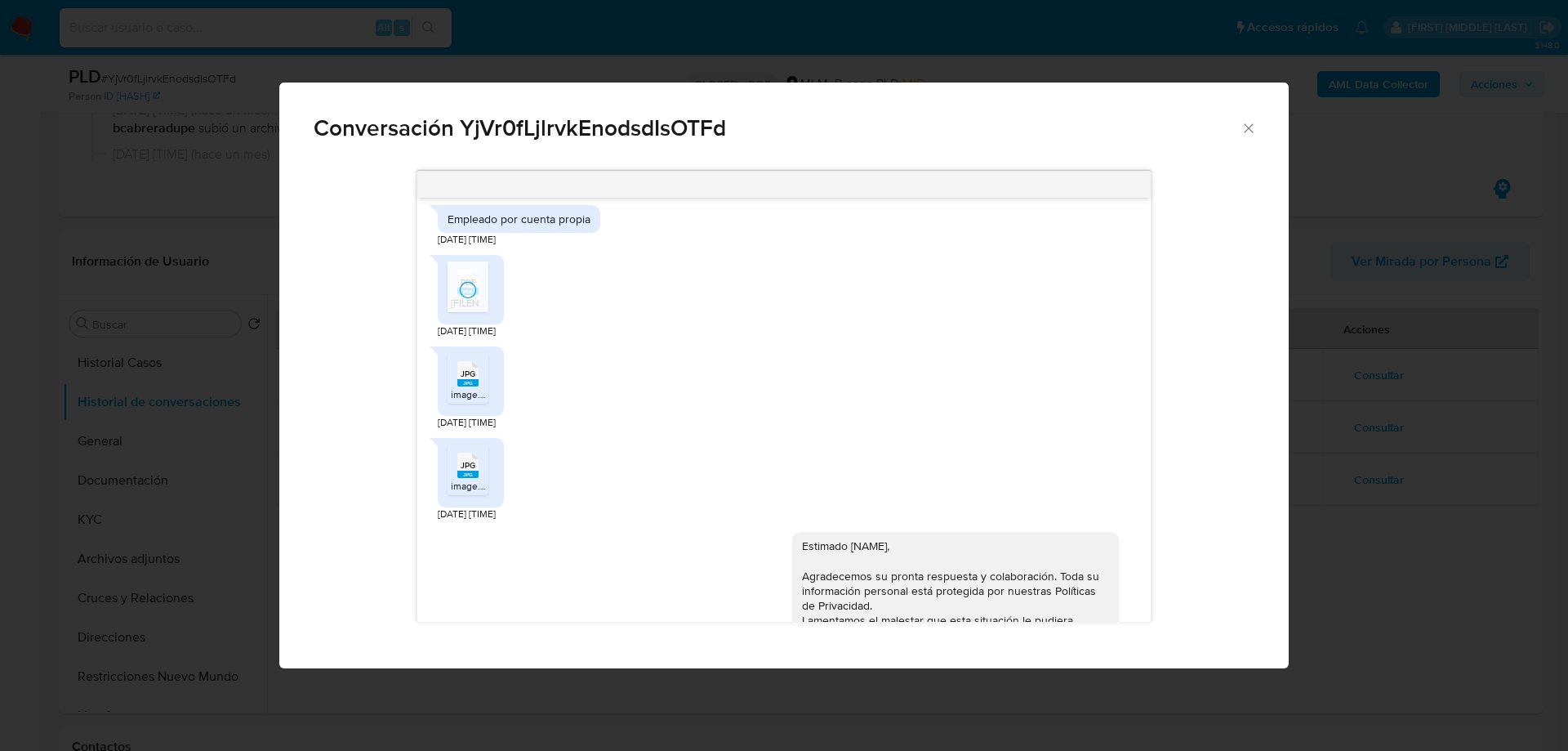 click 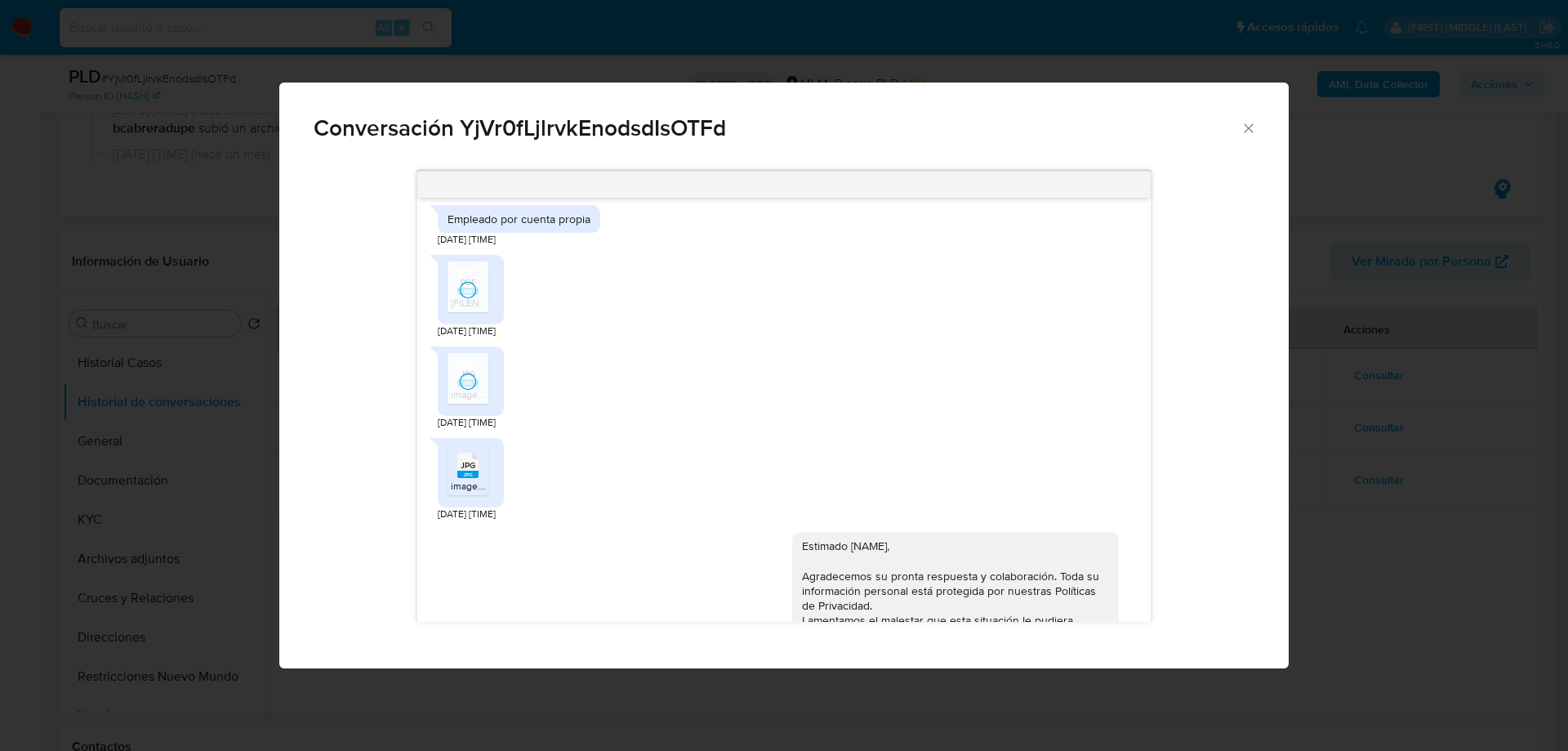 click on "JPG" at bounding box center (468, 465) 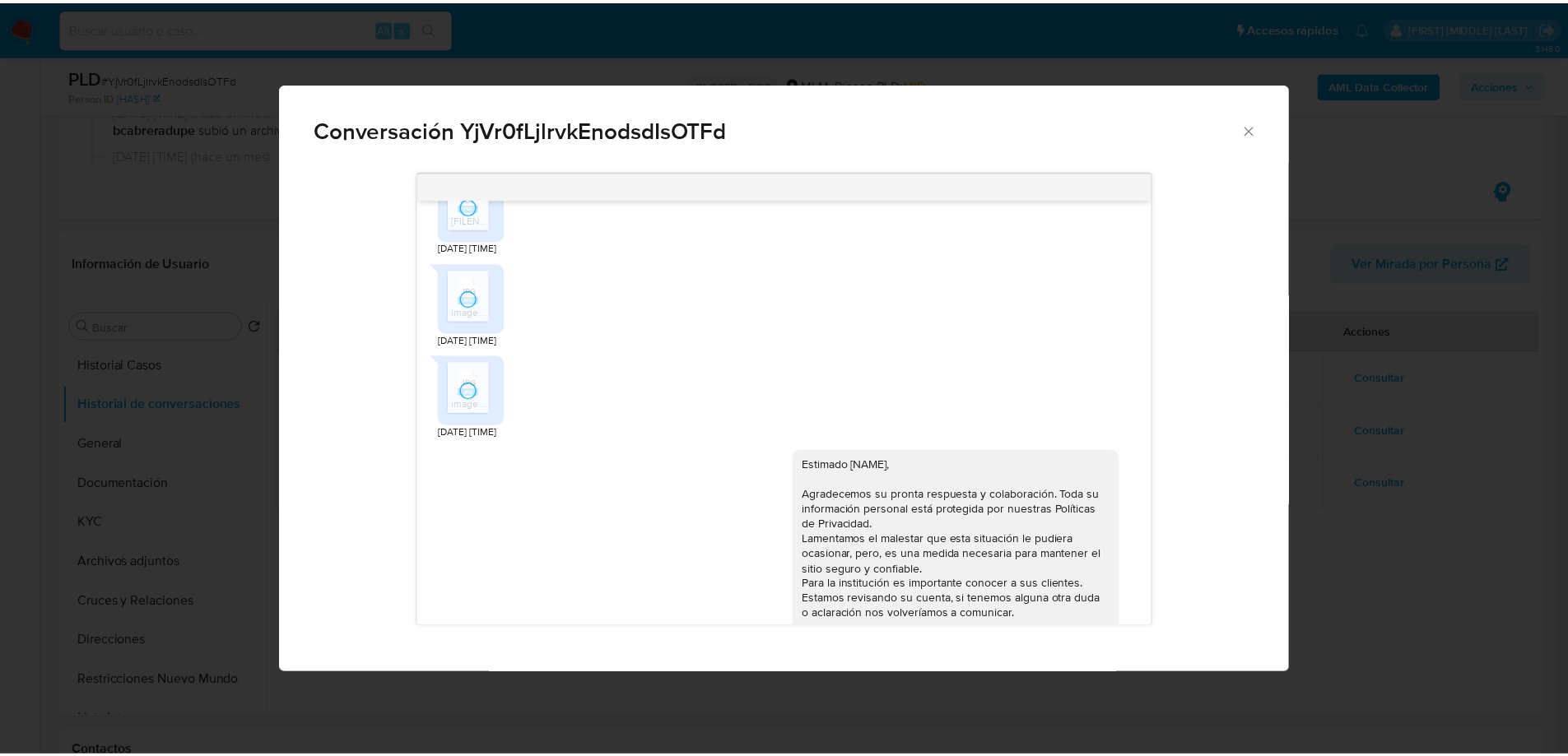 scroll, scrollTop: 826, scrollLeft: 0, axis: vertical 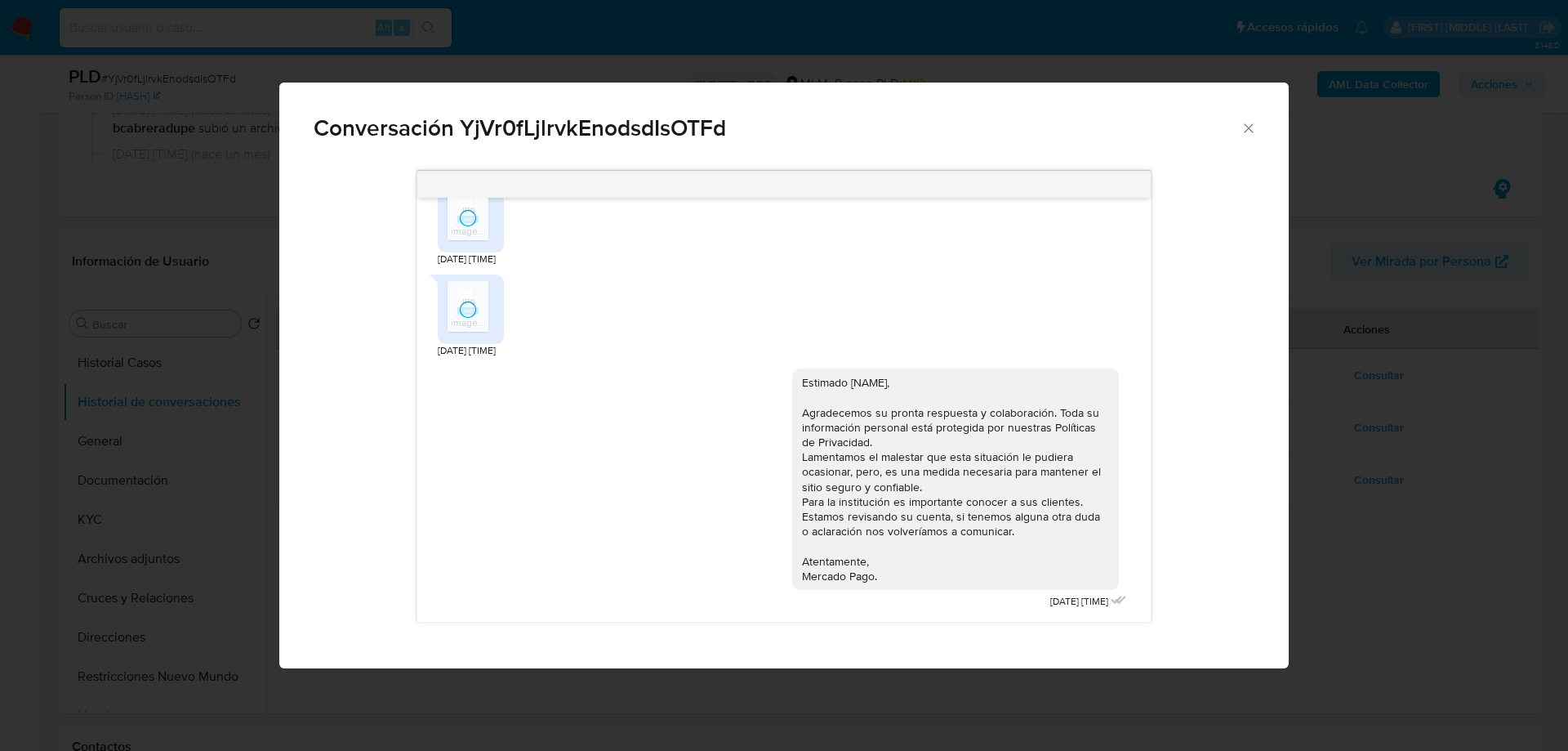 click on "Conversación YjVr0fLjlrvkEnodsdIsOTFd 10/06/2025 17:16:39 Recepción de remesas apoyo familiar  10/06/2025 18:12:16 Empleado por cuenta propia 10/06/2025 18:12:33 PDF PDF 1C1ABC22-8900-4D55-9B85-44BA5D9E7F1C.pdf 11/06/2025 14:44:13 JPG JPG image.jpg 11/06/2025 14:44:59 JPG JPG image.jpg 11/06/2025 14:45:15 Estimado Eneldo,
Agradecemos su pronta respuesta y colaboración. Toda su información personal está protegida por nuestras Políticas de Privacidad.
Lamentamos el malestar que esta situación le pudiera ocasionar, pero, es una medida necesaria para mantener el sitio seguro y confiable.
Para la institución es importante conocer a sus clientes. Estamos revisando su cuenta, si tenemos alguna otra duda o aclaración nos volveríamos a comunicar.
Atentamente,
Mercado Pago. 23/06/2025 14:44:38" at bounding box center (784, 375) 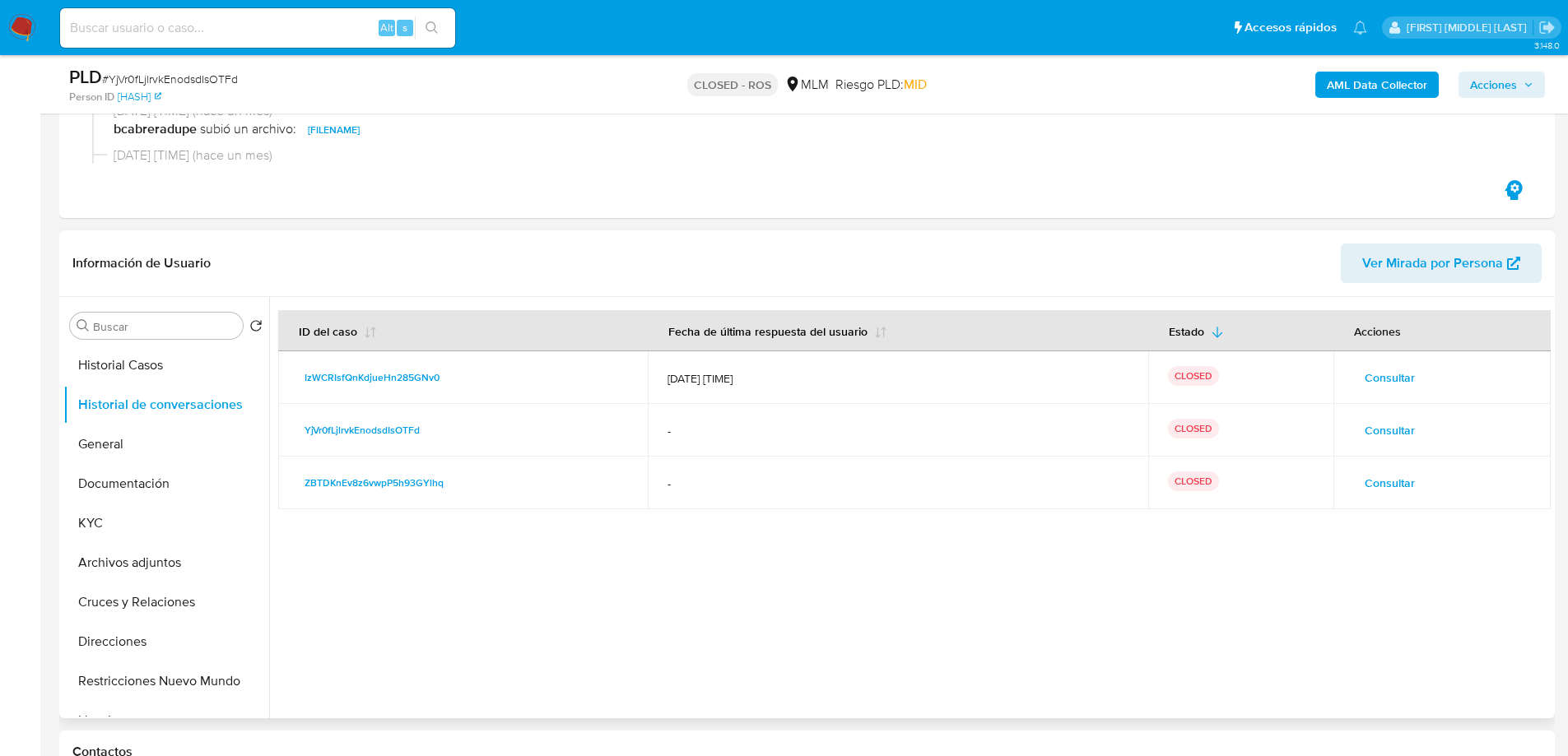 click on "Consultar" at bounding box center [1389, 483] 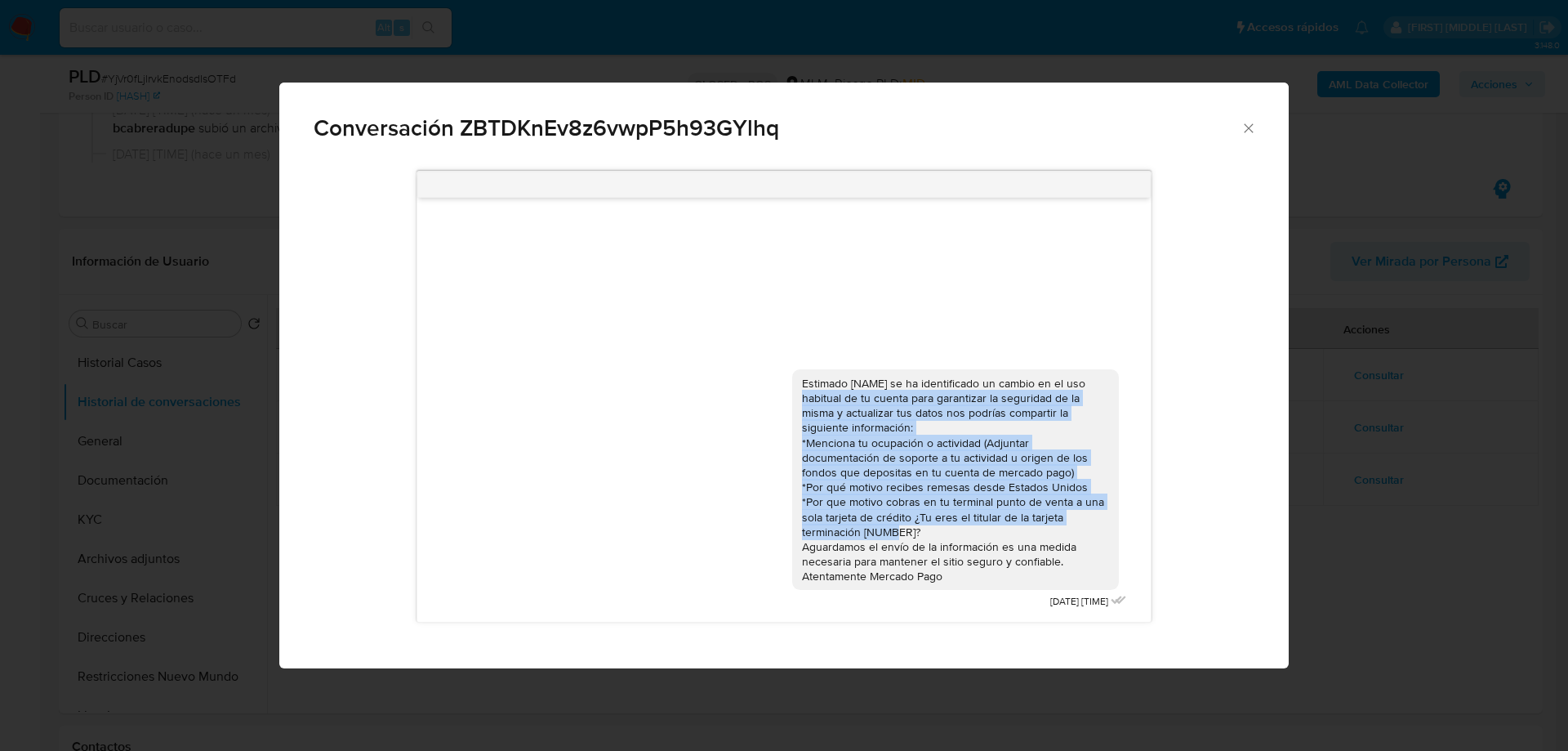 drag, startPoint x: 911, startPoint y: 534, endPoint x: 791, endPoint y: 394, distance: 184.3909 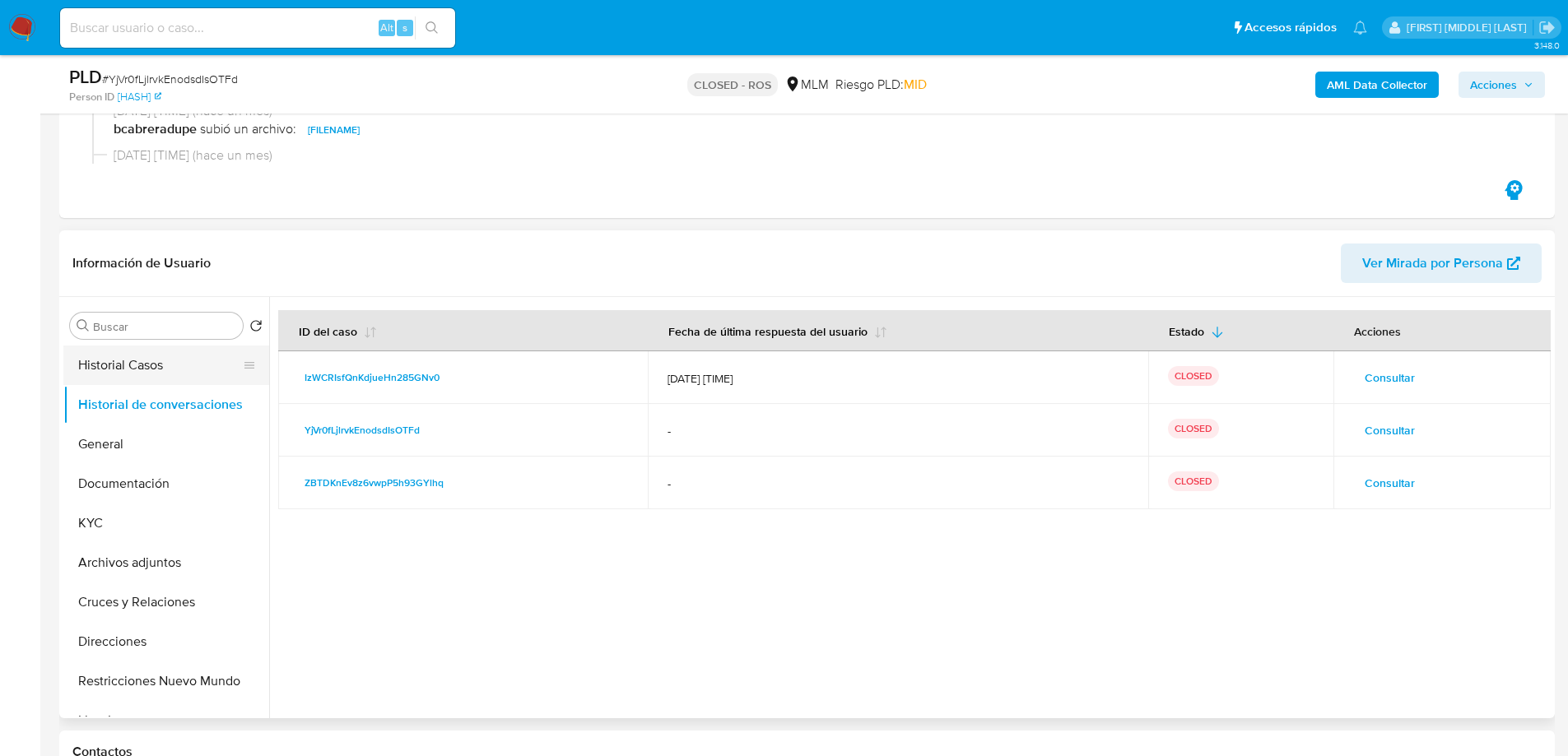 click on "Historial Casos" at bounding box center (160, 365) 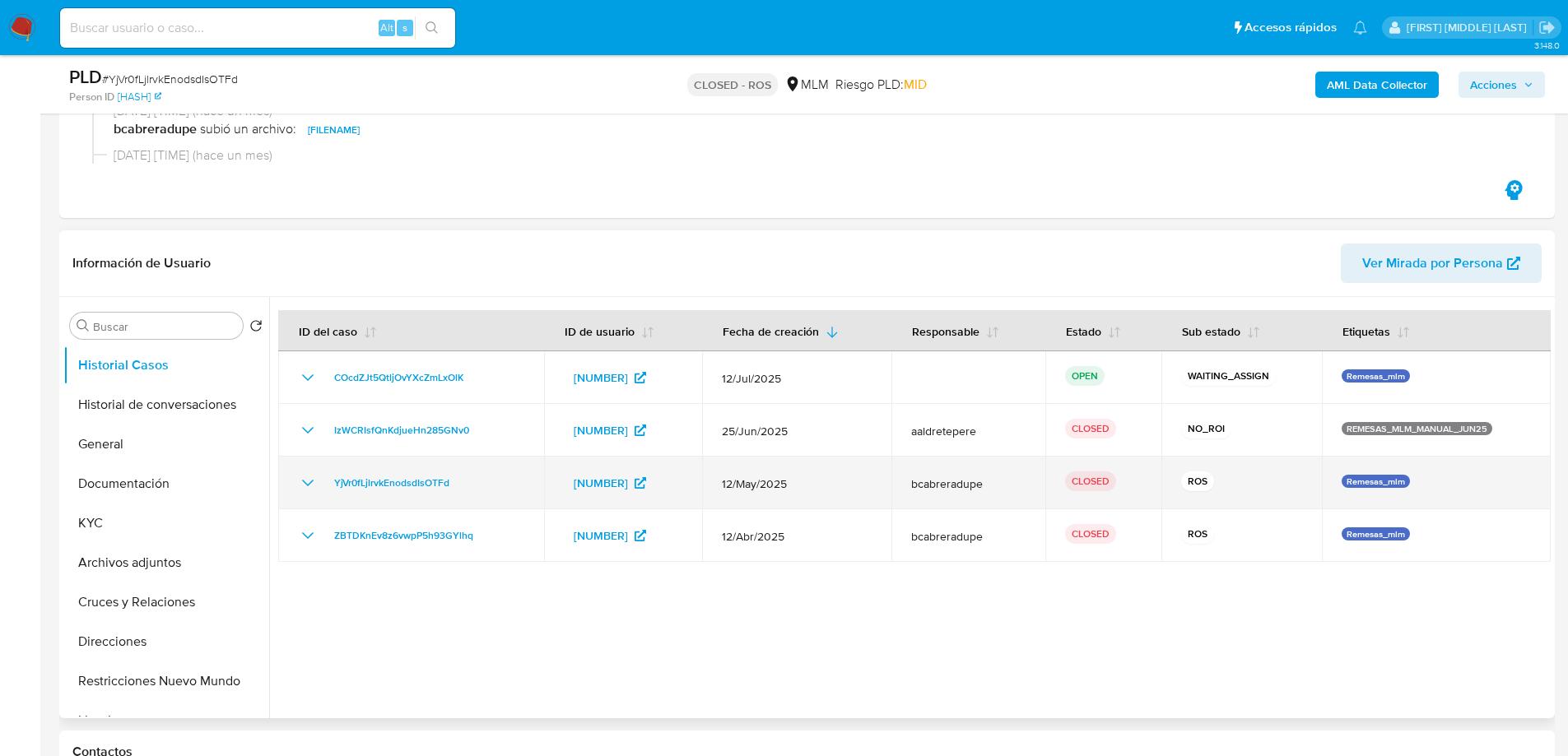 click 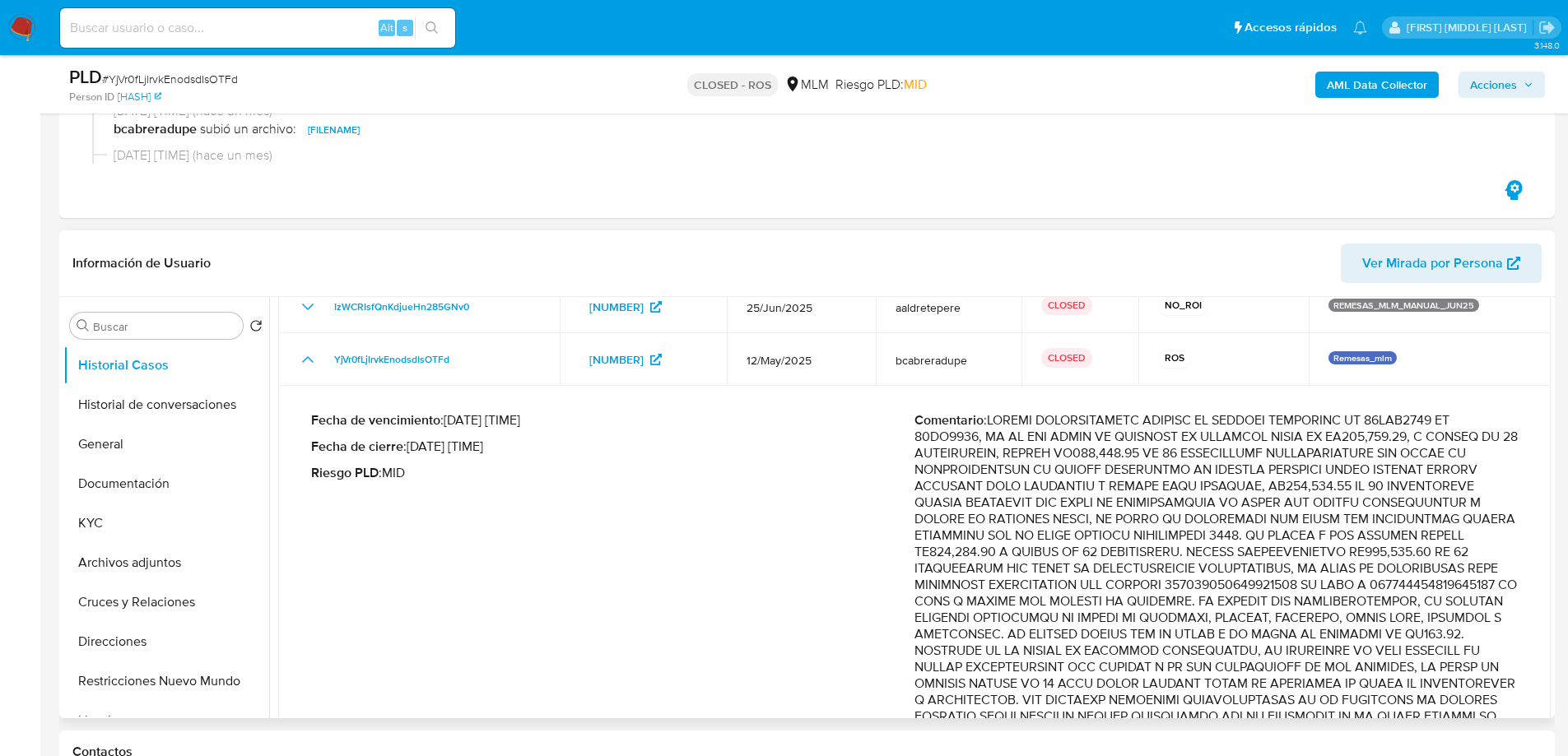 scroll, scrollTop: 82, scrollLeft: 0, axis: vertical 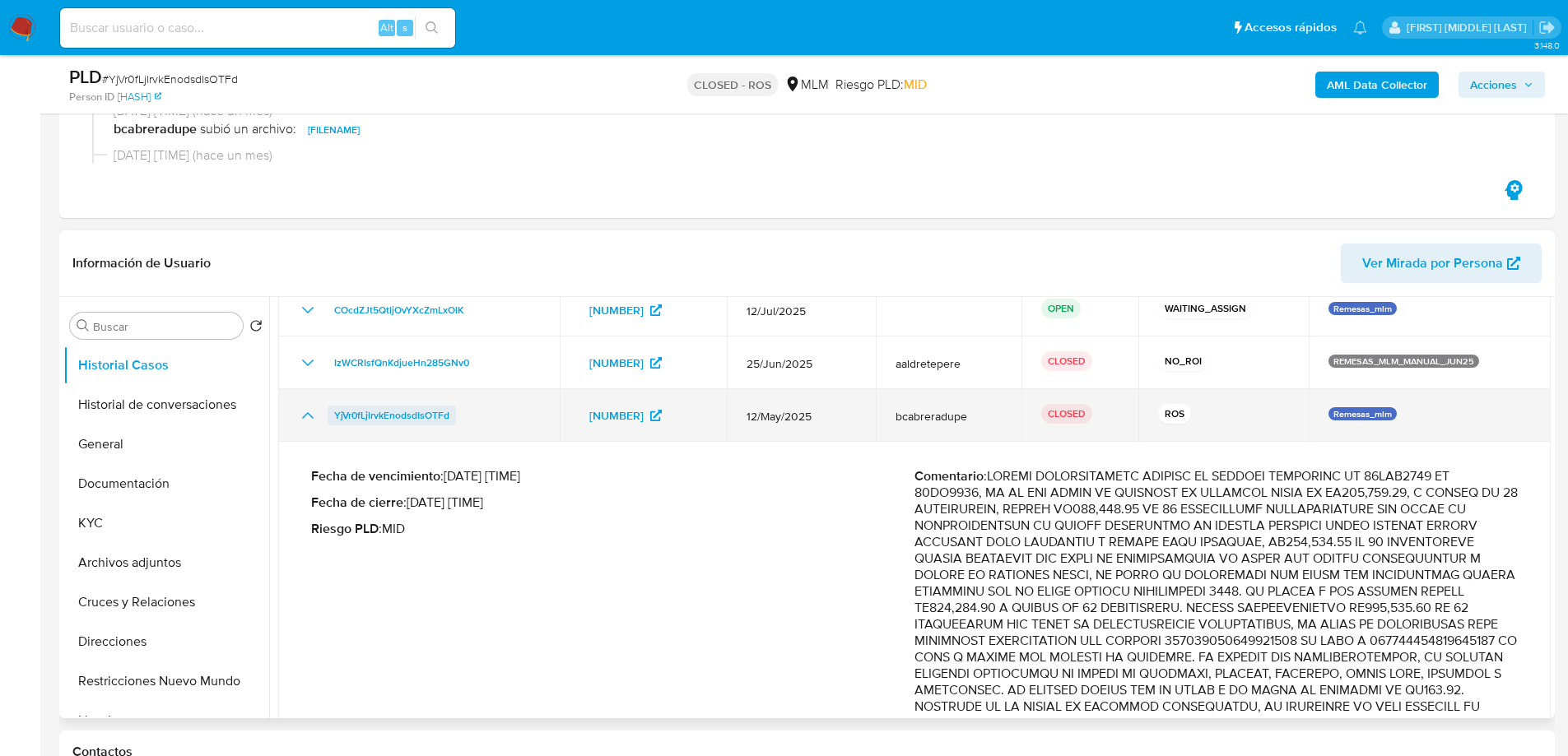 click on "YjVr0fLjlrvkEnodsdIsOTFd" at bounding box center [392, 415] 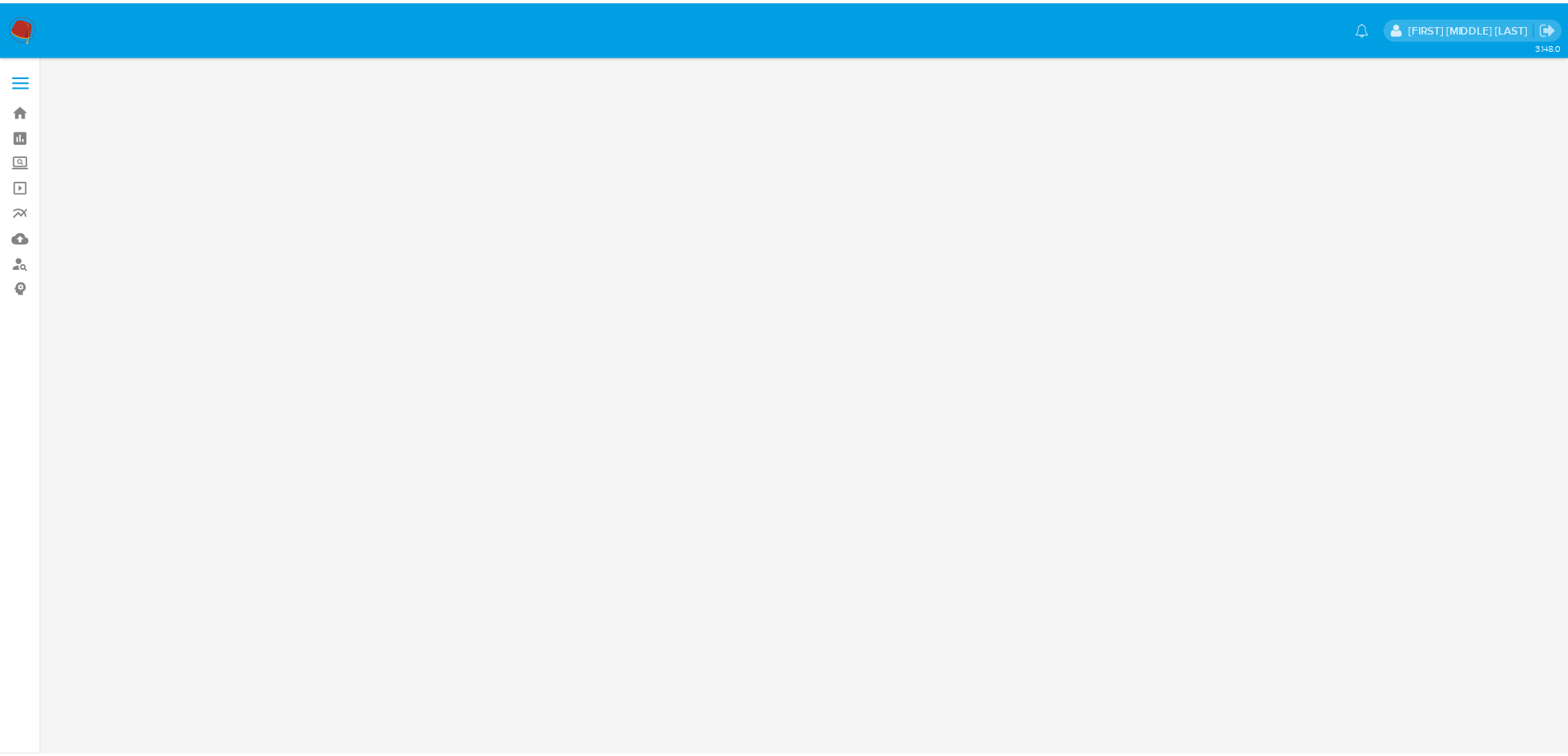 scroll, scrollTop: 0, scrollLeft: 0, axis: both 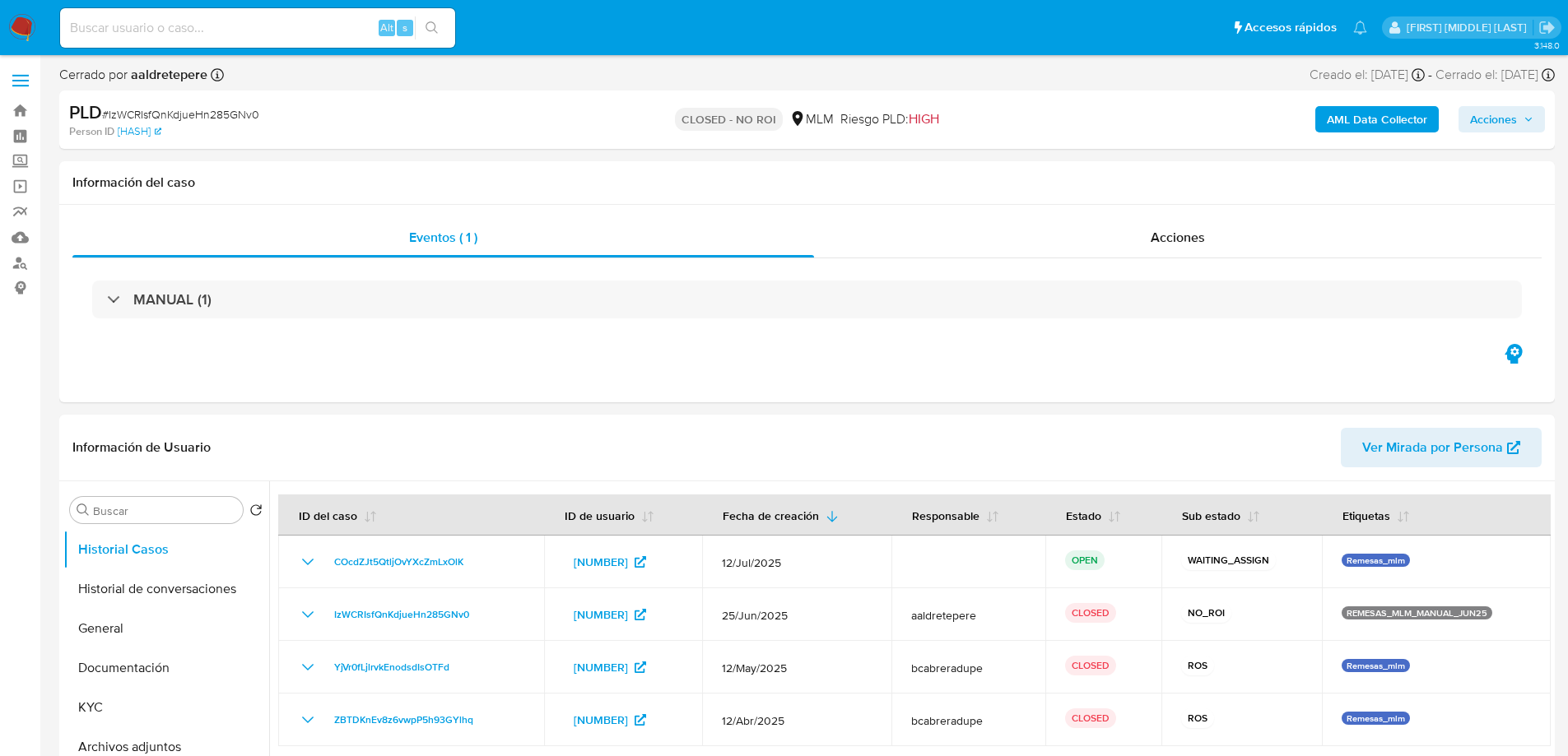 select on "10" 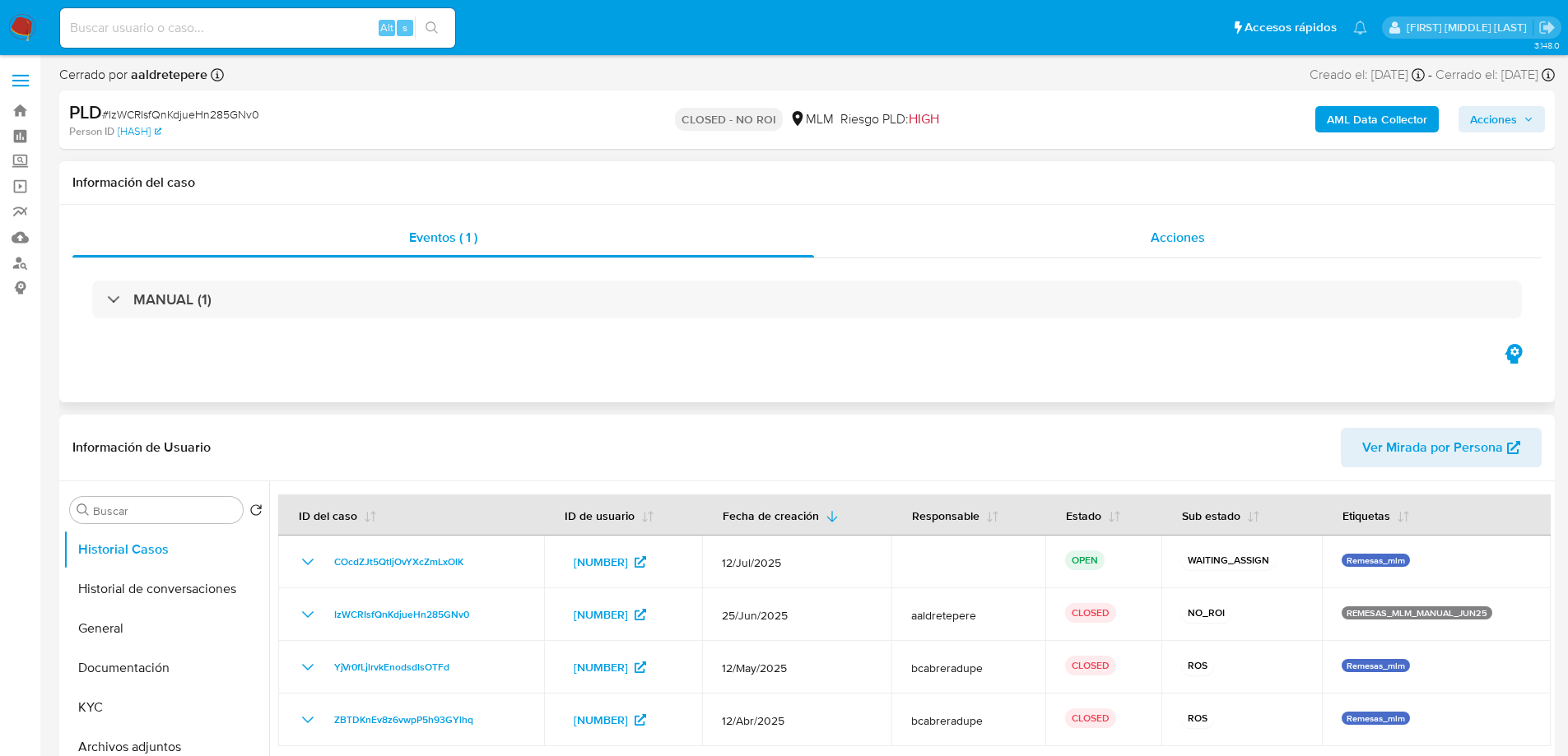 click on "Acciones" at bounding box center [1178, 238] 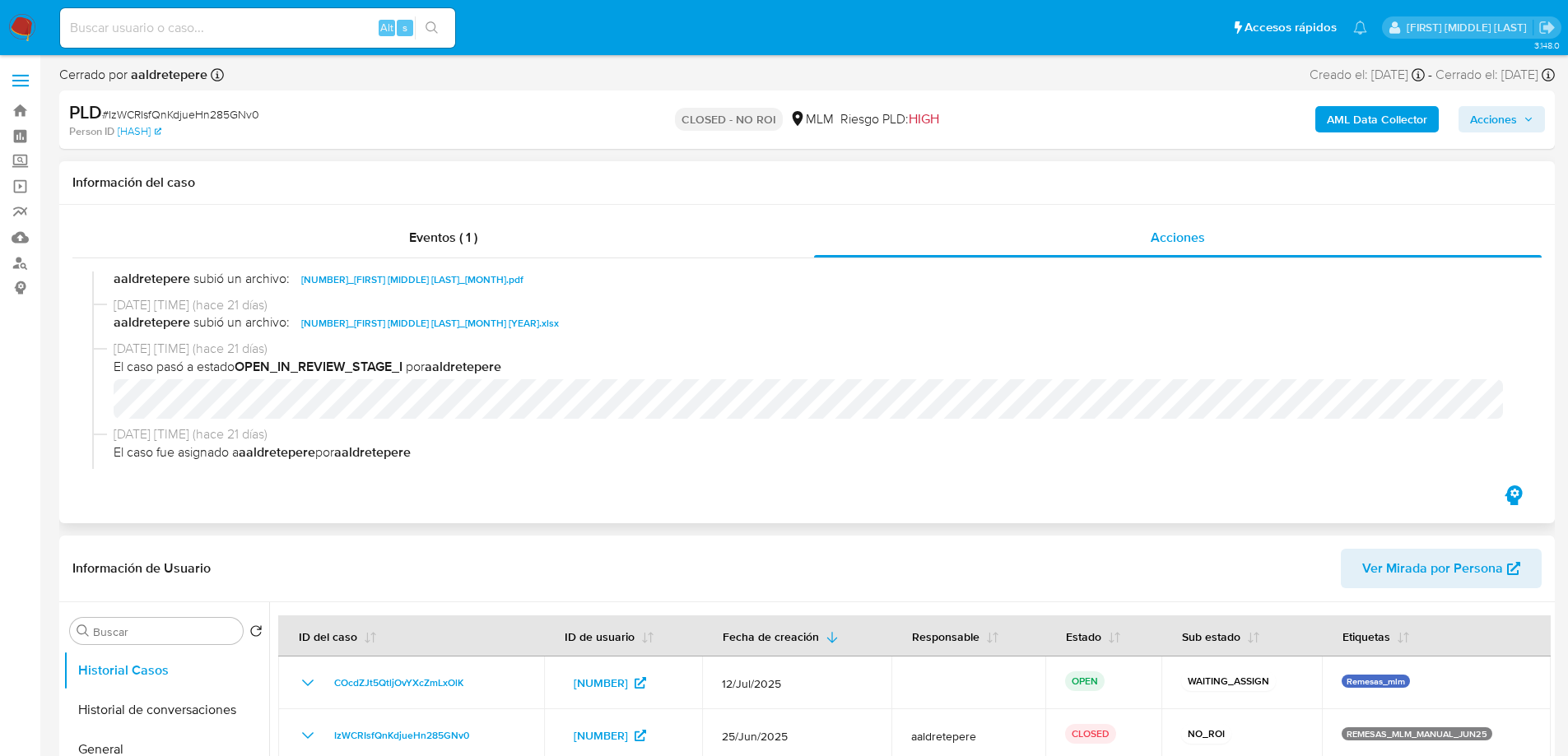 scroll, scrollTop: 329, scrollLeft: 0, axis: vertical 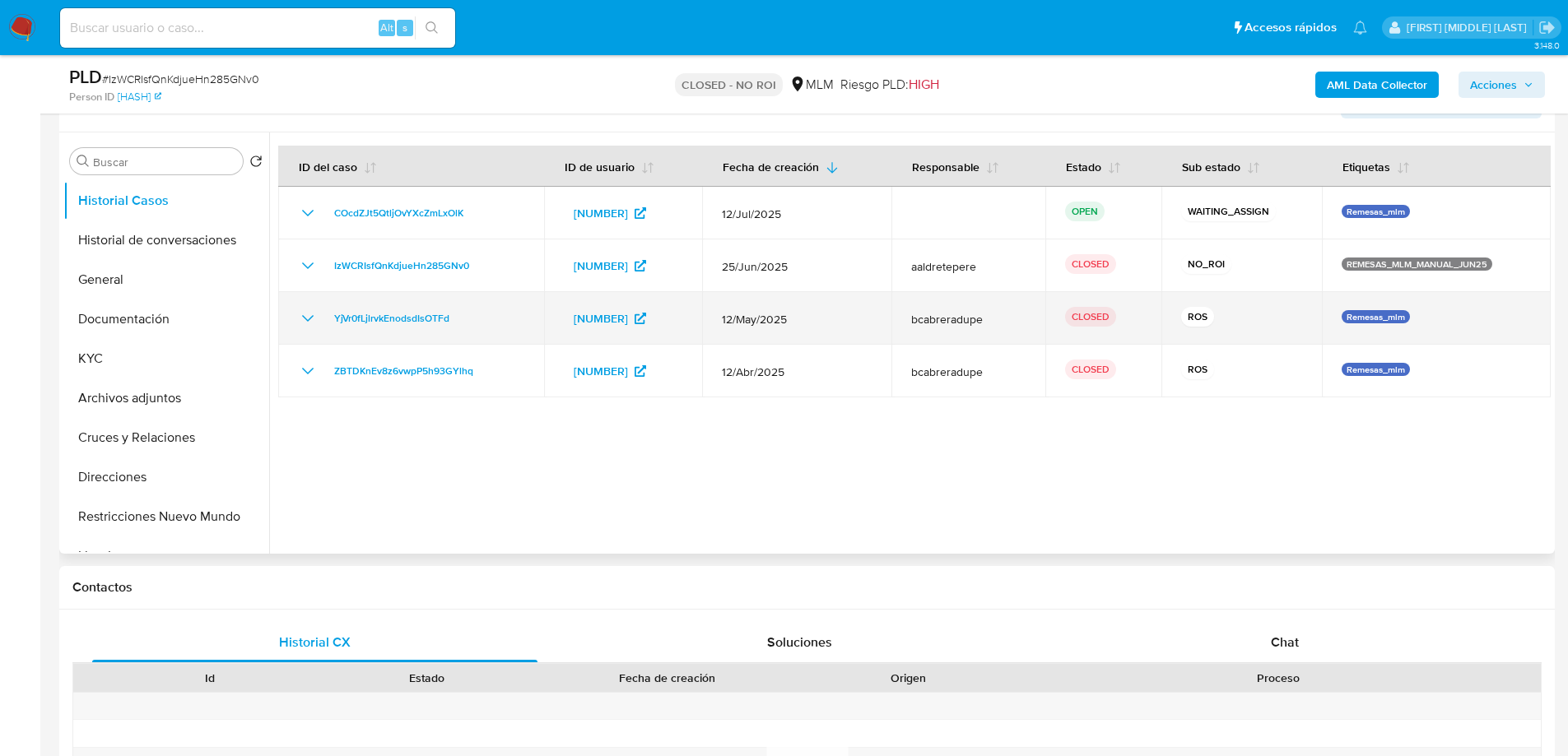 click 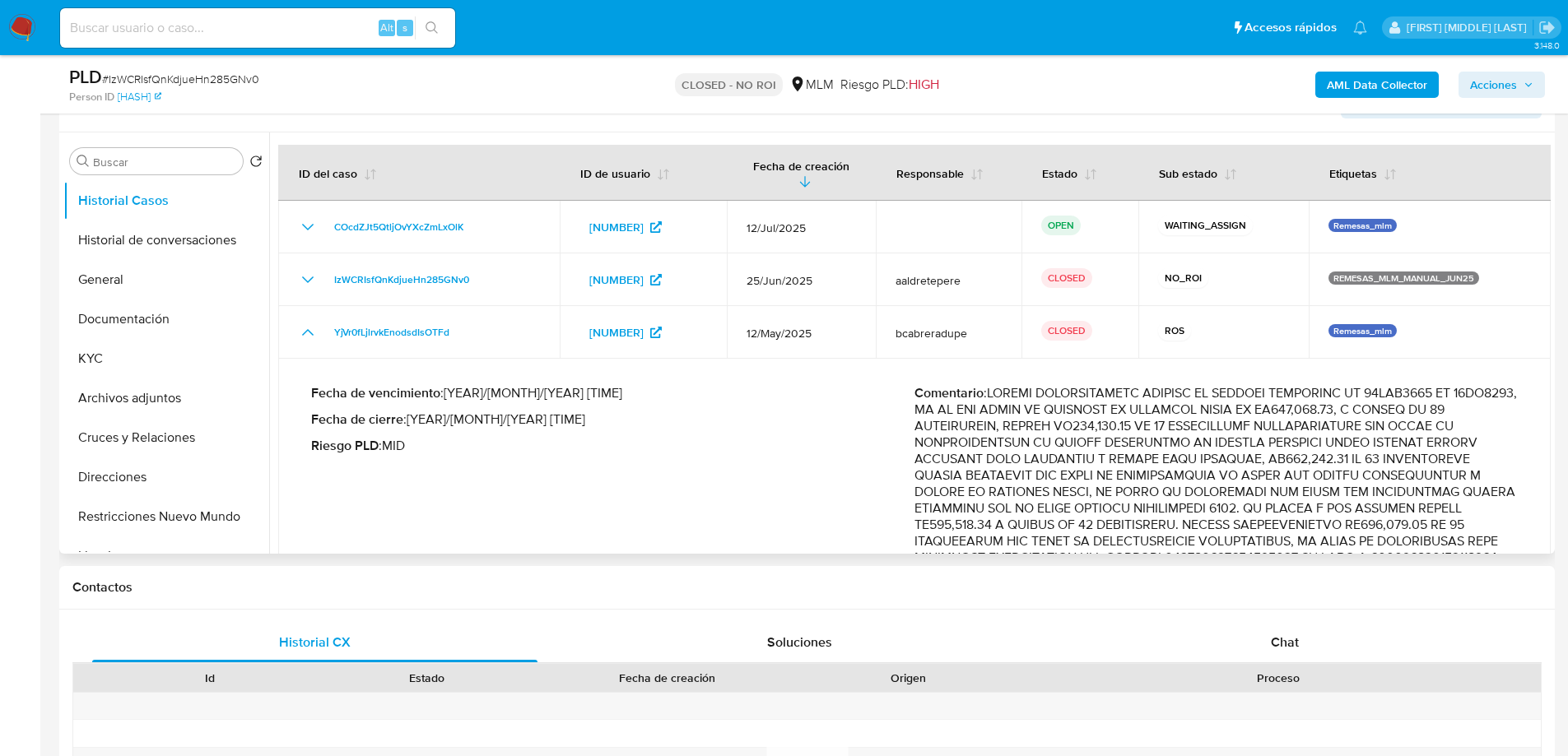 scroll, scrollTop: 0, scrollLeft: 0, axis: both 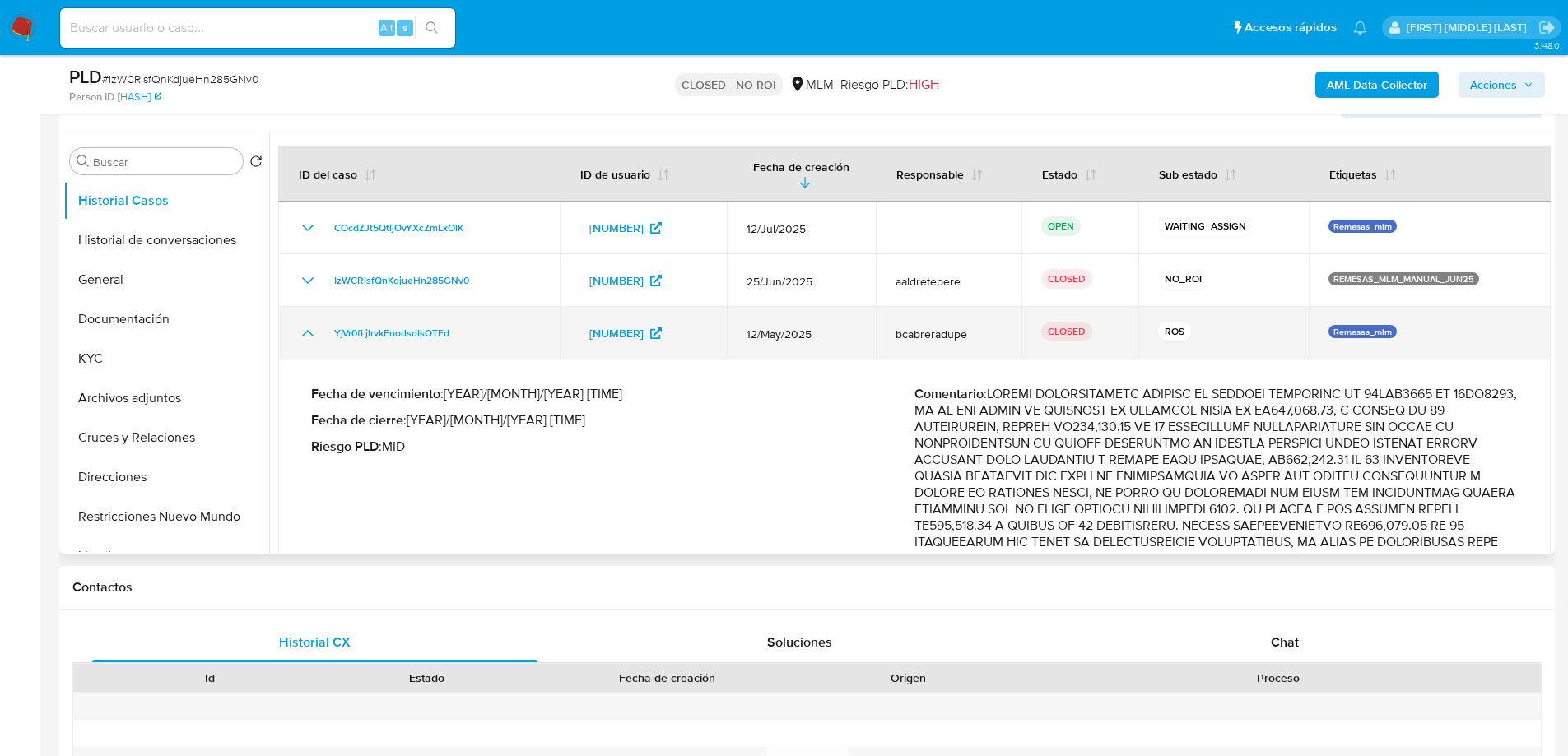 click 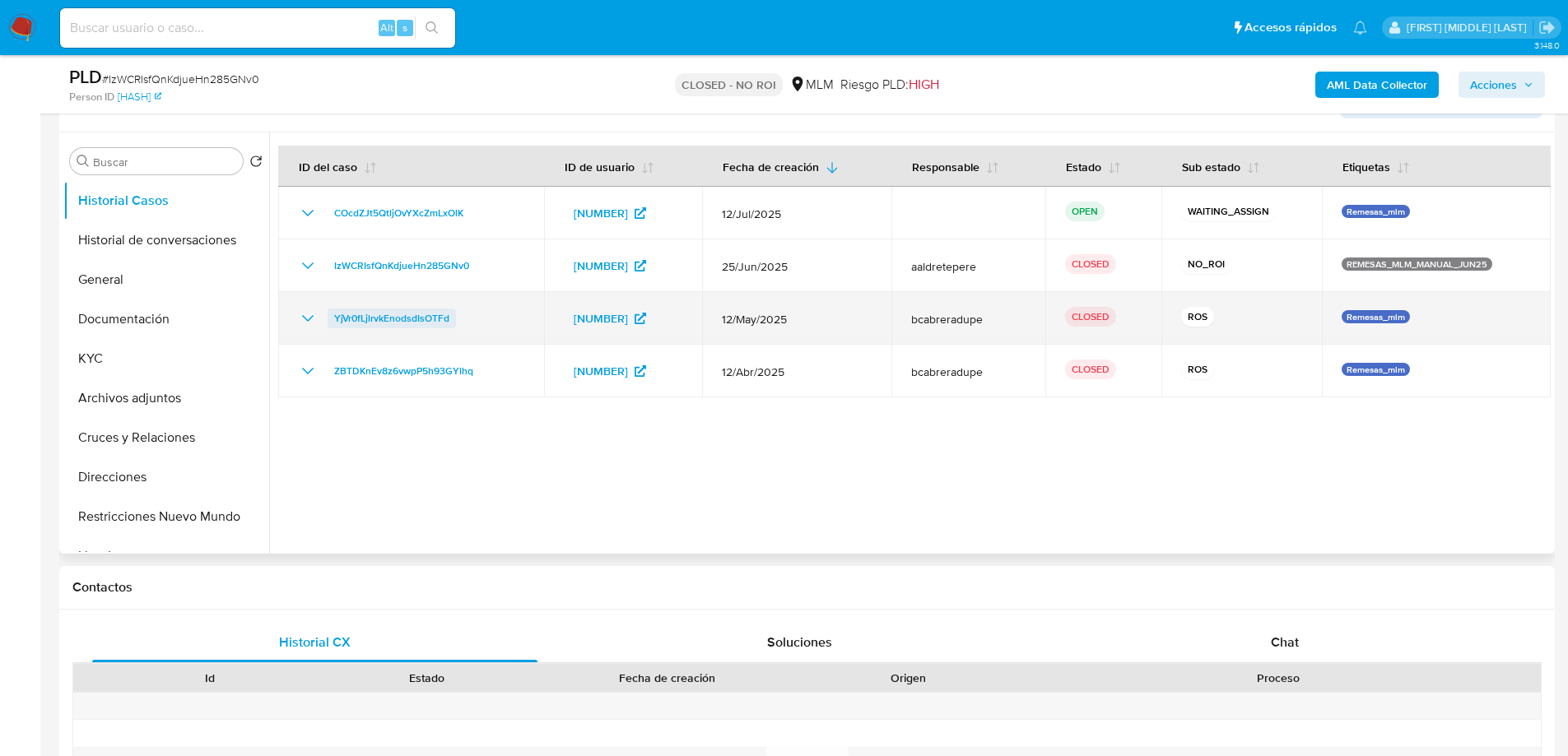 click on "YjVr0fLjlrvkEnodsdIsOTFd" at bounding box center [392, 318] 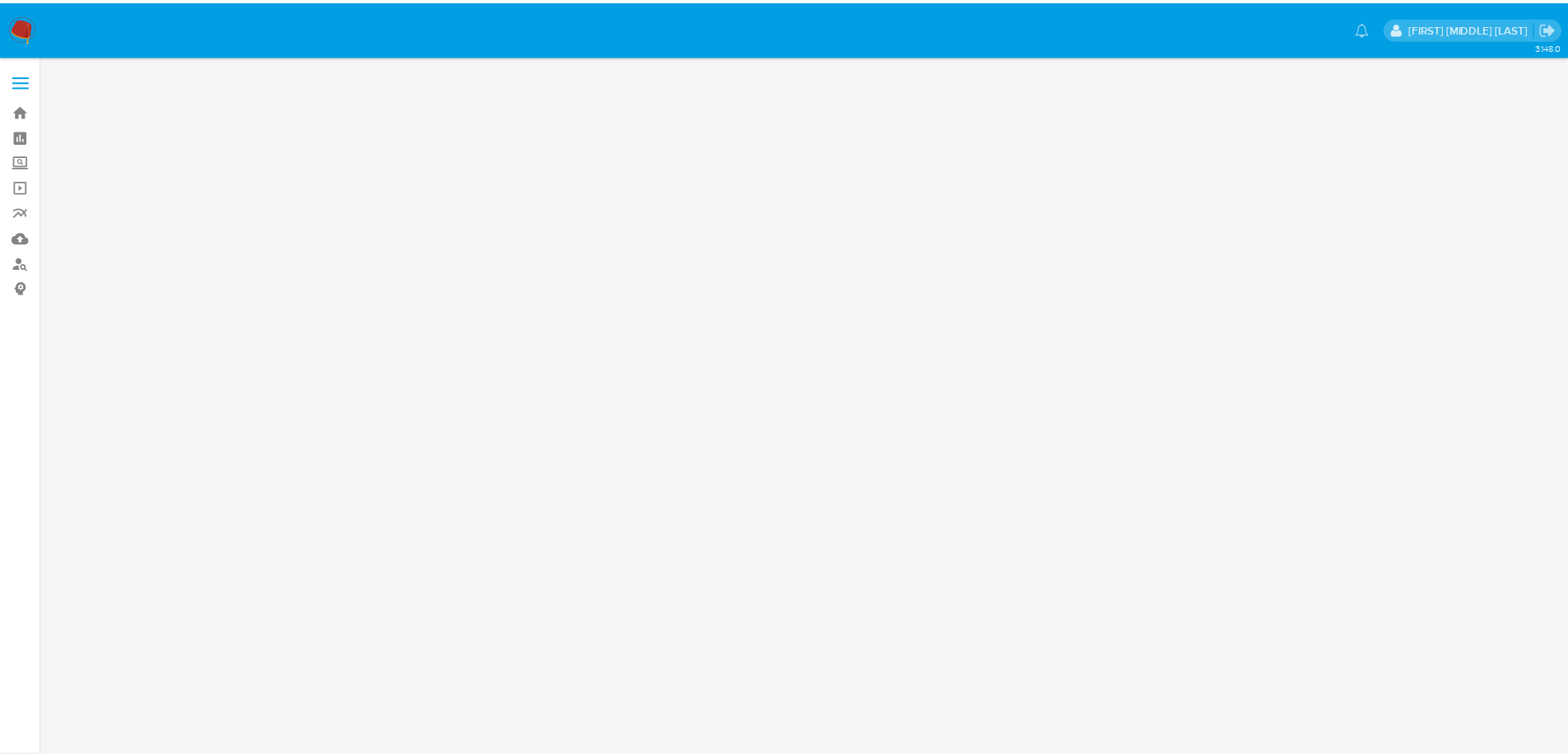 scroll, scrollTop: 0, scrollLeft: 0, axis: both 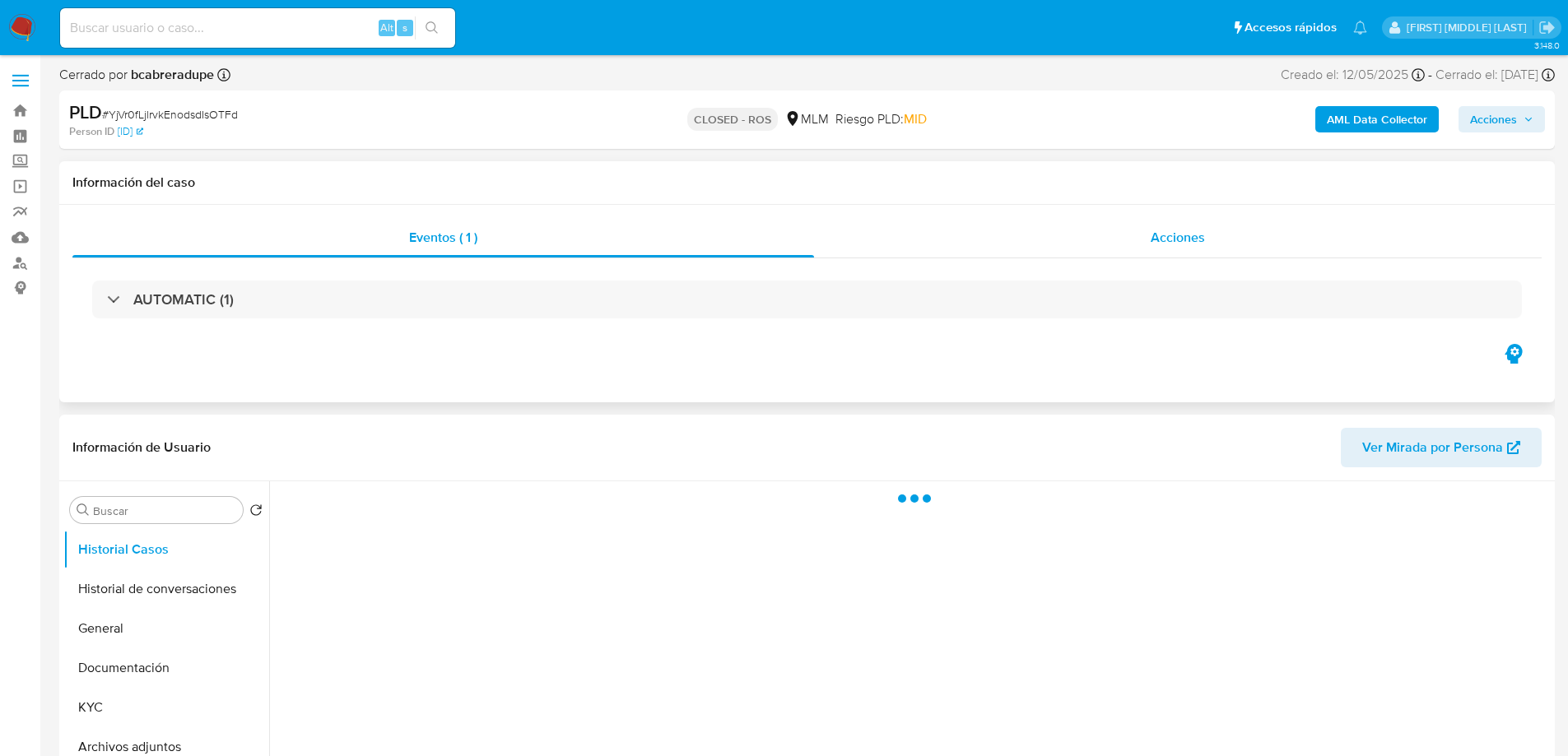 click on "Acciones" at bounding box center (1178, 238) 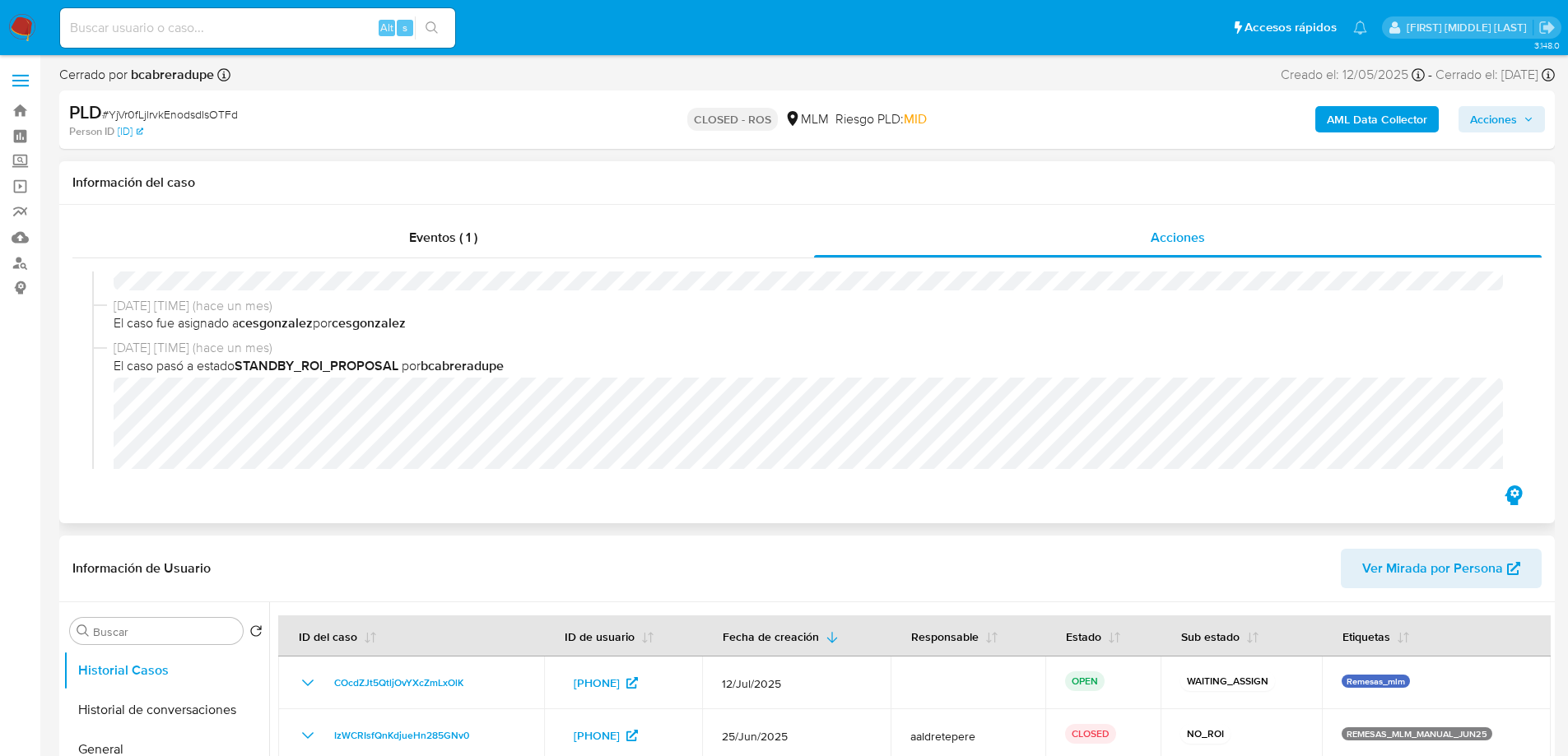 select on "10" 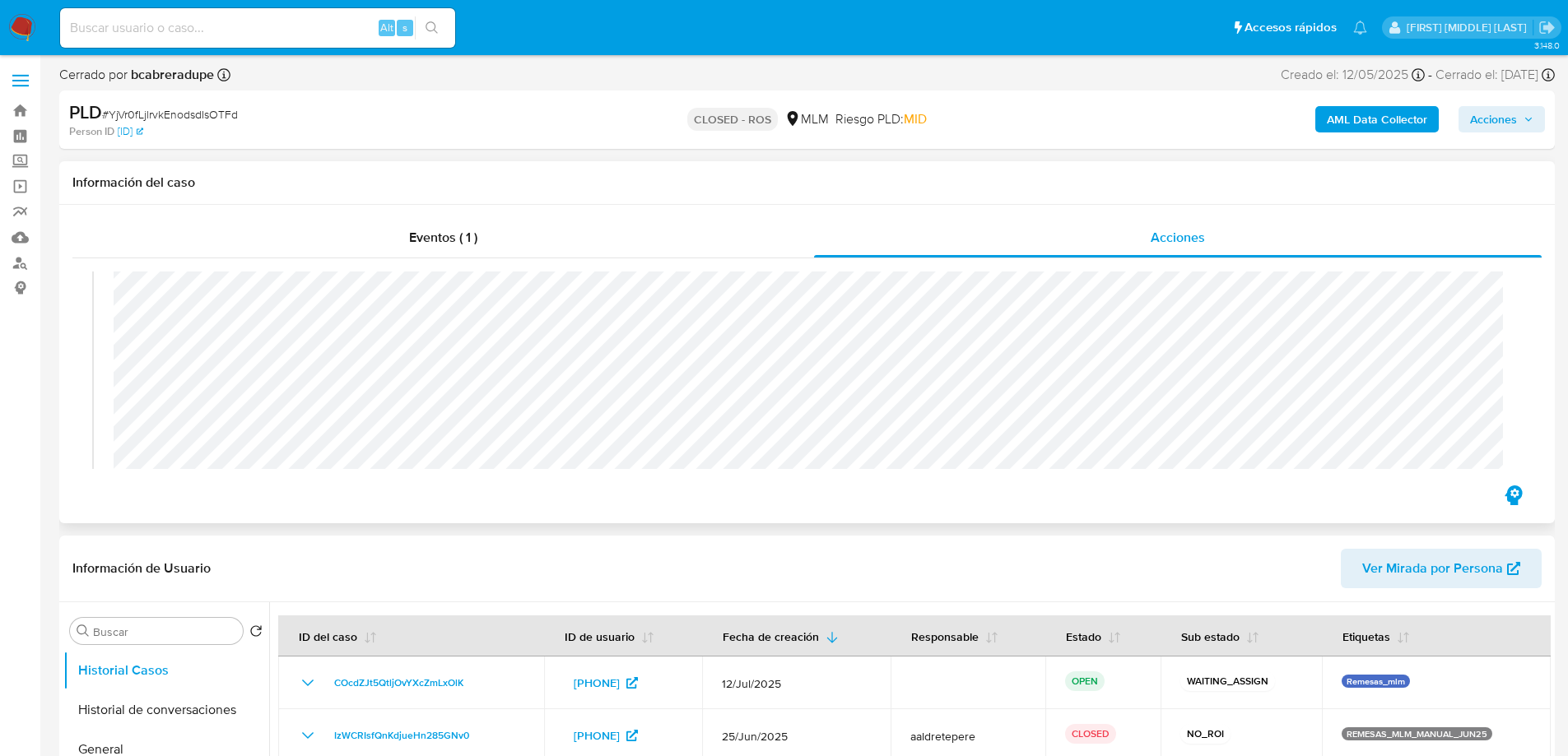 scroll, scrollTop: 1069, scrollLeft: 0, axis: vertical 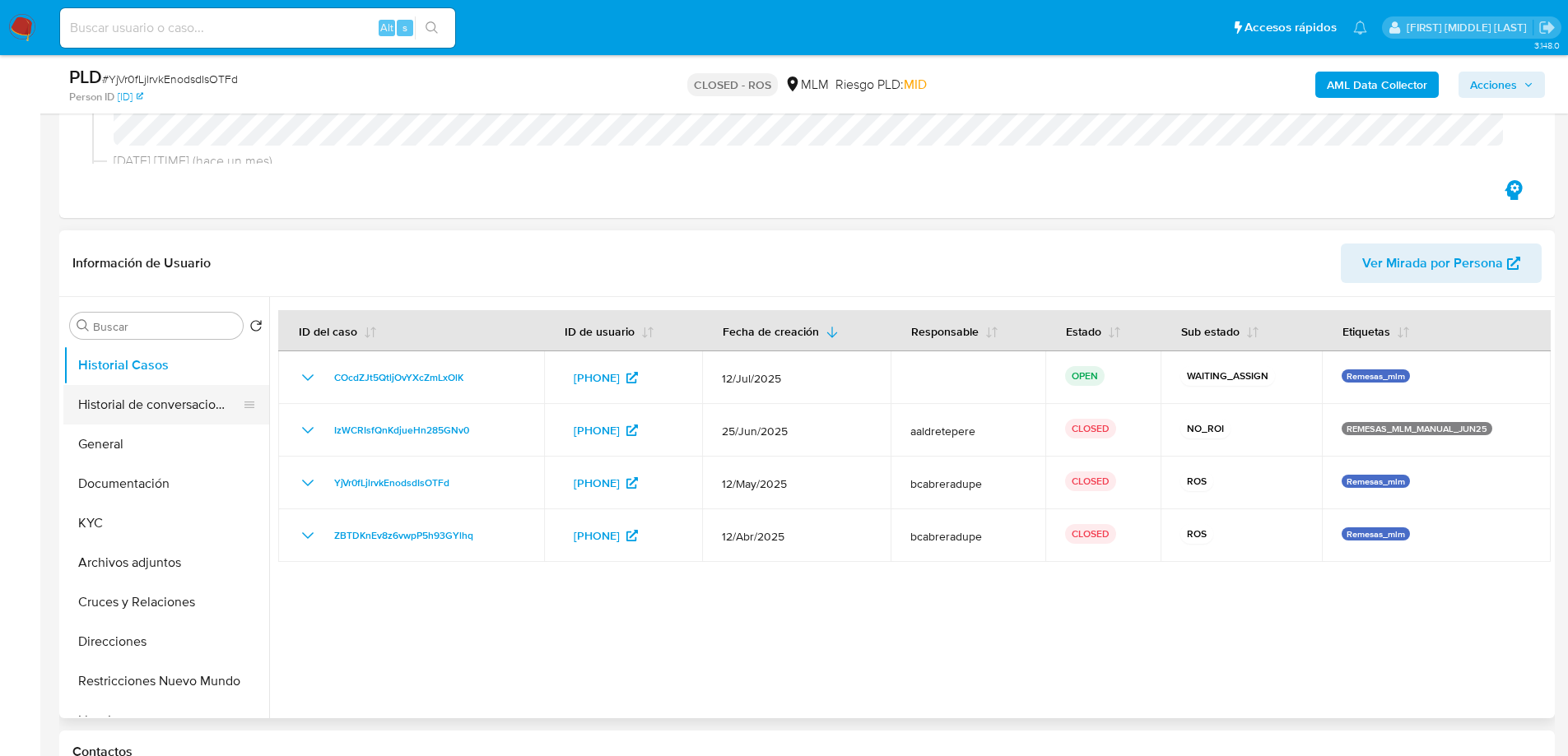click on "Historial de conversaciones" at bounding box center [160, 405] 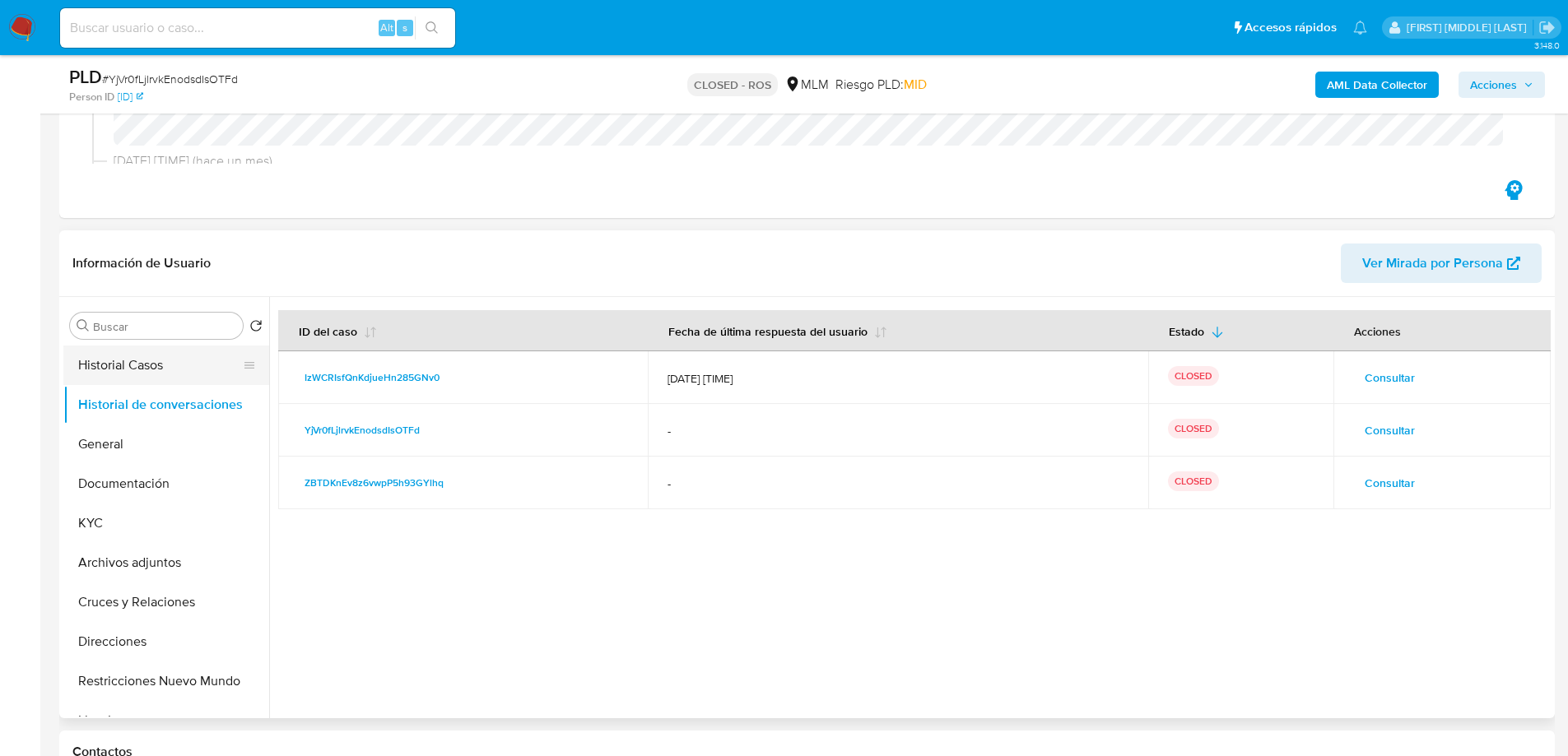 click on "Historial Casos" at bounding box center (160, 365) 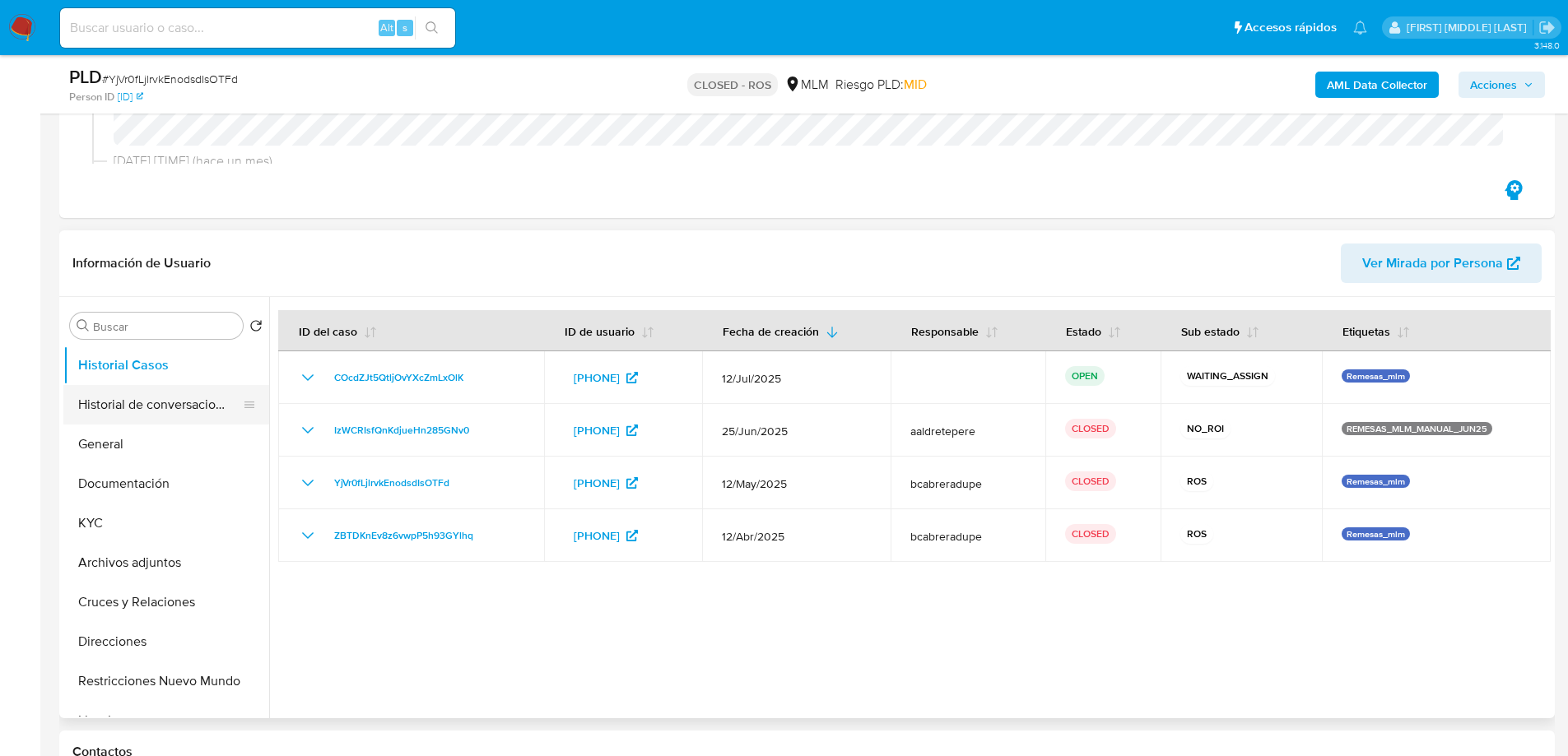 click on "Historial de conversaciones" at bounding box center [160, 405] 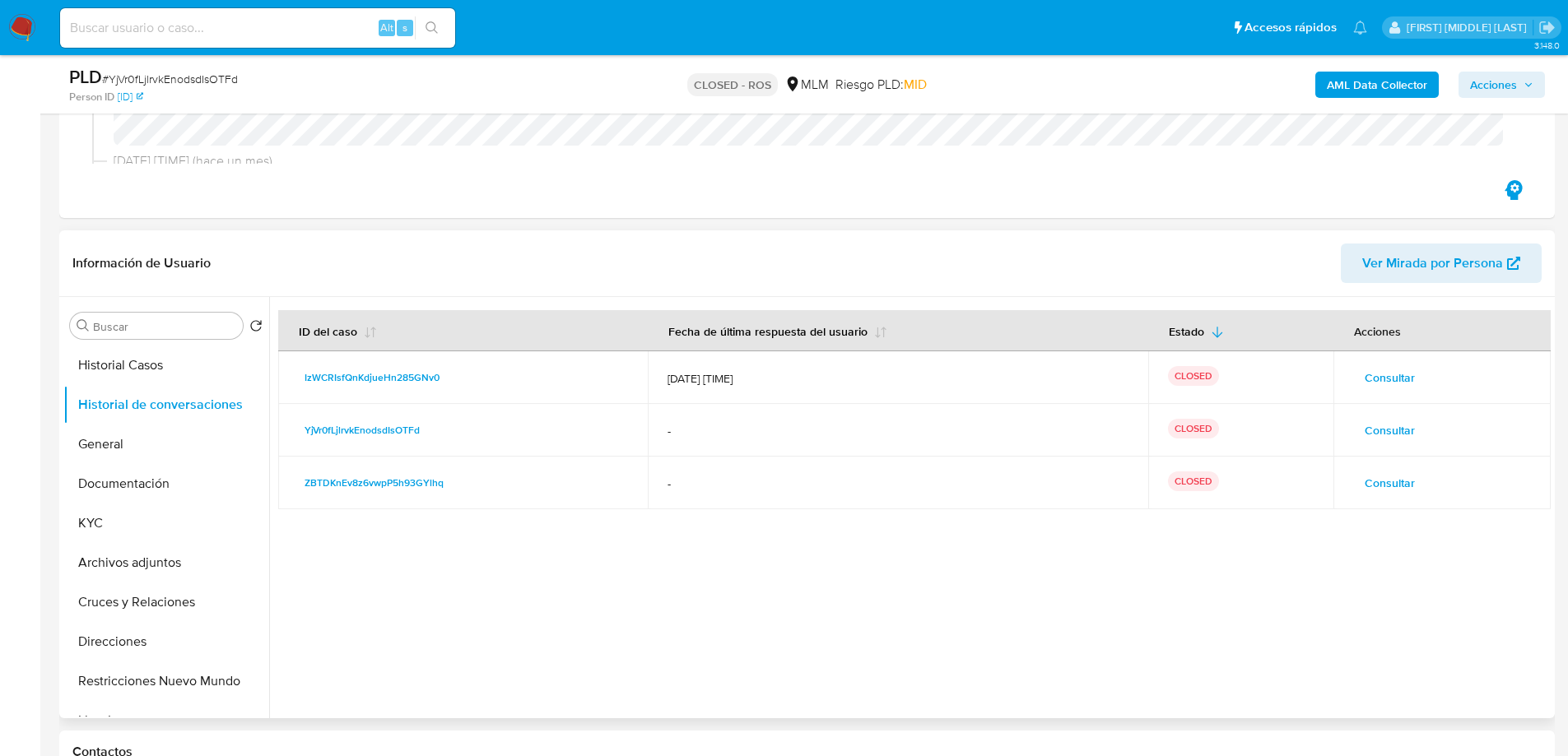 click on "Consultar" at bounding box center [1389, 430] 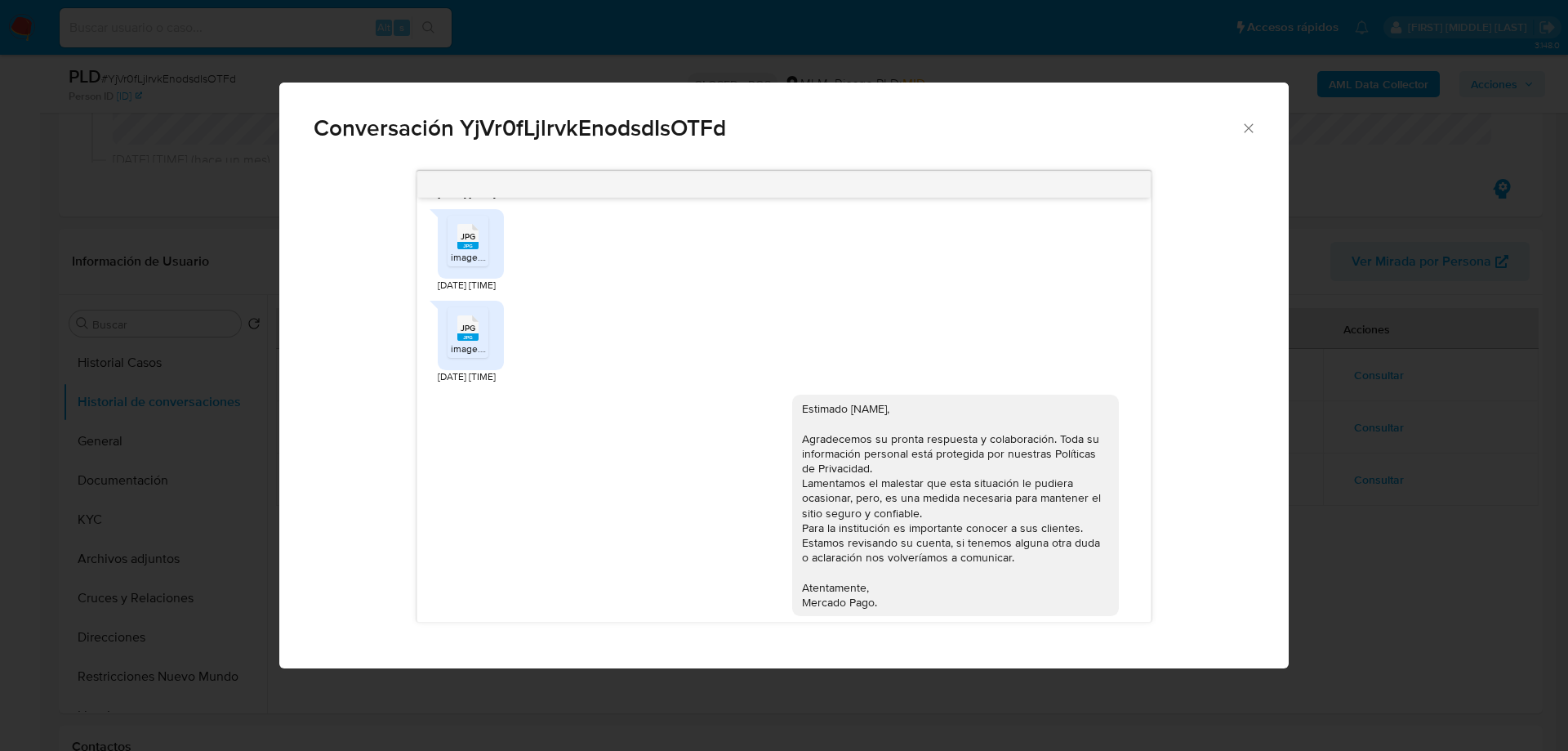scroll, scrollTop: 820, scrollLeft: 0, axis: vertical 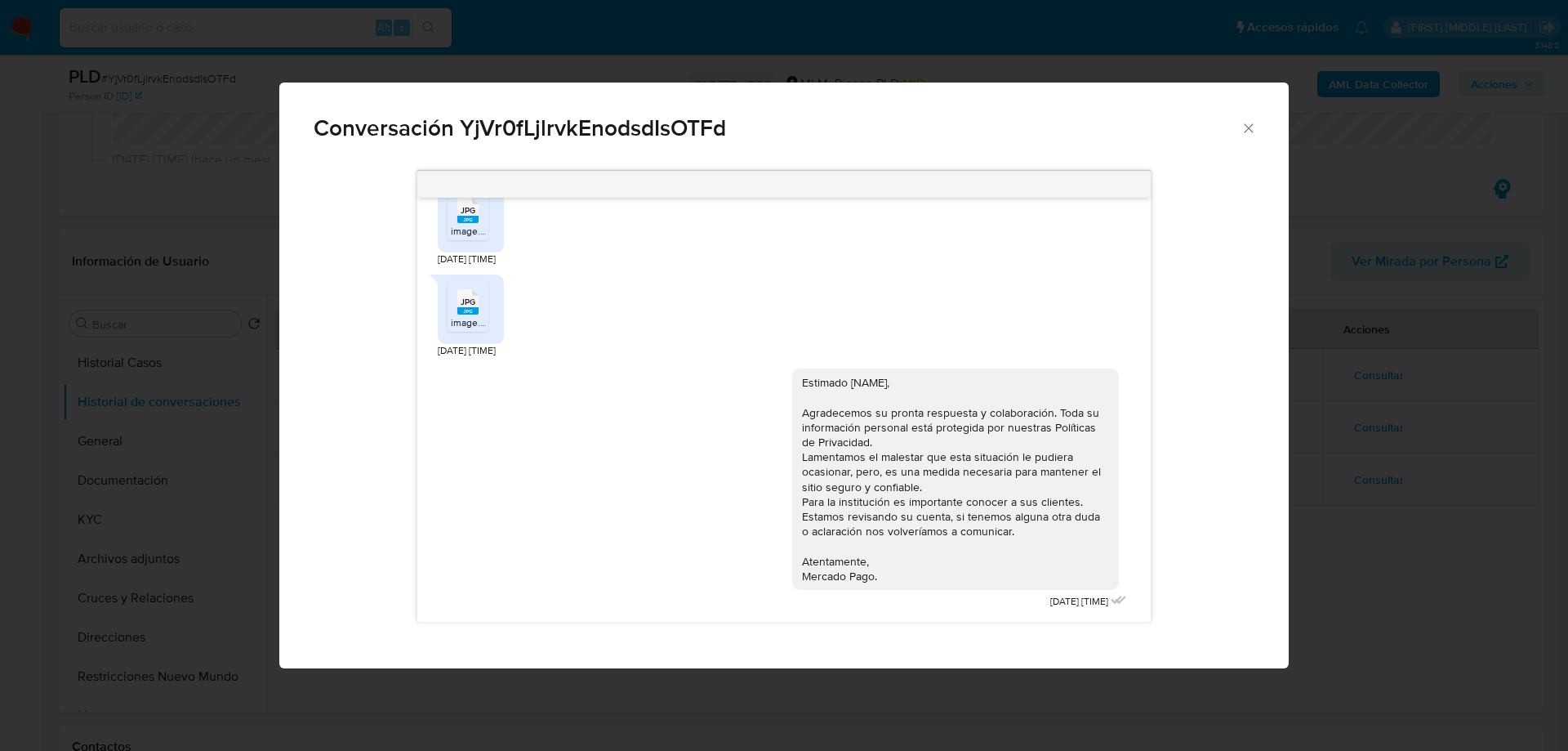 click on "Conversación YjVr0fLjlrvkEnodsdIsOTFd 10/06/2025 17:16:39 Recepción de remesas apoyo familiar  10/06/2025 18:12:16 Empleado por cuenta propia 10/06/2025 18:12:33 PDF PDF 1C1ABC22-8900-4D55-9B85-44BA5D9E7F1C.pdf 11/06/2025 14:44:13 JPG JPG image.jpg 11/06/2025 14:44:59 JPG JPG image.jpg 11/06/2025 14:45:15 Estimado Eneldo,
Agradecemos su pronta respuesta y colaboración. Toda su información personal está protegida por nuestras Políticas de Privacidad.
Lamentamos el malestar que esta situación le pudiera ocasionar, pero, es una medida necesaria para mantener el sitio seguro y confiable.
Para la institución es importante conocer a sus clientes. Estamos revisando su cuenta, si tenemos alguna otra duda o aclaración nos volveríamos a comunicar.
Atentamente,
Mercado Pago. 23/06/2025 14:44:38" at bounding box center [784, 375] 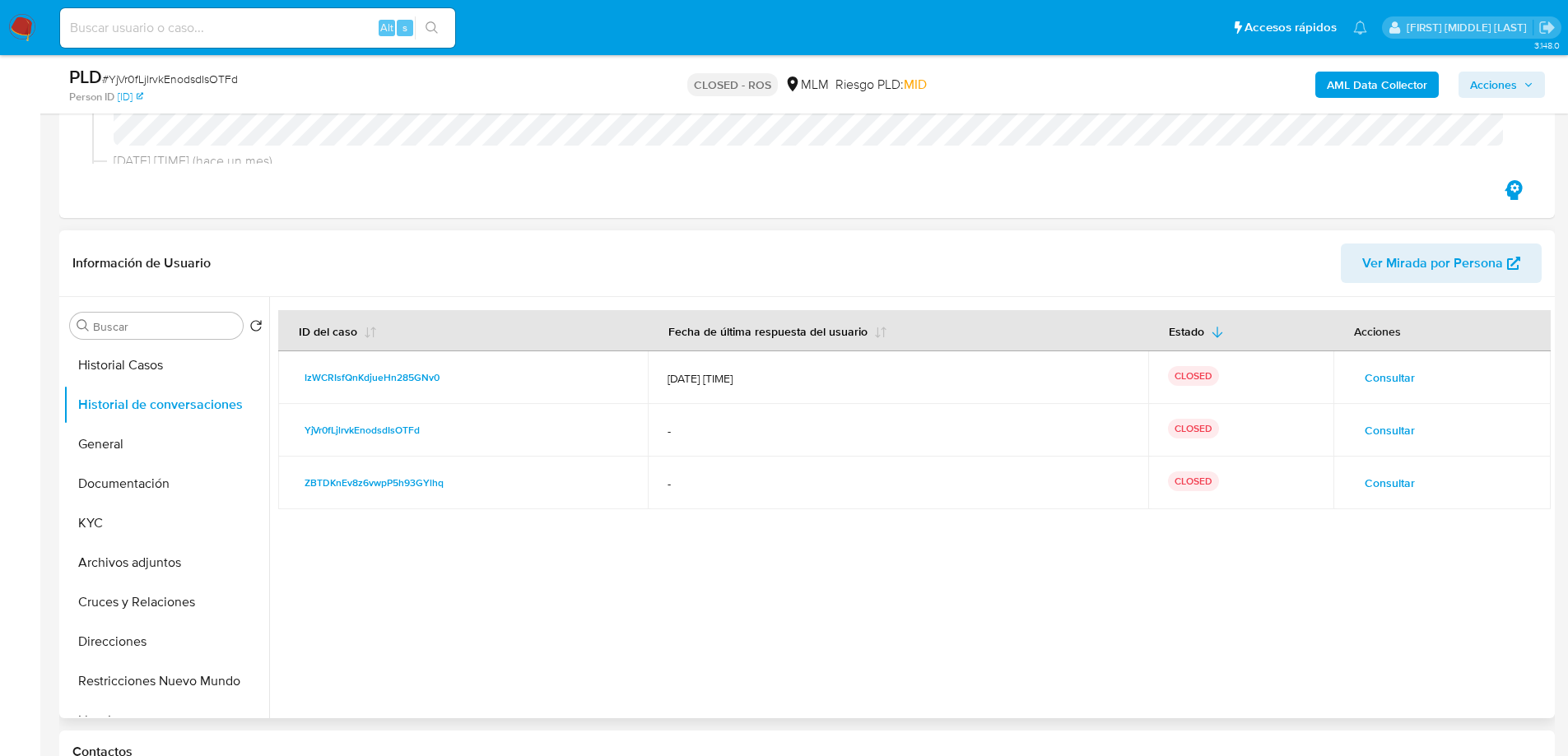 click on "Consultar" at bounding box center [1389, 430] 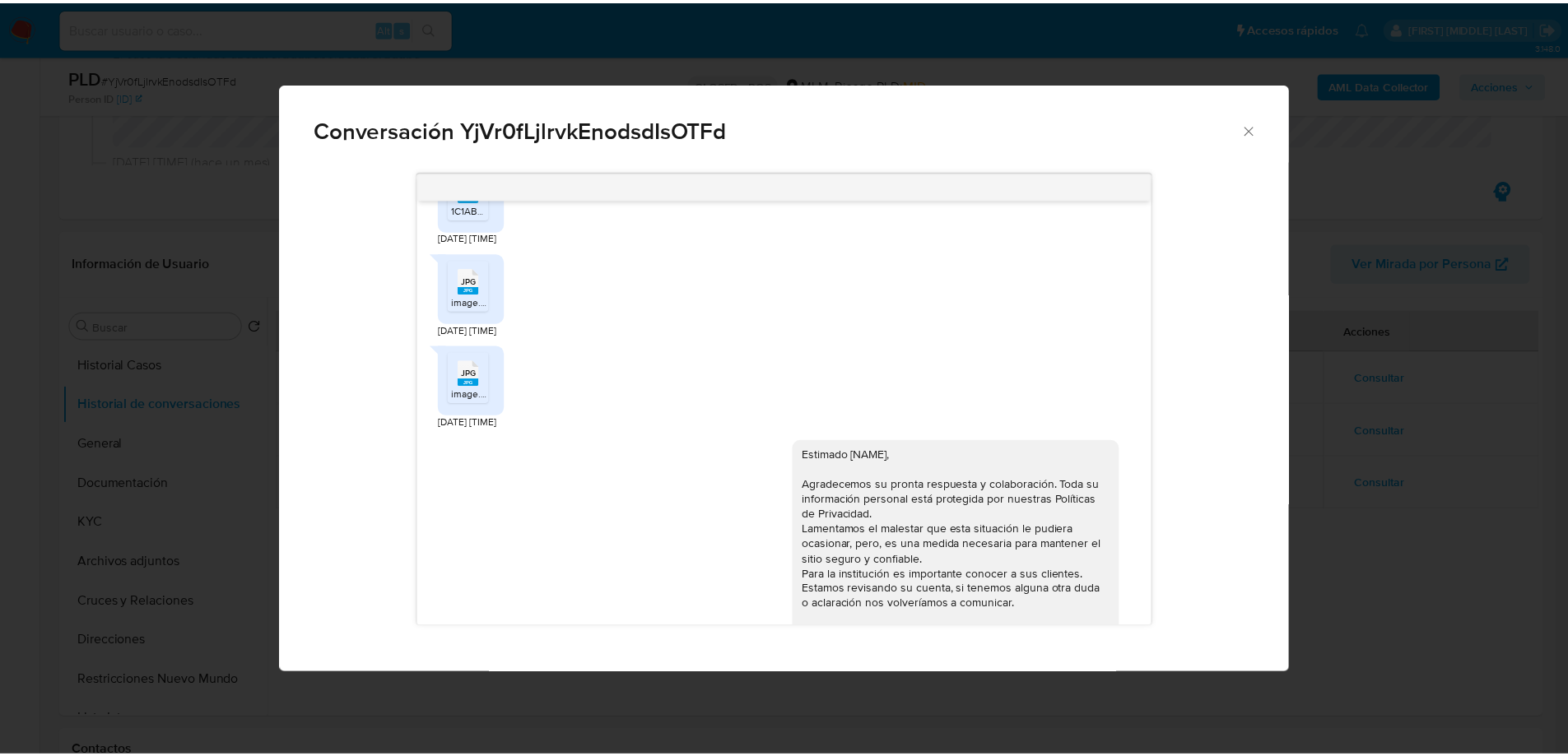 scroll, scrollTop: 826, scrollLeft: 0, axis: vertical 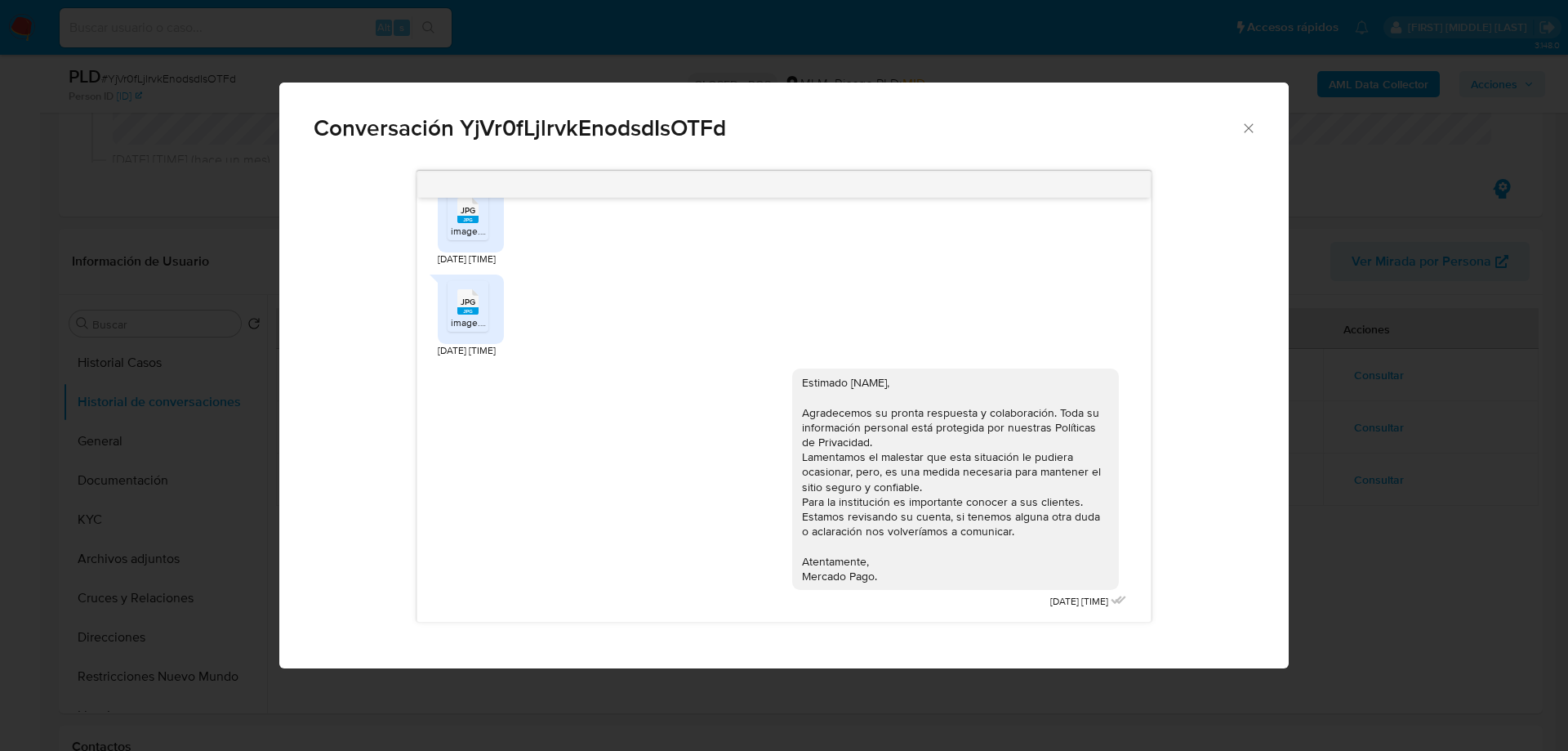 click on "Conversación YjVr0fLjlrvkEnodsdIsOTFd 10/06/2025 17:16:39 Recepción de remesas apoyo familiar  10/06/2025 18:12:16 Empleado por cuenta propia 10/06/2025 18:12:33 PDF PDF 1C1ABC22-8900-4D55-9B85-44BA5D9E7F1C.pdf 11/06/2025 14:44:13 JPG JPG image.jpg 11/06/2025 14:44:59 JPG JPG image.jpg 11/06/2025 14:45:15 Estimado Eneldo,
Agradecemos su pronta respuesta y colaboración. Toda su información personal está protegida por nuestras Políticas de Privacidad.
Lamentamos el malestar que esta situación le pudiera ocasionar, pero, es una medida necesaria para mantener el sitio seguro y confiable.
Para la institución es importante conocer a sus clientes. Estamos revisando su cuenta, si tenemos alguna otra duda o aclaración nos volveríamos a comunicar.
Atentamente,
Mercado Pago. 23/06/2025 14:44:38" at bounding box center [784, 375] 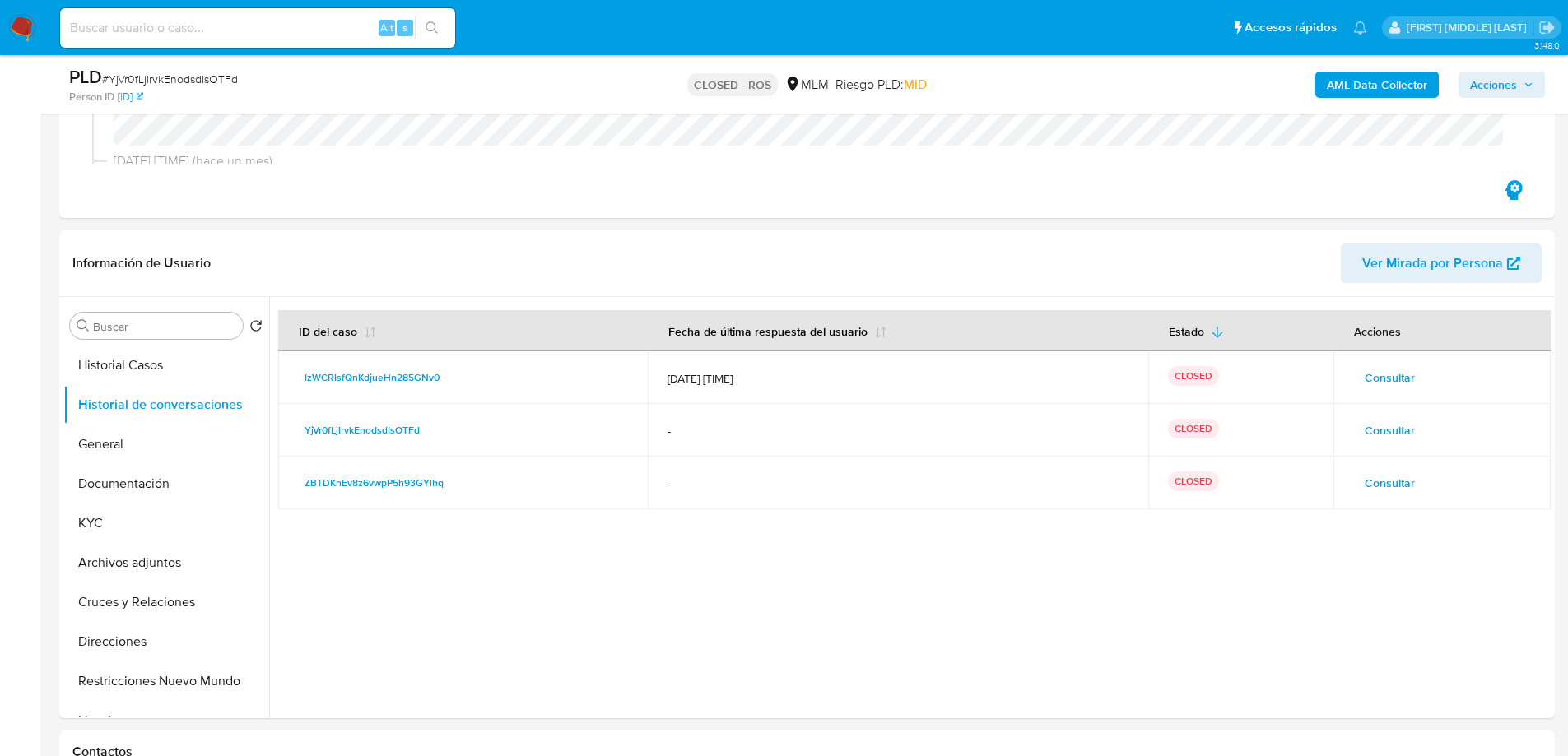 click on "KYC" at bounding box center [166, 523] 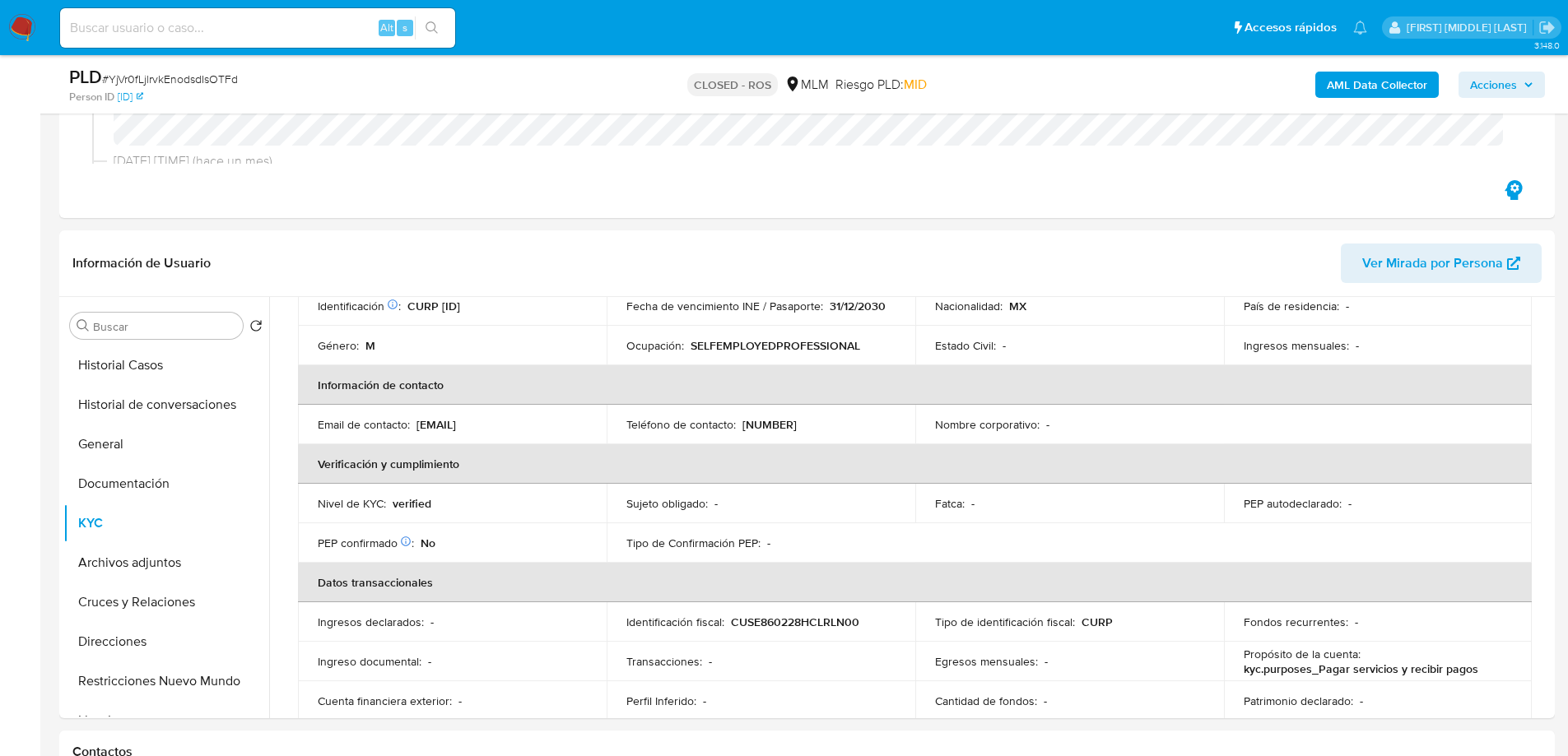 scroll, scrollTop: 329, scrollLeft: 0, axis: vertical 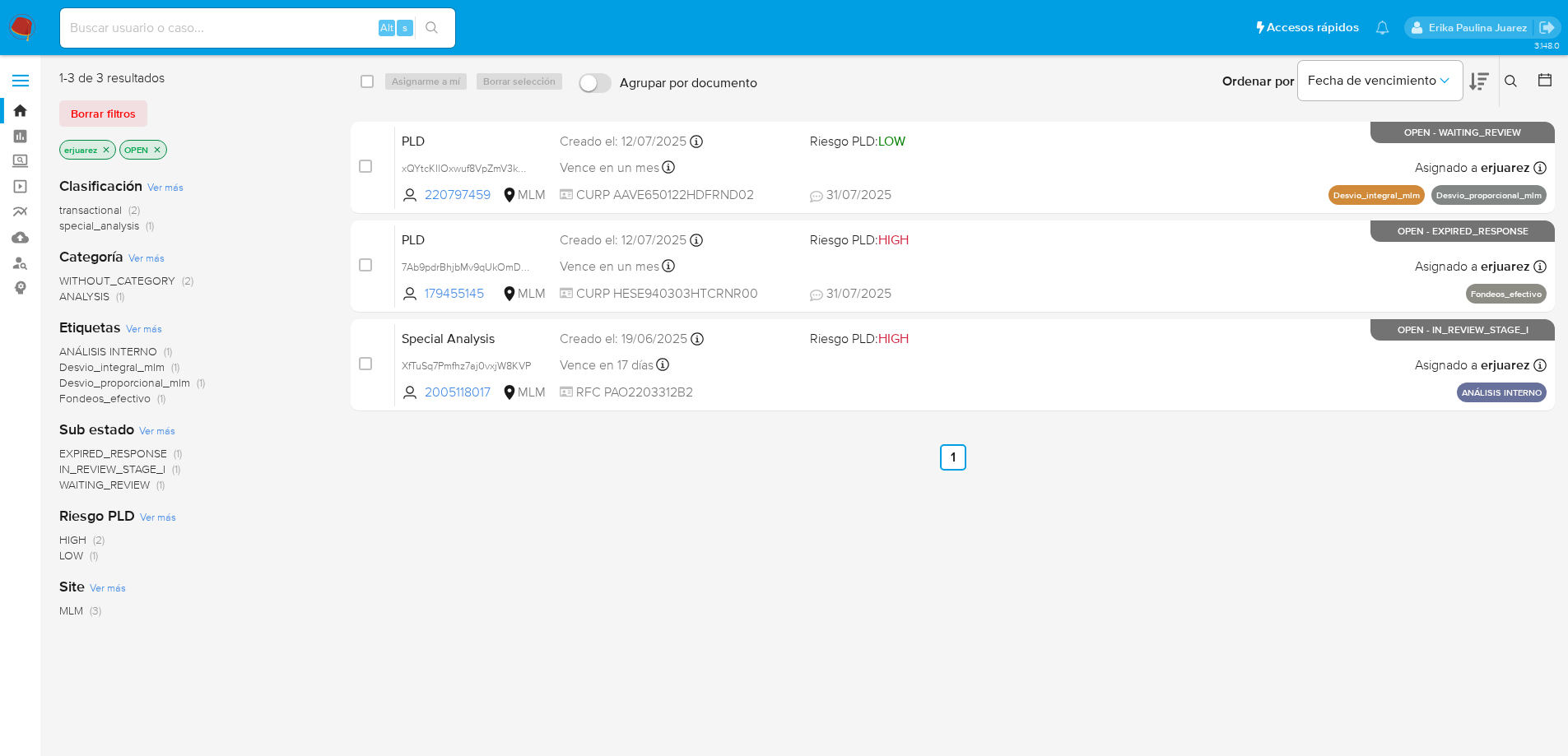 click 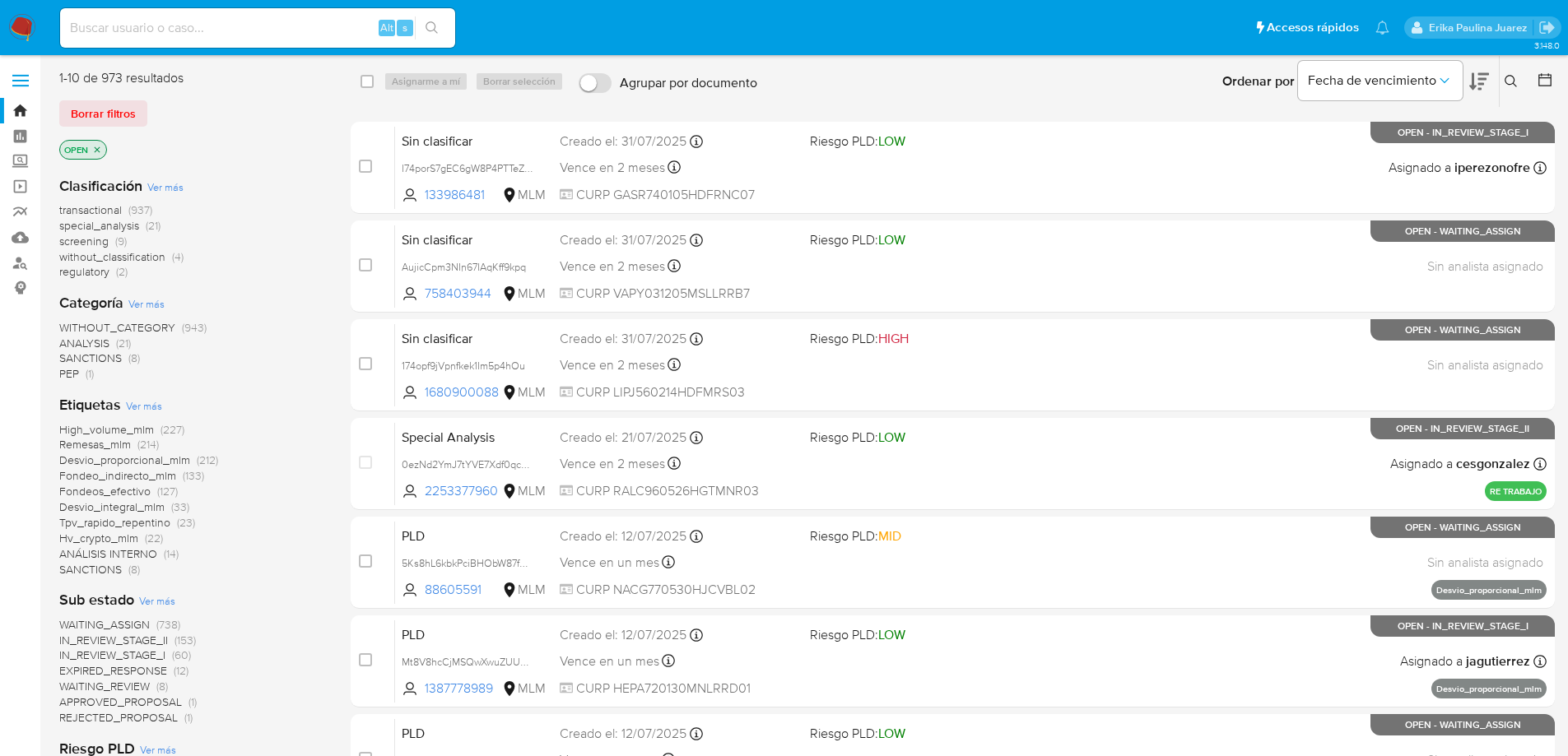 click 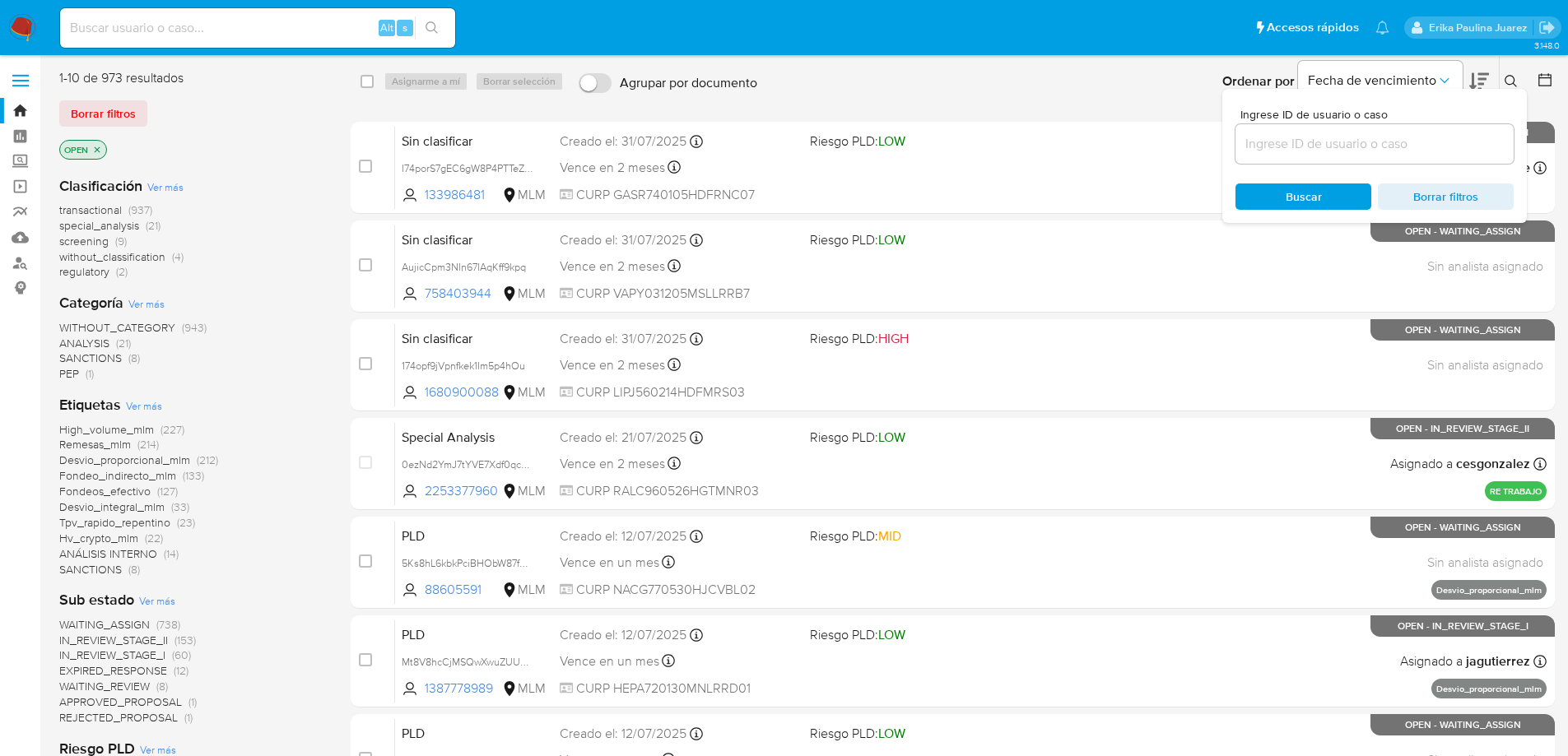click at bounding box center [1375, 144] 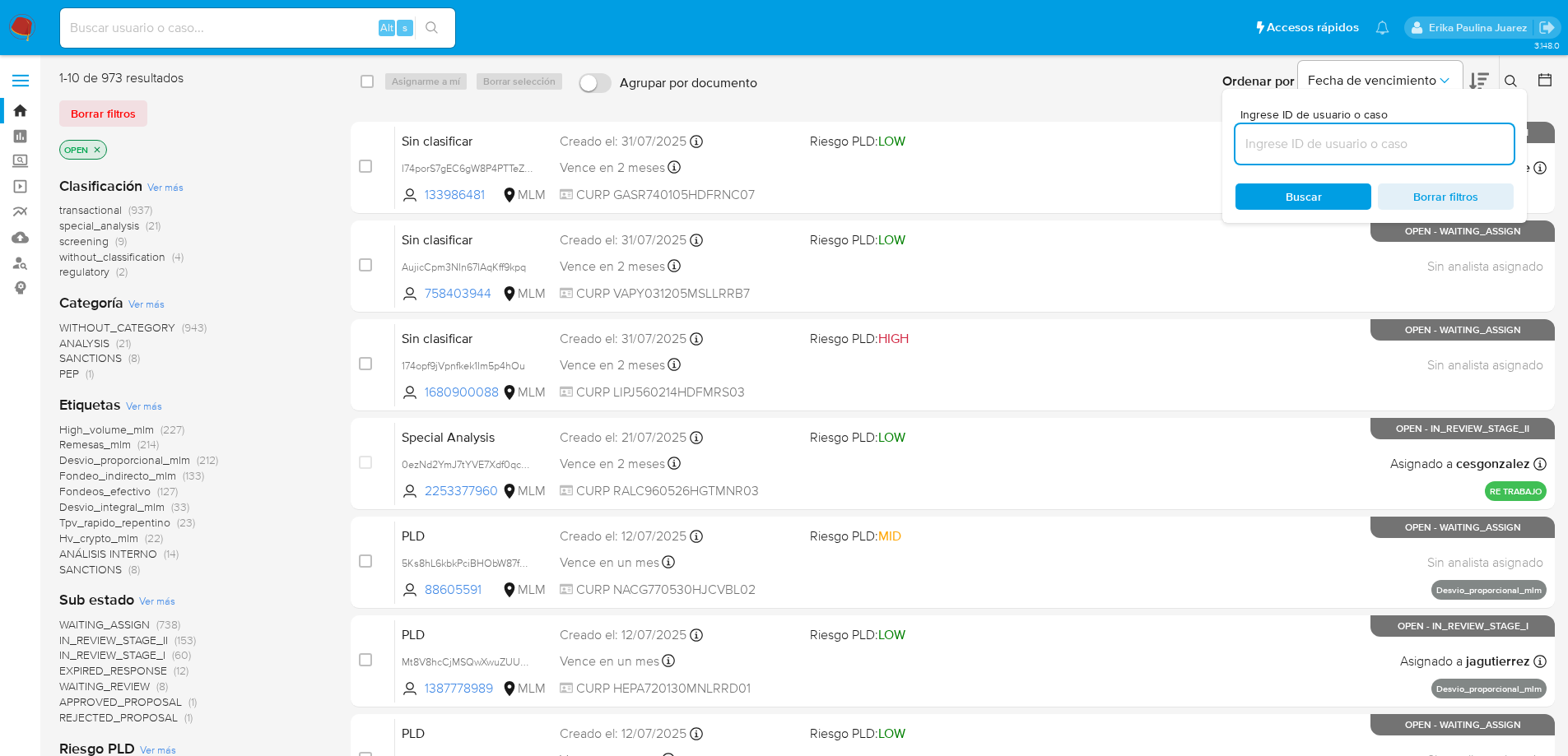 click at bounding box center [1375, 144] 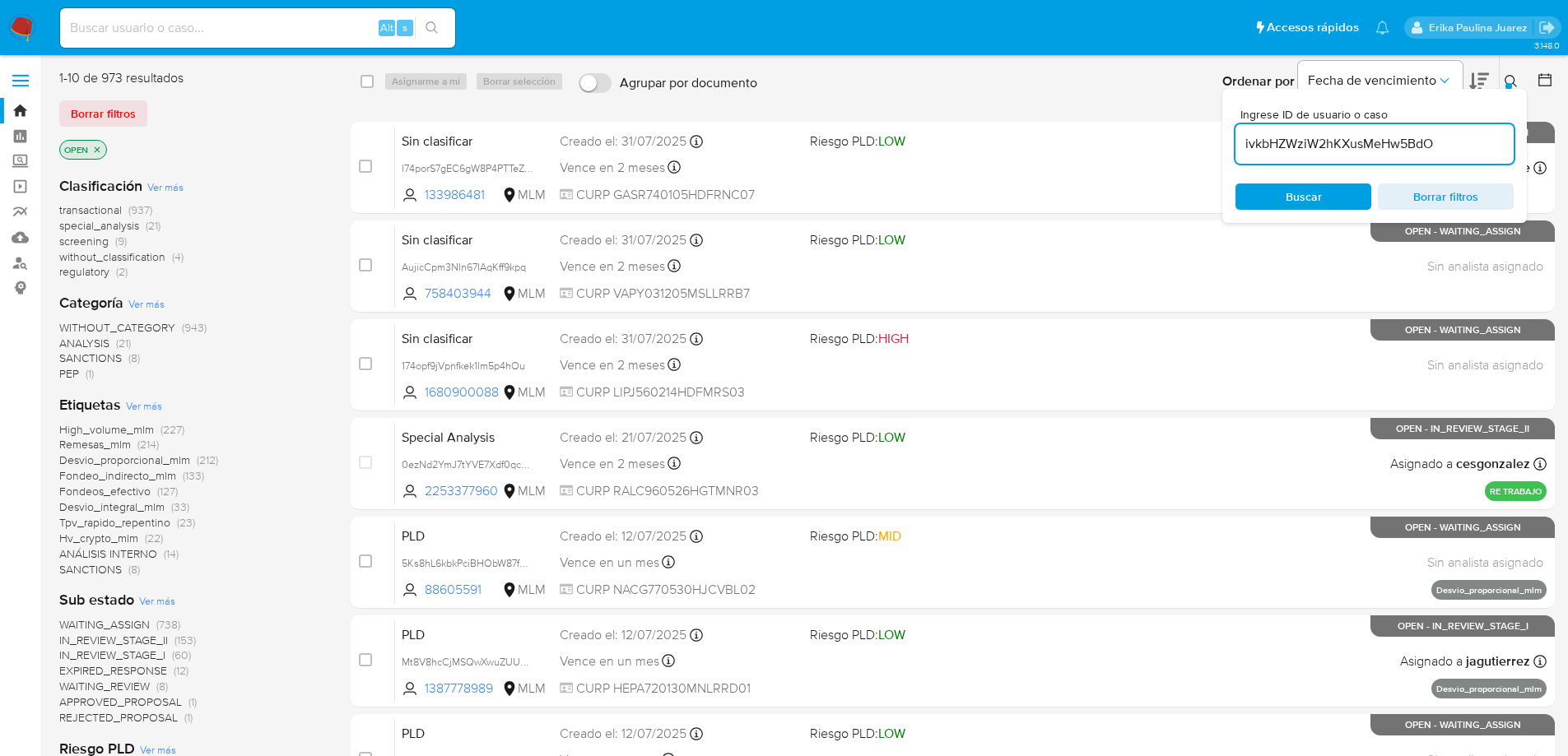 type on "ivkbHZWziW2hKXusMeHw5BdO" 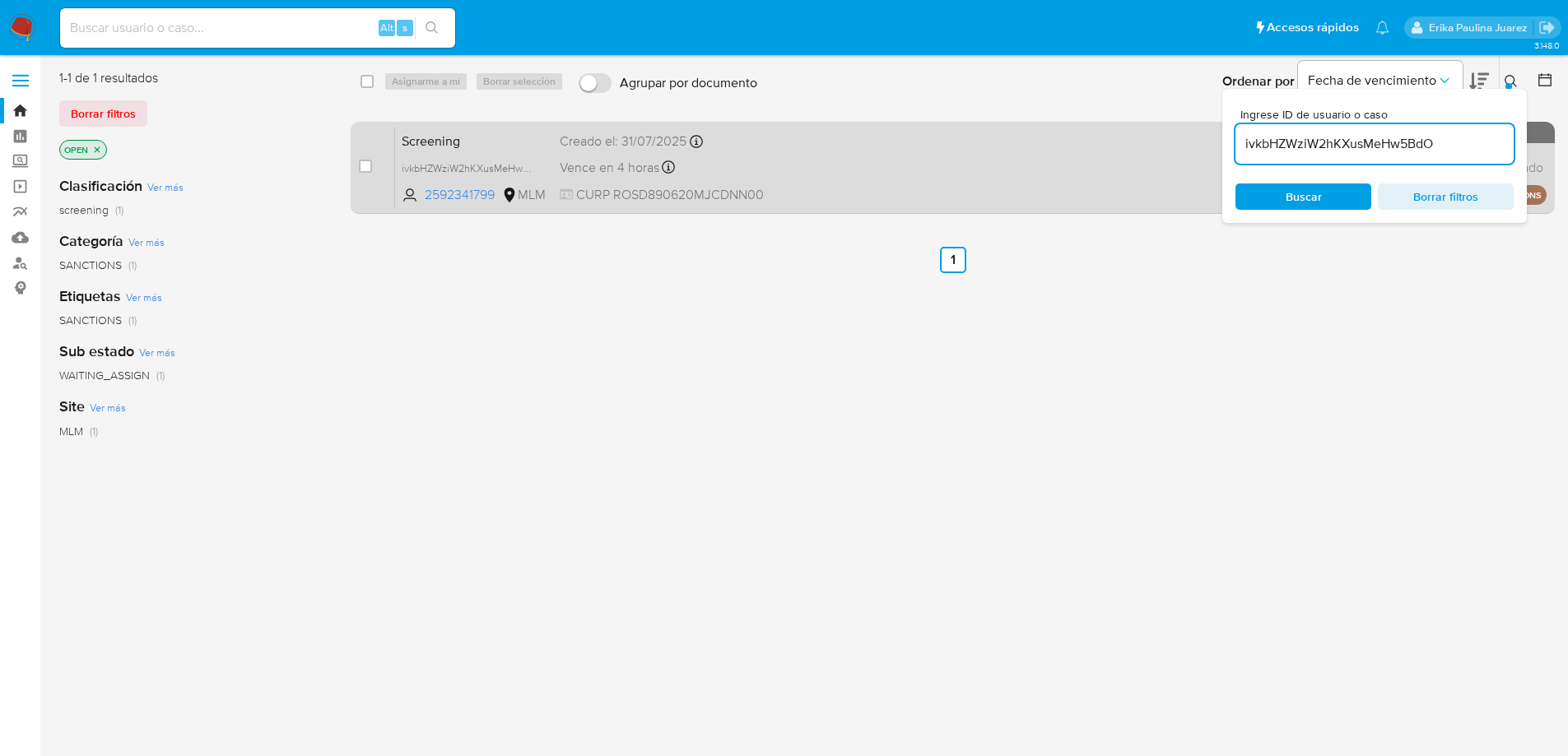 click on "case-item-checkbox   No es posible asignar el caso" at bounding box center [377, 167] 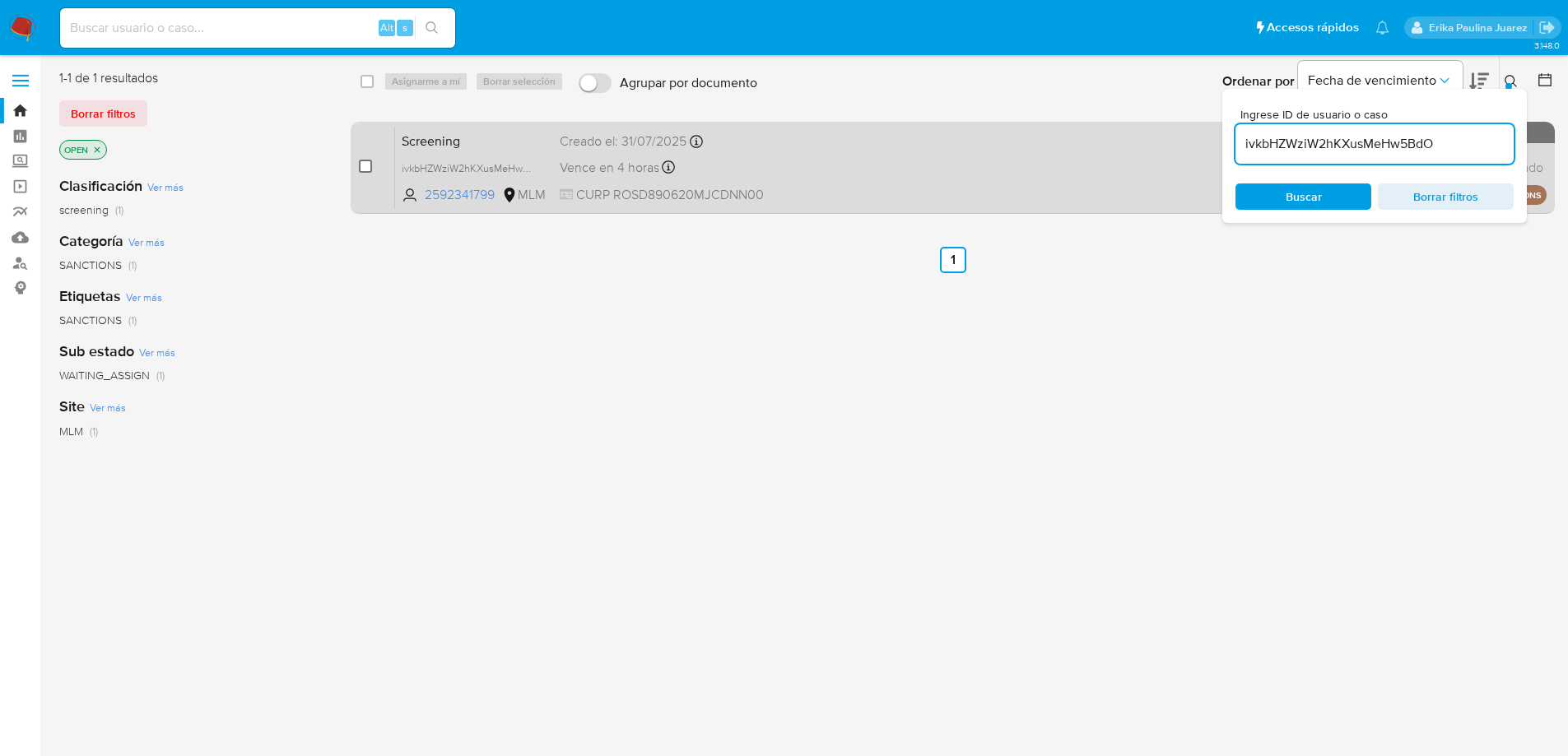 click at bounding box center [365, 166] 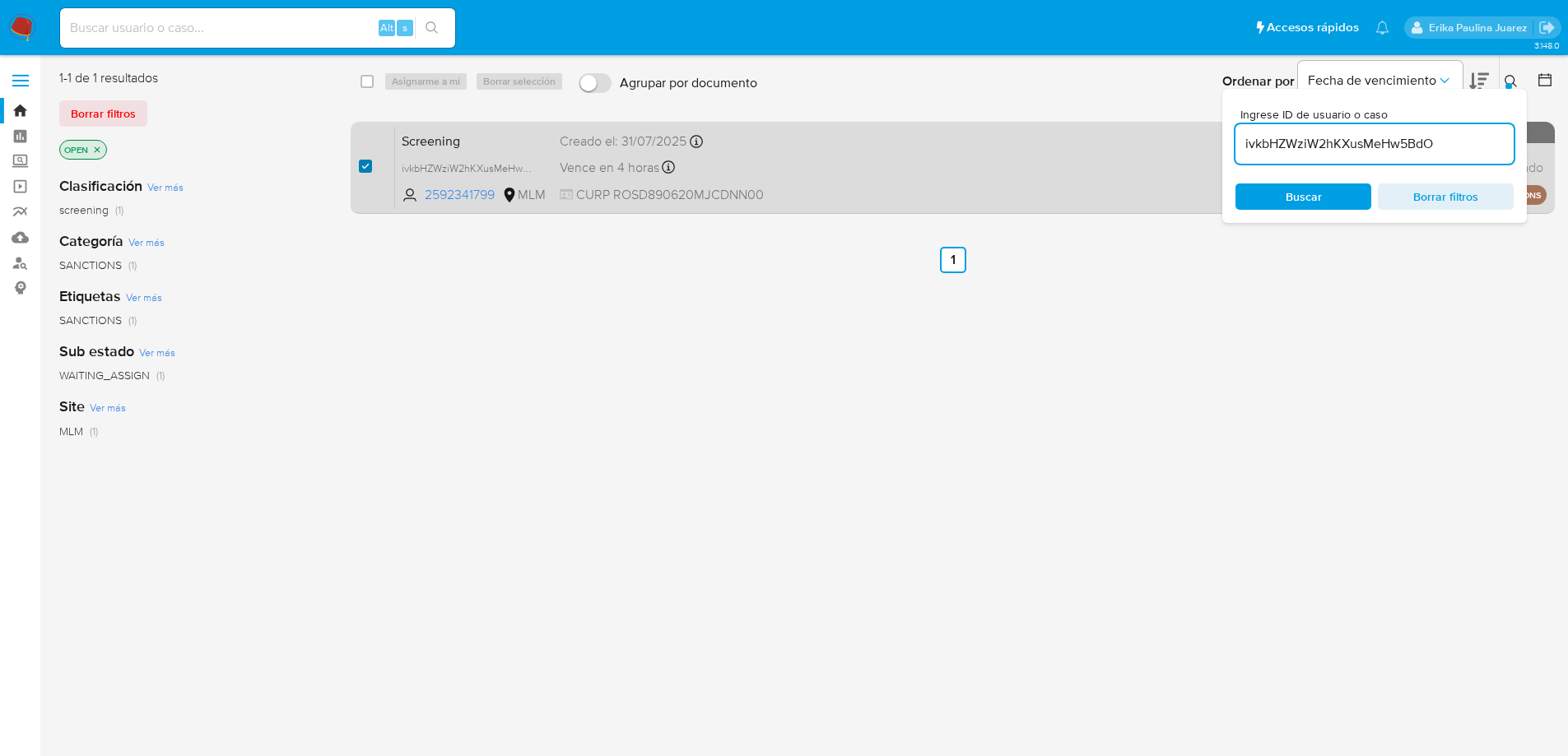 checkbox on "true" 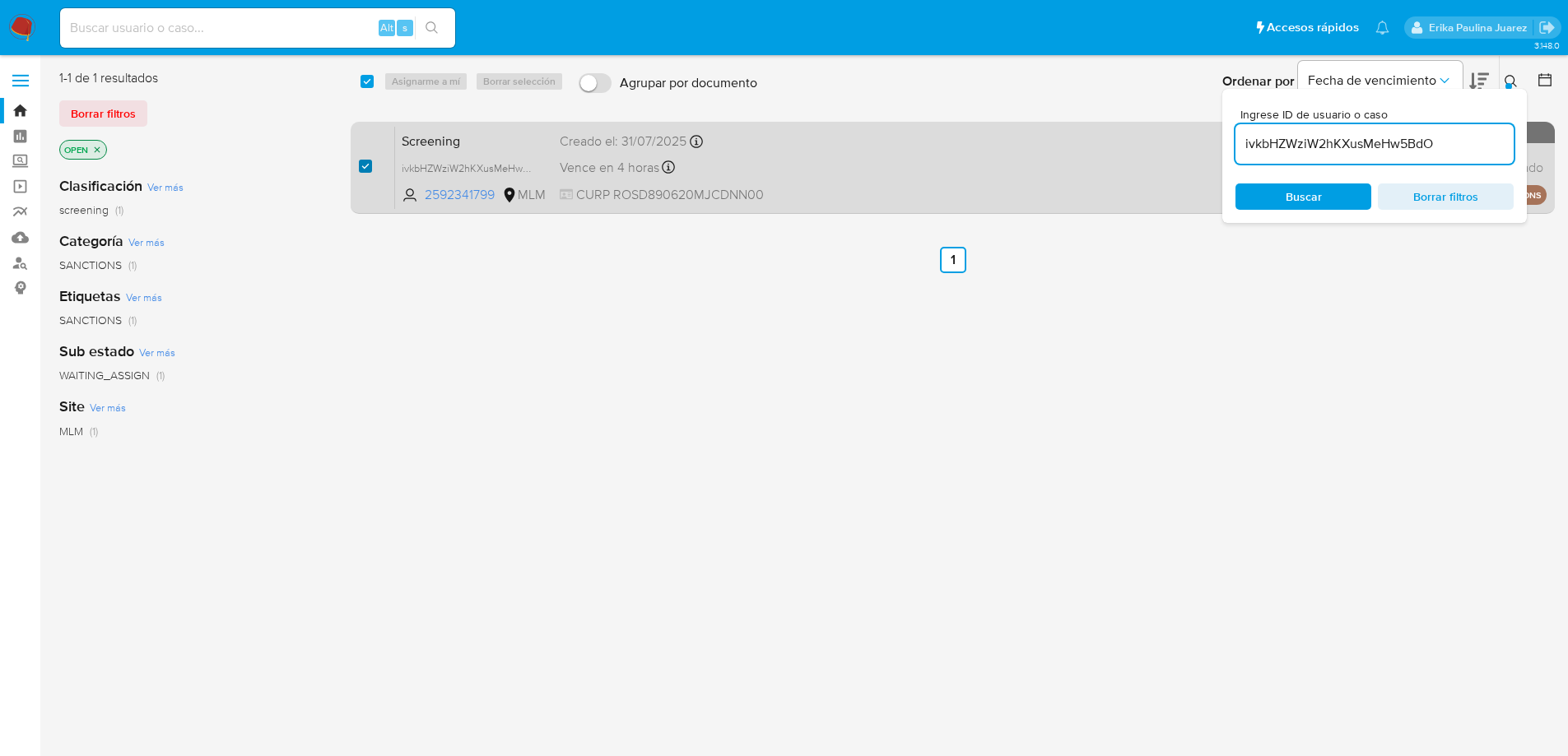 checkbox on "true" 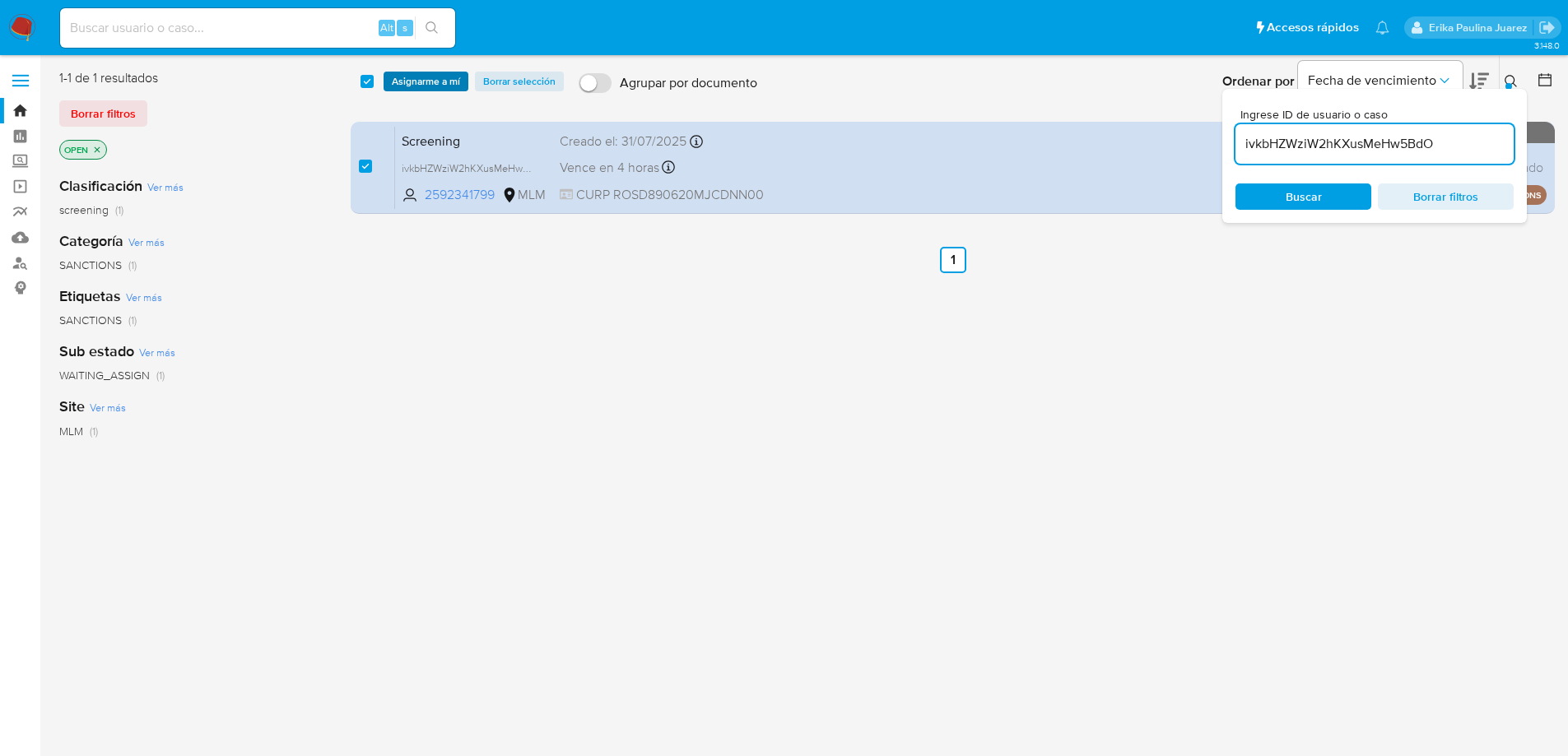 click on "Asignarme a mí" at bounding box center [426, 81] 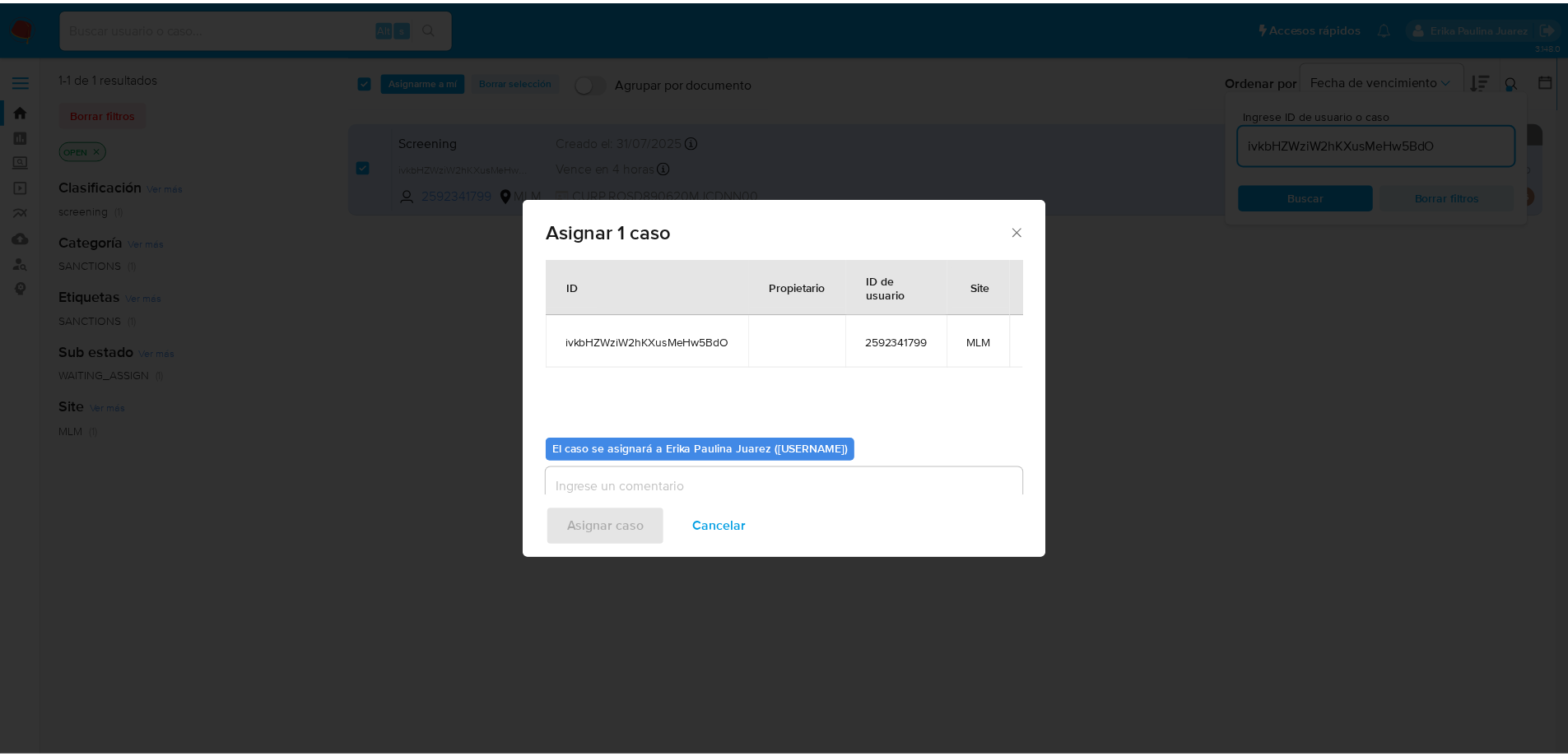 scroll, scrollTop: 86, scrollLeft: 0, axis: vertical 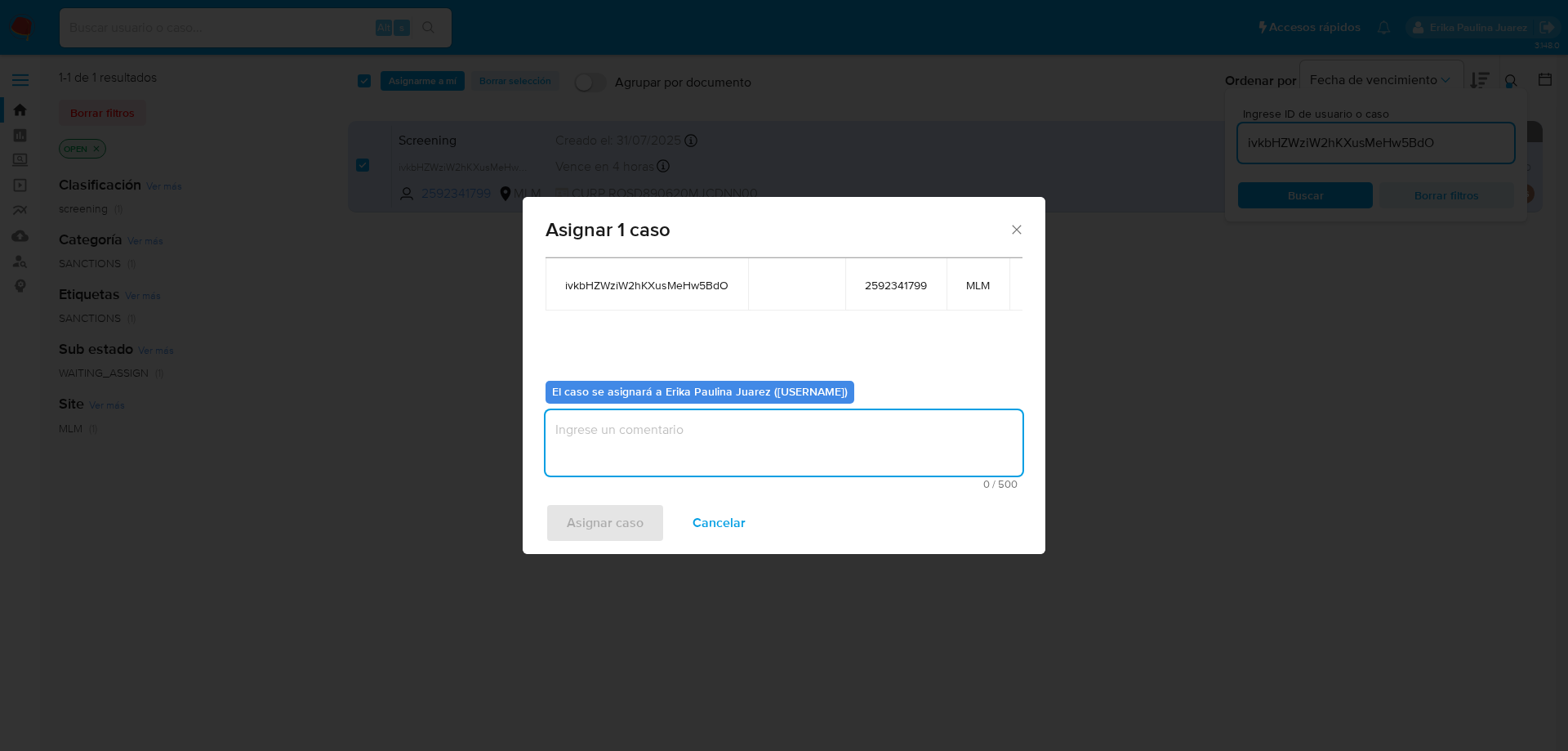 click at bounding box center [784, 443] 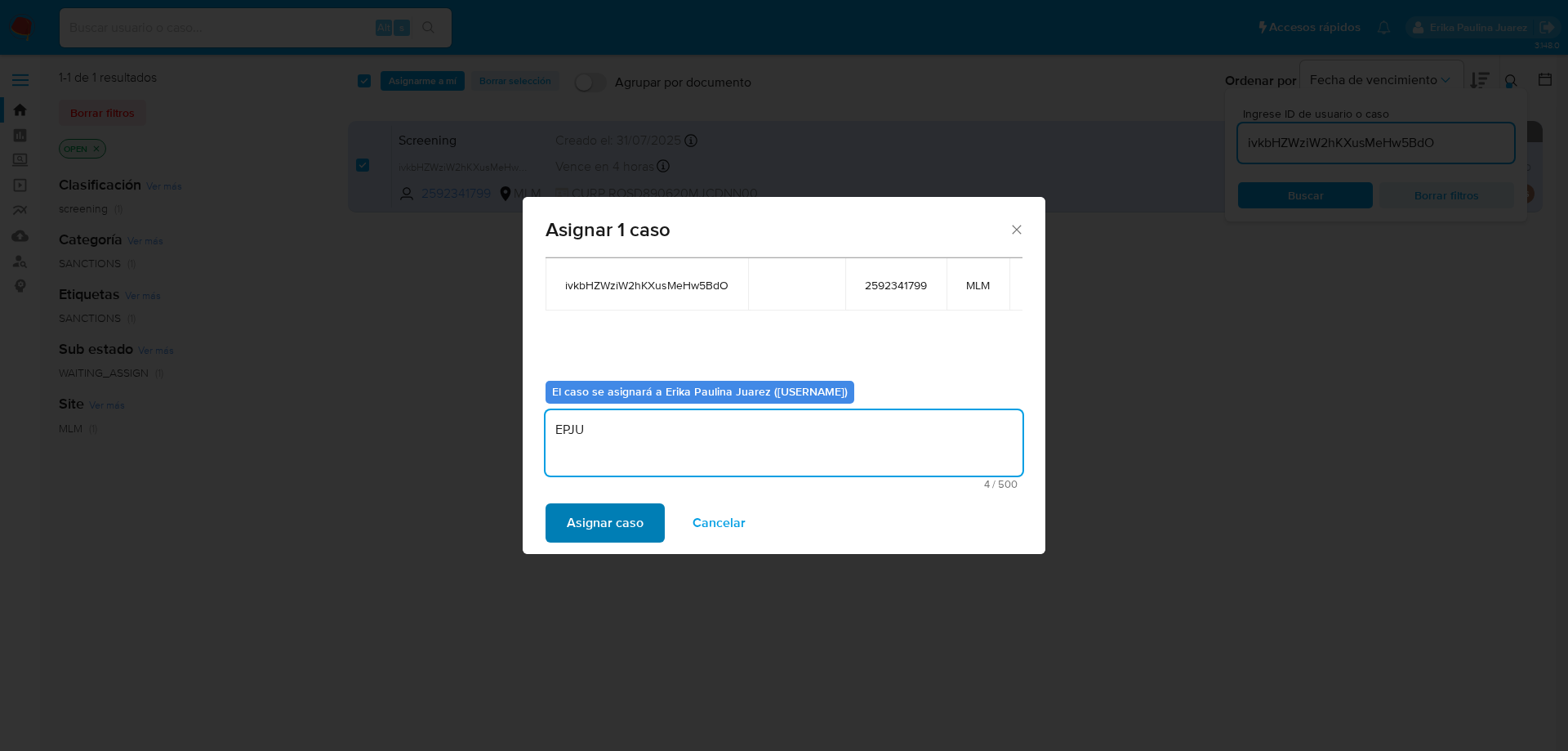 type on "EPJU" 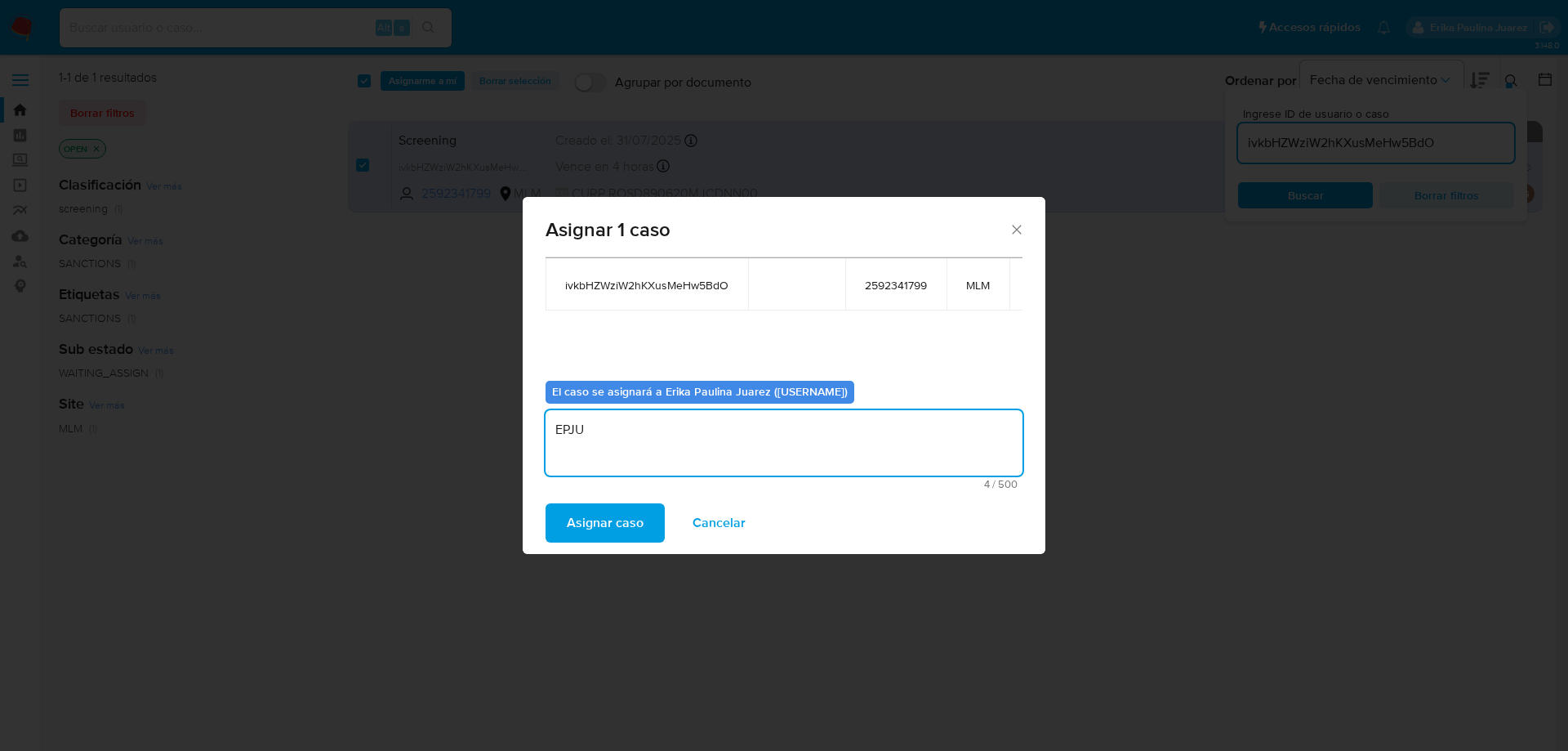 click on "Asignar caso" at bounding box center (605, 523) 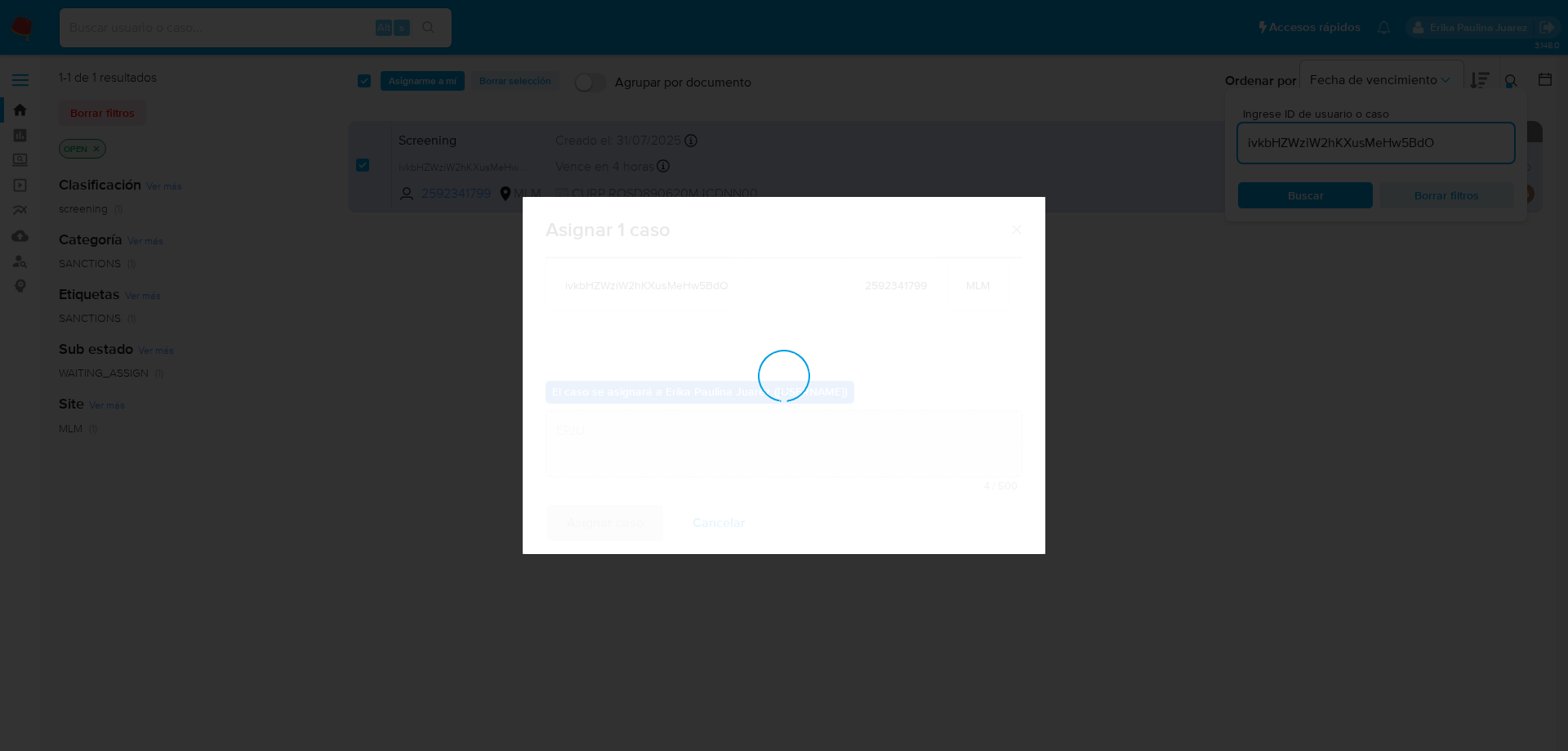 type 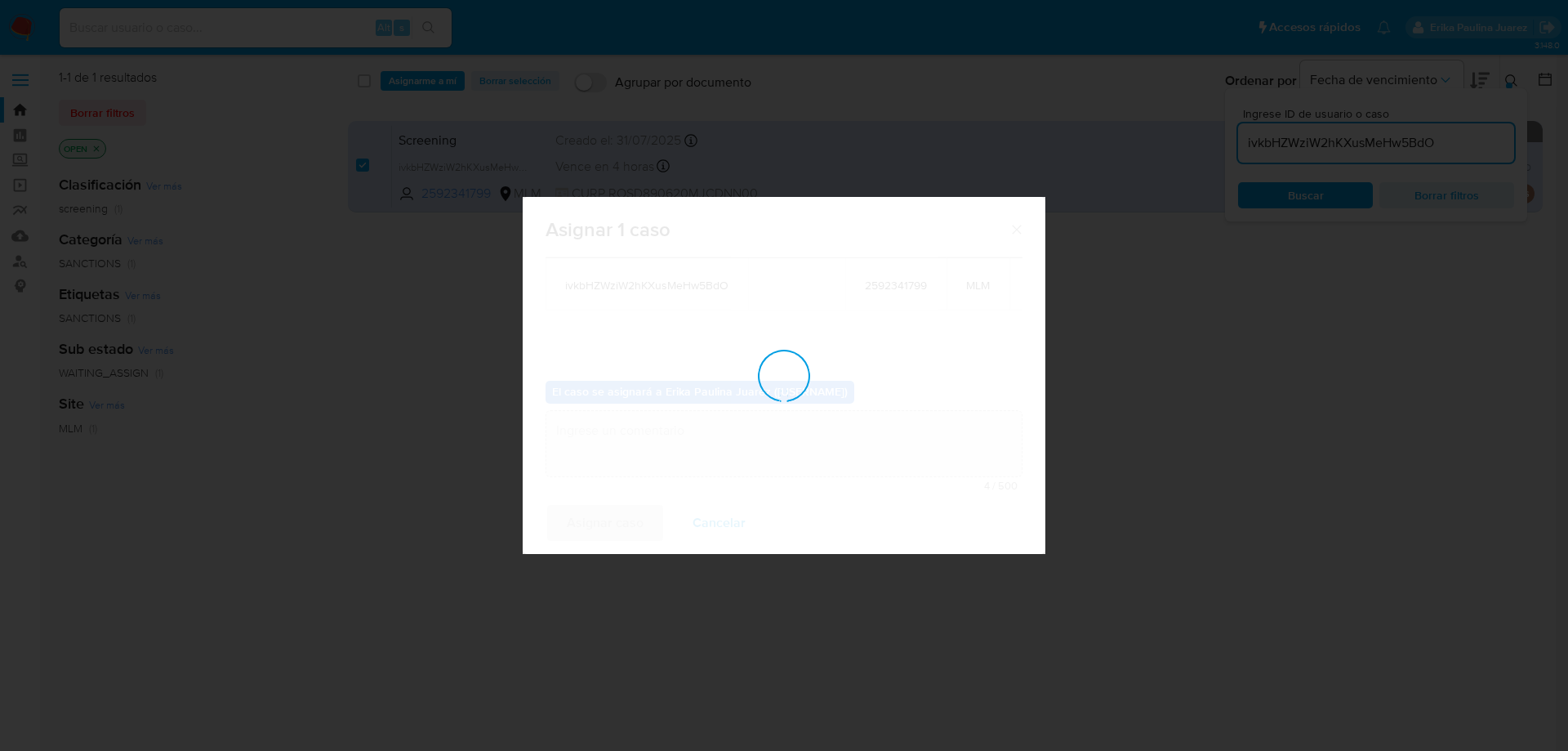 checkbox on "false" 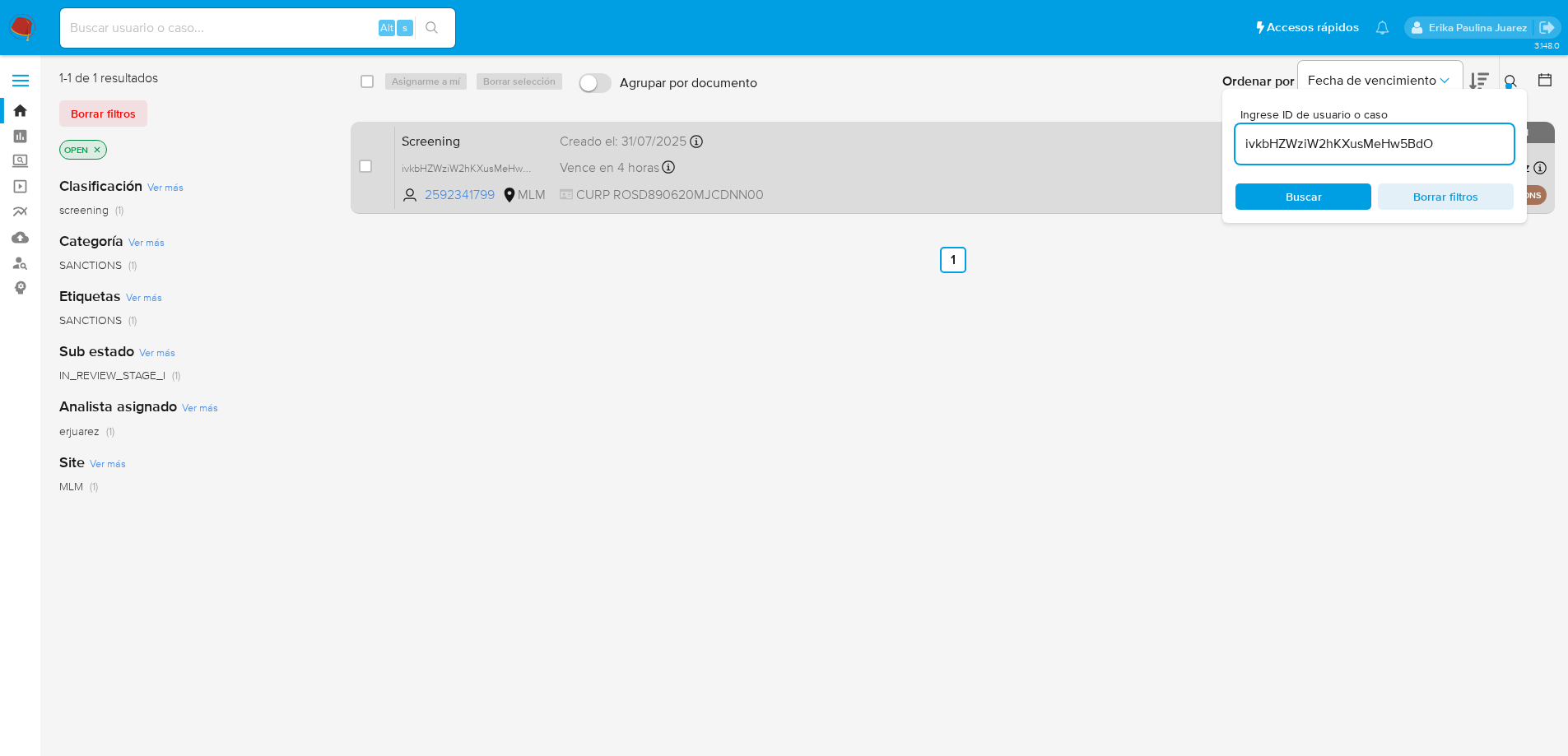 click on "Screening ivkbHZWziW2hKXusMeHw5BdO 2592341799 MLM Creado el: 31/07/2025   Creado el: 31/07/2025 13:05:06 Vence en 4 horas   Vence el 01/08/2025 13:05:06 CURP   ROSD890620MJCDNN00 Asignado a   erjuarez   Asignado el: 01/08/2025 09:17:16 SANCTIONS OPEN - IN_REVIEW_STAGE_I" at bounding box center [970, 167] 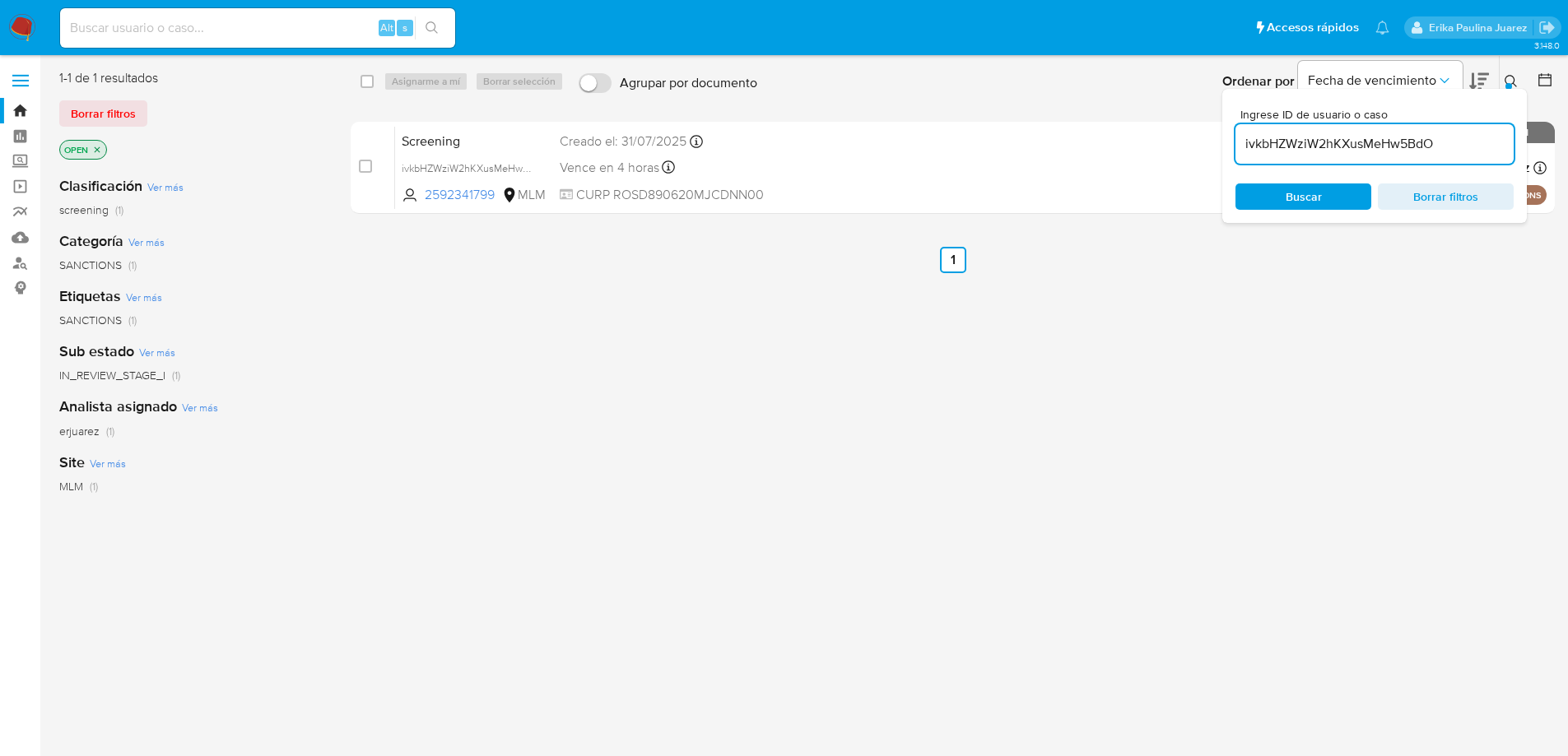 drag, startPoint x: 159, startPoint y: 26, endPoint x: 243, endPoint y: 41, distance: 85.32878 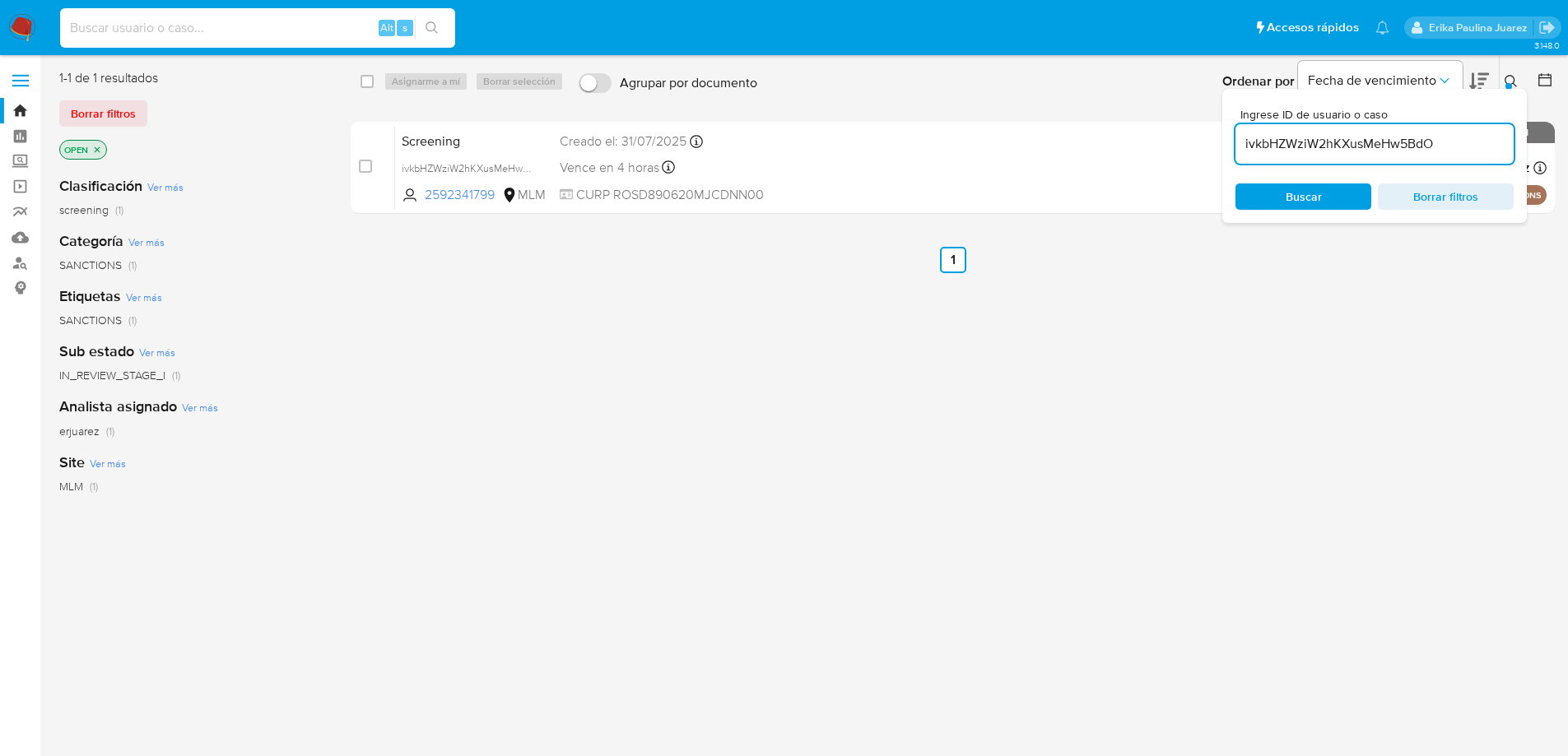 paste on "2597462706" 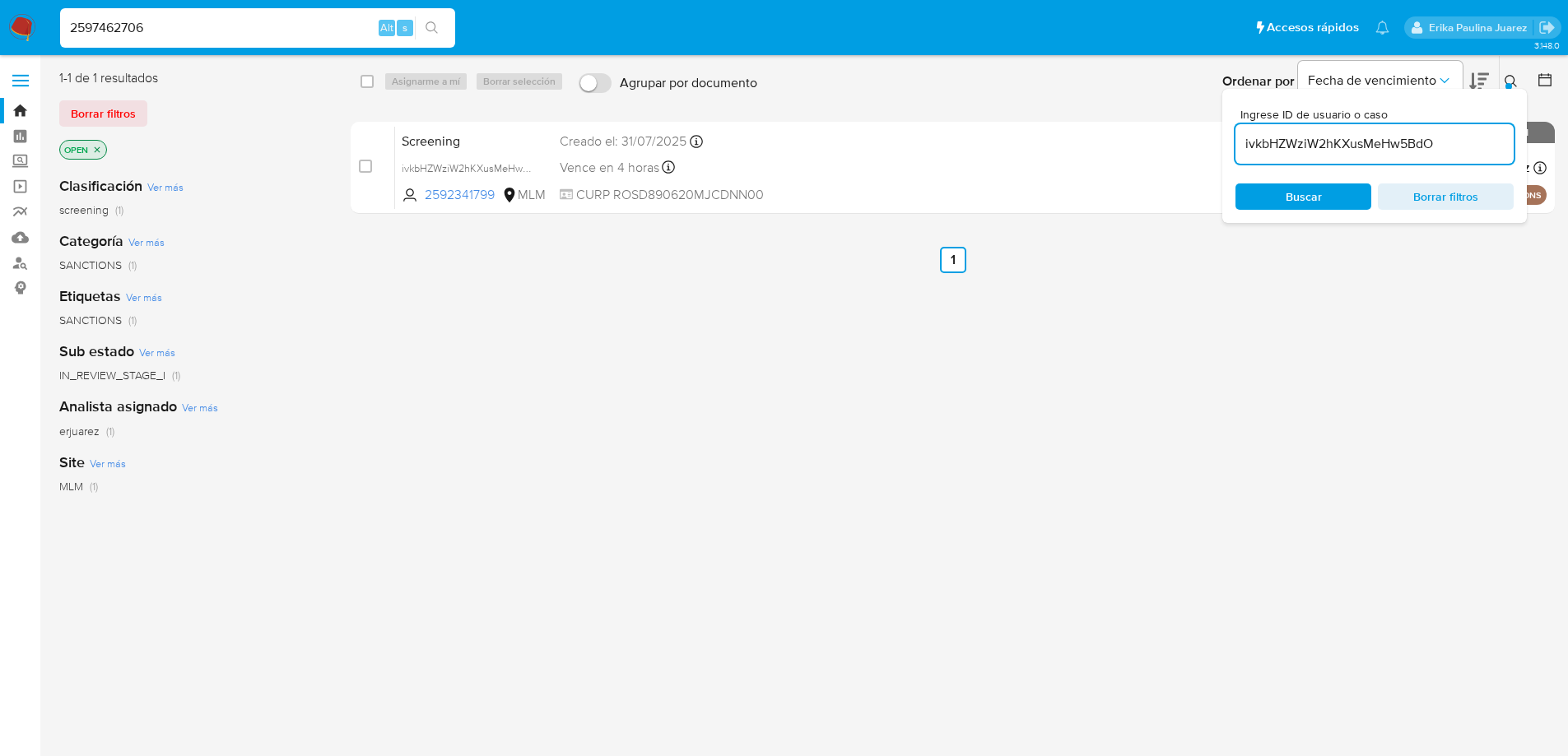 type on "2597462706" 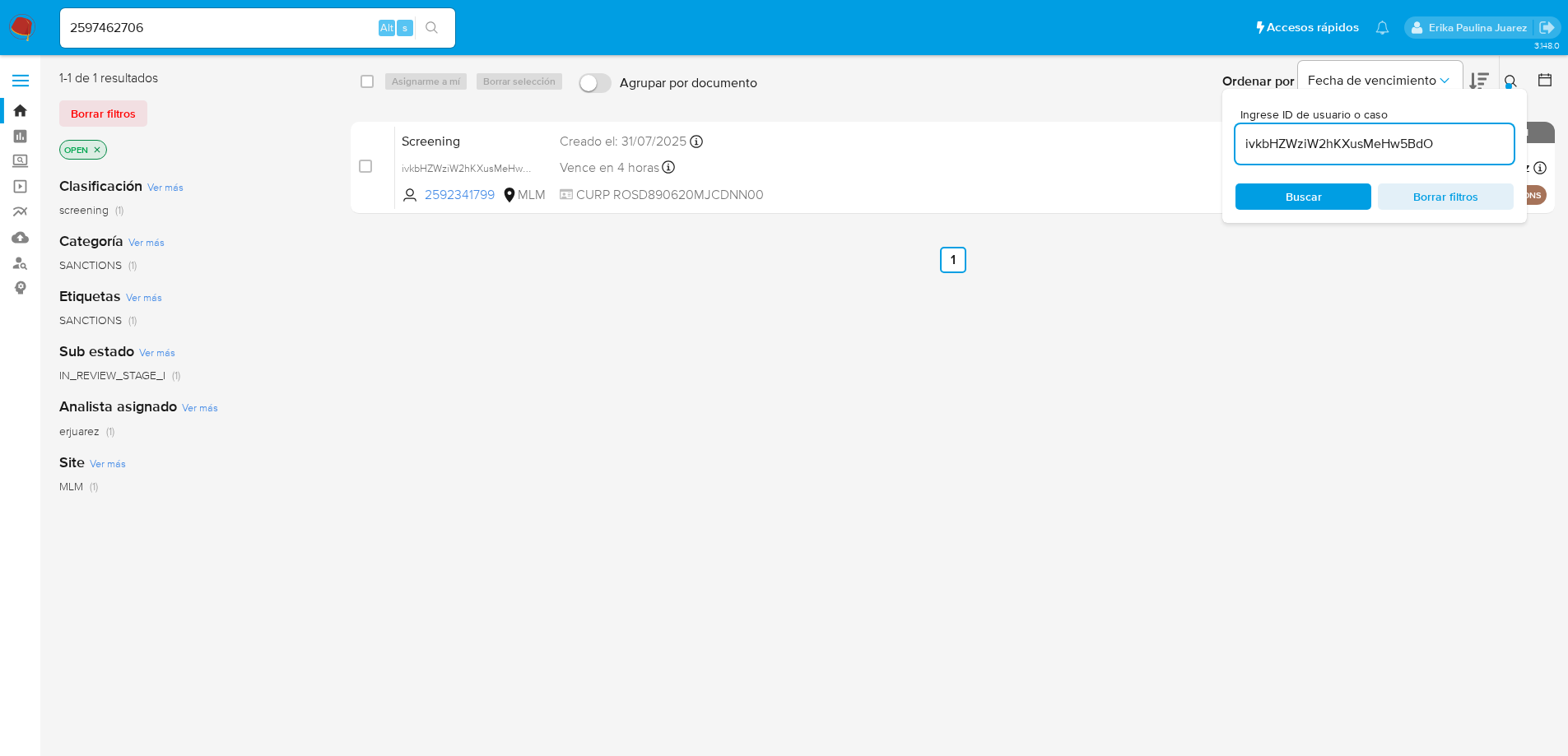 click 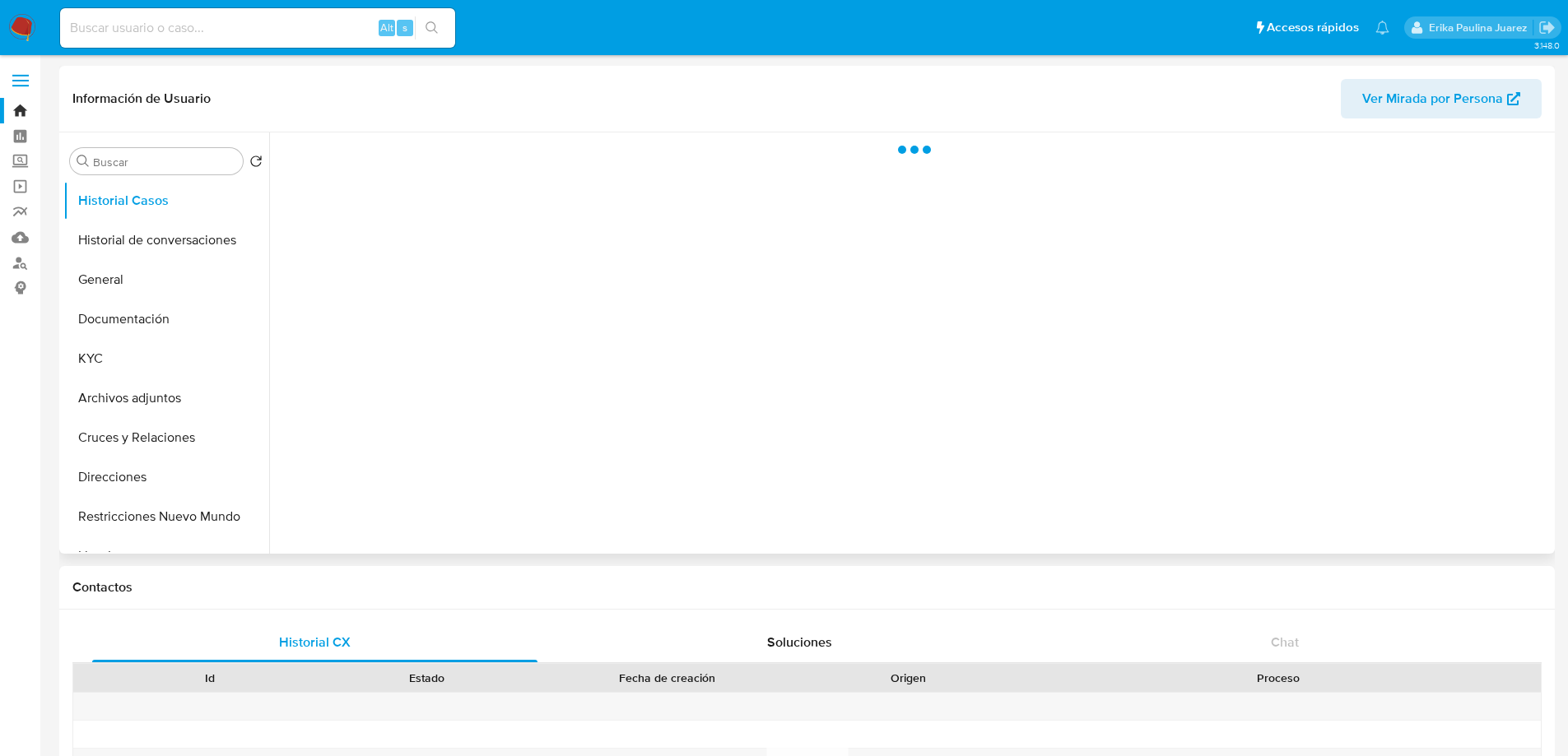 select on "10" 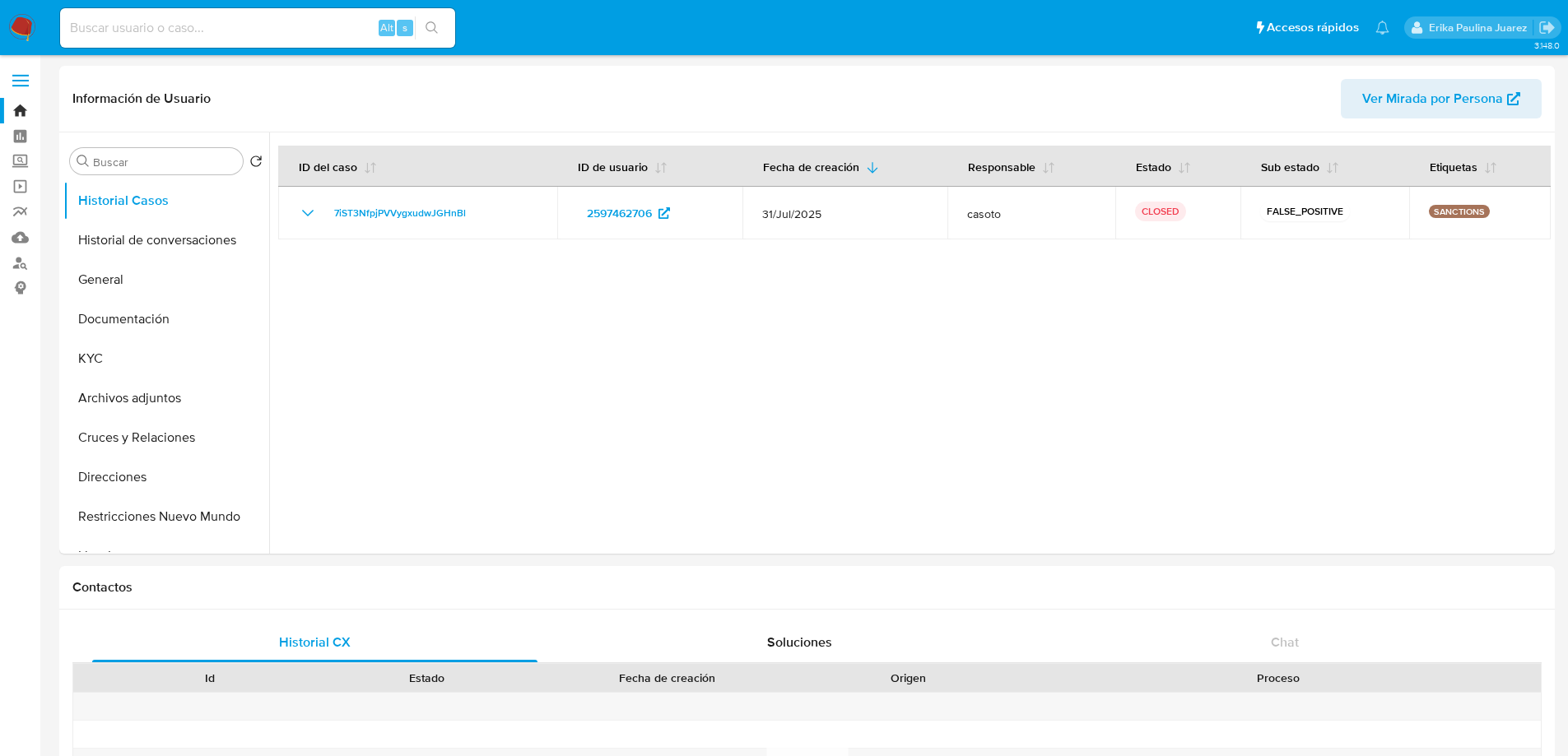 click at bounding box center [22, 28] 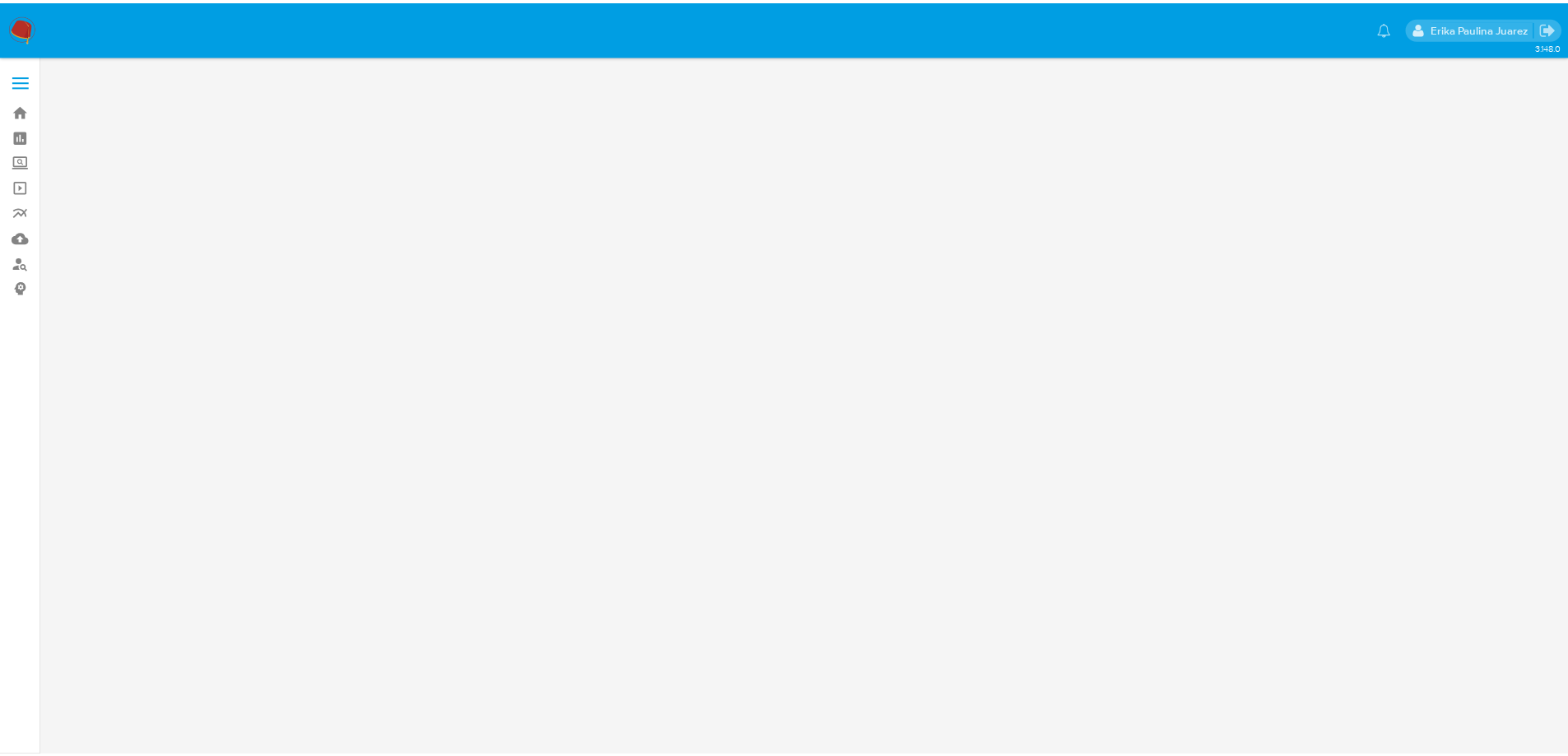 scroll, scrollTop: 0, scrollLeft: 0, axis: both 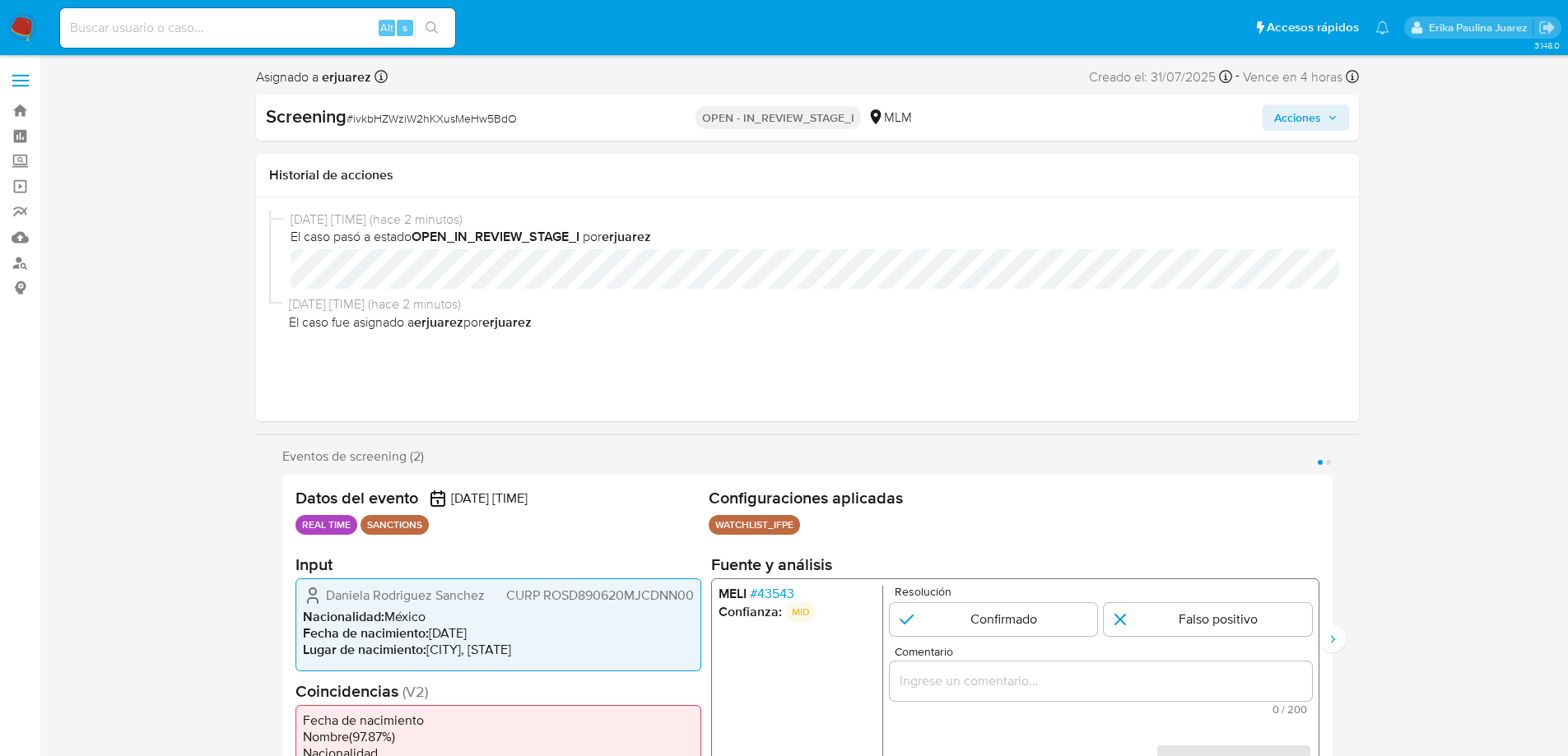 select on "10" 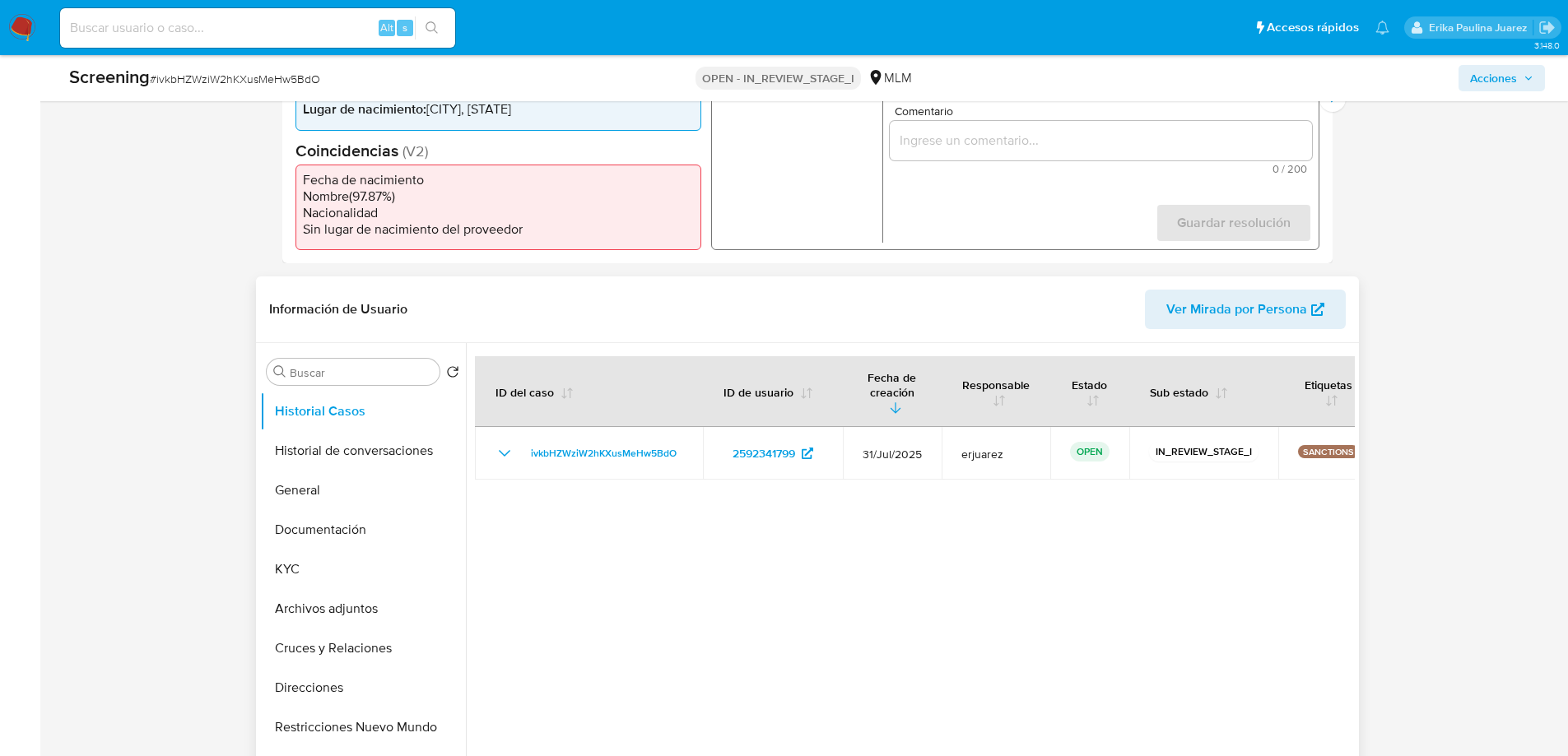 scroll, scrollTop: 658, scrollLeft: 0, axis: vertical 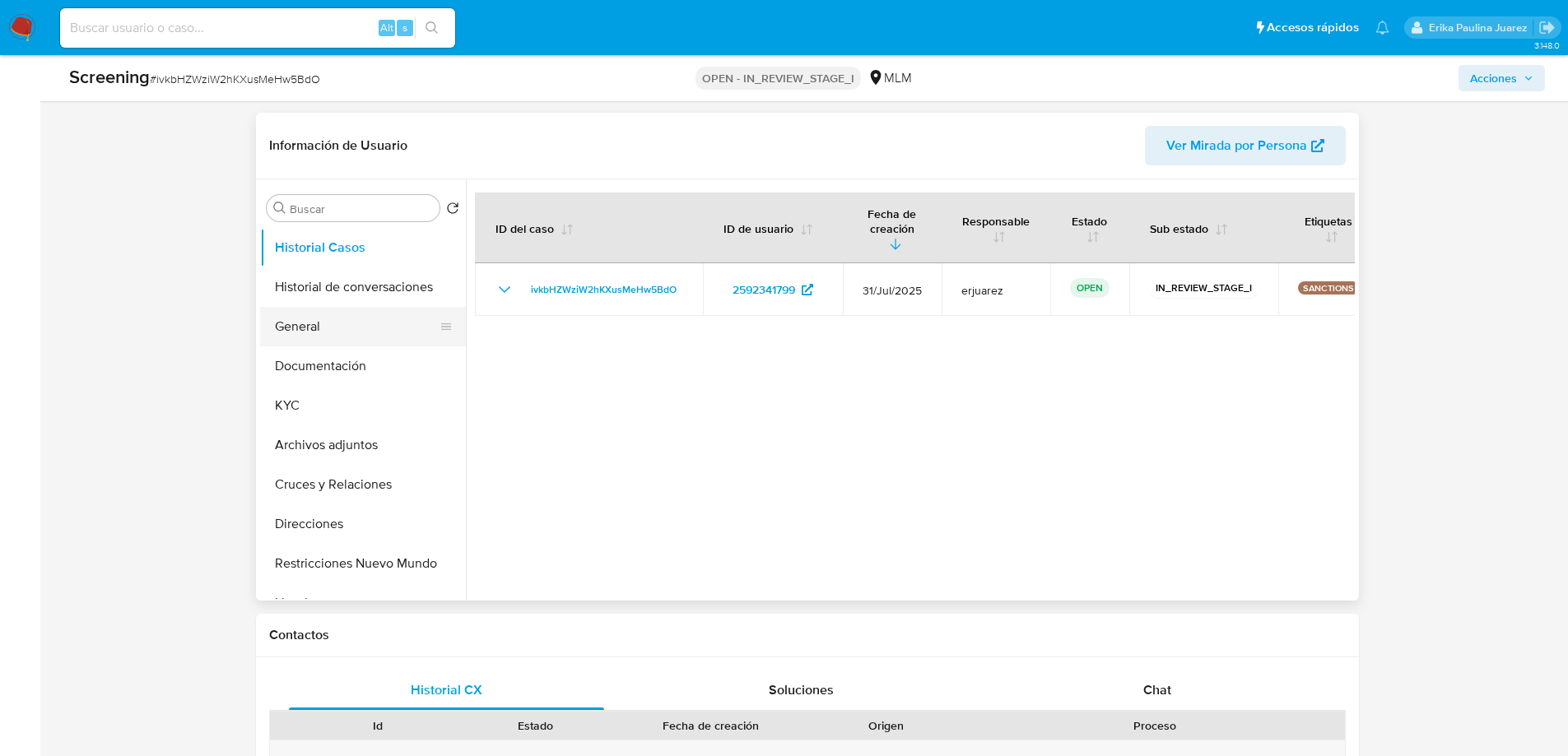 click on "General" at bounding box center (356, 327) 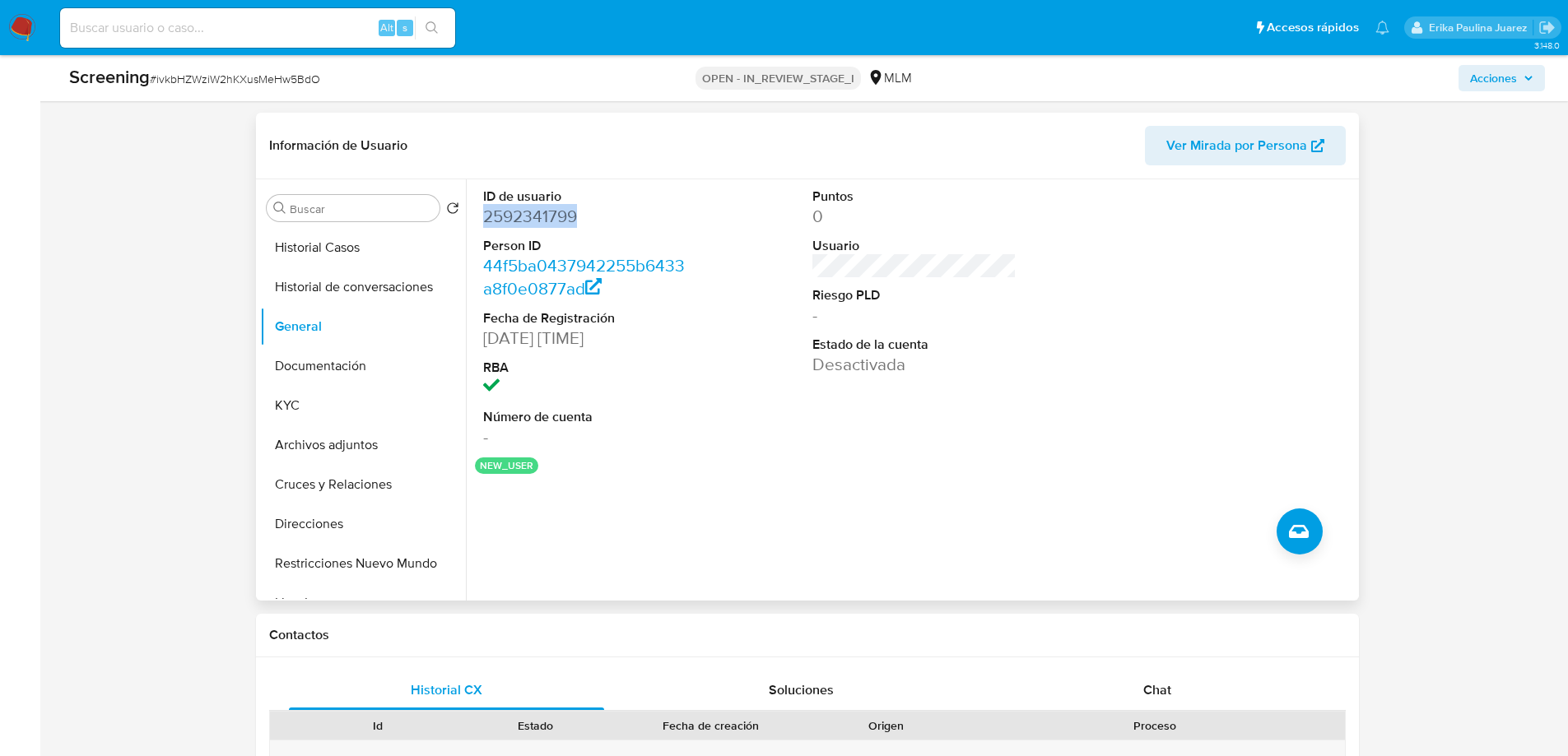 drag, startPoint x: 602, startPoint y: 202, endPoint x: 604, endPoint y: 214, distance: 12.165525 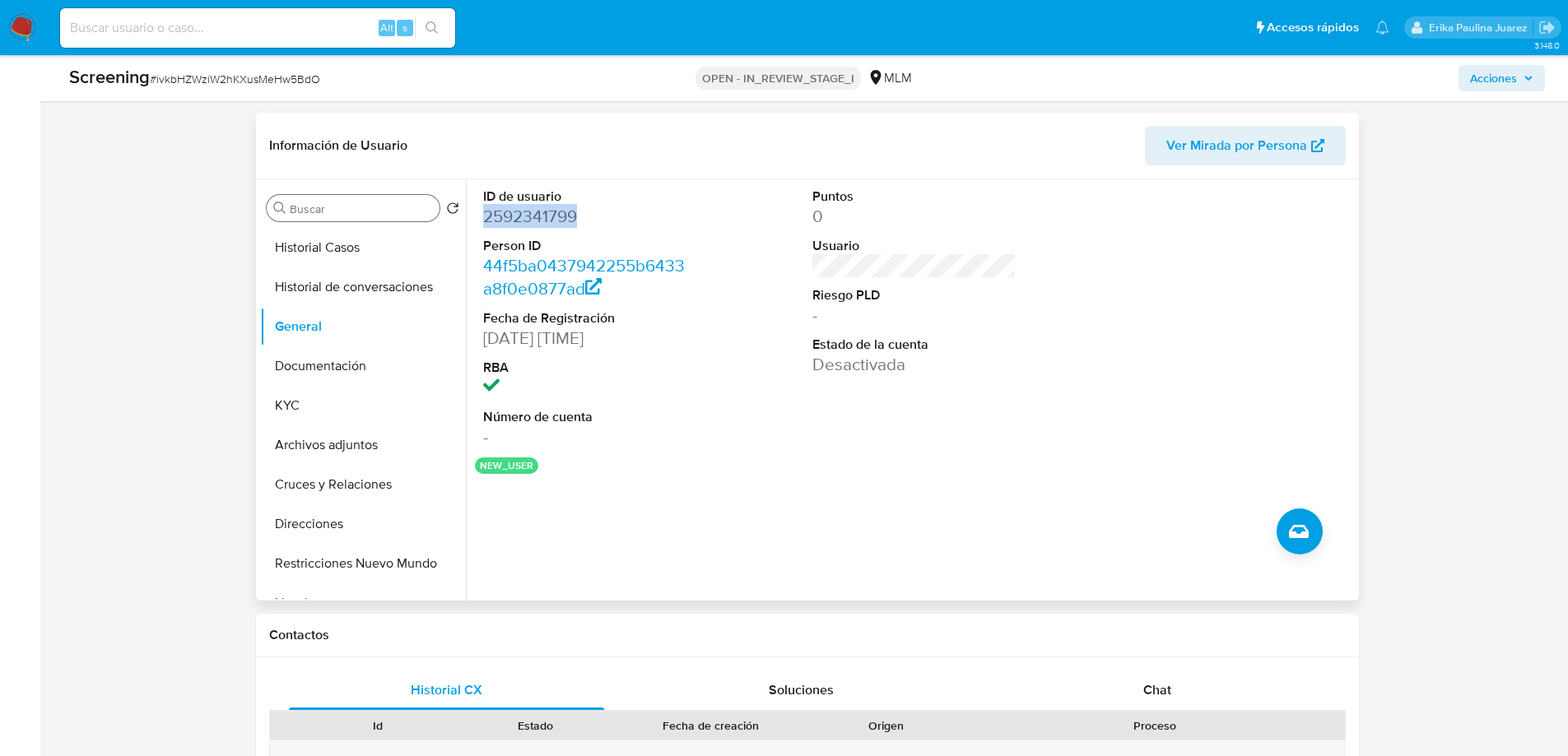 copy on "2592341799" 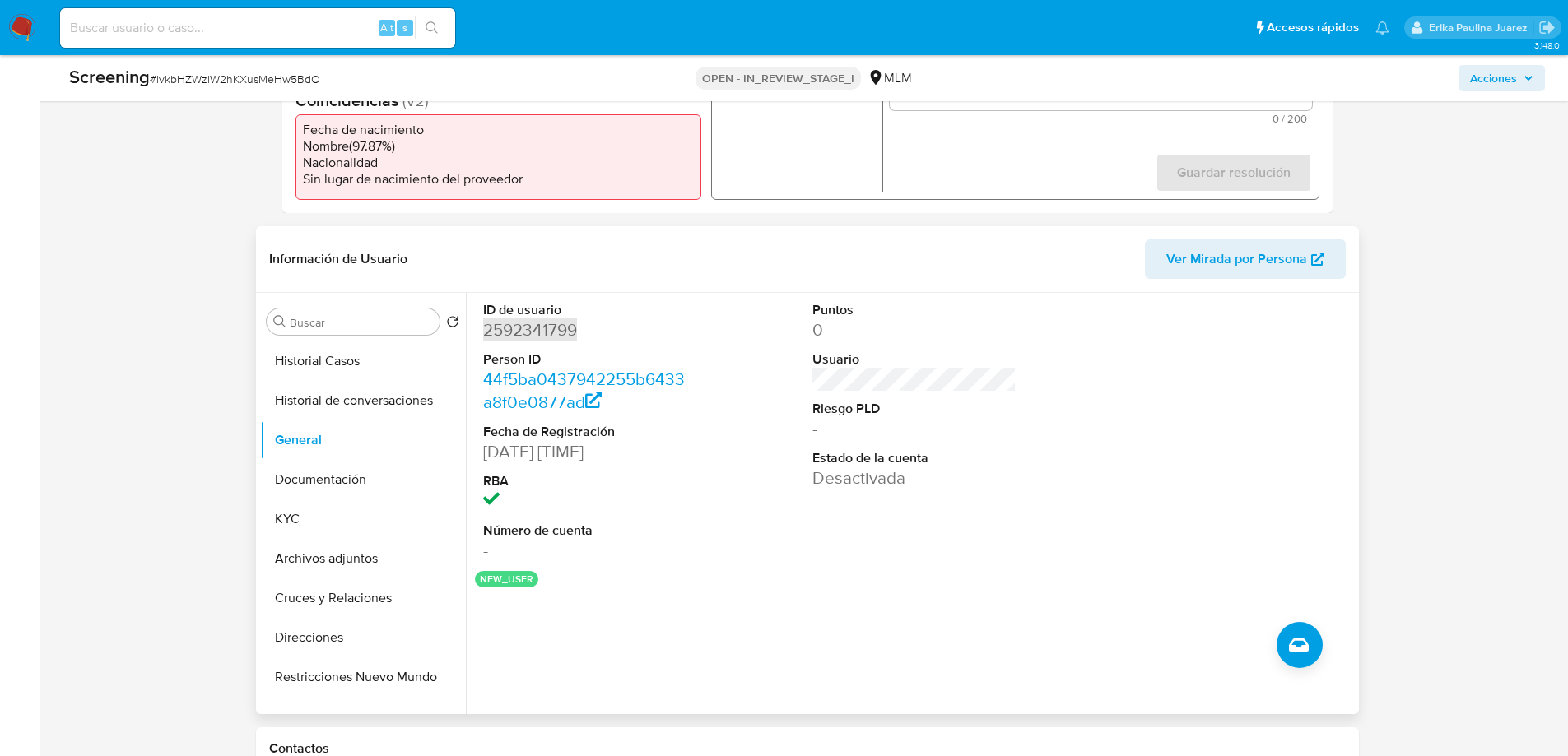 scroll, scrollTop: 740, scrollLeft: 0, axis: vertical 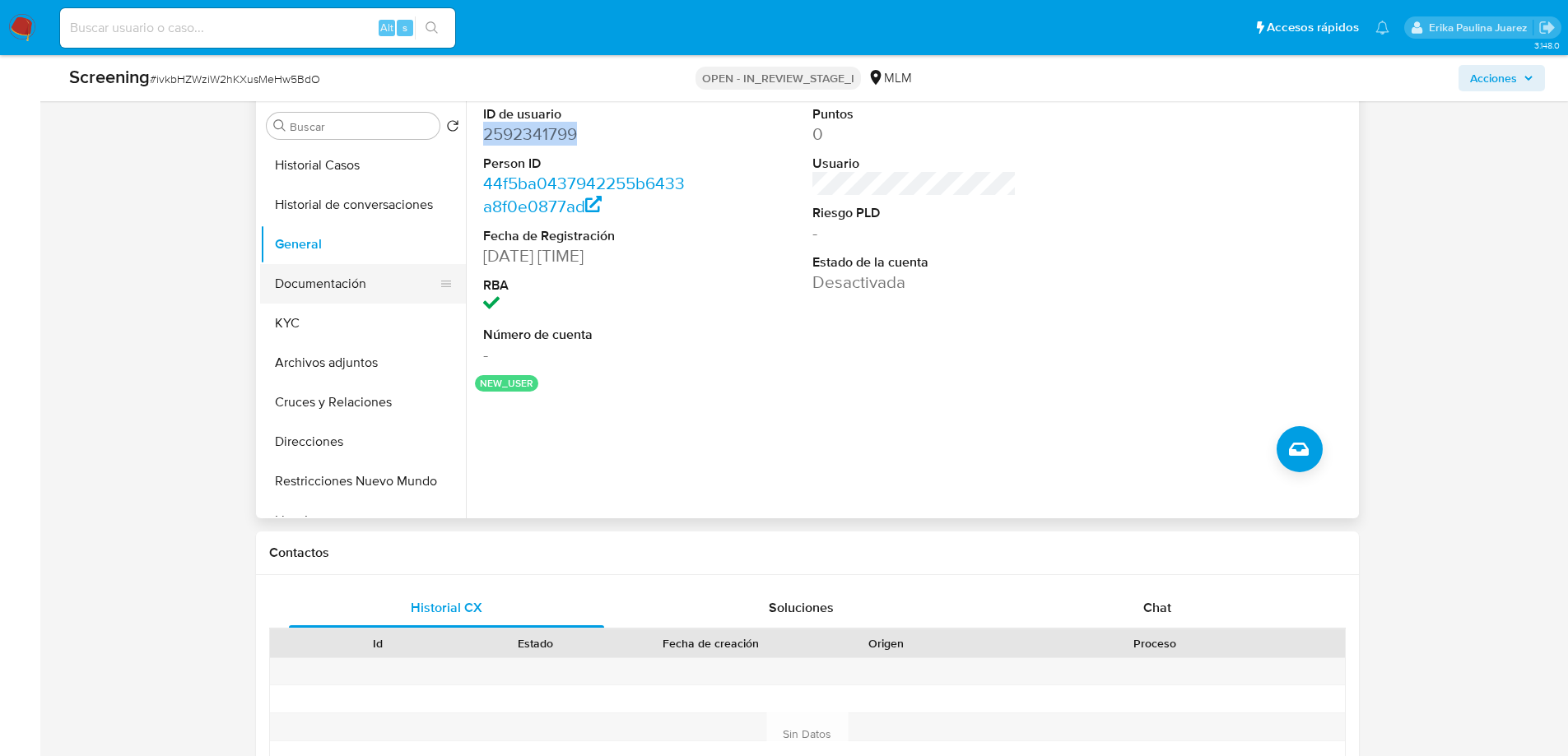 drag, startPoint x: 314, startPoint y: 326, endPoint x: 454, endPoint y: 301, distance: 142.21463 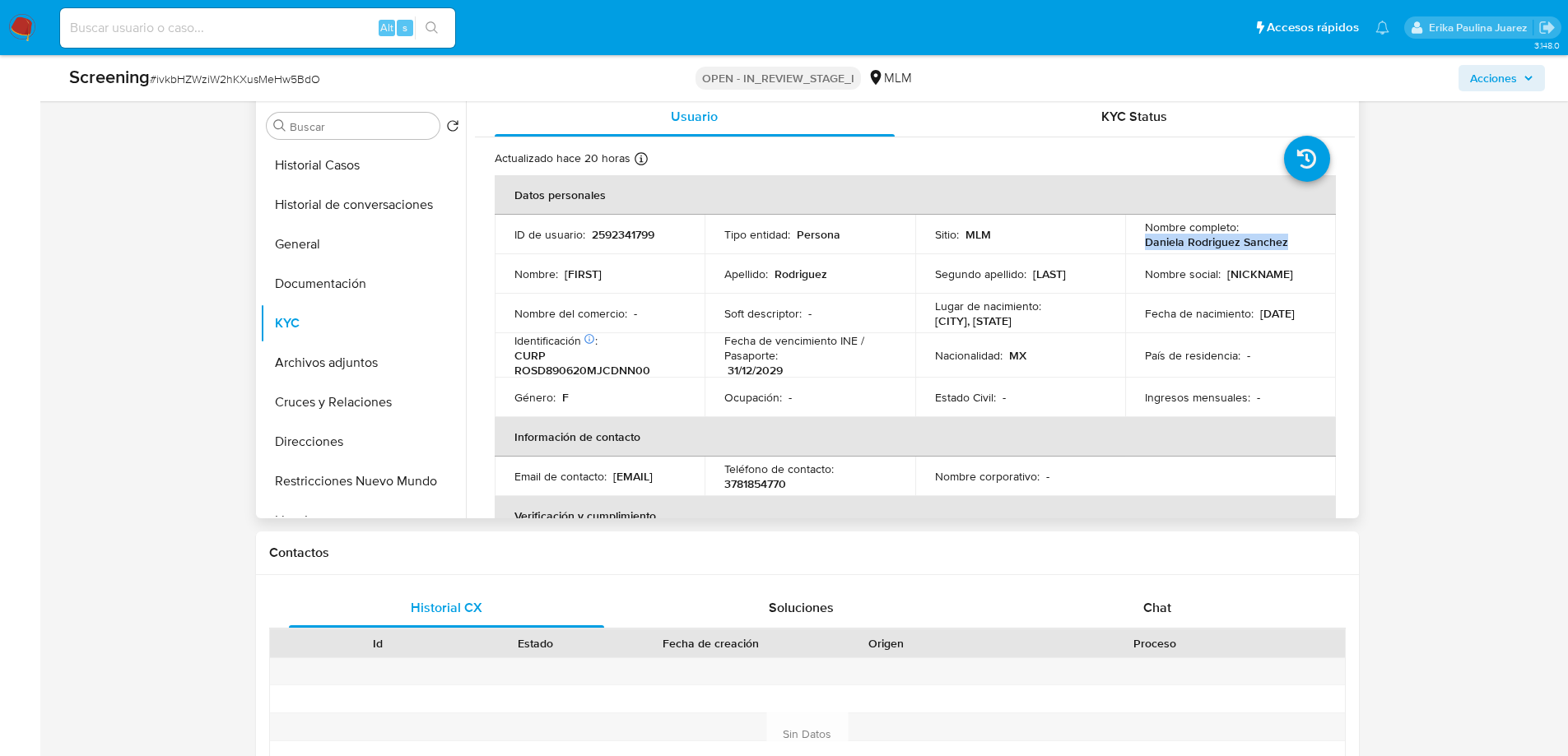drag, startPoint x: 1143, startPoint y: 243, endPoint x: 1293, endPoint y: 236, distance: 150.16324 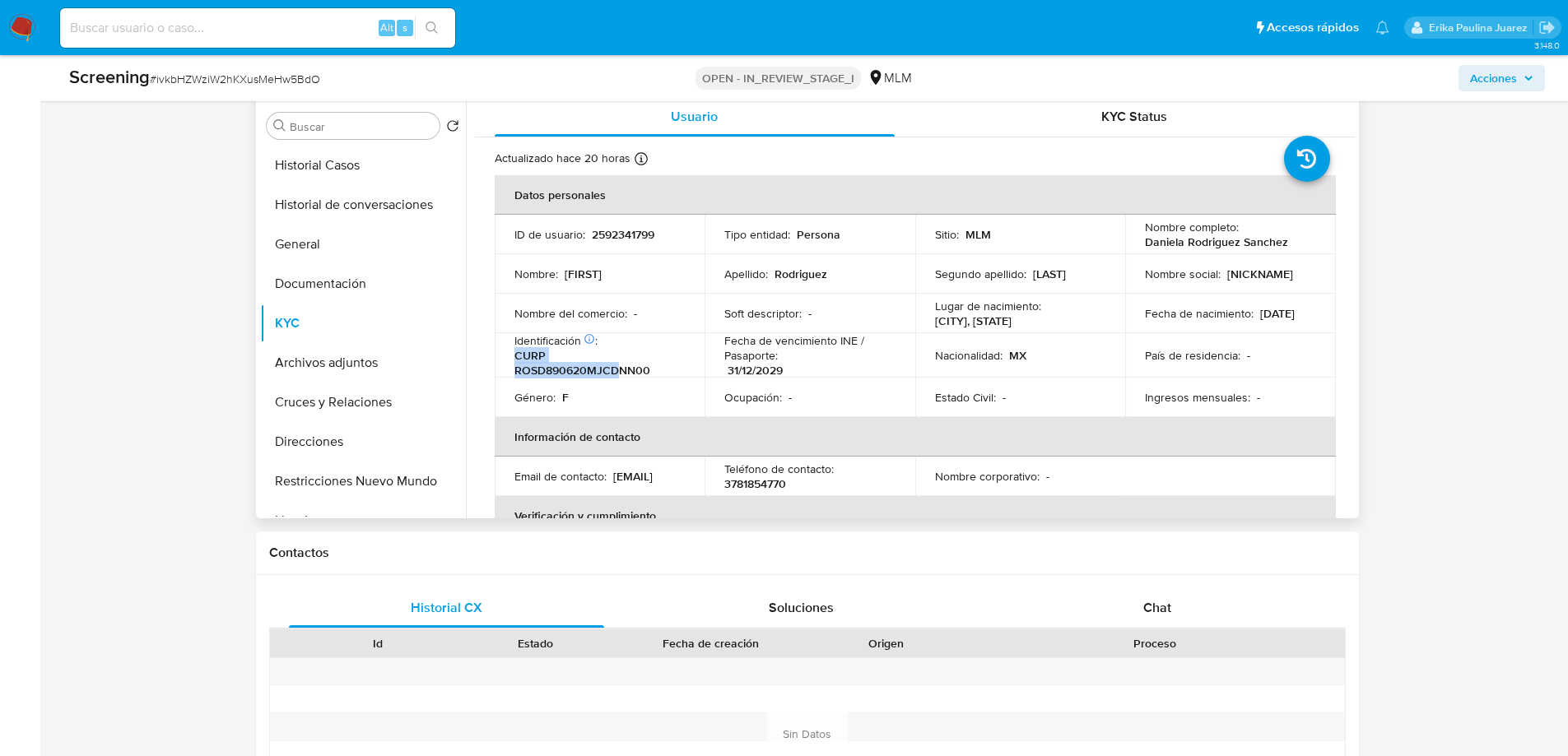 drag, startPoint x: 512, startPoint y: 371, endPoint x: 622, endPoint y: 372, distance: 110.00455 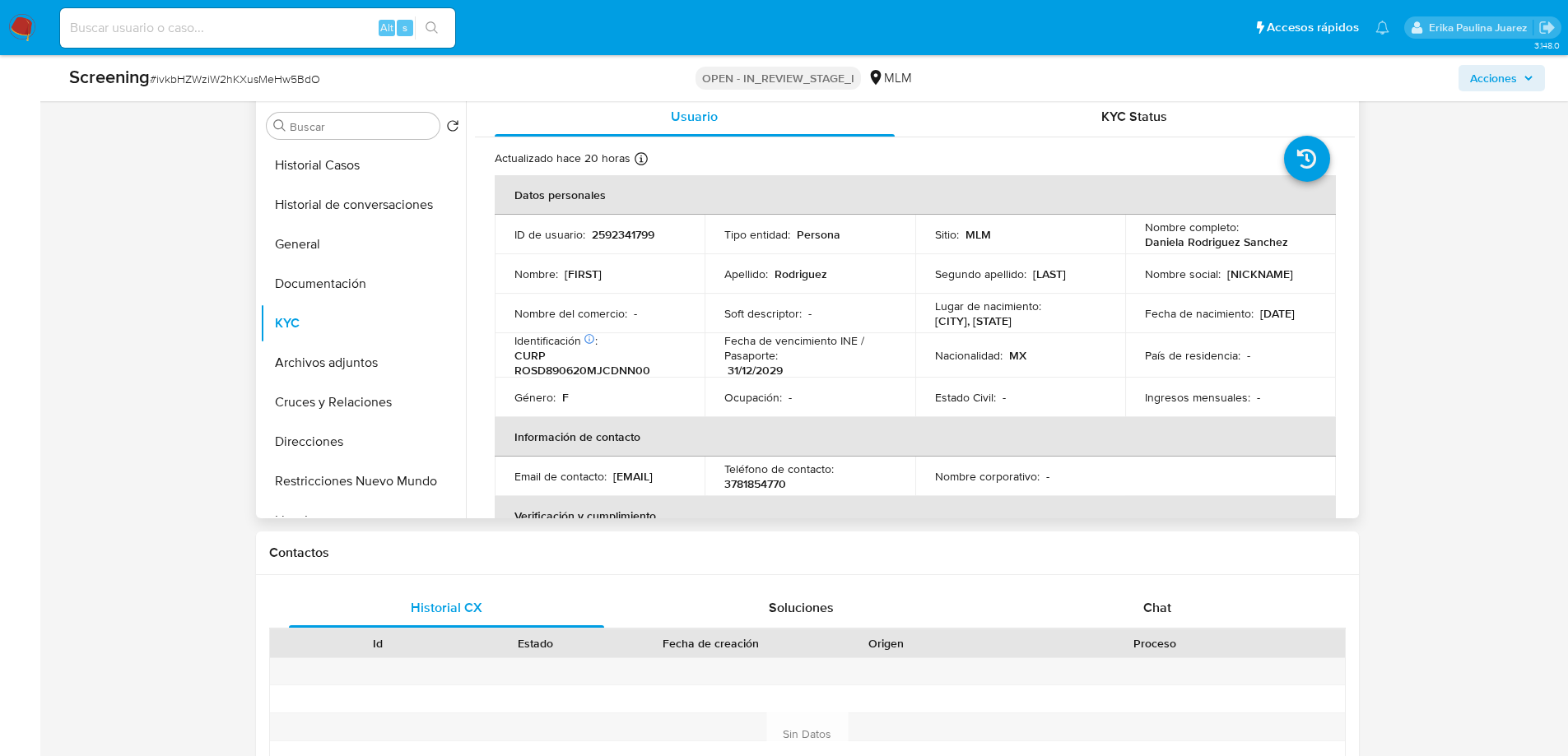 click on "CURP ROSD890620MJCDNN00" at bounding box center (597, 363) 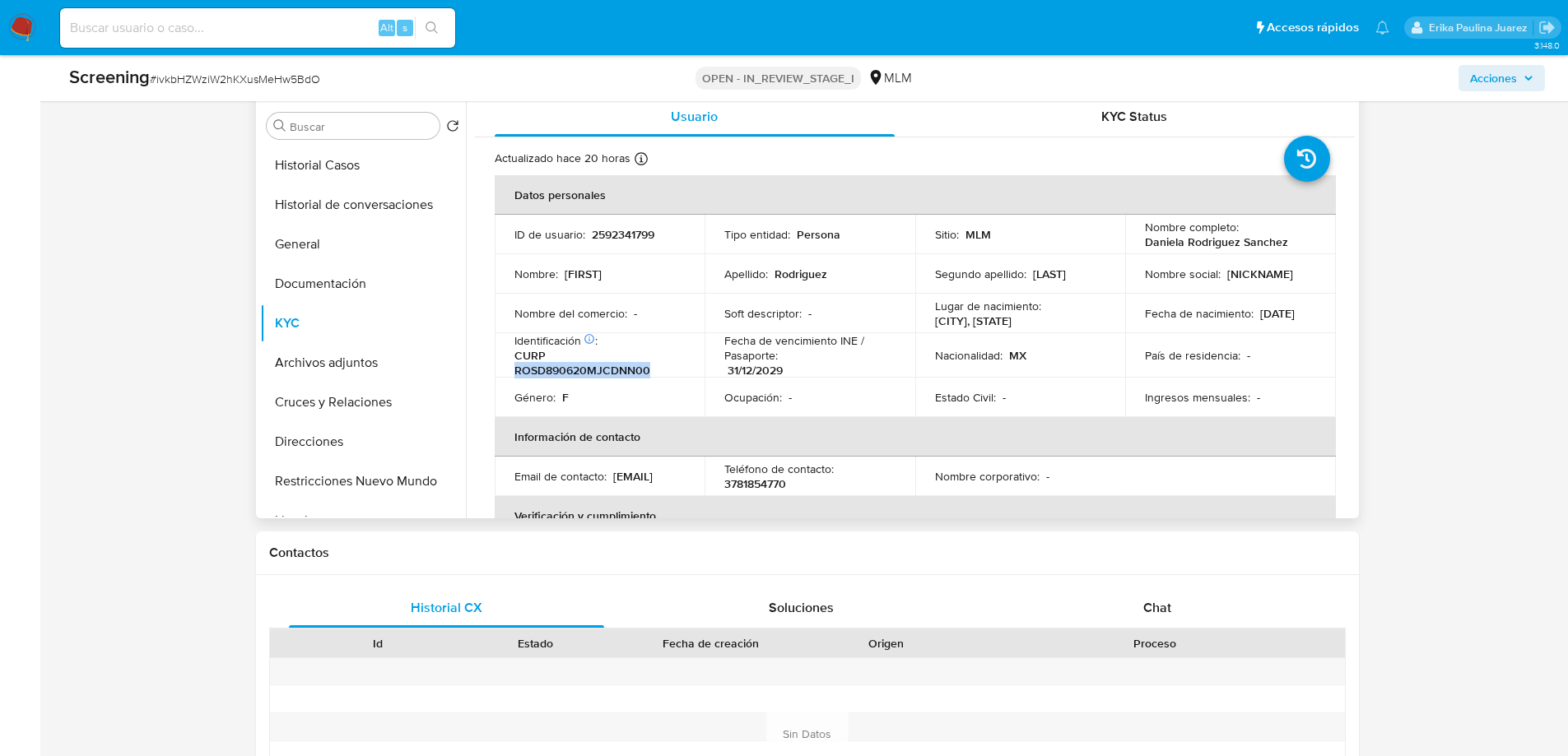 drag, startPoint x: 657, startPoint y: 370, endPoint x: 514, endPoint y: 376, distance: 143.12582 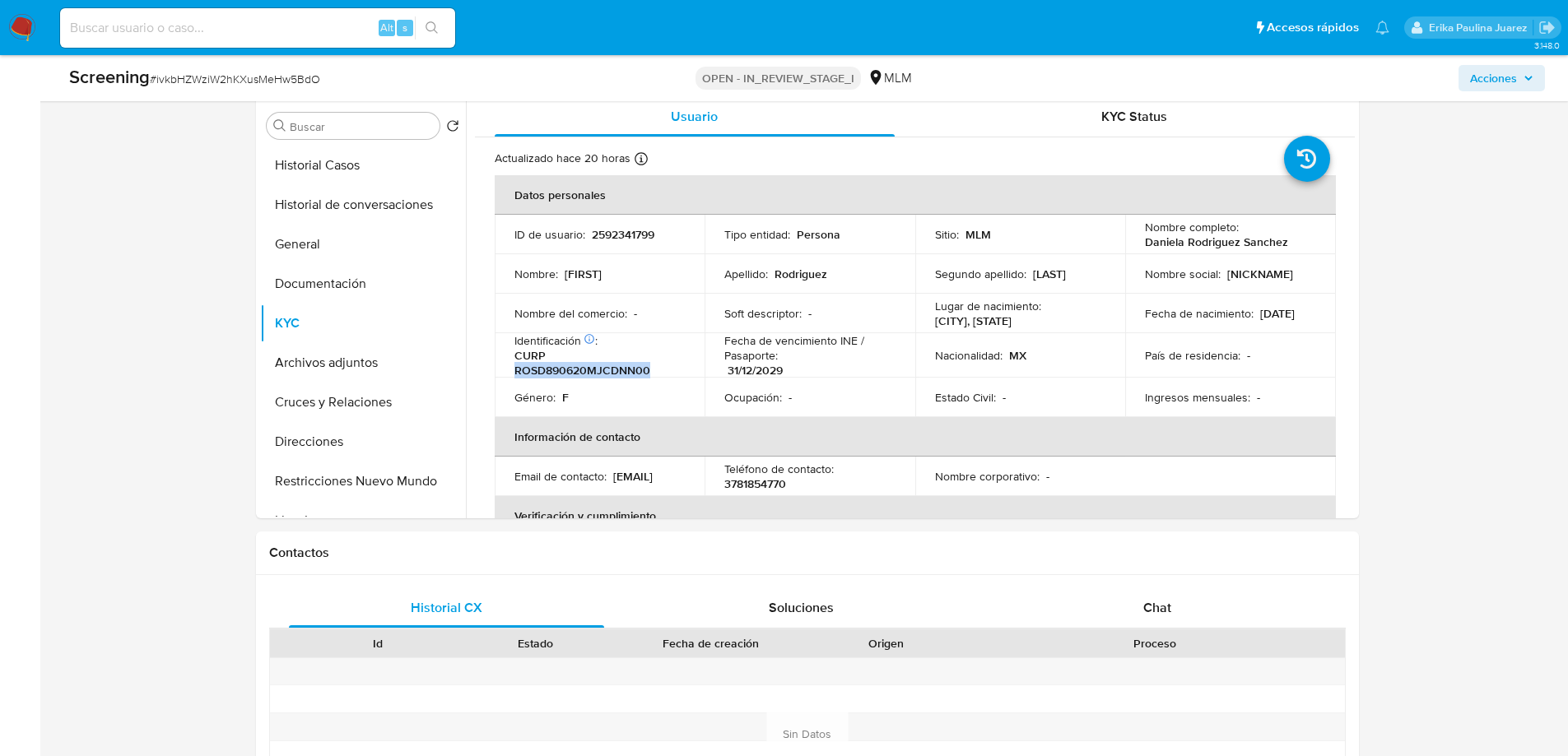 copy on "ROSD890620MJCDNN00" 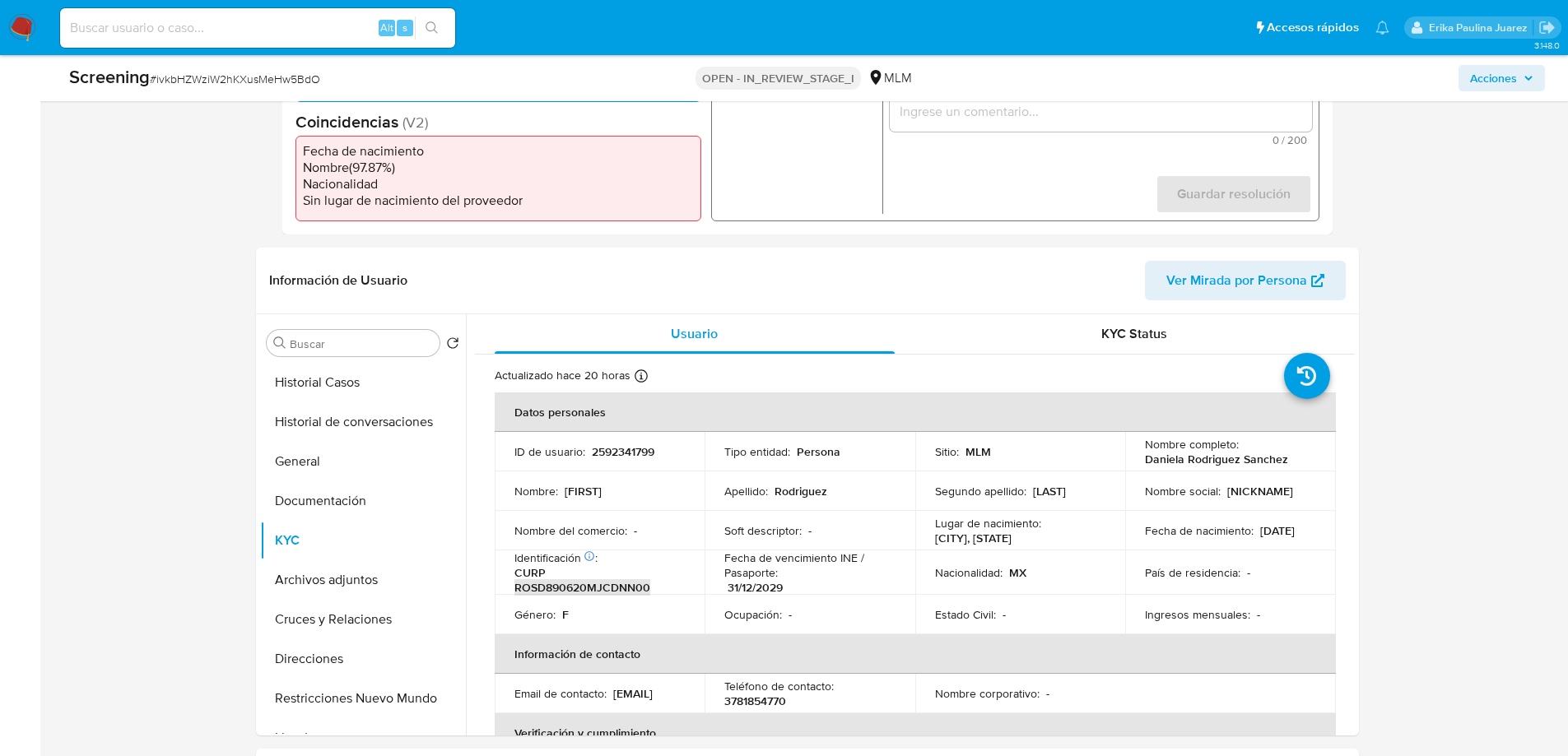 scroll, scrollTop: 576, scrollLeft: 0, axis: vertical 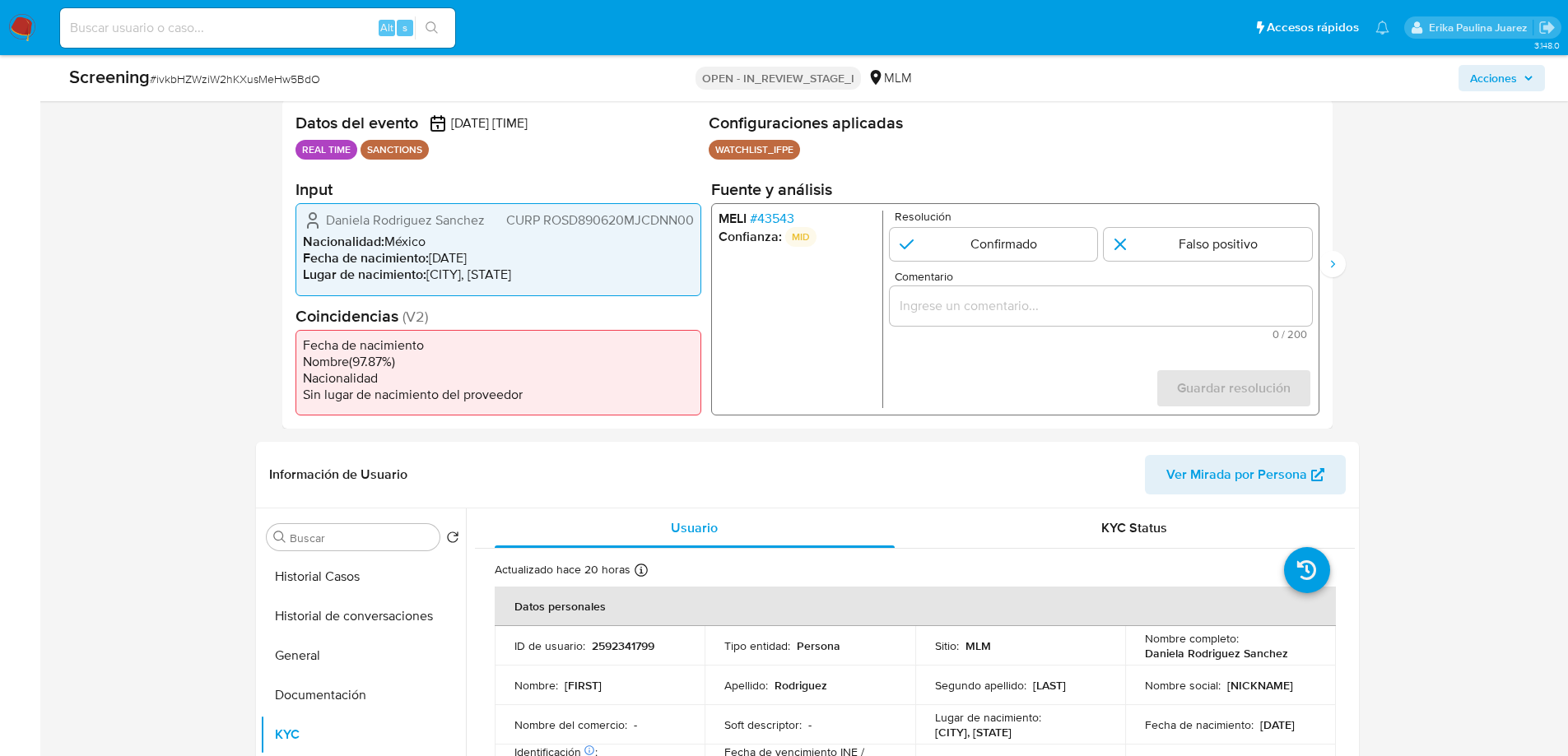 click on "# 43543" at bounding box center (771, 219) 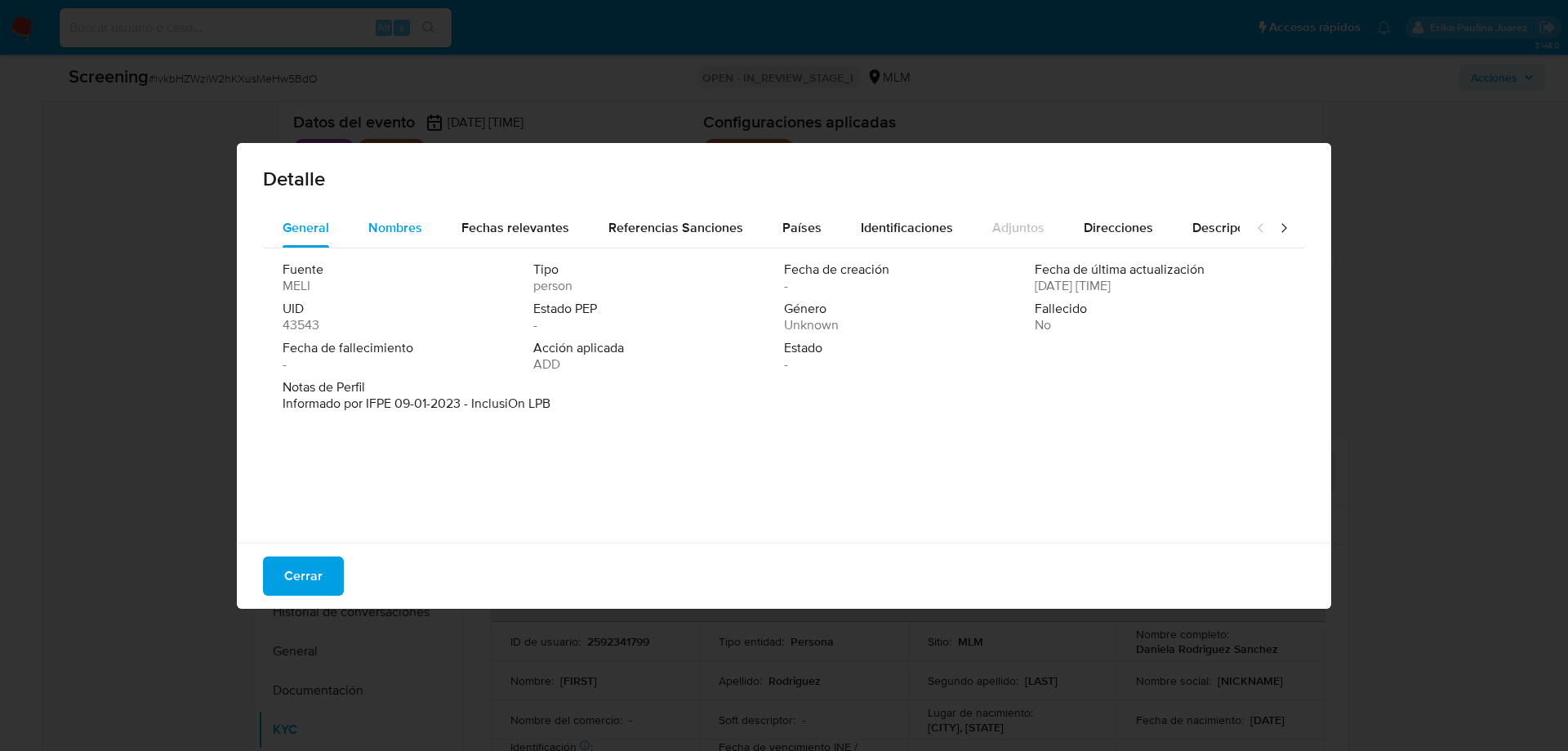 click on "Nombres" at bounding box center [395, 227] 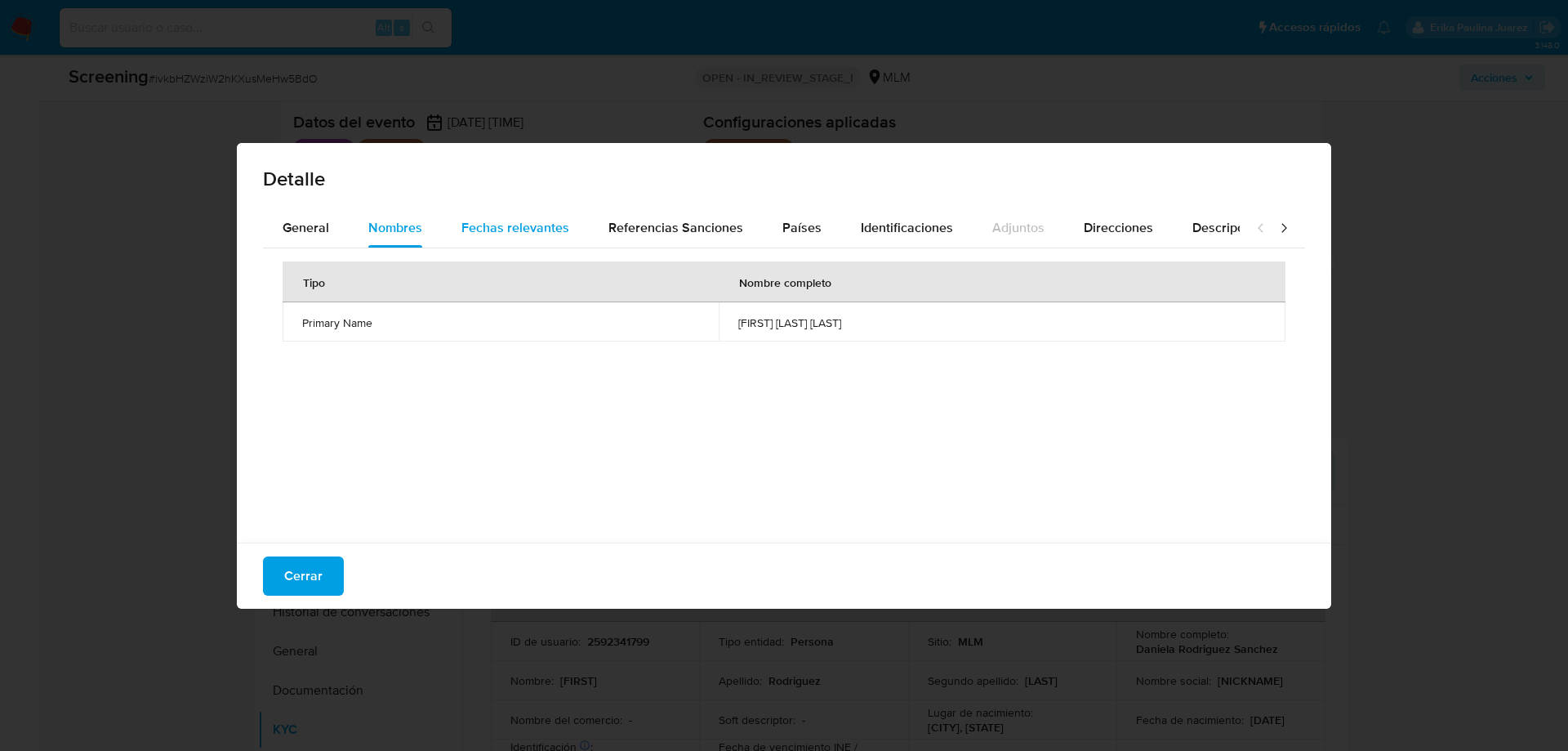 click on "Fechas relevantes" at bounding box center [515, 228] 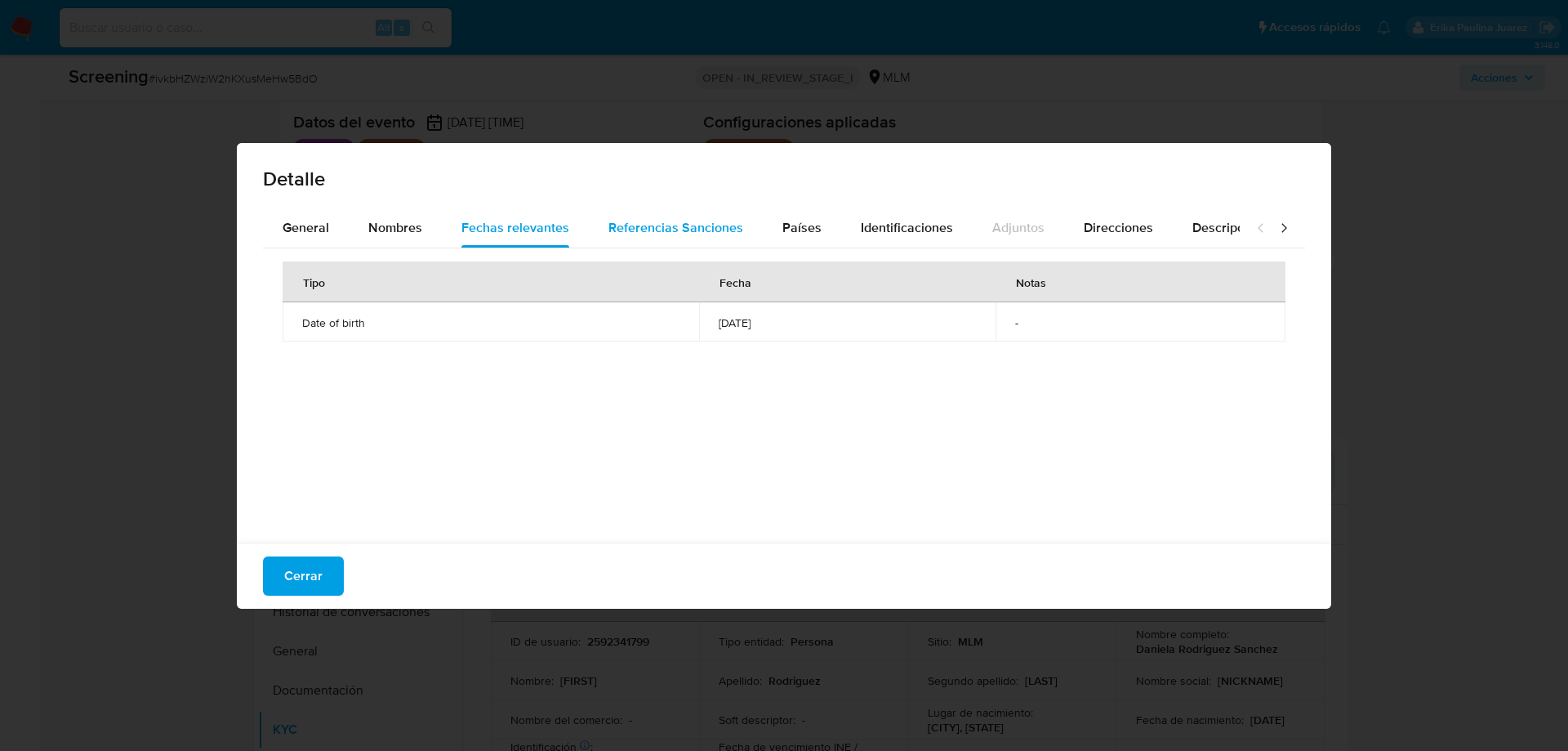 click on "Referencias Sanciones" at bounding box center (675, 227) 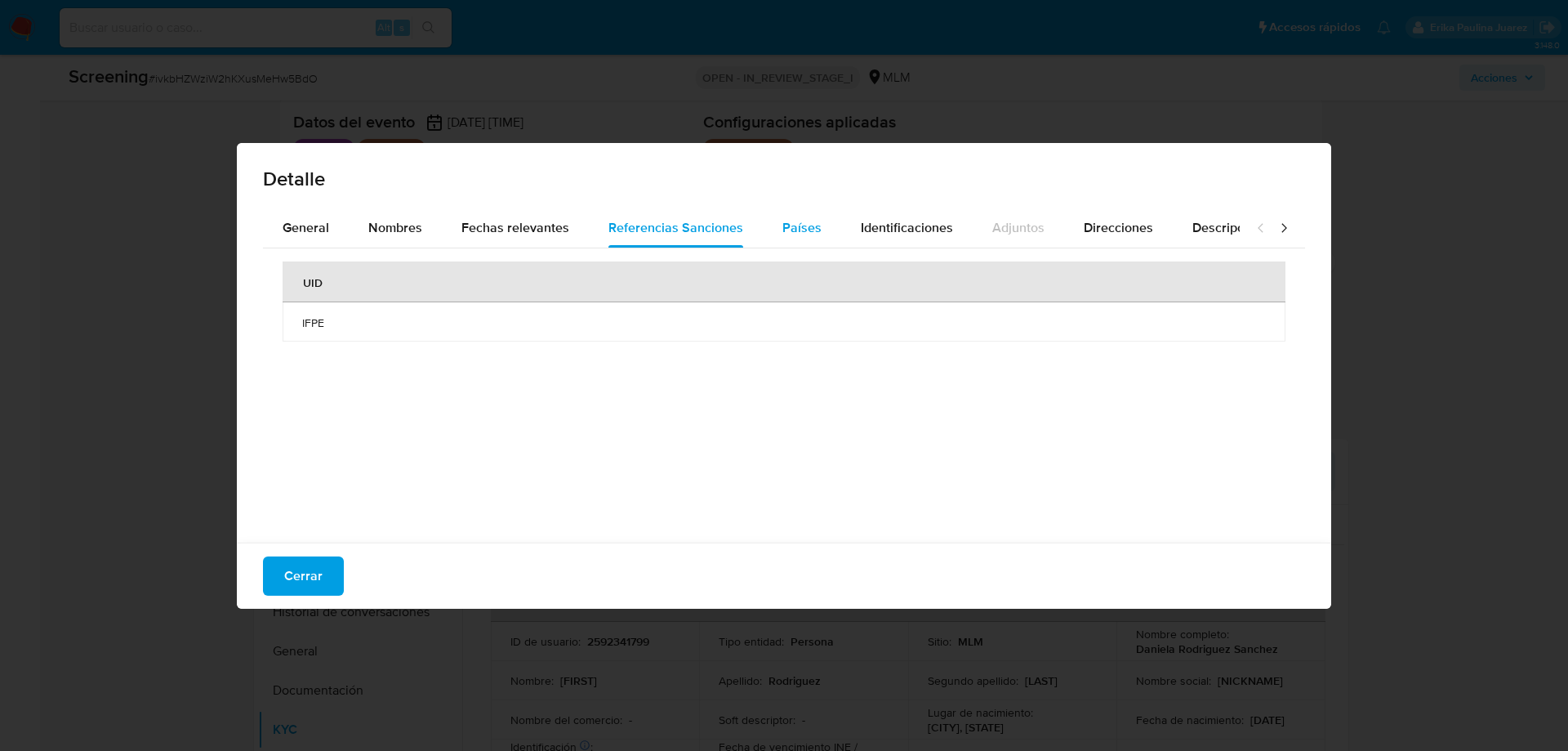 click on "Países" at bounding box center [802, 227] 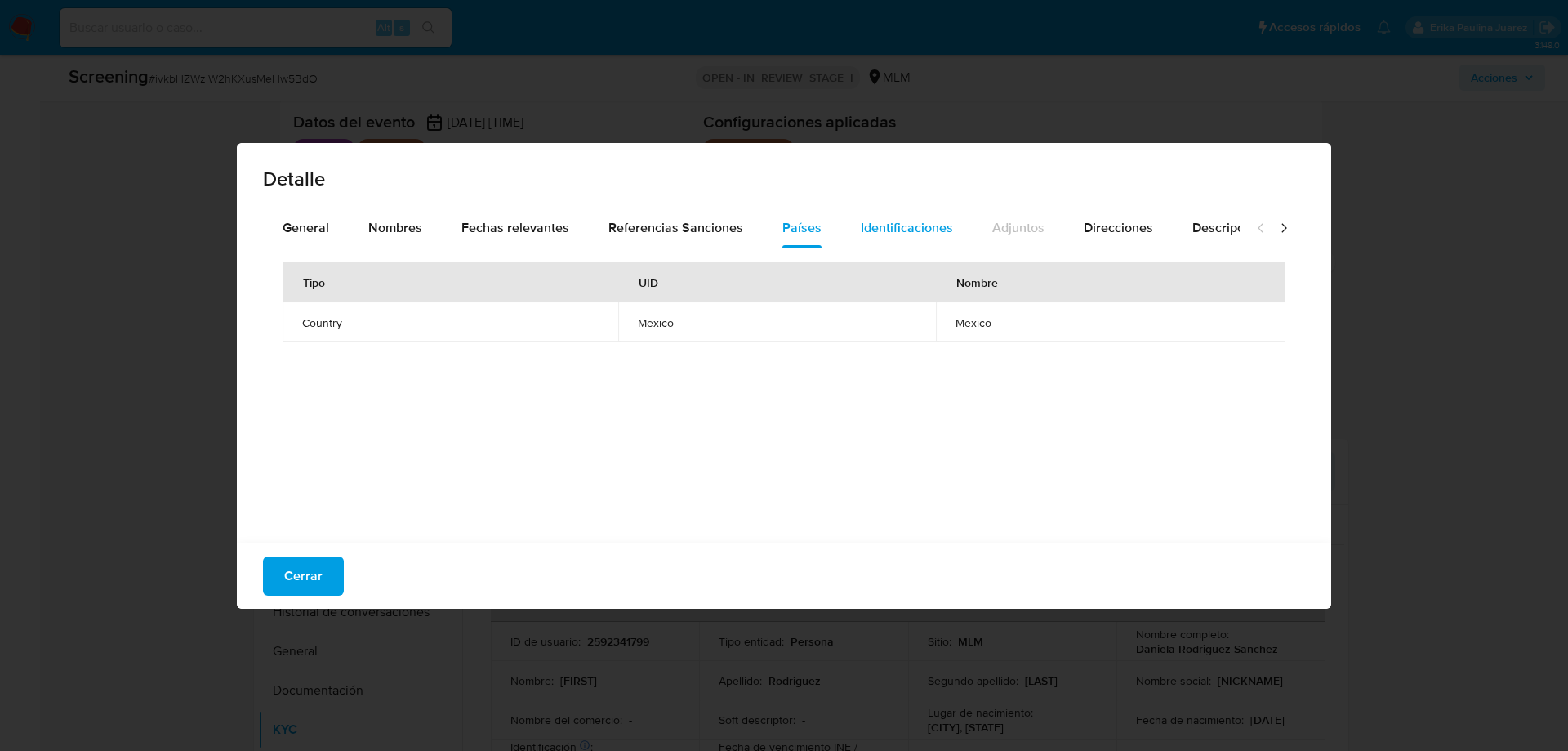 click on "Identificaciones" at bounding box center (906, 227) 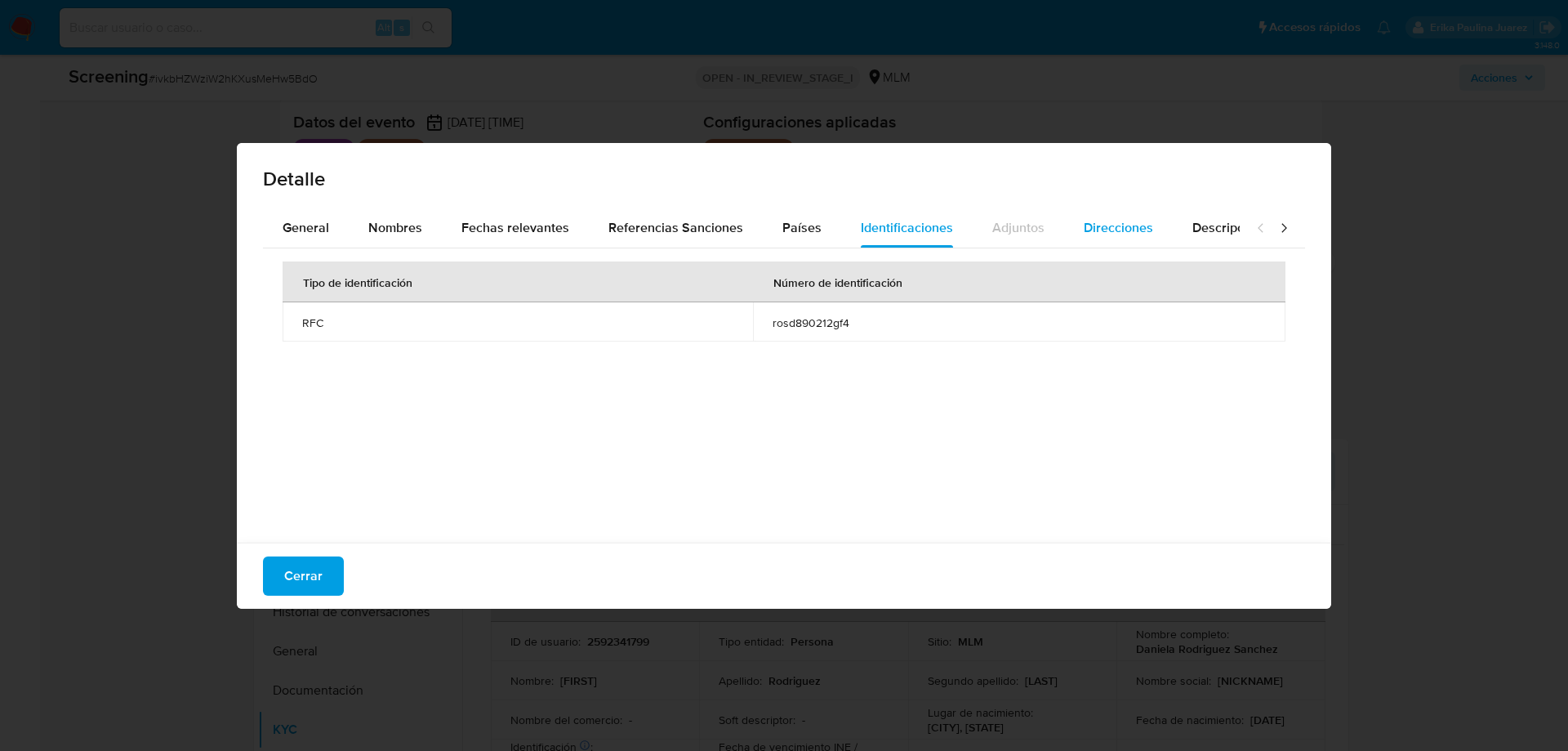 click on "Direcciones" at bounding box center (1118, 227) 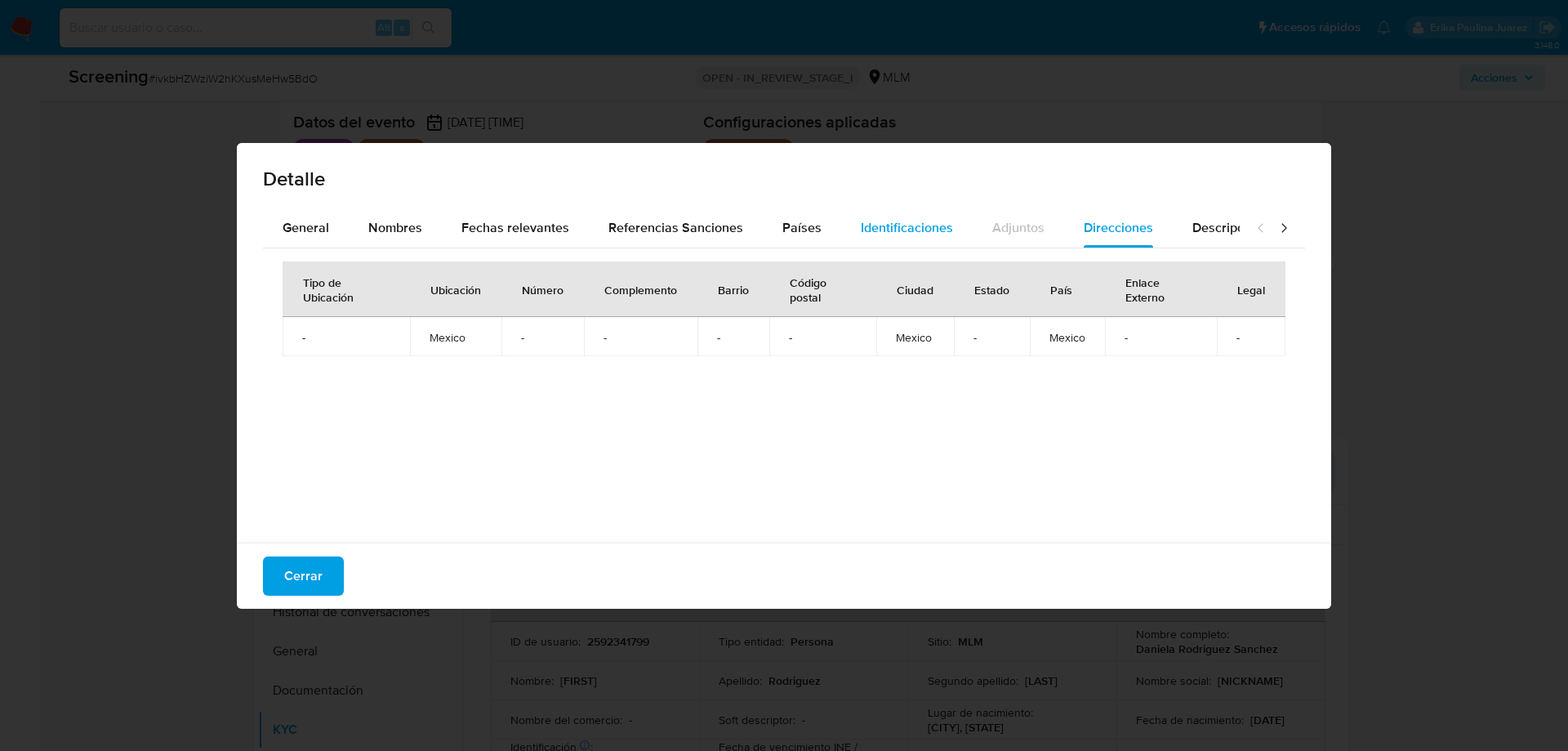 click on "Identificaciones" at bounding box center [906, 227] 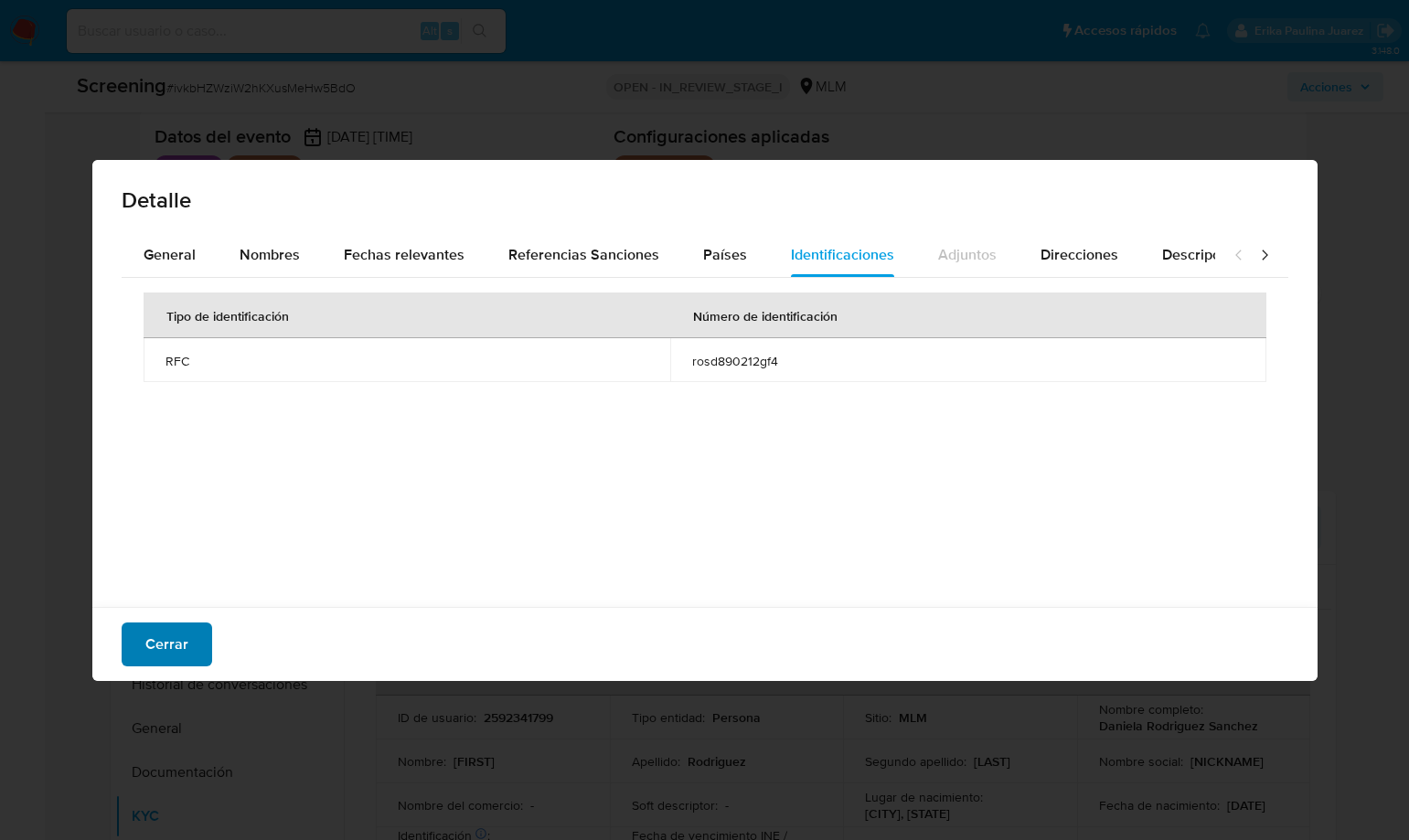 drag, startPoint x: 196, startPoint y: 653, endPoint x: 542, endPoint y: 488, distance: 383.3288 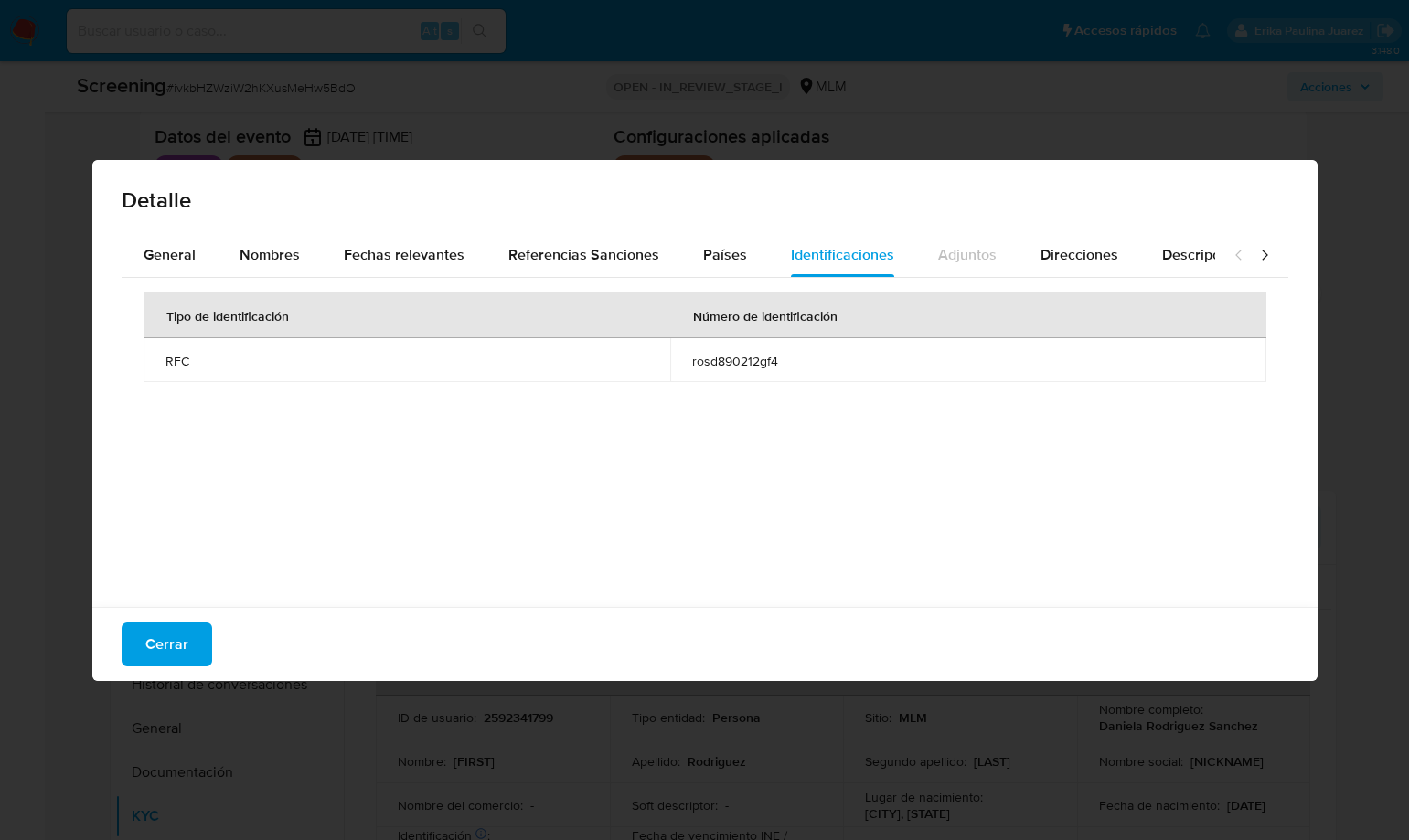 click on "Cerrar" at bounding box center (166, 644) 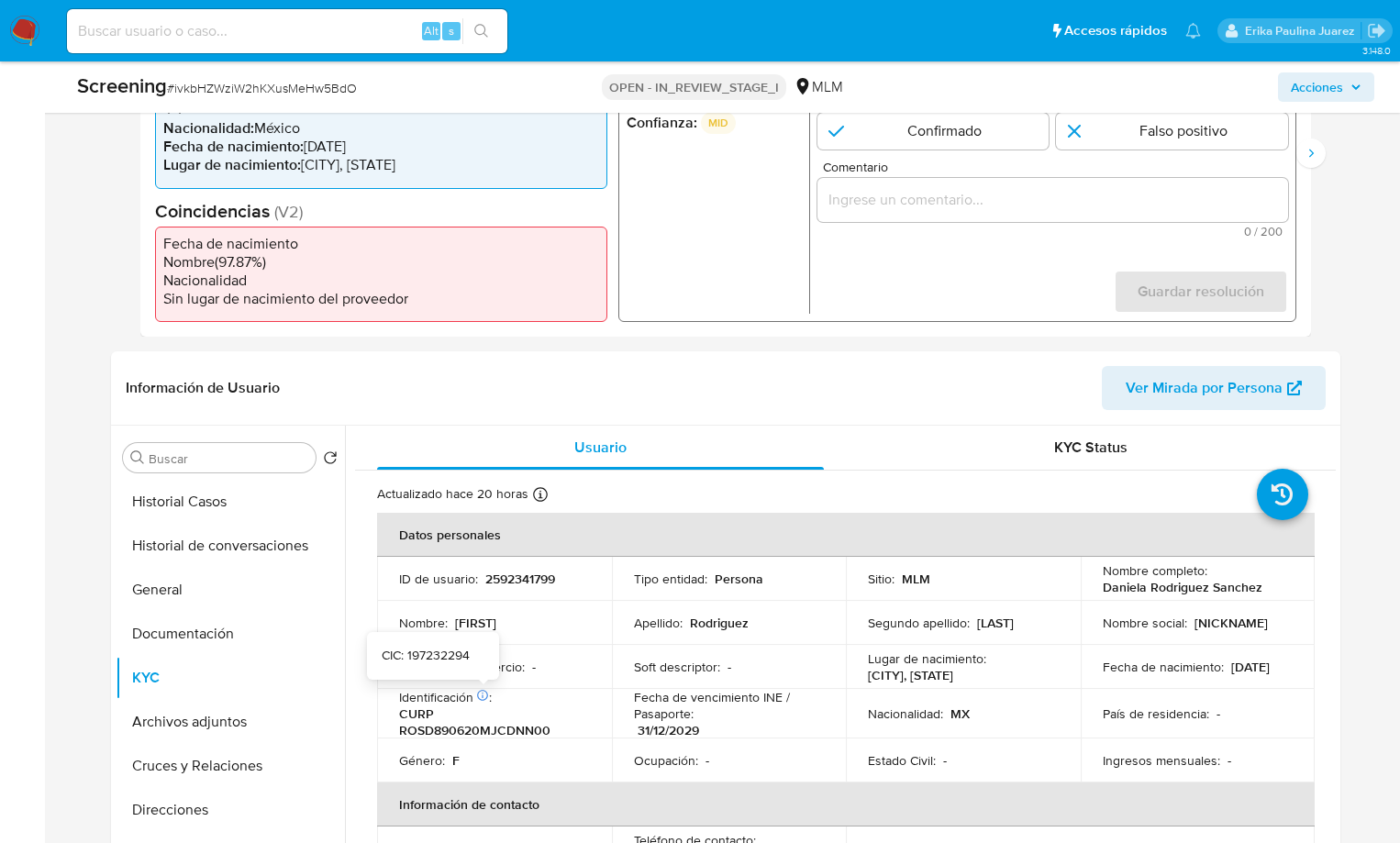 scroll, scrollTop: 642, scrollLeft: 0, axis: vertical 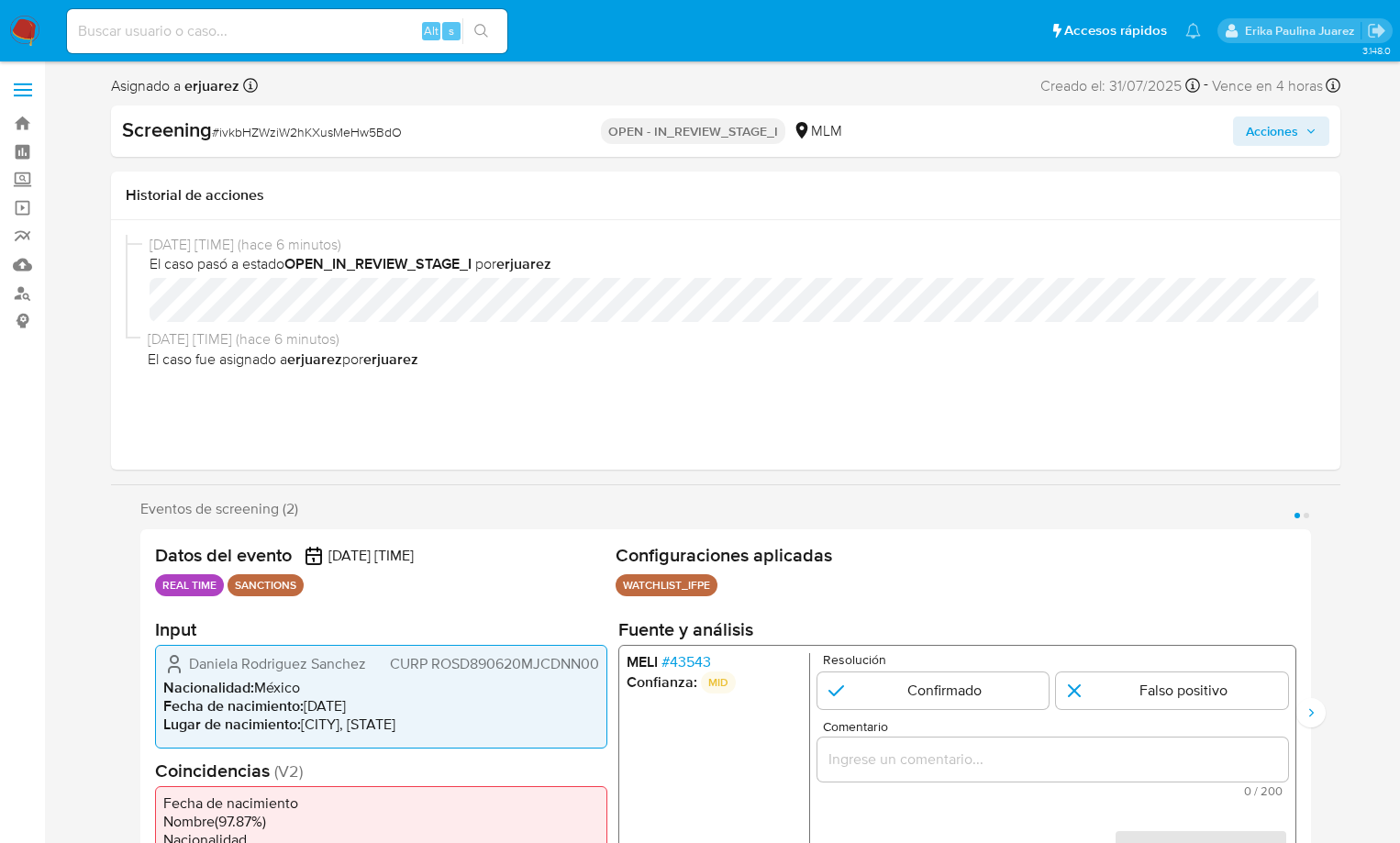 select on "10" 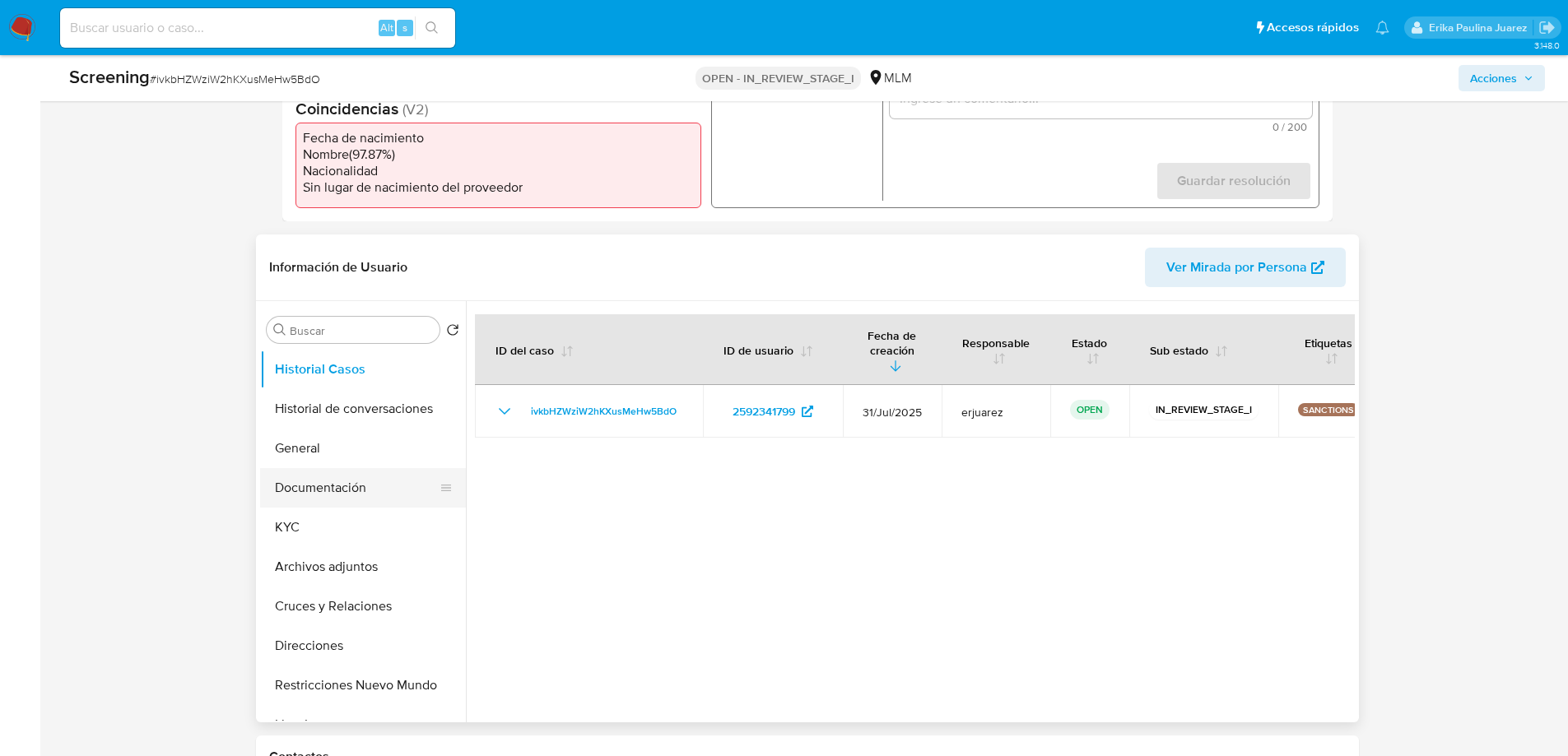 scroll, scrollTop: 658, scrollLeft: 0, axis: vertical 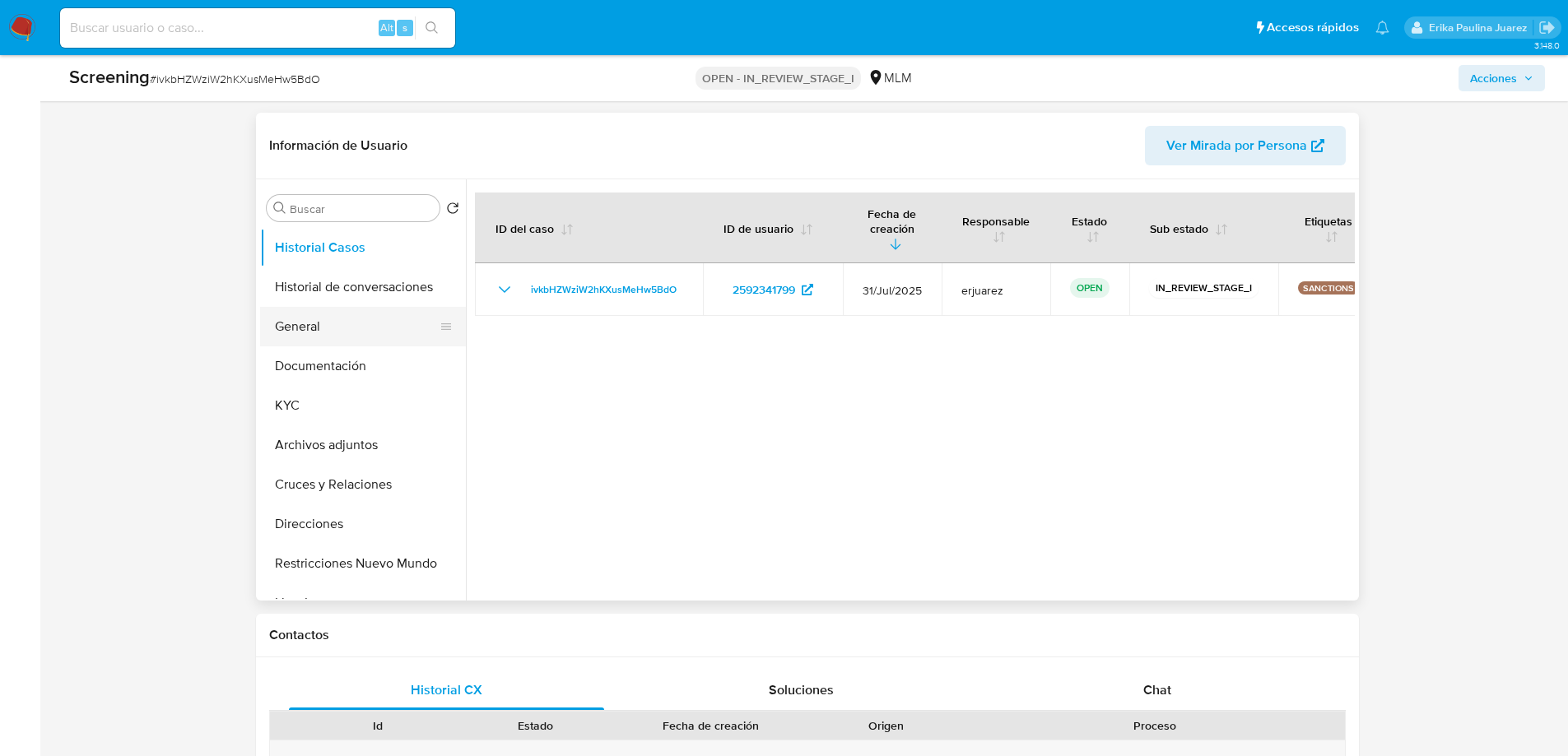 click on "General" at bounding box center (356, 327) 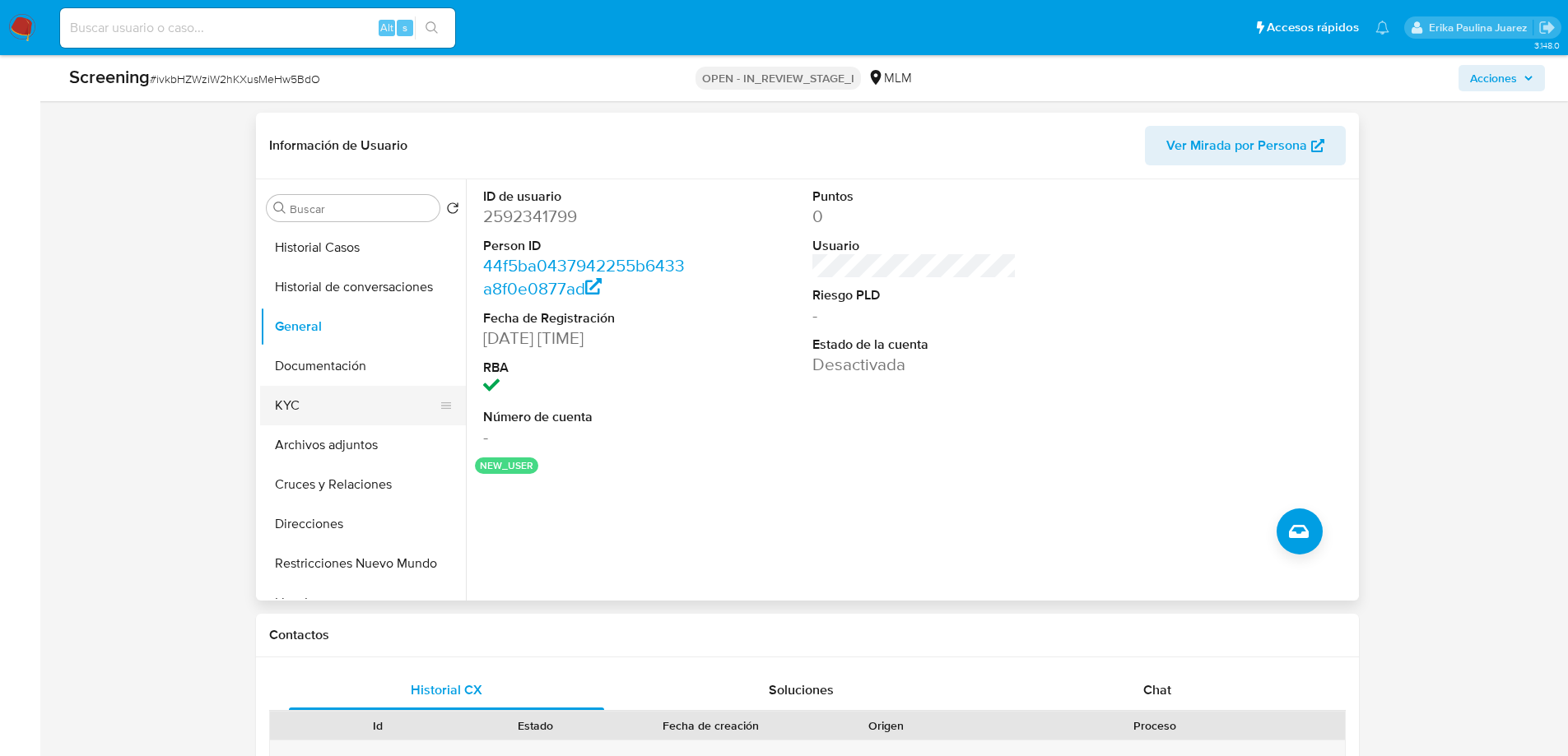 click on "KYC" at bounding box center [356, 406] 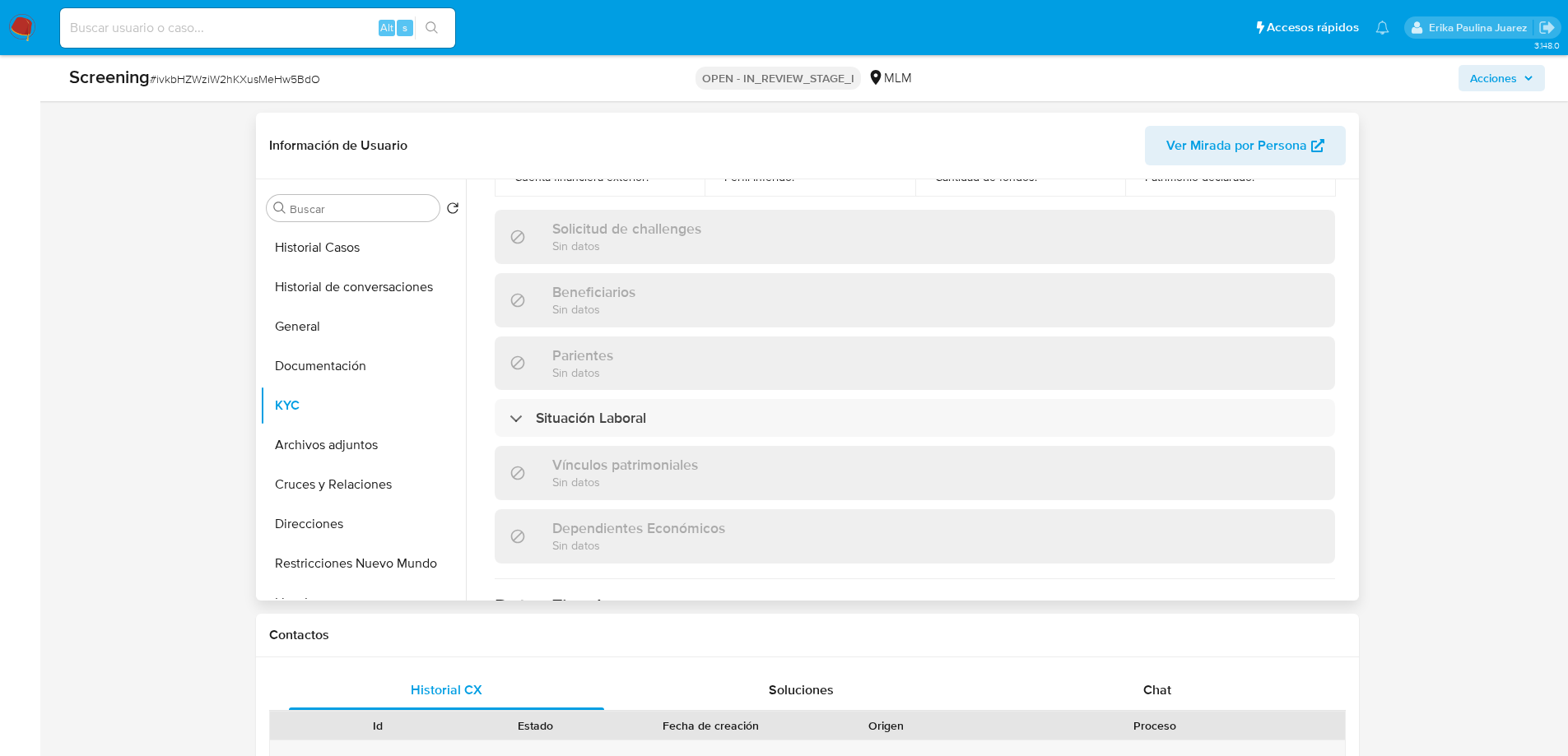 scroll, scrollTop: 1039, scrollLeft: 0, axis: vertical 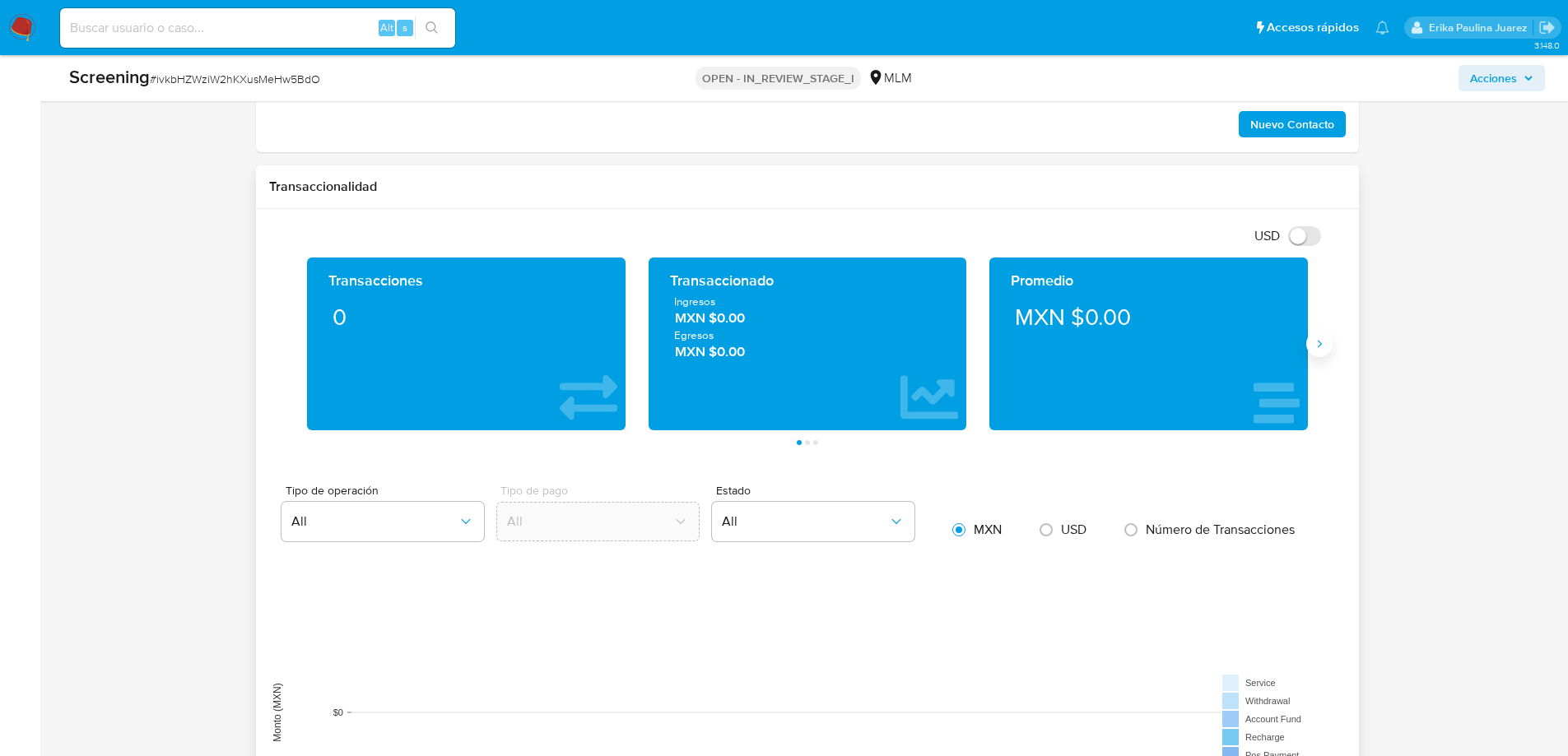 click 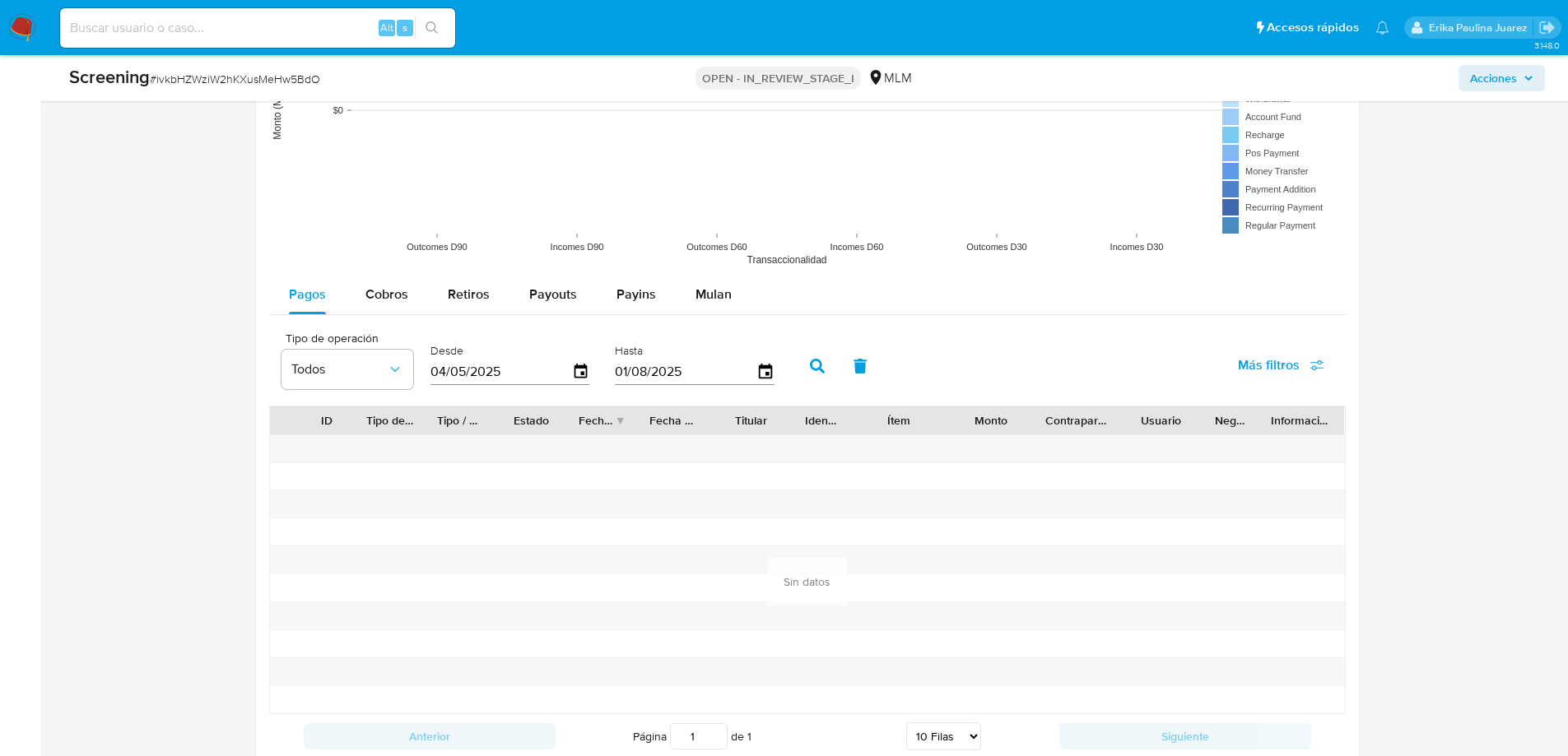 scroll, scrollTop: 2165, scrollLeft: 0, axis: vertical 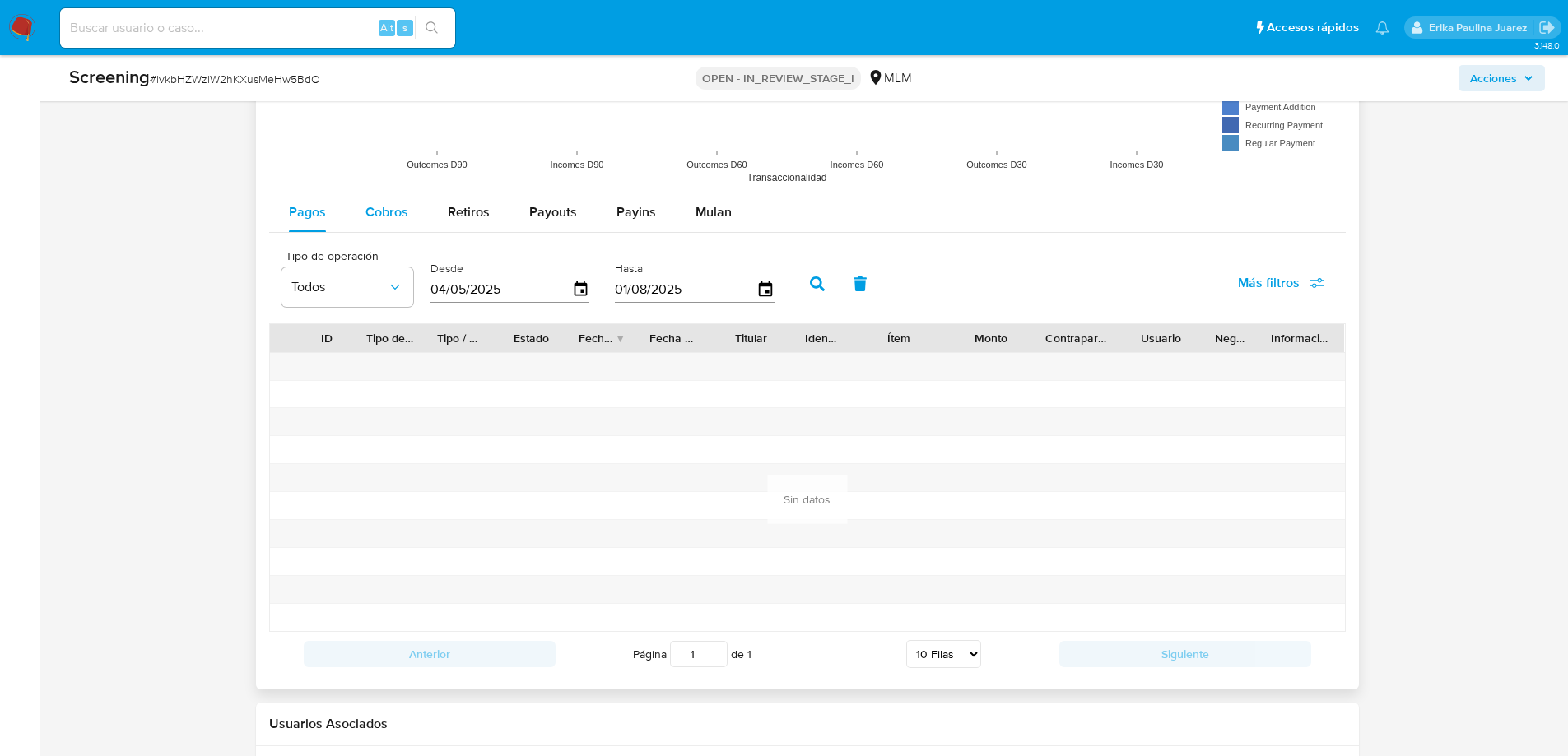 click on "Cobros" at bounding box center [387, 211] 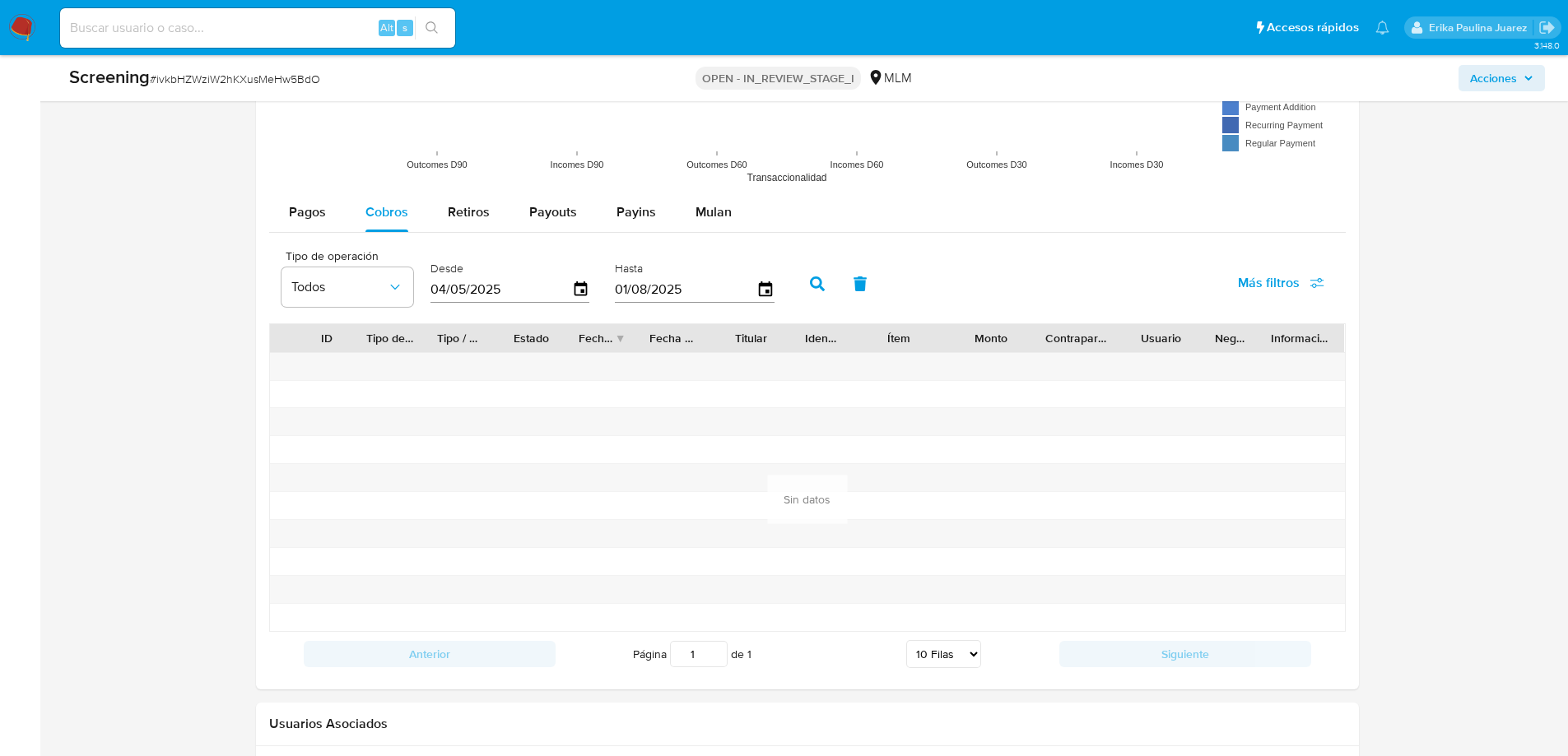 drag, startPoint x: 523, startPoint y: 285, endPoint x: 207, endPoint y: 294, distance: 316.12814 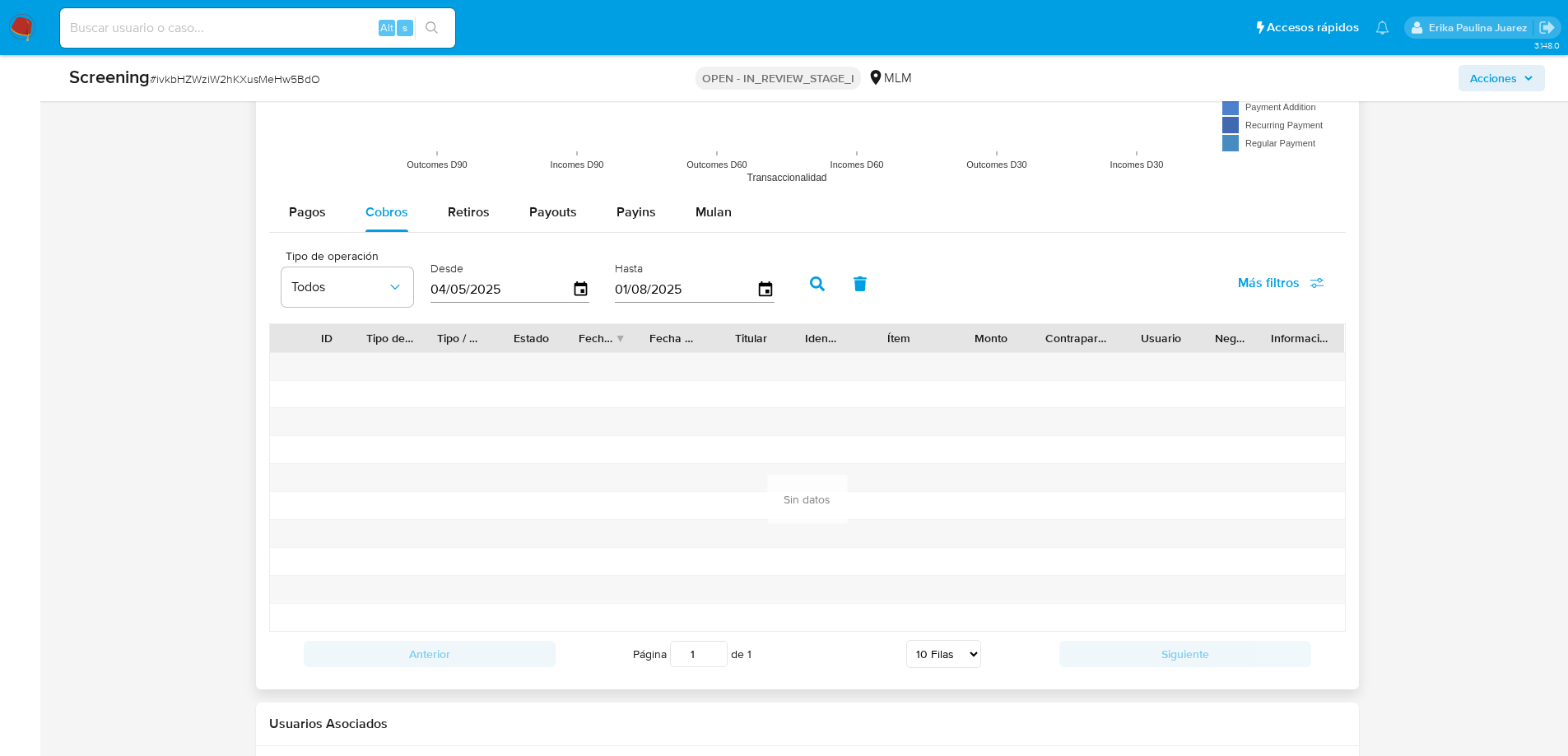 type on "0_/__/____" 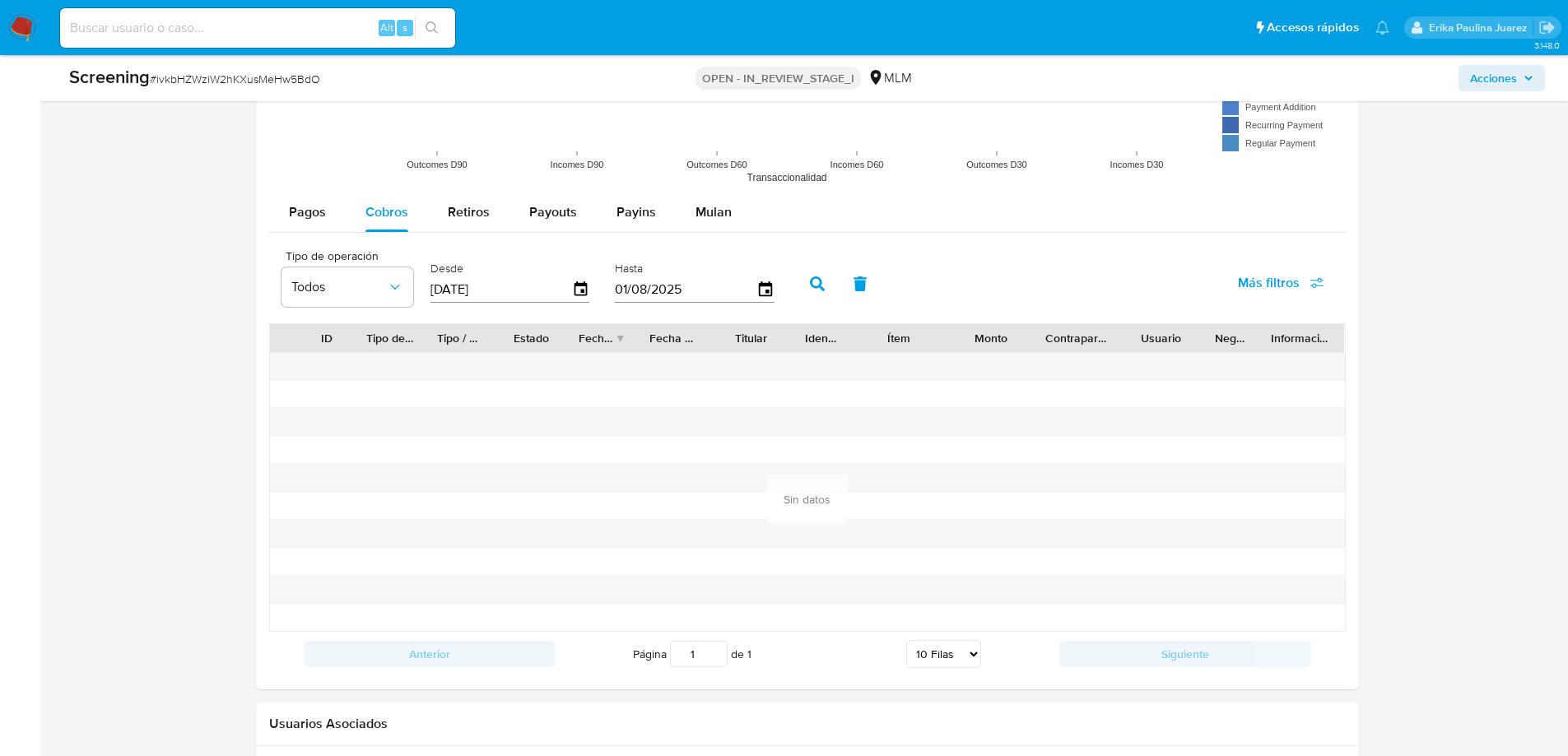type on "01/01/2025" 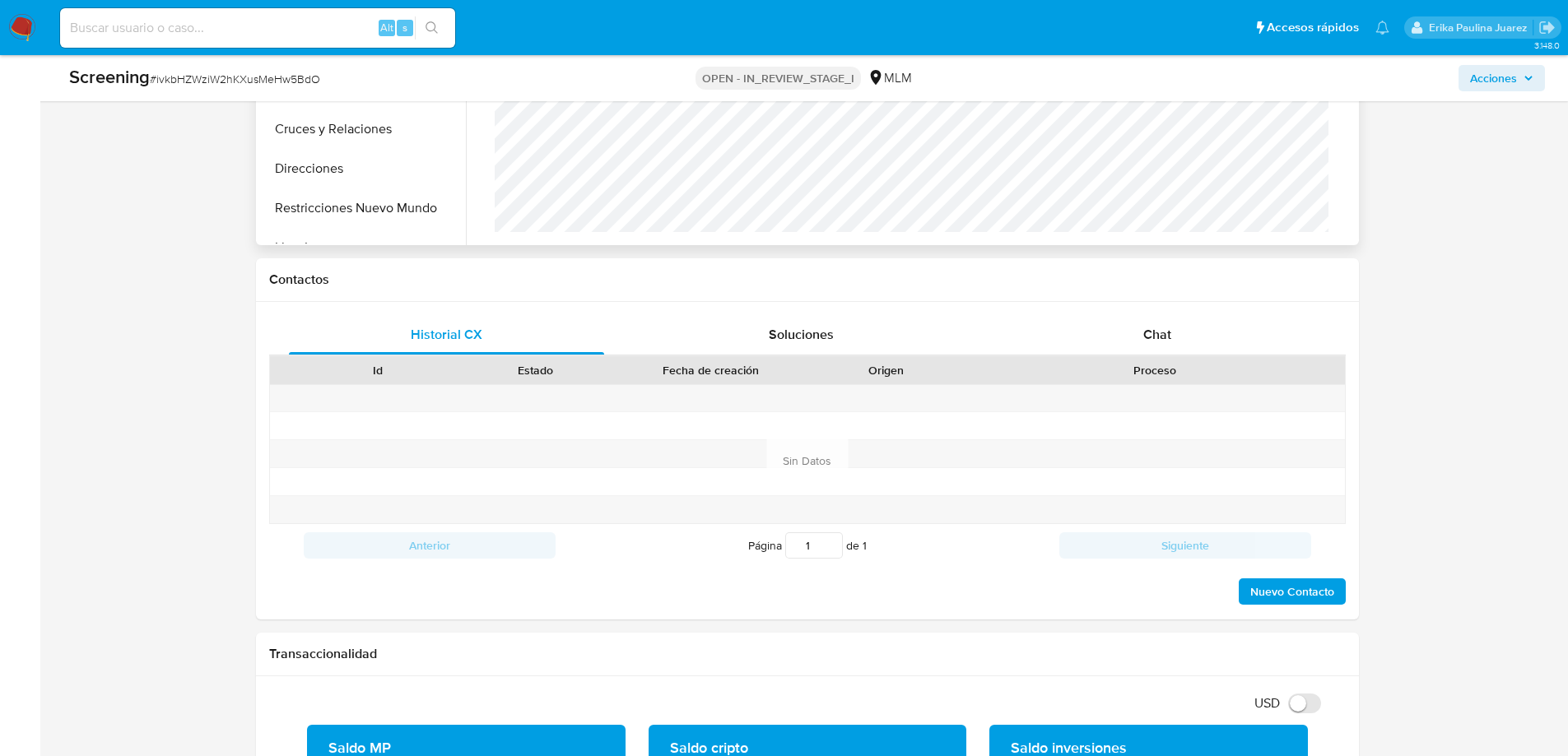 scroll, scrollTop: 767, scrollLeft: 0, axis: vertical 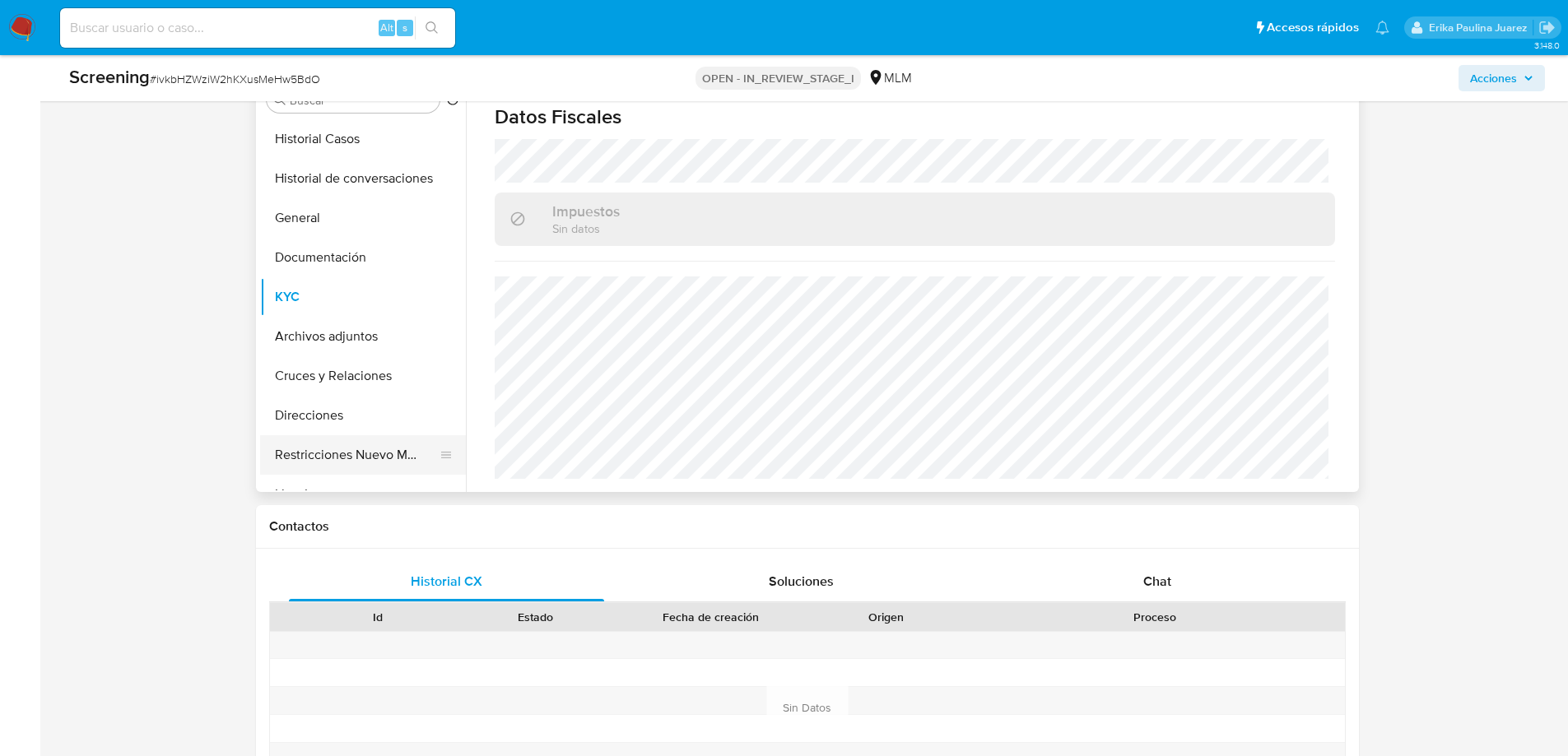 drag, startPoint x: 404, startPoint y: 440, endPoint x: 422, endPoint y: 422, distance: 25.455844 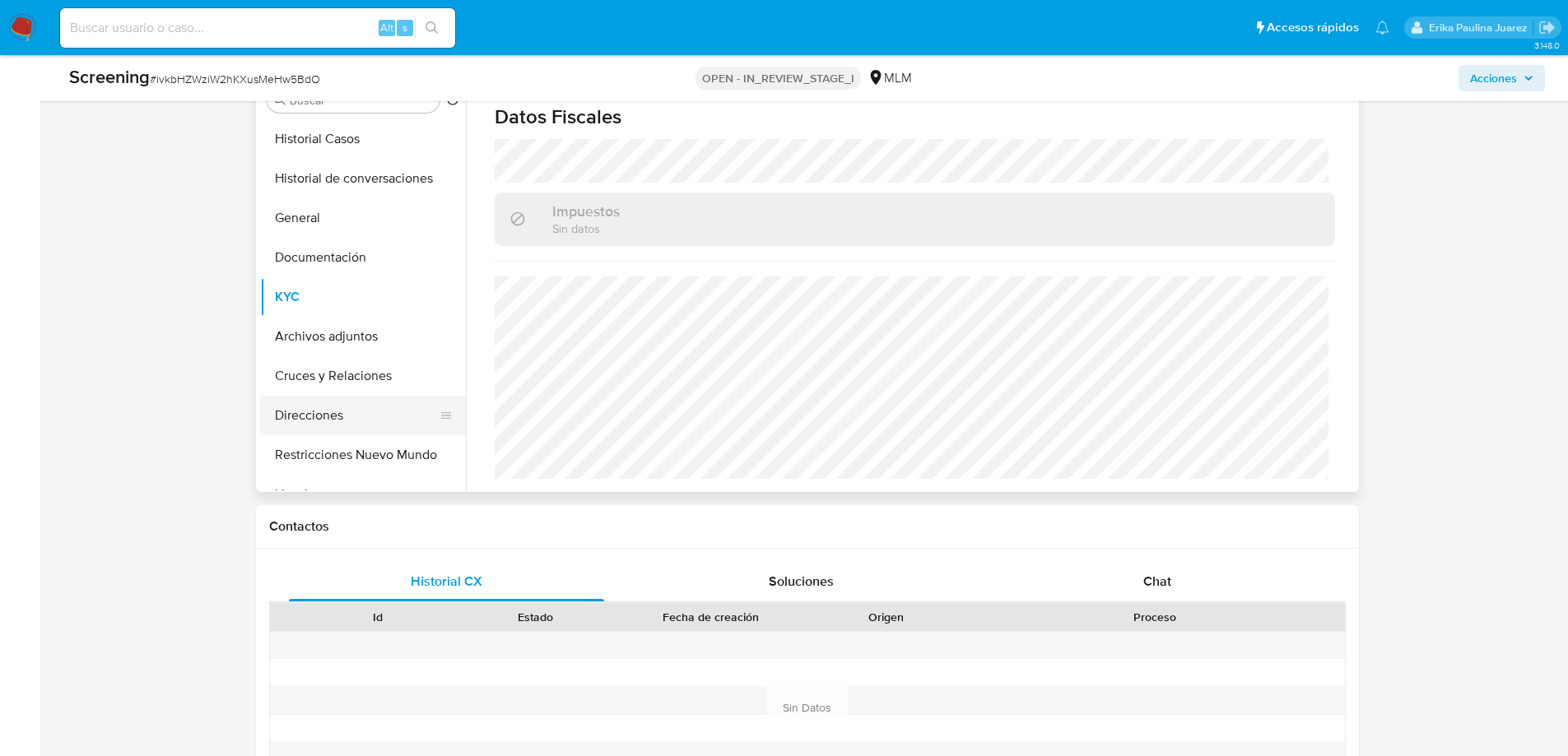 click on "Restricciones Nuevo Mundo" at bounding box center [363, 455] 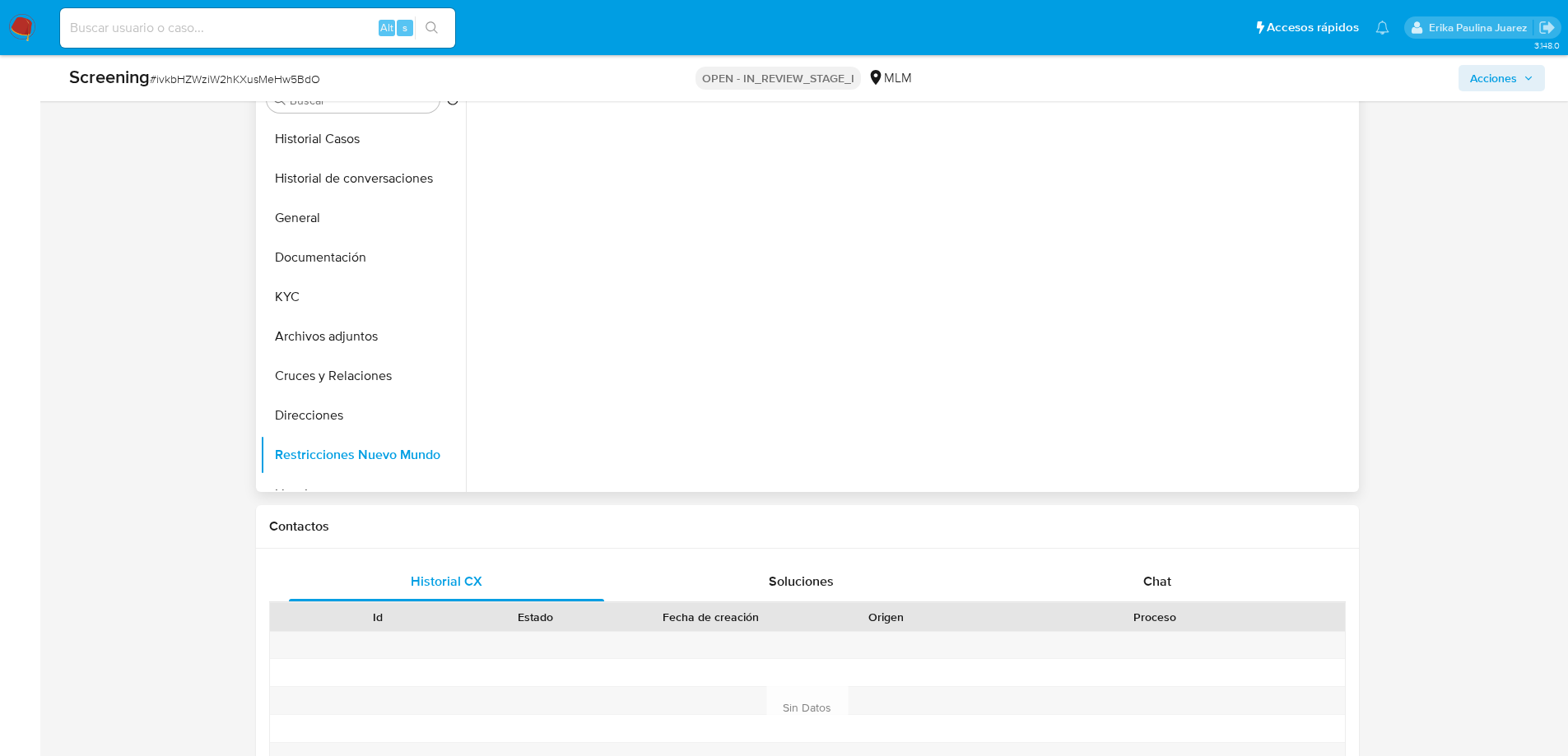 scroll, scrollTop: 0, scrollLeft: 0, axis: both 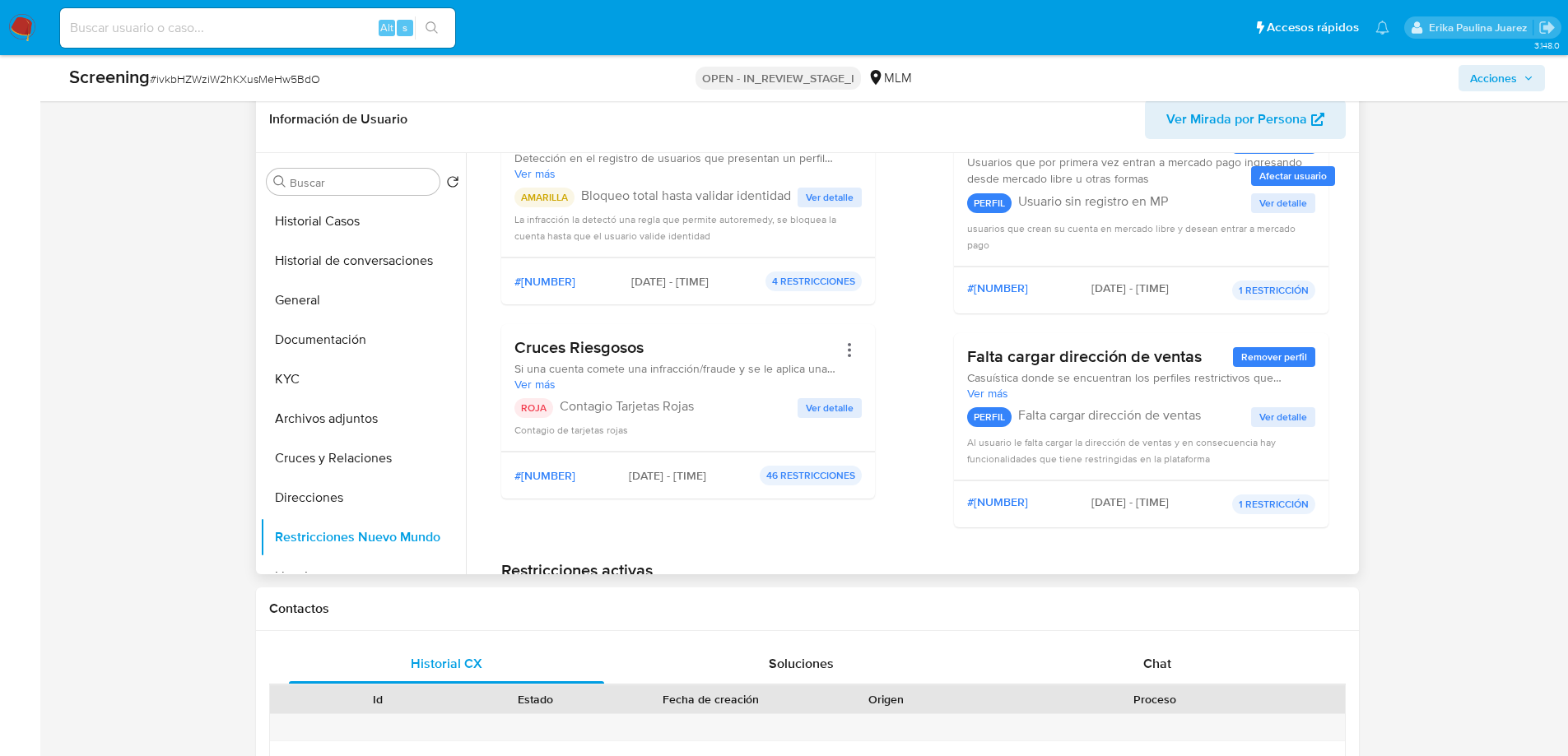 click on "Ver detalle" at bounding box center [830, 408] 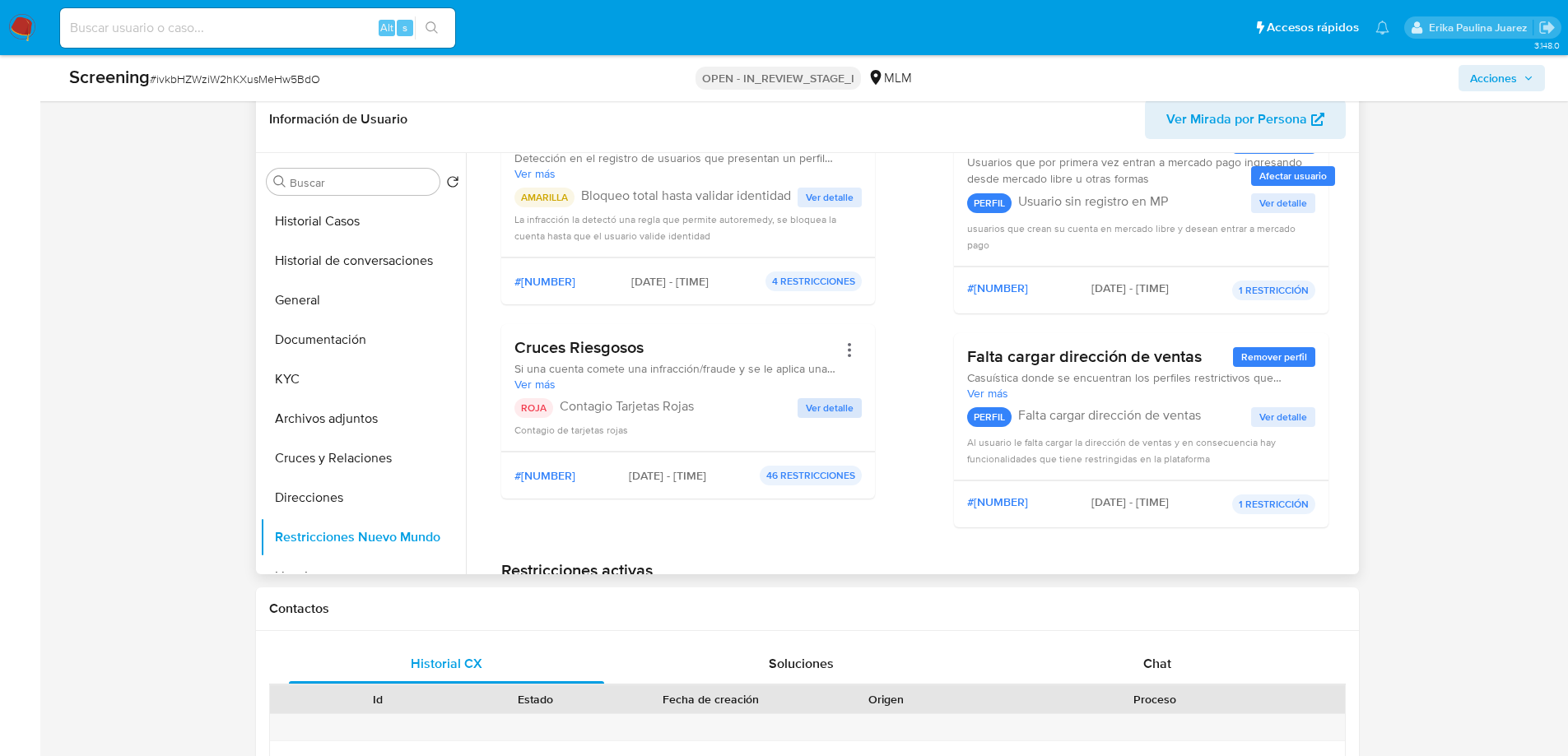 scroll, scrollTop: 0, scrollLeft: 0, axis: both 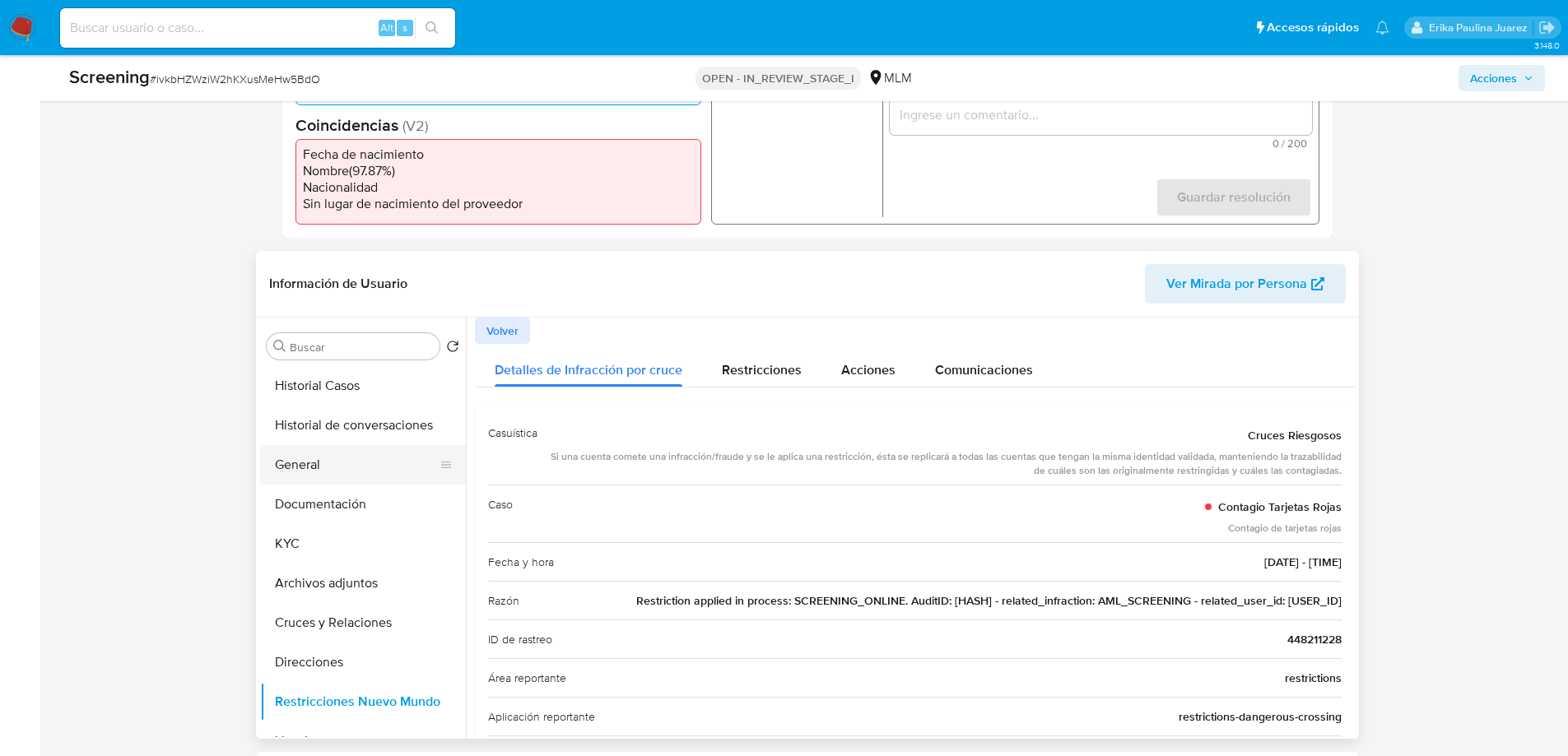click on "General" at bounding box center [356, 465] 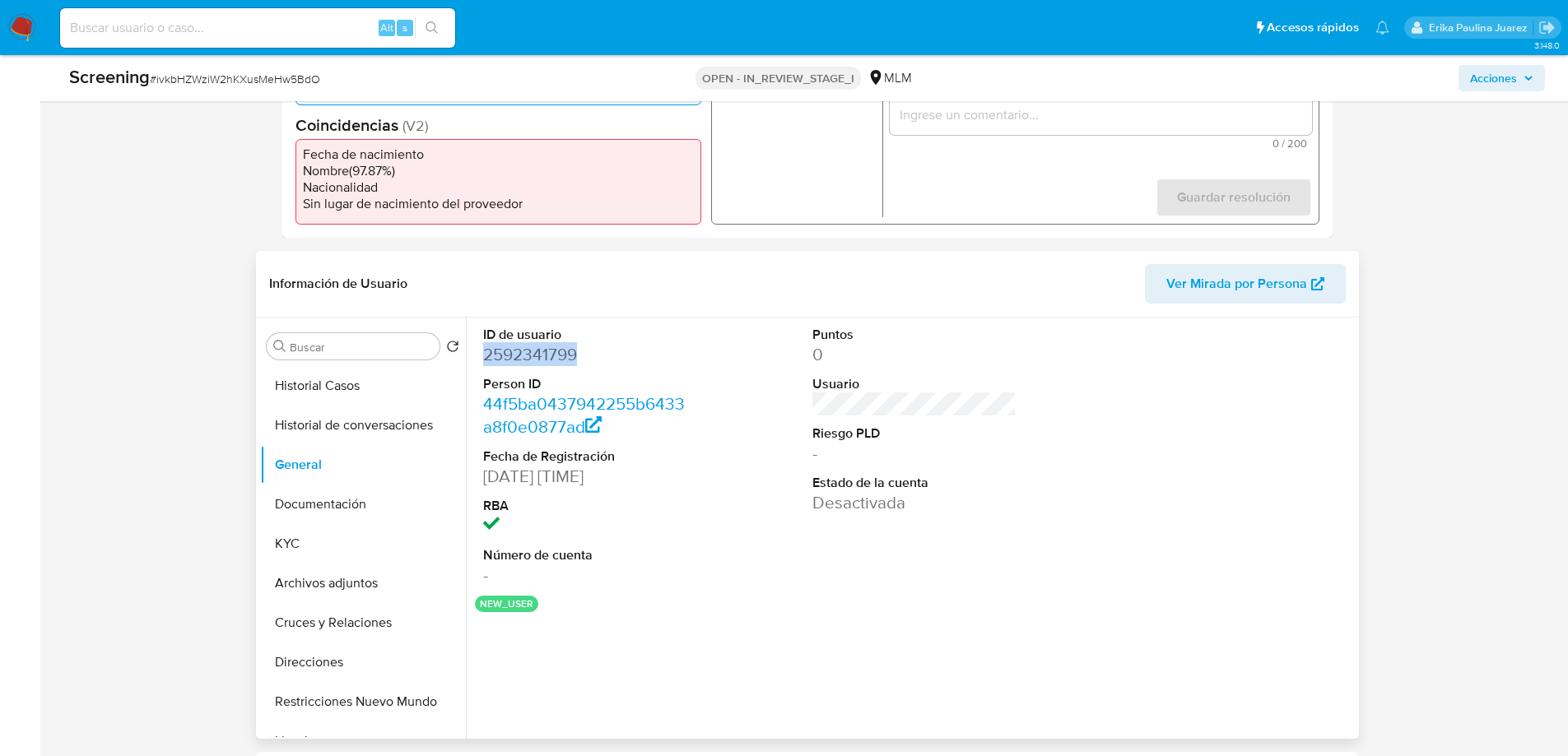 drag, startPoint x: 522, startPoint y: 358, endPoint x: 469, endPoint y: 358, distance: 53 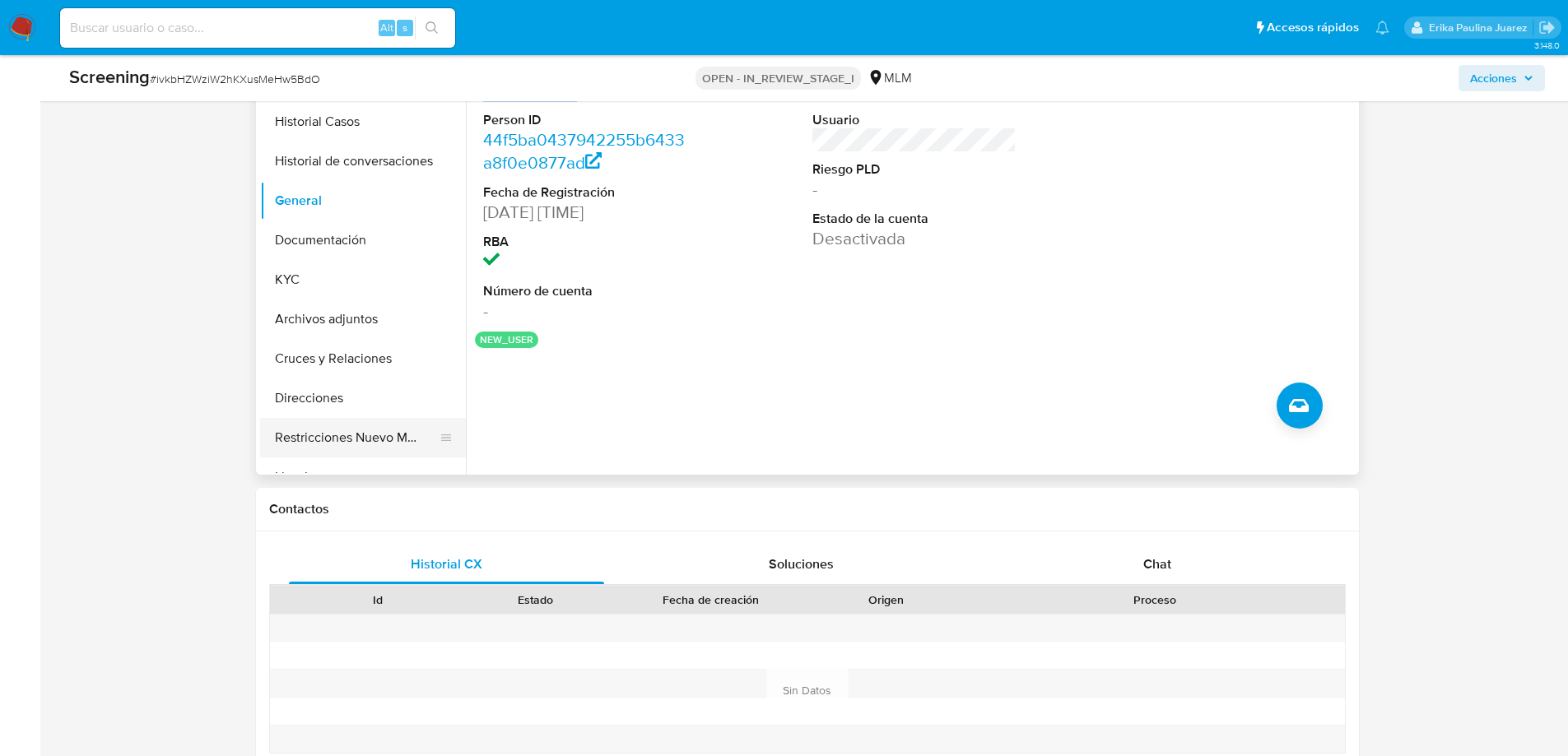 scroll, scrollTop: 684, scrollLeft: 0, axis: vertical 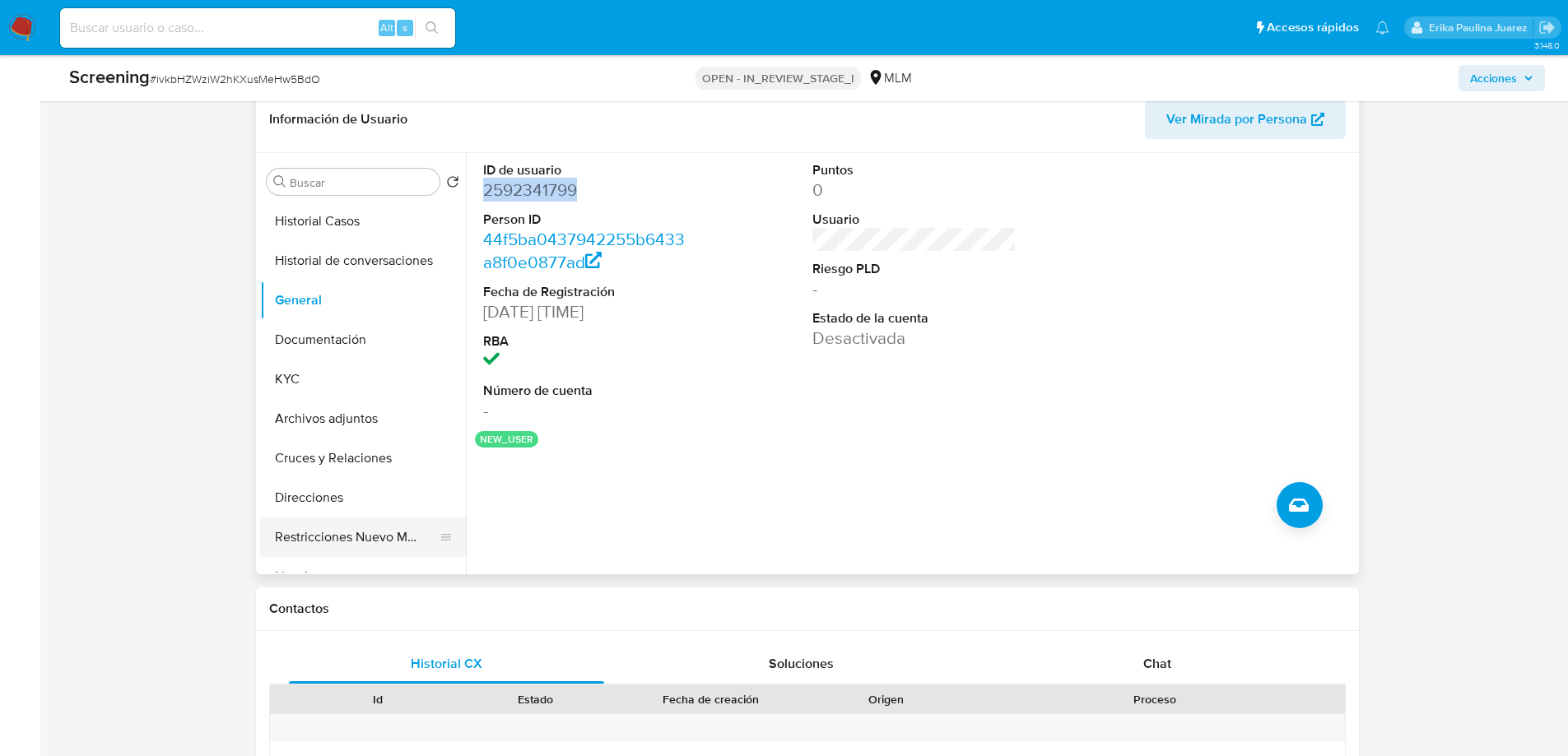 click on "Restricciones Nuevo Mundo" at bounding box center (356, 537) 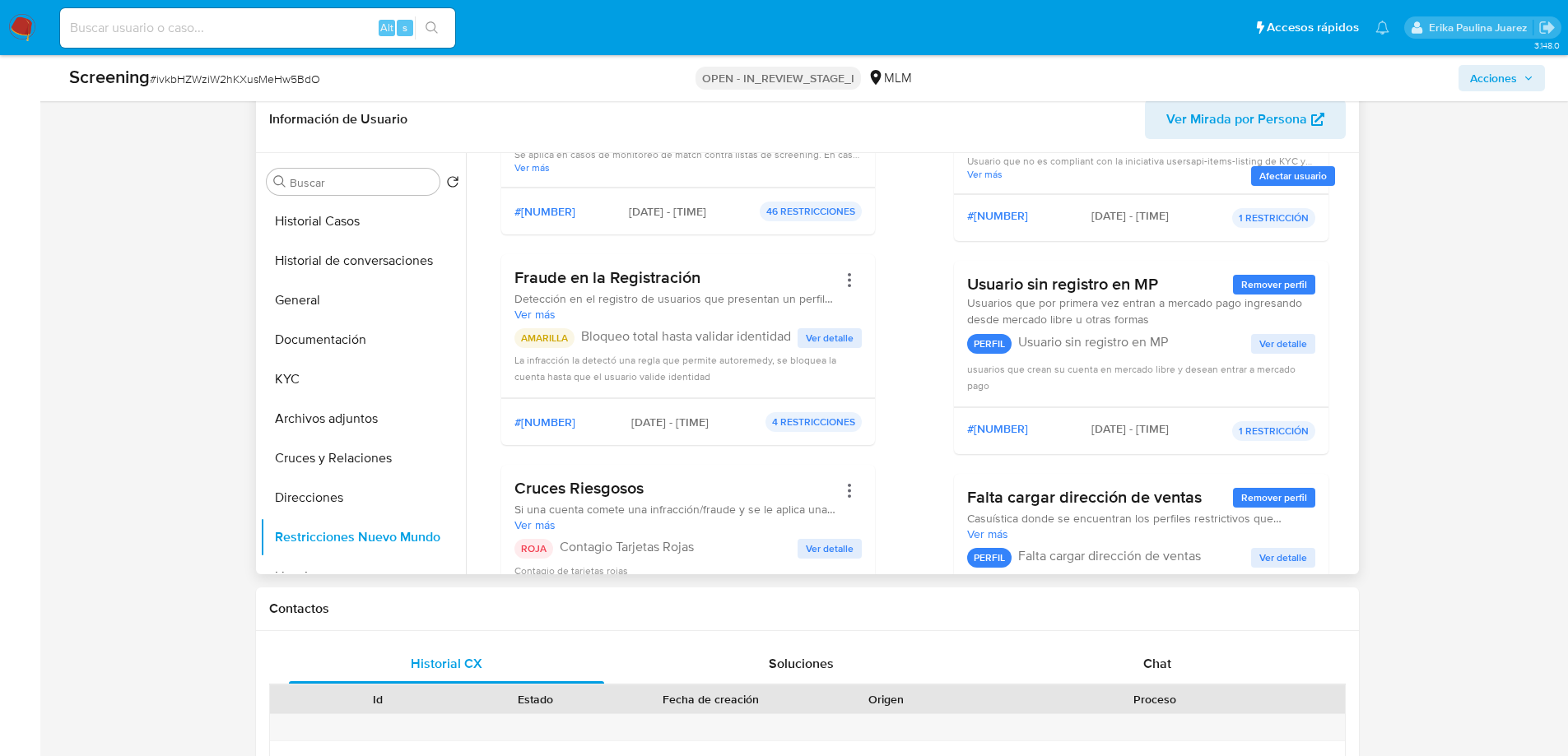 scroll, scrollTop: 329, scrollLeft: 0, axis: vertical 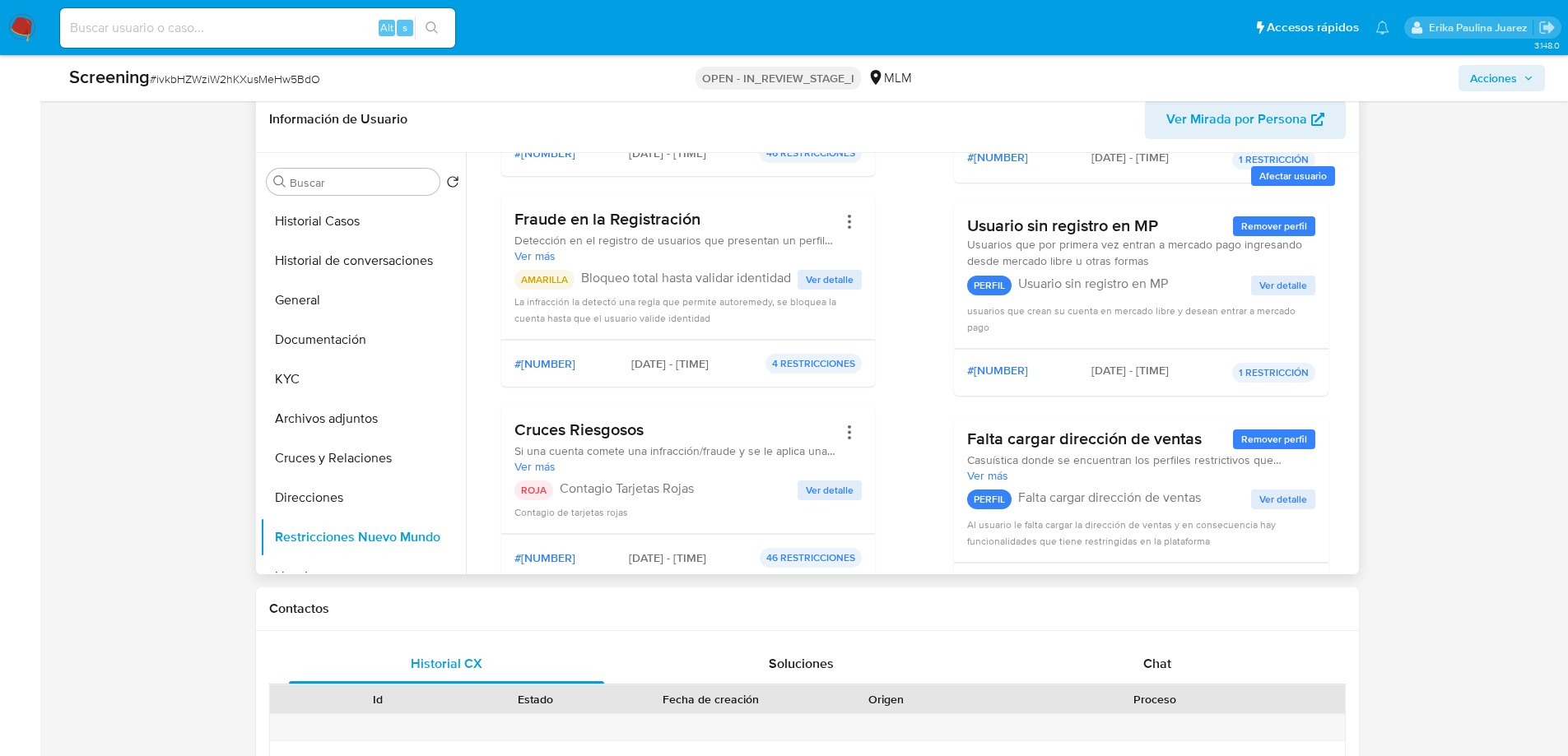 click on "Ver detalle" at bounding box center (830, 490) 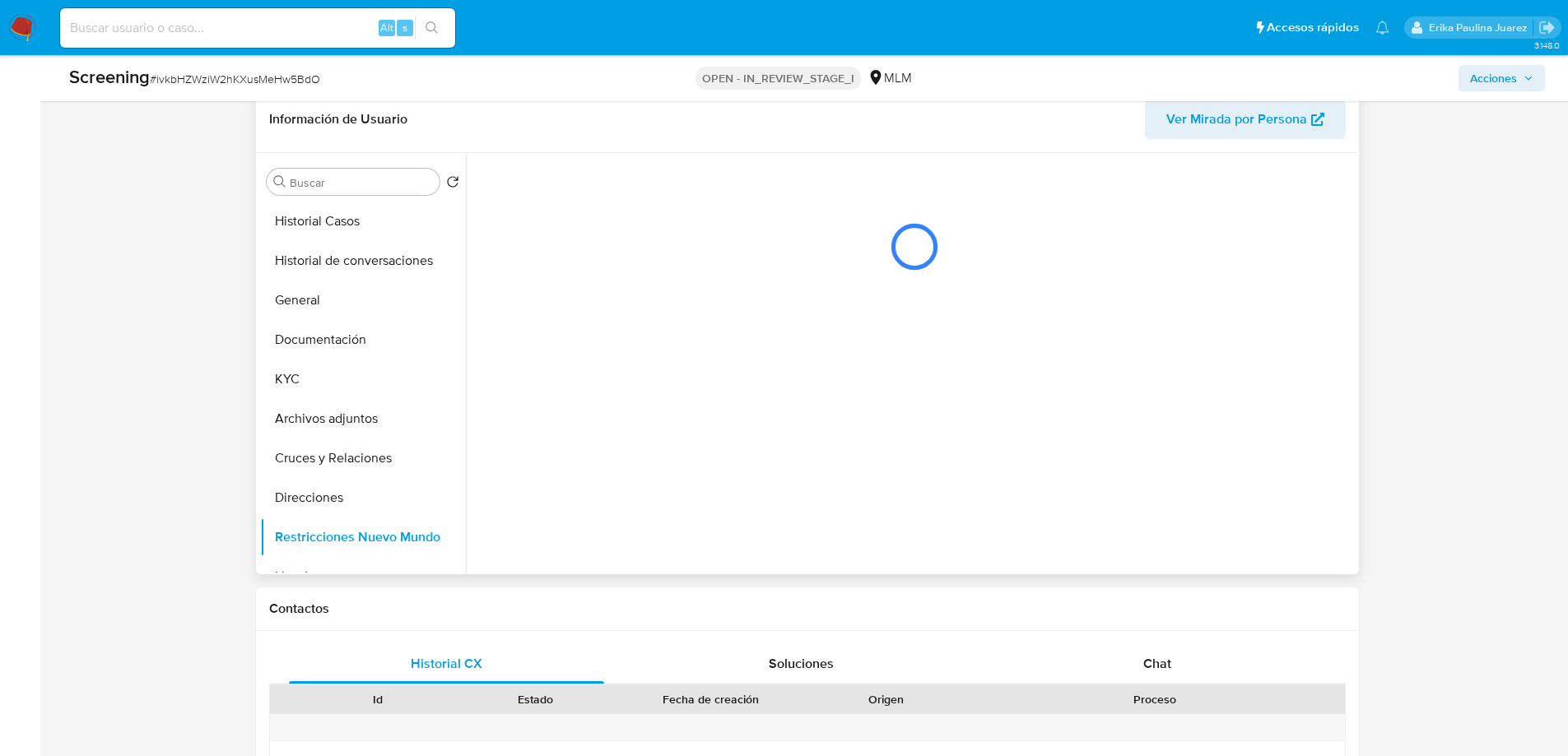 scroll, scrollTop: 0, scrollLeft: 0, axis: both 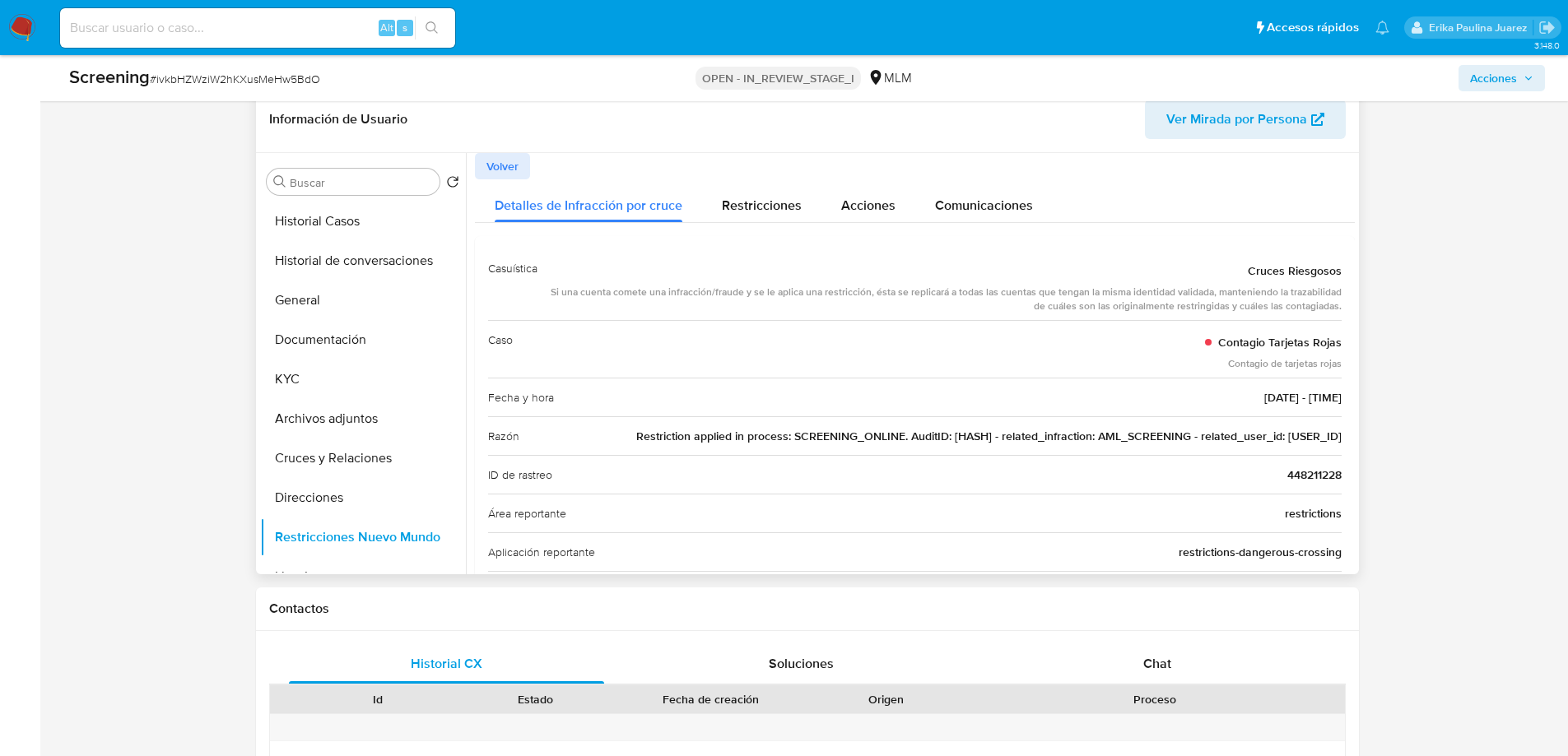 drag, startPoint x: 674, startPoint y: 445, endPoint x: 656, endPoint y: 469, distance: 30 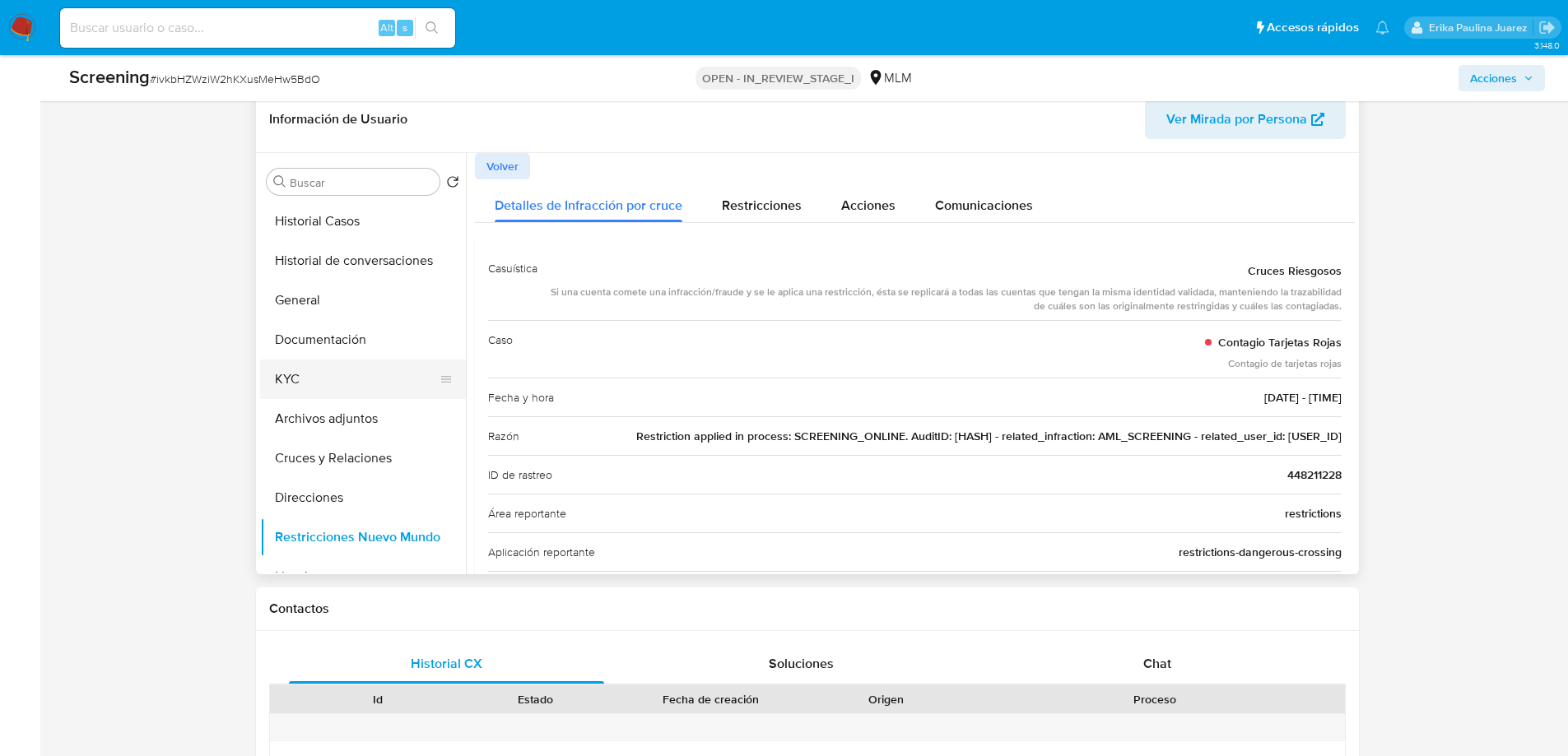 click on "KYC" at bounding box center [356, 379] 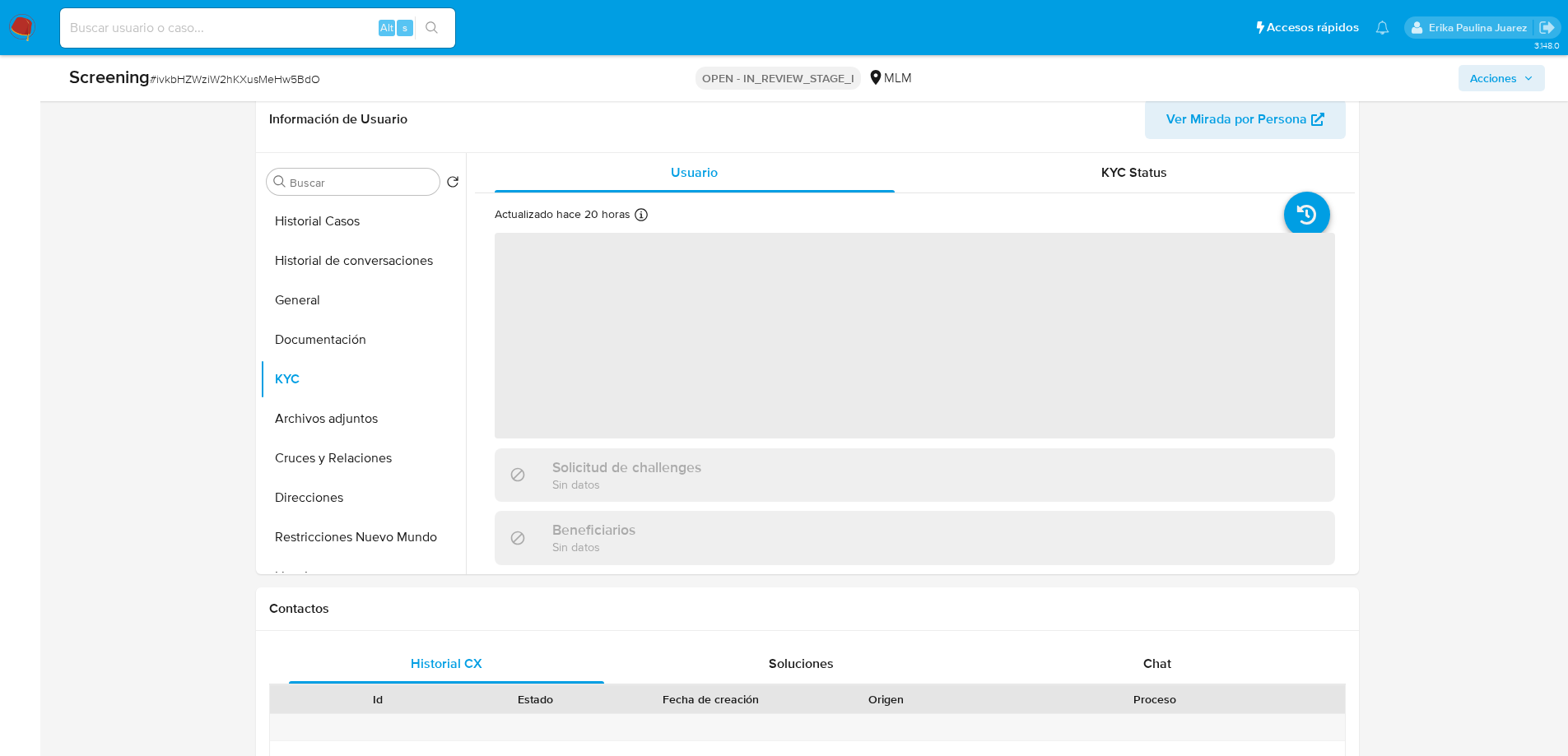 type 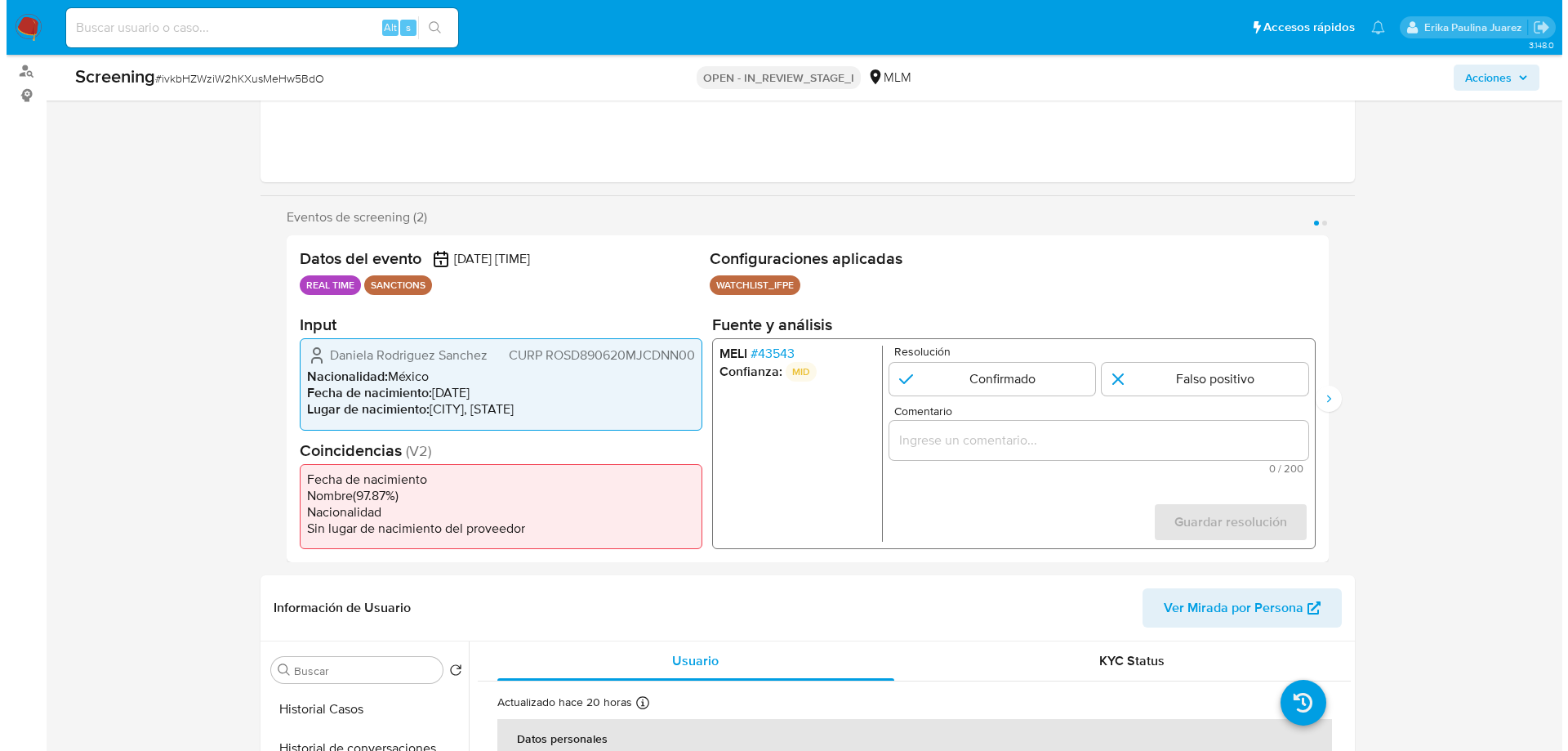 scroll, scrollTop: 190, scrollLeft: 0, axis: vertical 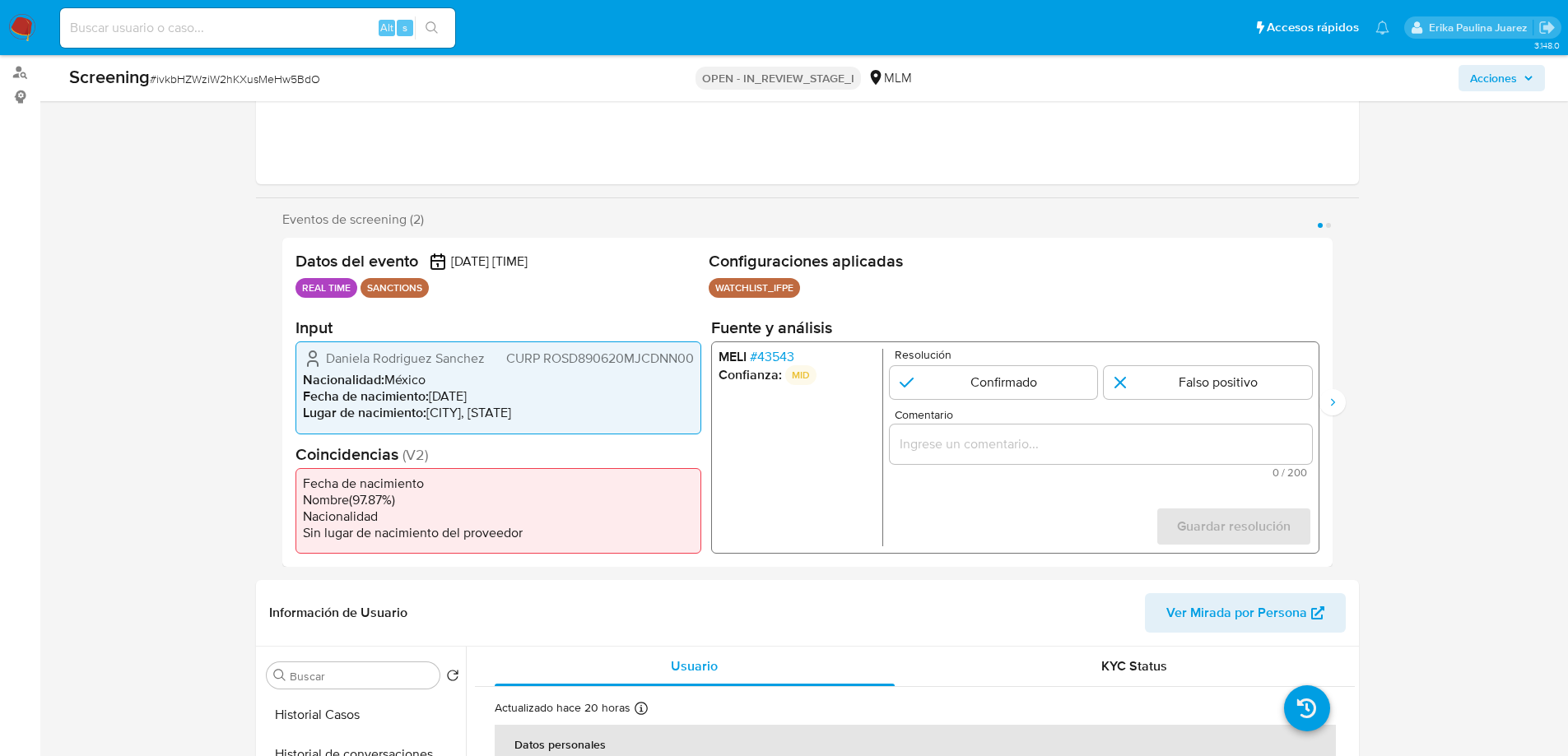 click on "# 43543" at bounding box center (771, 357) 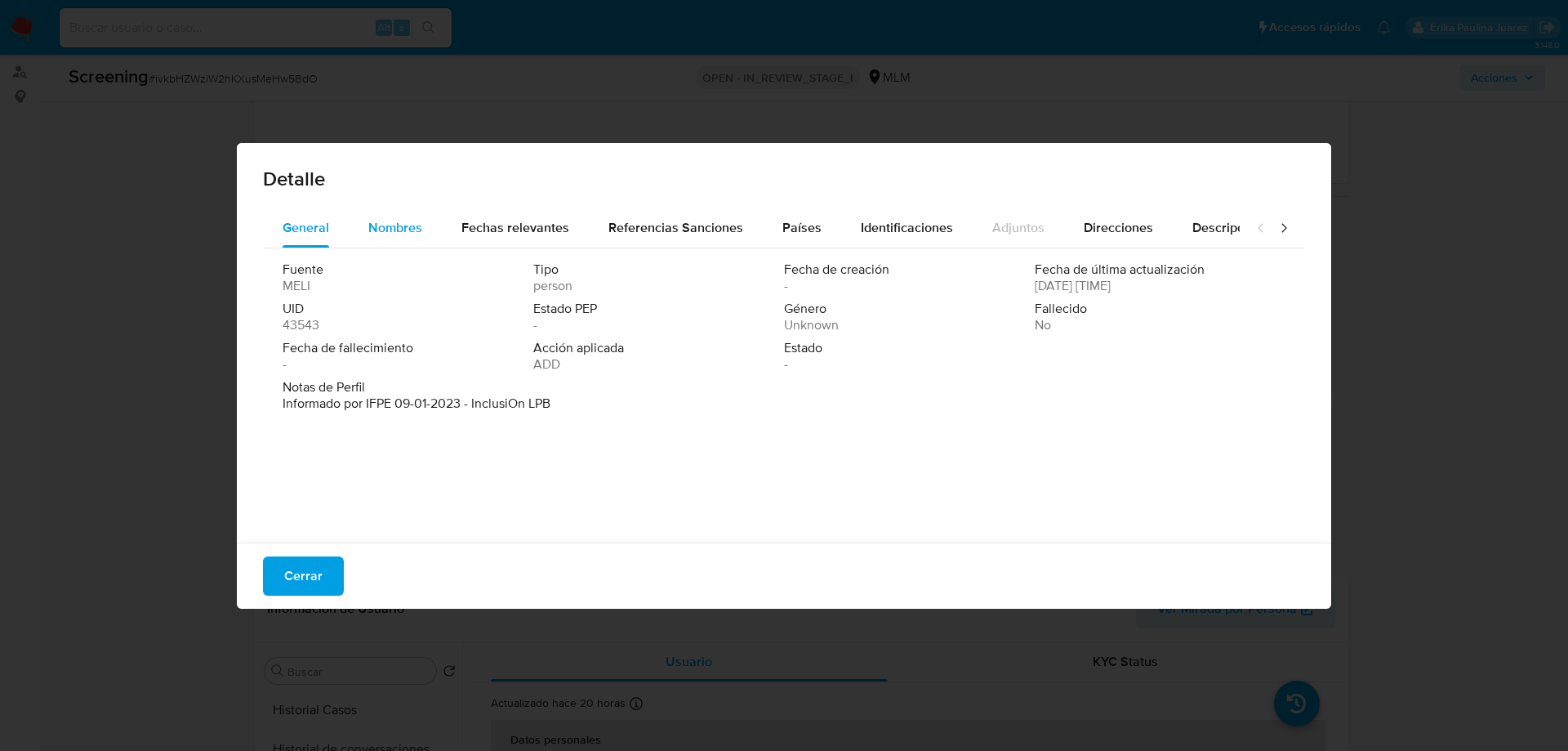 click on "Nombres" at bounding box center (395, 228) 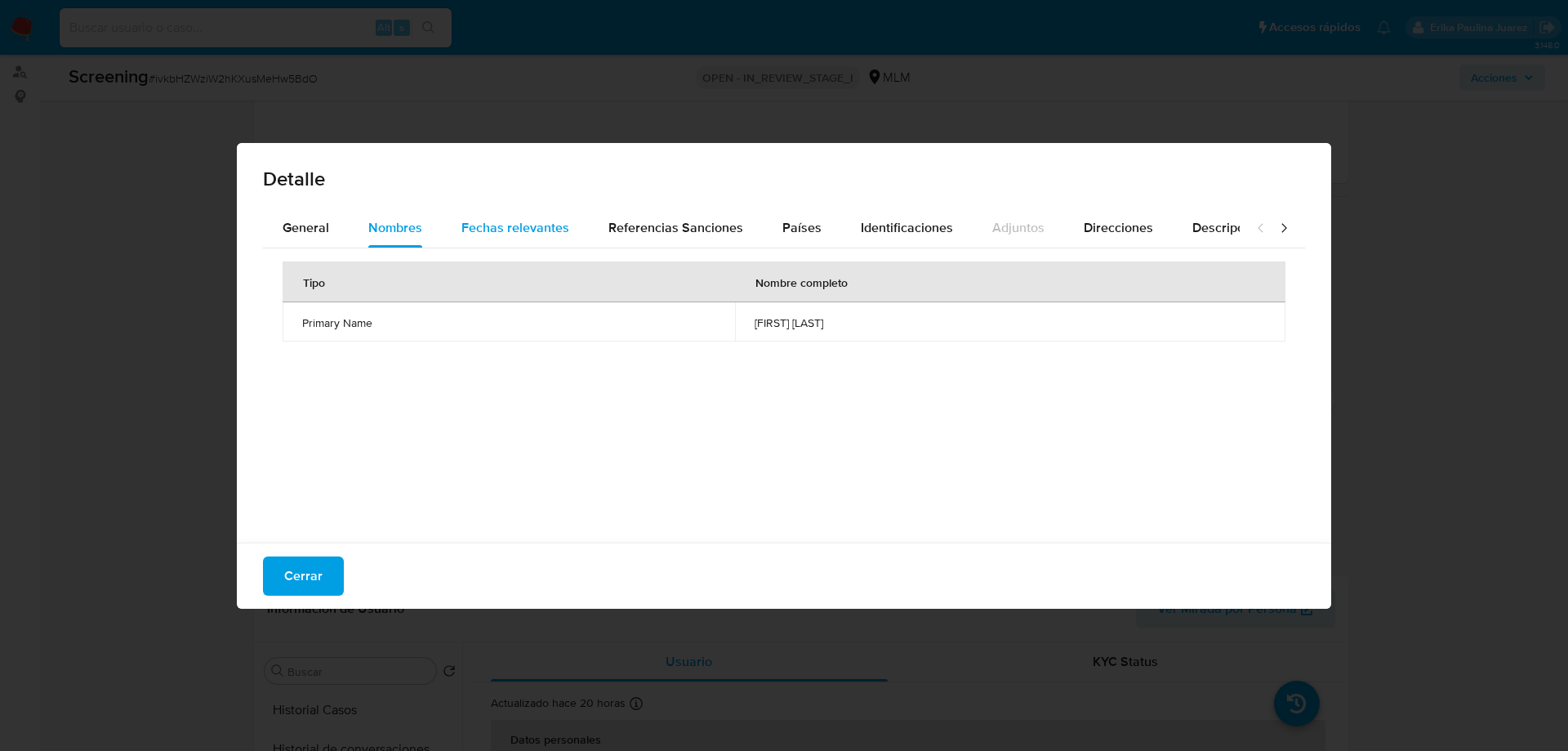 click on "Fechas relevantes" at bounding box center [515, 228] 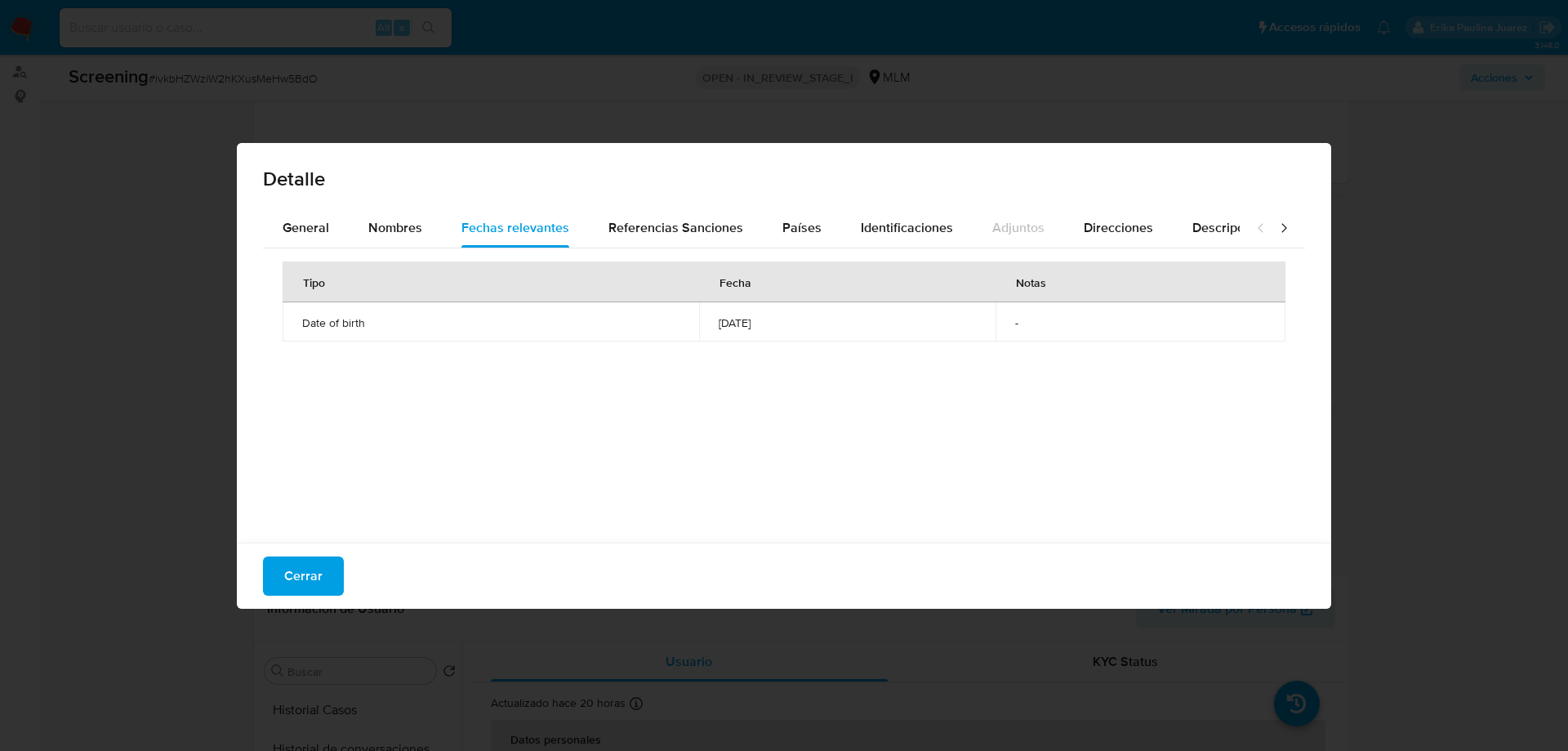 click on "Detalle General Nombres Fechas relevantes Referencias Sanciones Países Identificaciones Adjuntos Direcciones Descripciones Asociaciones Roles de PEP Ocupaciones Lugares de nacimiento   Tipo Fecha Notas Date of birth 1989-02-12 -   Cerrar" at bounding box center [784, 375] 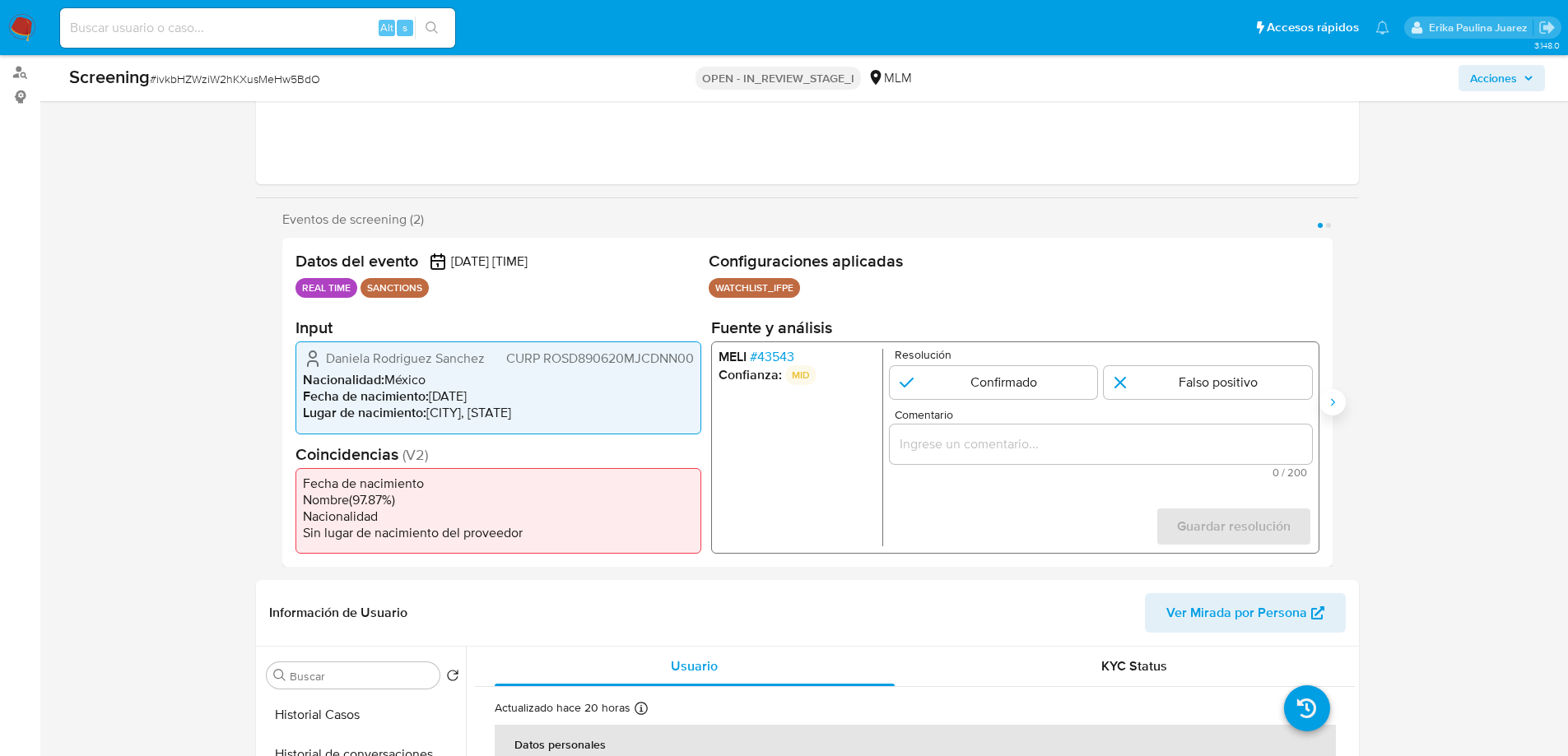 click 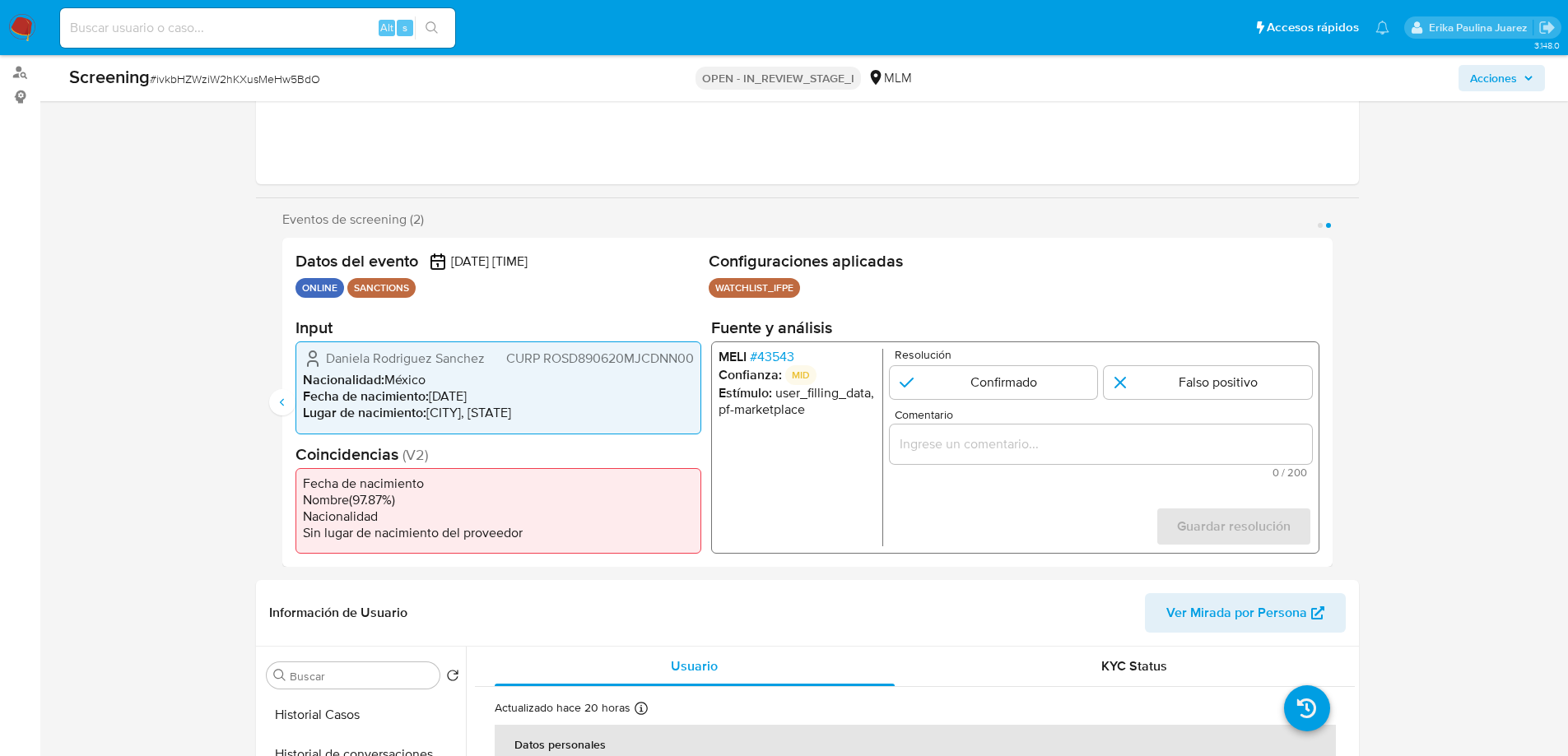 click on "# 43543" at bounding box center (771, 357) 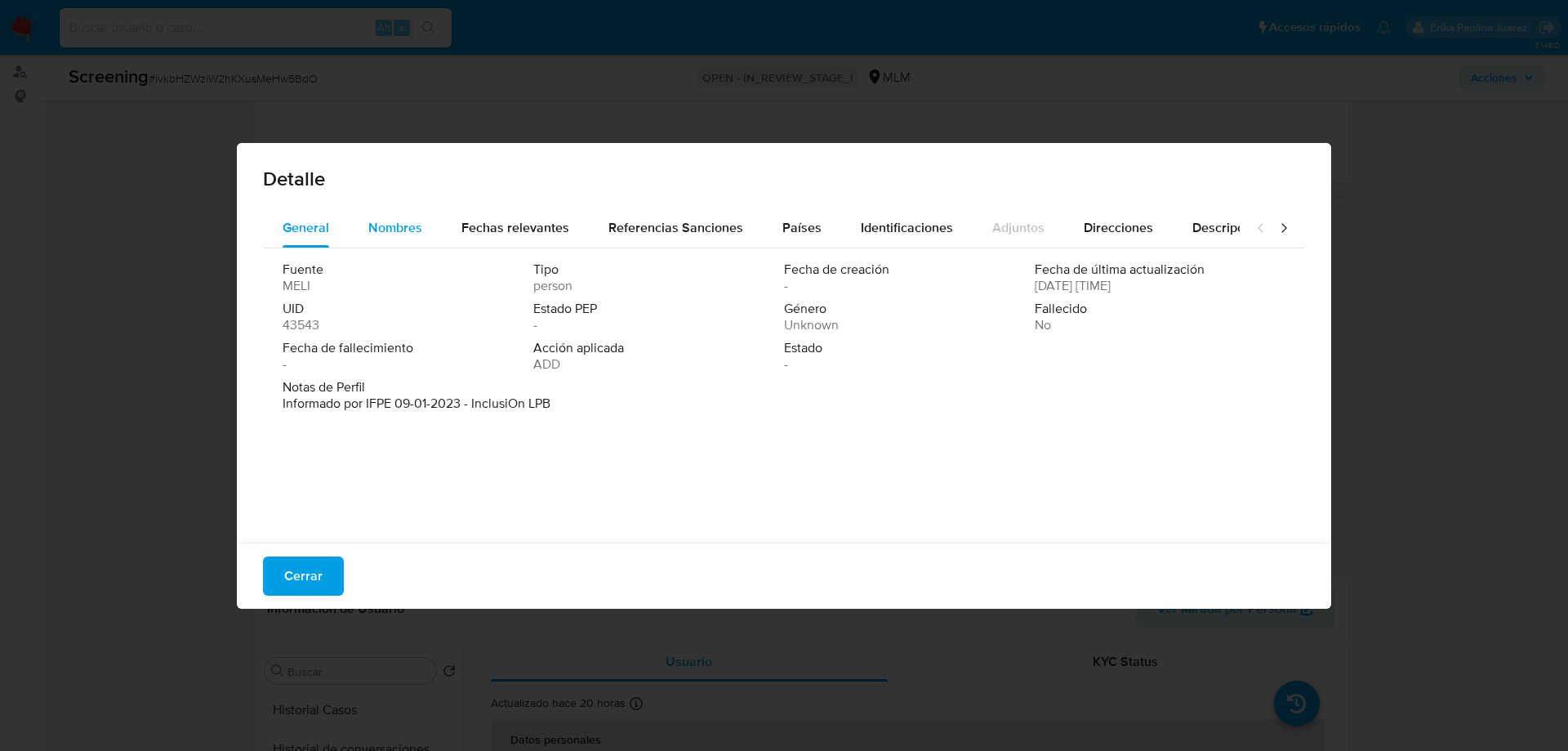 click on "Nombres" at bounding box center [395, 228] 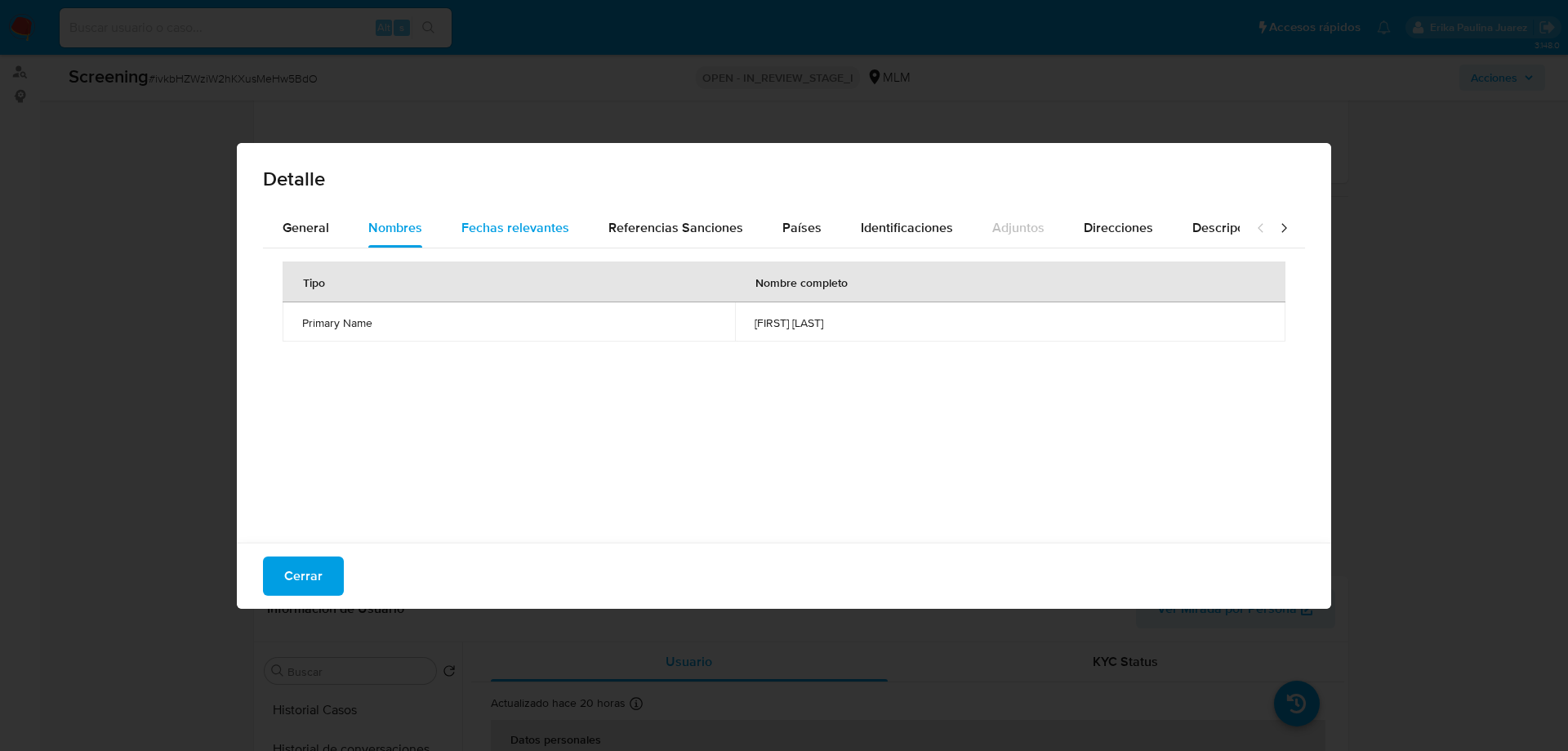 click on "Fechas relevantes" at bounding box center (515, 228) 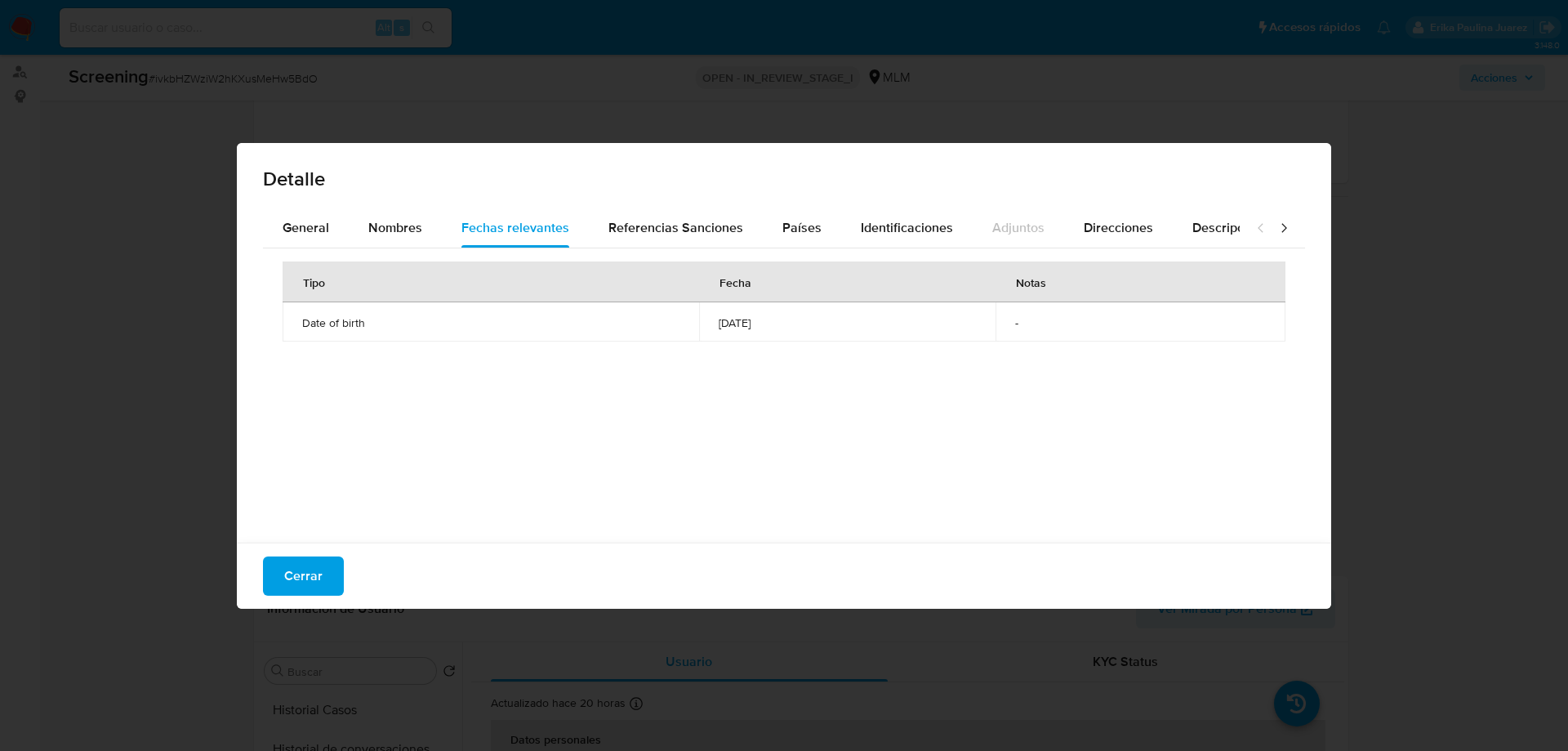 click on "Detalle General Nombres Fechas relevantes Referencias Sanciones Países Identificaciones Adjuntos Direcciones Descripciones Asociaciones Roles de PEP Ocupaciones Lugares de nacimiento   Tipo Fecha Notas Date of birth 1989-02-12 -   Cerrar" at bounding box center [784, 375] 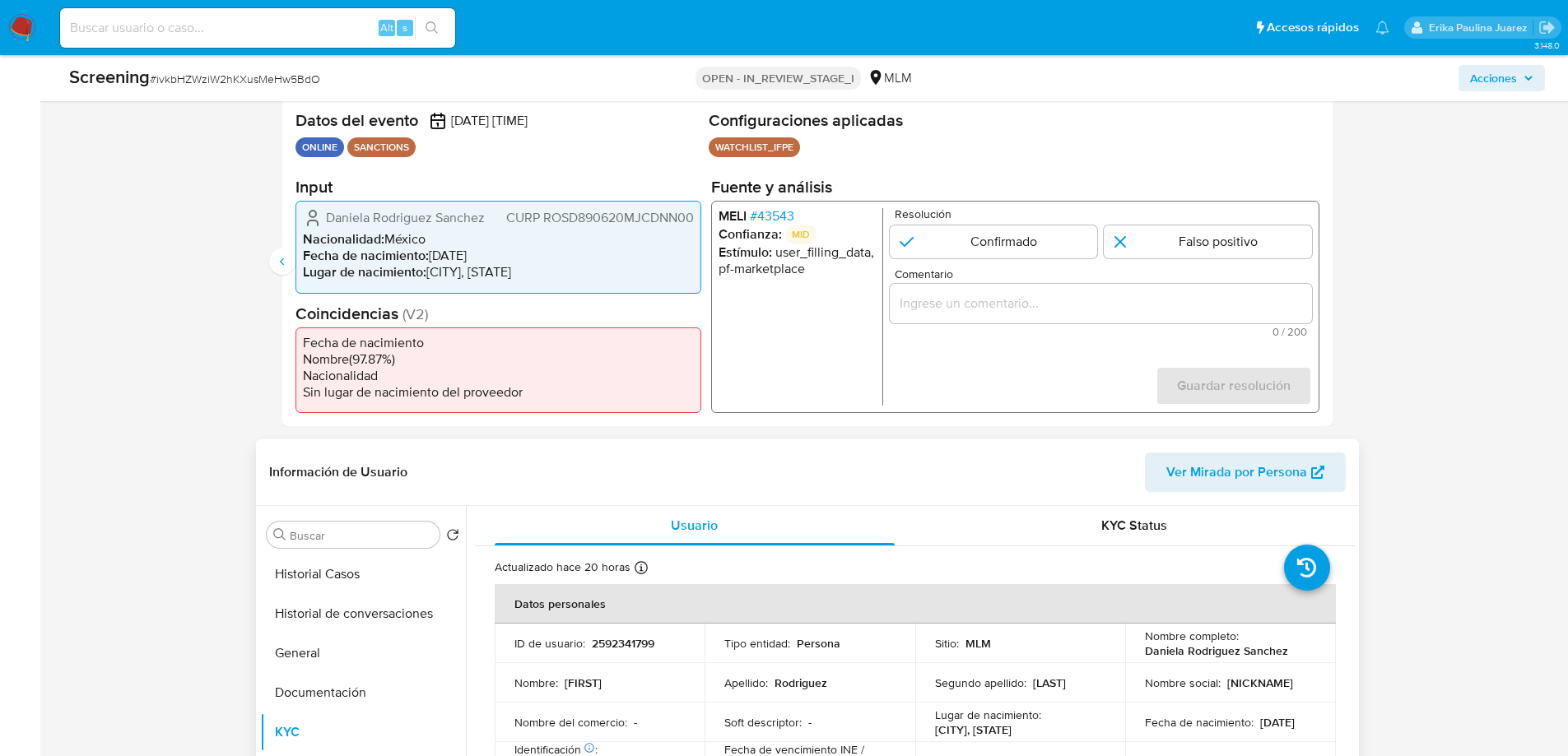 scroll, scrollTop: 520, scrollLeft: 0, axis: vertical 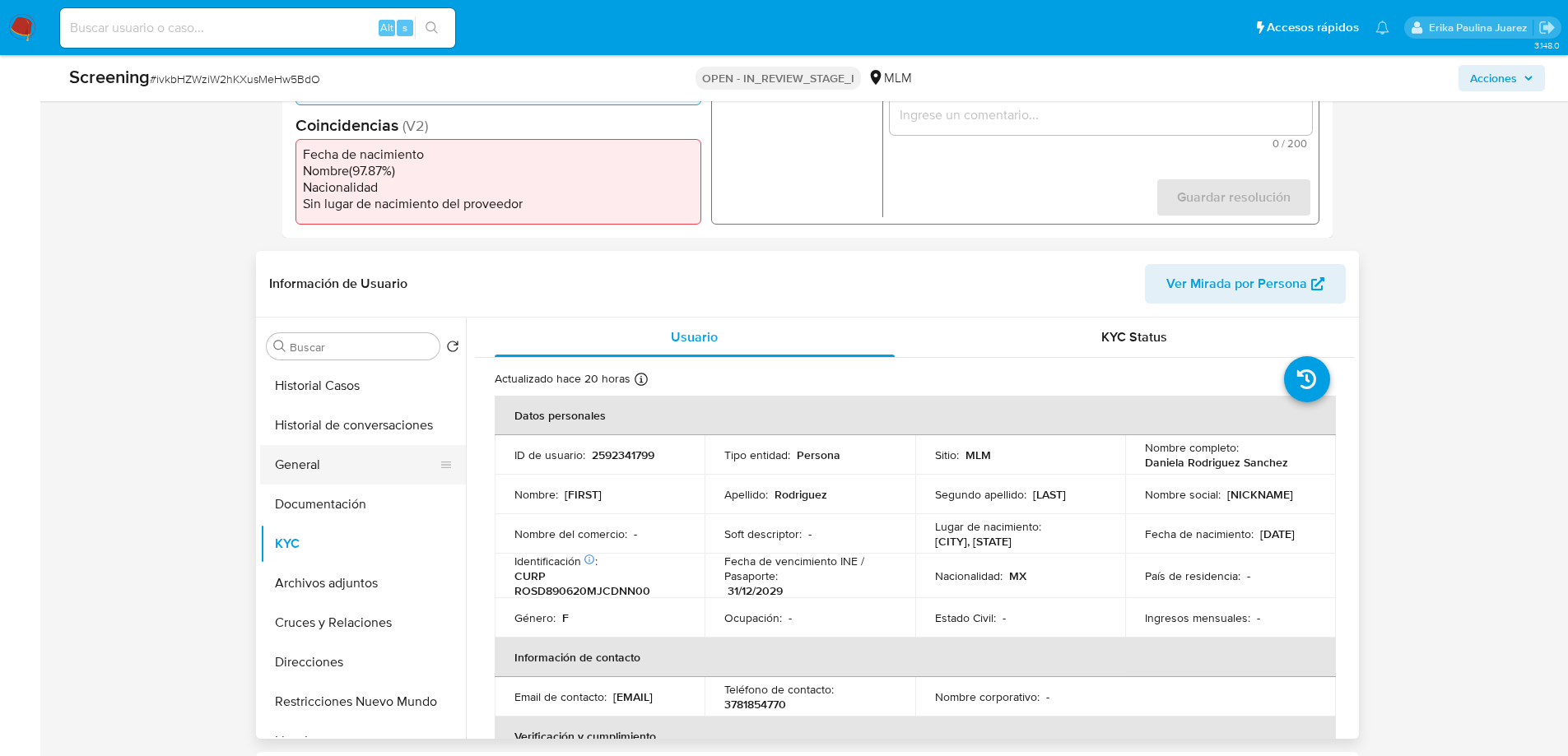 click on "General" at bounding box center [356, 465] 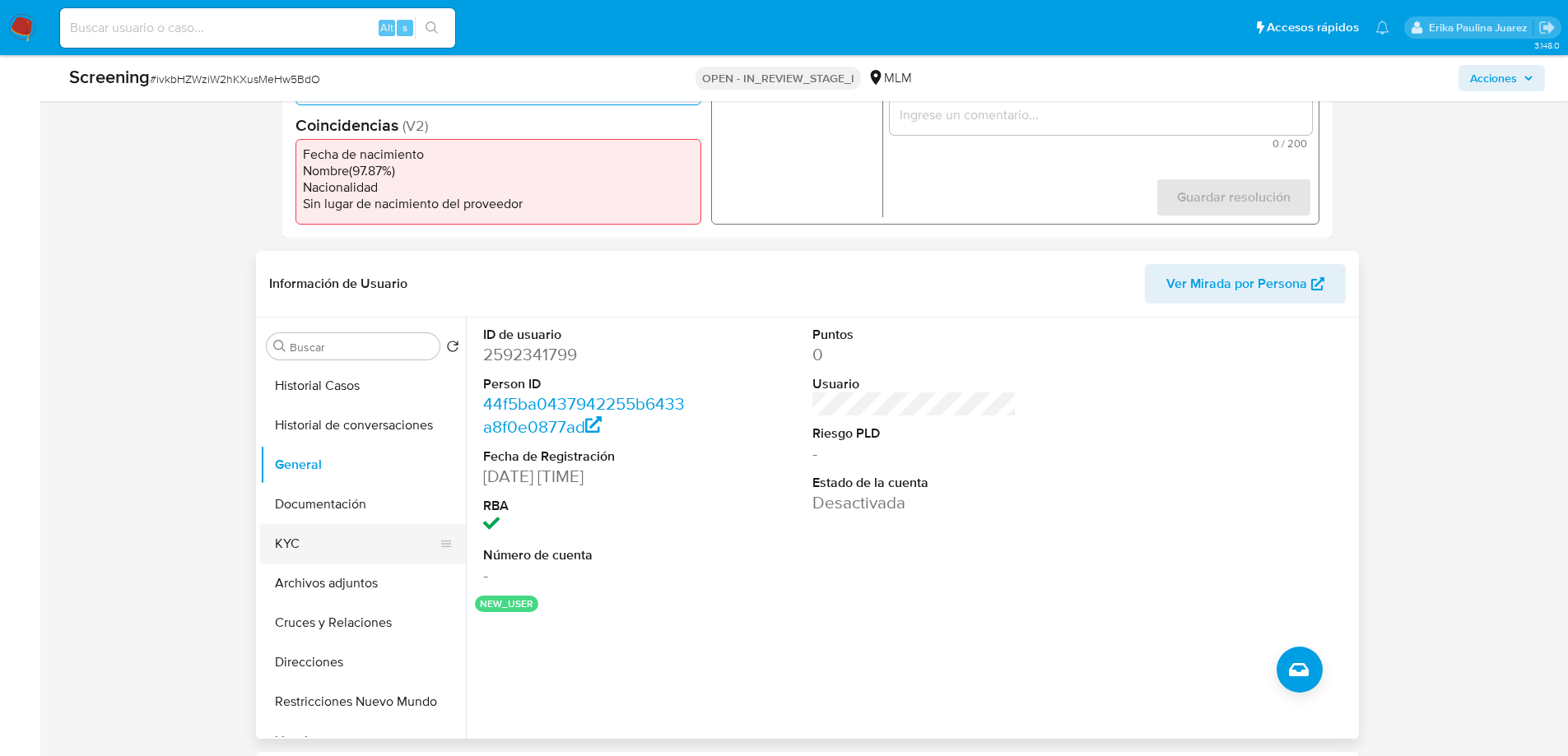 drag, startPoint x: 264, startPoint y: 557, endPoint x: 274, endPoint y: 552, distance: 11.18034 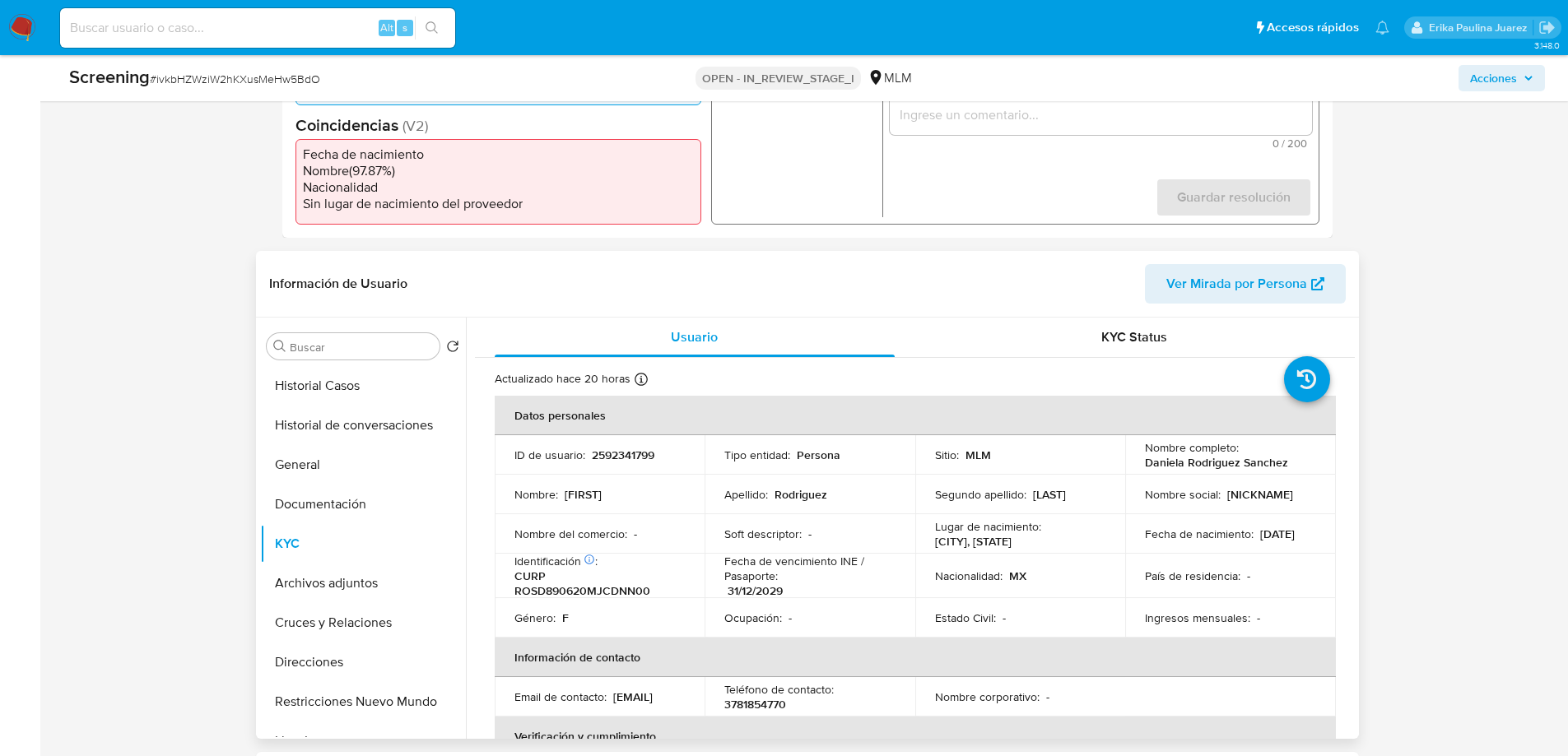 click on "Lugar de nacimiento :" at bounding box center (988, 526) 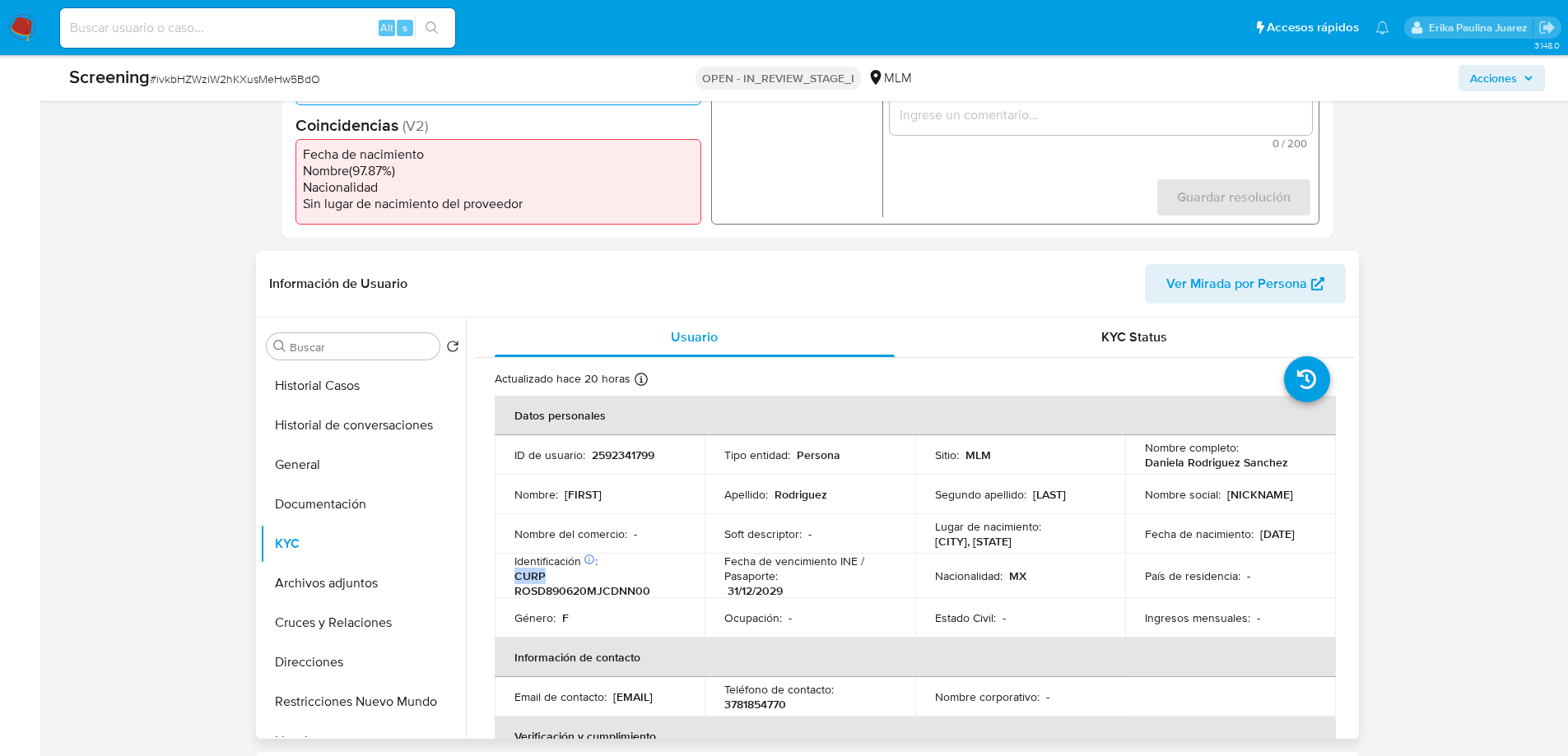 drag, startPoint x: 513, startPoint y: 590, endPoint x: 673, endPoint y: 579, distance: 160.37768 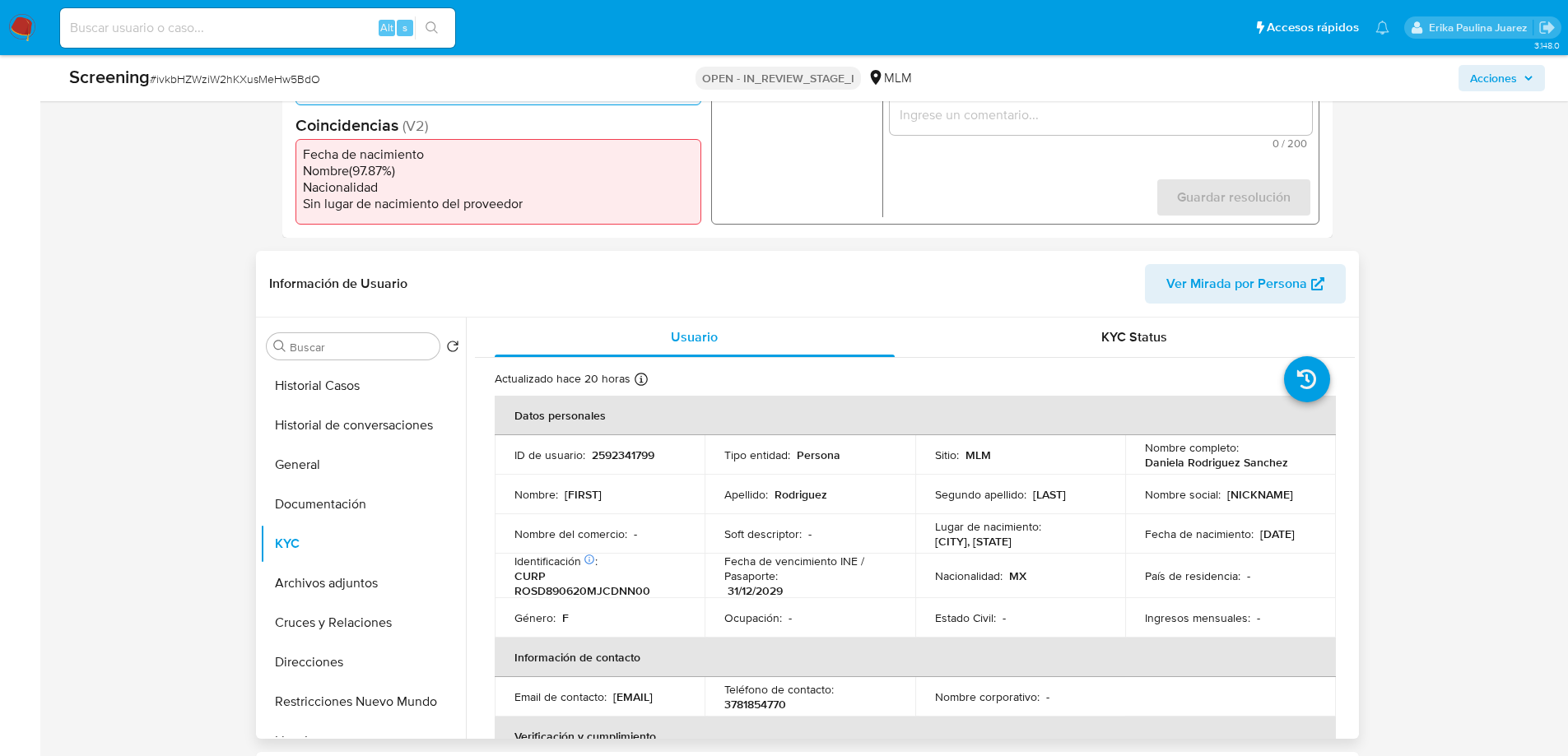 click on "CURP ROSD890620MJCDNN00" at bounding box center (597, 583) 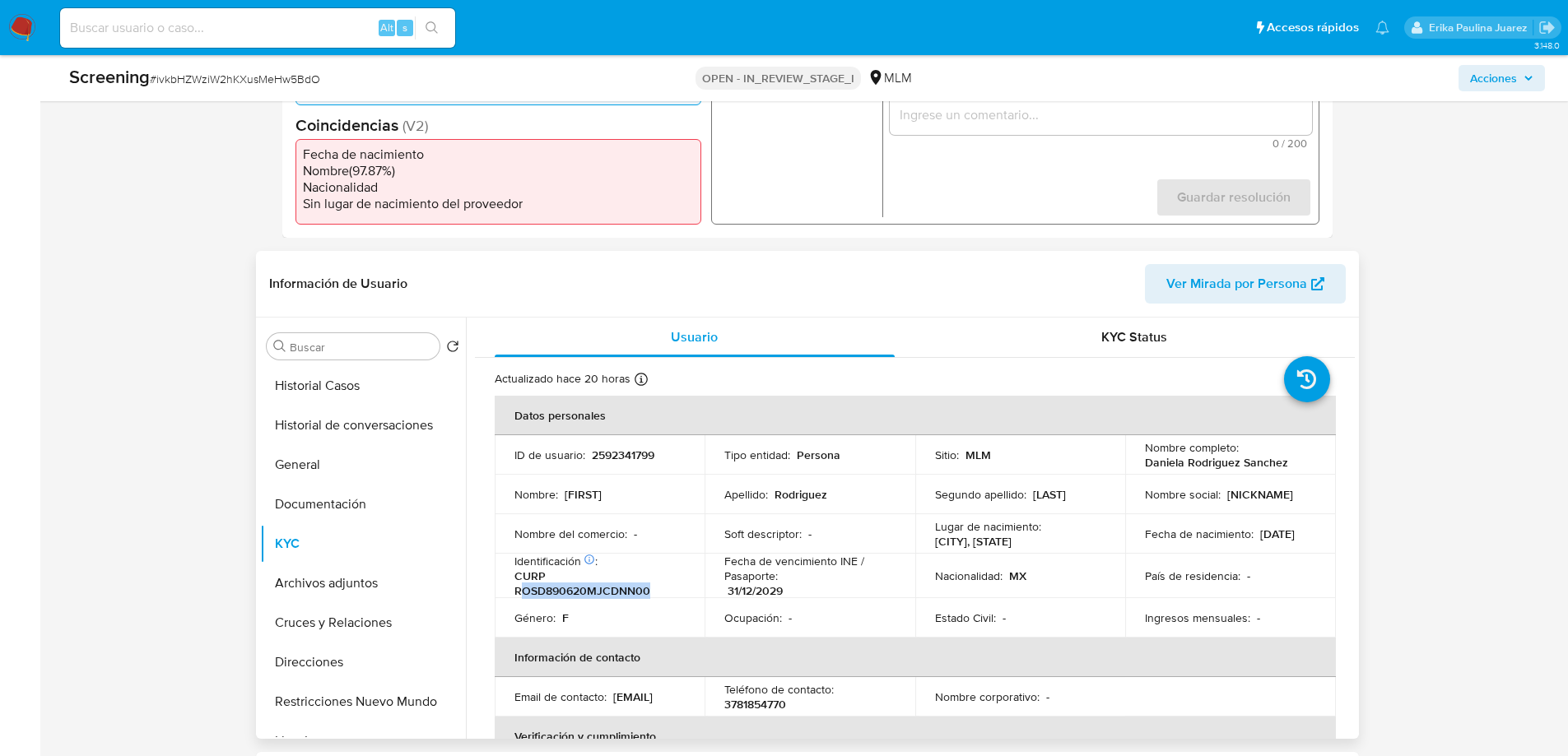 drag, startPoint x: 663, startPoint y: 590, endPoint x: 517, endPoint y: 593, distance: 146.03082 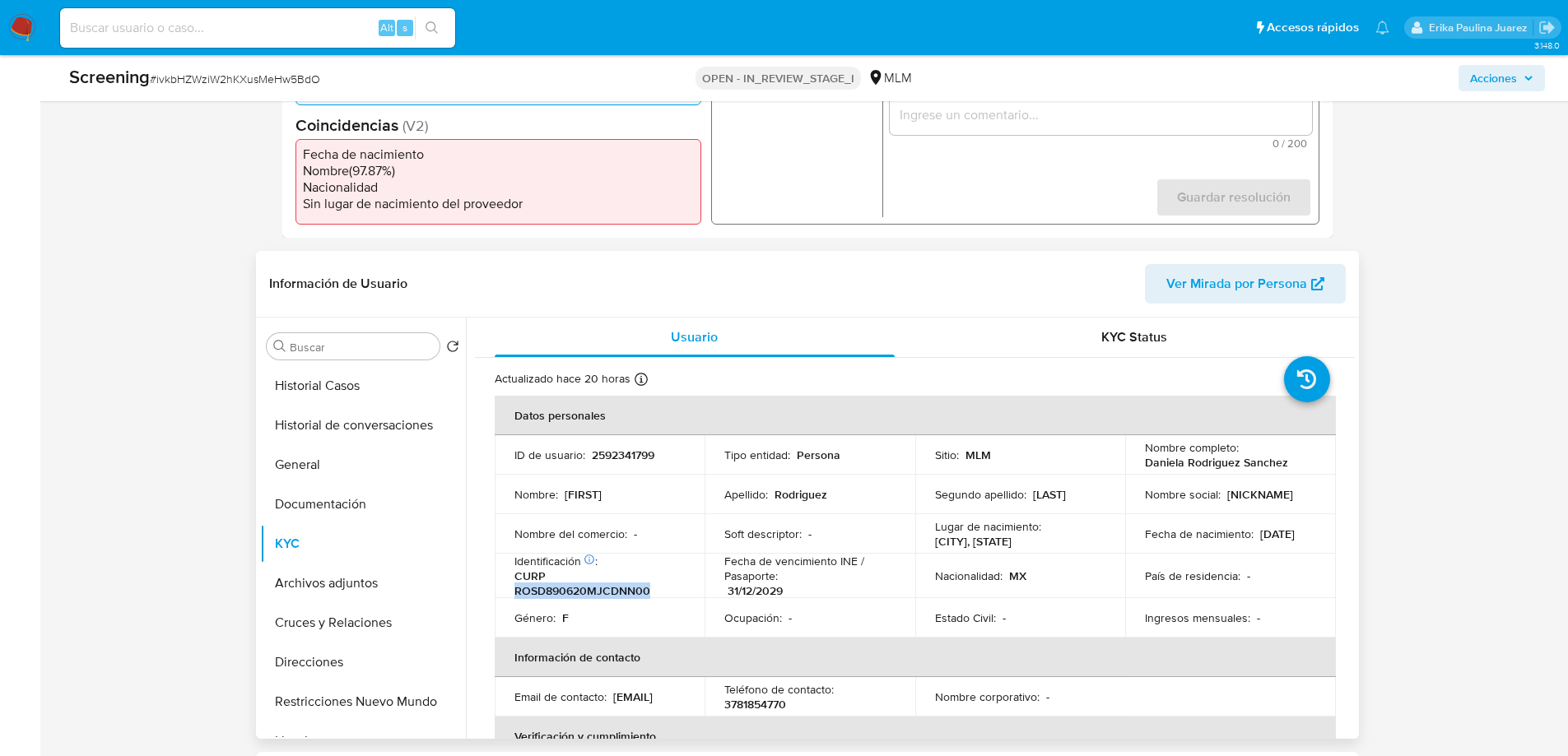 drag, startPoint x: 514, startPoint y: 592, endPoint x: 659, endPoint y: 593, distance: 145.00345 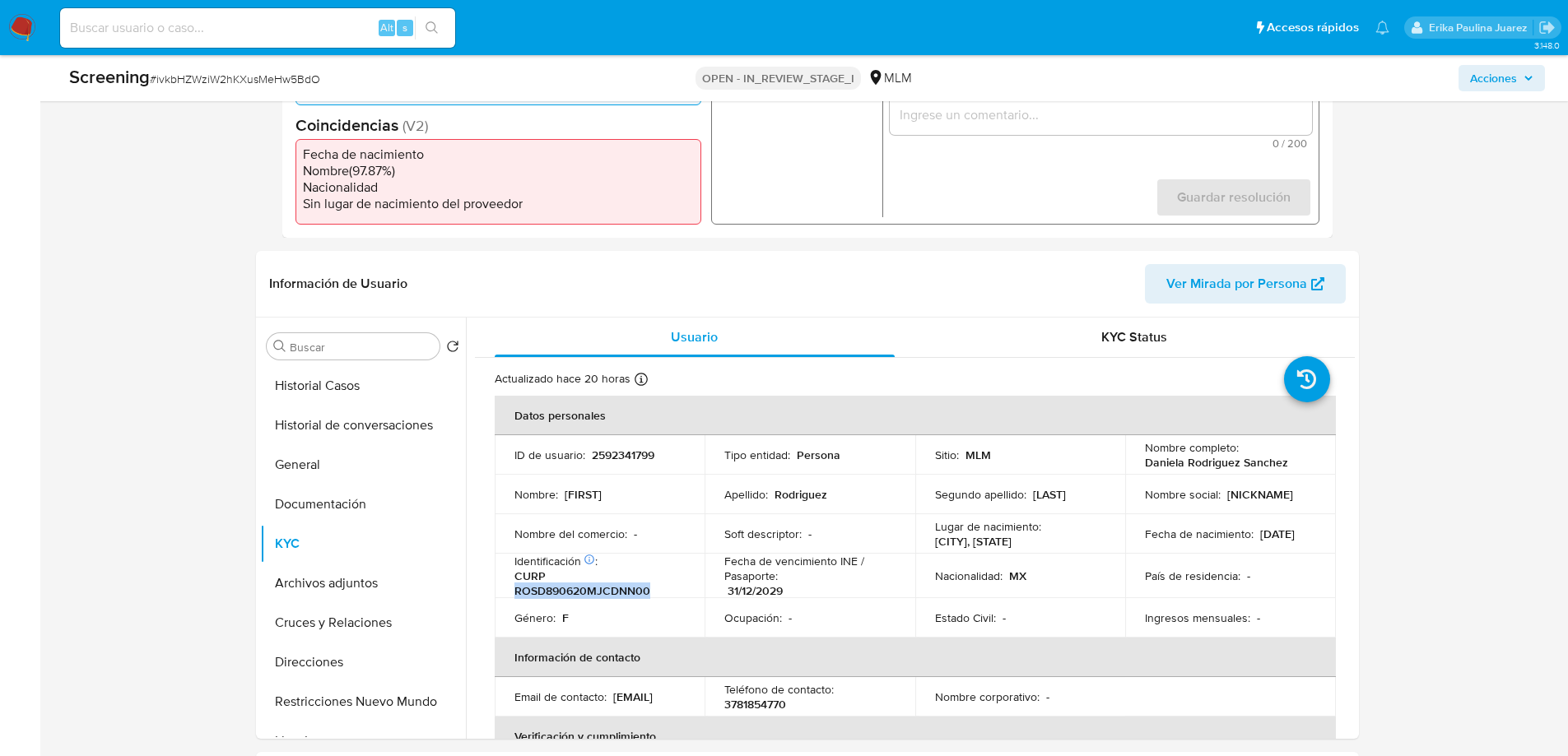 copy on "ROSD890620MJCDNN00" 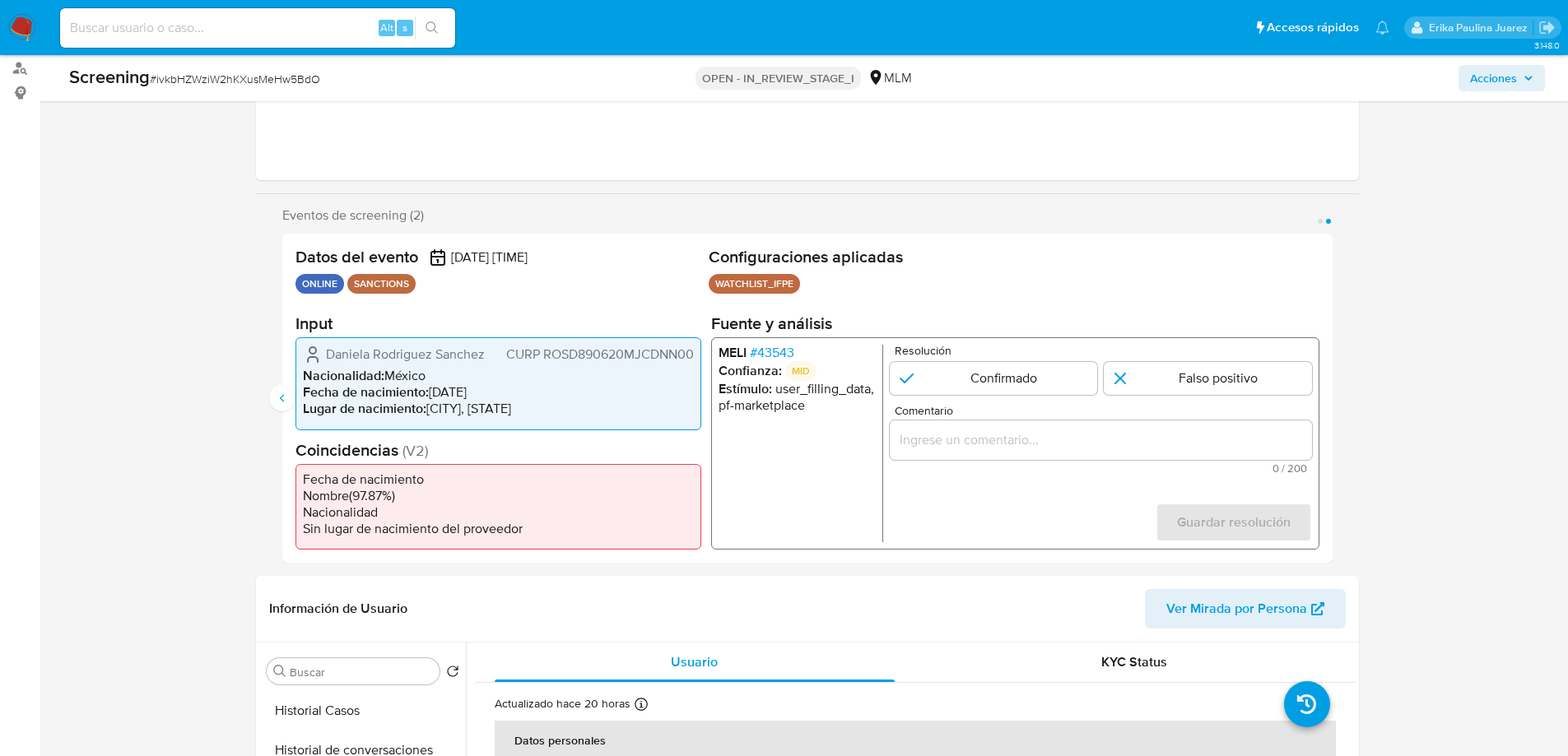 scroll, scrollTop: 191, scrollLeft: 0, axis: vertical 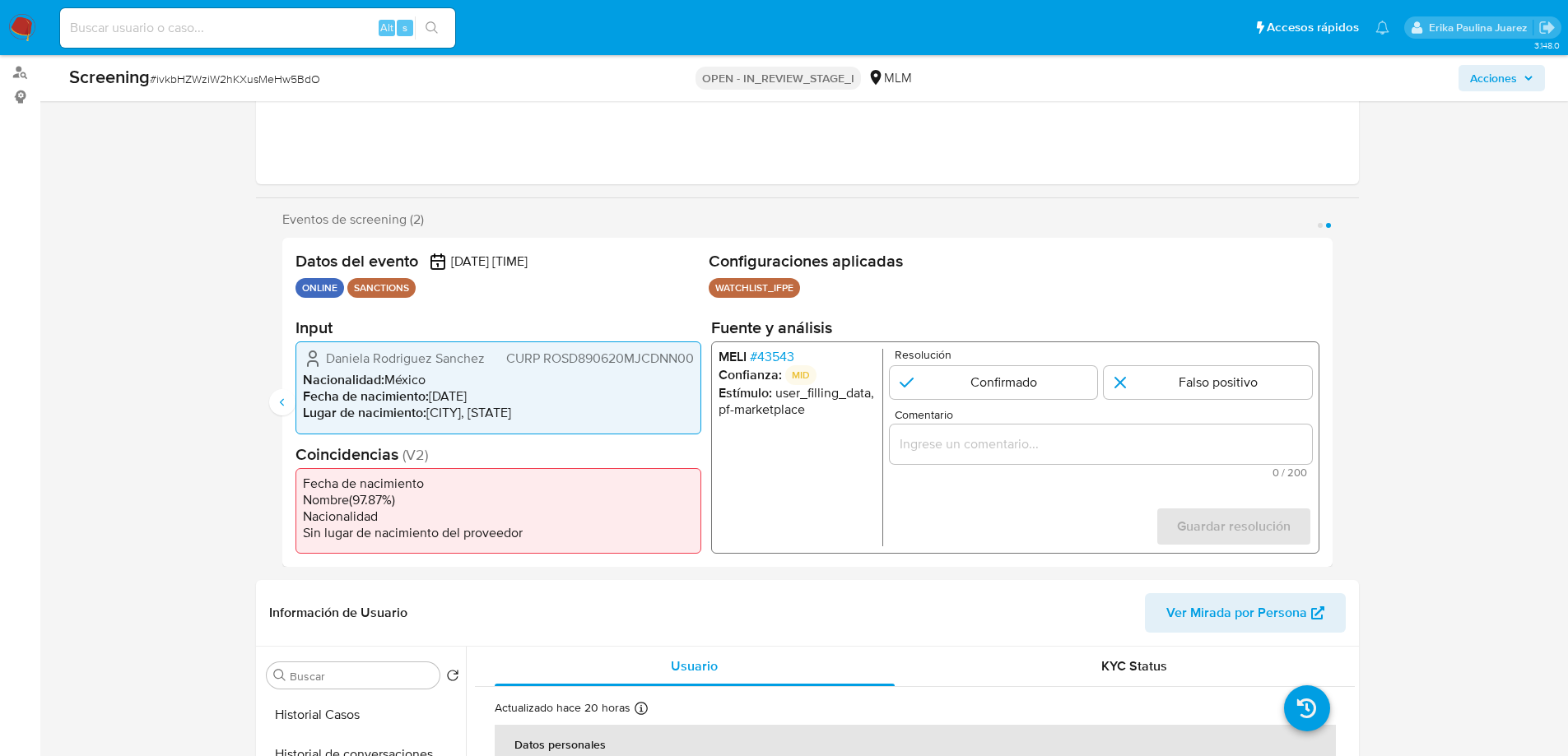 drag, startPoint x: 283, startPoint y: 403, endPoint x: 321, endPoint y: 403, distance: 38 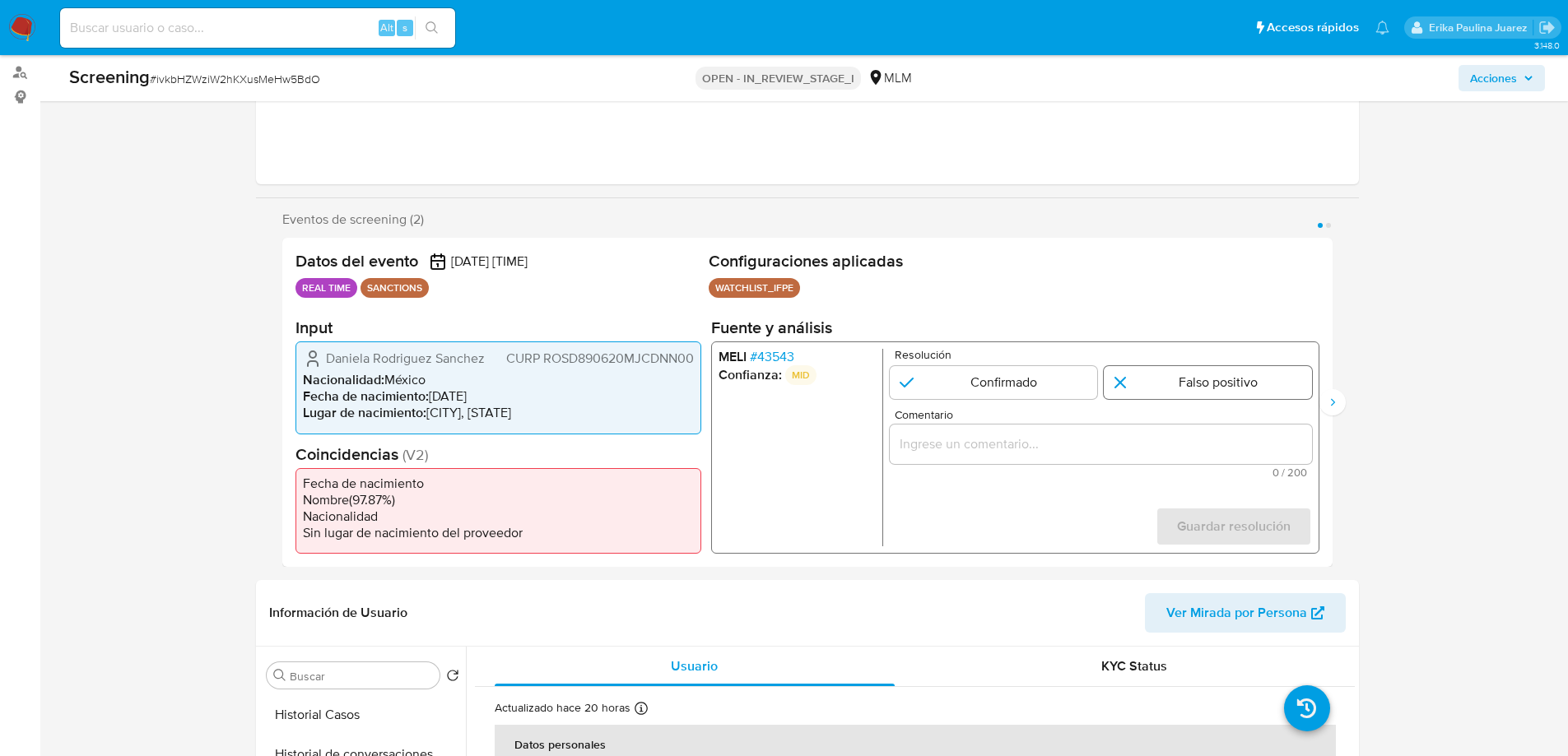 click at bounding box center (1207, 383) 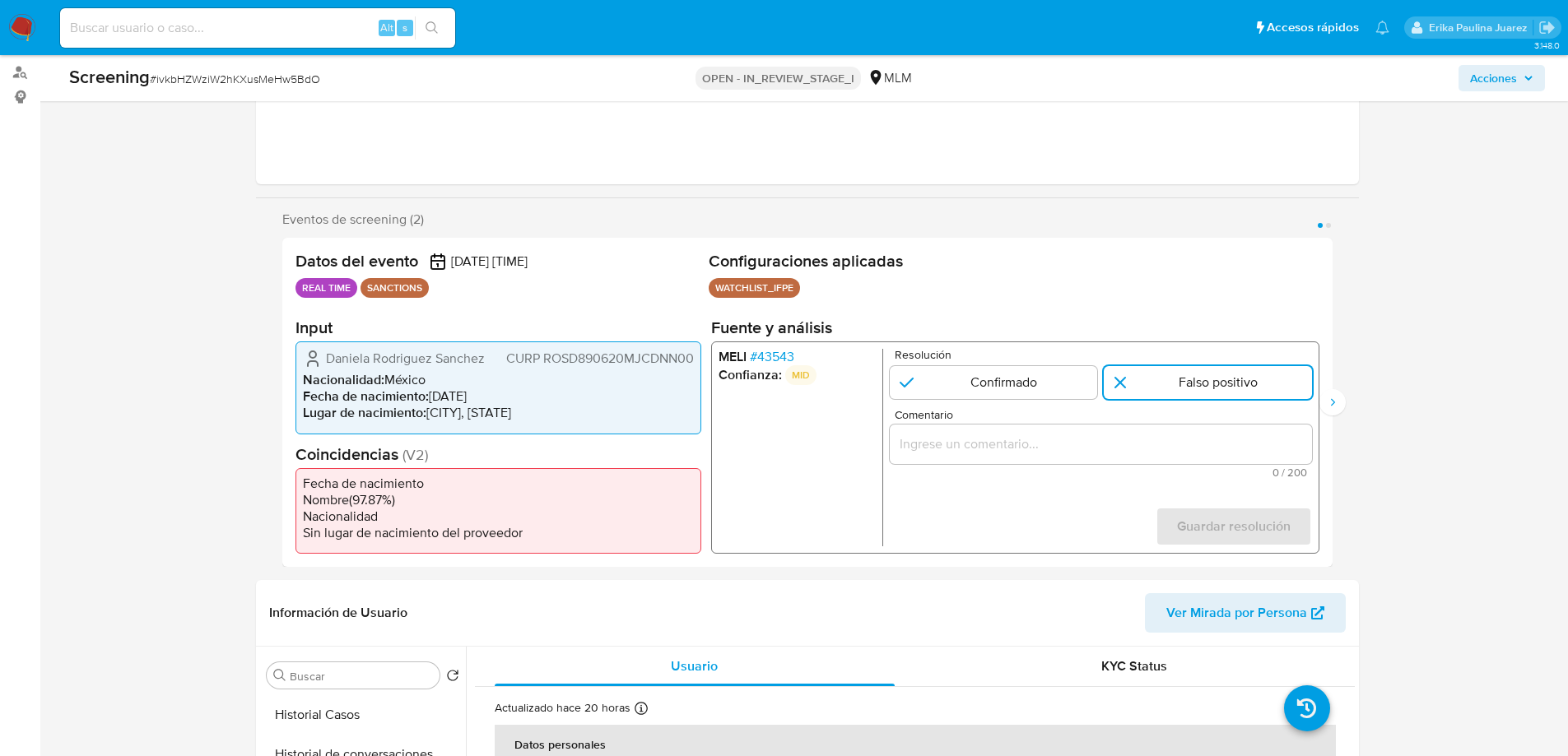 click at bounding box center (1100, 444) 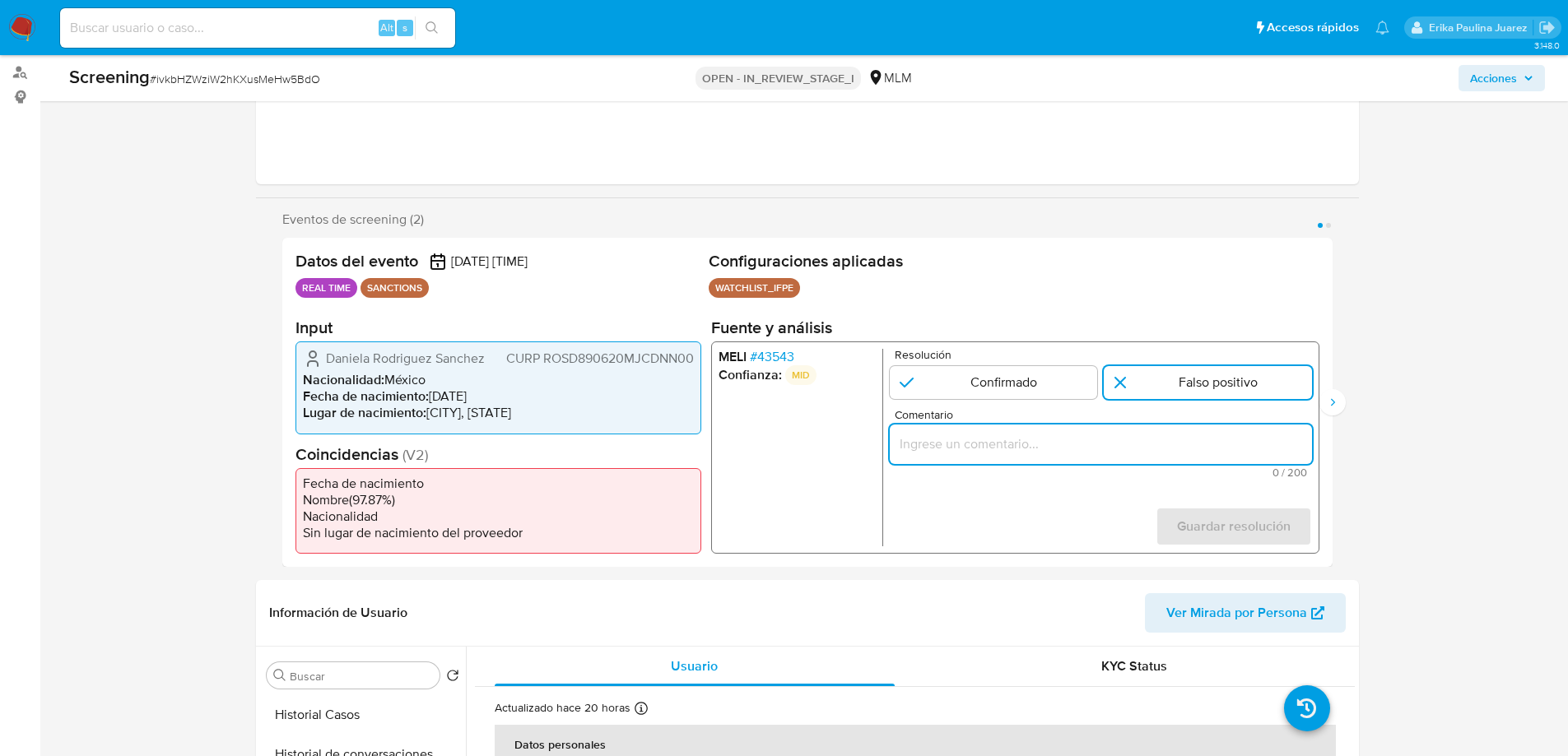 paste on "DESCARTA COINCIDENCIA EN LISTA DE SANCIONES DENOMINADA IFPE LPB  POR  FECHA DE NACIMIENTO. CLIENTE DANIELA RODRIGUEZ SÁNCHEZ CURP ROSD890620MJCDNN00" 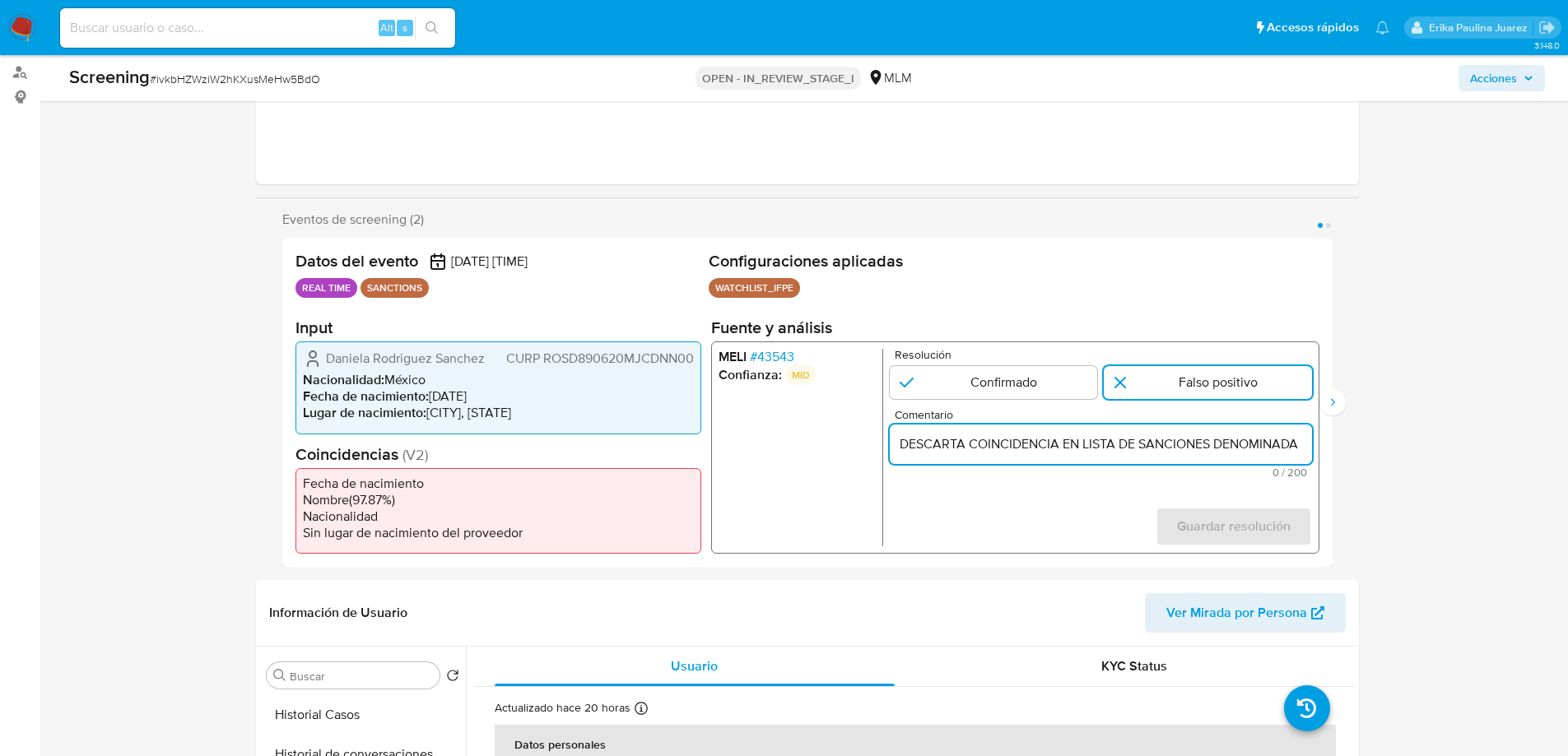 scroll, scrollTop: 0, scrollLeft: 677, axis: horizontal 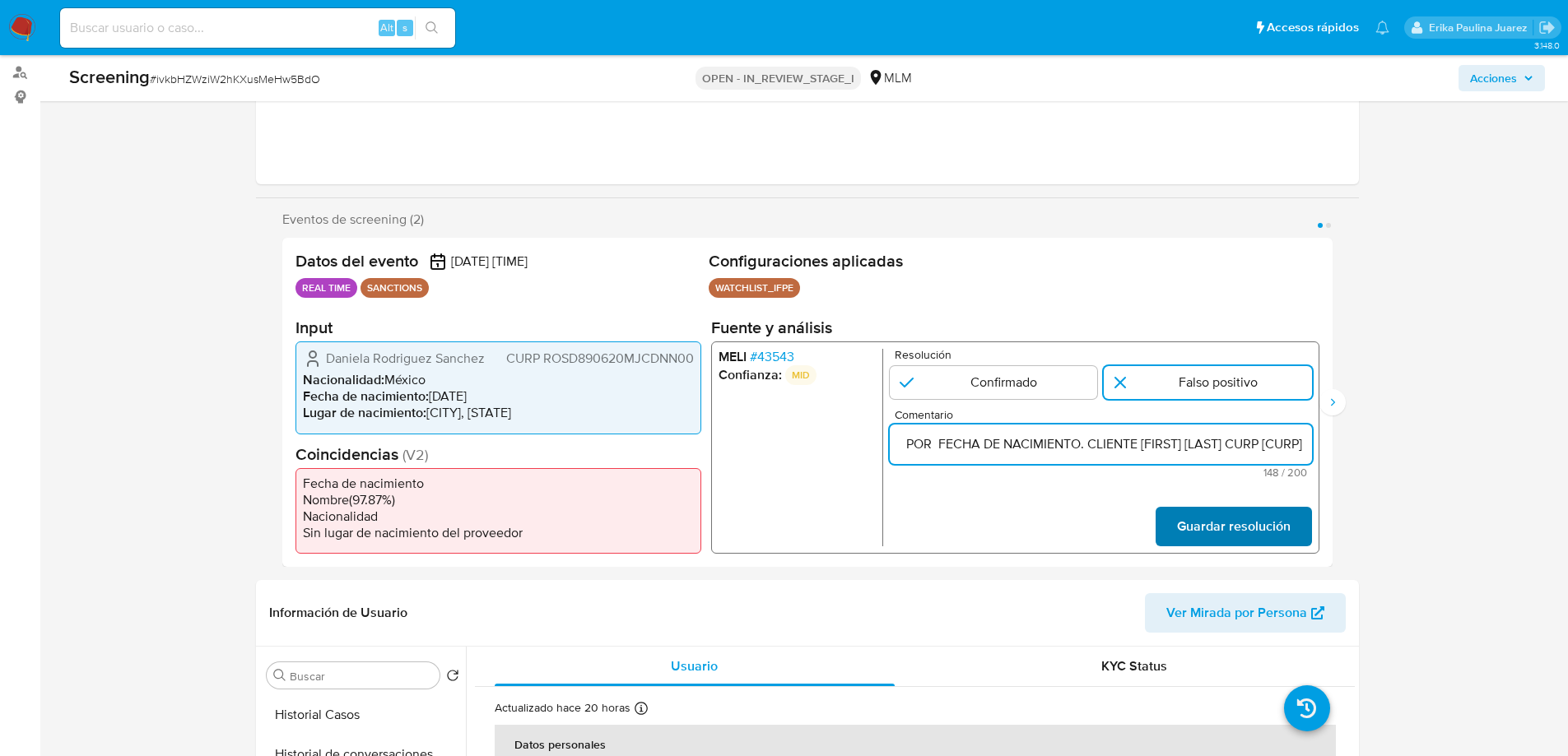 type on "DESCARTA COINCIDENCIA EN LISTA DE SANCIONES DENOMINADA IFPE LPB  POR  FECHA DE NACIMIENTO. CLIENTE DANIELA RODRIGUEZ SÁNCHEZ CURP ROSD890620MJCDNN00" 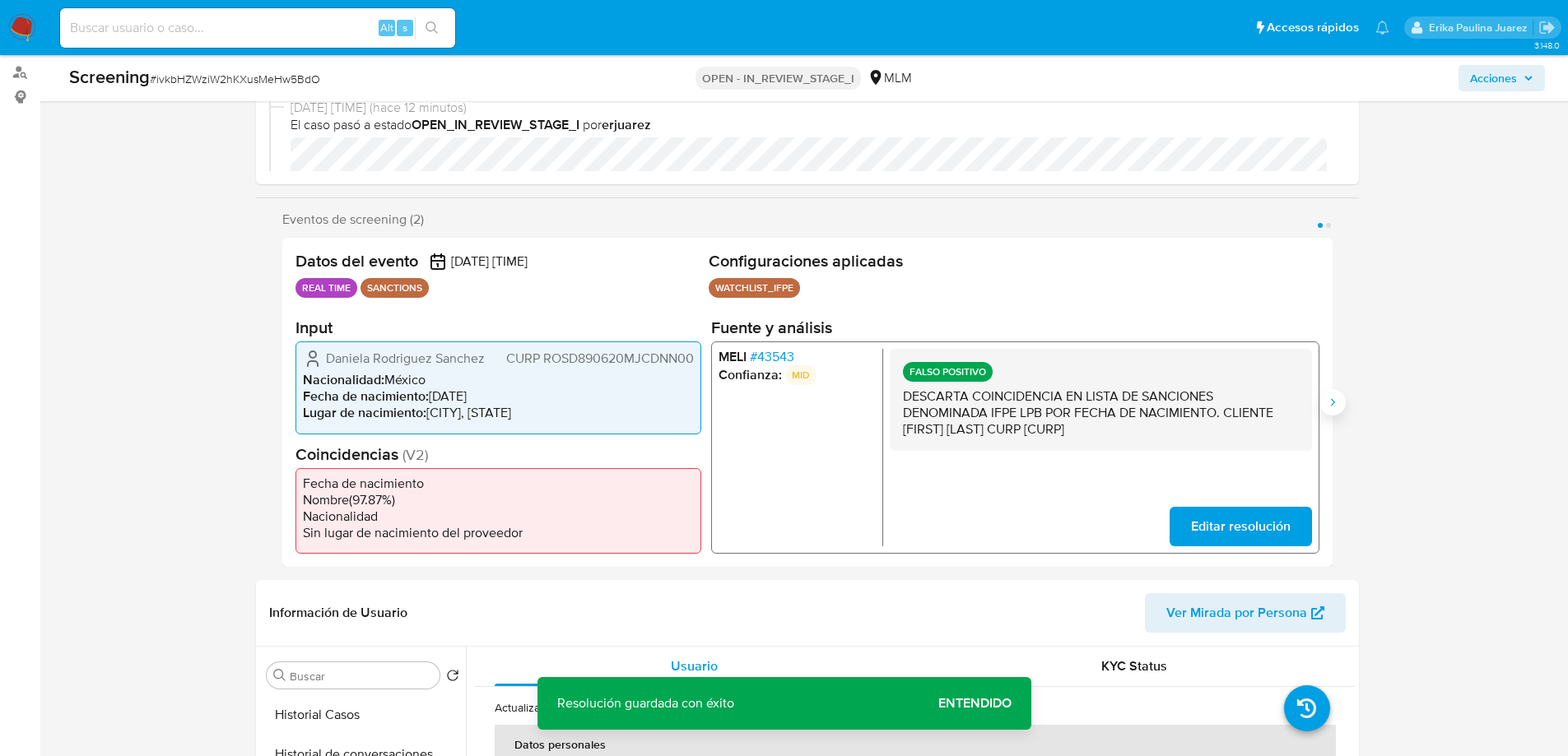 click 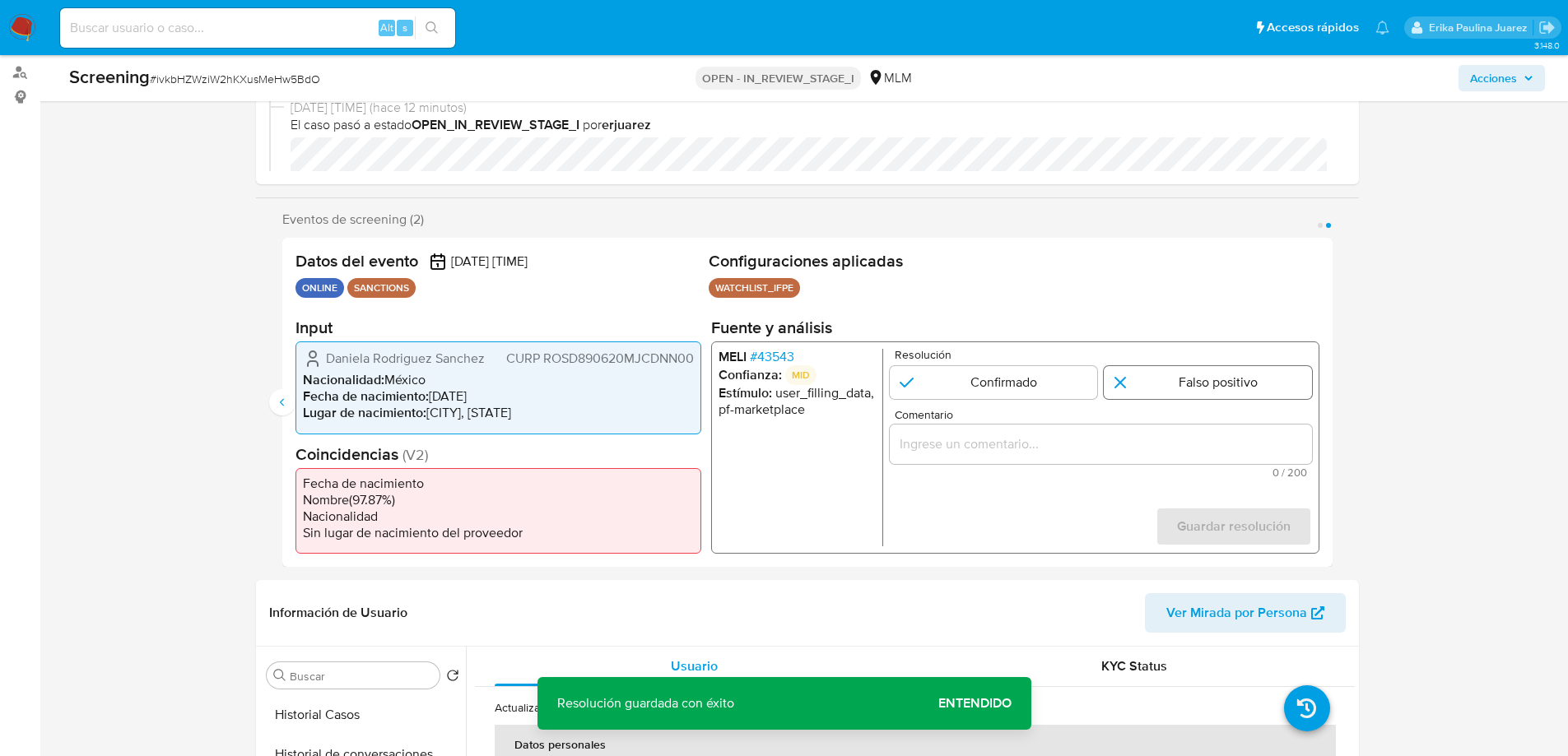 click at bounding box center [1207, 383] 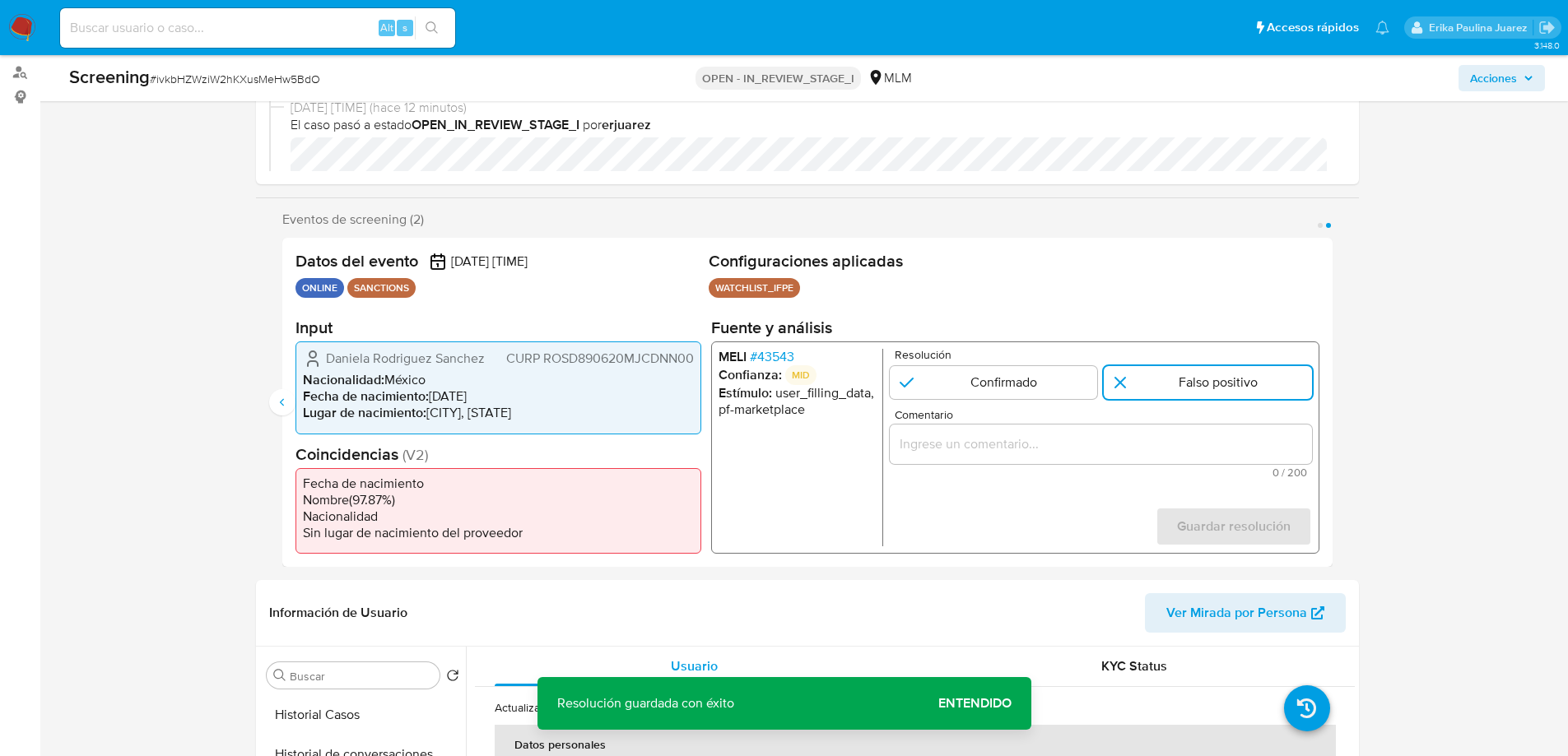 click at bounding box center [1100, 444] 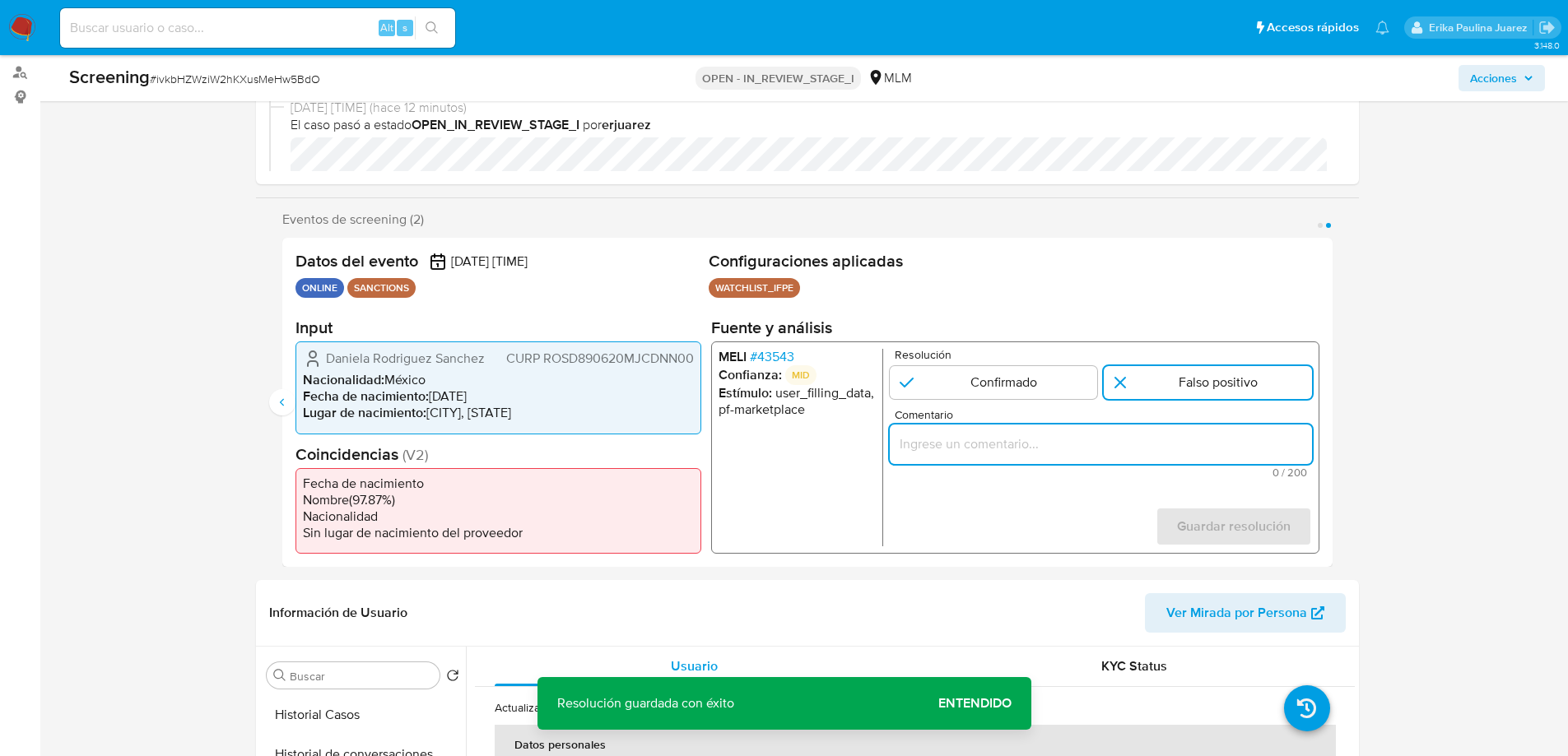 click at bounding box center (1100, 444) 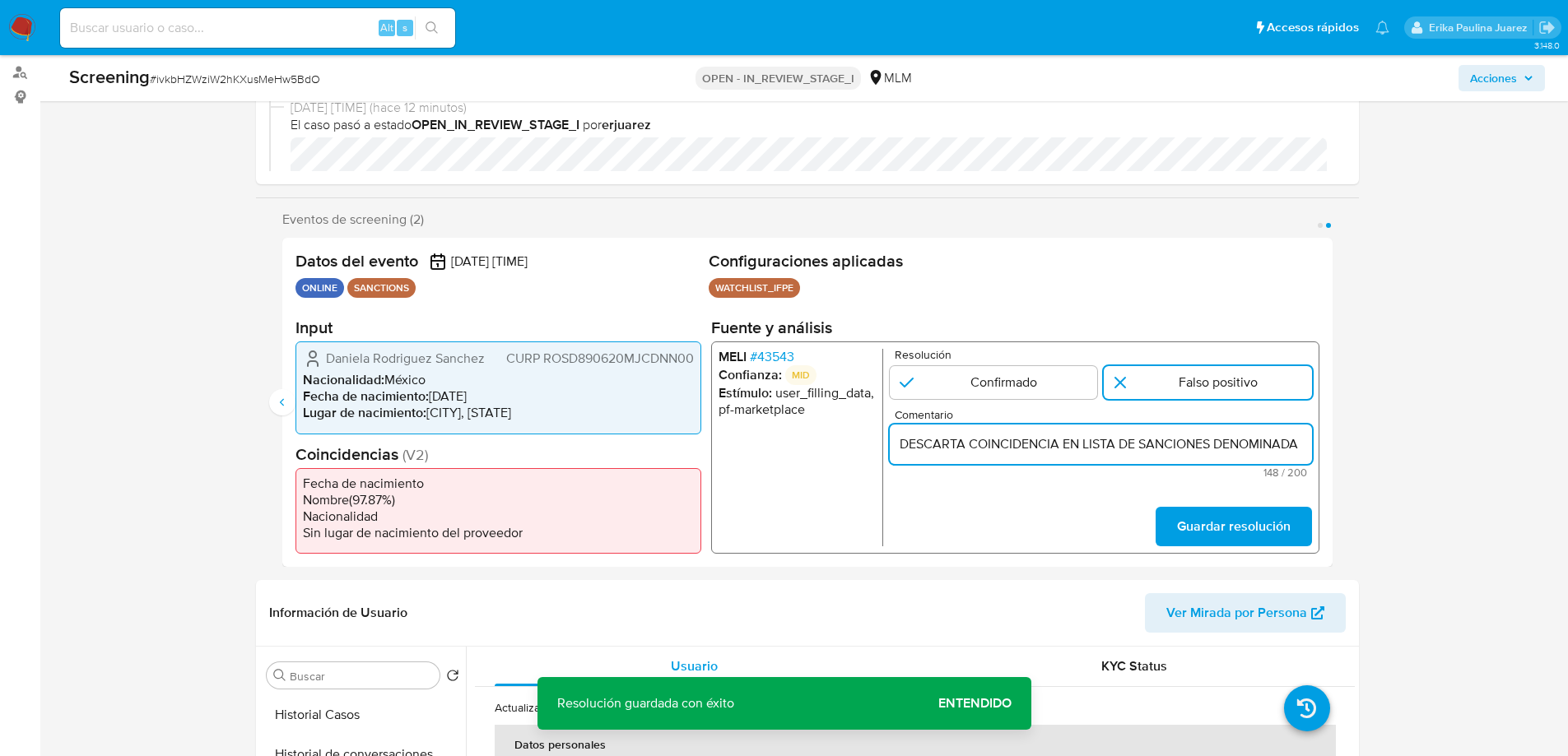 scroll, scrollTop: 0, scrollLeft: 677, axis: horizontal 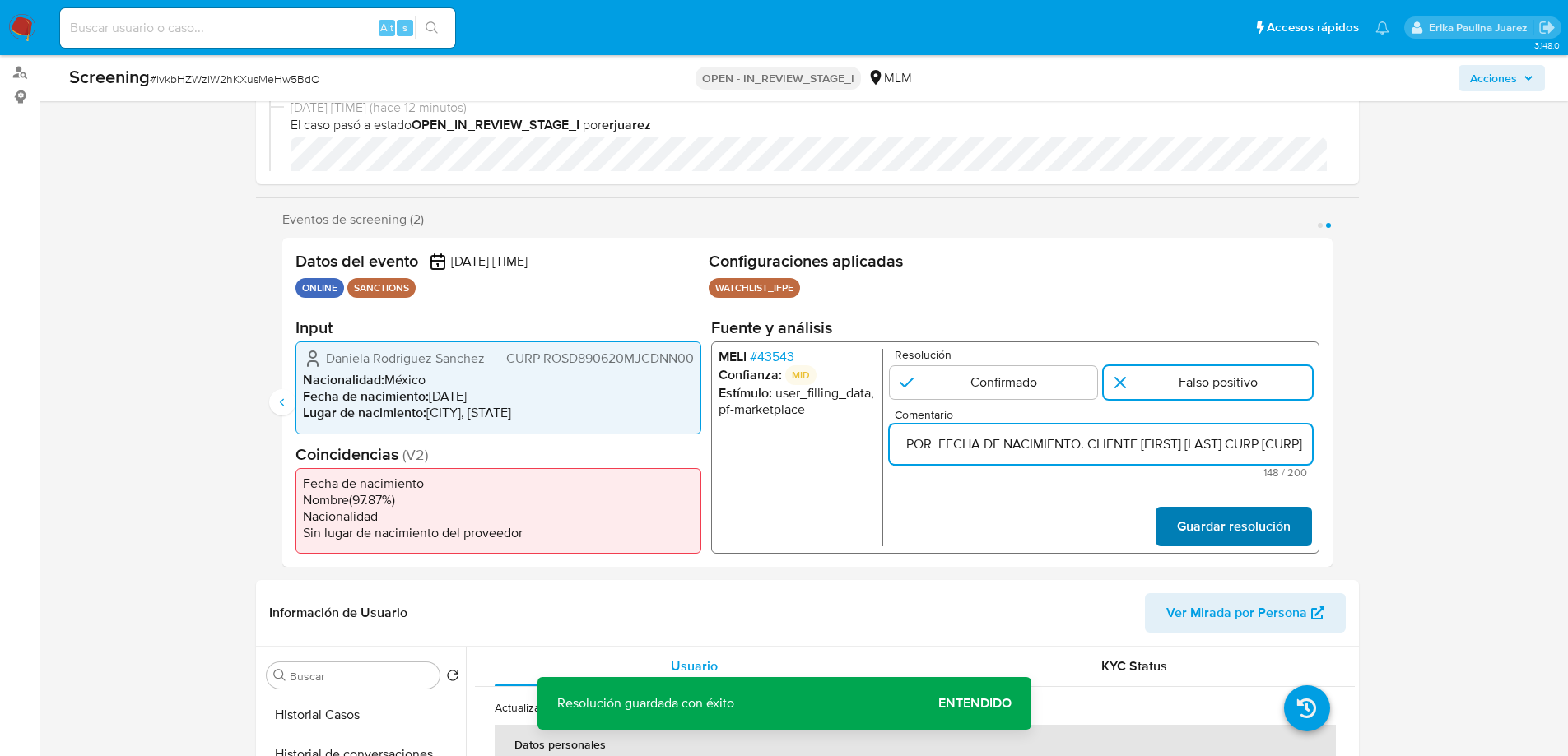 type on "DESCARTA COINCIDENCIA EN LISTA DE SANCIONES DENOMINADA IFPE LPB  POR  FECHA DE NACIMIENTO. CLIENTE DANIELA RODRIGUEZ SÁNCHEZ CURP ROSD890620MJCDNN00" 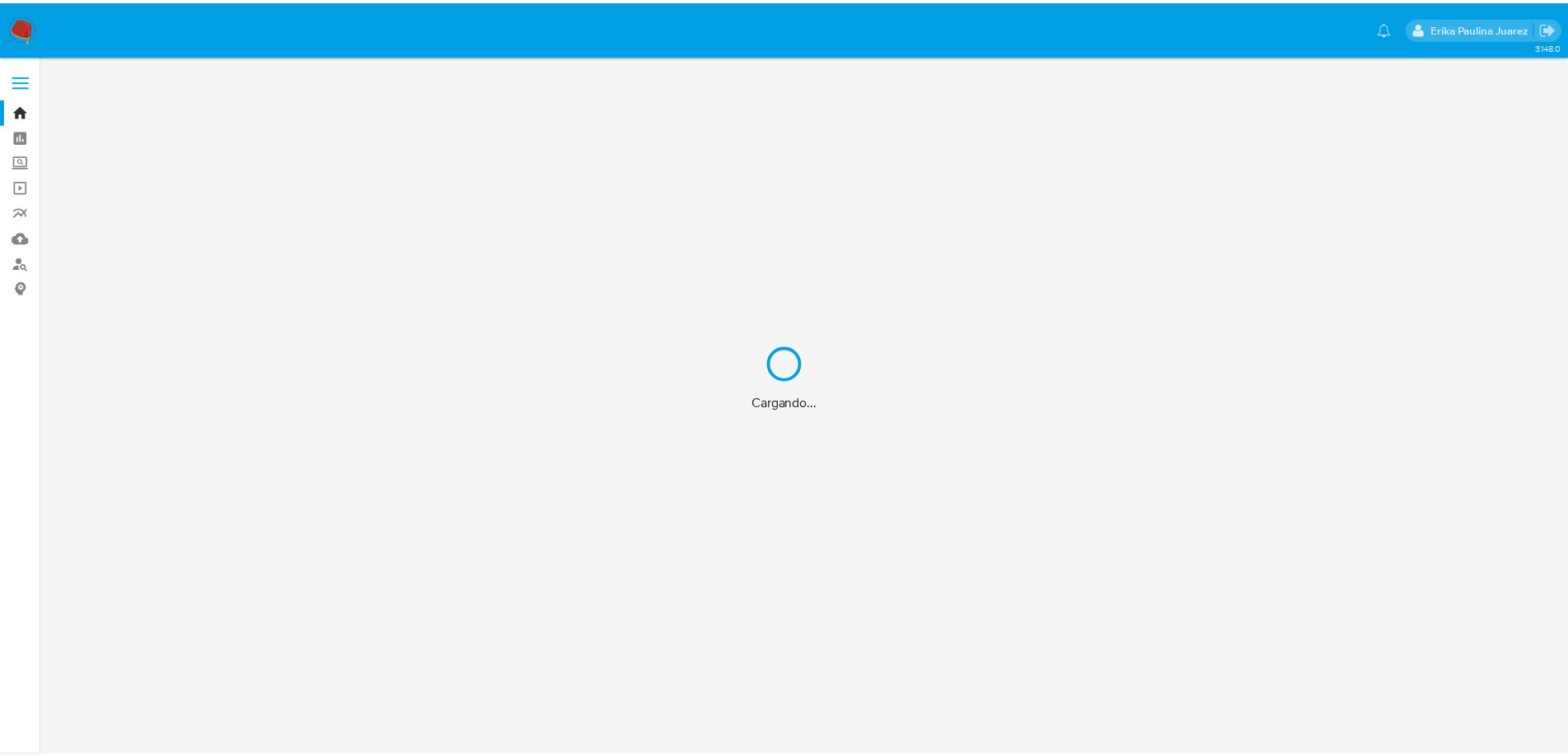 scroll, scrollTop: 0, scrollLeft: 0, axis: both 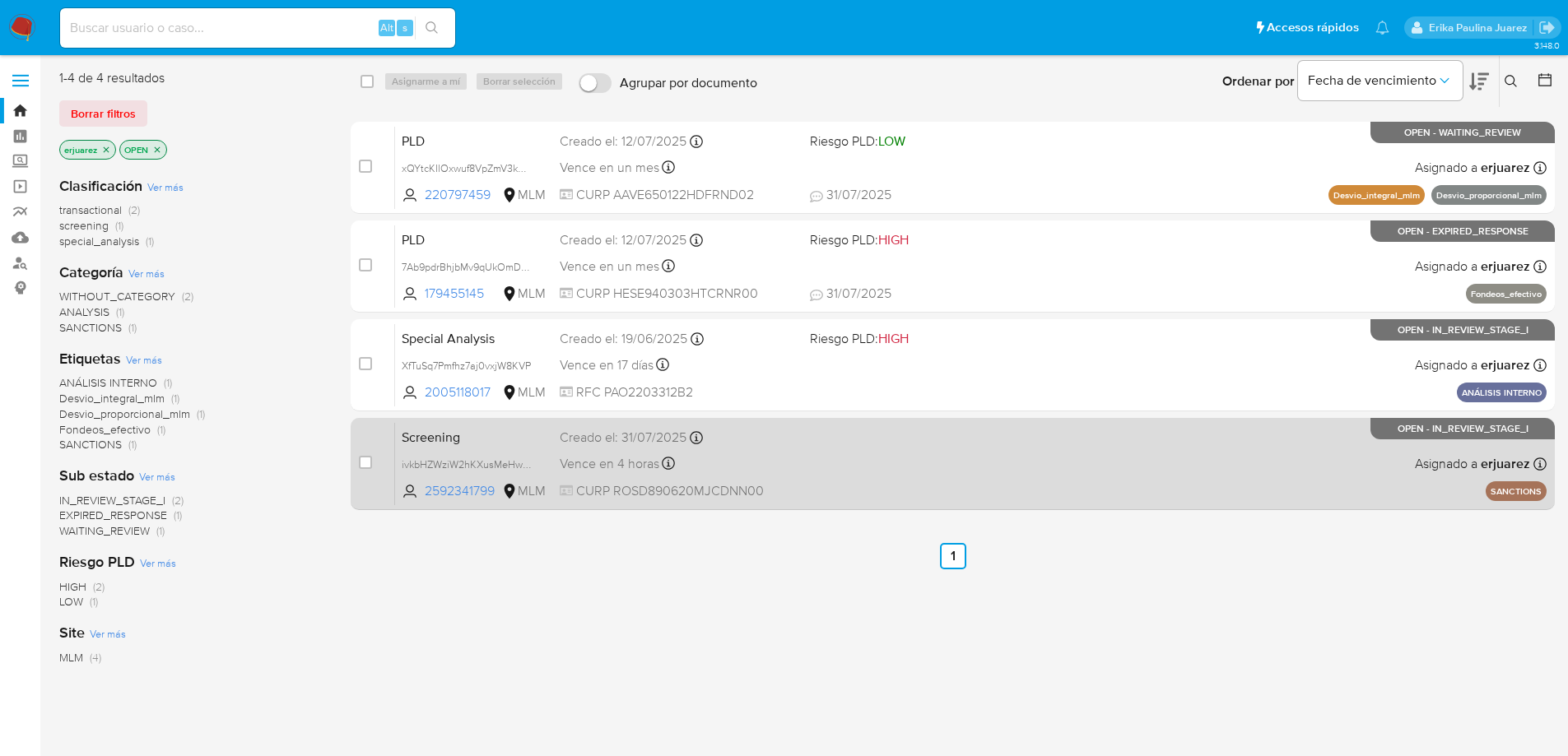 click on "Screening ivkbHZWziW2hKXusMeHw5BdO [NUMBER] MLM Creado el: [DATE]   Creado el: [DATE] [TIME] Vence en 4 horas   Vence el [DATE] [TIME] CURP   [ALPHANUMERIC] Asignado a   erjuarez   Asignado el: [DATE] [TIME] SANCTIONS OPEN - IN_REVIEW_STAGE_I" at bounding box center [970, 463] 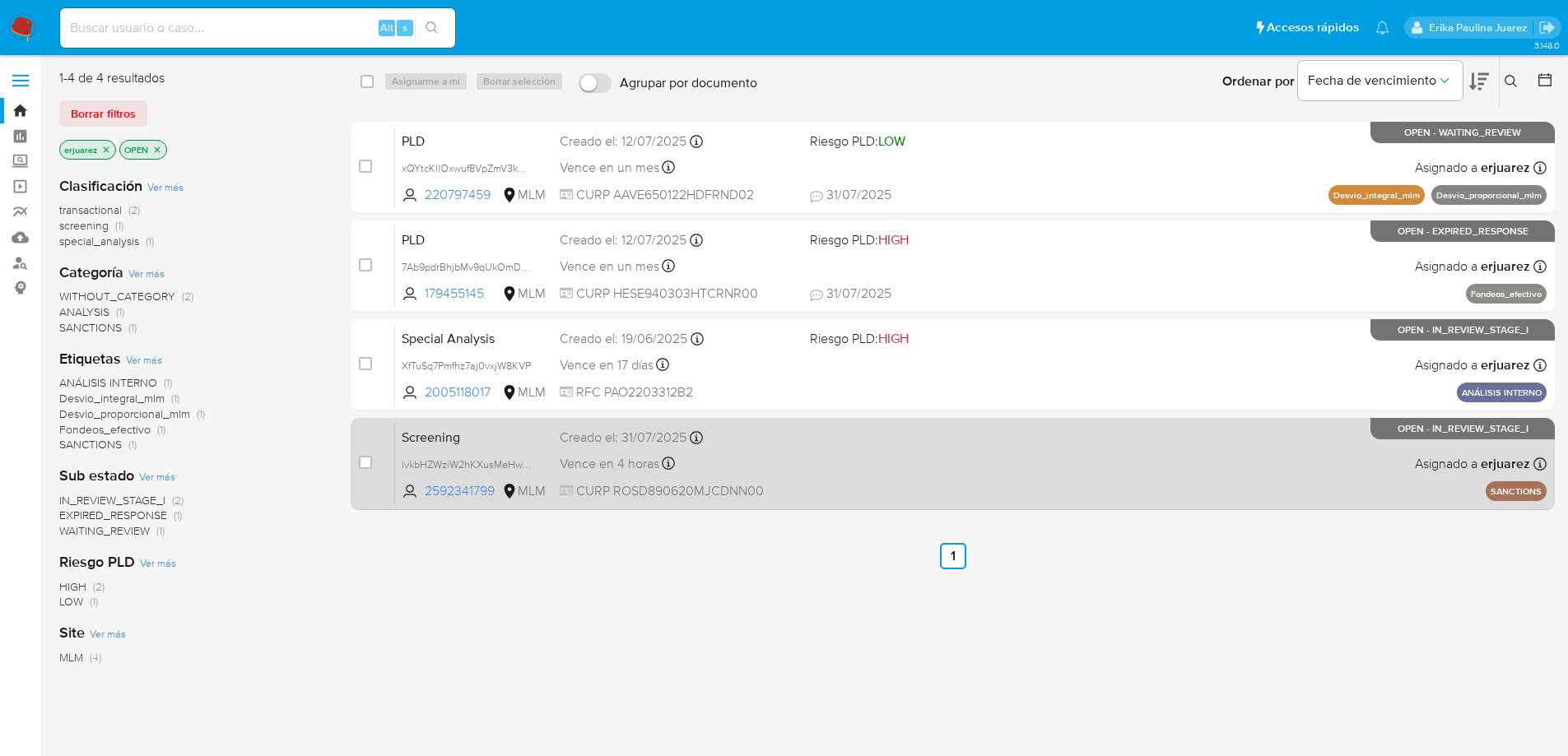 click on "Screening ivkbHZWziW2hKXusMeHw5BdO [NUMBER] MLM Creado el: [DATE]   Creado el: [DATE] [TIME] Vence en 4 horas   Vence el [DATE] [TIME] CURP   [ALPHANUMERIC] Asignado a   erjuarez   Asignado el: [DATE] [TIME] SANCTIONS OPEN - IN_REVIEW_STAGE_I" at bounding box center [970, 463] 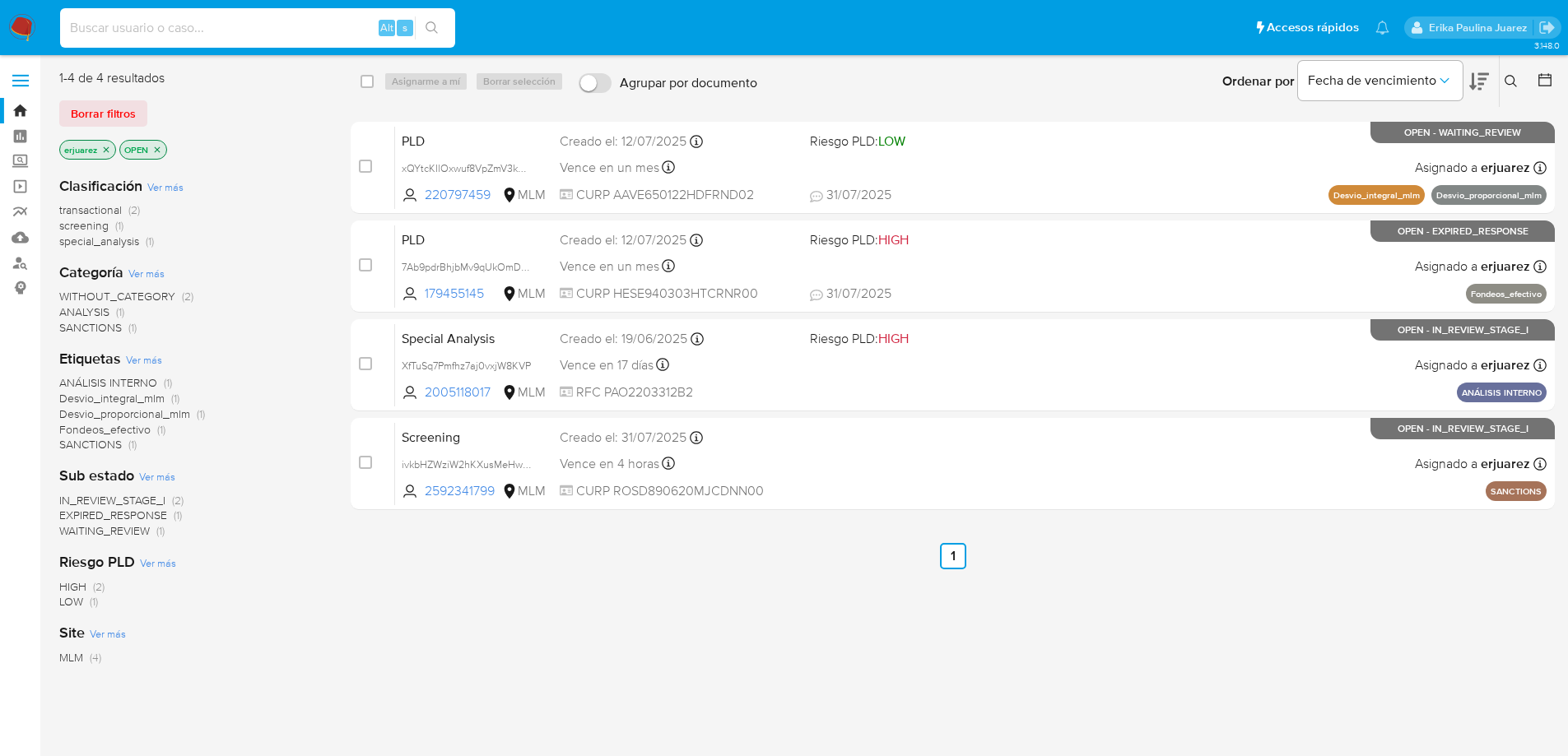 click at bounding box center [258, 28] 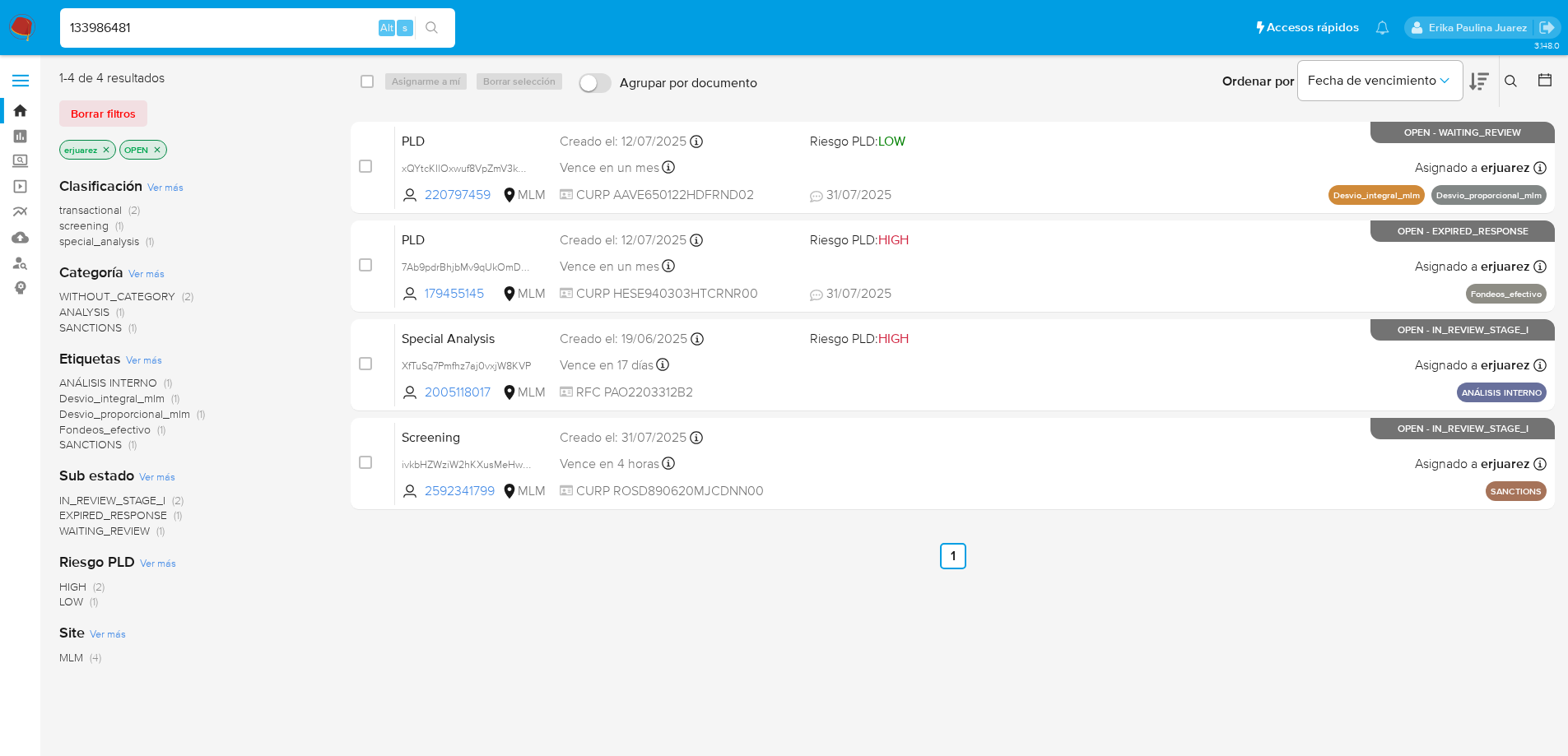 type on "133986481" 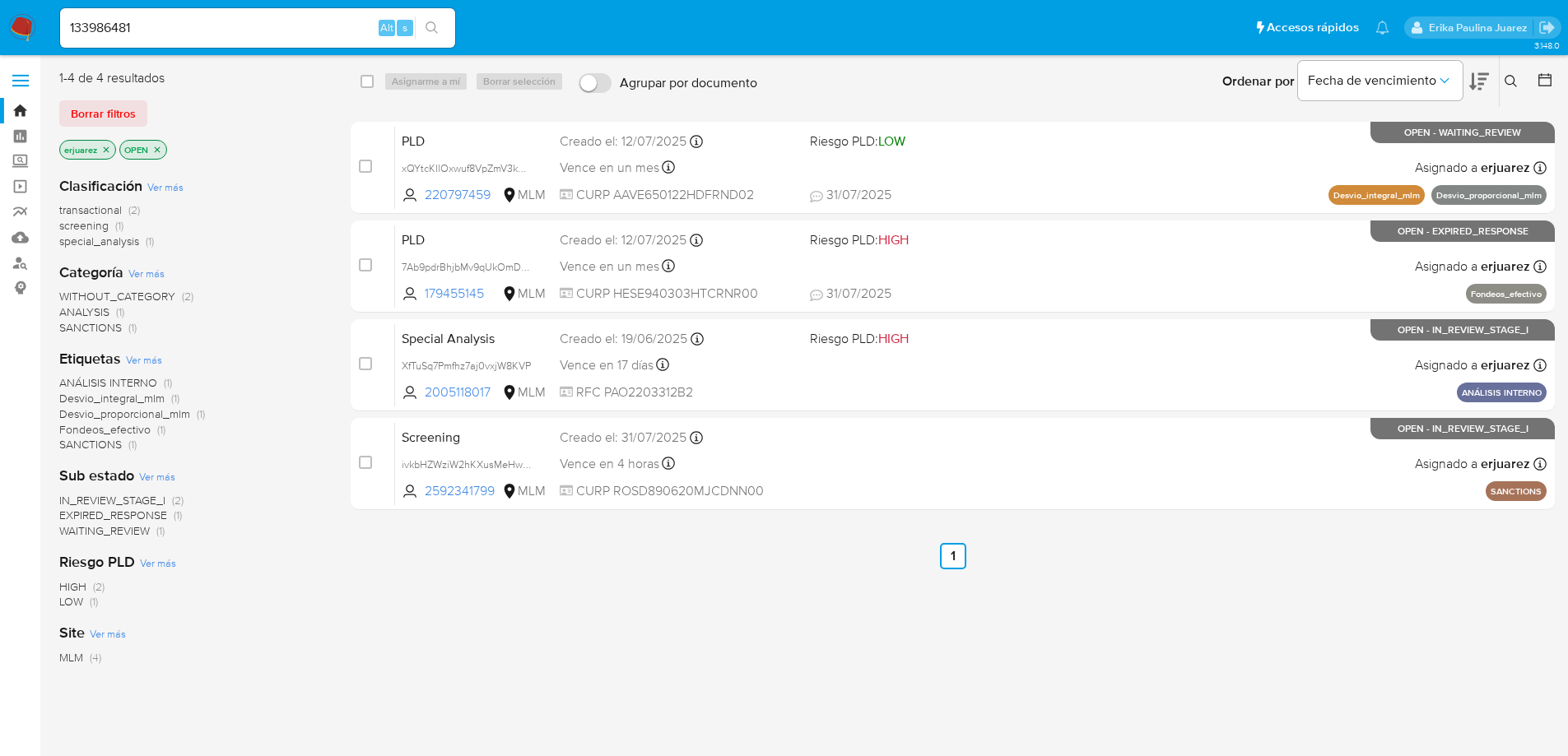 click 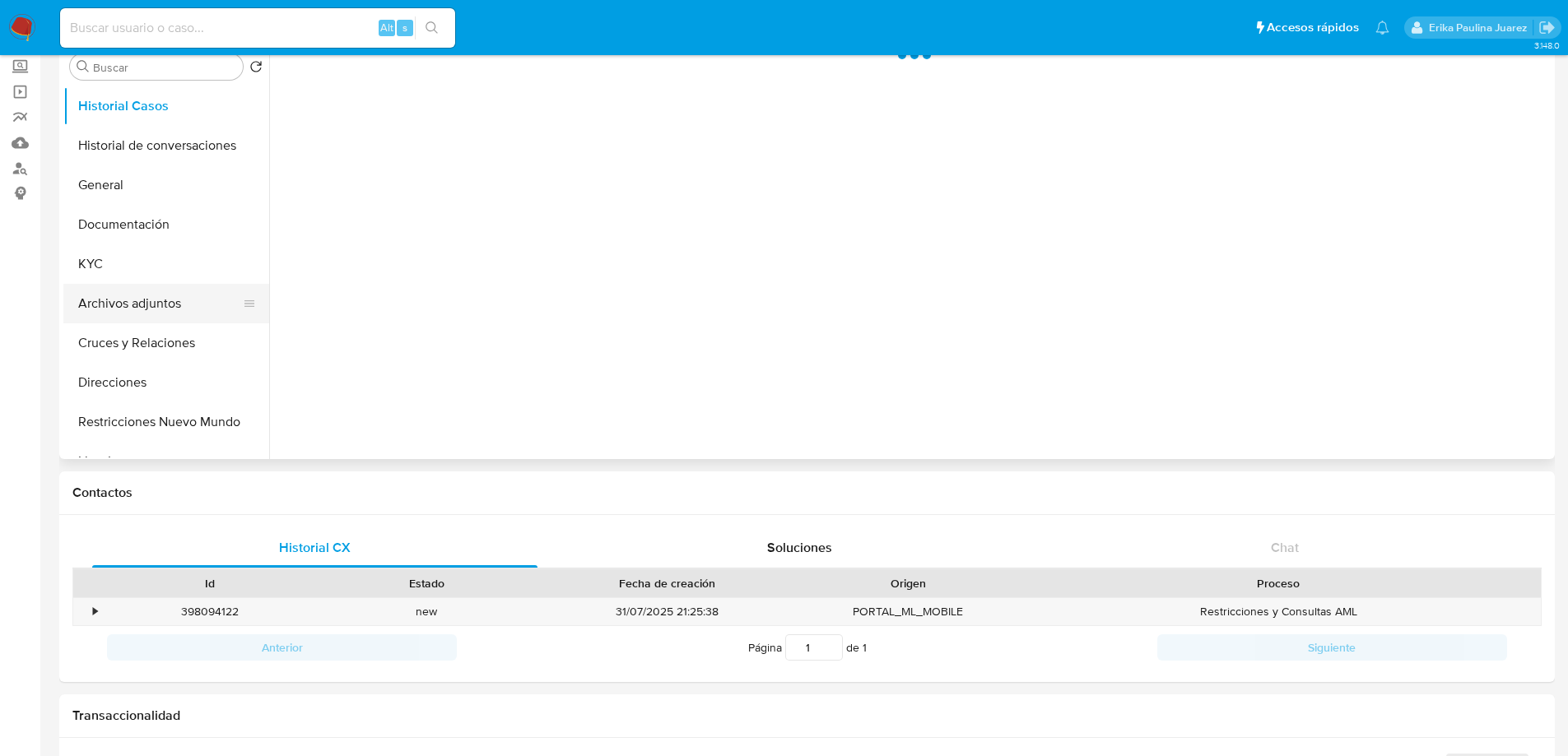 scroll, scrollTop: 0, scrollLeft: 0, axis: both 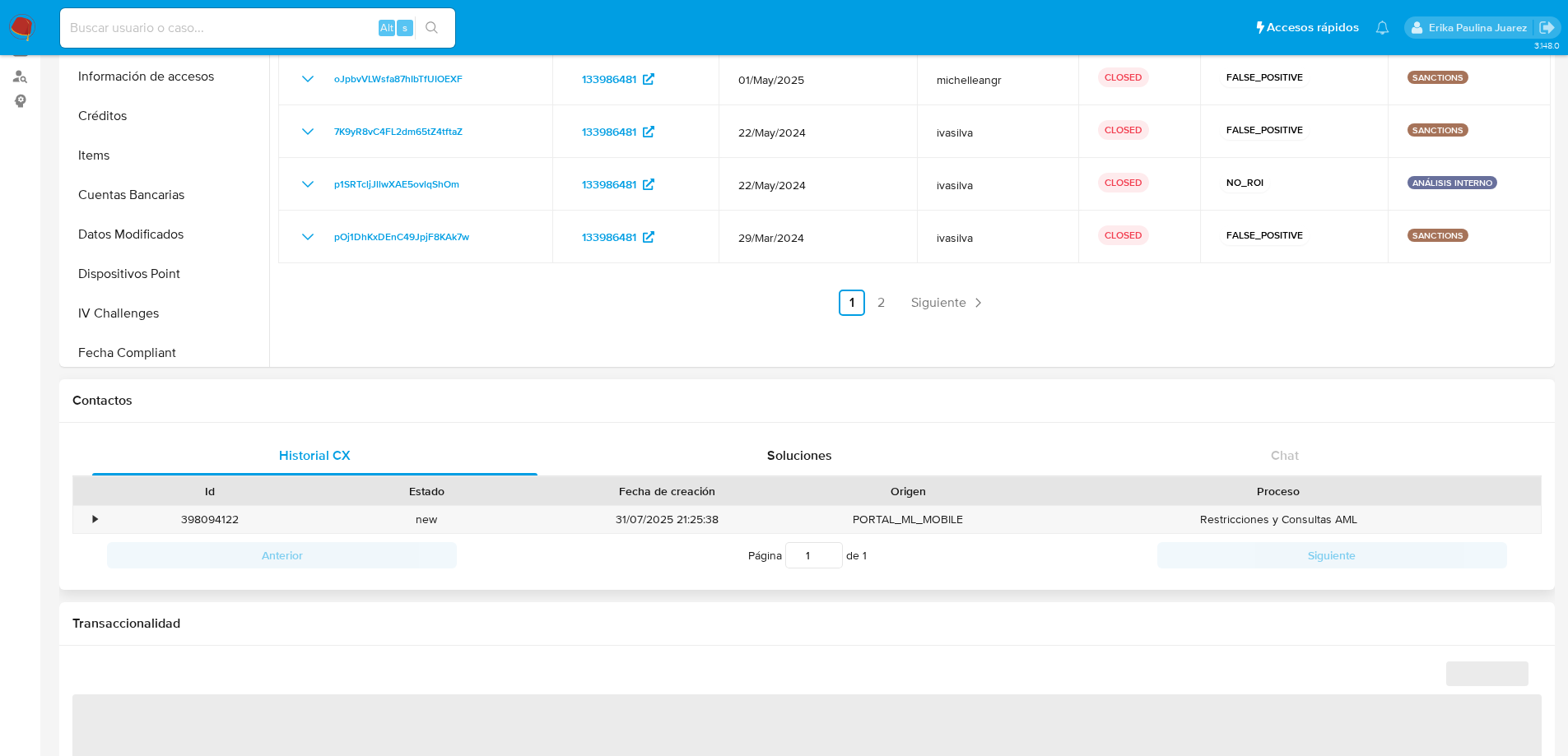 select on "10" 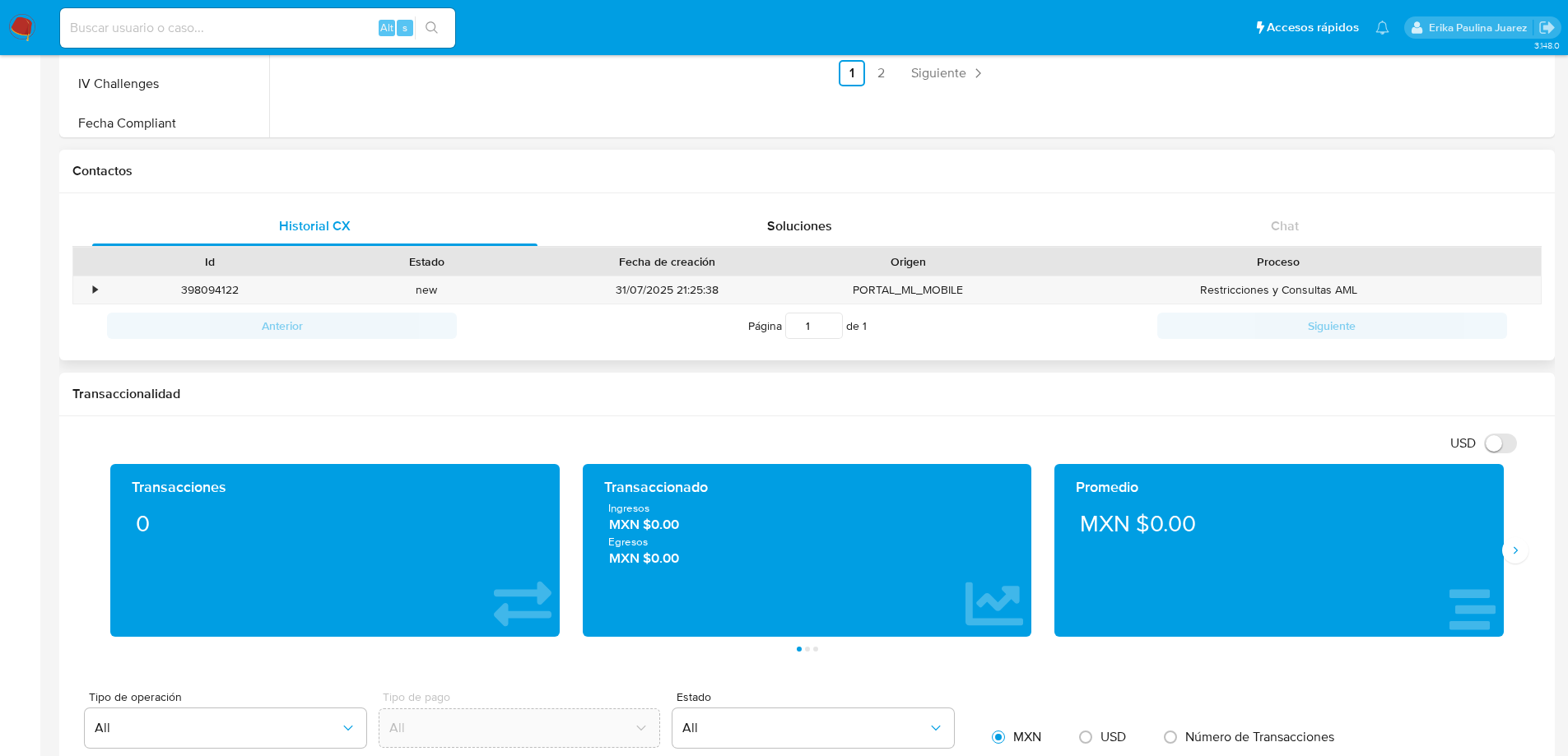 scroll, scrollTop: 411, scrollLeft: 0, axis: vertical 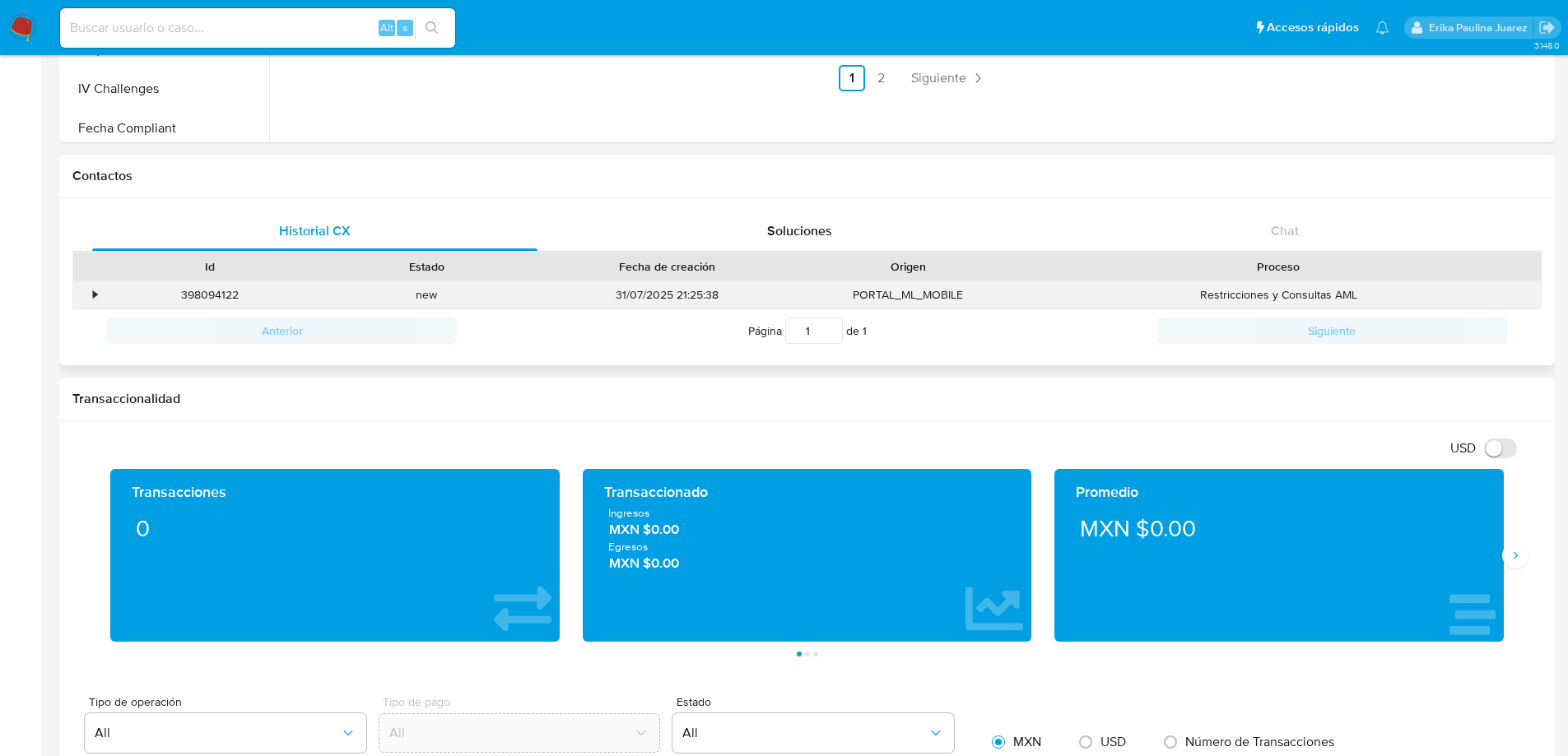 drag, startPoint x: 78, startPoint y: 290, endPoint x: 91, endPoint y: 290, distance: 13 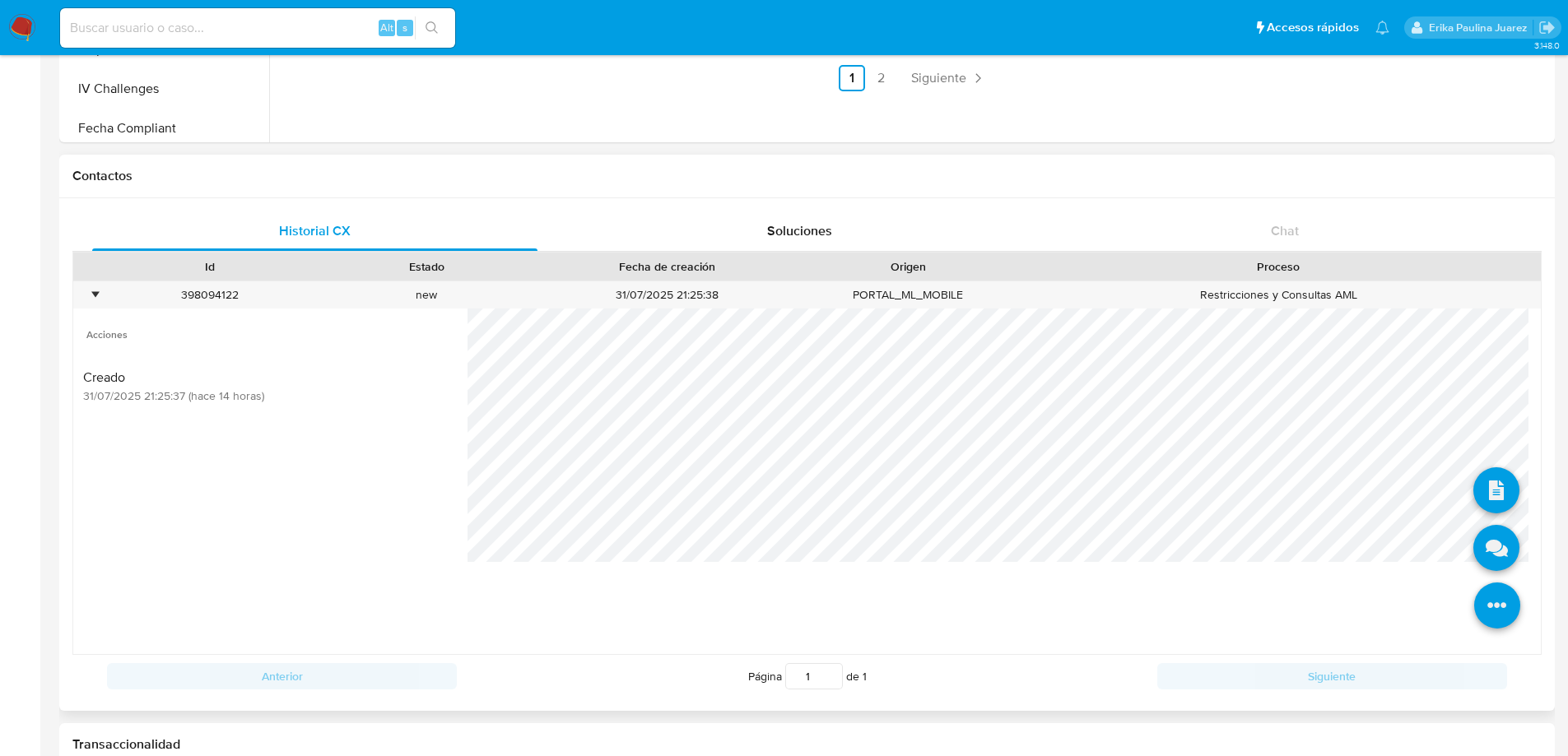 click at bounding box center (1497, 605) 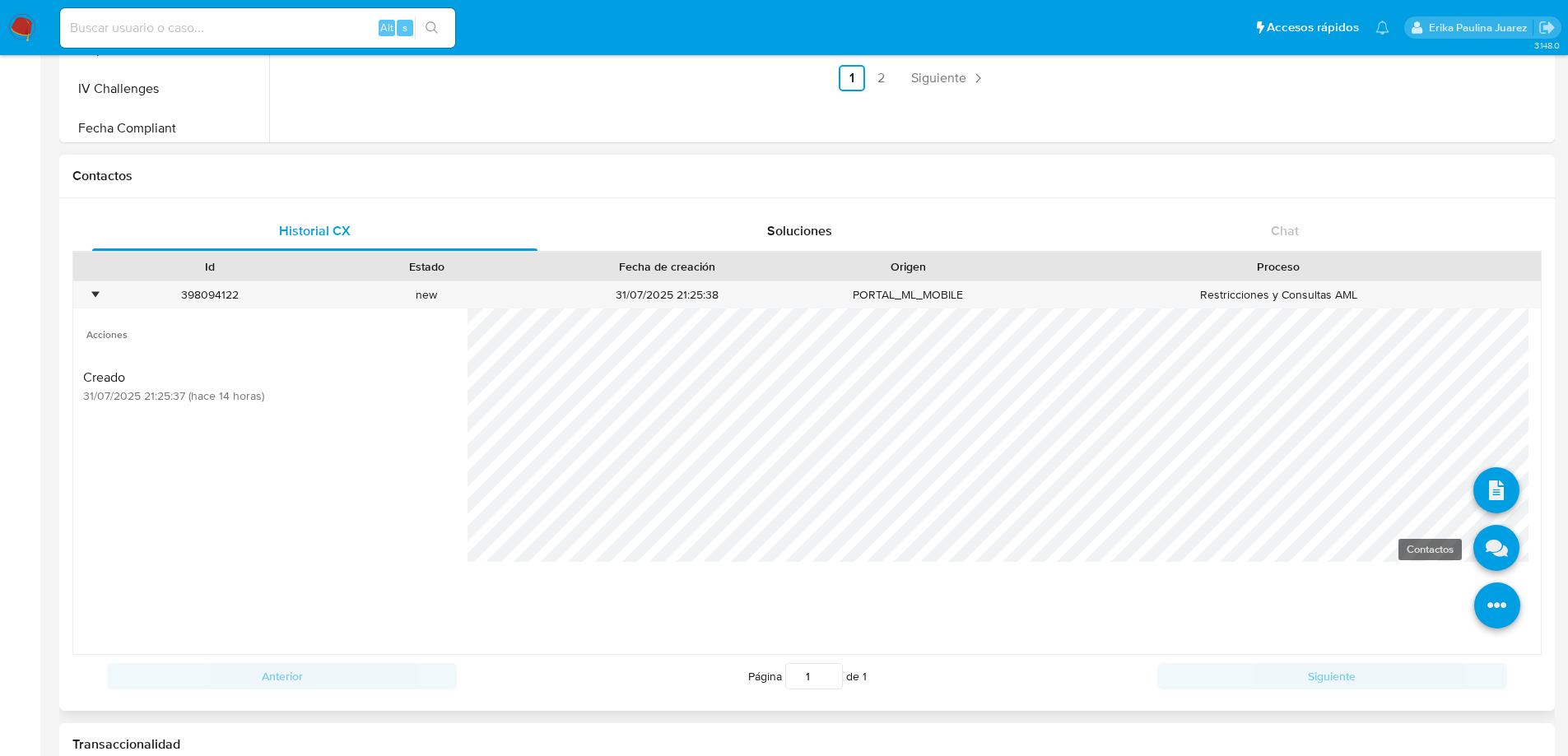 click at bounding box center [1496, 548] 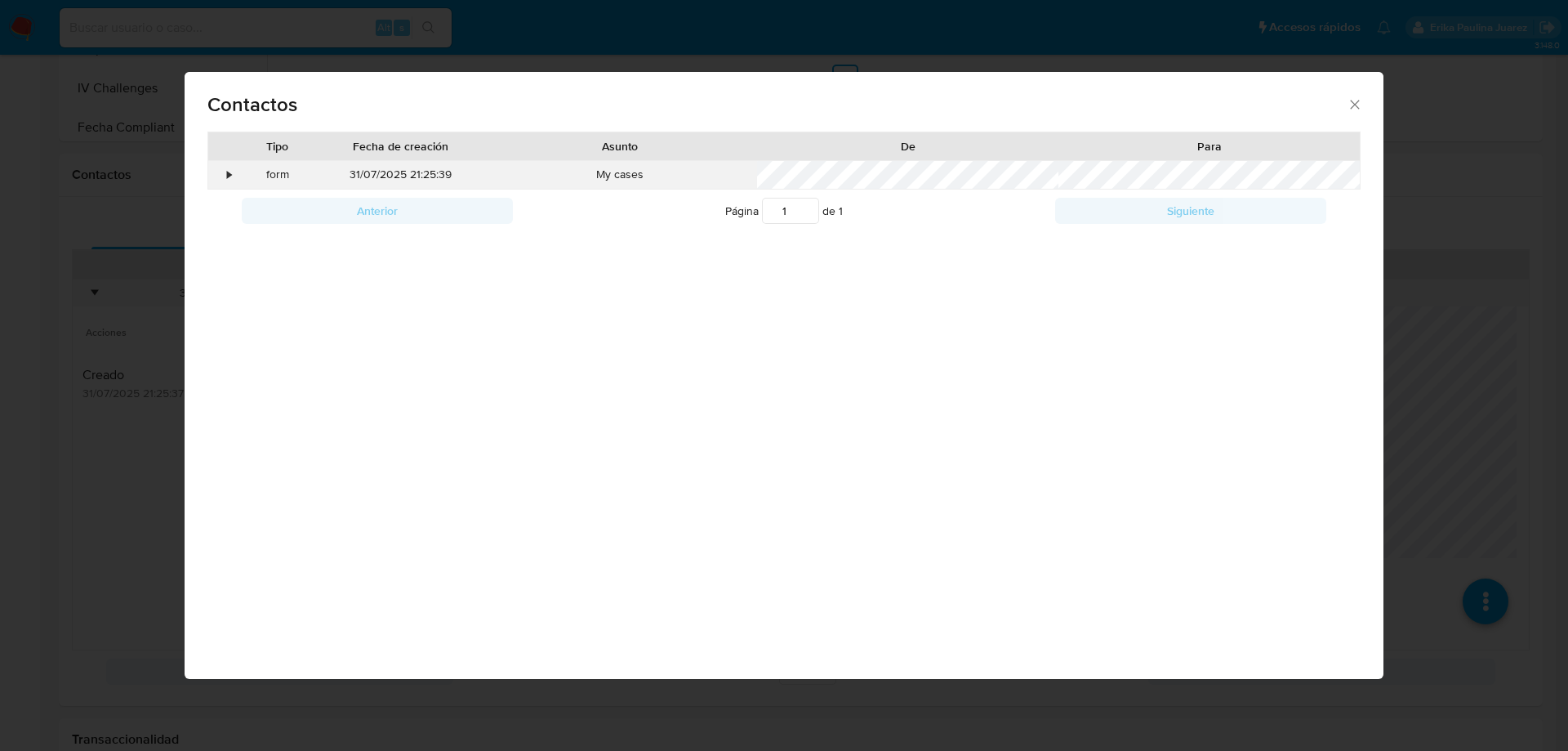 click on "•" at bounding box center (229, 175) 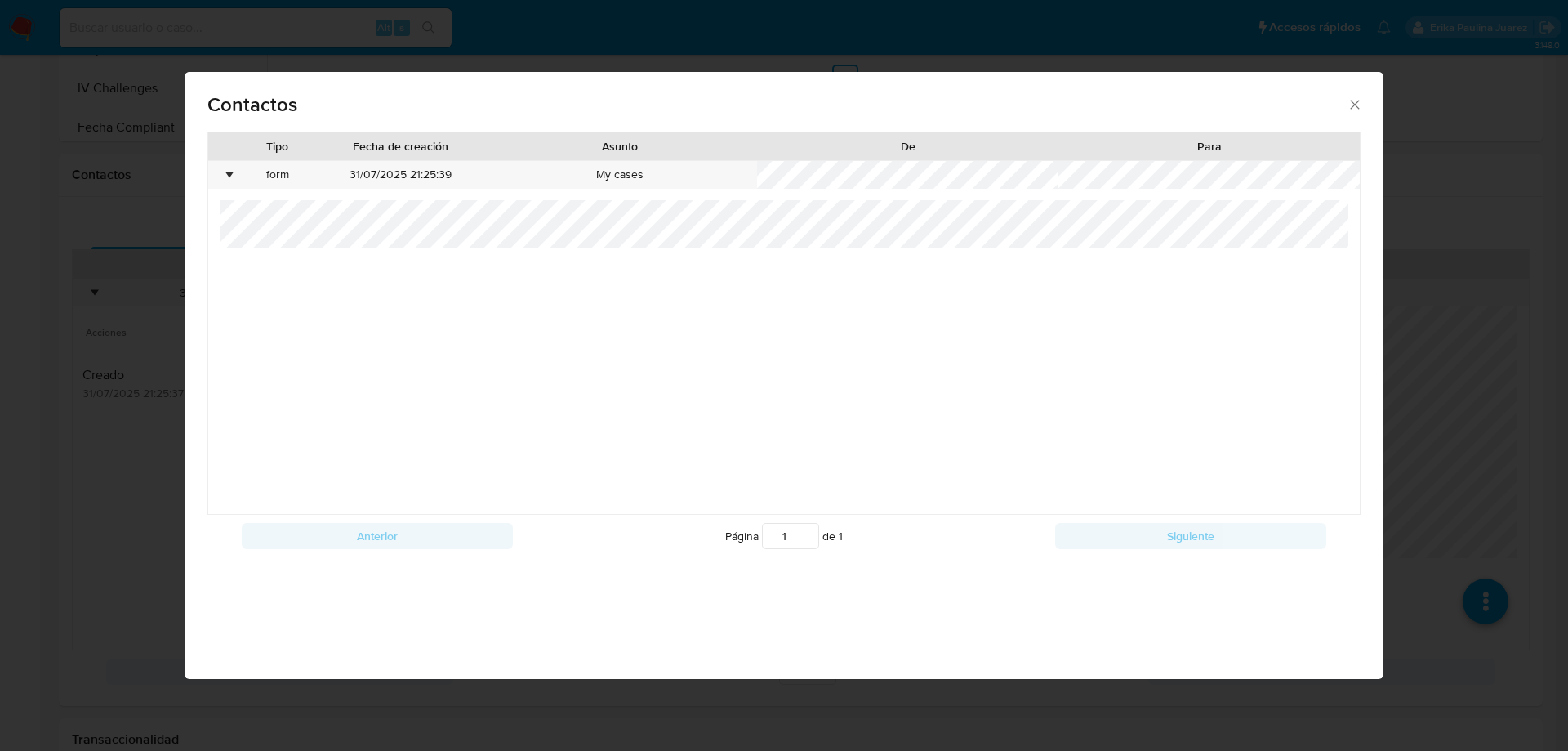 click on "Contactos Tipo Fecha de creación Asunto De Para • form 31/07/2025 21:25:39 My cases Anterior Página   1   de   1 Siguiente Cargando..." at bounding box center [784, 375] 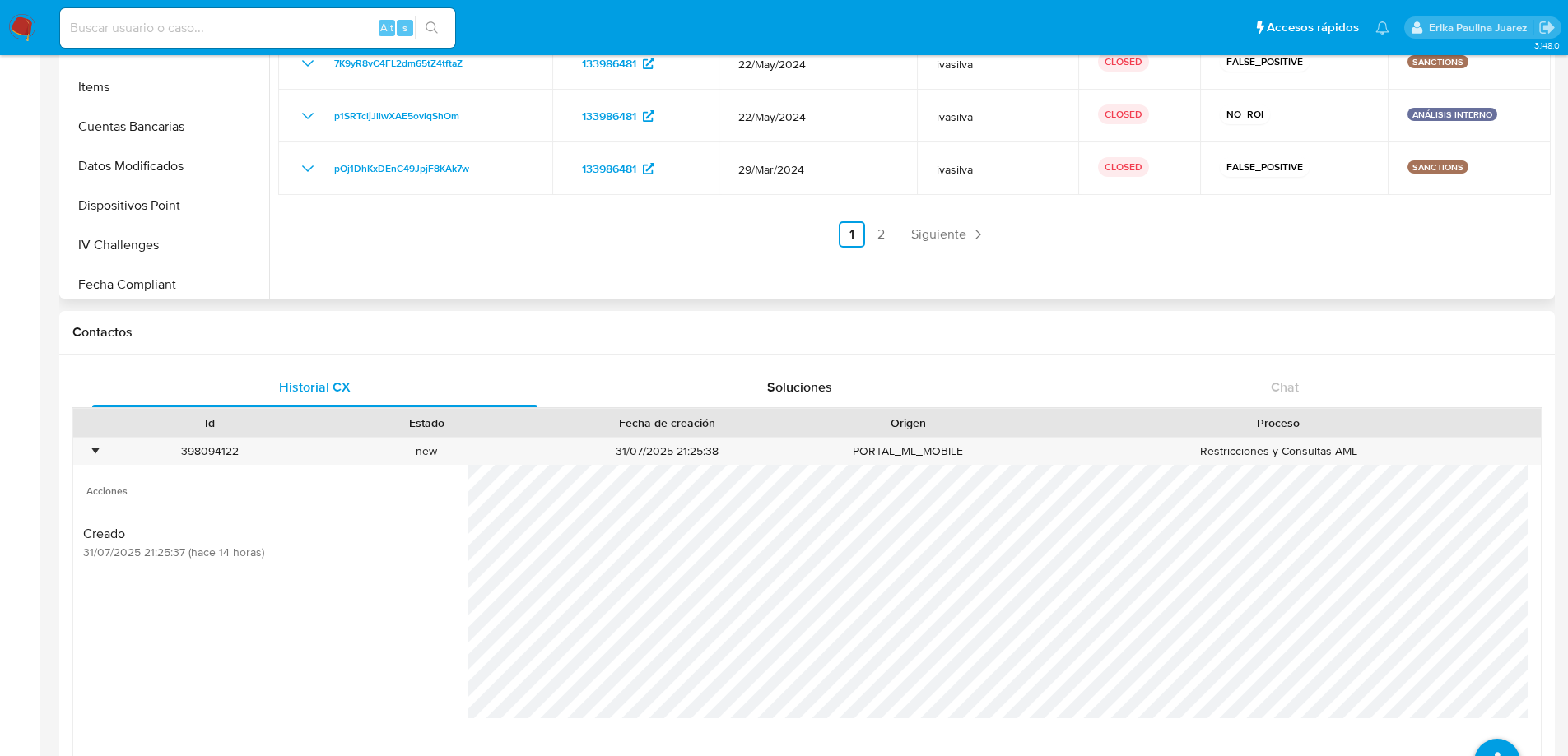 scroll, scrollTop: 82, scrollLeft: 0, axis: vertical 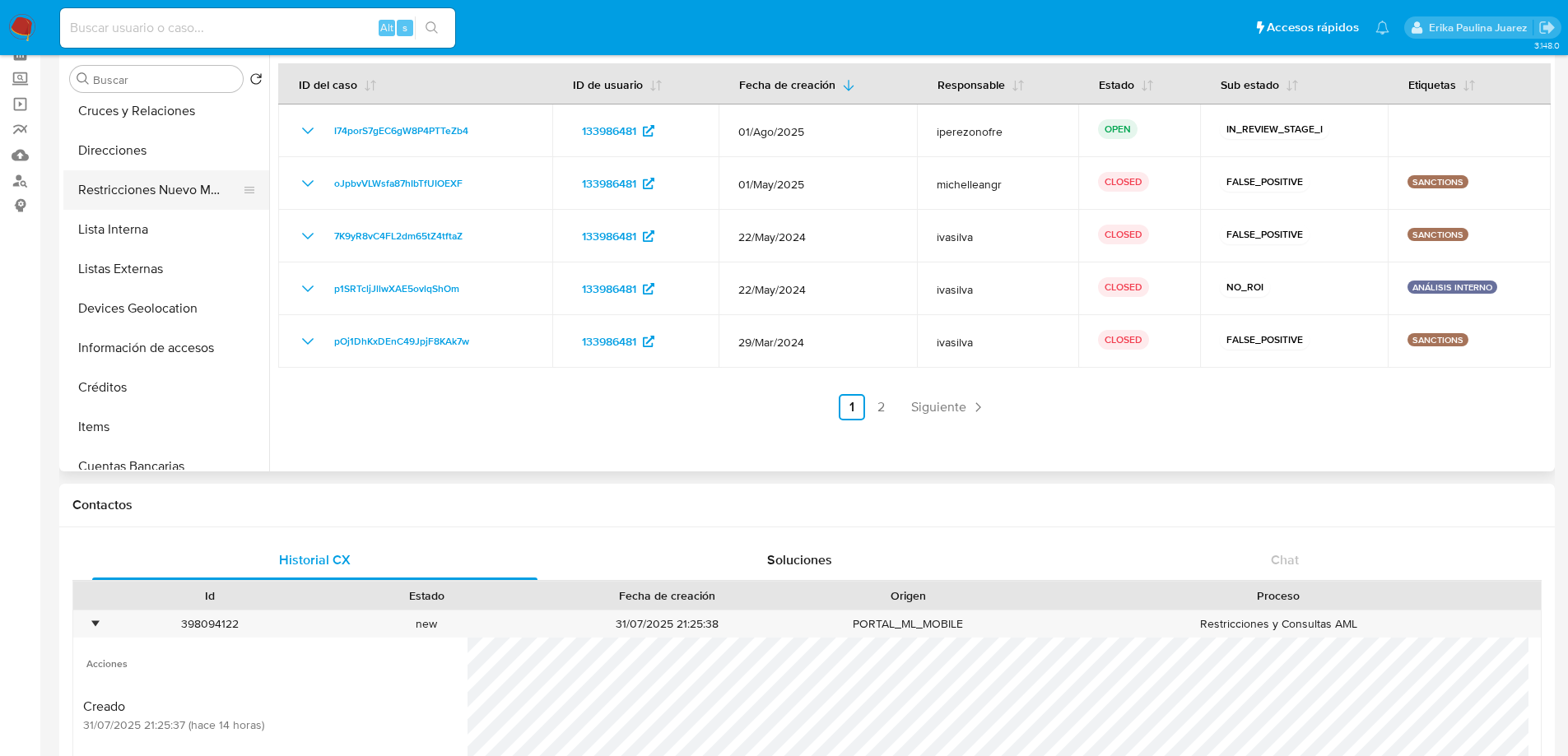 click on "Restricciones Nuevo Mundo" at bounding box center [160, 190] 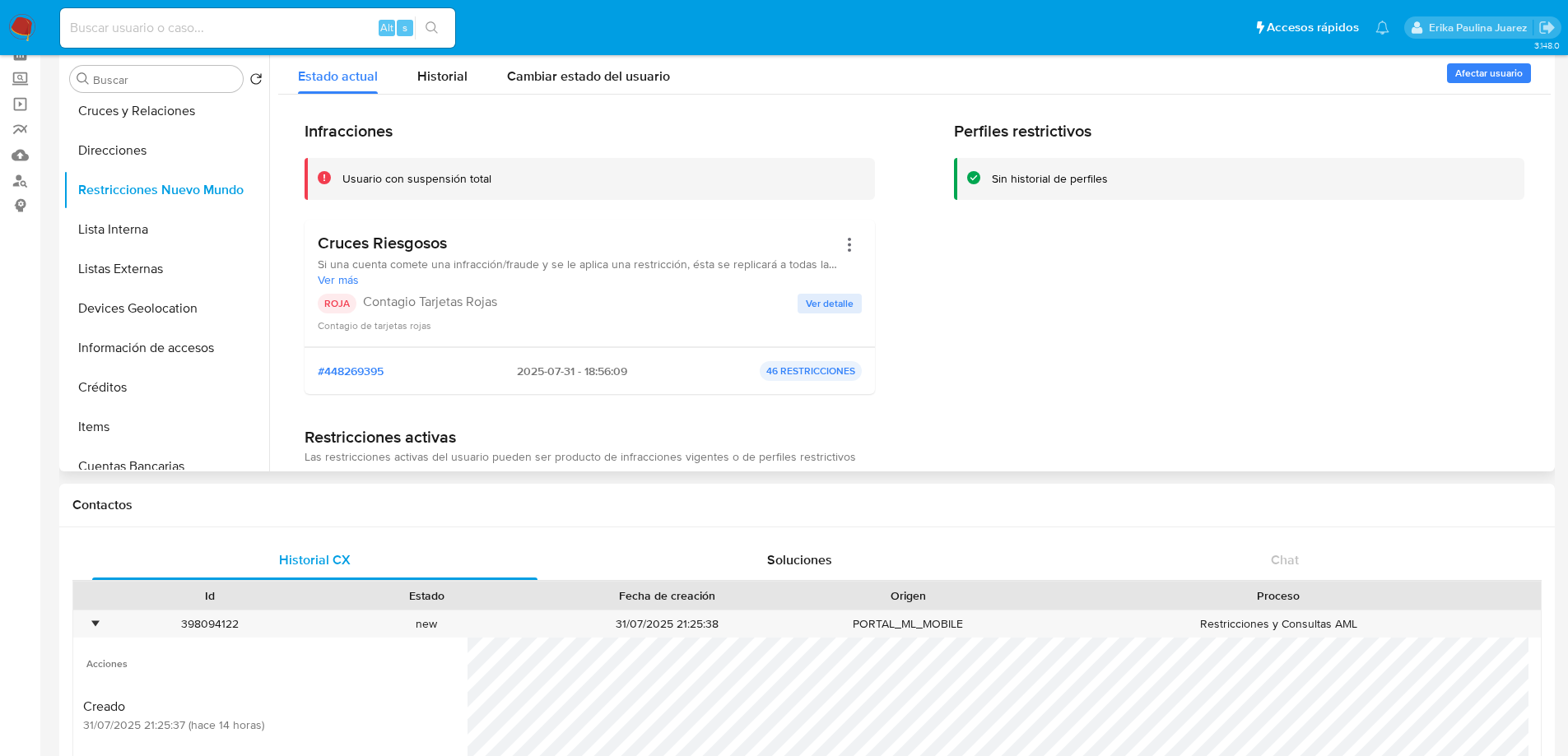 scroll, scrollTop: 0, scrollLeft: 0, axis: both 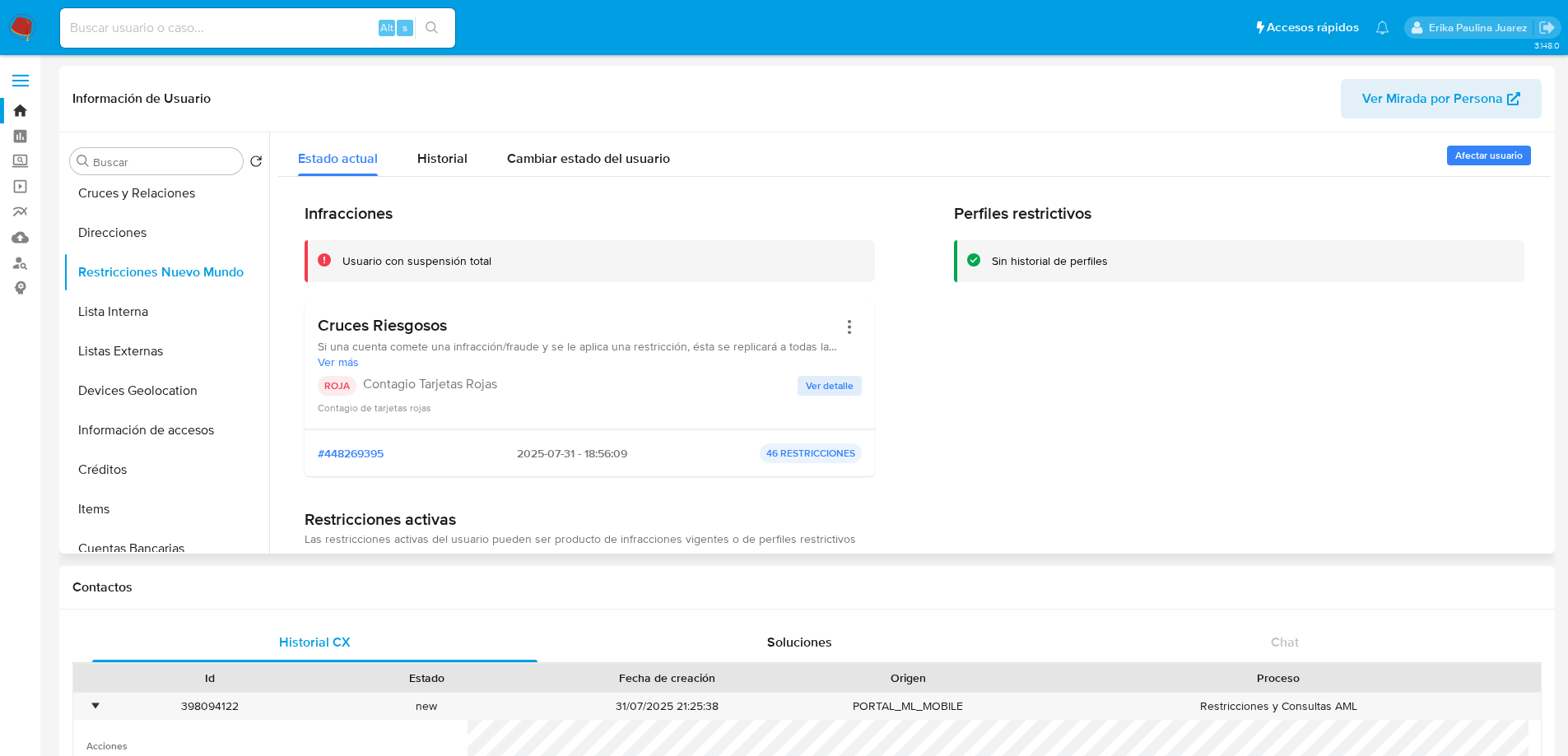 click on "Ver detalle" at bounding box center (830, 386) 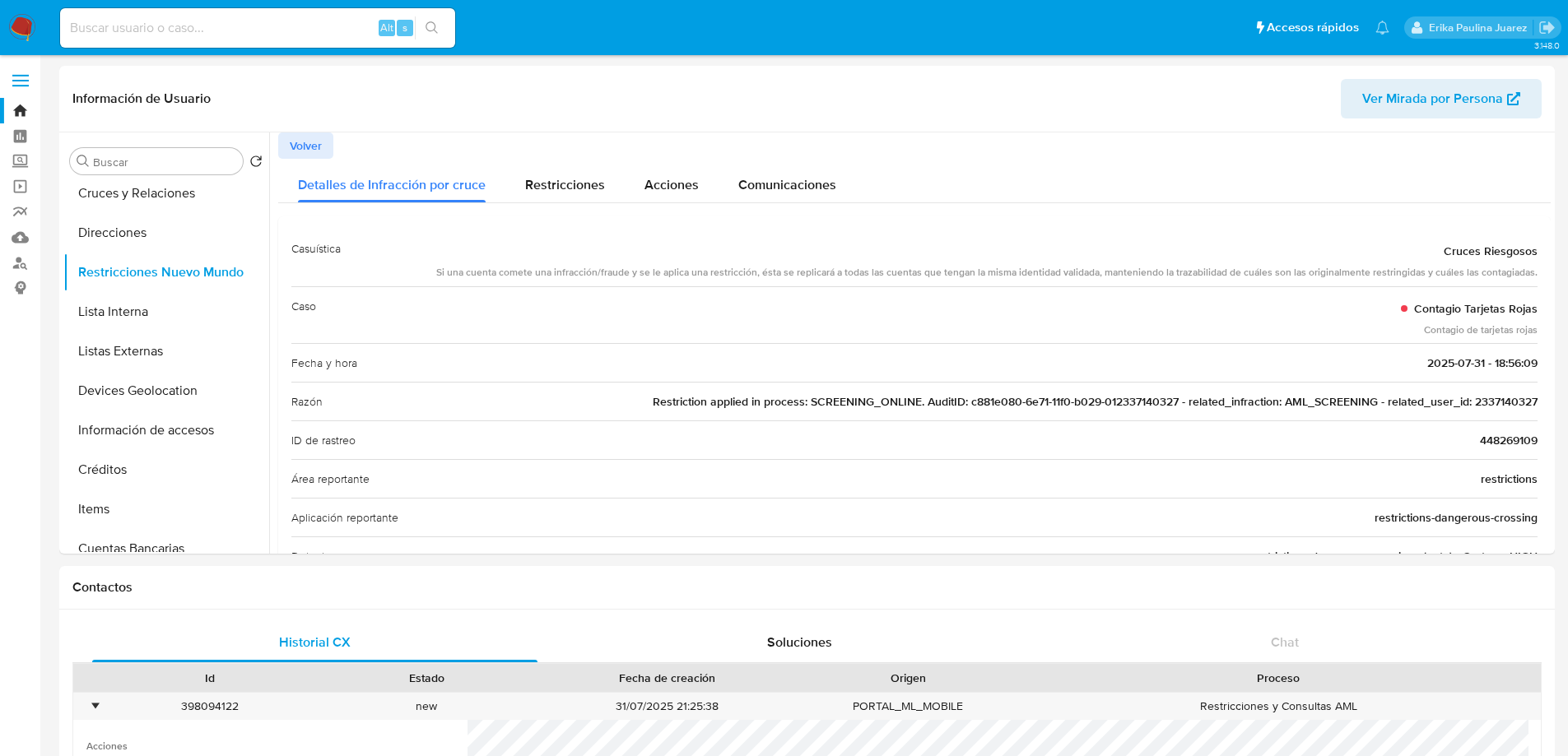 drag, startPoint x: 1470, startPoint y: 406, endPoint x: 1570, endPoint y: 405, distance: 100.005 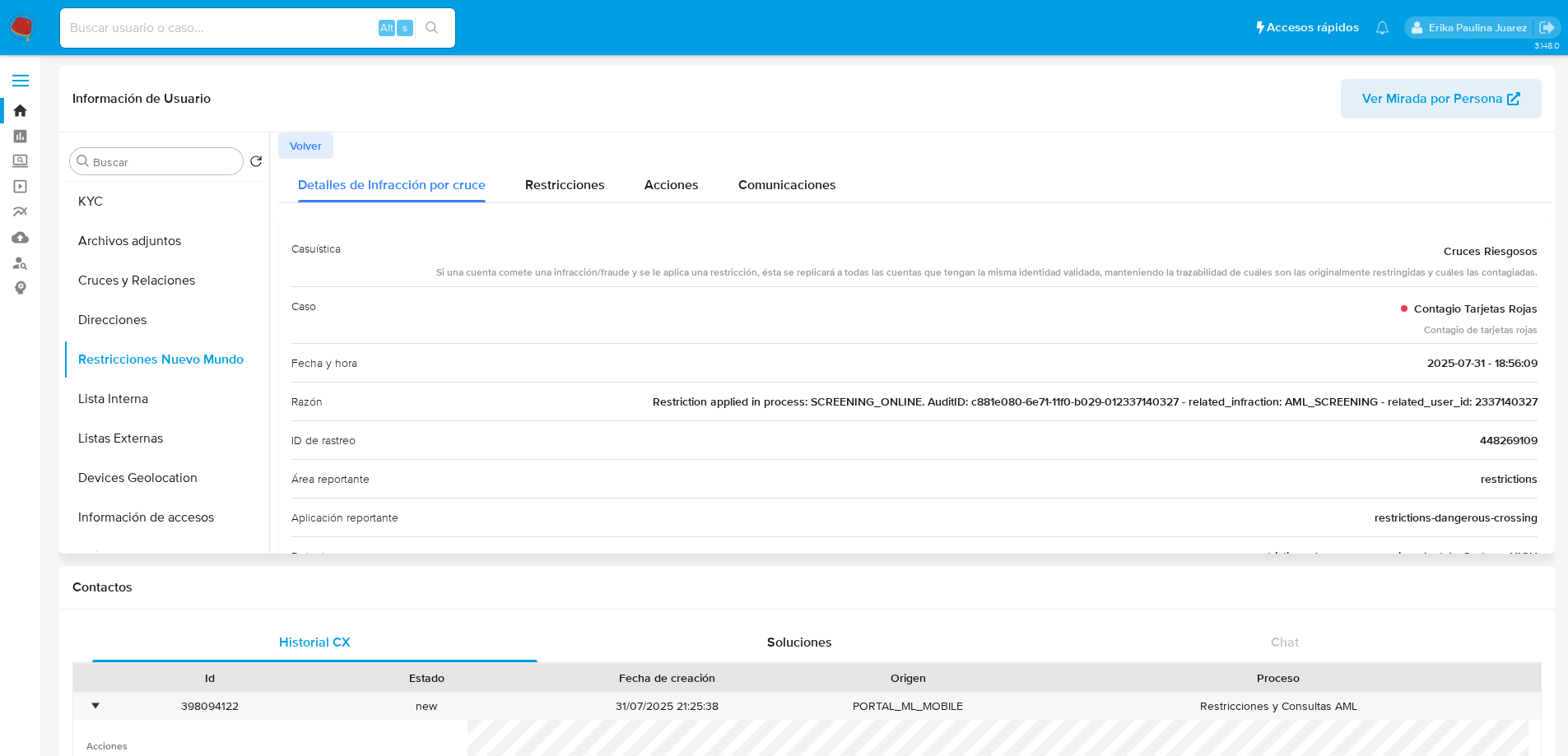 scroll, scrollTop: 0, scrollLeft: 0, axis: both 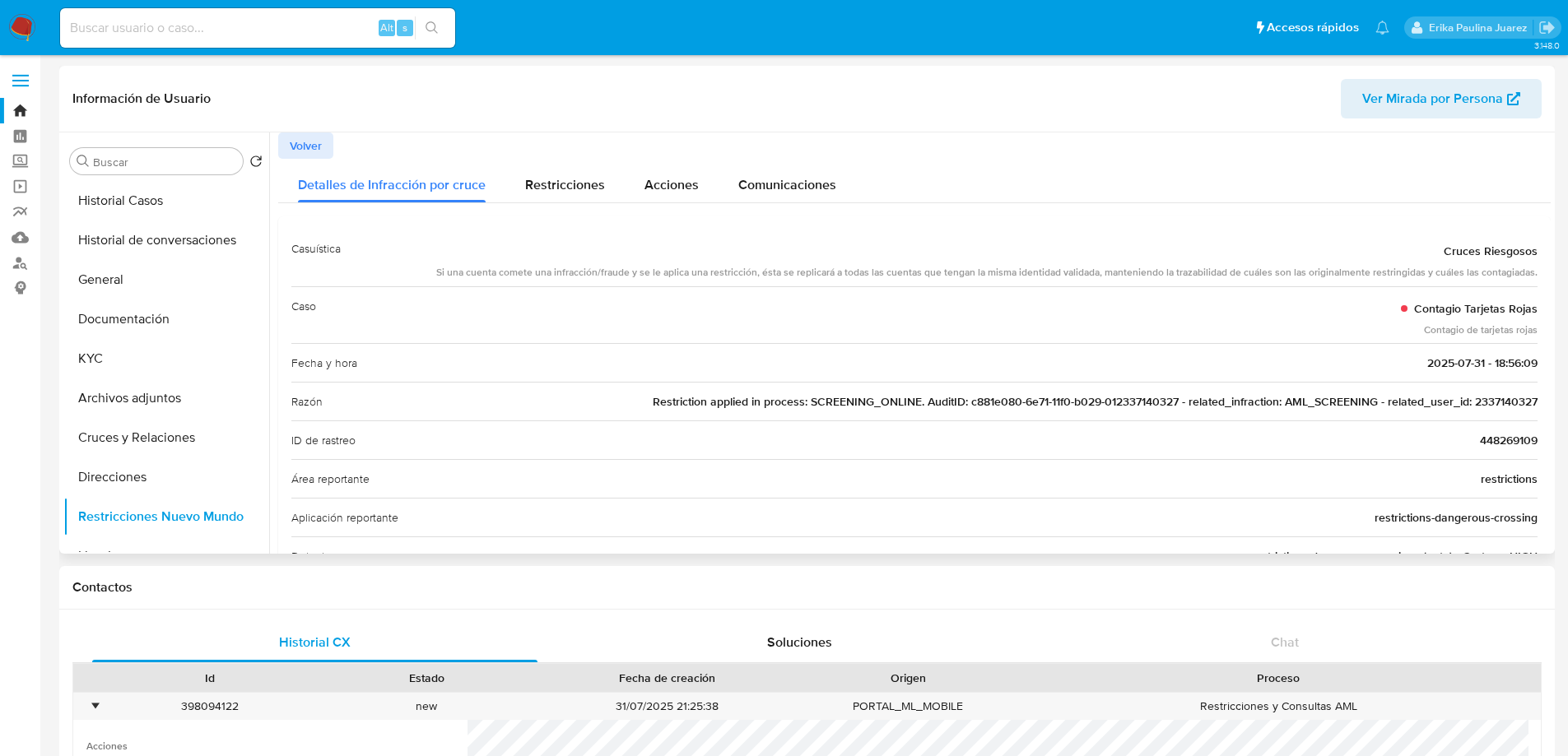 click on "Buscar   Volver al orden por defecto Historial Casos Historial de conversaciones General Documentación KYC Archivos adjuntos Cruces y Relaciones Direcciones Restricciones Nuevo Mundo Lista Interna Listas Externas Devices Geolocation Información de accesos Créditos Items Cuentas Bancarias Datos Modificados Dispositivos Point IV Challenges Fecha Compliant Historial Riesgo PLD Insurtech Marcas AML Perfiles Tarjetas Anticipos de dinero" at bounding box center [166, 344] 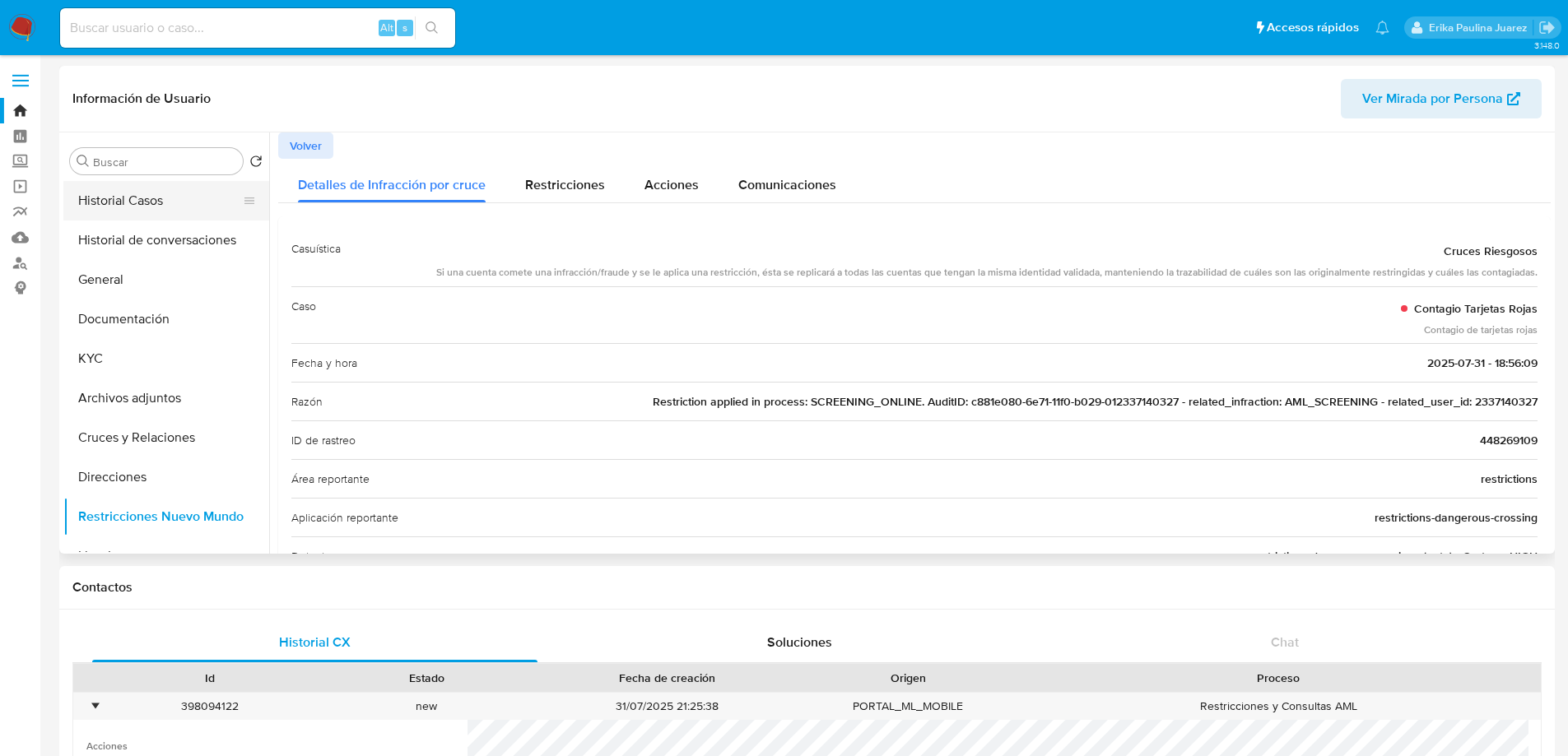 click on "Historial Casos" at bounding box center (160, 201) 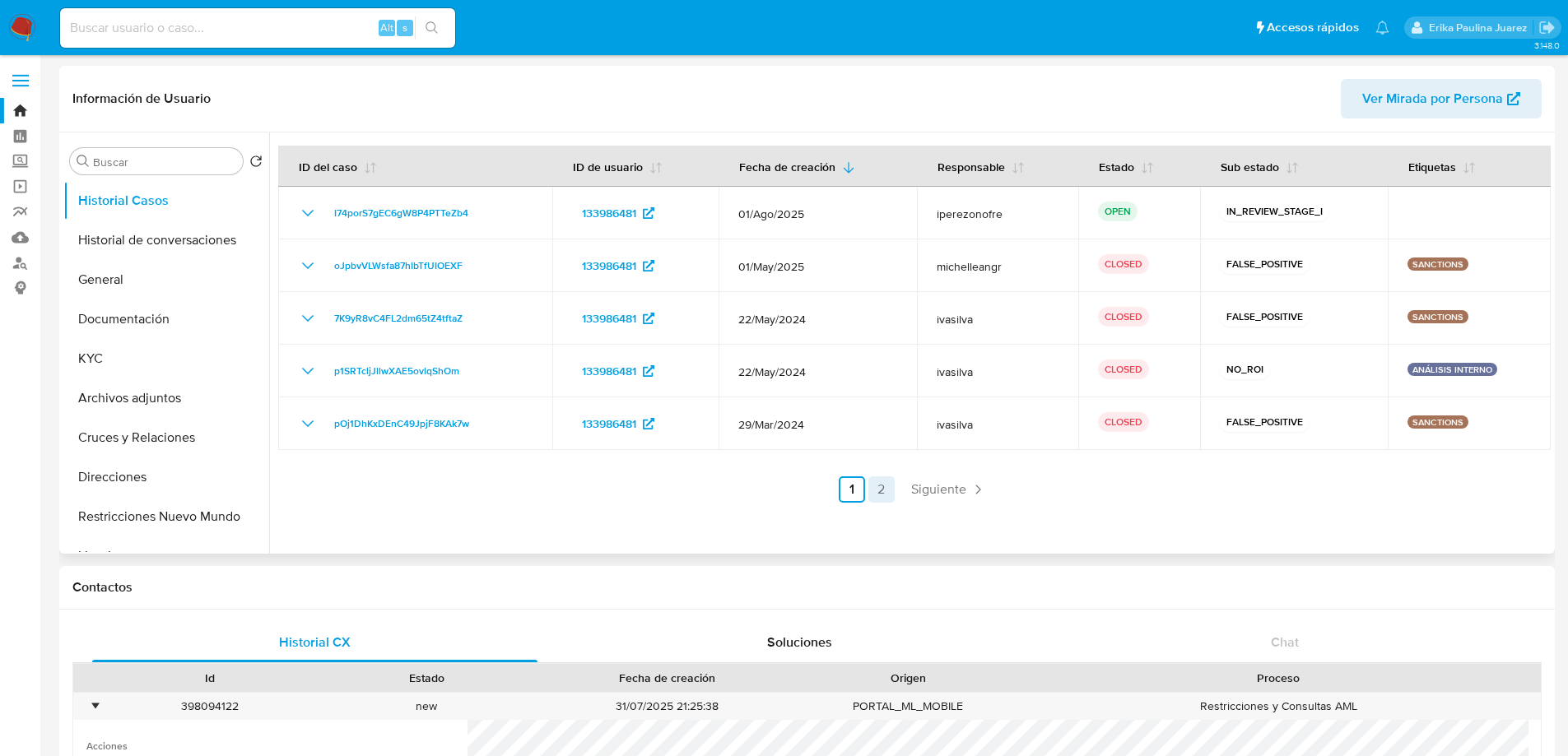 click on "2" at bounding box center [882, 489] 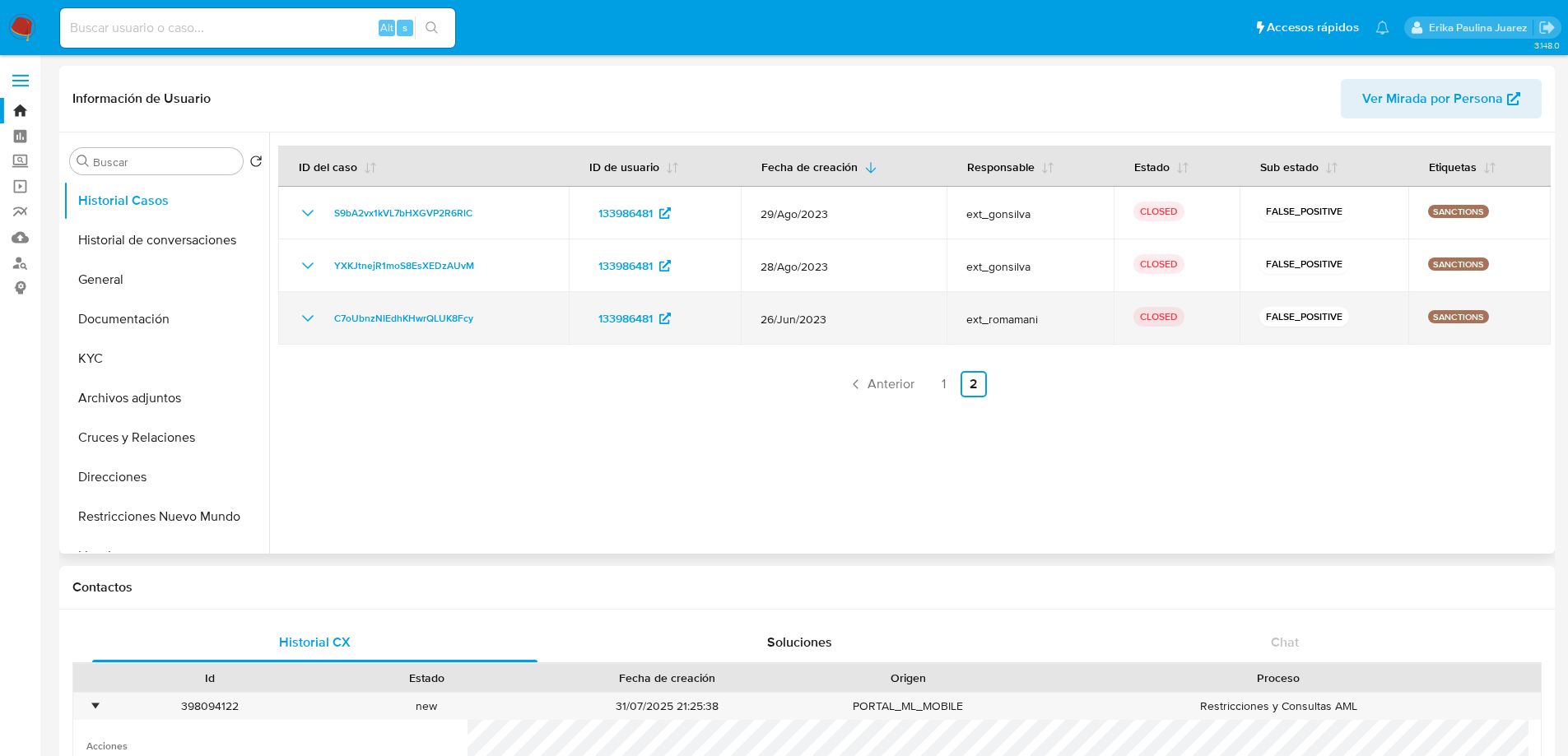 click 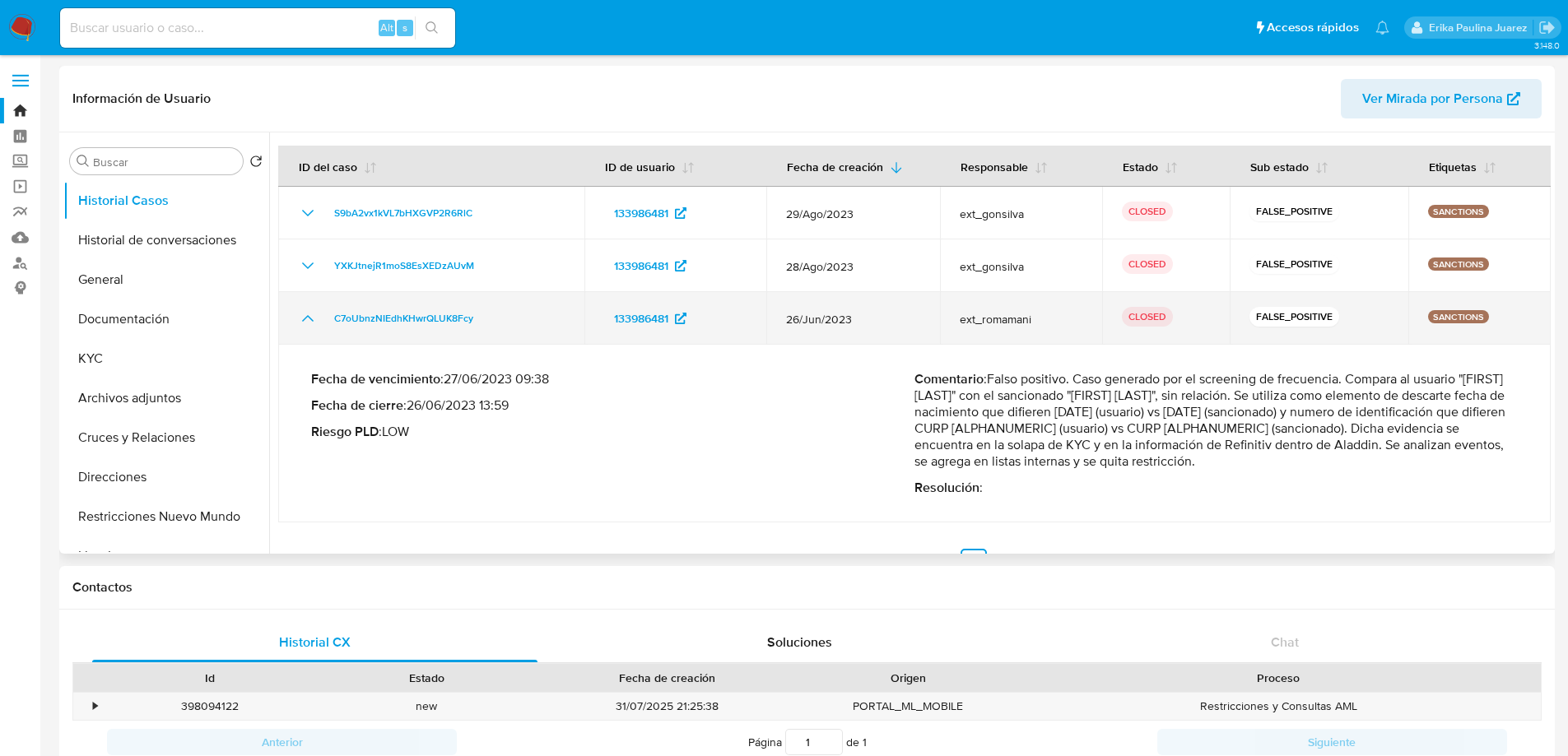 click 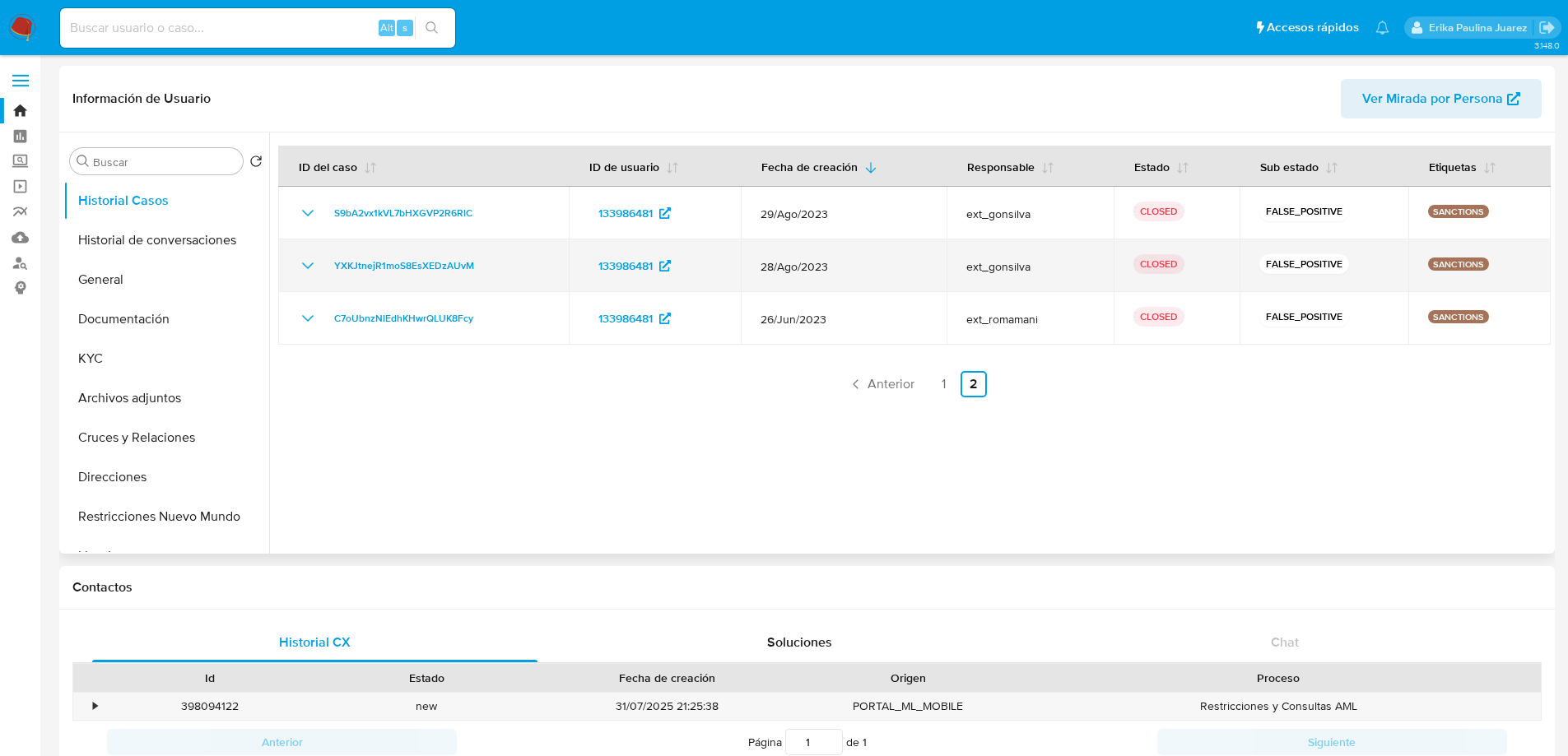 click on "YXKJtnejR1moS8EsXEDzAUvM" at bounding box center [423, 266] 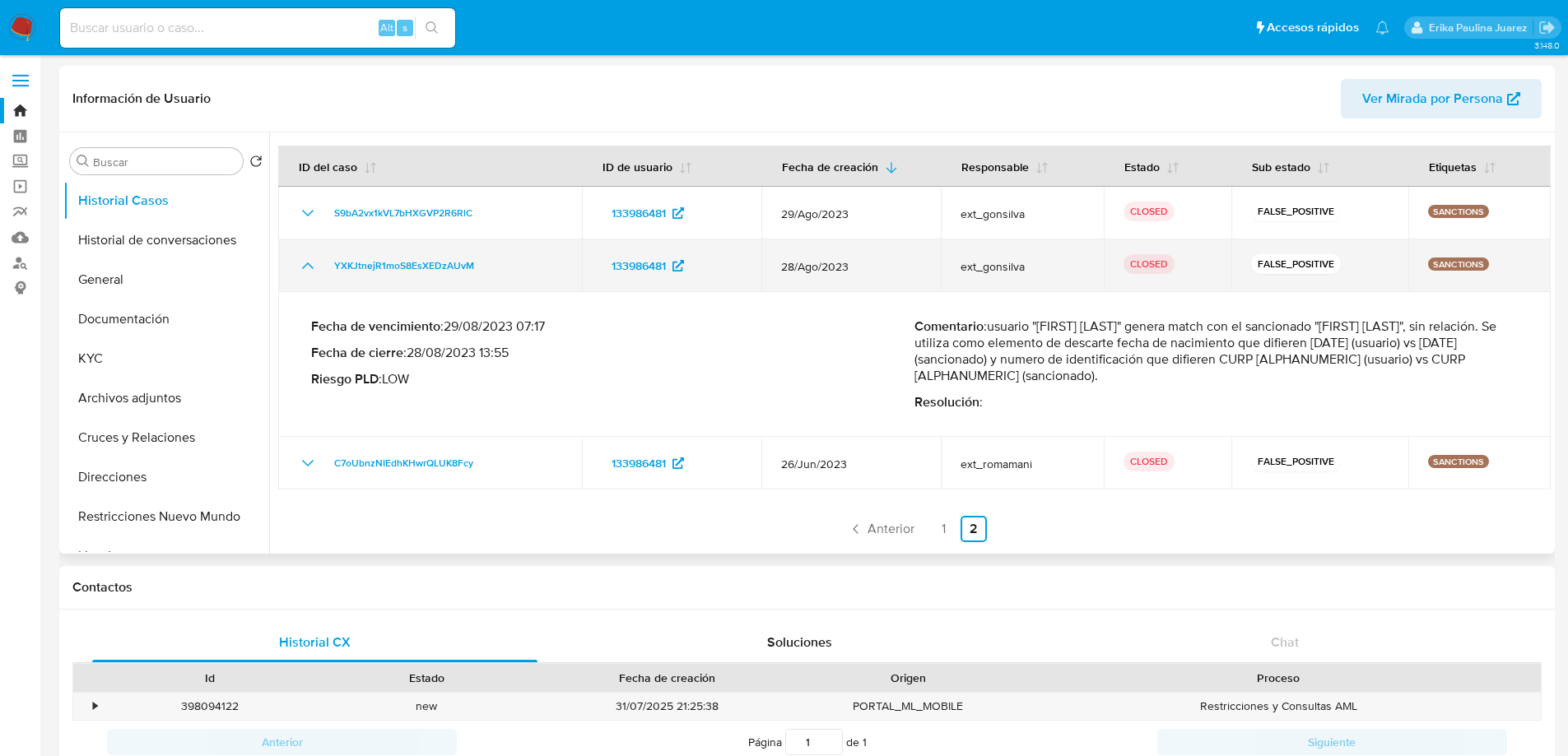 click 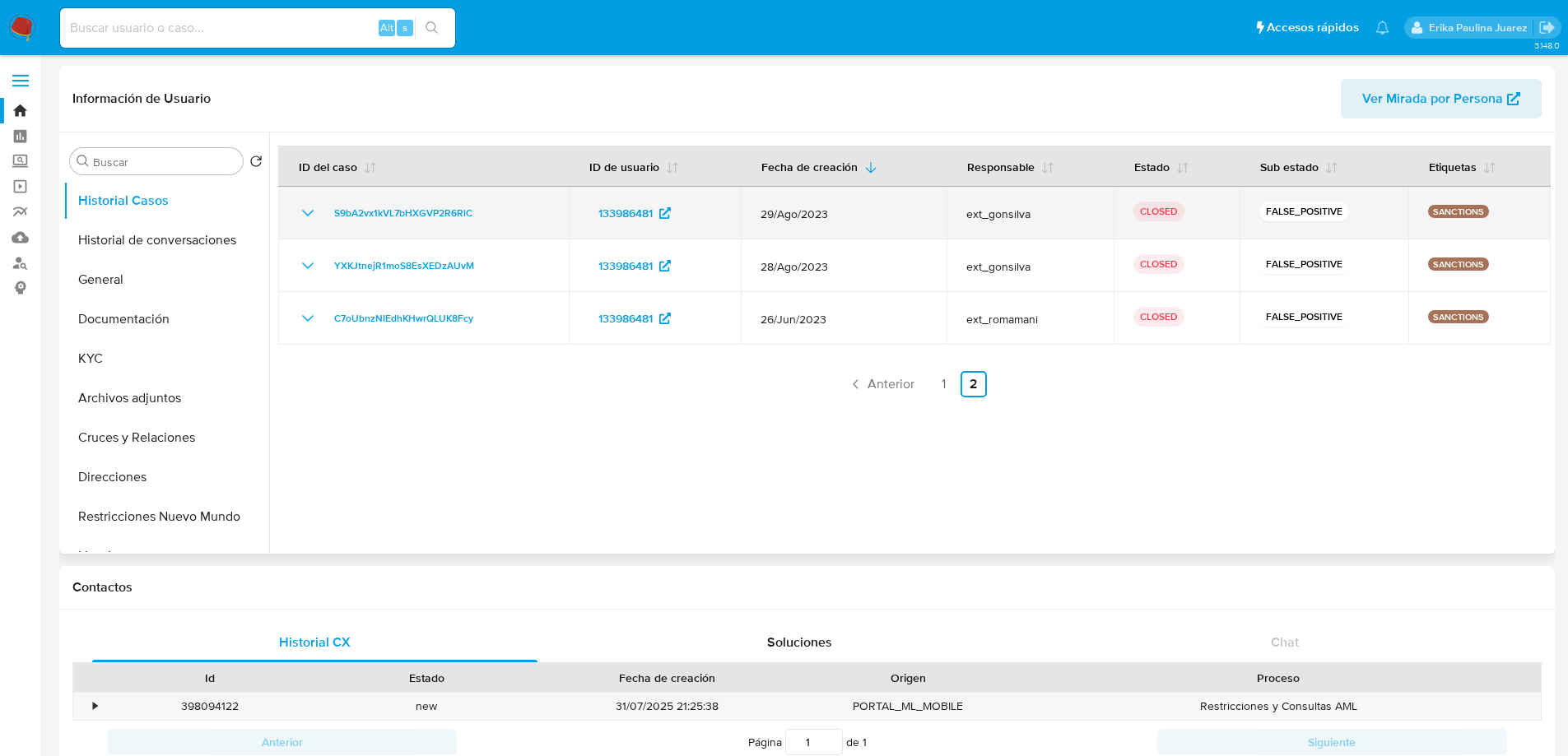 click on "S9bA2vx1kVL7bHXGVP2R6RlC" at bounding box center (423, 213) 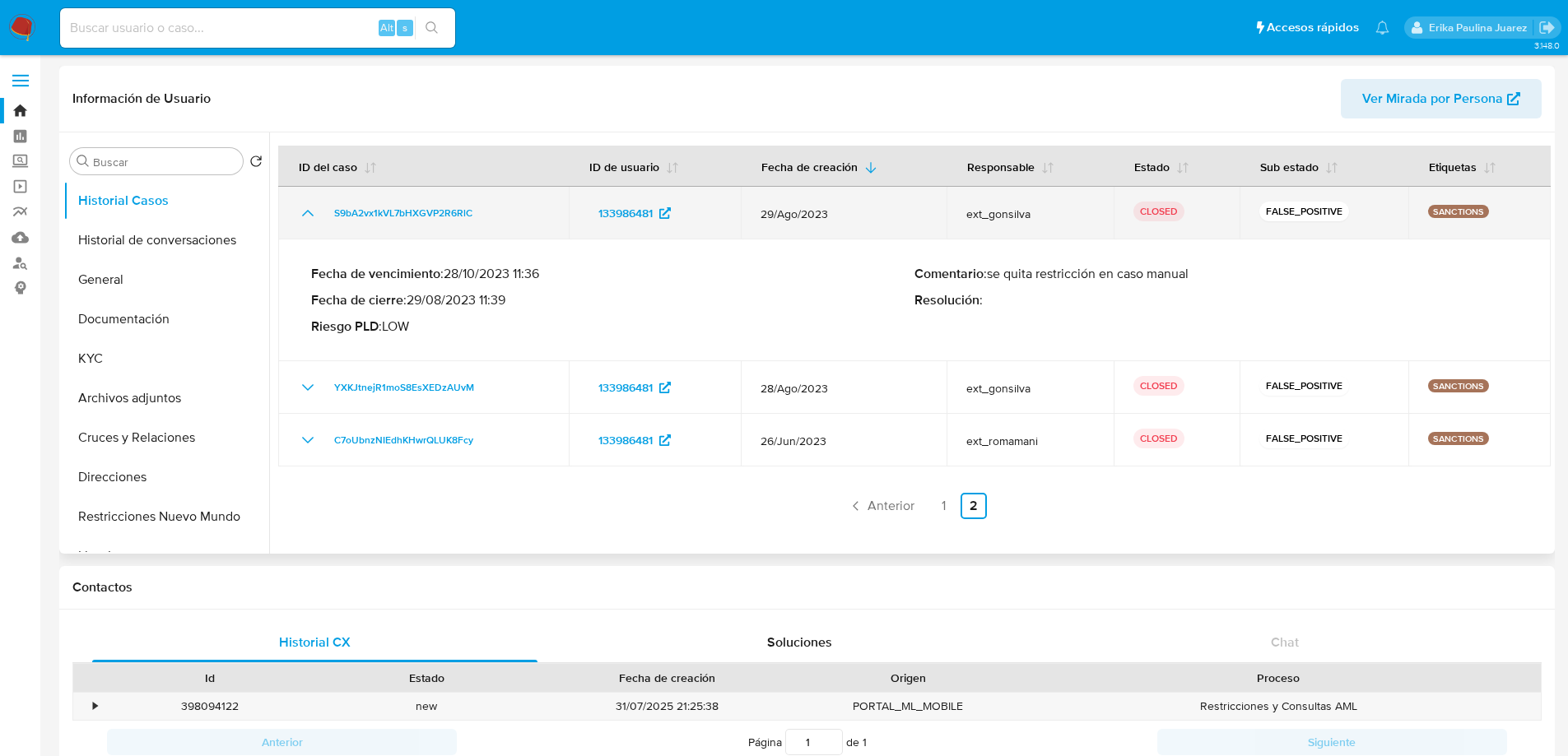 click 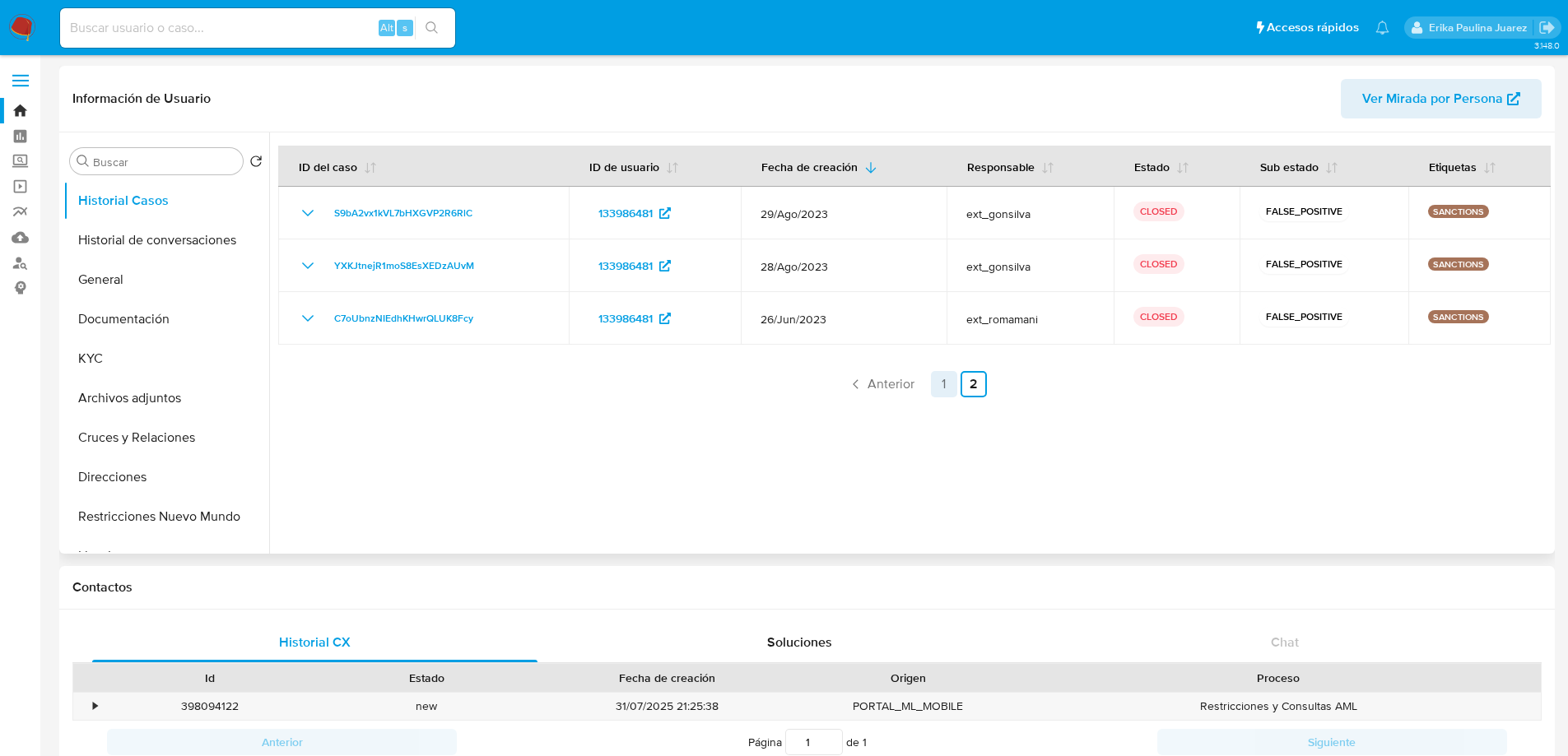 click on "1" at bounding box center (944, 384) 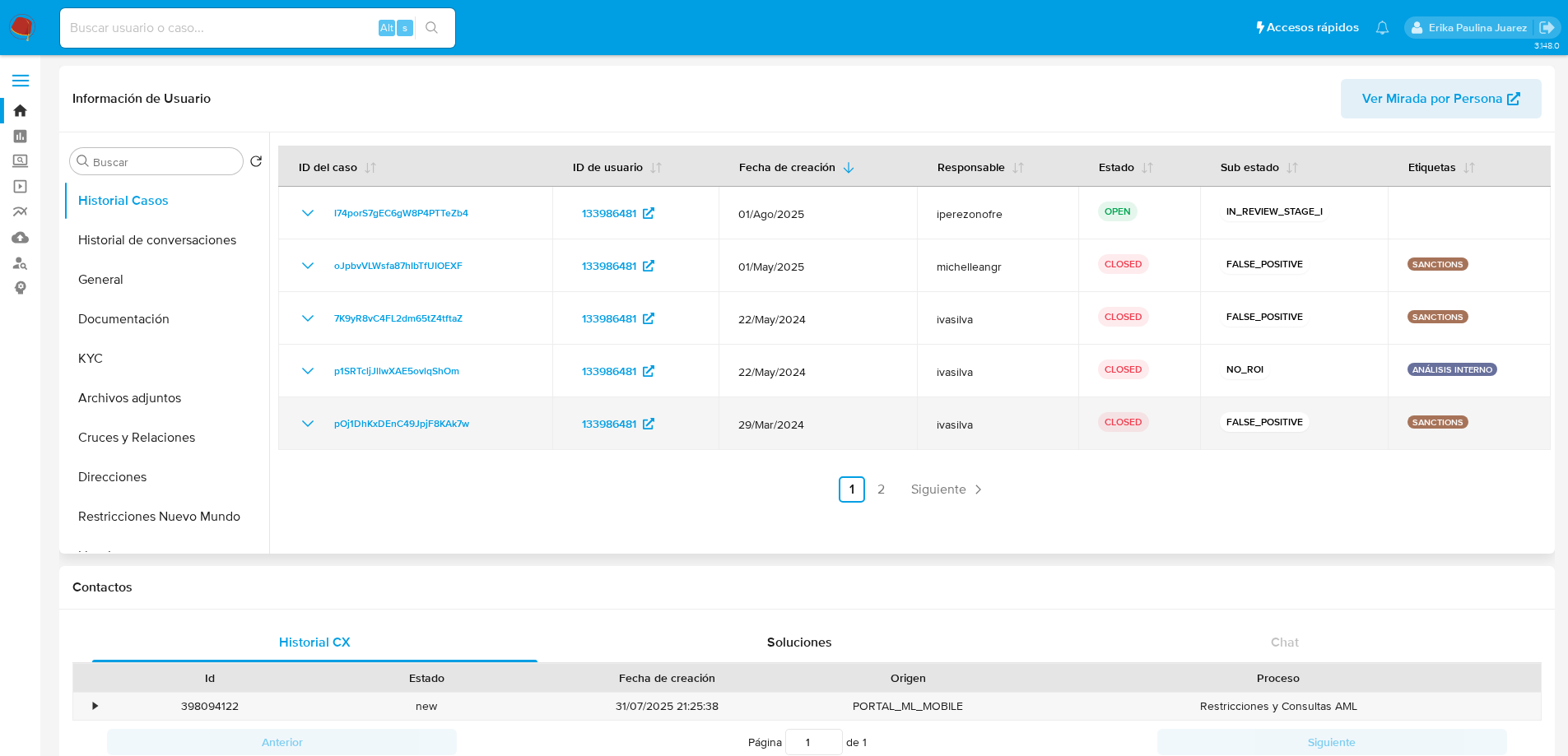 click 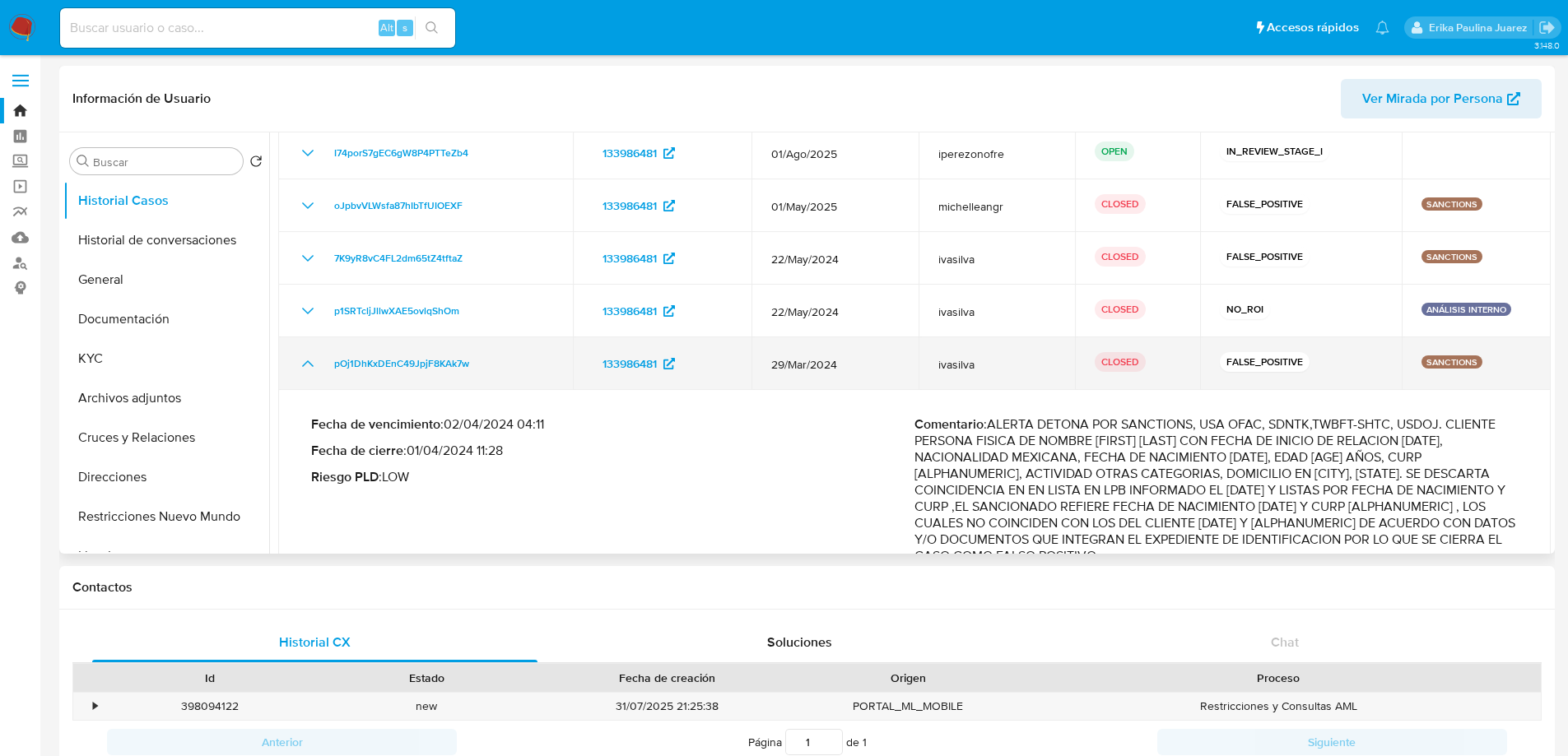scroll, scrollTop: 82, scrollLeft: 0, axis: vertical 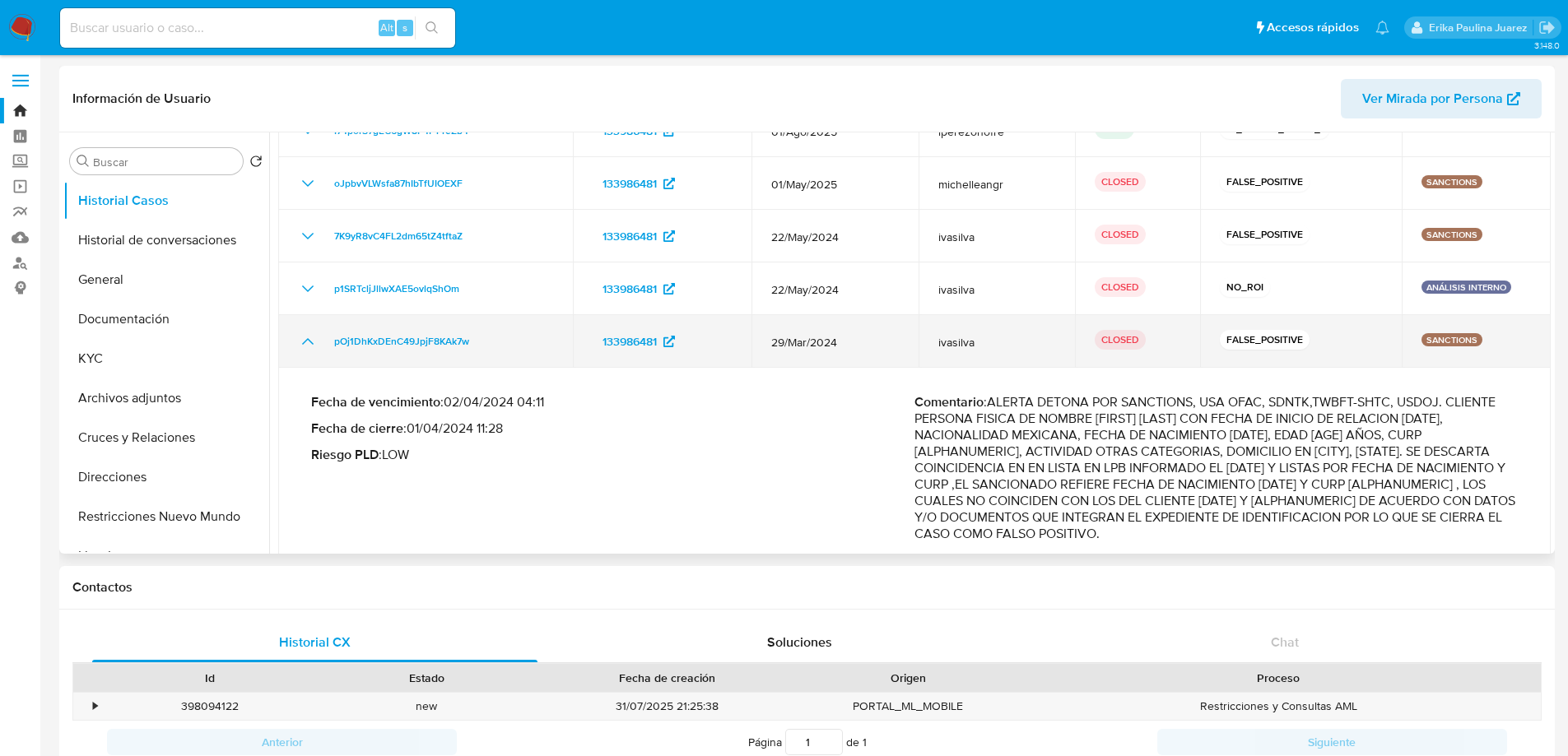 click 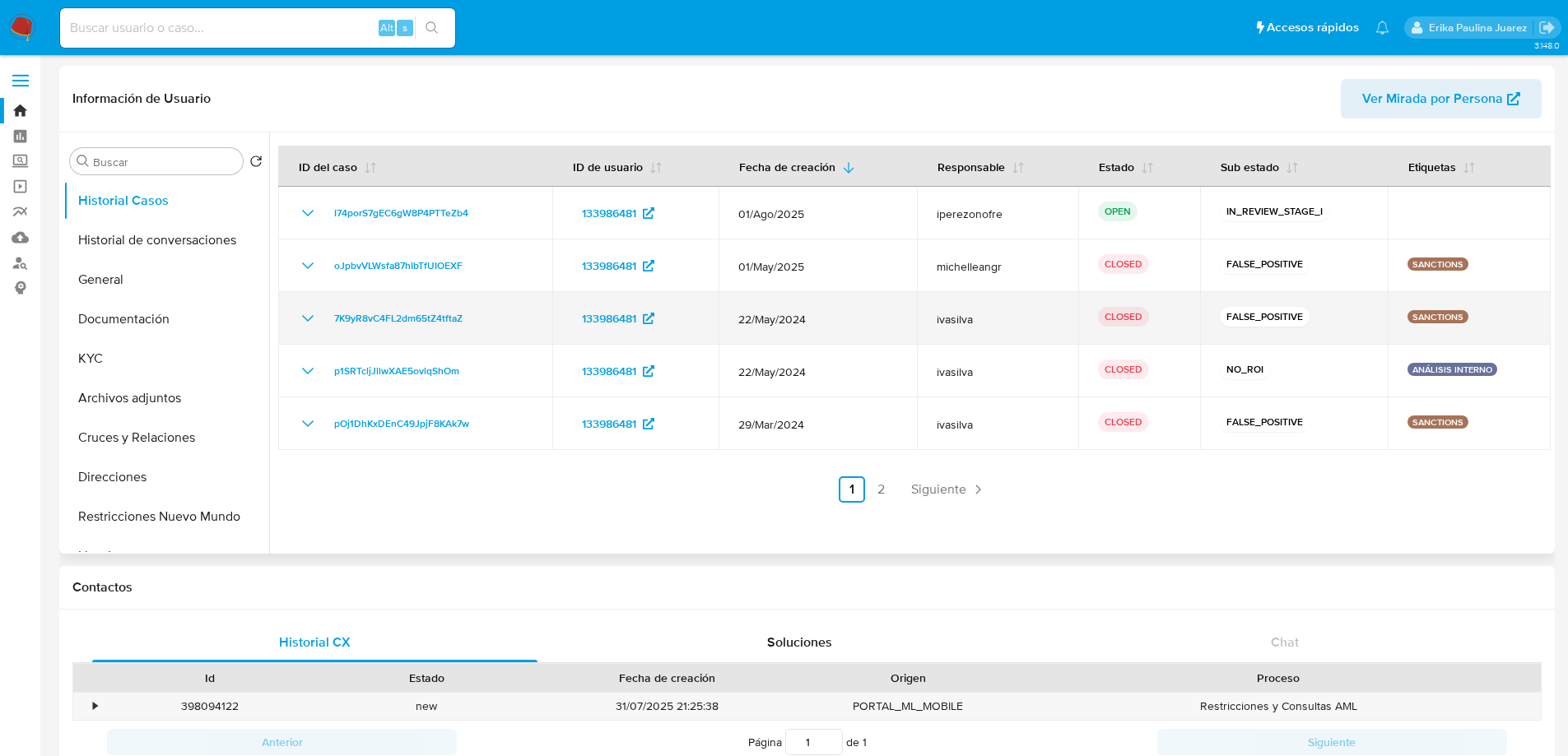 scroll, scrollTop: 0, scrollLeft: 0, axis: both 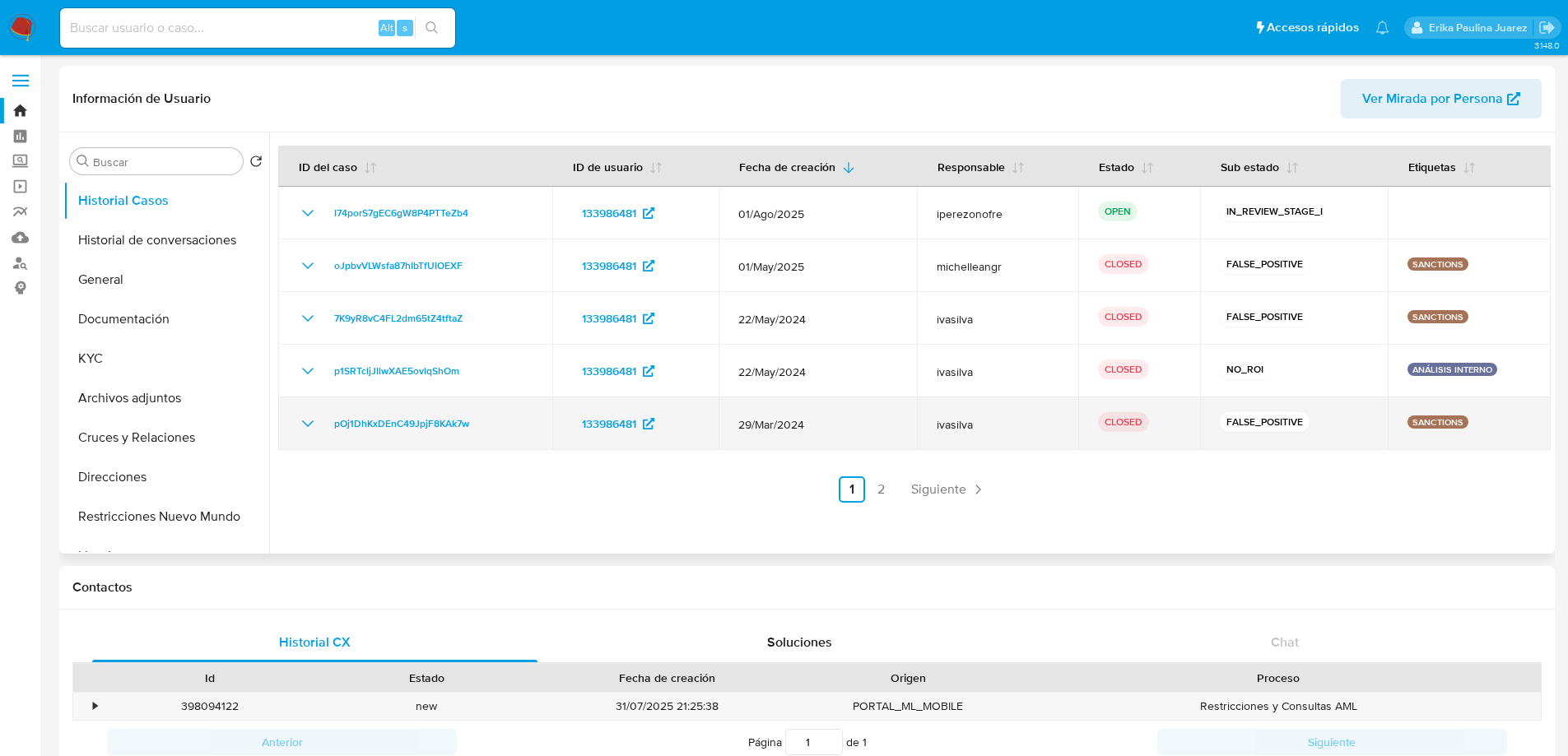 click on "pOj1DhKxDEnC49JpjF8KAk7w" at bounding box center (415, 424) 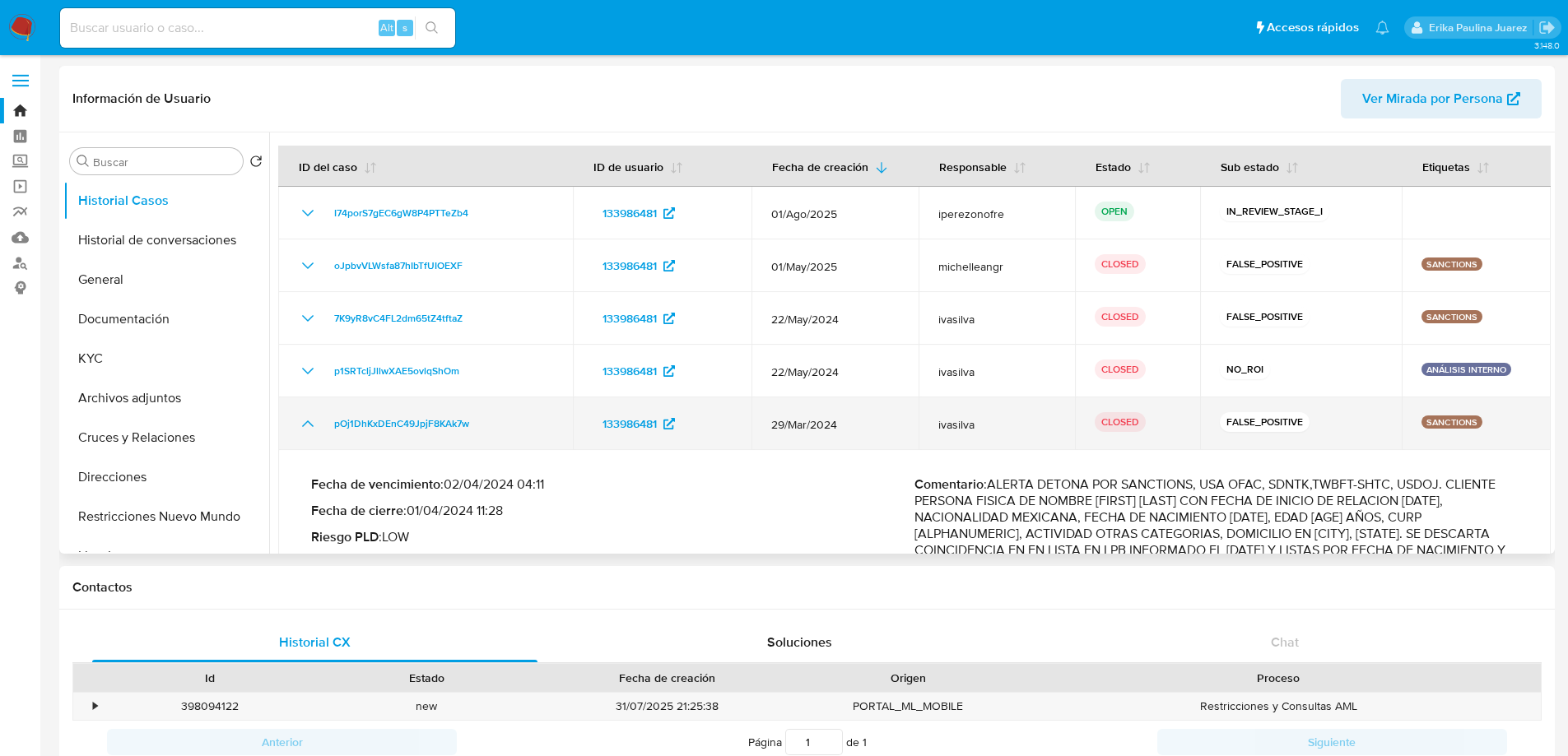 click 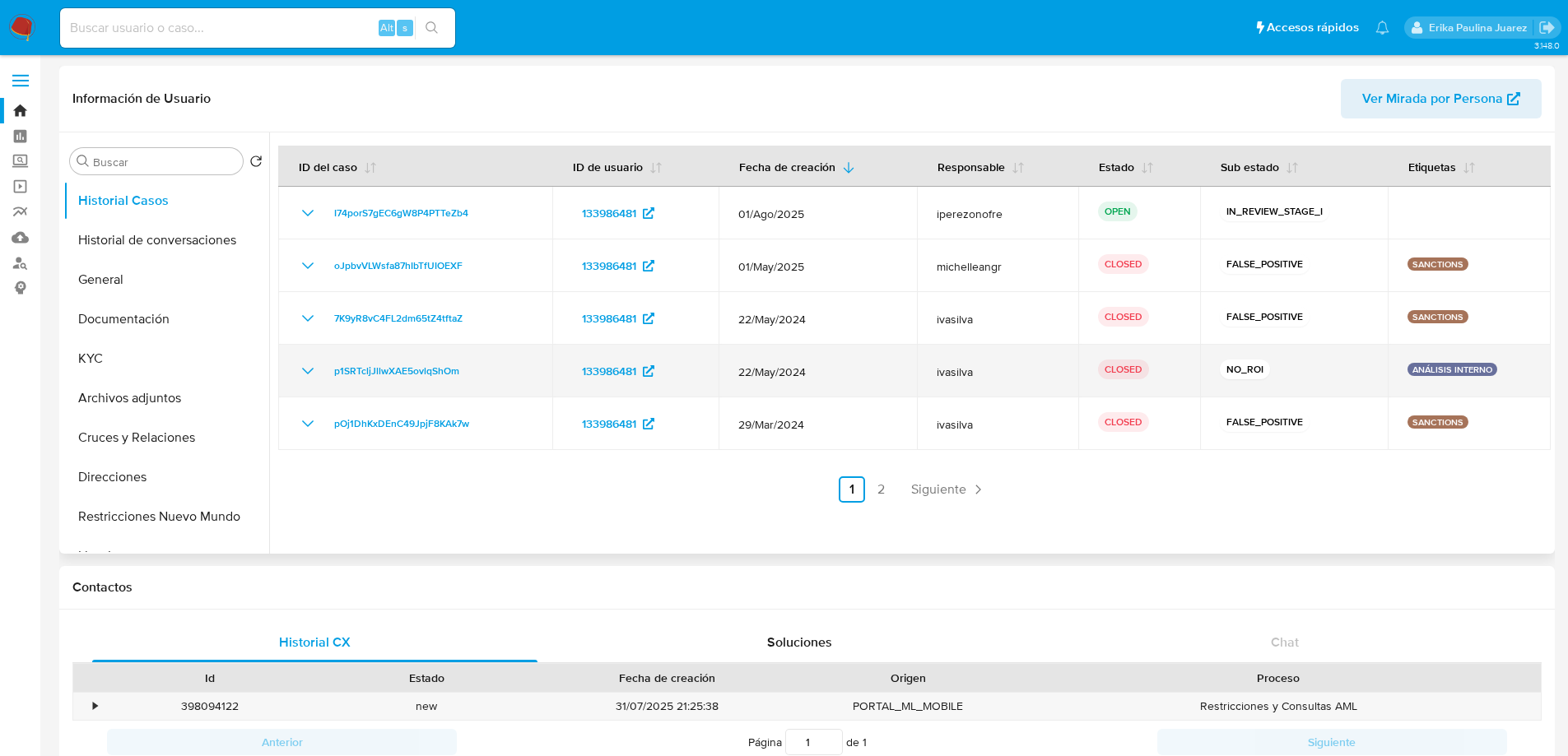 click 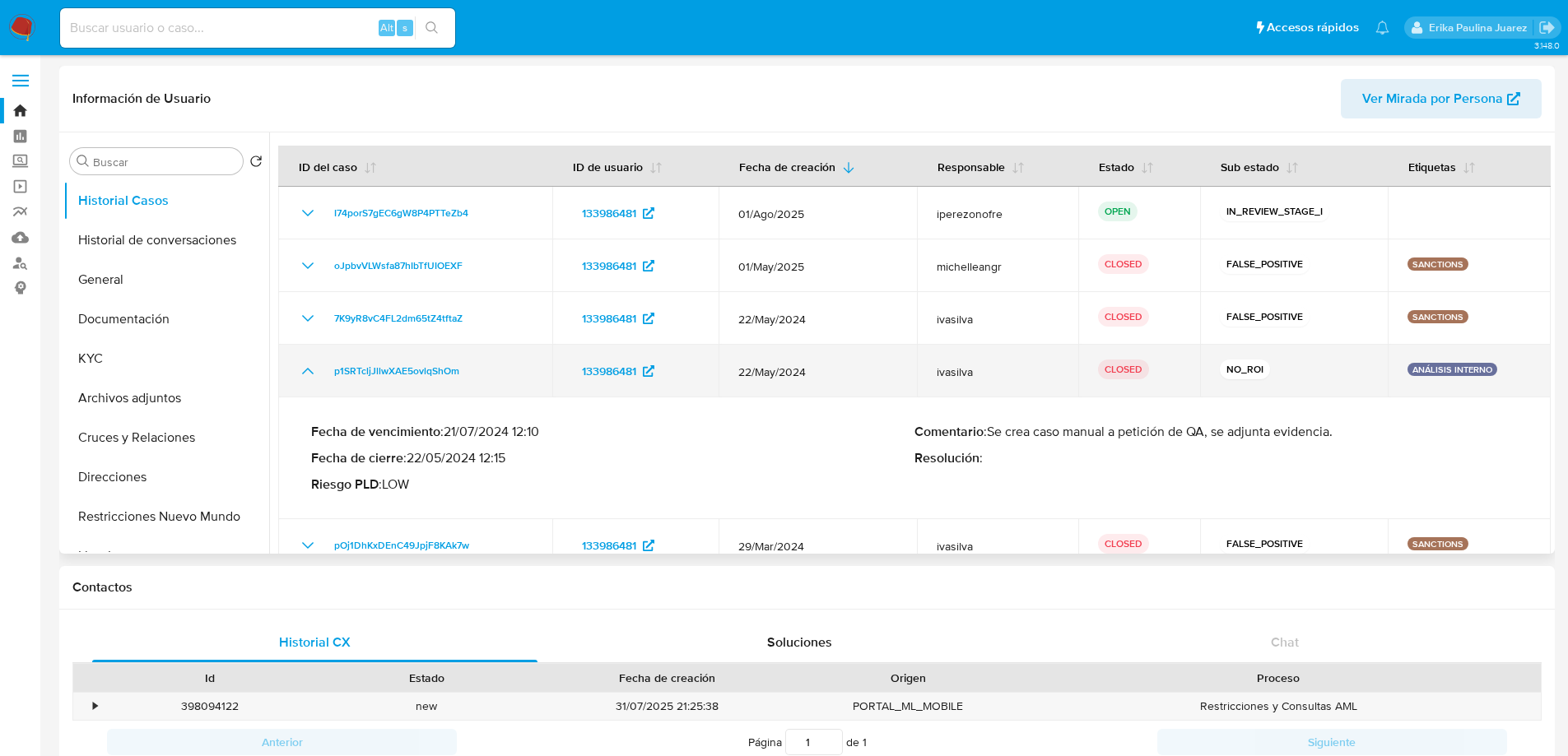 click 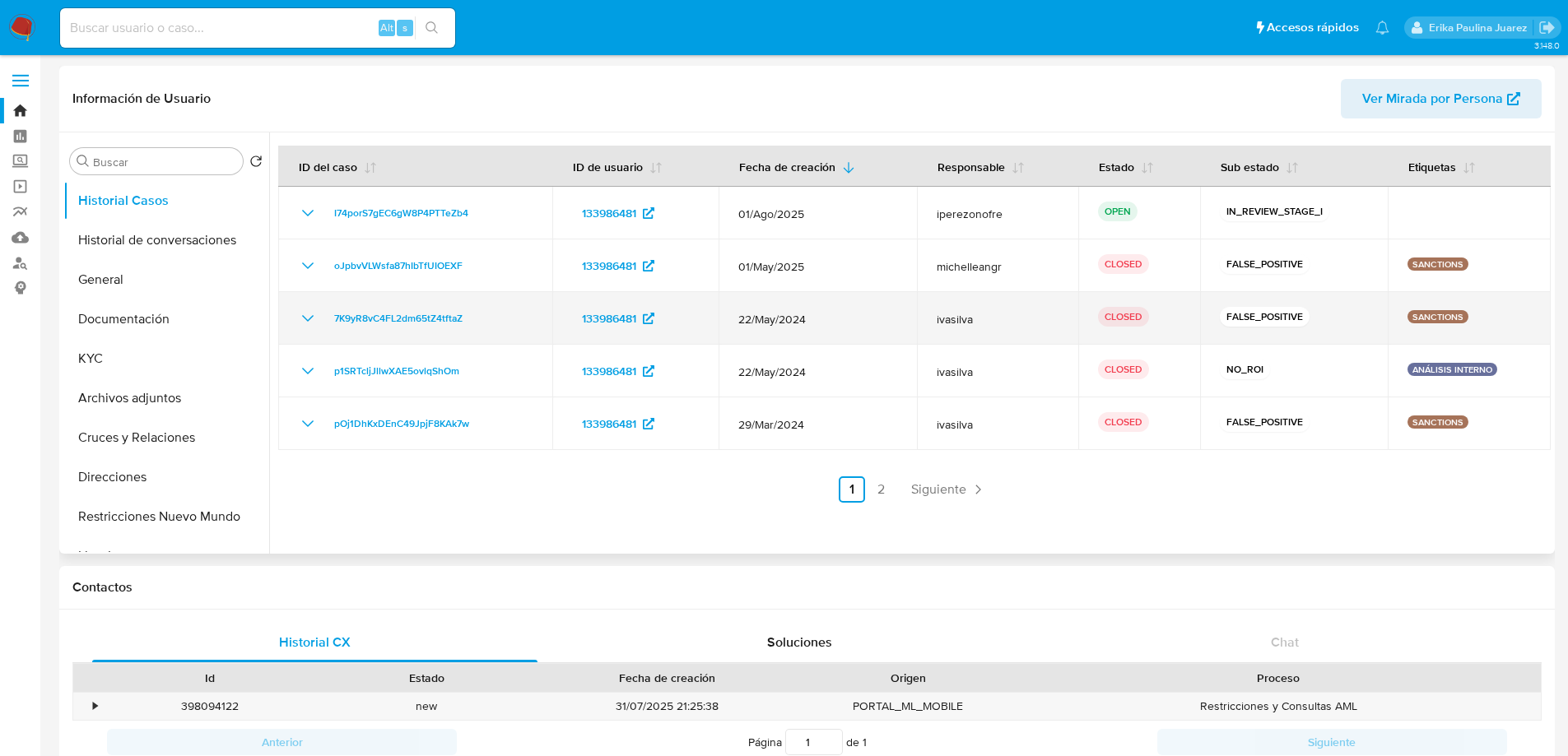 click 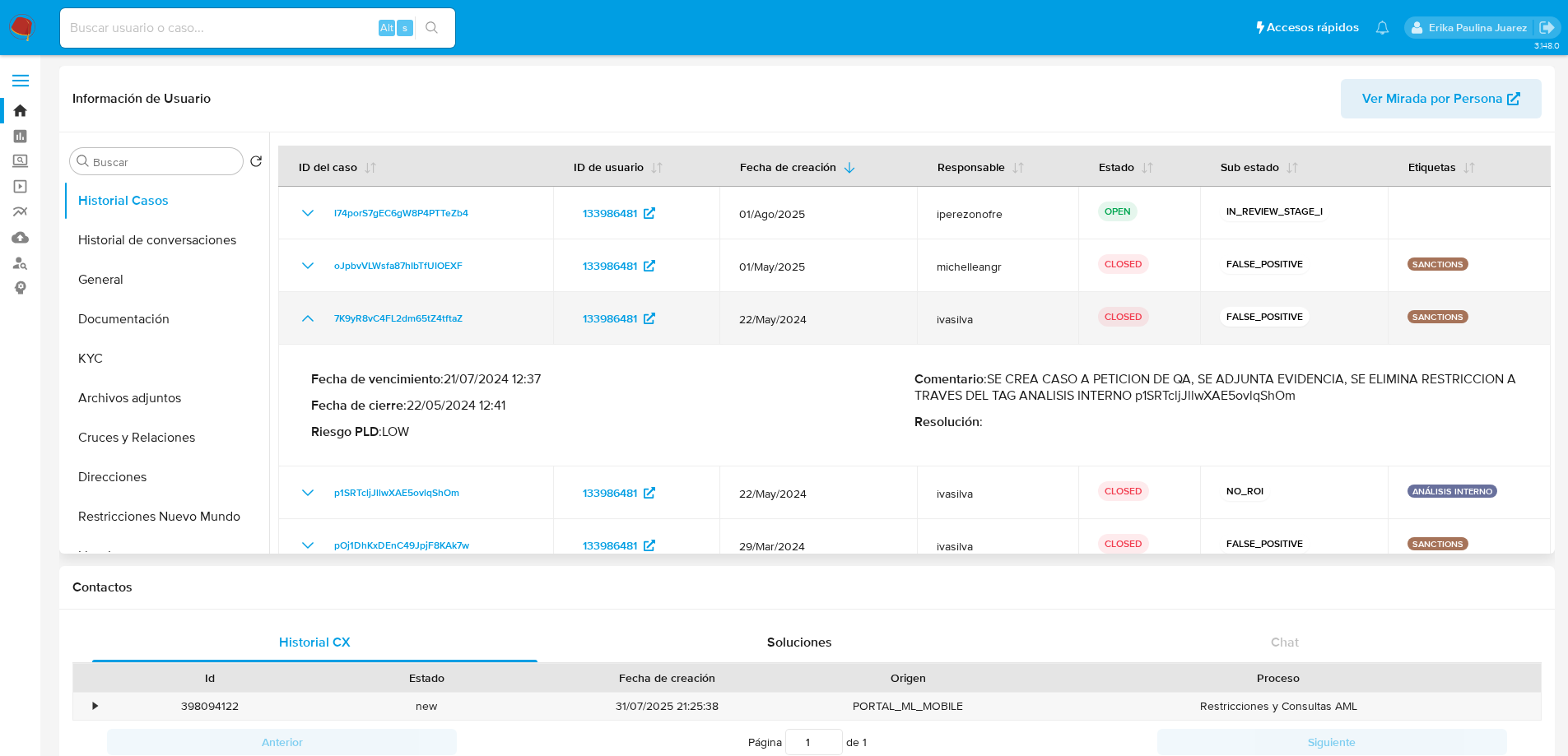 click on "7K9yR8vC4FL2dm65tZ4tftaZ" at bounding box center (416, 318) 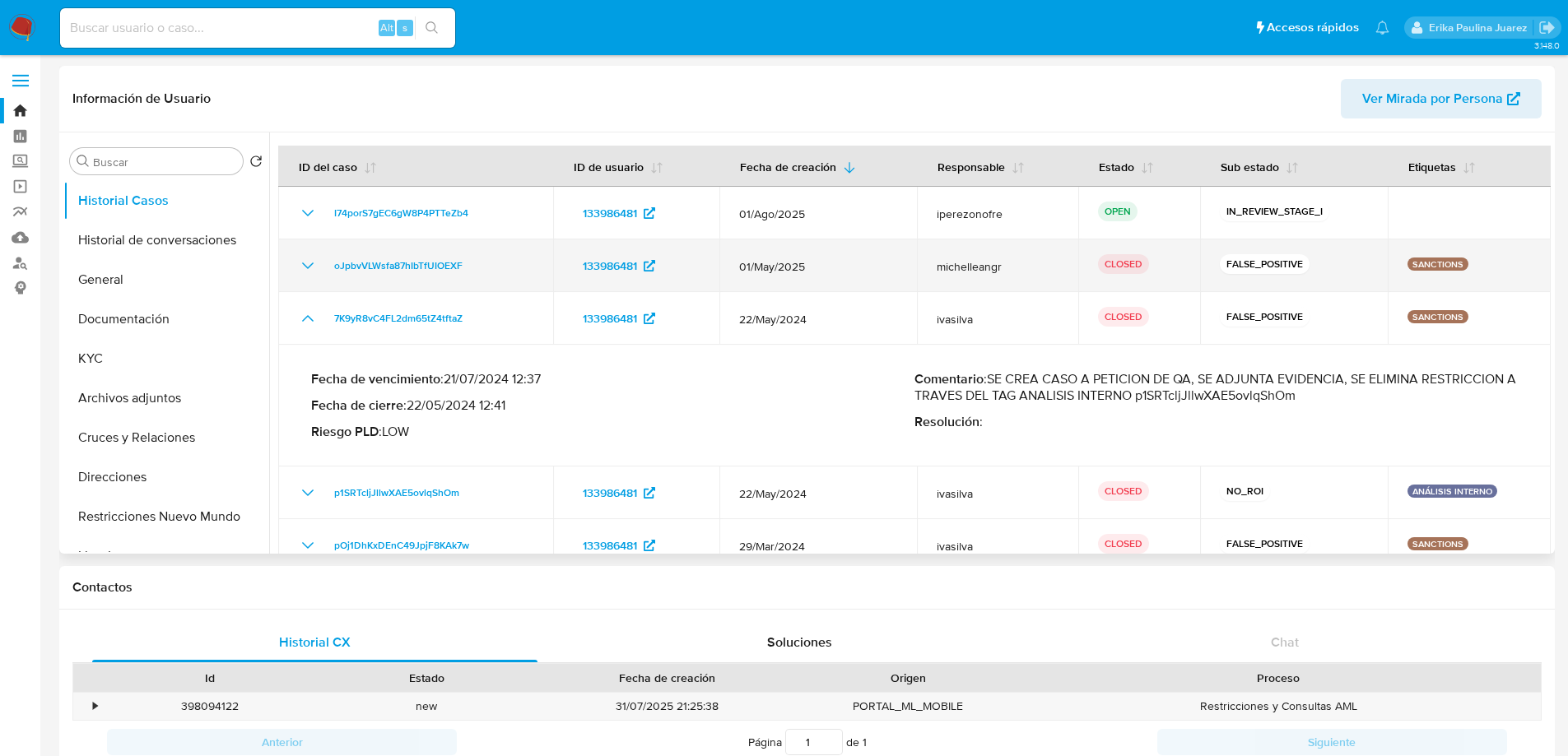 click 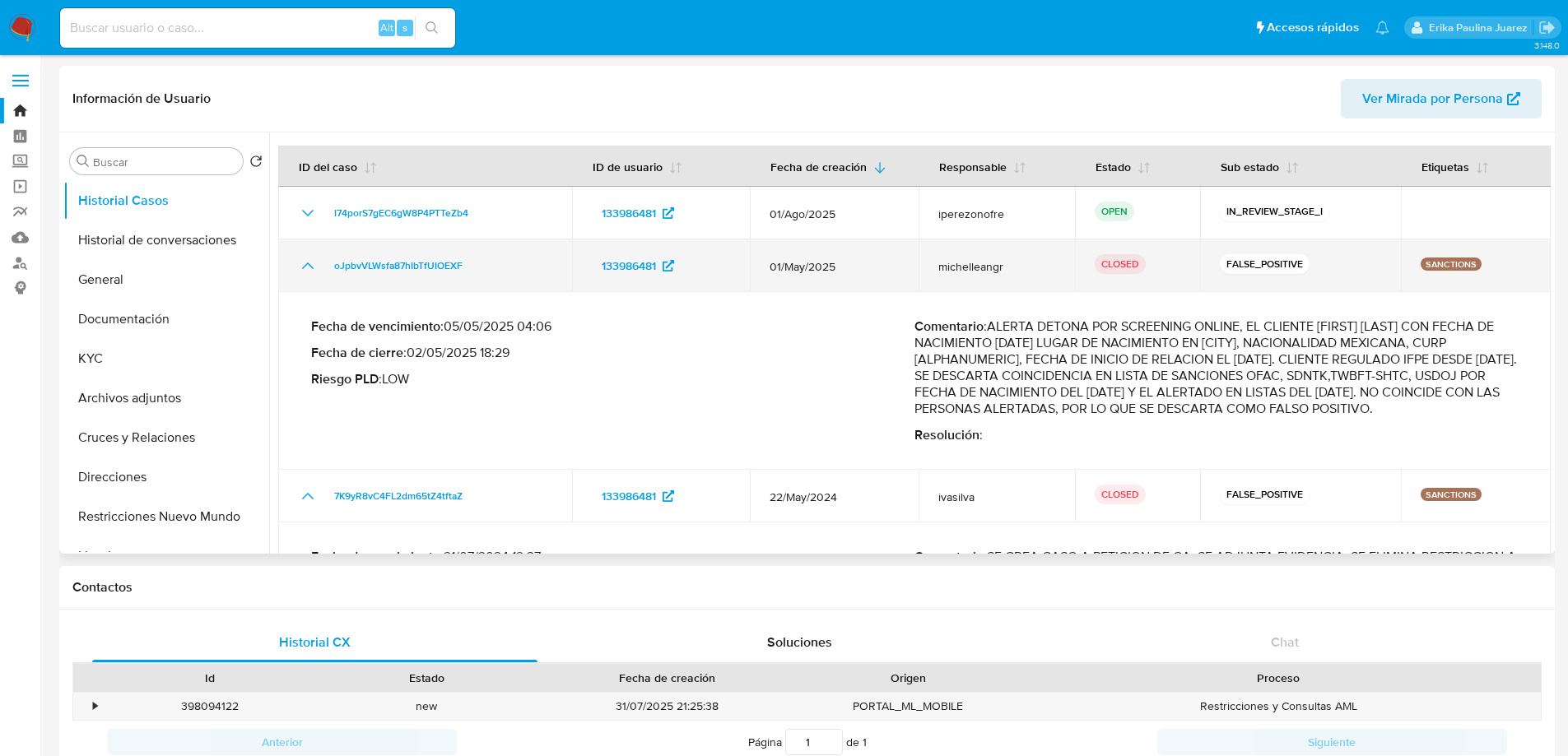 click 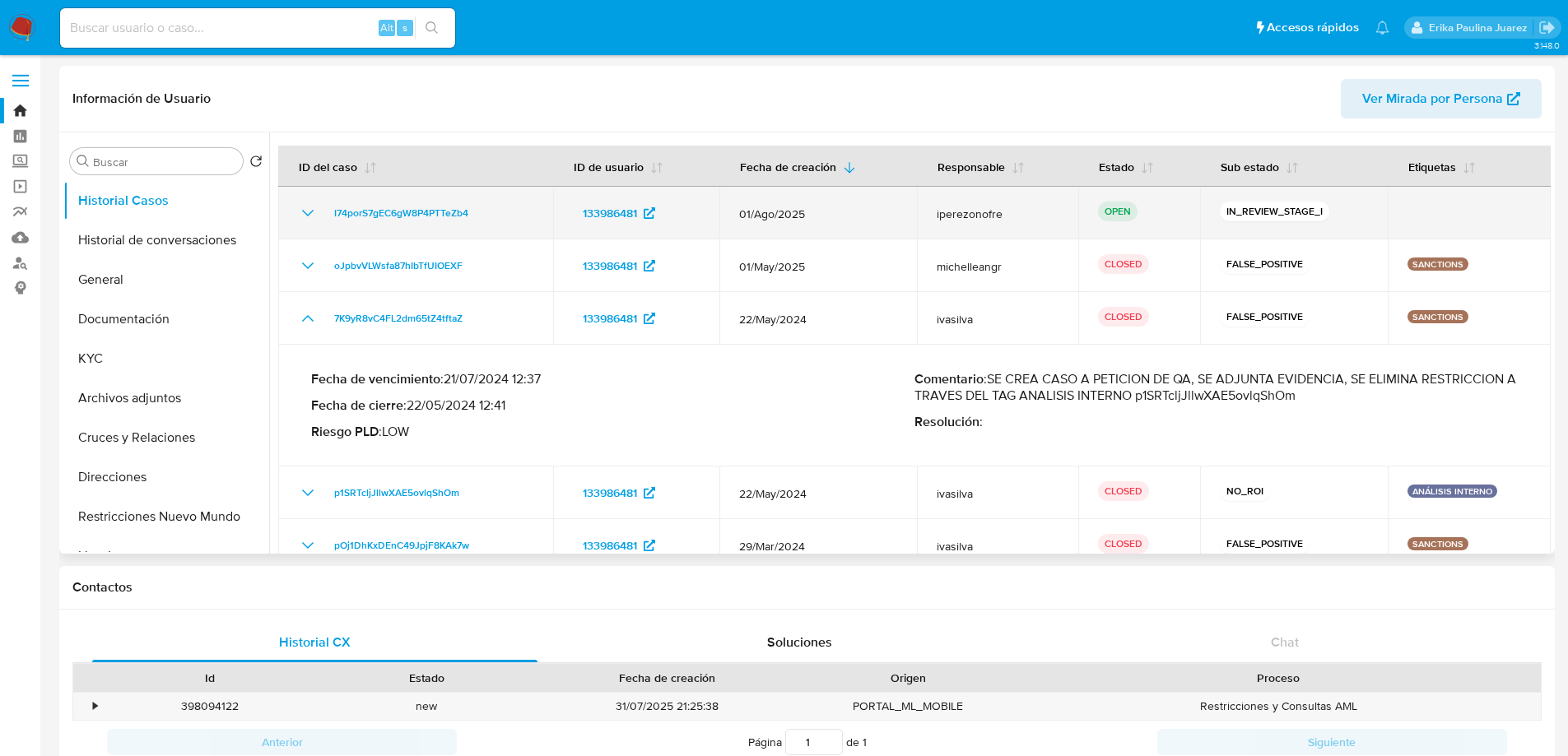 click on "I74porS7gEC6gW8P4PTTeZb4" at bounding box center (416, 213) 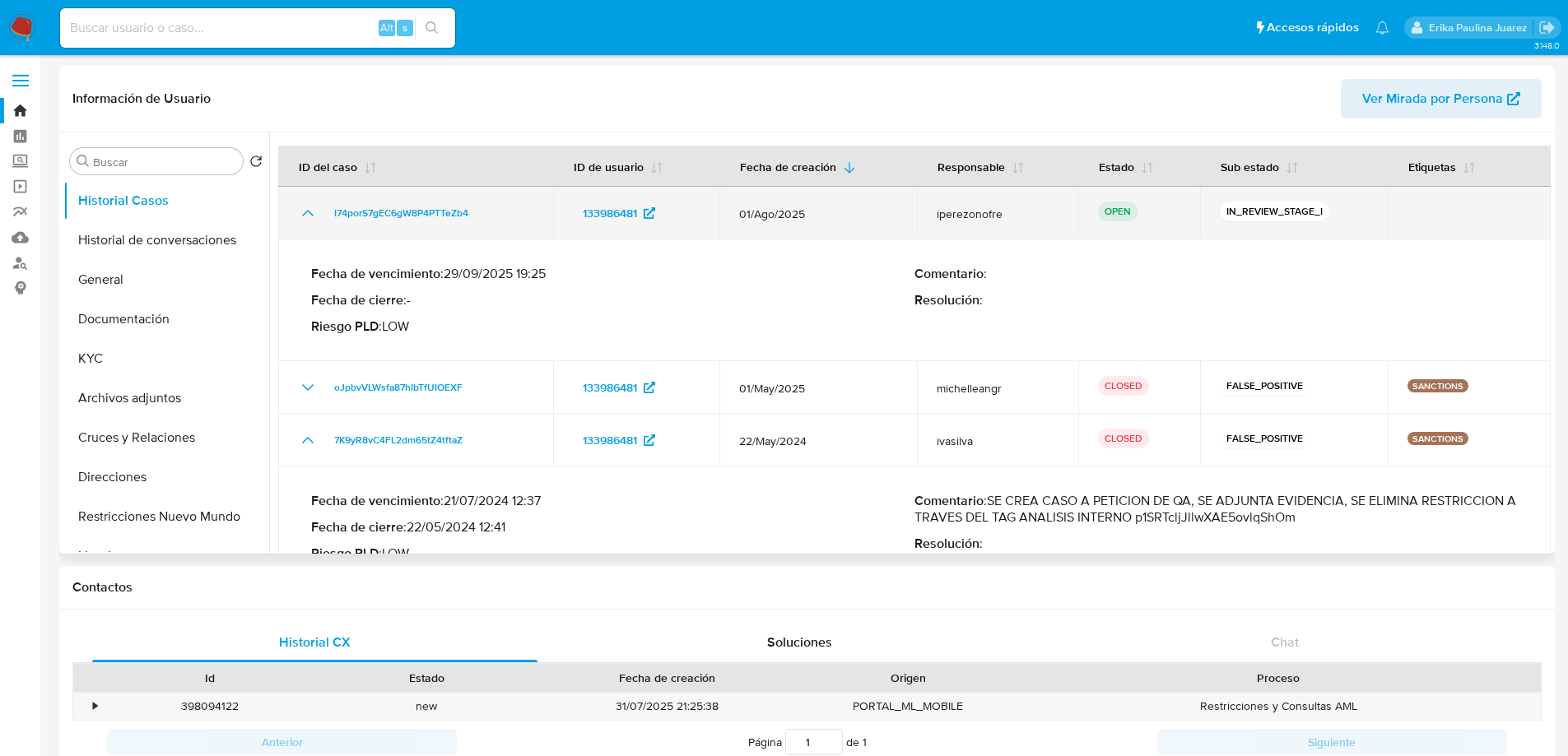 click 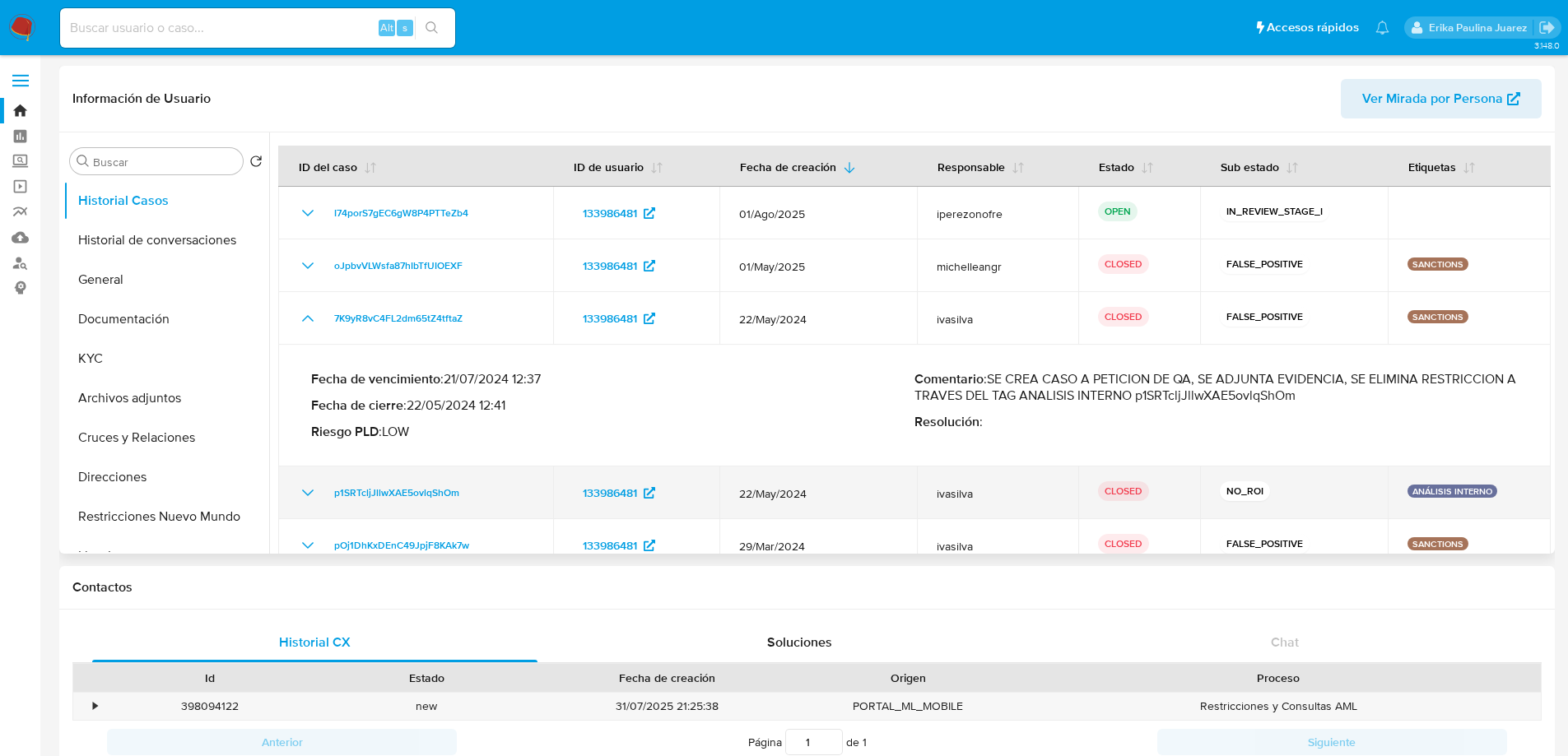 scroll, scrollTop: 79, scrollLeft: 0, axis: vertical 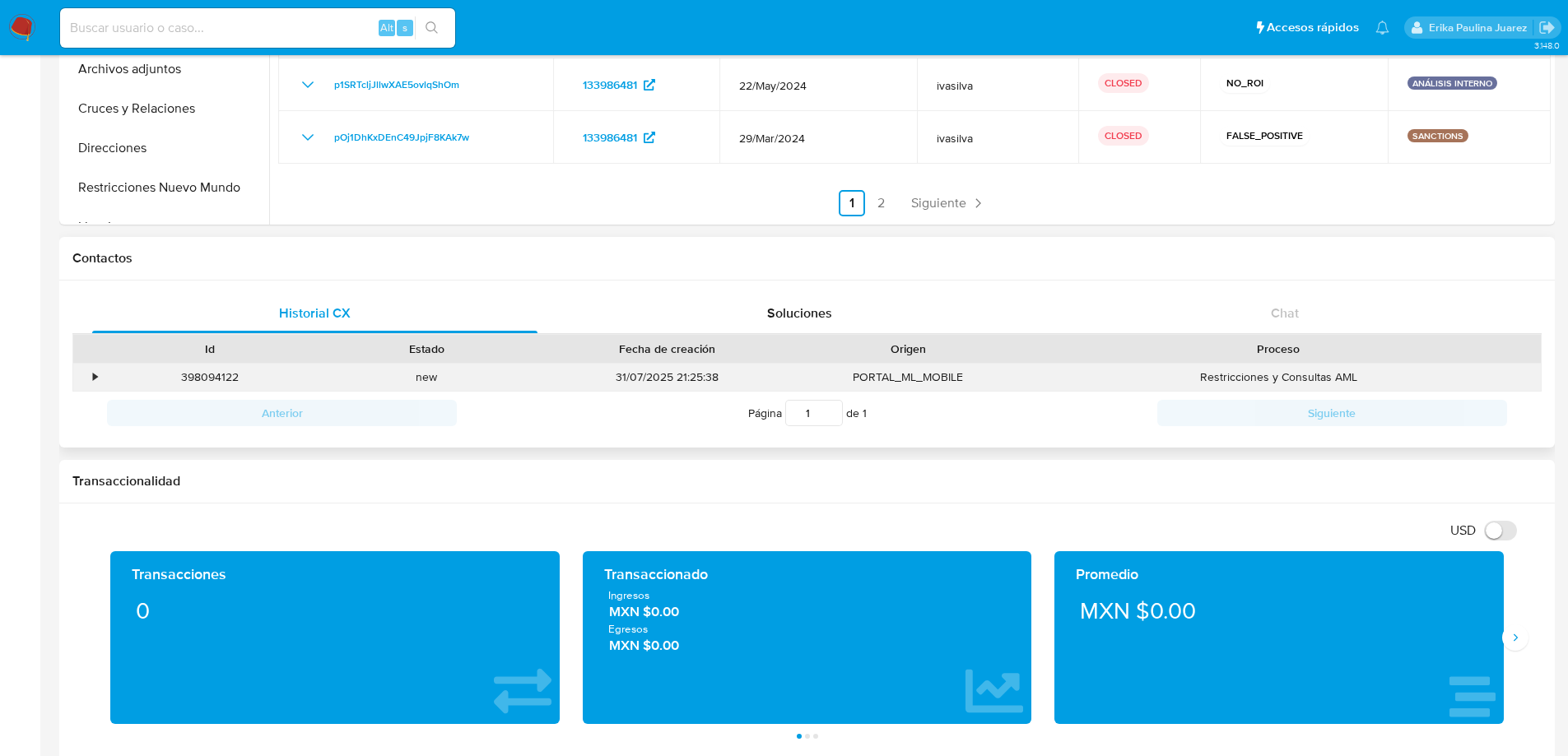 click on "398094122 Casos   I74porS7gEC6gW8P4PTTeZb4" at bounding box center [210, 377] 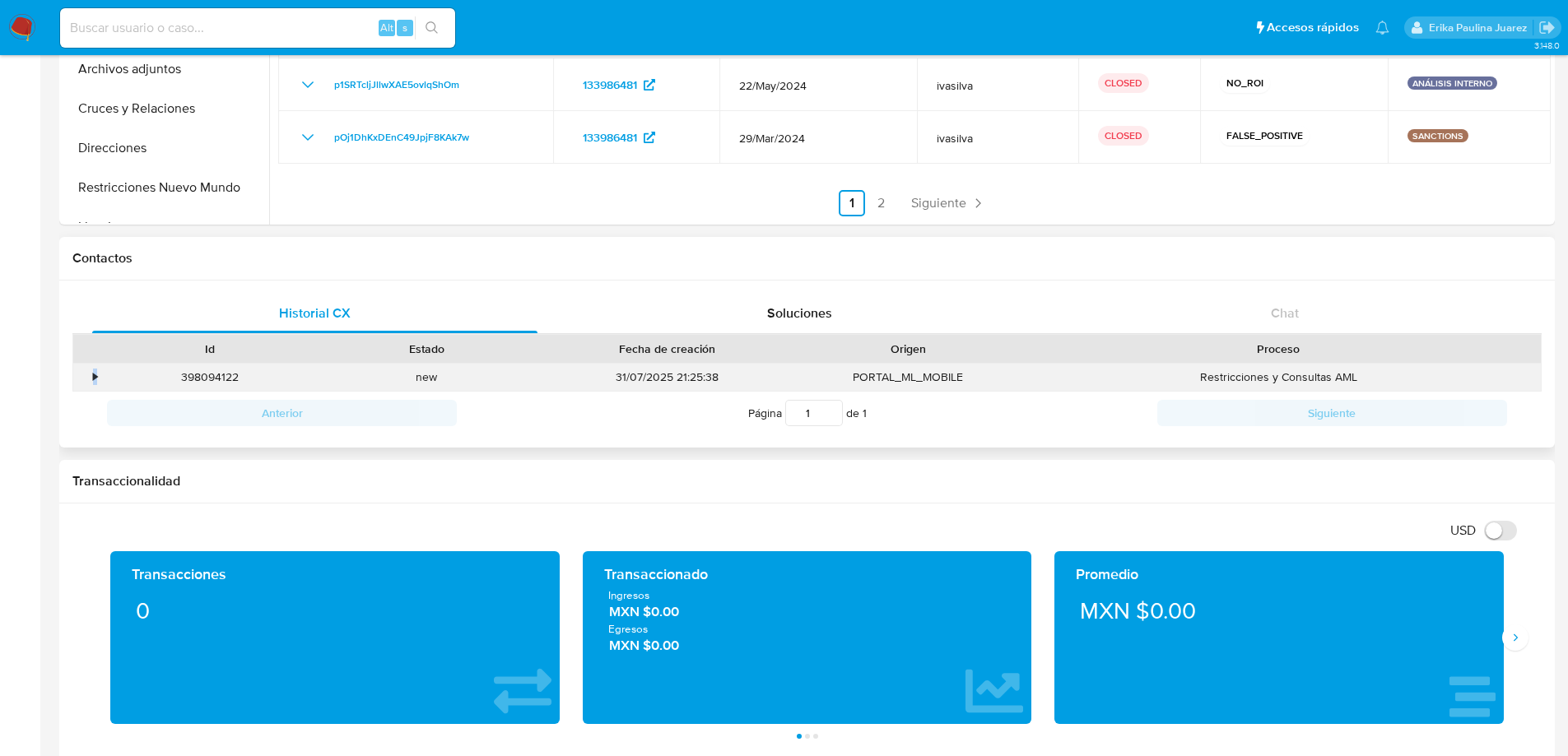 click on "•" at bounding box center [87, 377] 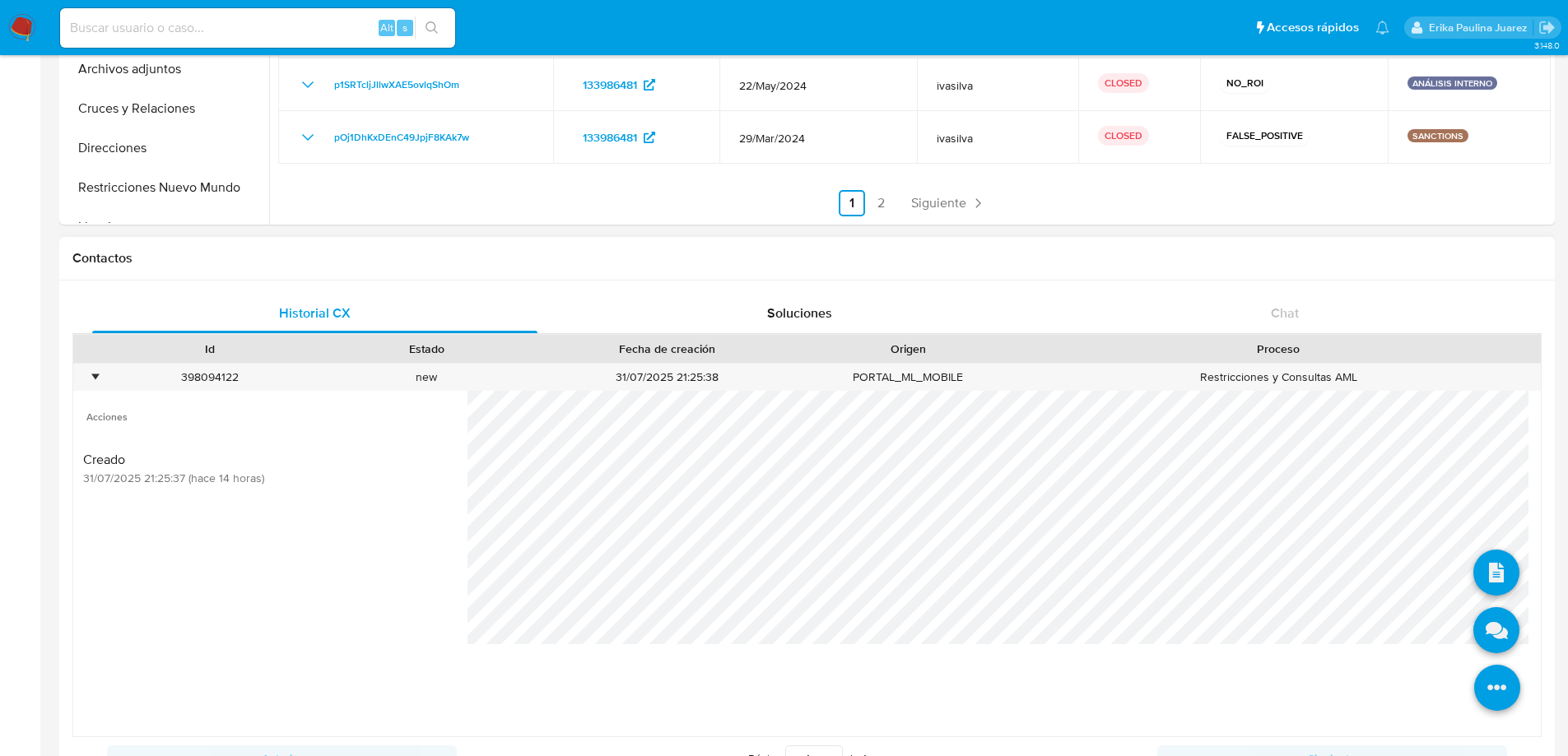 click at bounding box center [1497, 688] 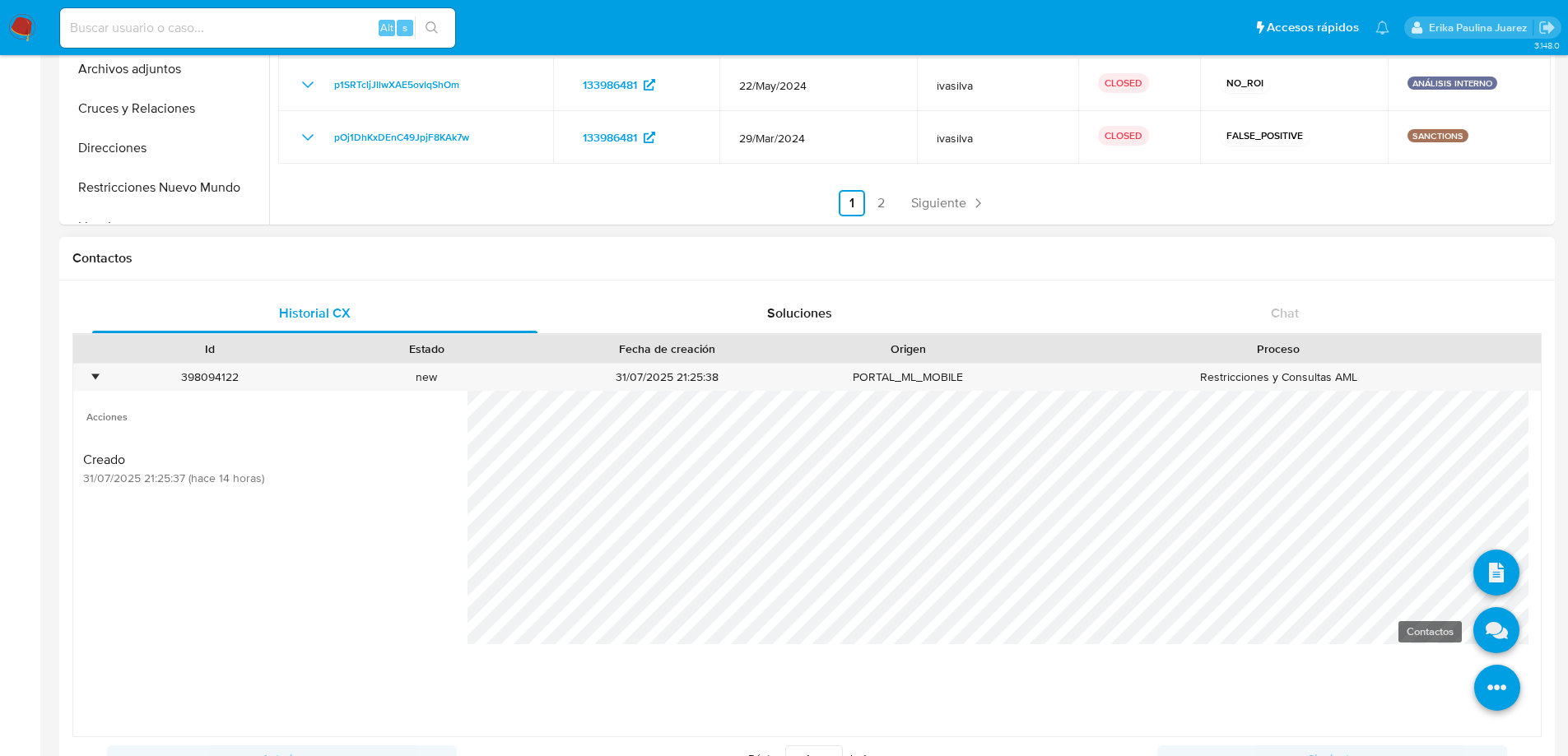 click at bounding box center (1496, 630) 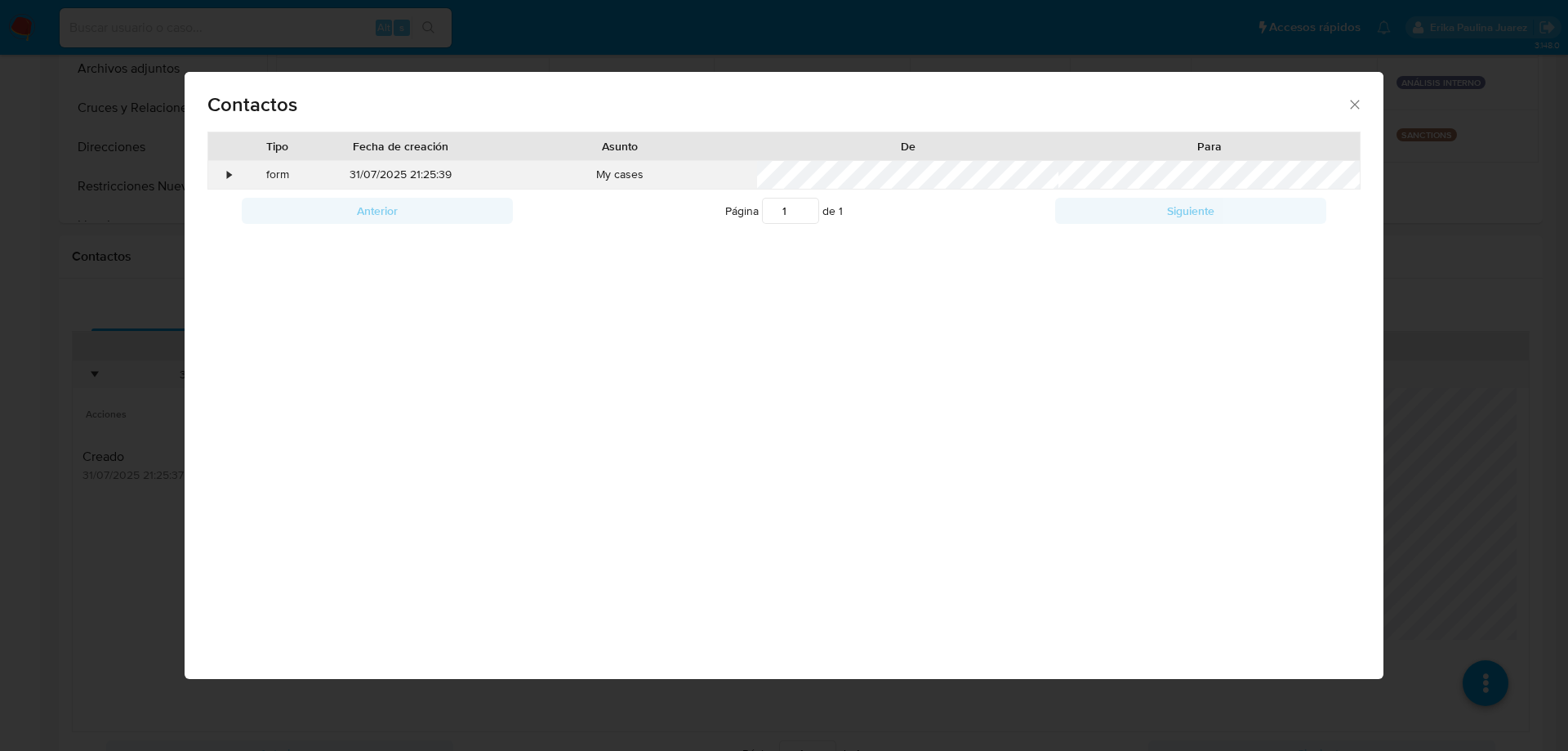 click on "•" at bounding box center (229, 175) 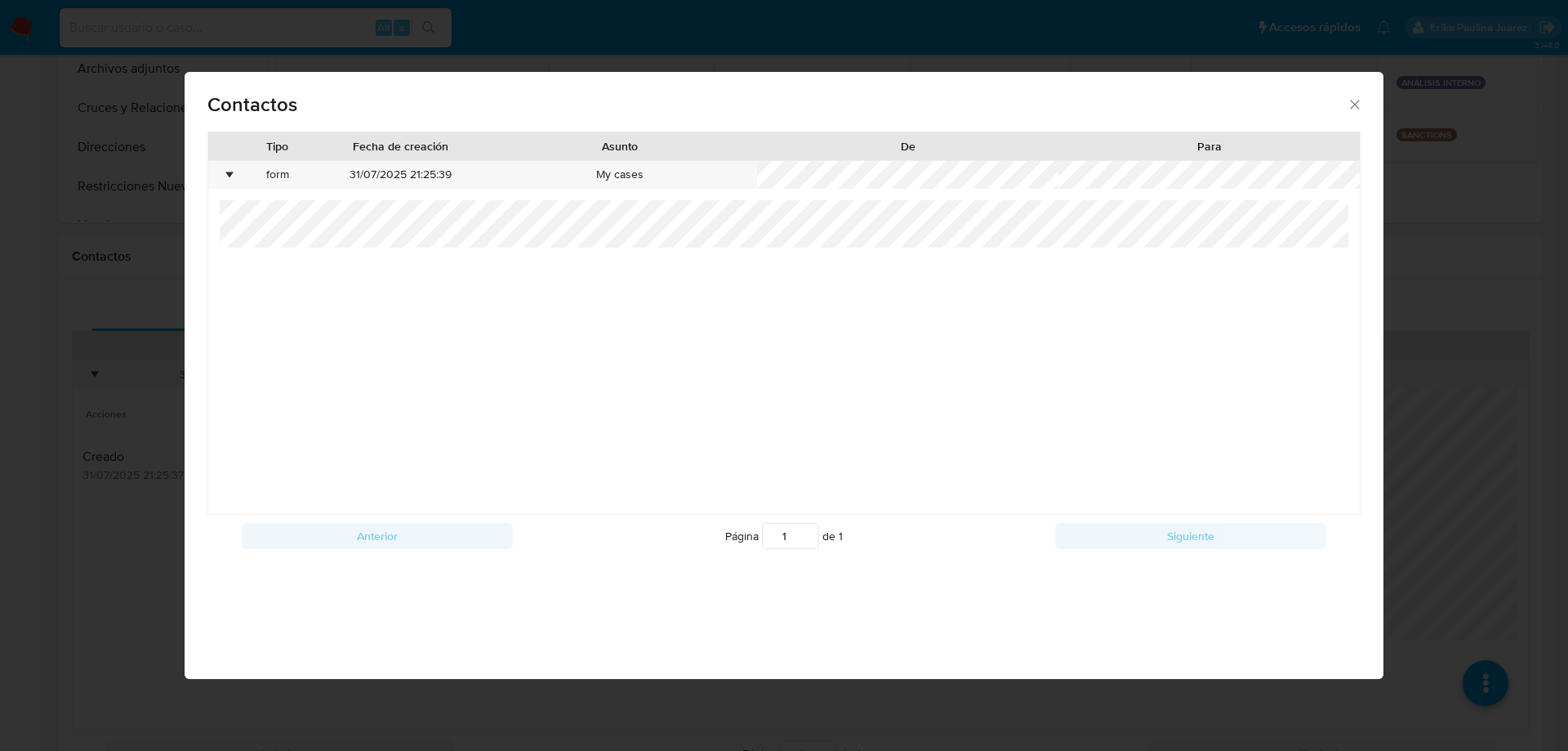 click at bounding box center (784, 357) 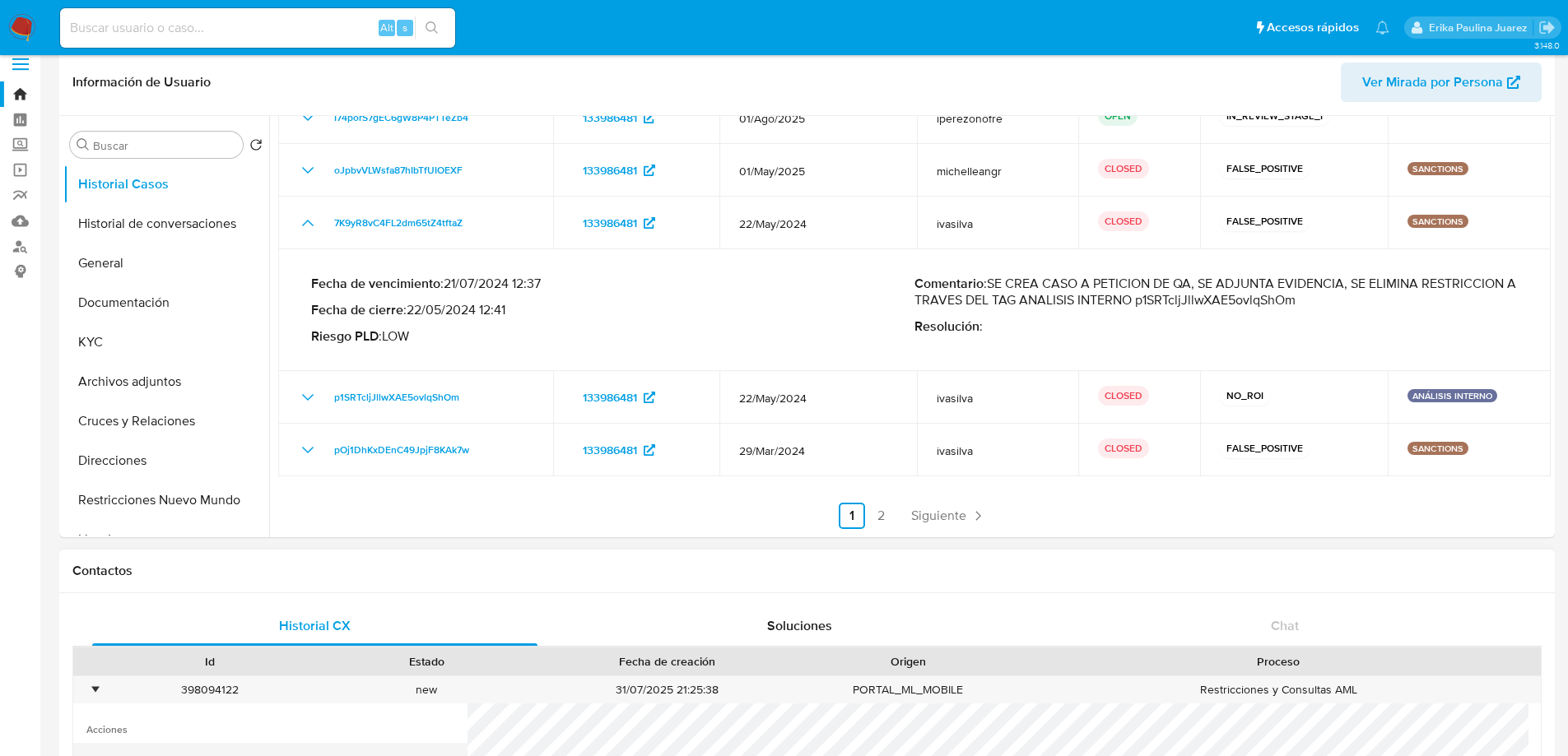 scroll, scrollTop: 0, scrollLeft: 0, axis: both 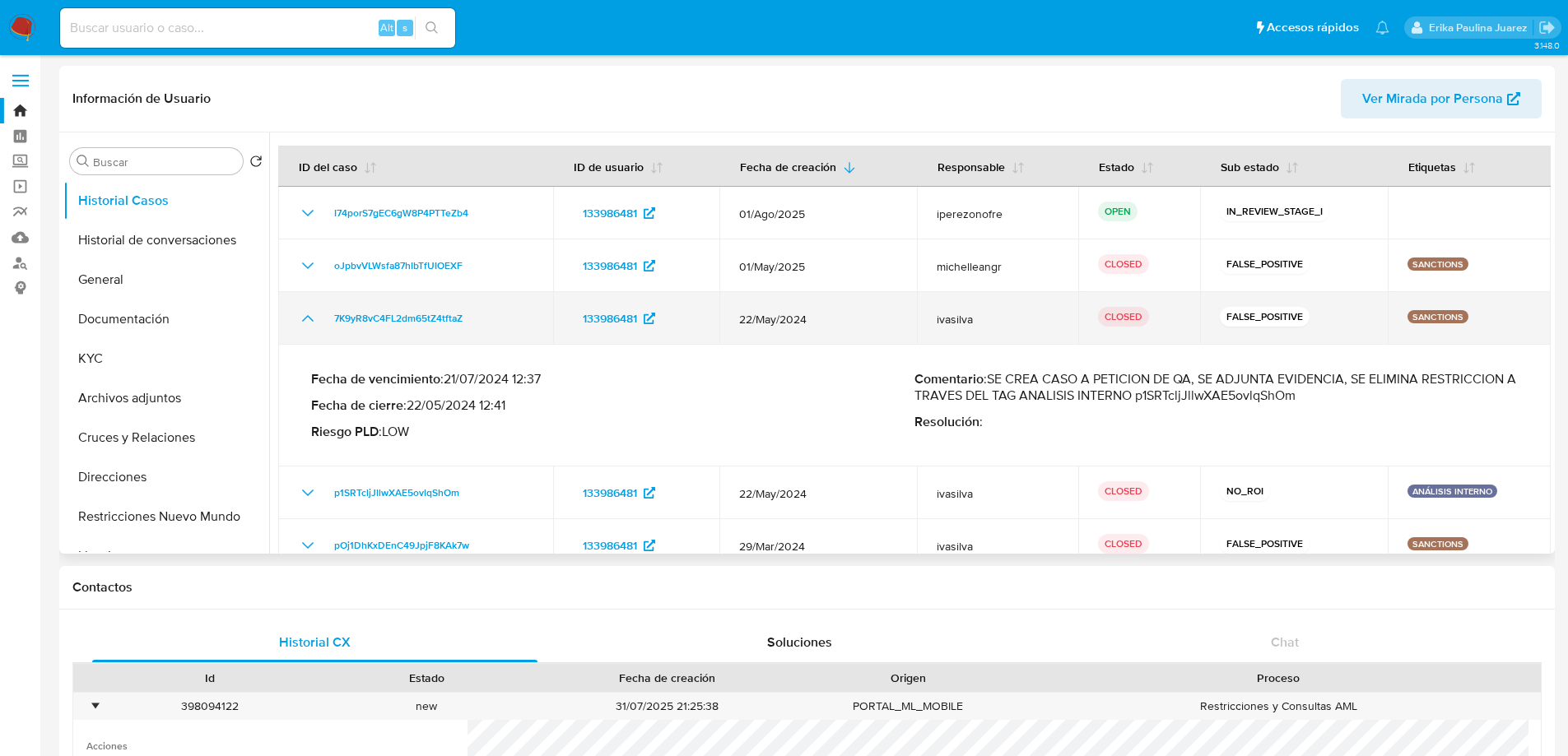 click 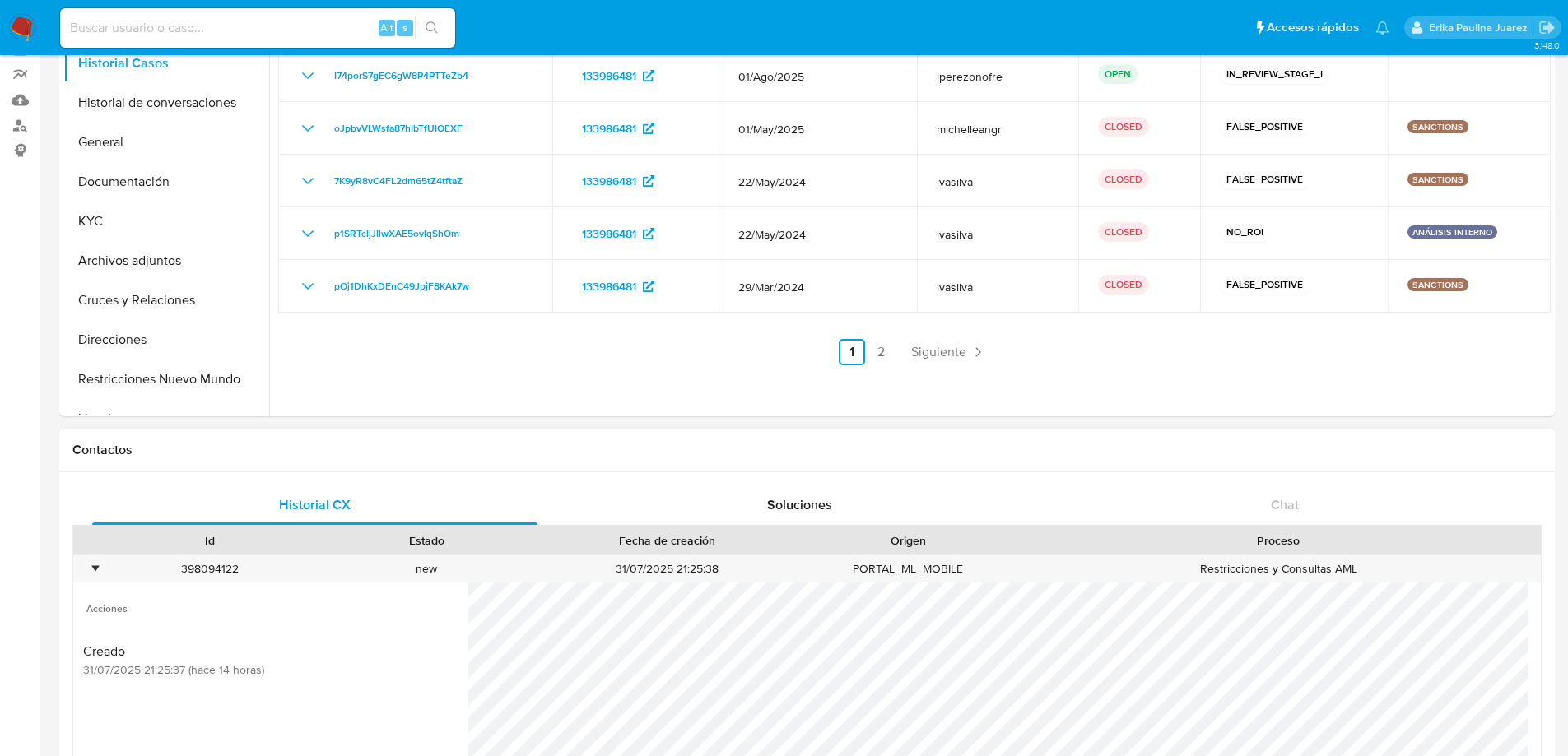 scroll, scrollTop: 165, scrollLeft: 0, axis: vertical 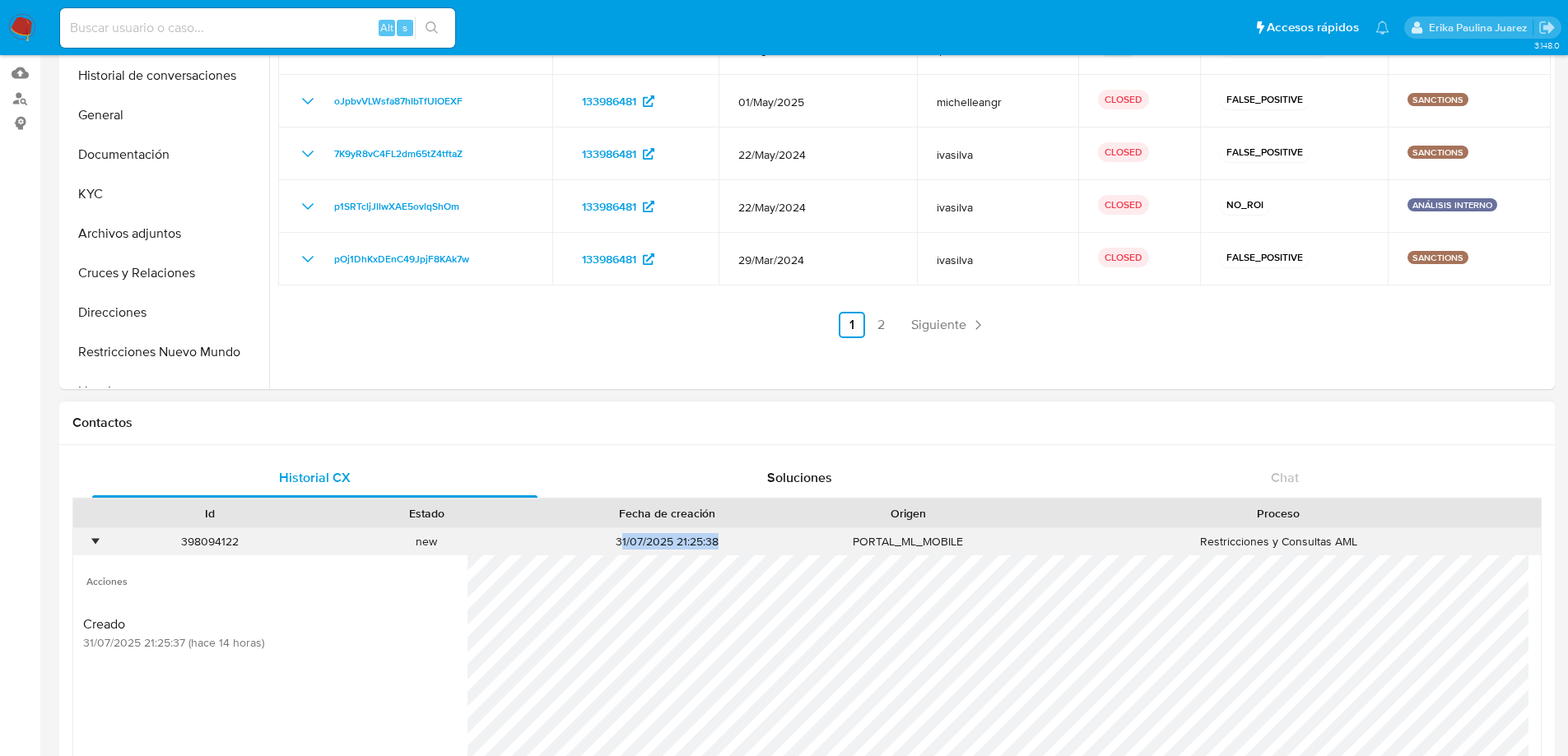 drag, startPoint x: 621, startPoint y: 536, endPoint x: 784, endPoint y: 540, distance: 163.0491 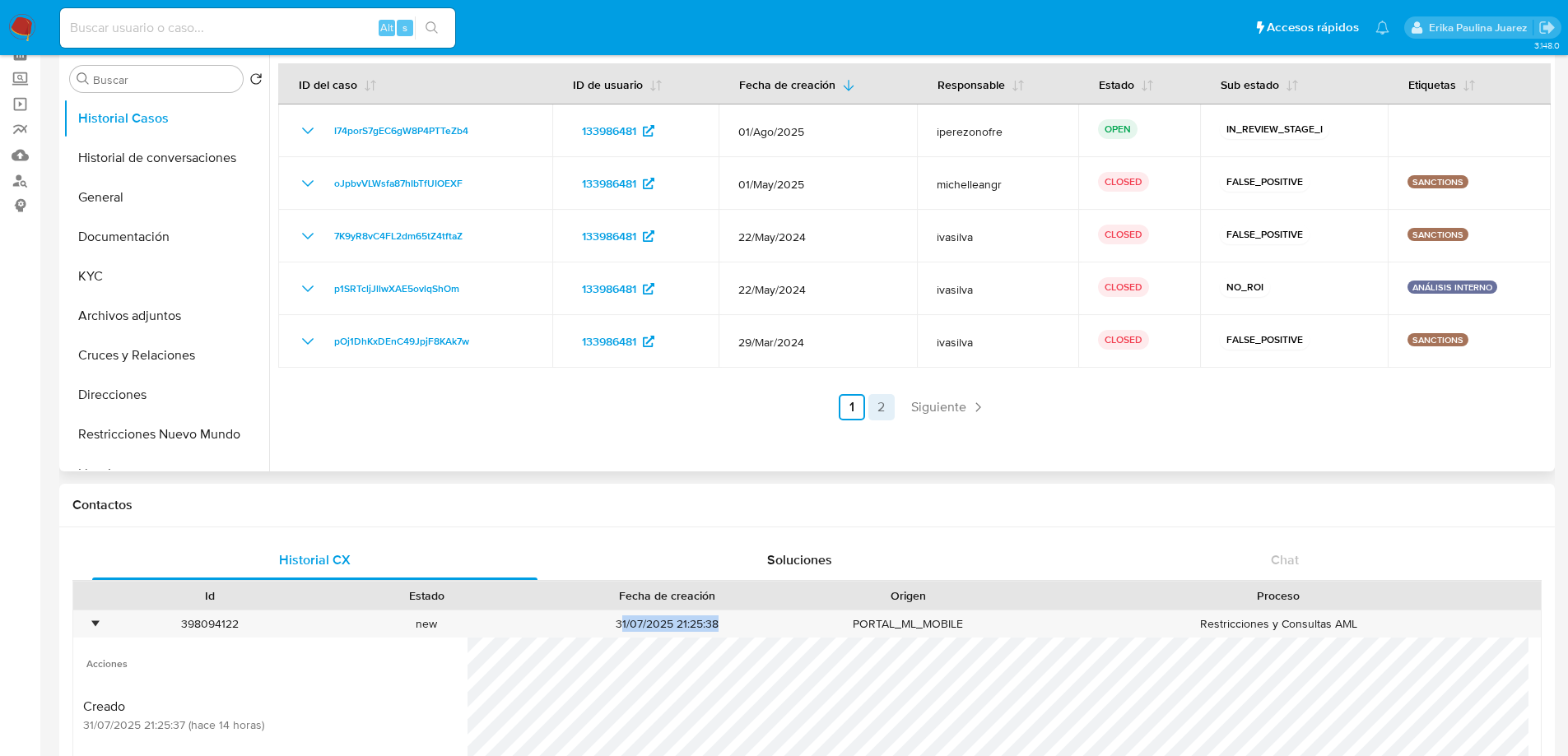 click on "2" at bounding box center [882, 407] 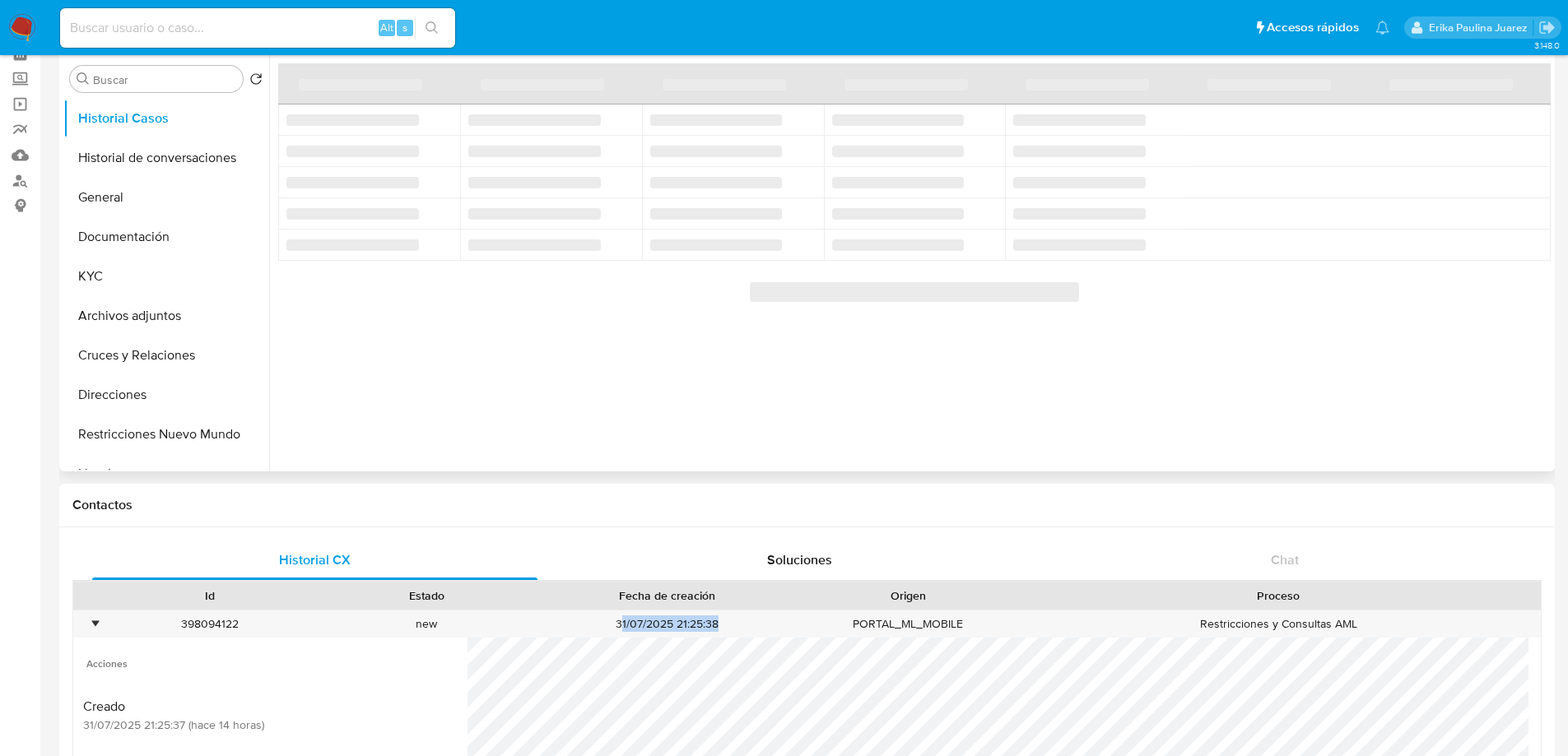 scroll, scrollTop: 0, scrollLeft: 0, axis: both 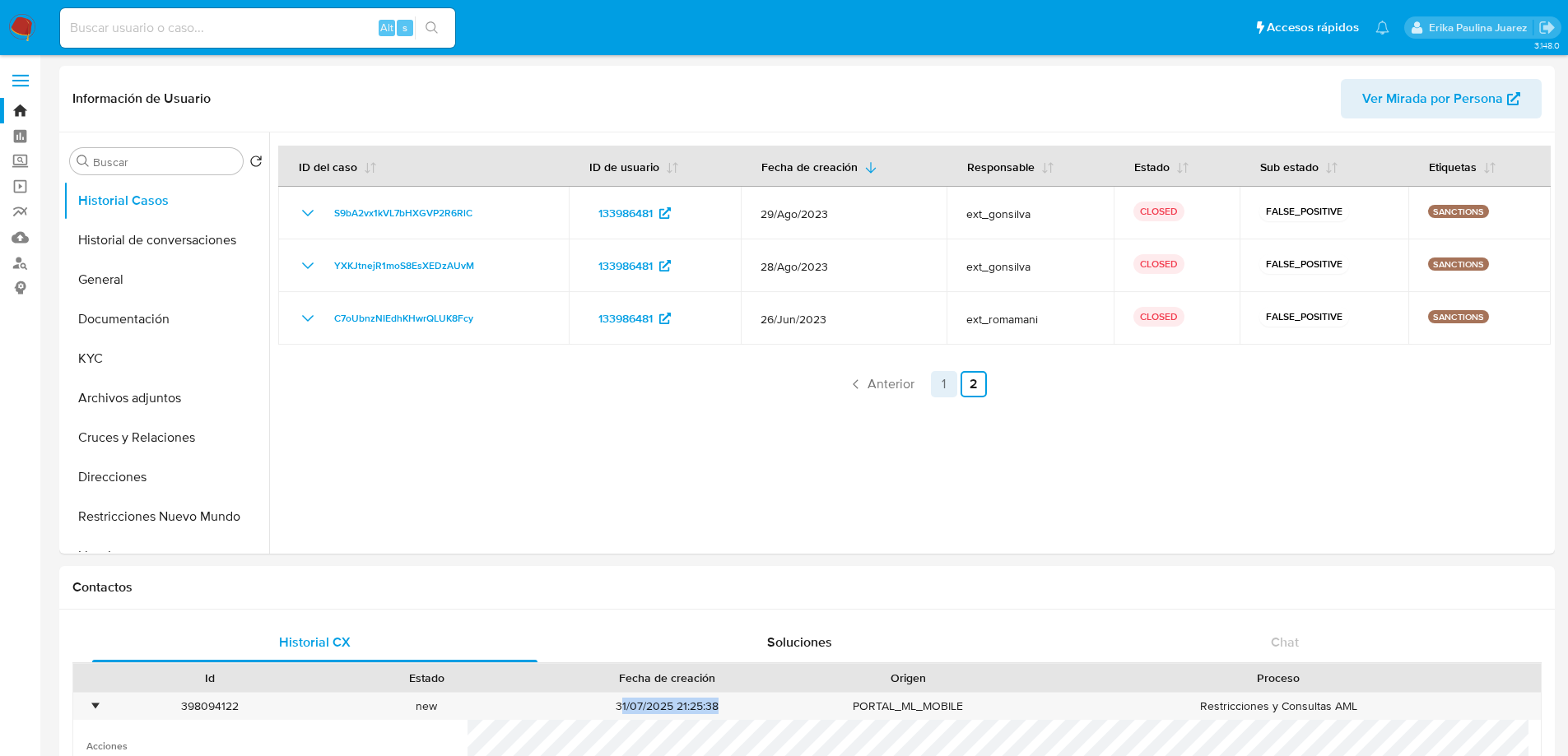 click on "1" at bounding box center (944, 384) 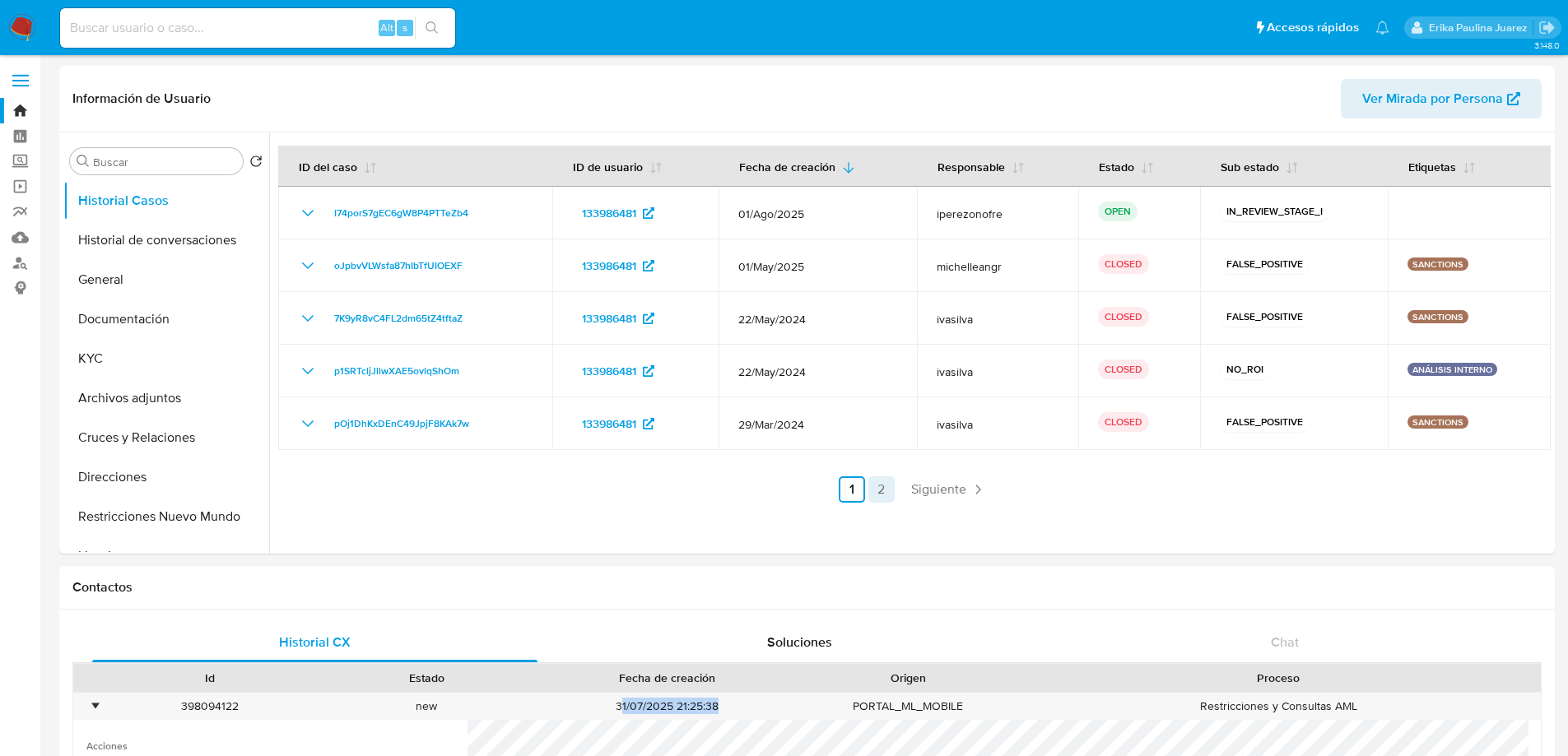 click on "2" at bounding box center (882, 489) 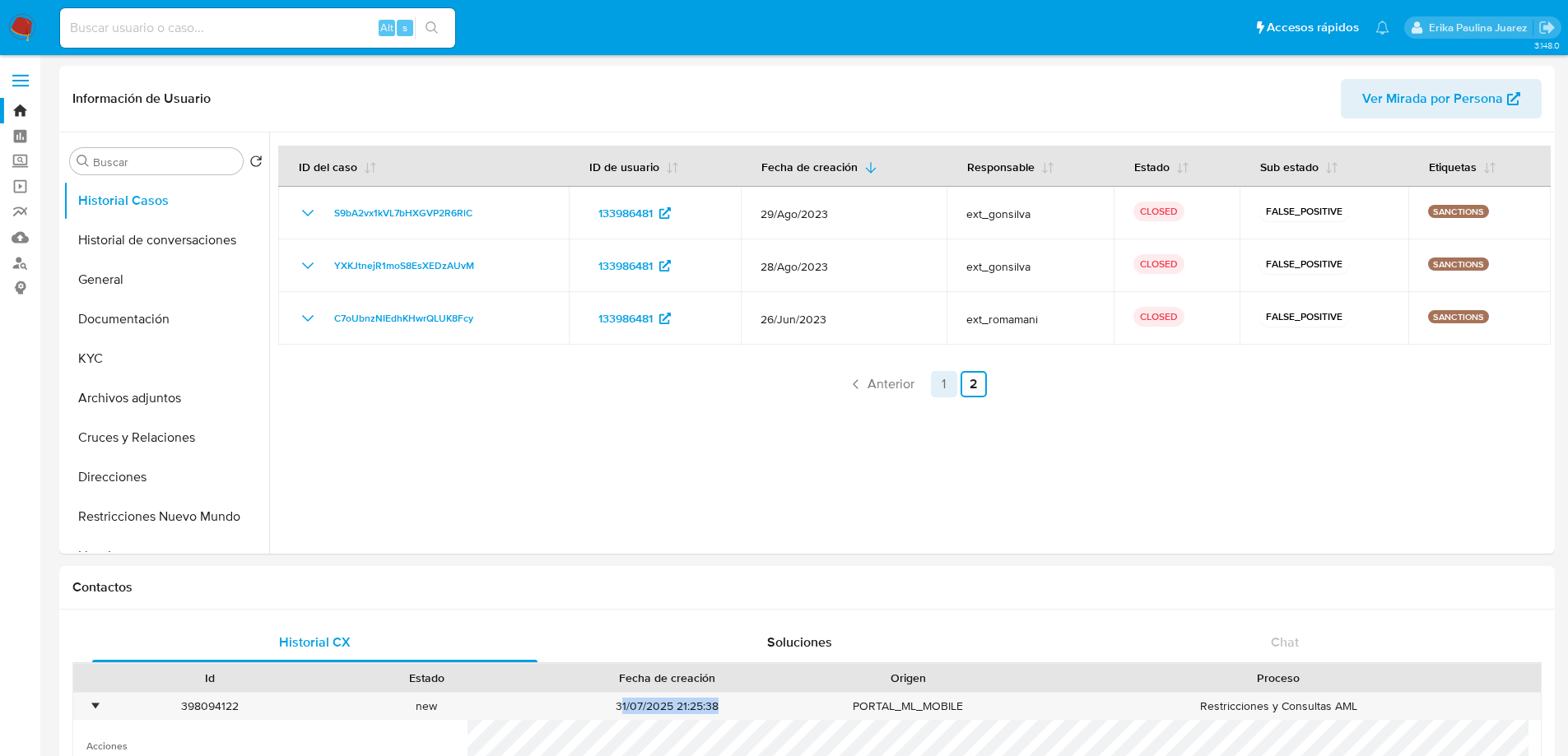 click on "1" at bounding box center [944, 384] 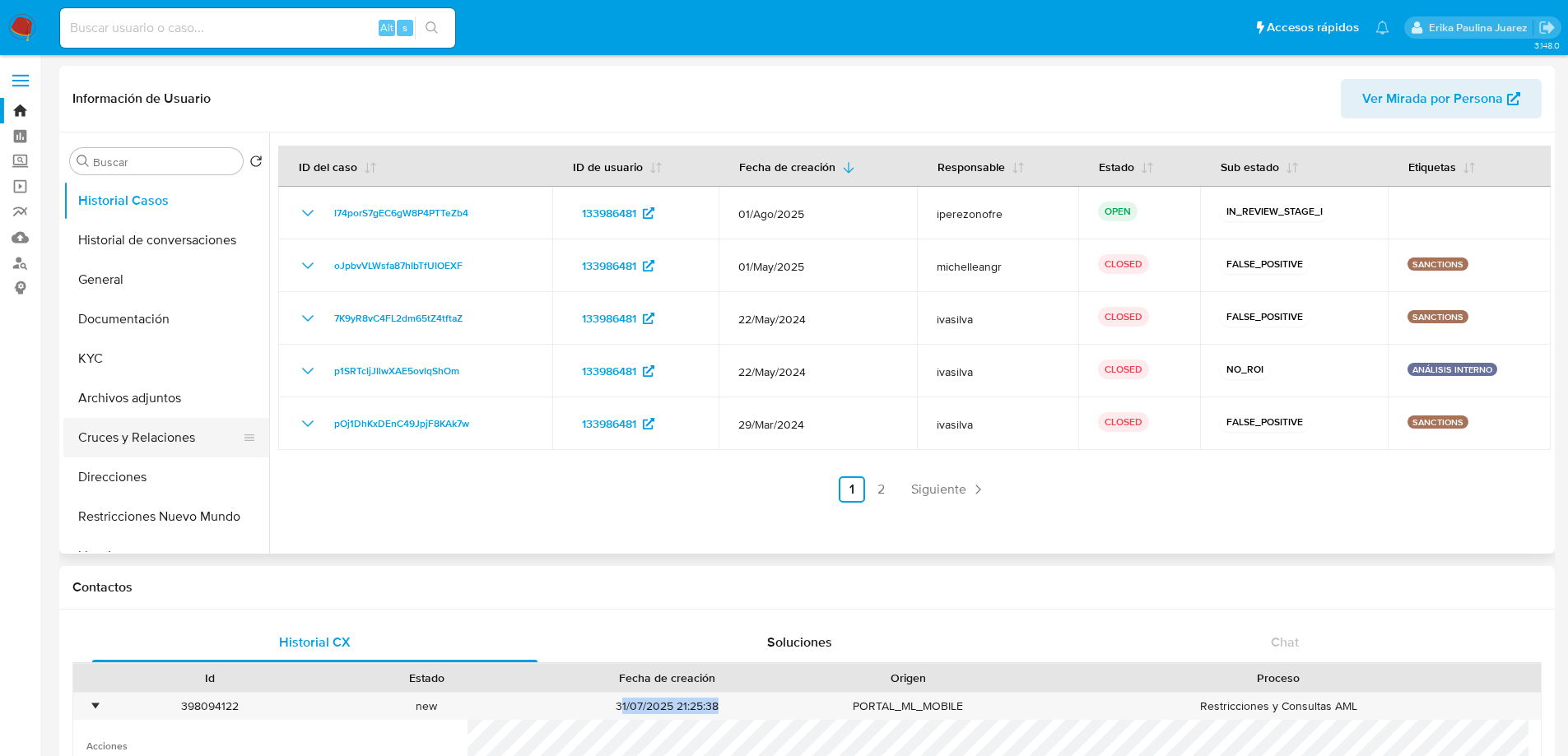 scroll, scrollTop: 82, scrollLeft: 0, axis: vertical 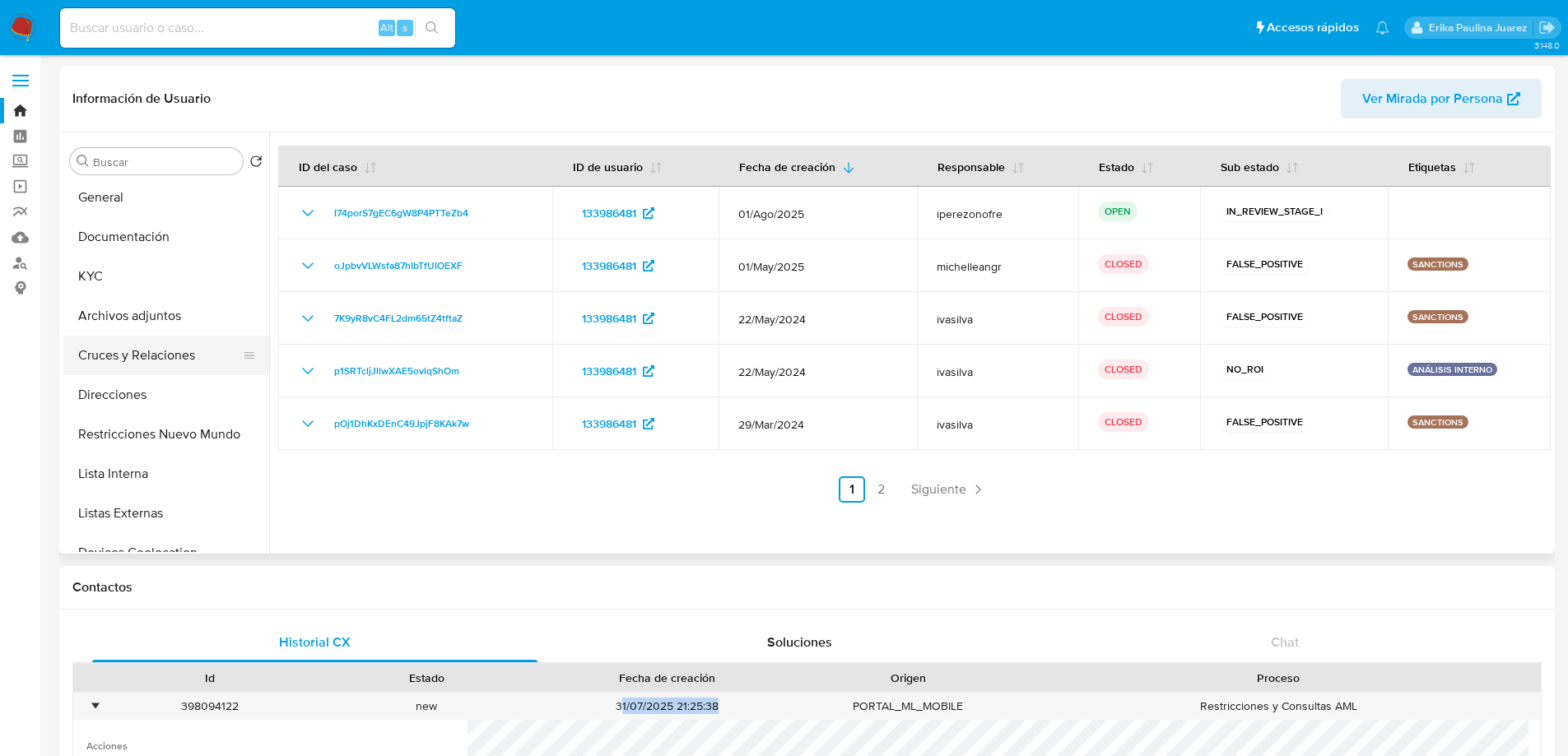 click on "Cruces y Relaciones" at bounding box center (160, 355) 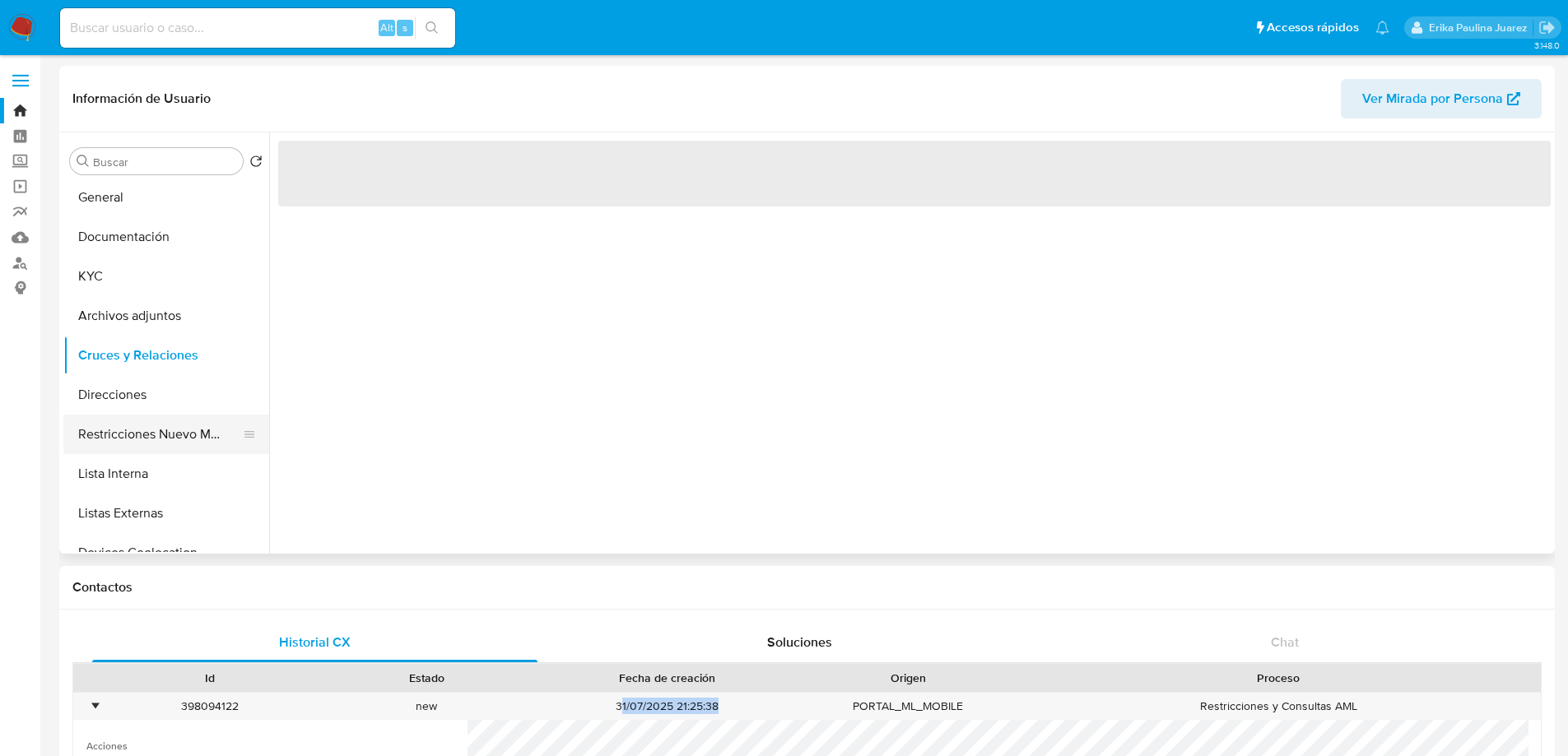 scroll, scrollTop: 165, scrollLeft: 0, axis: vertical 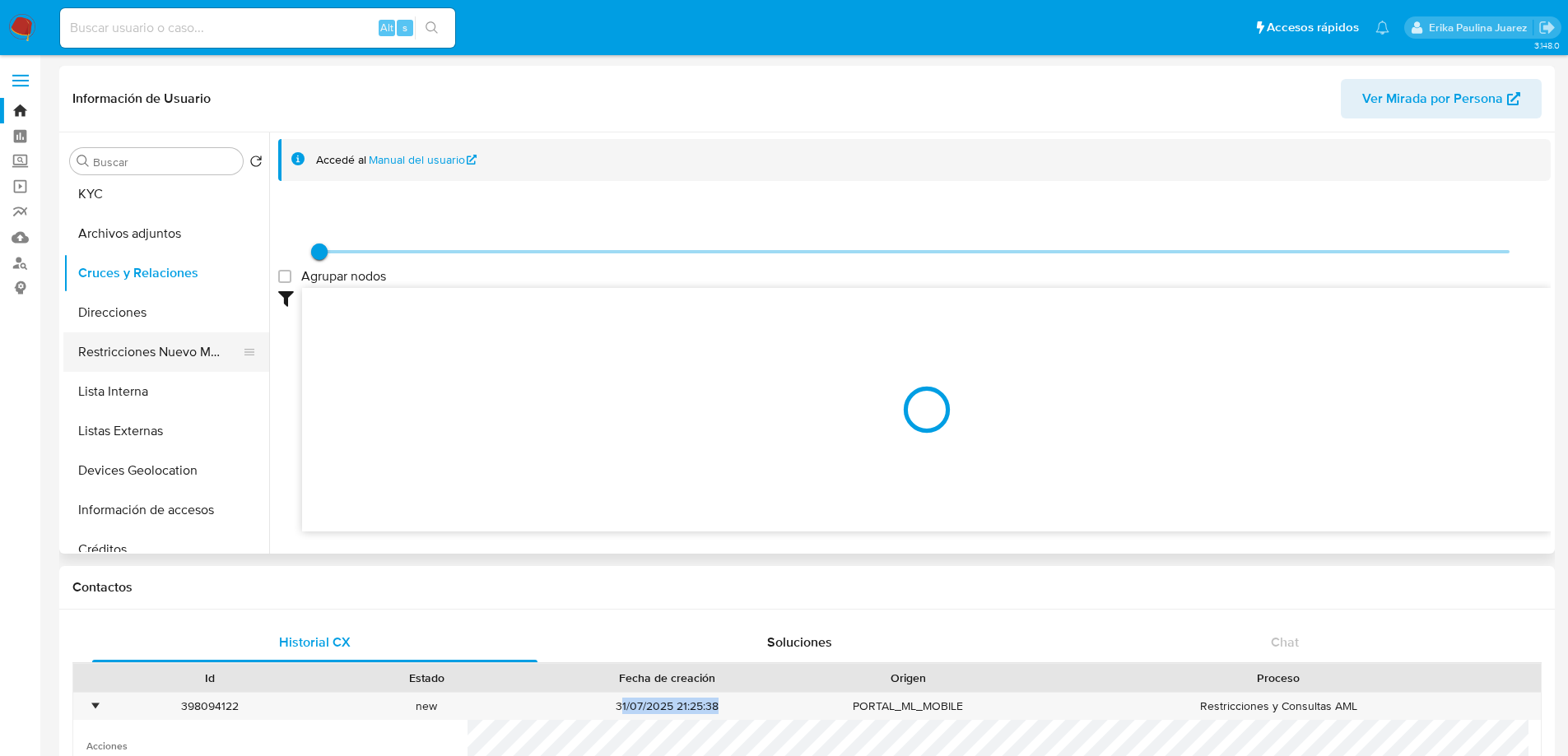 click on "Restricciones Nuevo Mundo" at bounding box center [160, 352] 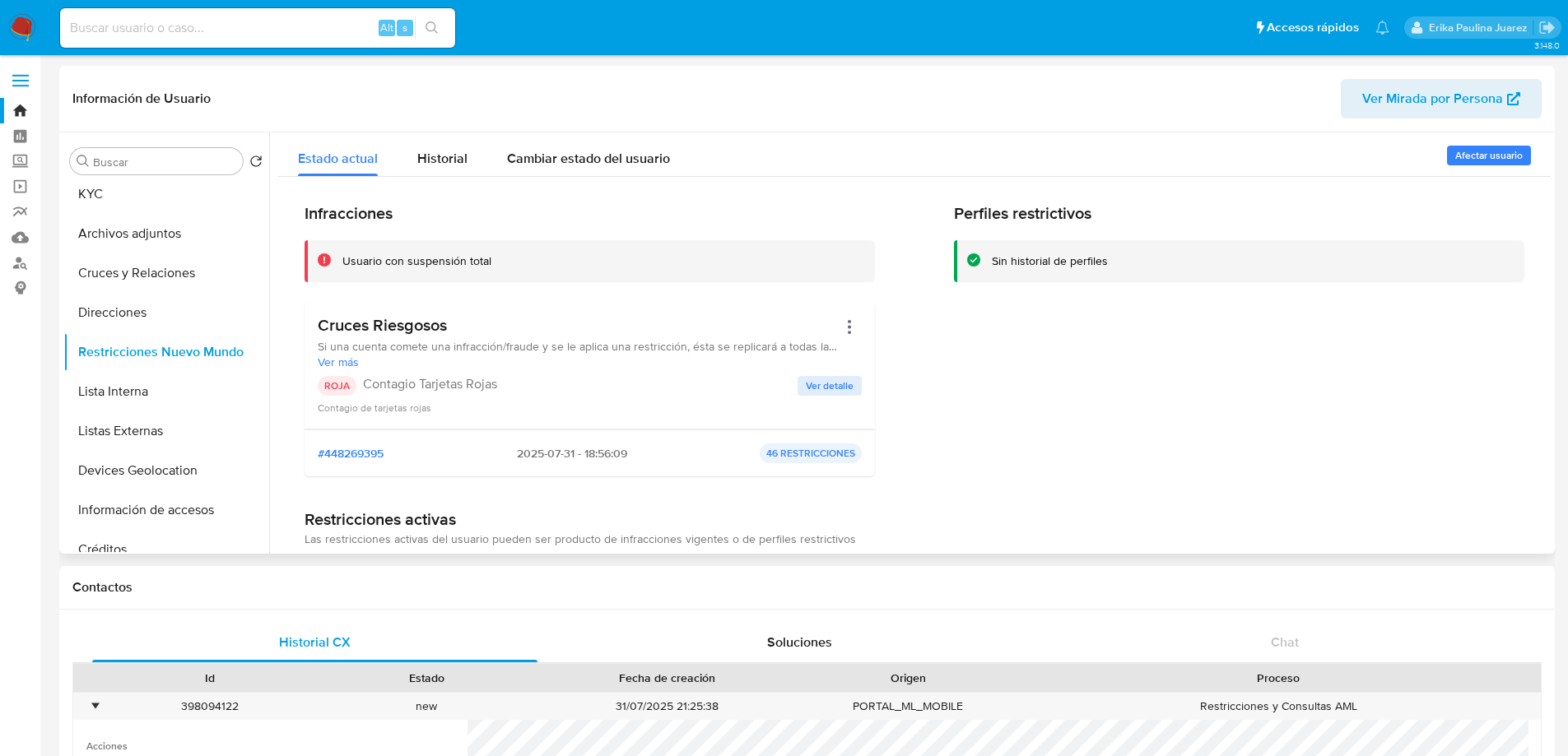 drag, startPoint x: 358, startPoint y: 350, endPoint x: 588, endPoint y: 354, distance: 230.0348 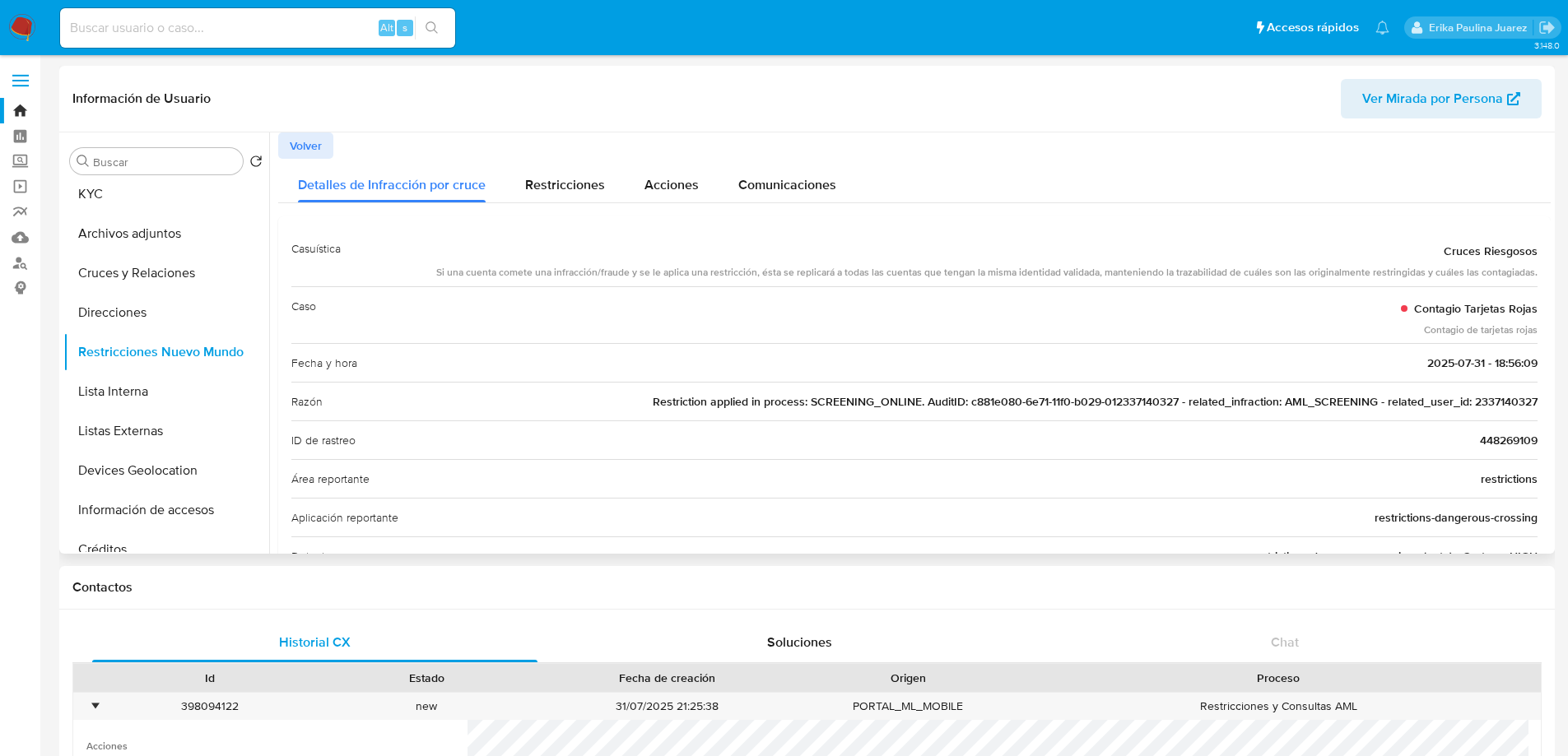 drag, startPoint x: 1471, startPoint y: 405, endPoint x: 1500, endPoint y: 410, distance: 29.427878 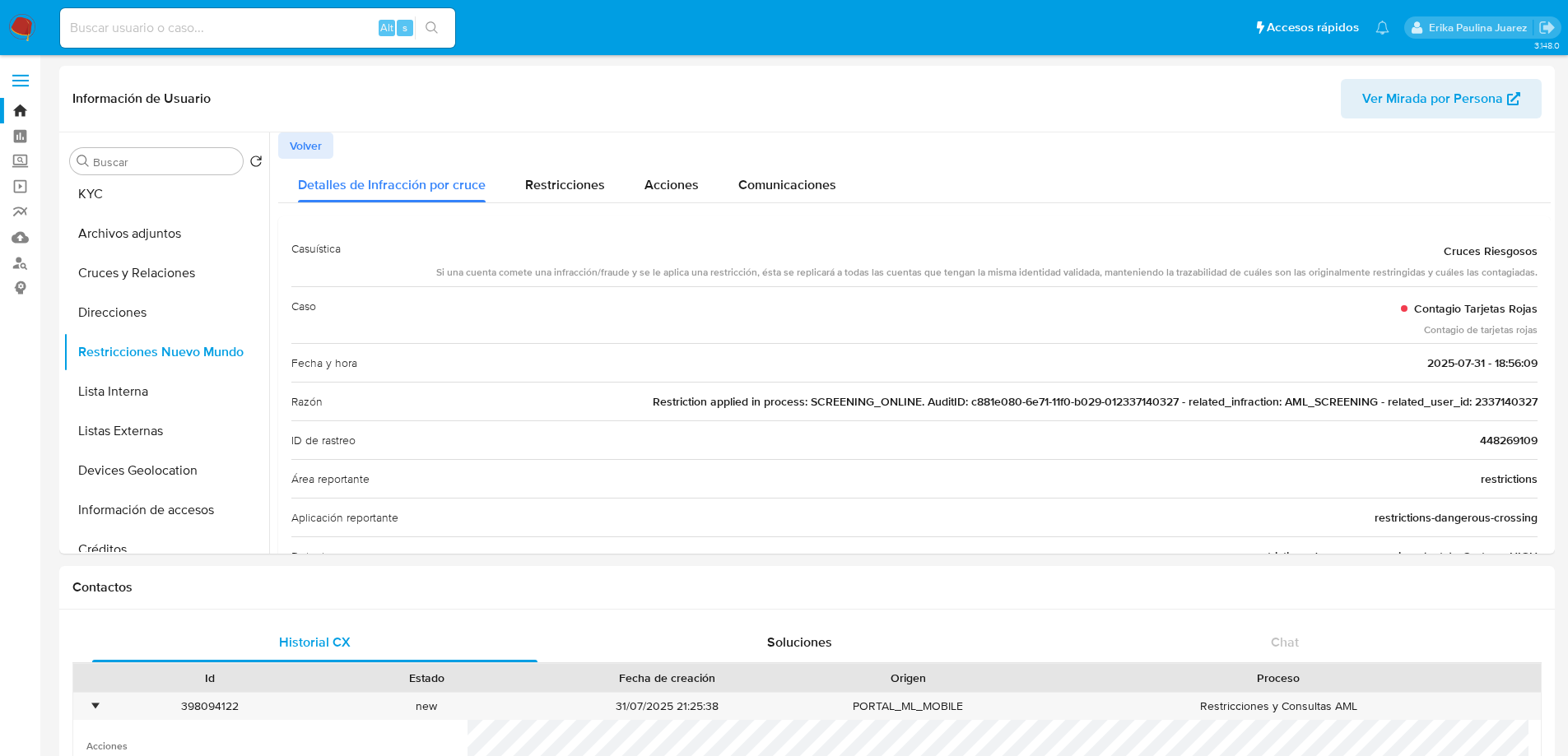 drag, startPoint x: 1472, startPoint y: 403, endPoint x: 1499, endPoint y: 369, distance: 43.416587 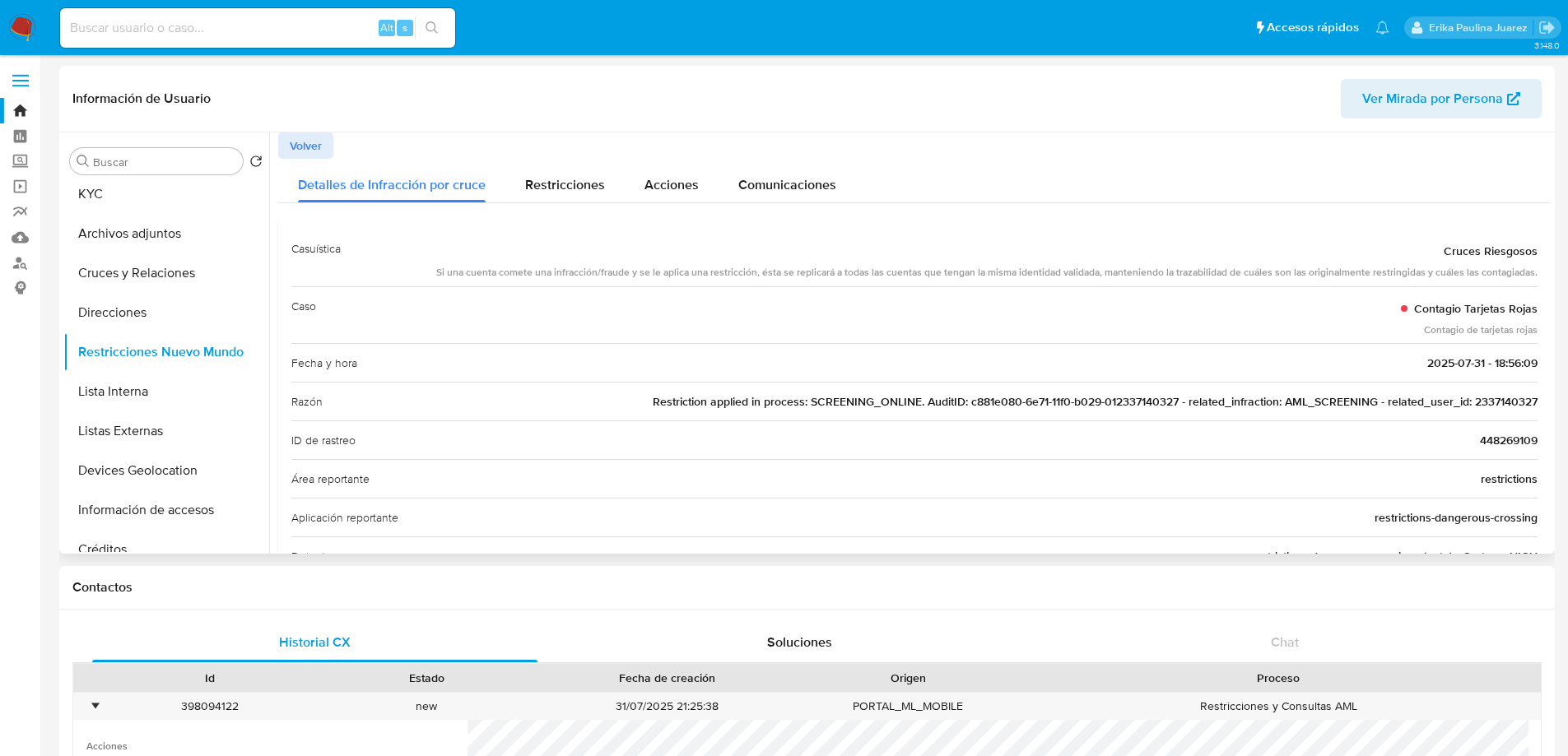 click on "3.148.0 Información de Usuario Ver Mirada por Persona Buscar   Volver al orden por defecto Historial Casos Historial de conversaciones General Documentación KYC Archivos adjuntos Cruces y Relaciones Direcciones Restricciones Nuevo Mundo Lista Interna Listas Externas Devices Geolocation Información de accesos Créditos Items Cuentas Bancarias Datos Modificados Dispositivos Point IV Challenges Fecha Compliant Historial Riesgo PLD Insurtech Marcas AML Perfiles Tarjetas Anticipos de dinero Contactos Historial CX Soluciones Chat Id Estado Fecha de creación Origen Proceso • 398094122 Casos   I74porS7gEC6gW8P4PTTeZb4 new 31/07/2025 21:25:38 PORTAL_ML_MOBILE Restricciones y Consultas AML Acciones Creado 31/07/2025 21:25:37 (hace 14 horas) Anterior Página   1   de   1 Siguiente Cargando... Transaccionalidad Usuarios Asociados" at bounding box center (784, 1324) 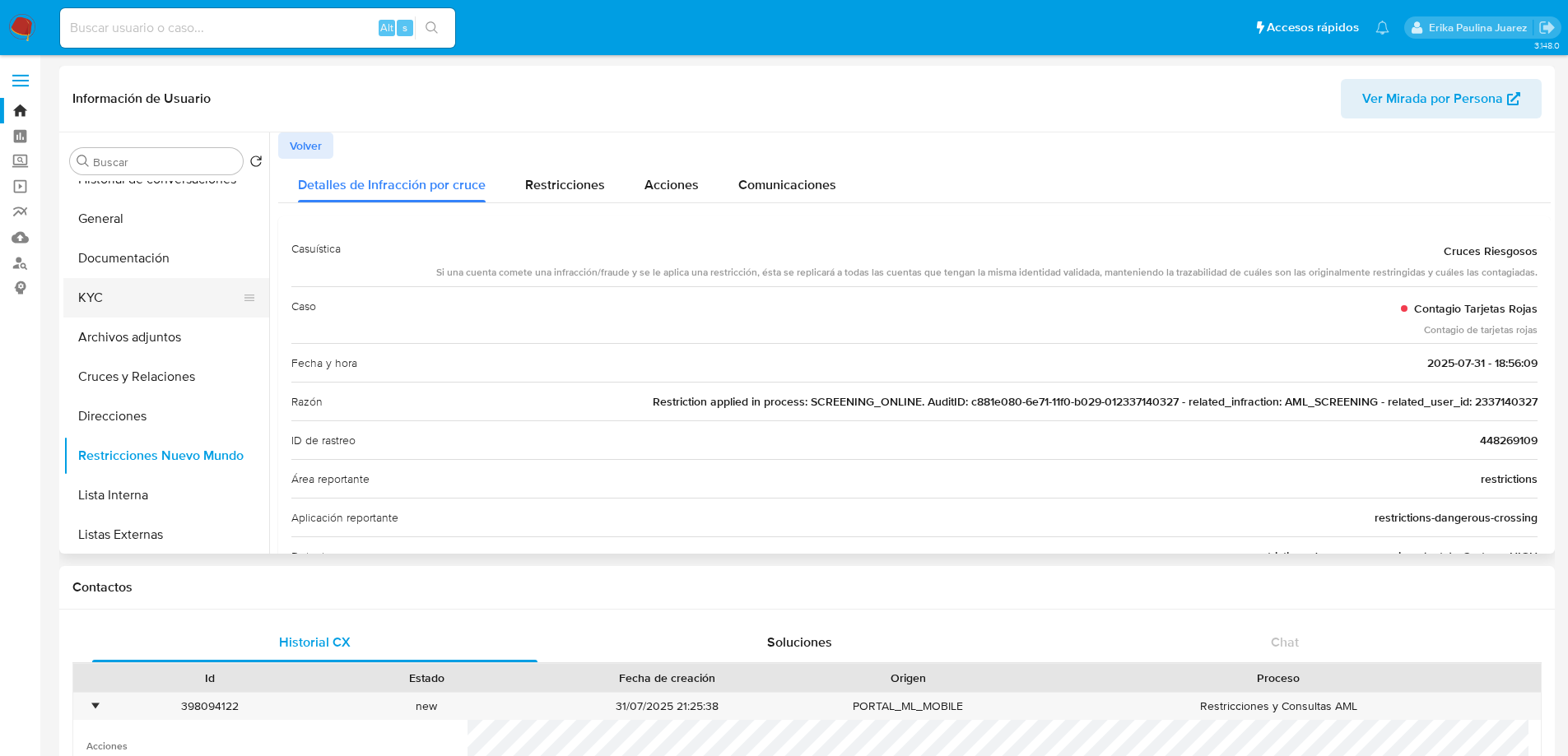 scroll, scrollTop: 0, scrollLeft: 0, axis: both 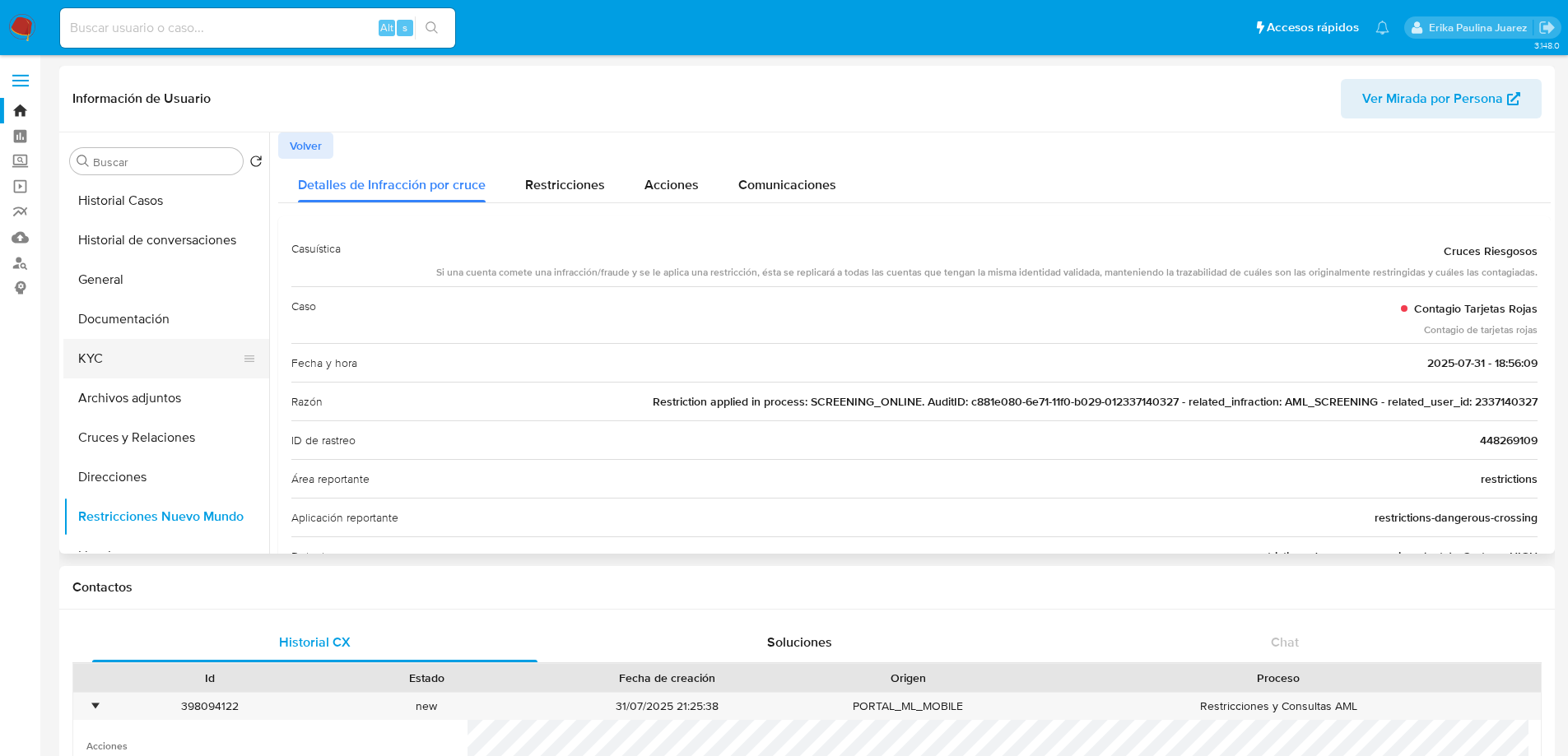 drag, startPoint x: 108, startPoint y: 365, endPoint x: 121, endPoint y: 364, distance: 13.038405 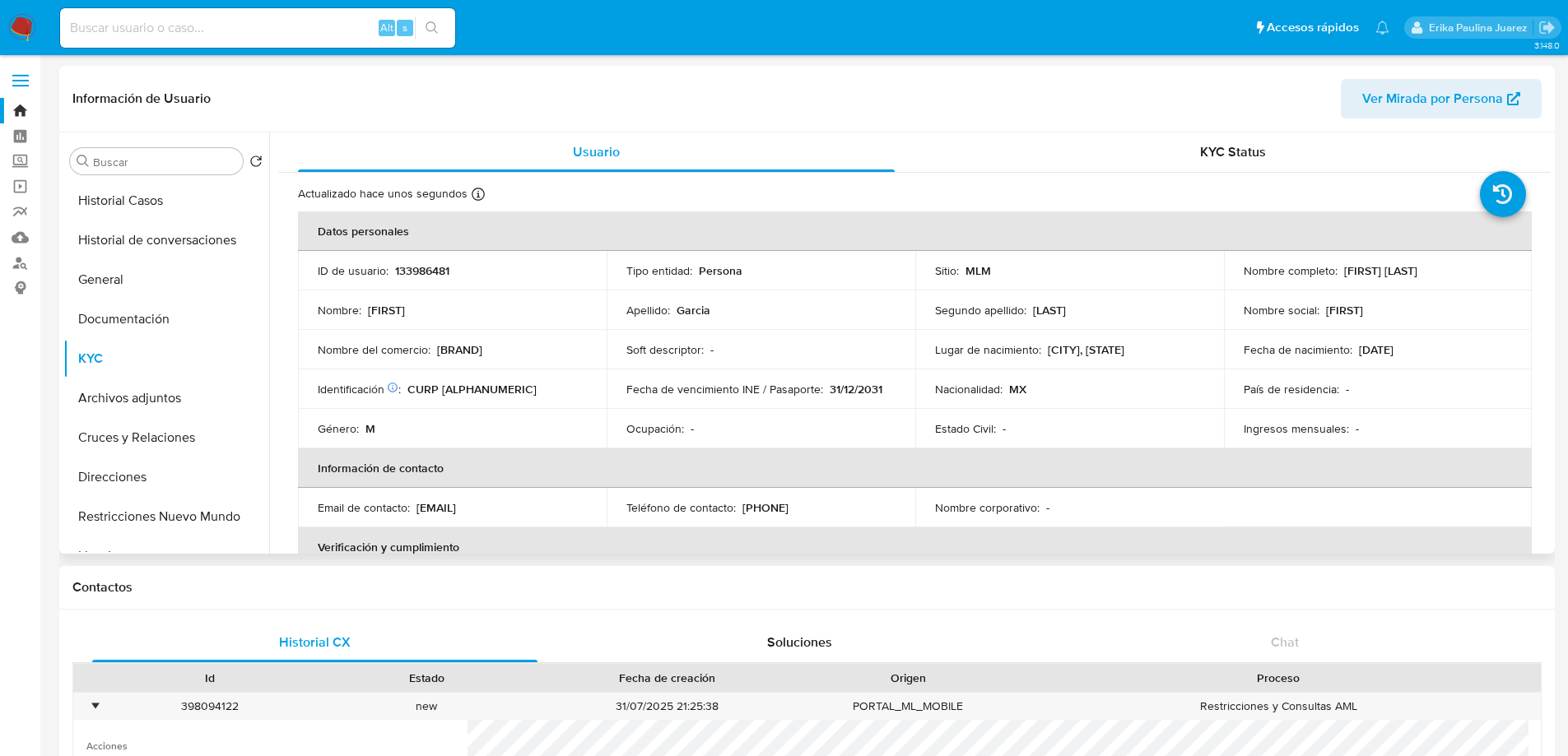 scroll, scrollTop: 411, scrollLeft: 0, axis: vertical 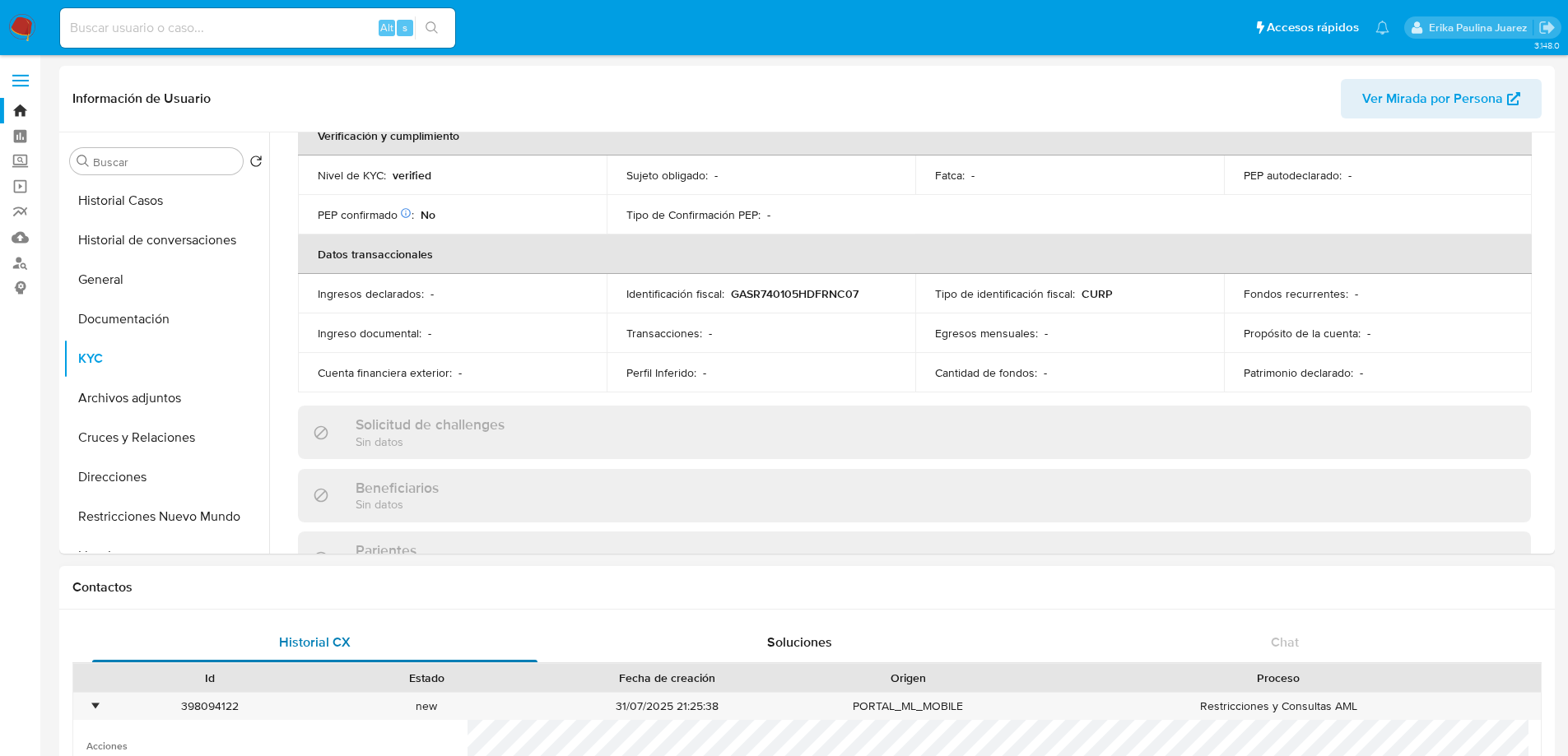drag, startPoint x: 334, startPoint y: 637, endPoint x: 431, endPoint y: 616, distance: 99.24717 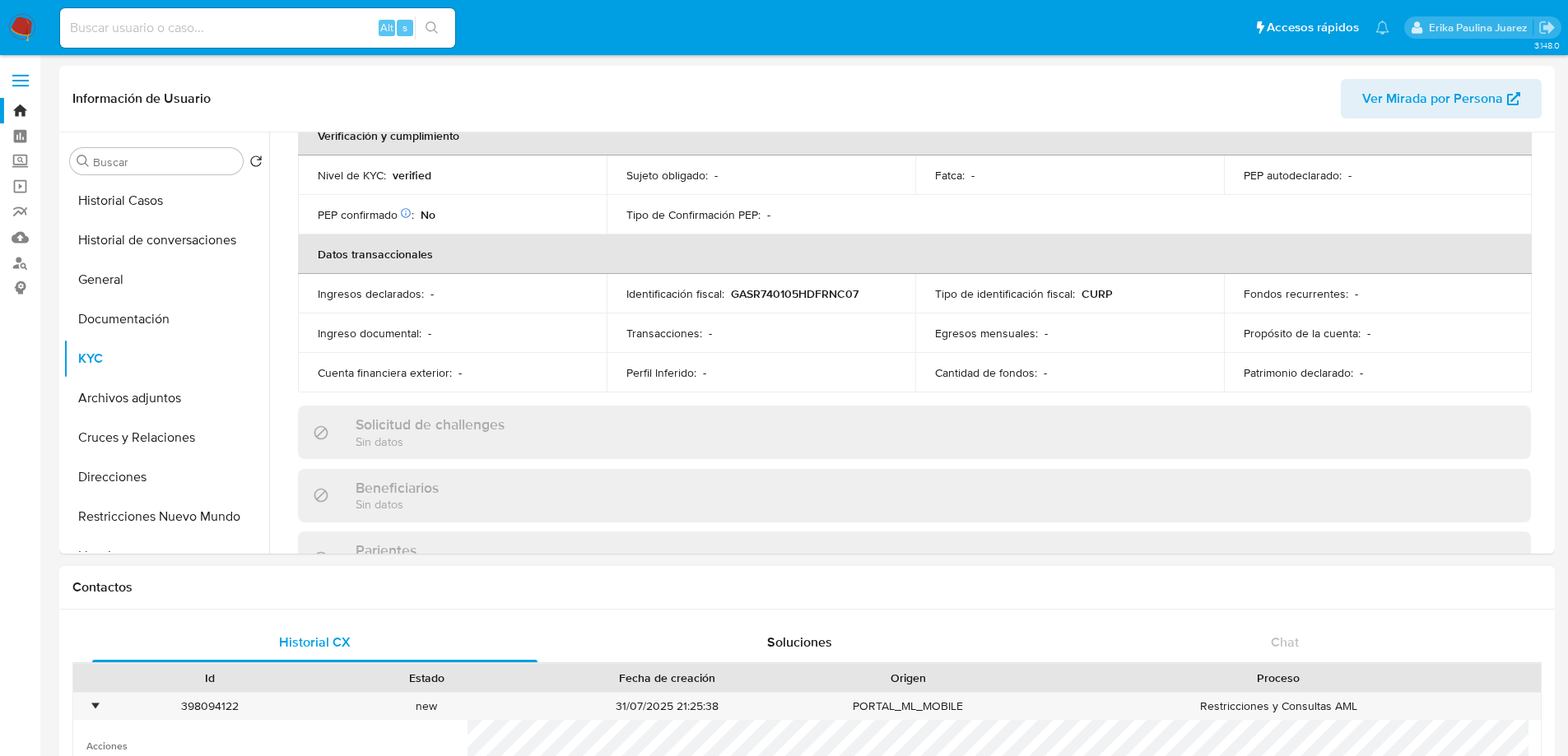 click on "Historial CX" at bounding box center [314, 642] 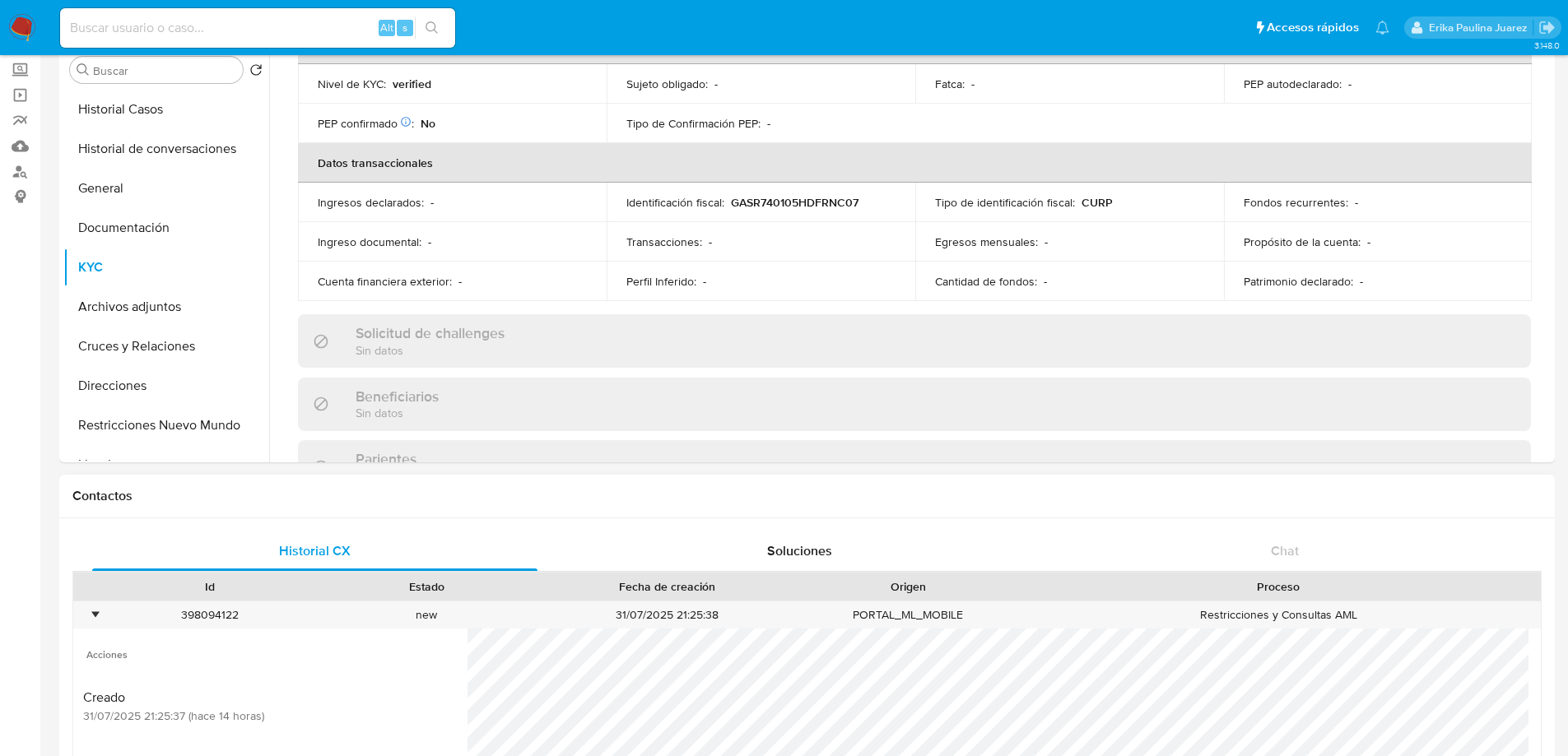 scroll, scrollTop: 329, scrollLeft: 0, axis: vertical 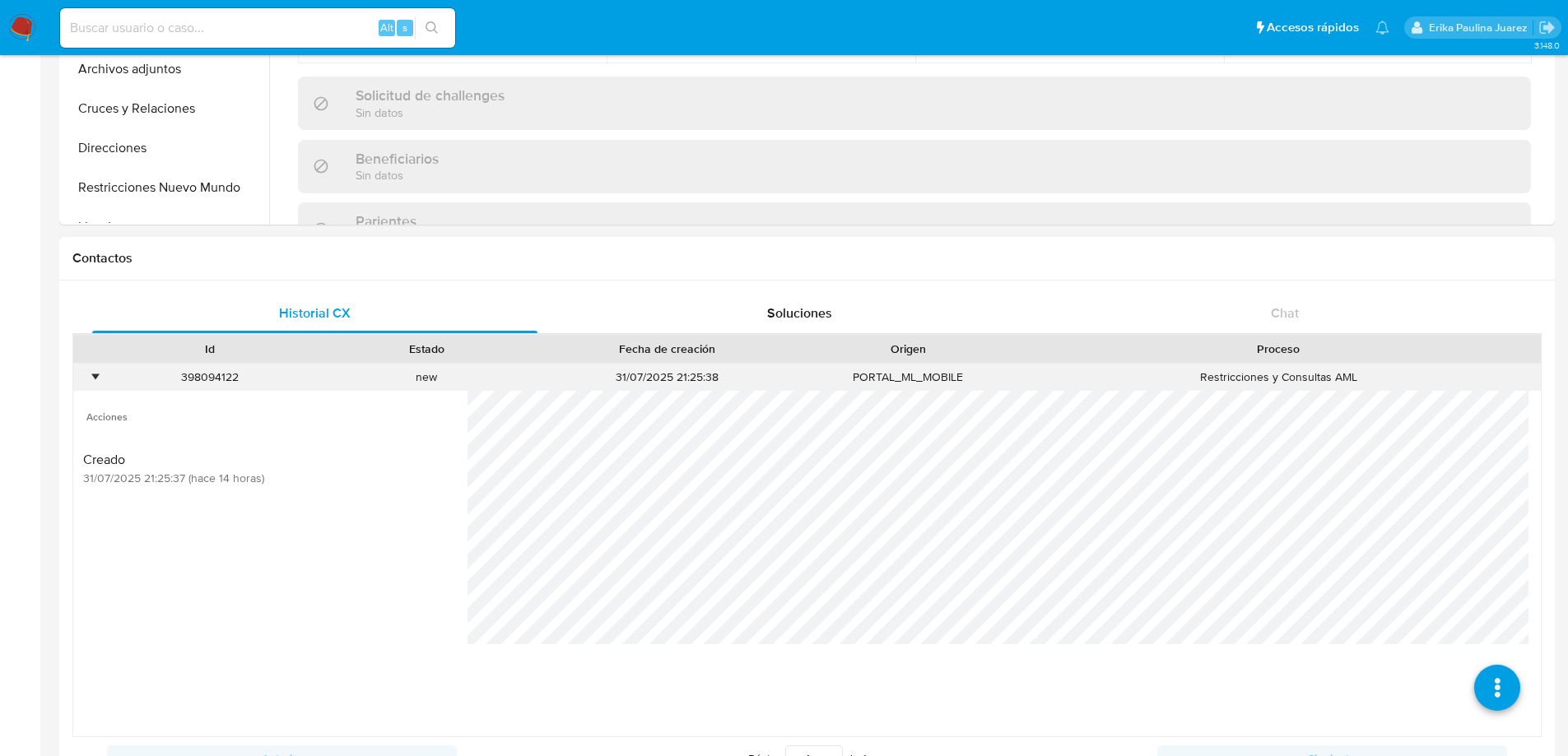 click on "•" at bounding box center [95, 377] 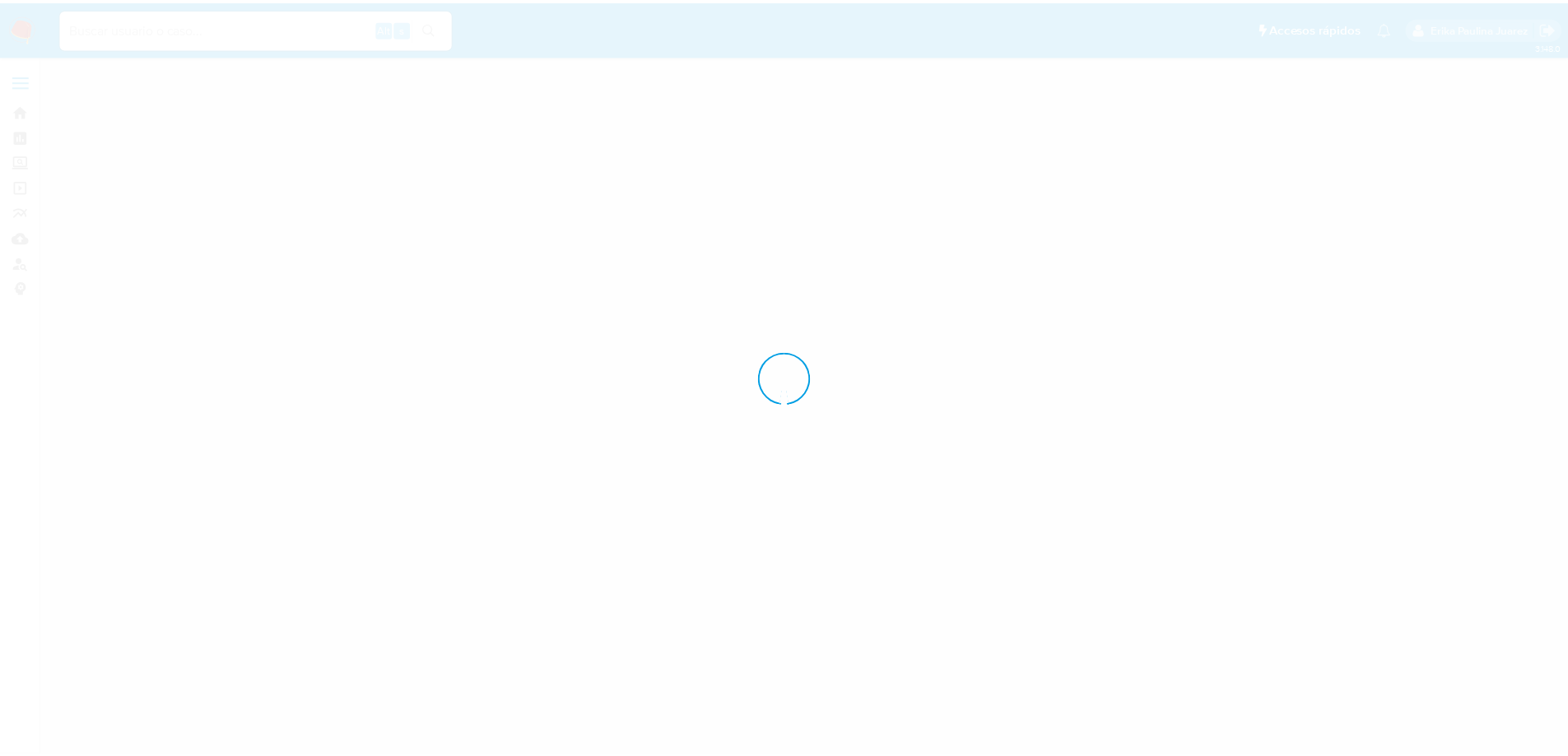 scroll, scrollTop: 0, scrollLeft: 0, axis: both 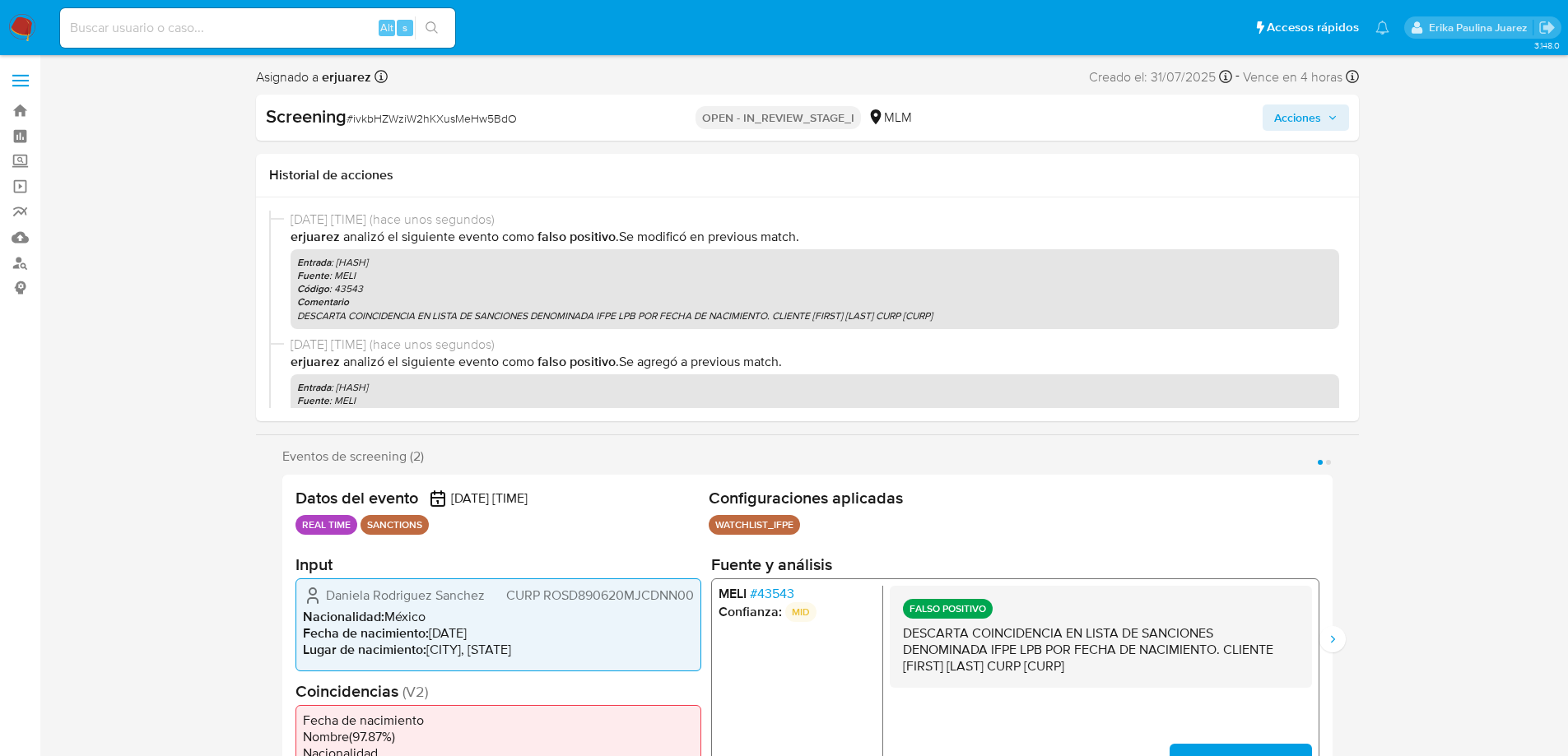 select on "10" 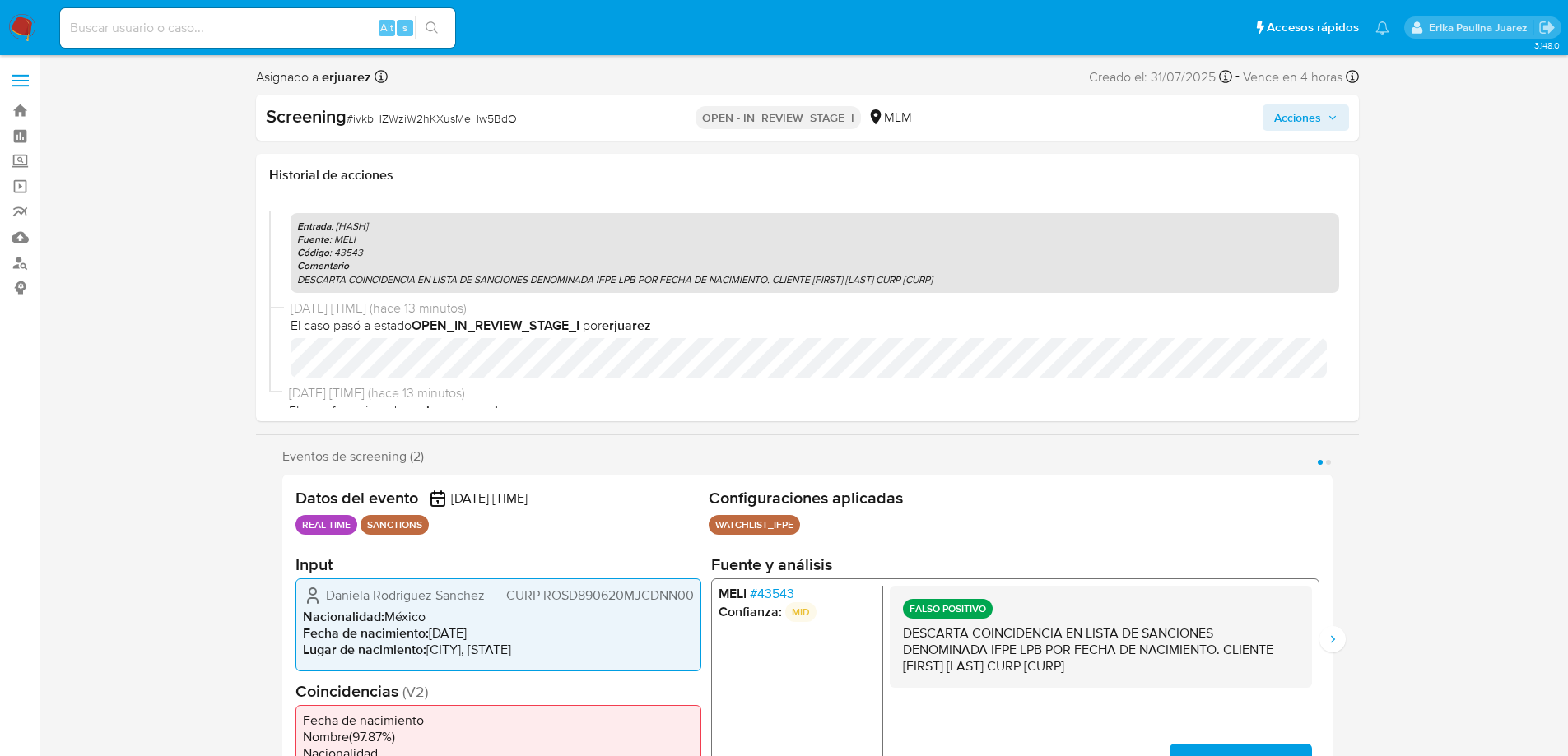 scroll, scrollTop: 165, scrollLeft: 0, axis: vertical 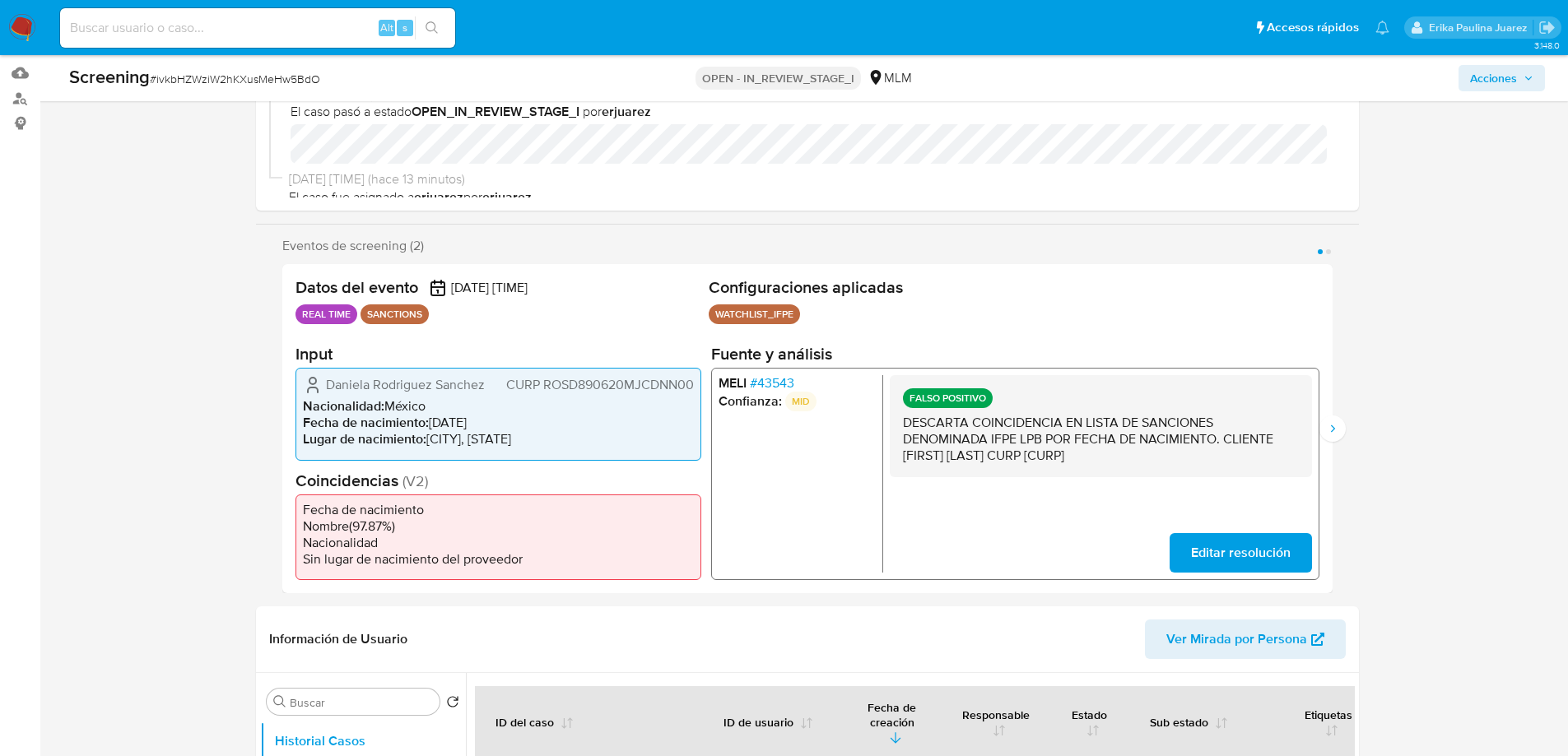 click on "Editar resolución" at bounding box center (1240, 553) 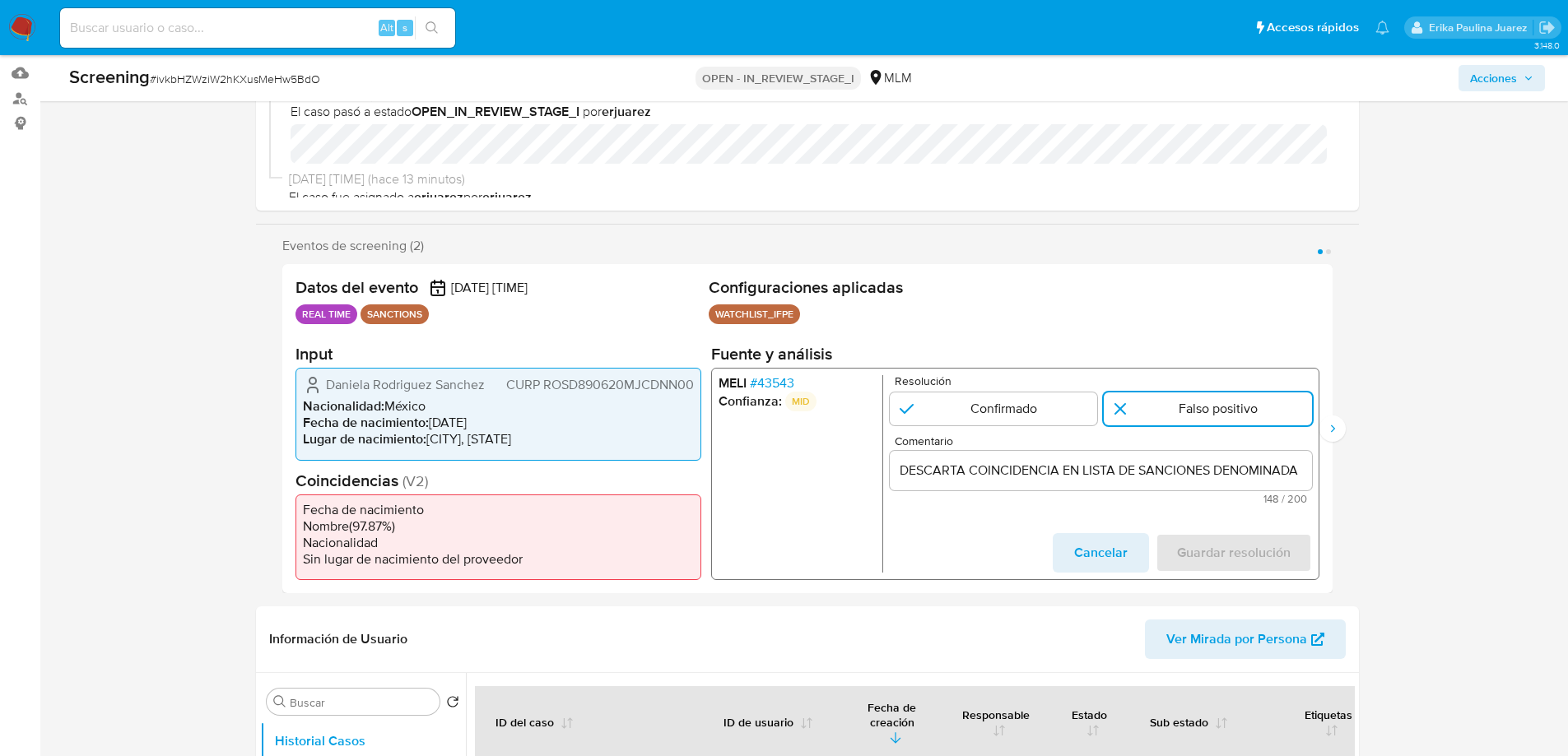 click on "DESCARTA COINCIDENCIA EN LISTA DE SANCIONES DENOMINADA IFPE LPB POR FECHA DE NACIMIENTO. CLIENTE [FIRST] [LAST] CURP [CURP]" at bounding box center [1100, 471] 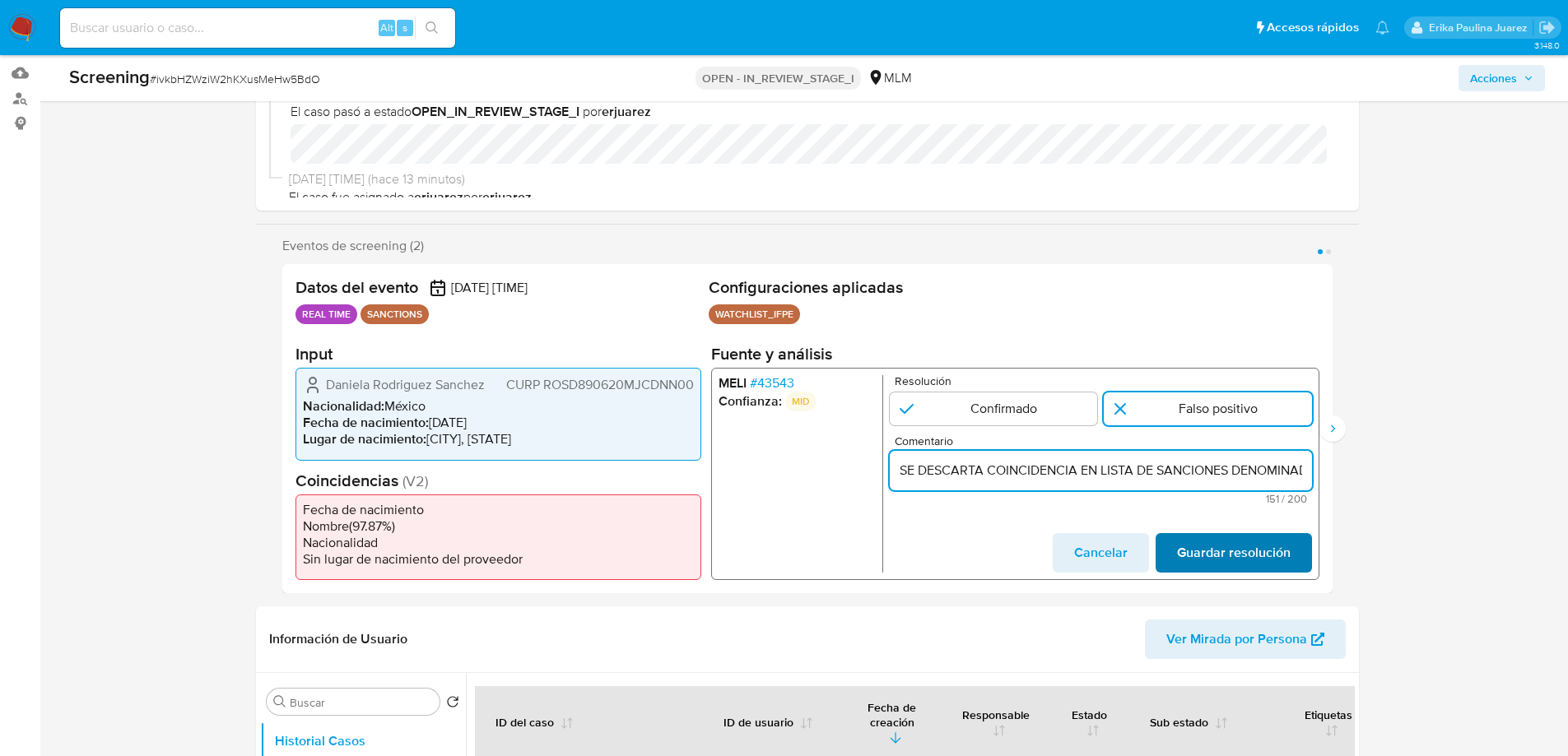 type on "SE DESCARTA COINCIDENCIA EN LISTA DE SANCIONES DENOMINADA IFPE LPB POR FECHA DE NACIMIENTO. CLIENTE [FIRST] [LAST] CURP [CURP]" 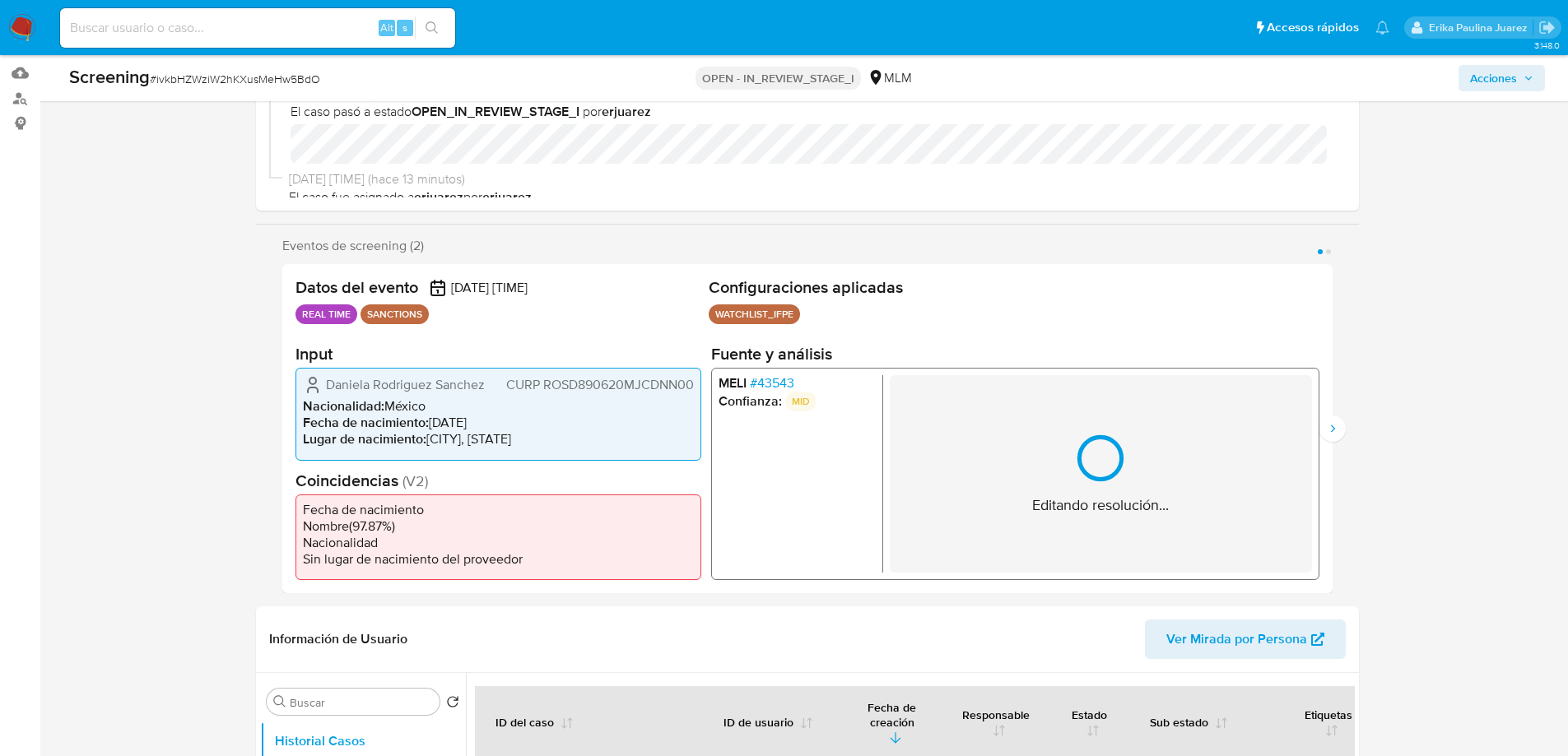 scroll, scrollTop: 290, scrollLeft: 0, axis: vertical 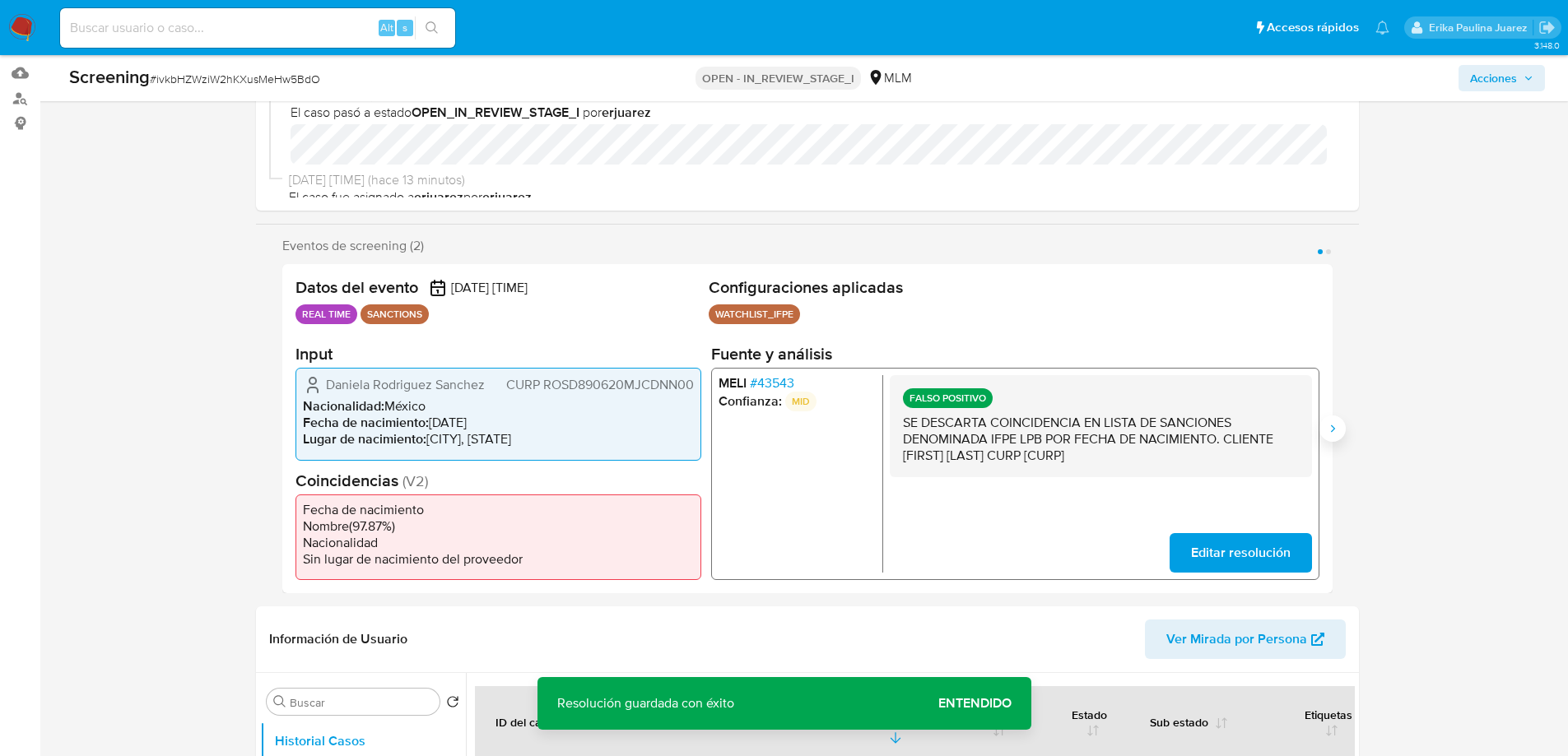 click at bounding box center (1333, 429) 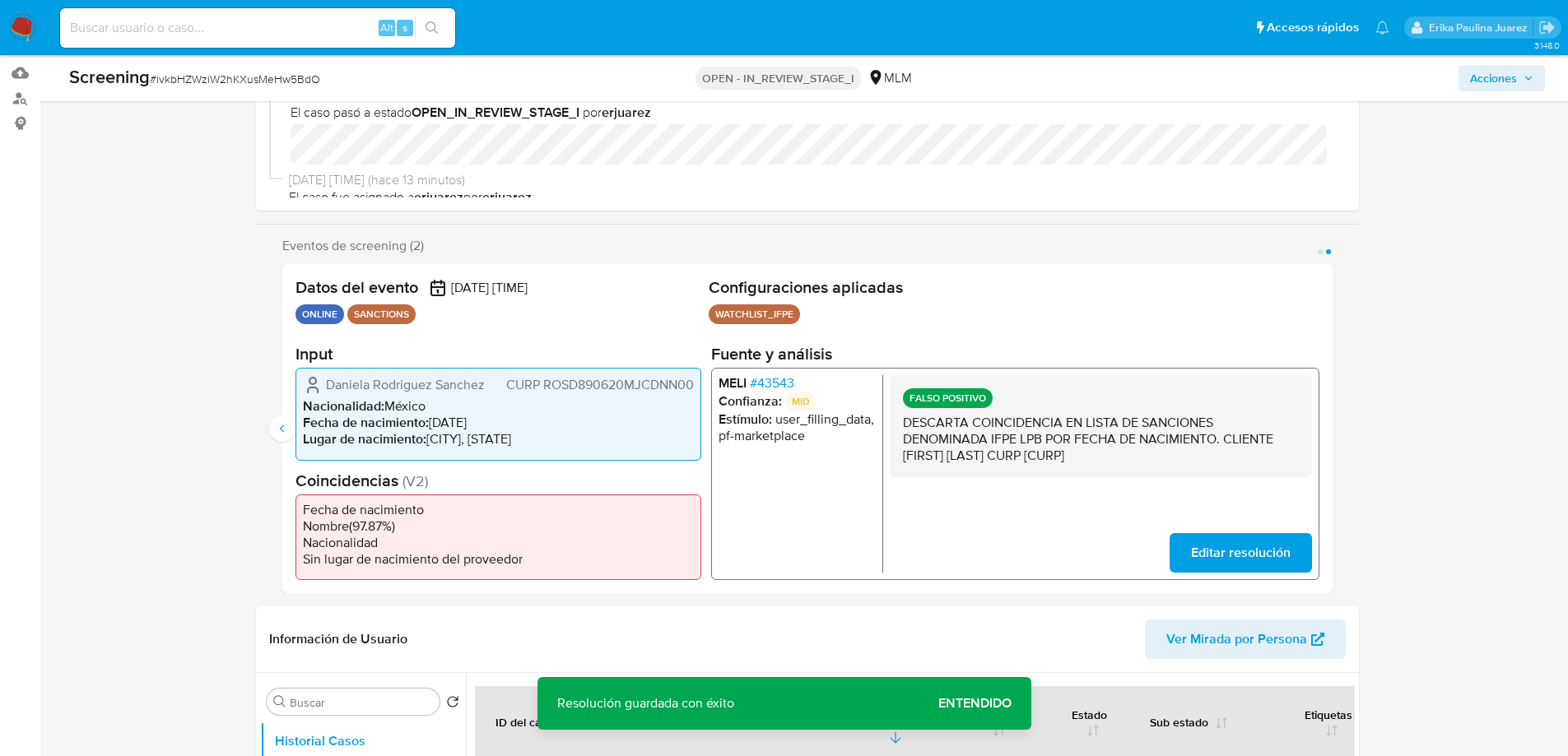 click on "Editar resolución" at bounding box center (1240, 553) 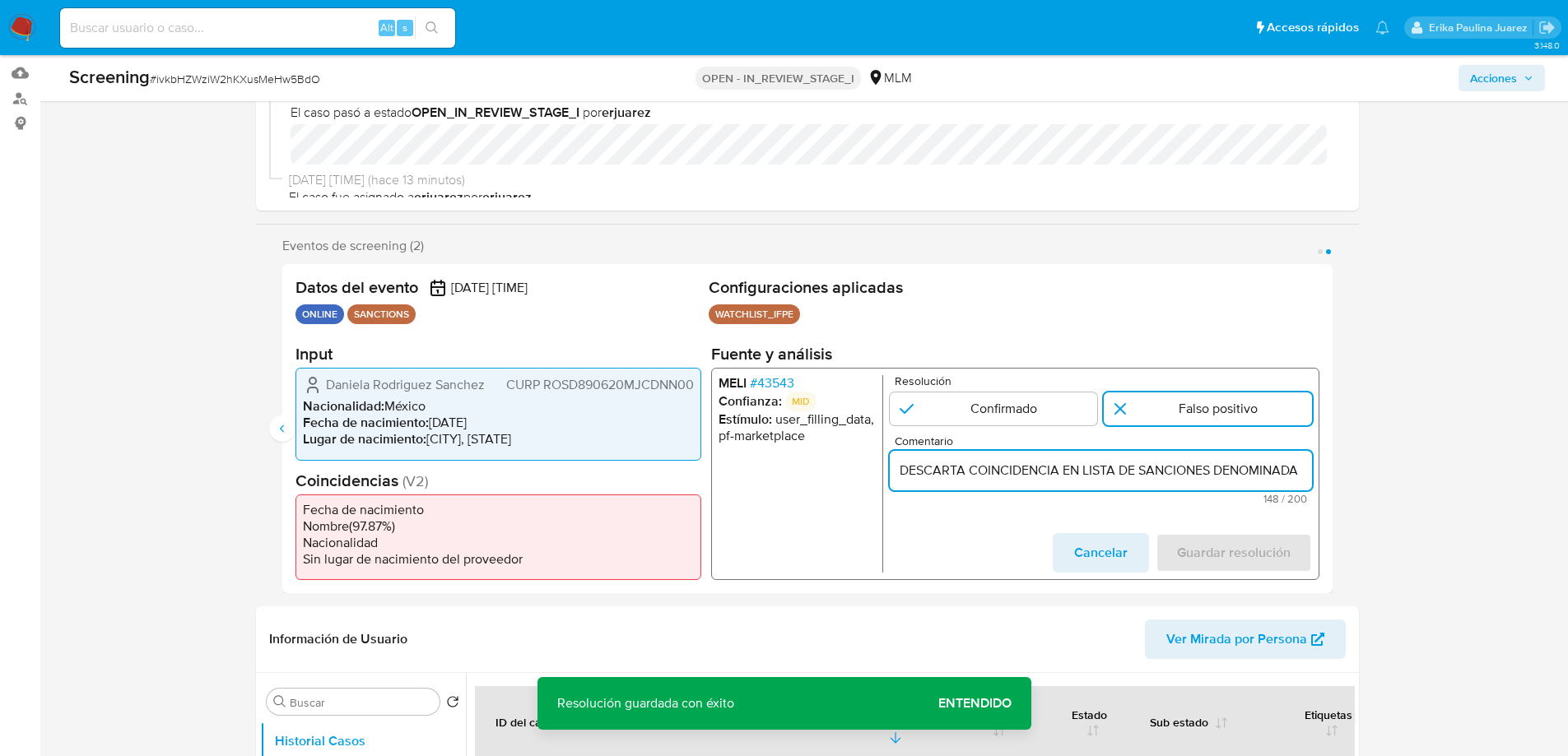 click on "DESCARTA COINCIDENCIA EN LISTA DE SANCIONES DENOMINADA IFPE LPB POR FECHA DE NACIMIENTO. CLIENTE [NAME] [LAST] [LAST] CURP [CURP]" at bounding box center [1100, 471] 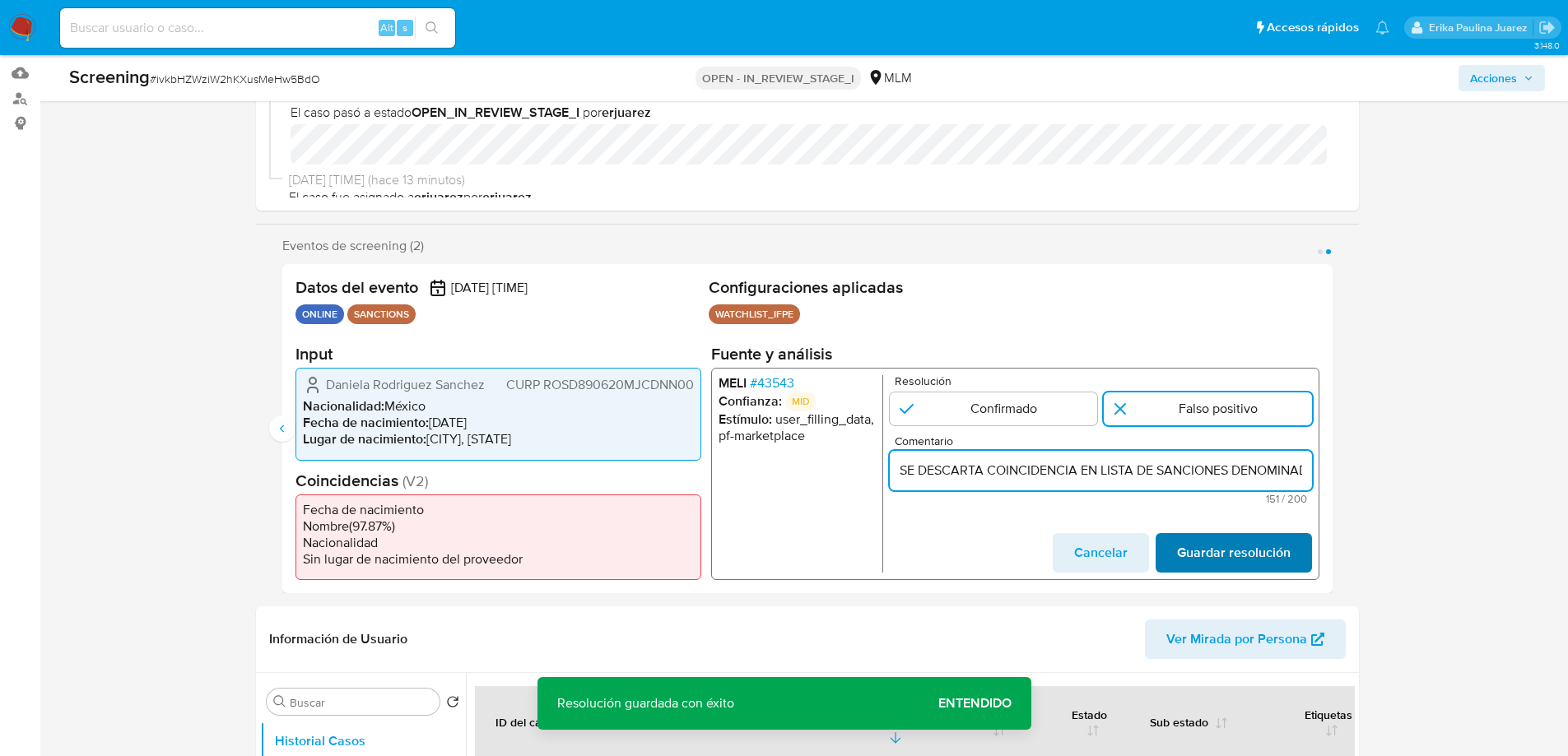 type on "SE DESCARTA COINCIDENCIA EN LISTA DE SANCIONES DENOMINADA IFPE LPB POR FECHA DE NACIMIENTO. CLIENTE [NAME] [LAST] [LAST] CURP [CURP]" 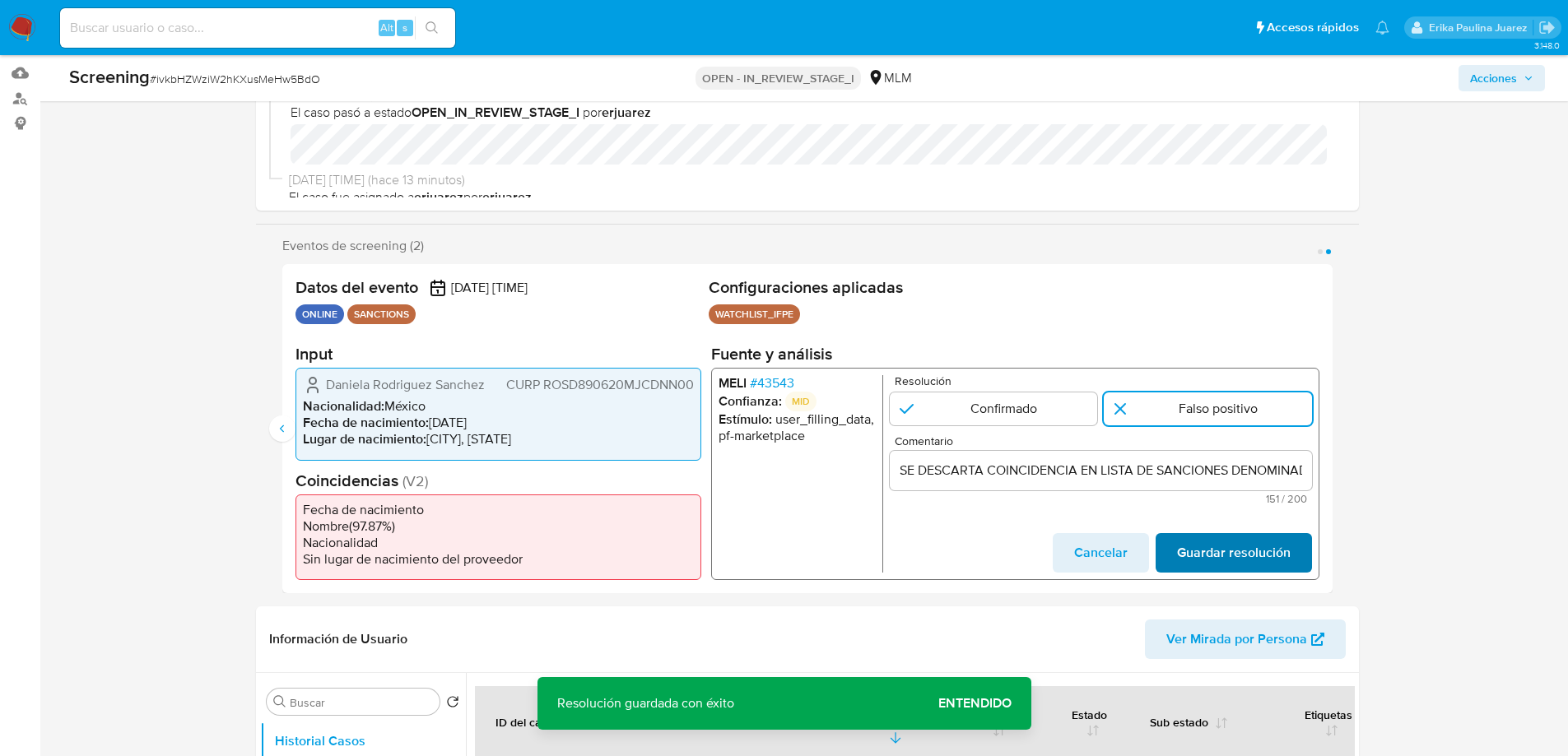 click on "Guardar resolución" at bounding box center [1233, 553] 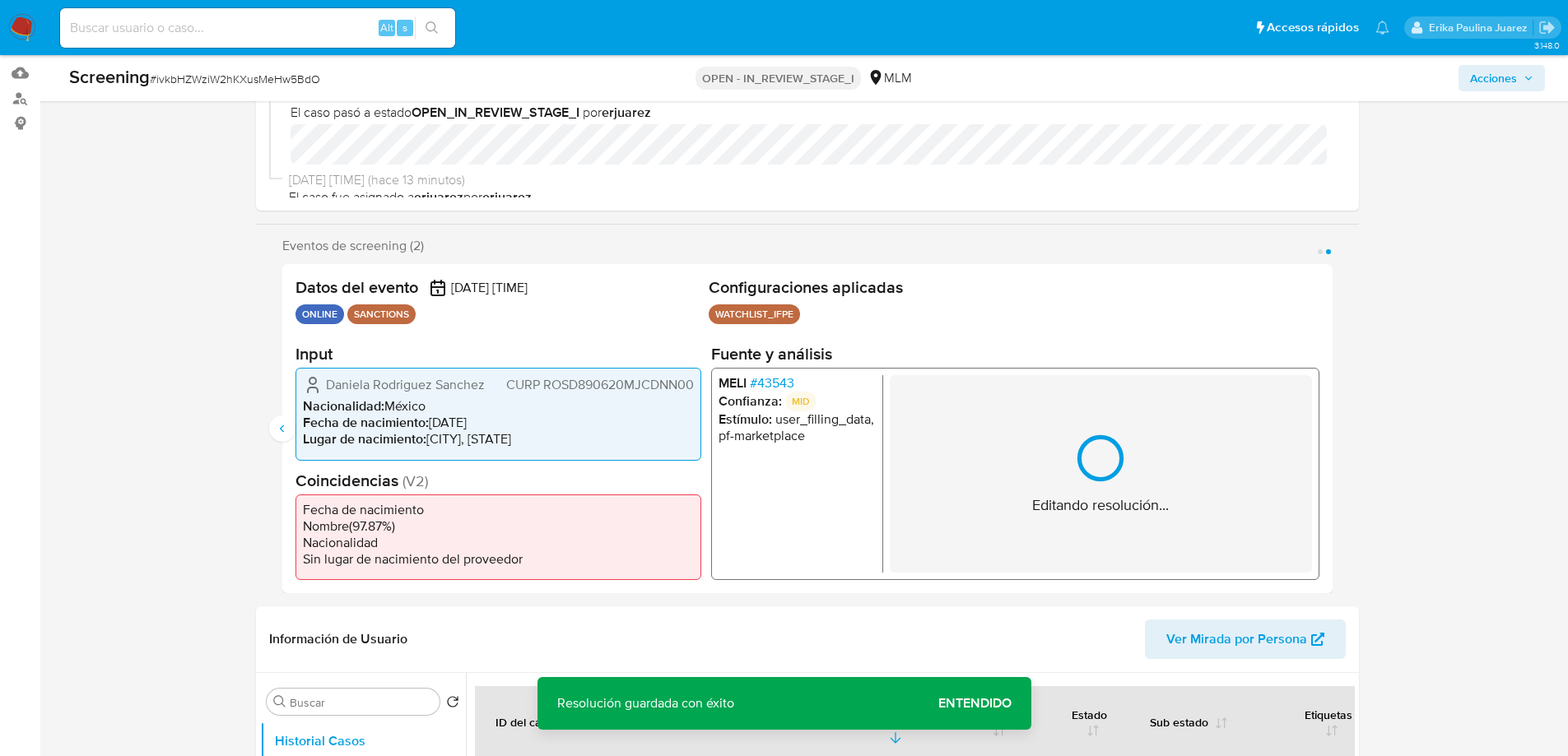 scroll, scrollTop: 415, scrollLeft: 0, axis: vertical 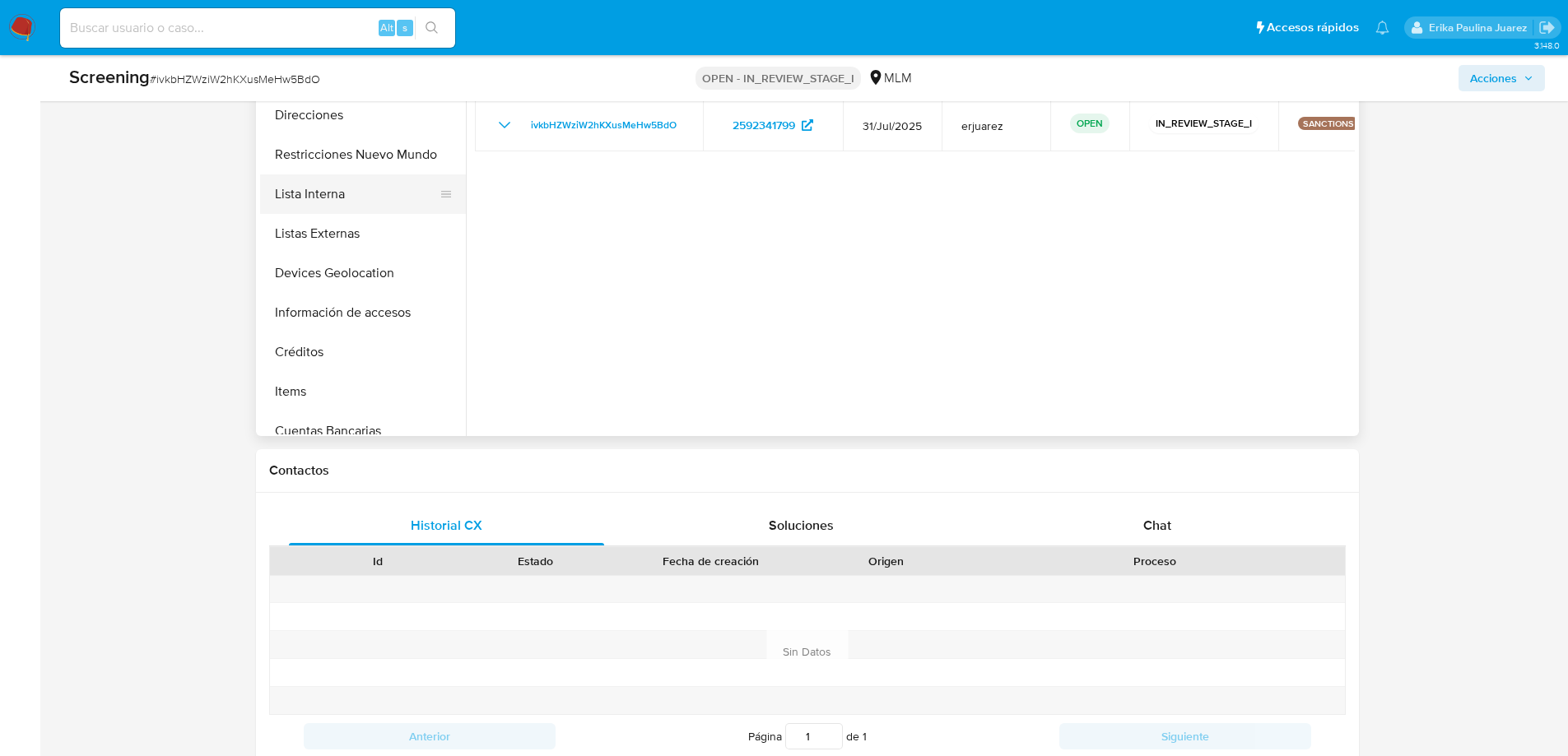 click on "Lista Interna" at bounding box center [356, 194] 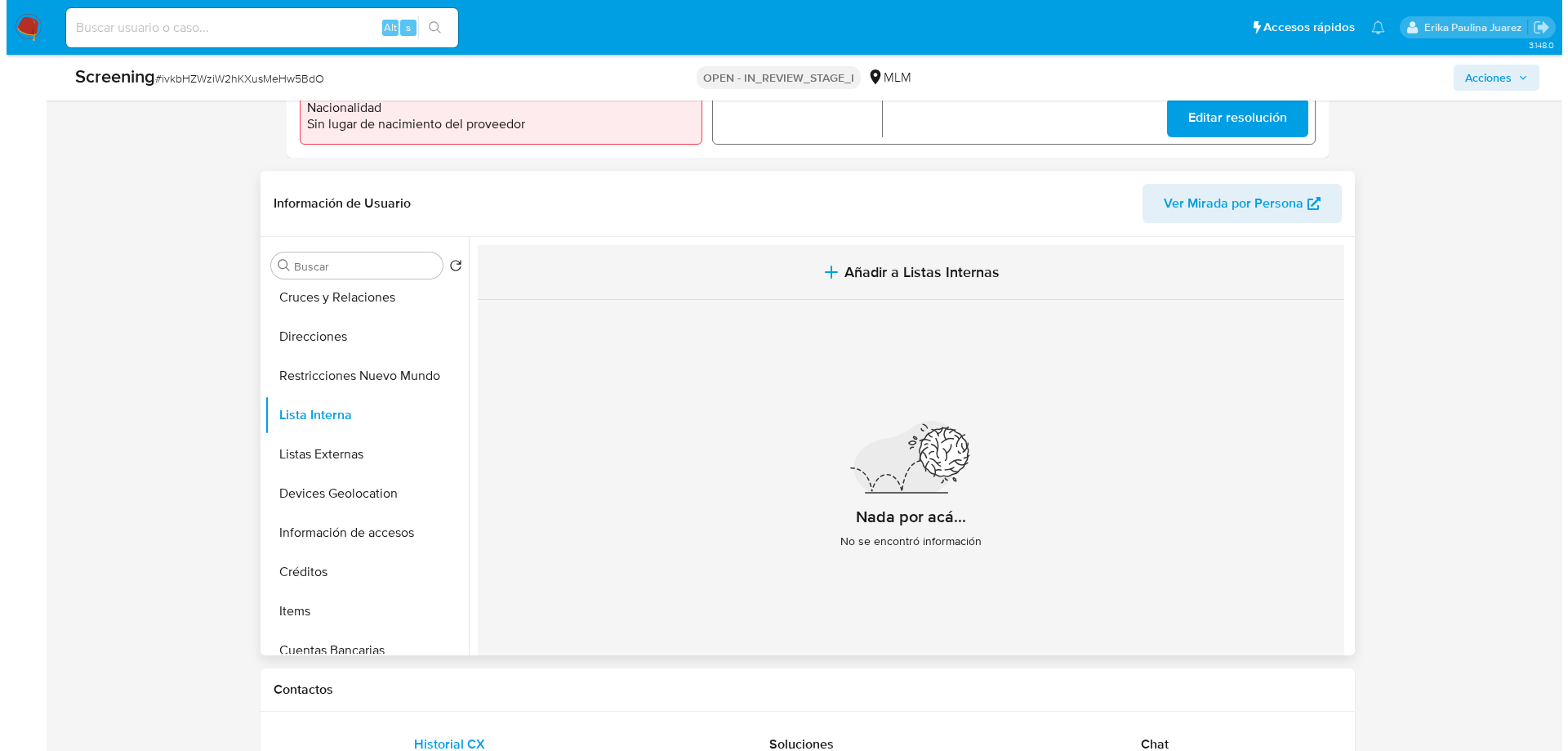 scroll, scrollTop: 572, scrollLeft: 0, axis: vertical 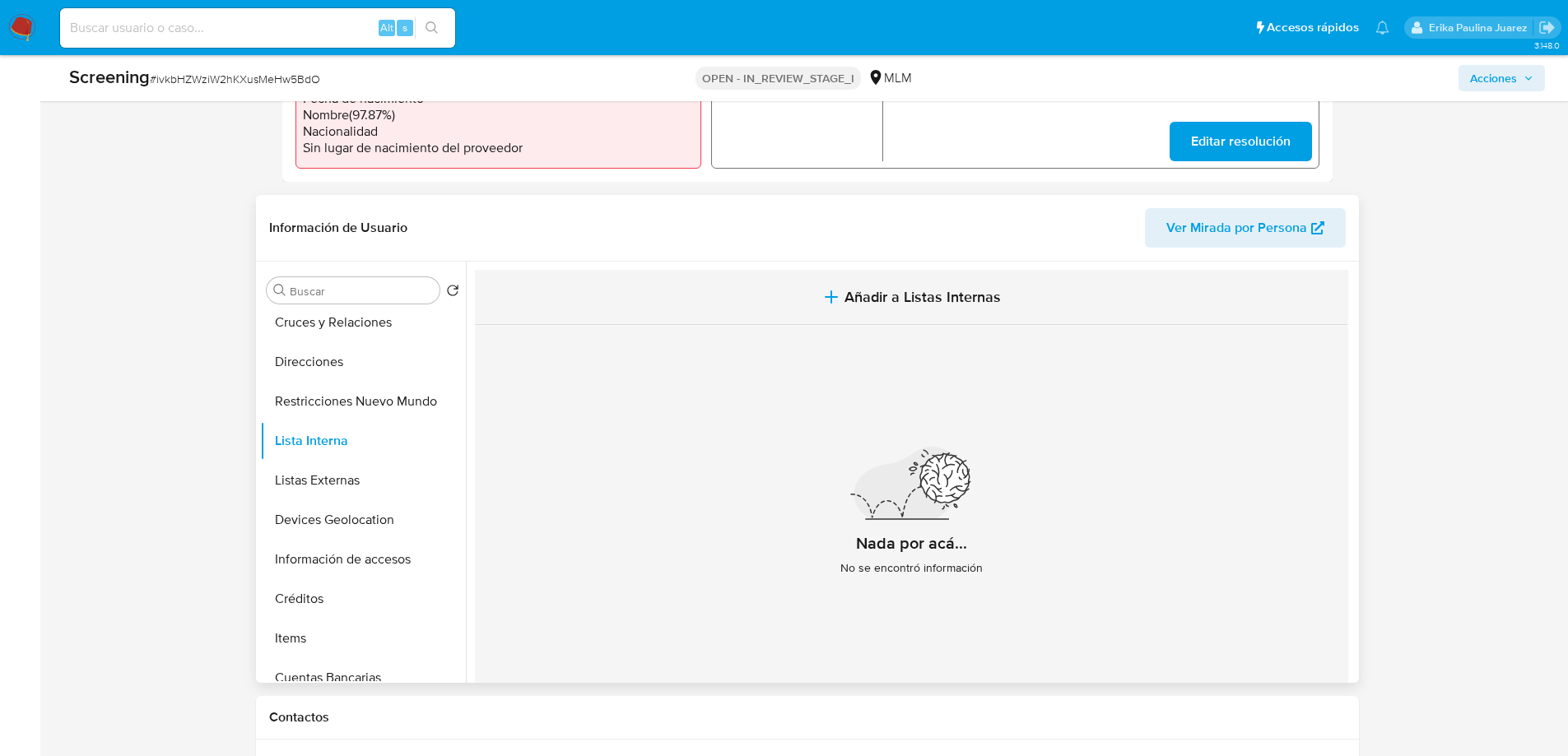 click on "Añadir a Listas Internas" at bounding box center (923, 297) 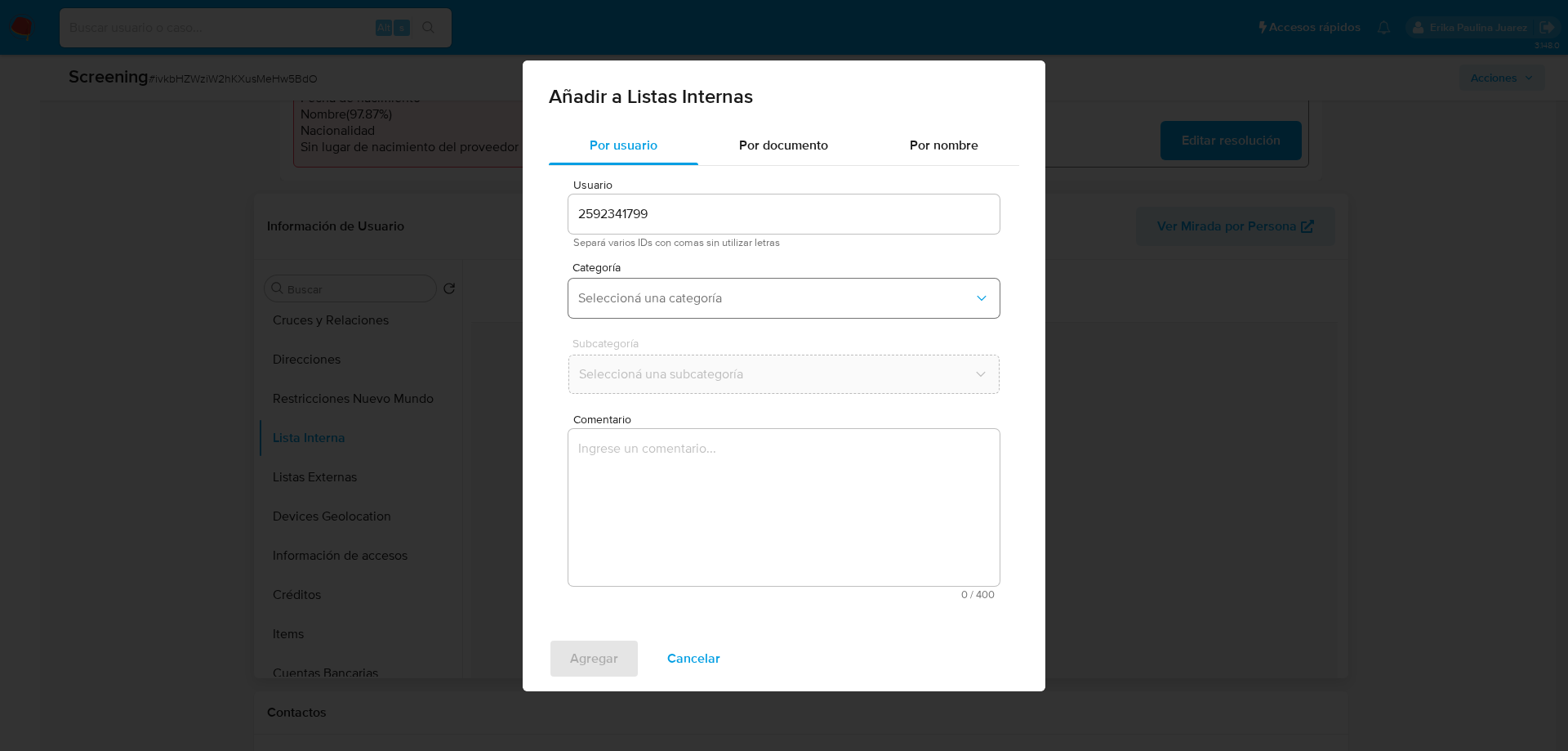click on "Seleccioná una categoría" at bounding box center [776, 298] 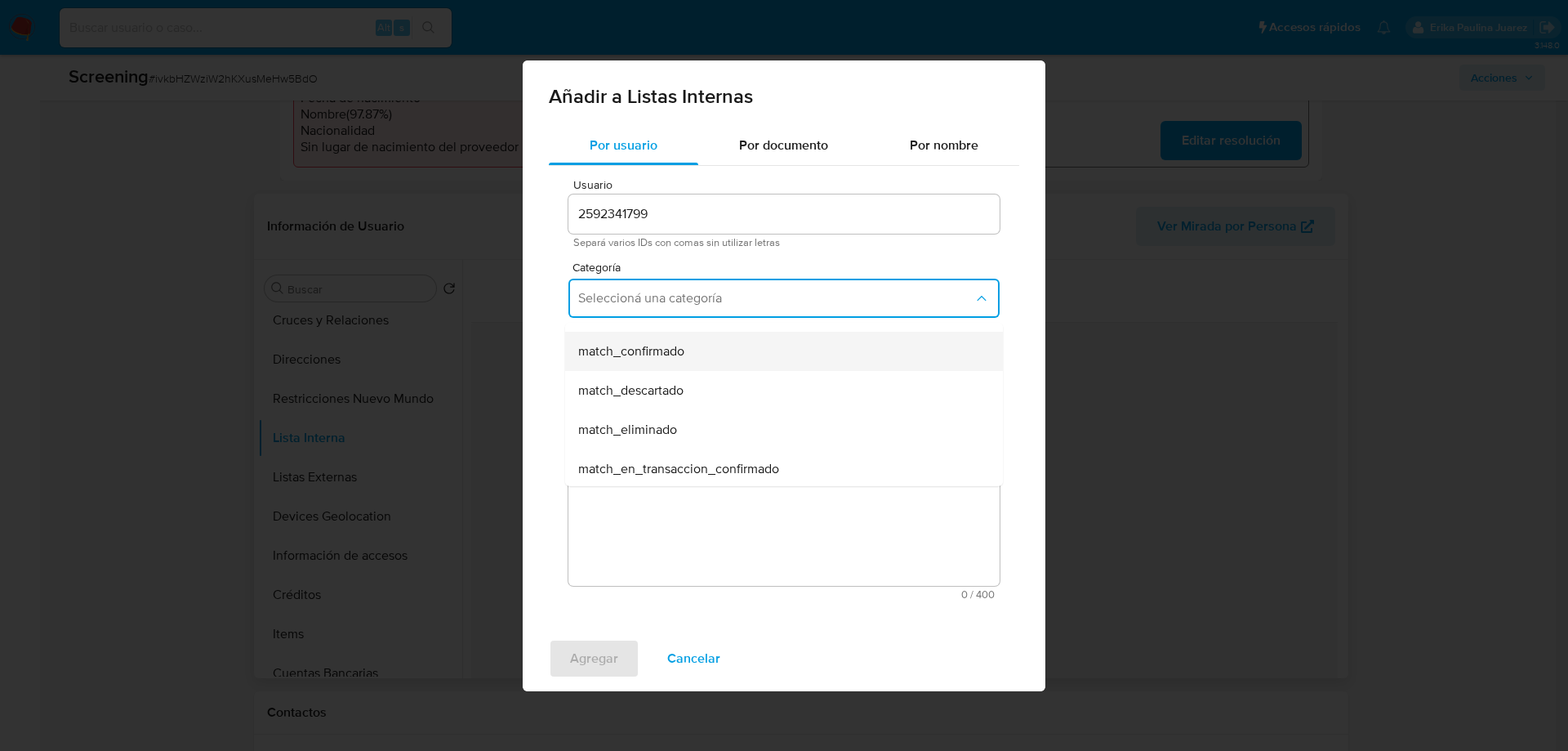 scroll, scrollTop: 82, scrollLeft: 0, axis: vertical 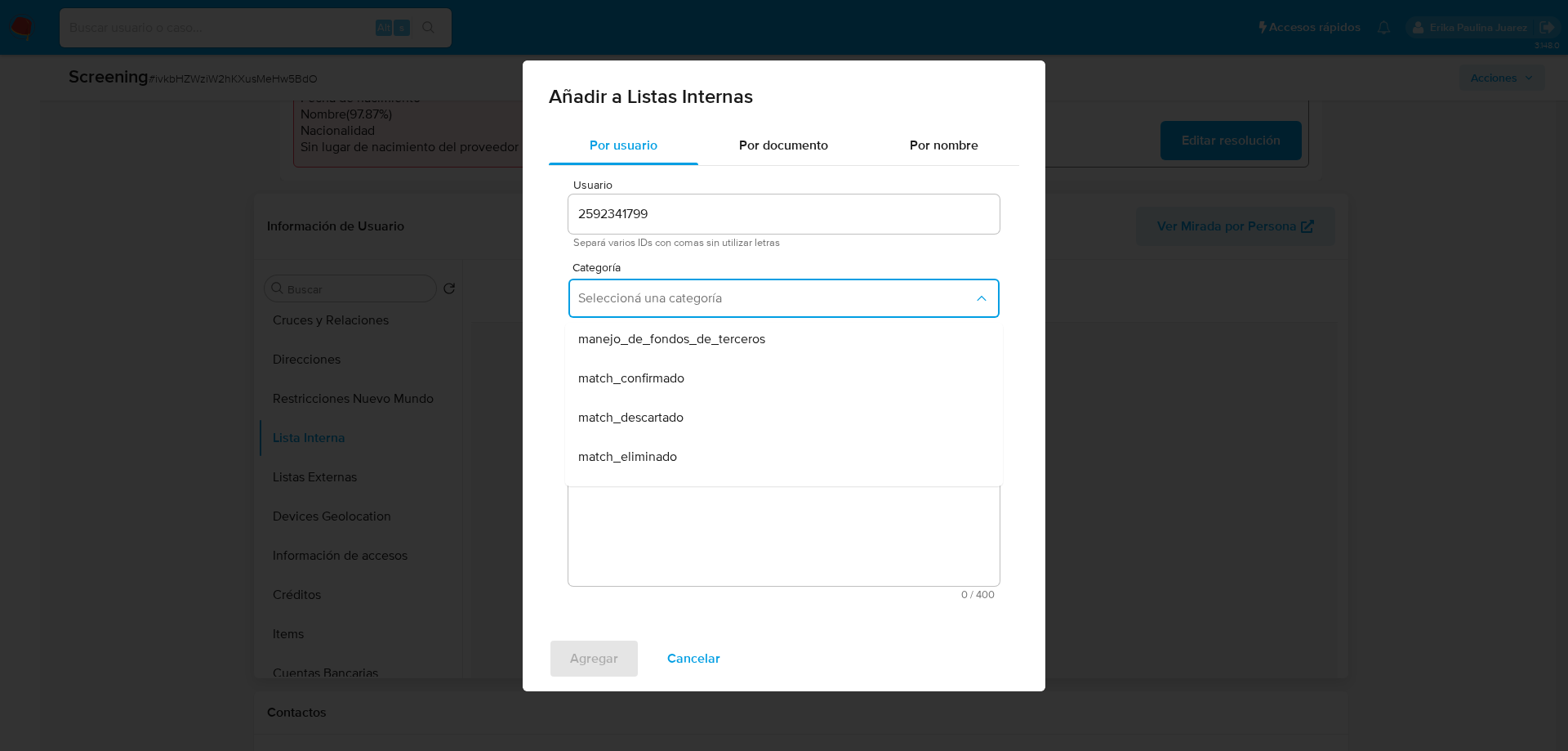 drag, startPoint x: 676, startPoint y: 414, endPoint x: 689, endPoint y: 445, distance: 33.615473 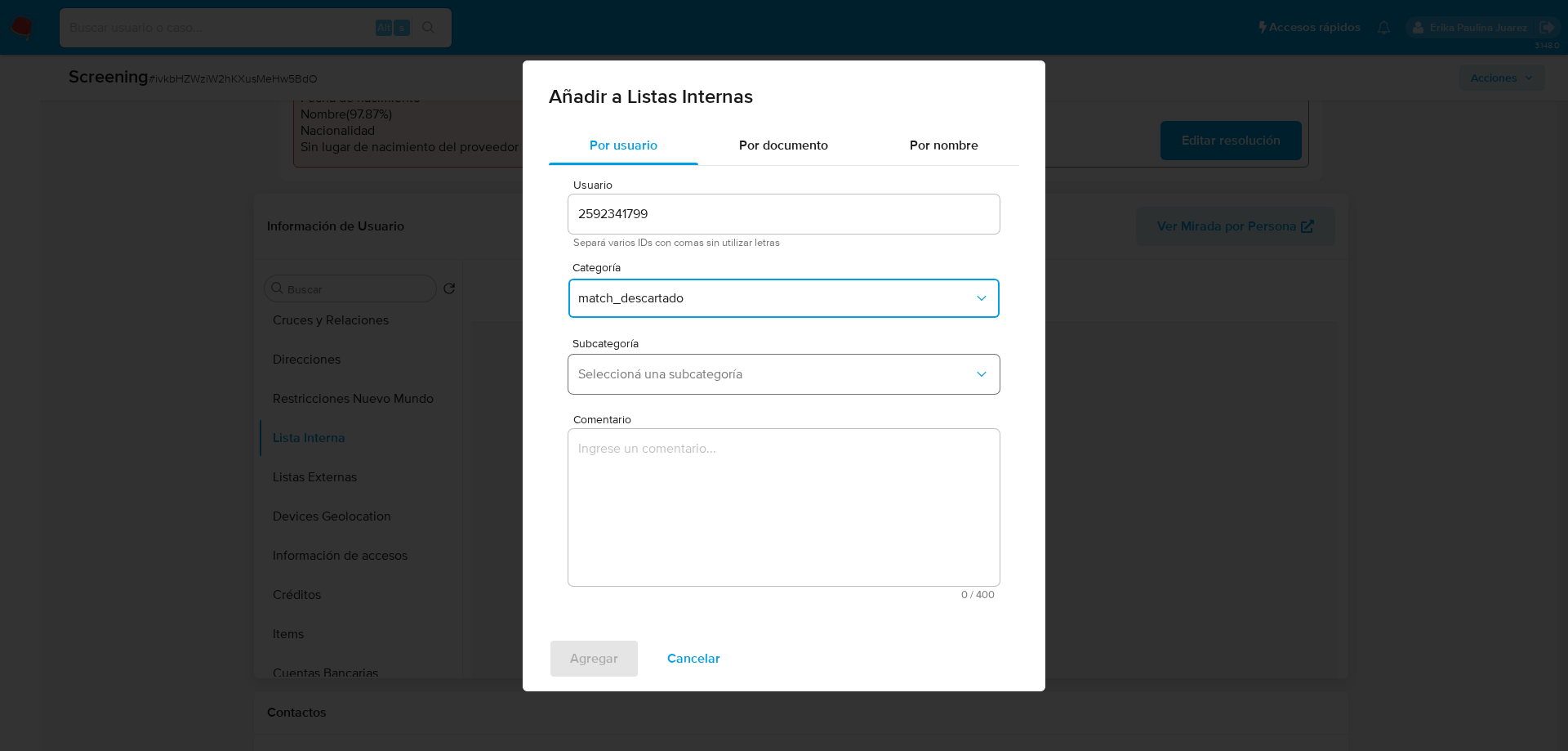 click on "Seleccioná una subcategoría" at bounding box center [776, 374] 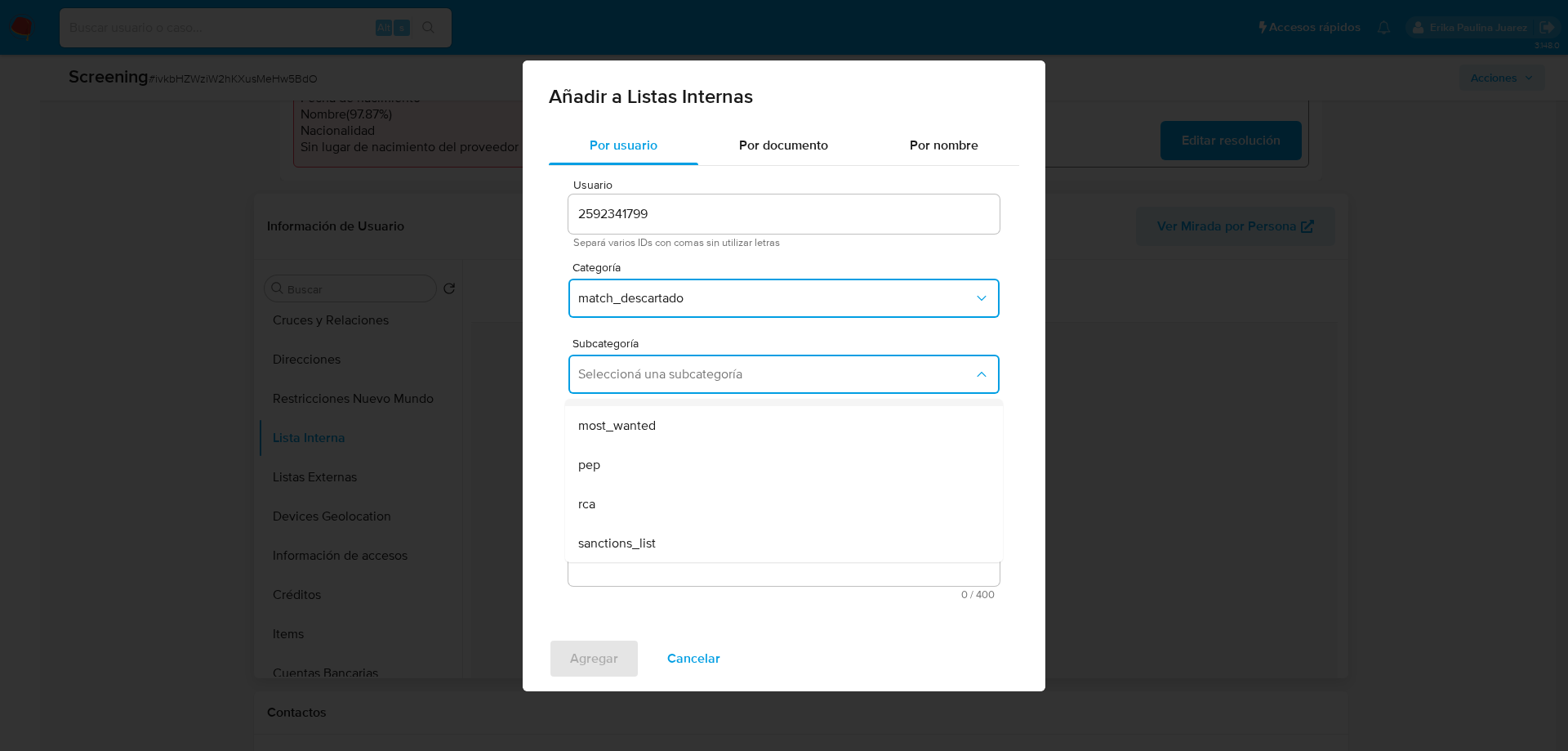 scroll, scrollTop: 111, scrollLeft: 0, axis: vertical 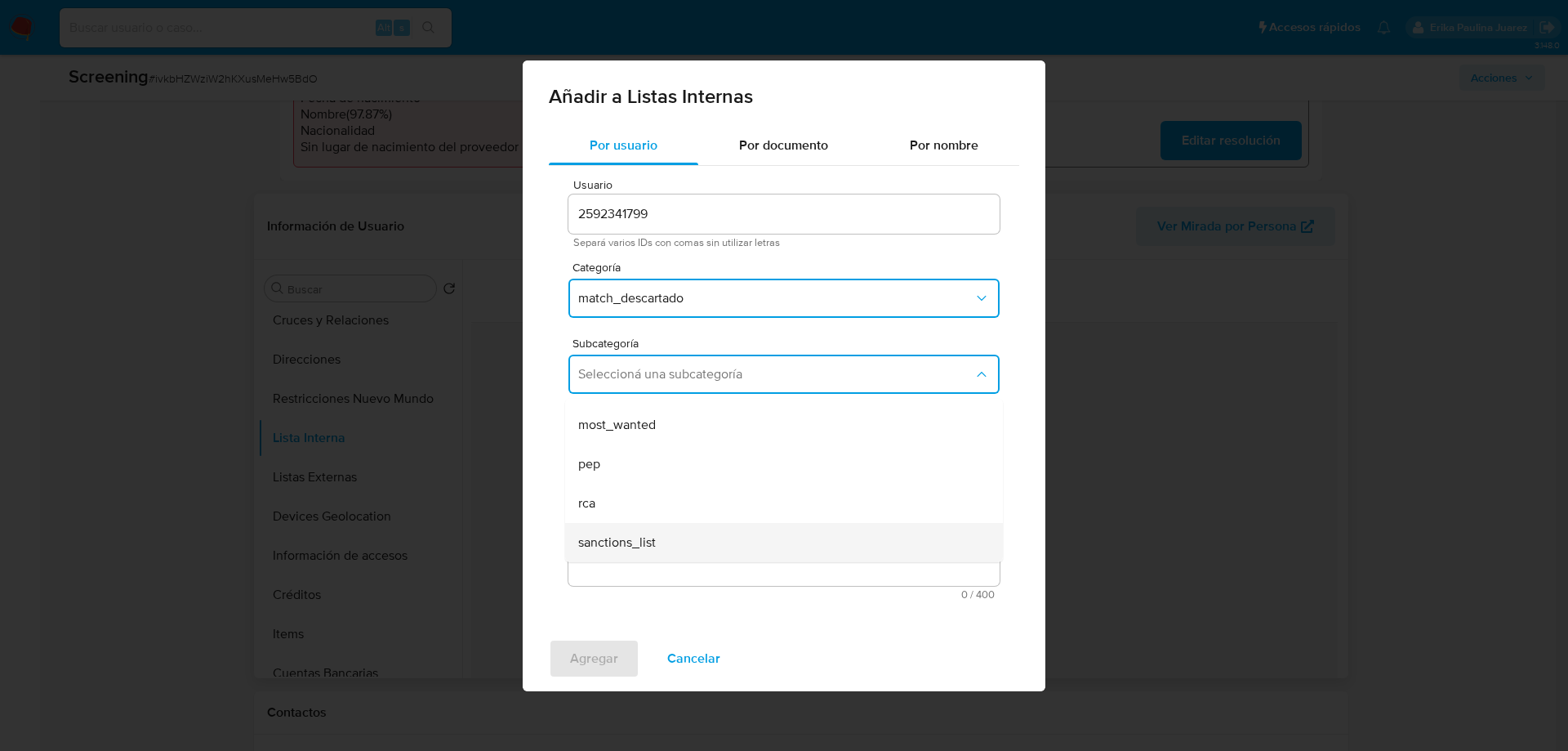 click on "sanctions_list" at bounding box center (617, 543) 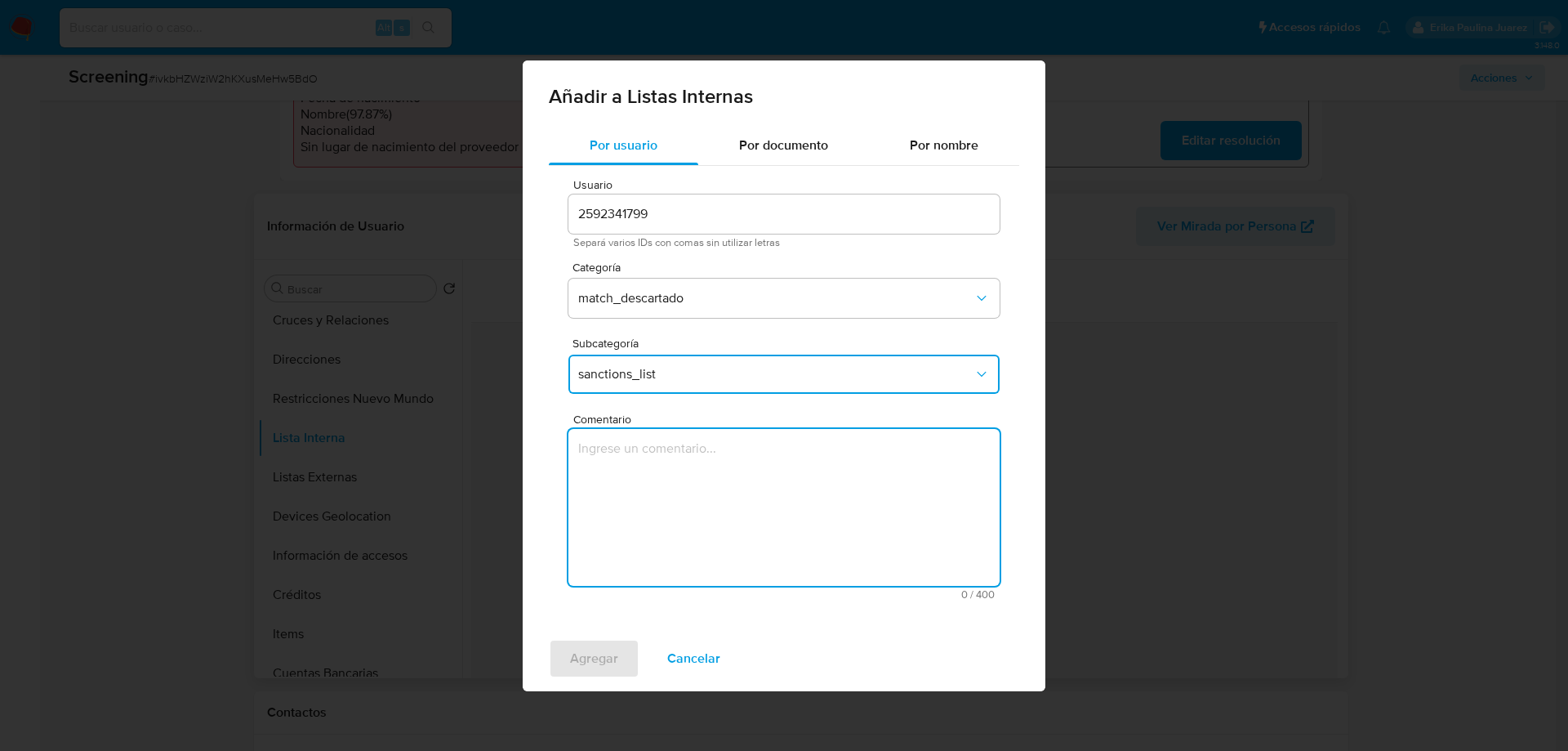 click at bounding box center [784, 507] 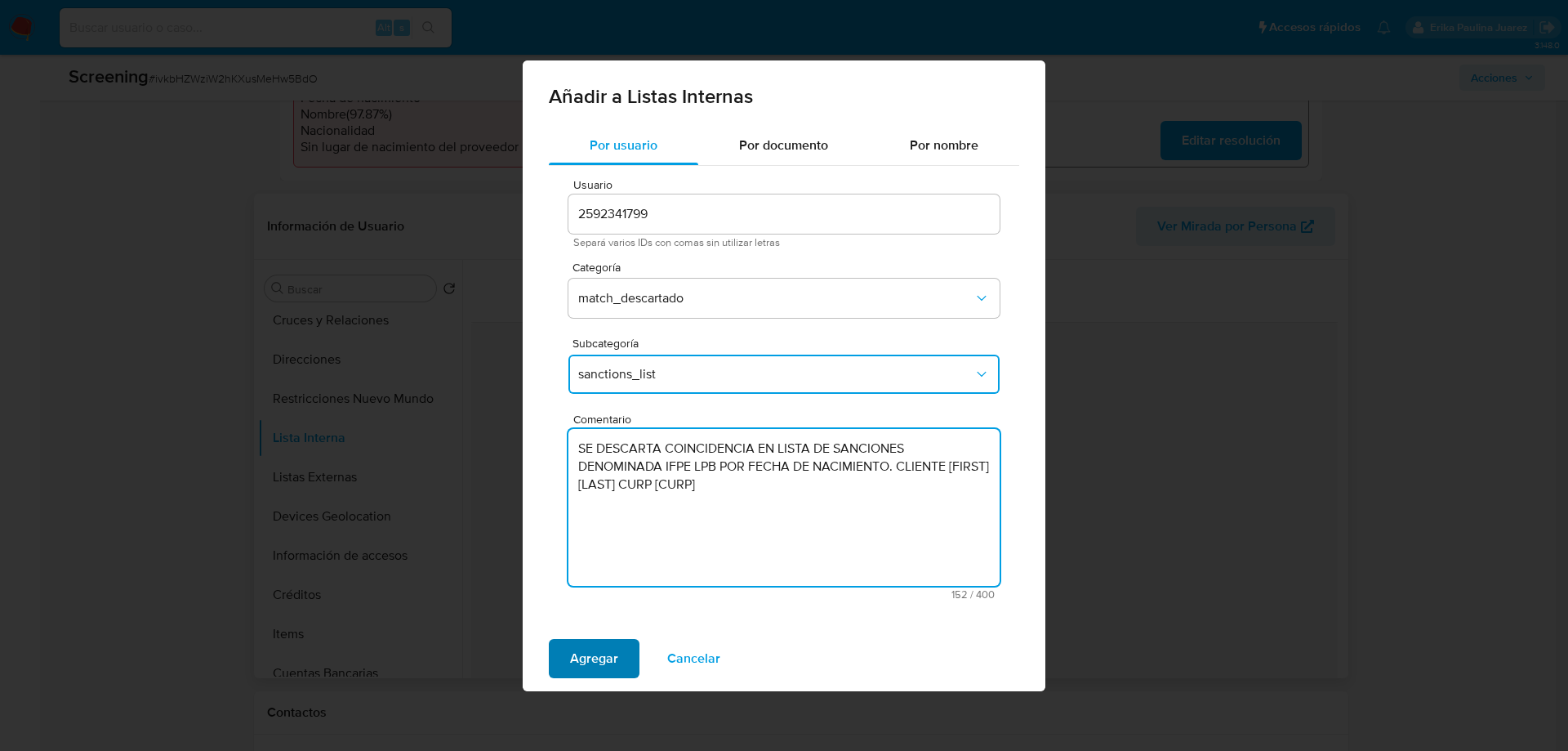 type on "SE DESCARTA COINCIDENCIA EN LISTA DE SANCIONES DENOMINADA IFPE LPB POR FECHA DE NACIMIENTO. CLIENTE [NAME] [LAST] [LAST] CURP [CURP]" 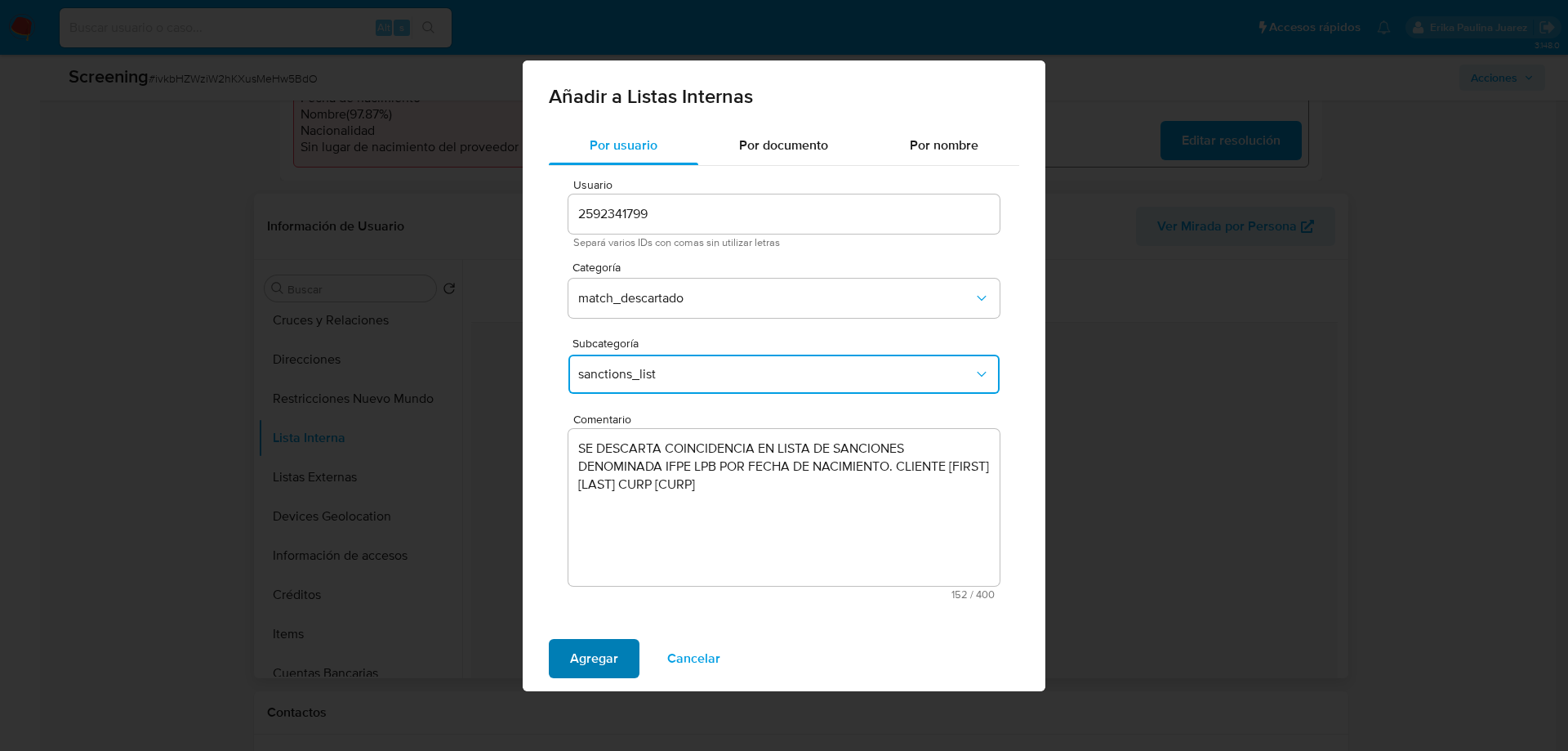 click on "Agregar" at bounding box center [594, 659] 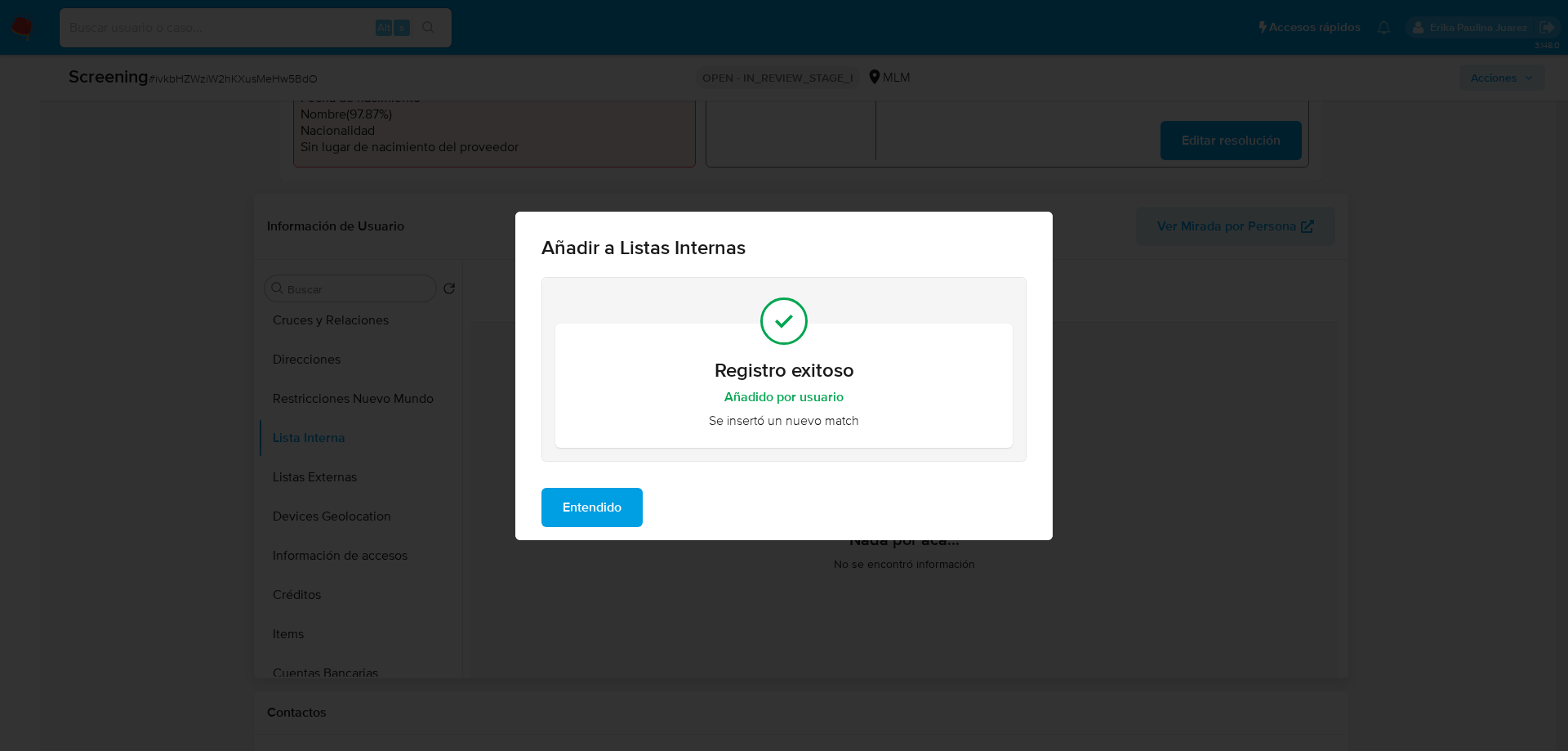 click on "Entendido" at bounding box center [592, 507] 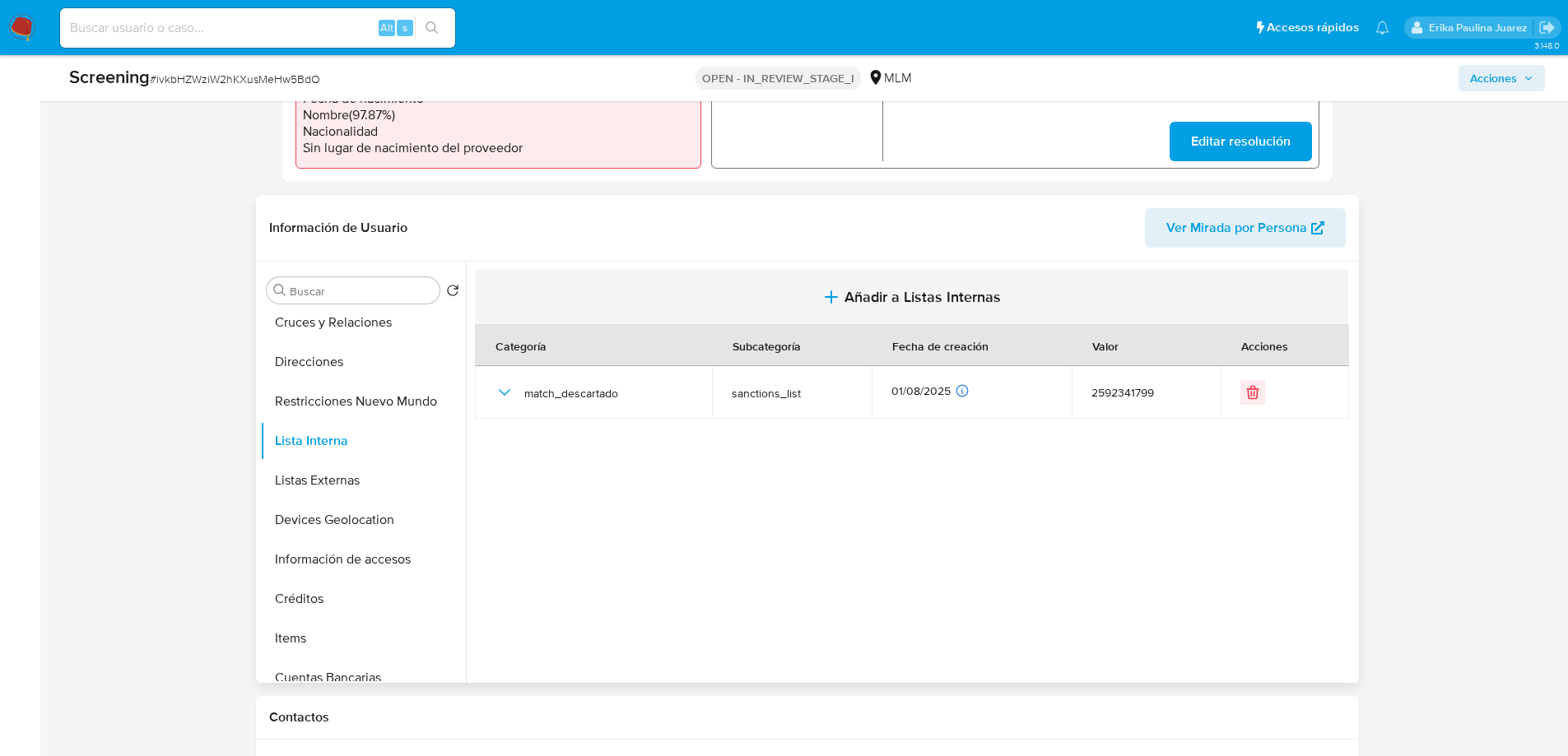 click 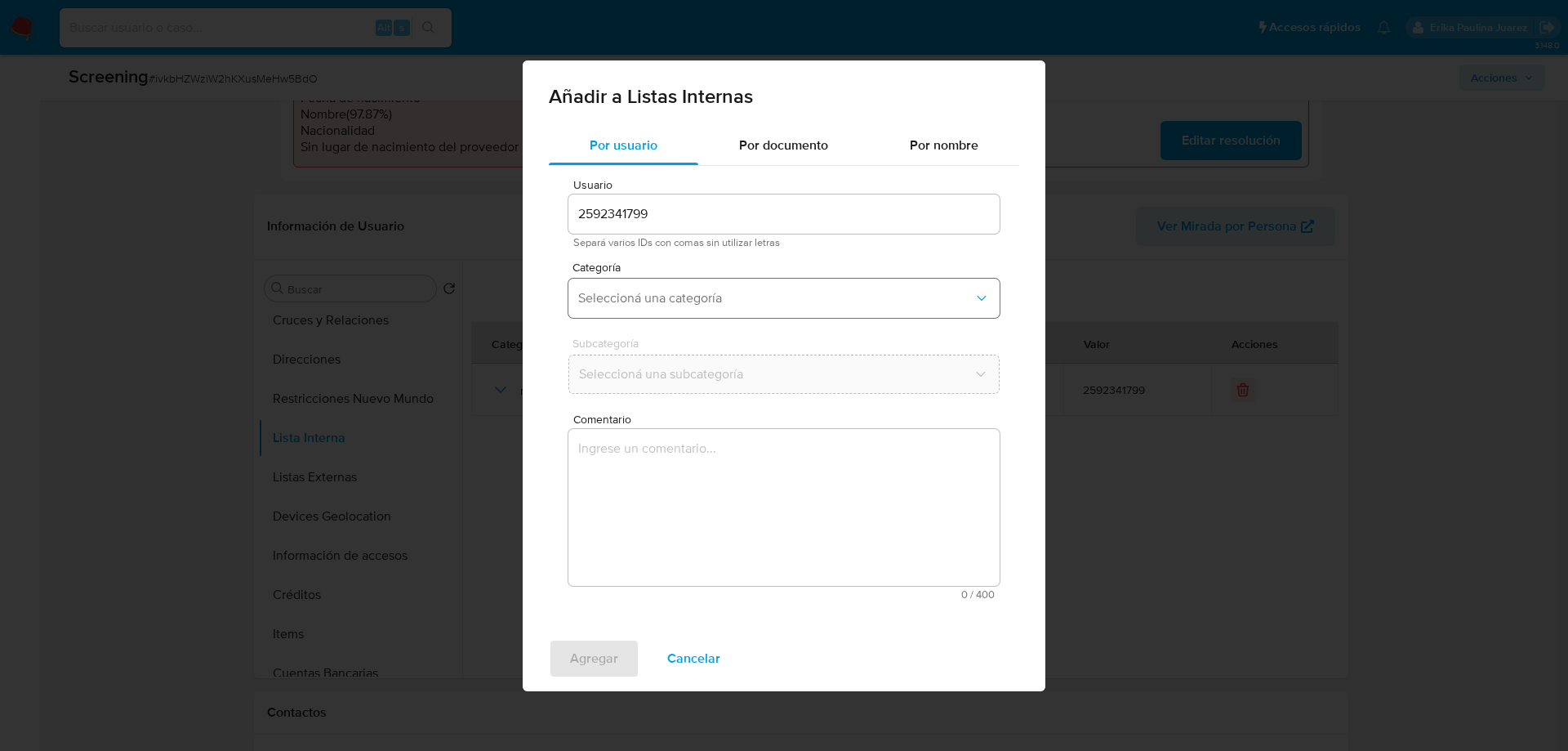 click on "Seleccioná una categoría" at bounding box center [776, 298] 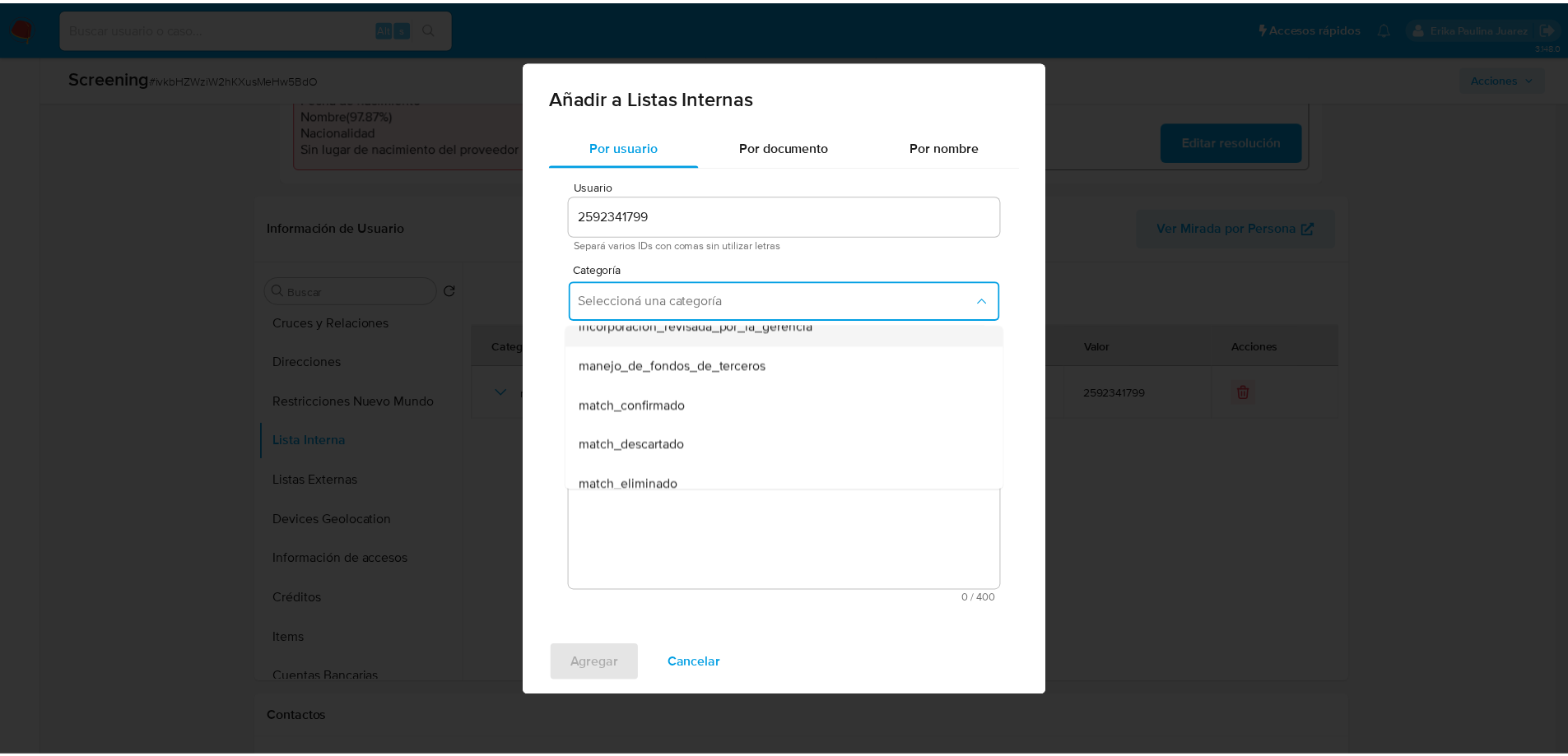 scroll, scrollTop: 82, scrollLeft: 0, axis: vertical 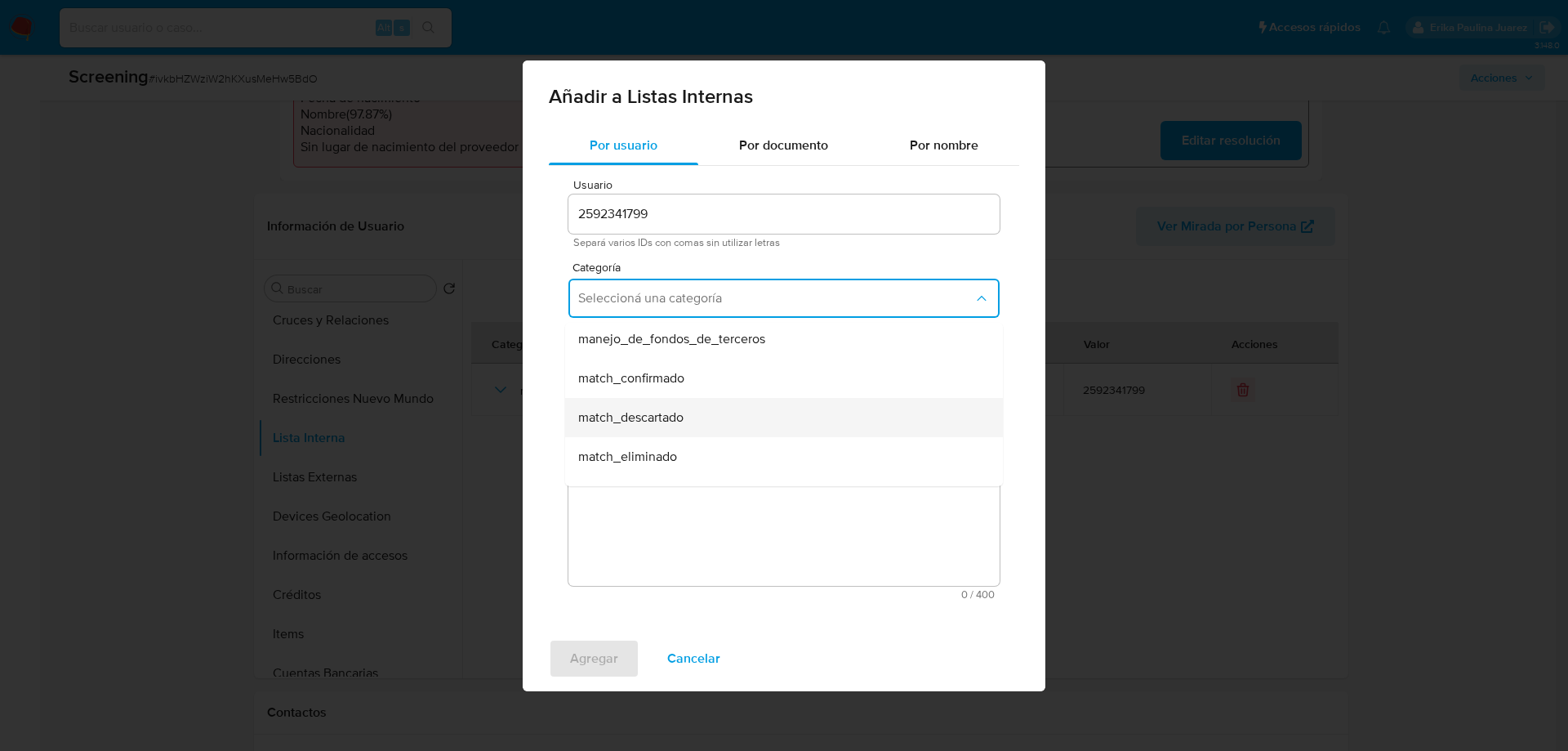 click on "match_descartado" at bounding box center [630, 418] 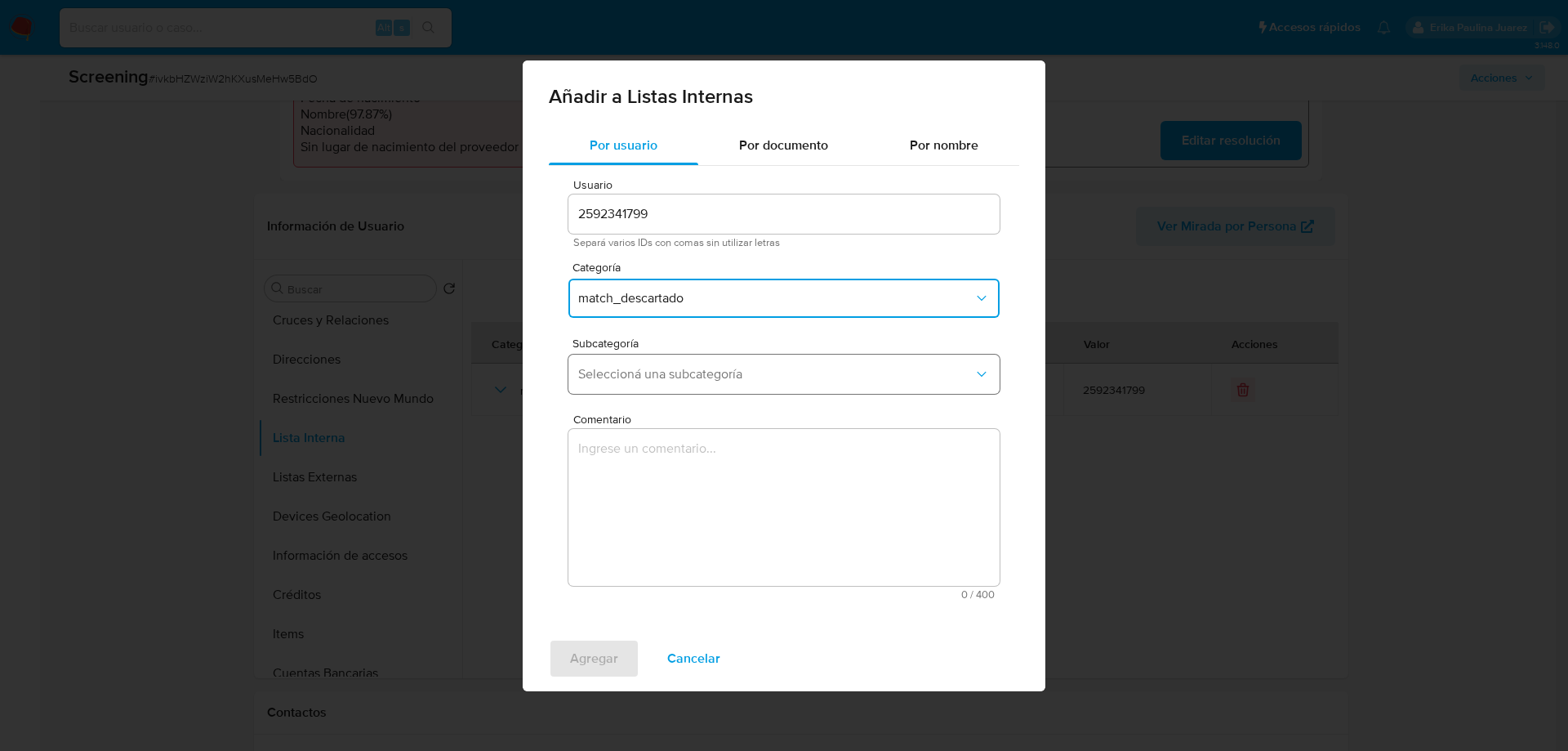 click on "Seleccioná una subcategoría" at bounding box center (776, 374) 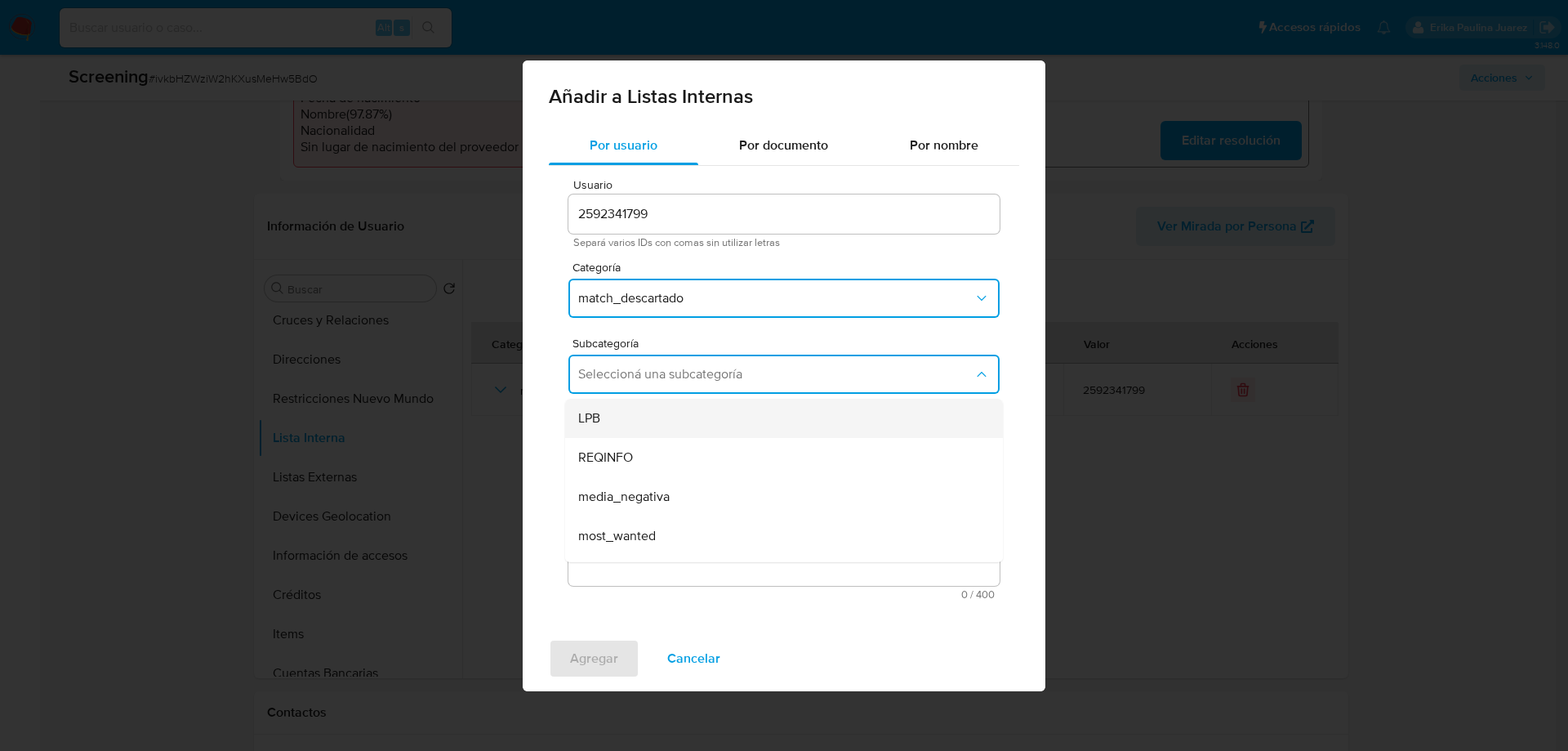 click on "LPB" at bounding box center (779, 418) 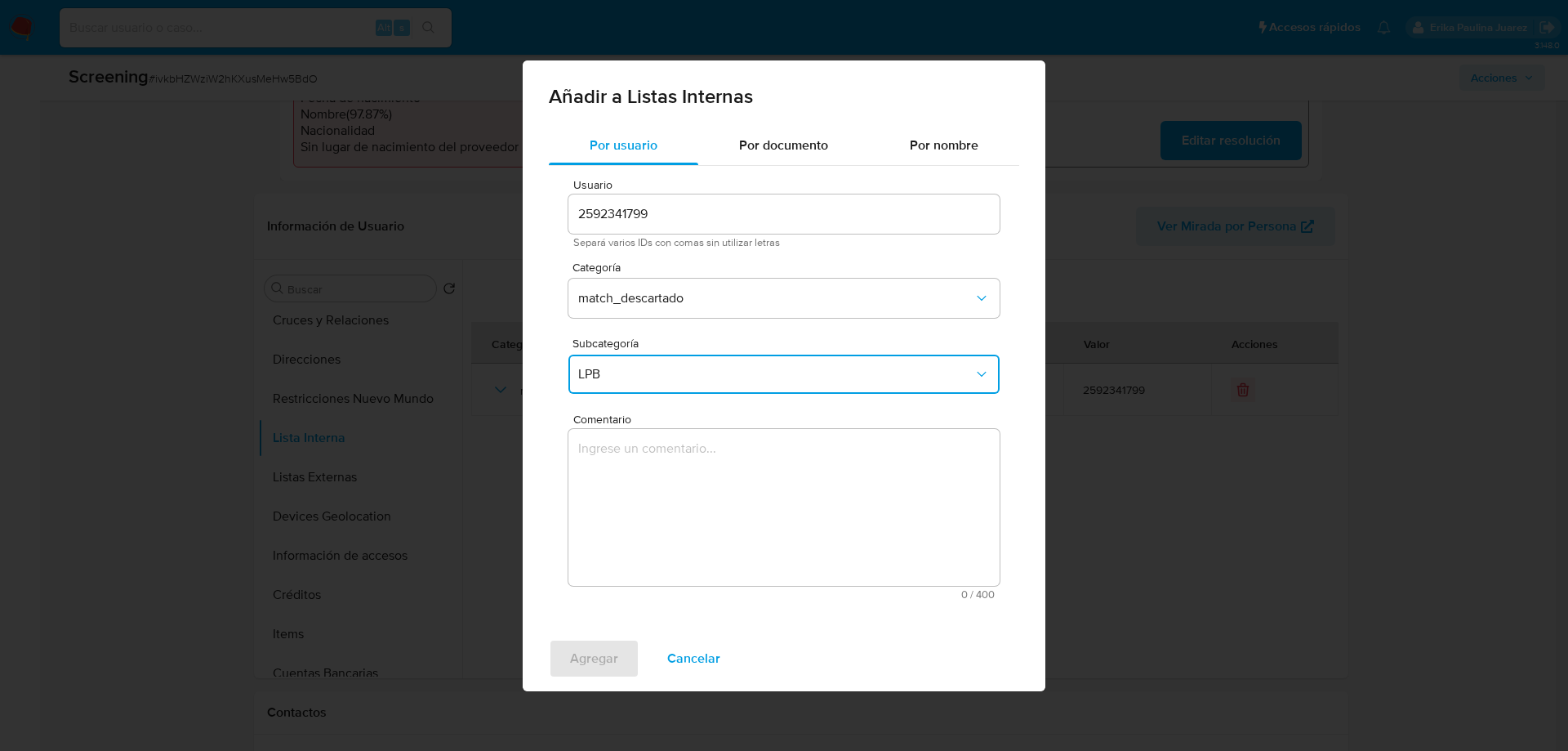 click at bounding box center [784, 507] 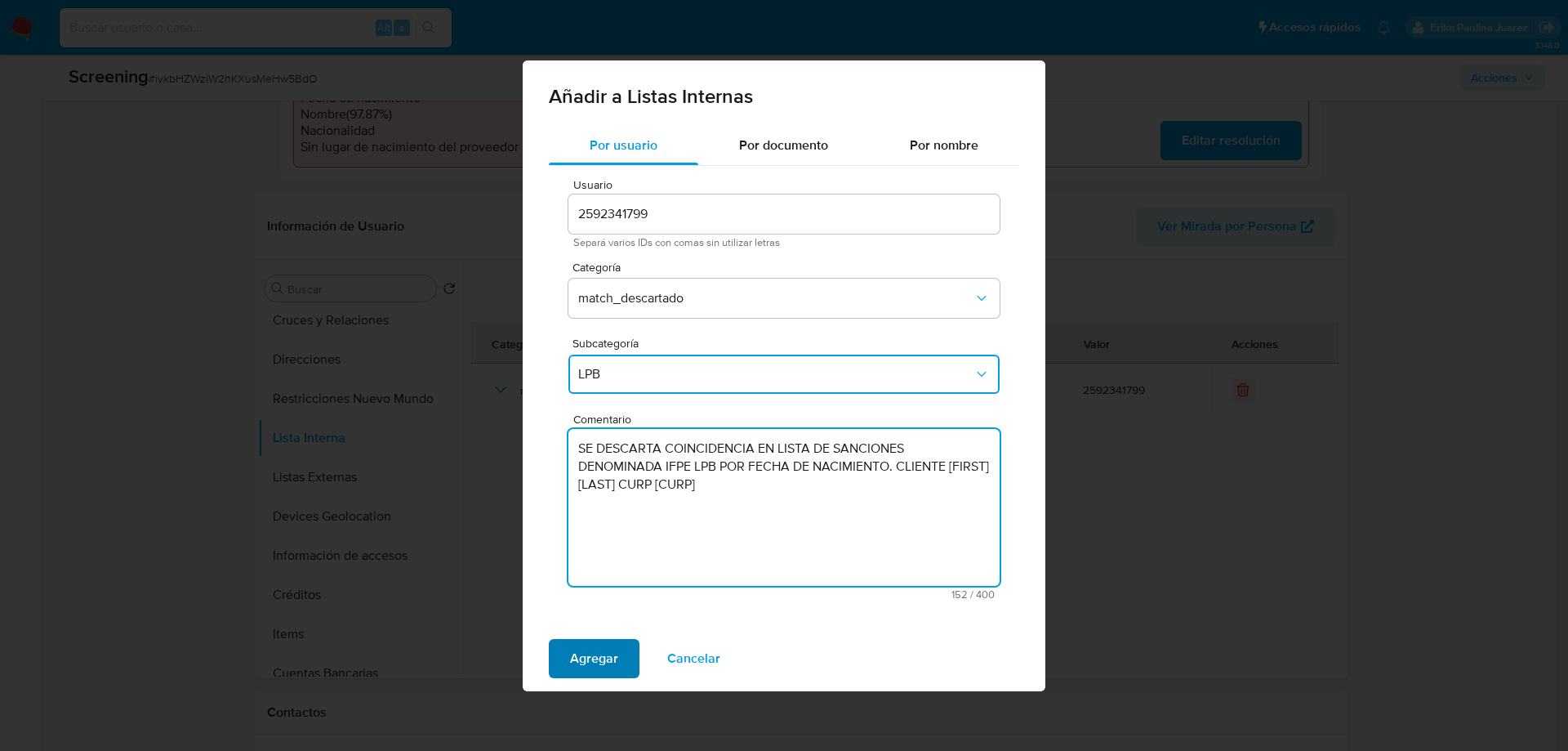 type on "SE DESCARTA COINCIDENCIA EN LISTA DE SANCIONES DENOMINADA IFPE LPB POR FECHA DE NACIMIENTO. CLIENTE [NAME] [LAST] [LAST] CURP [CURP]" 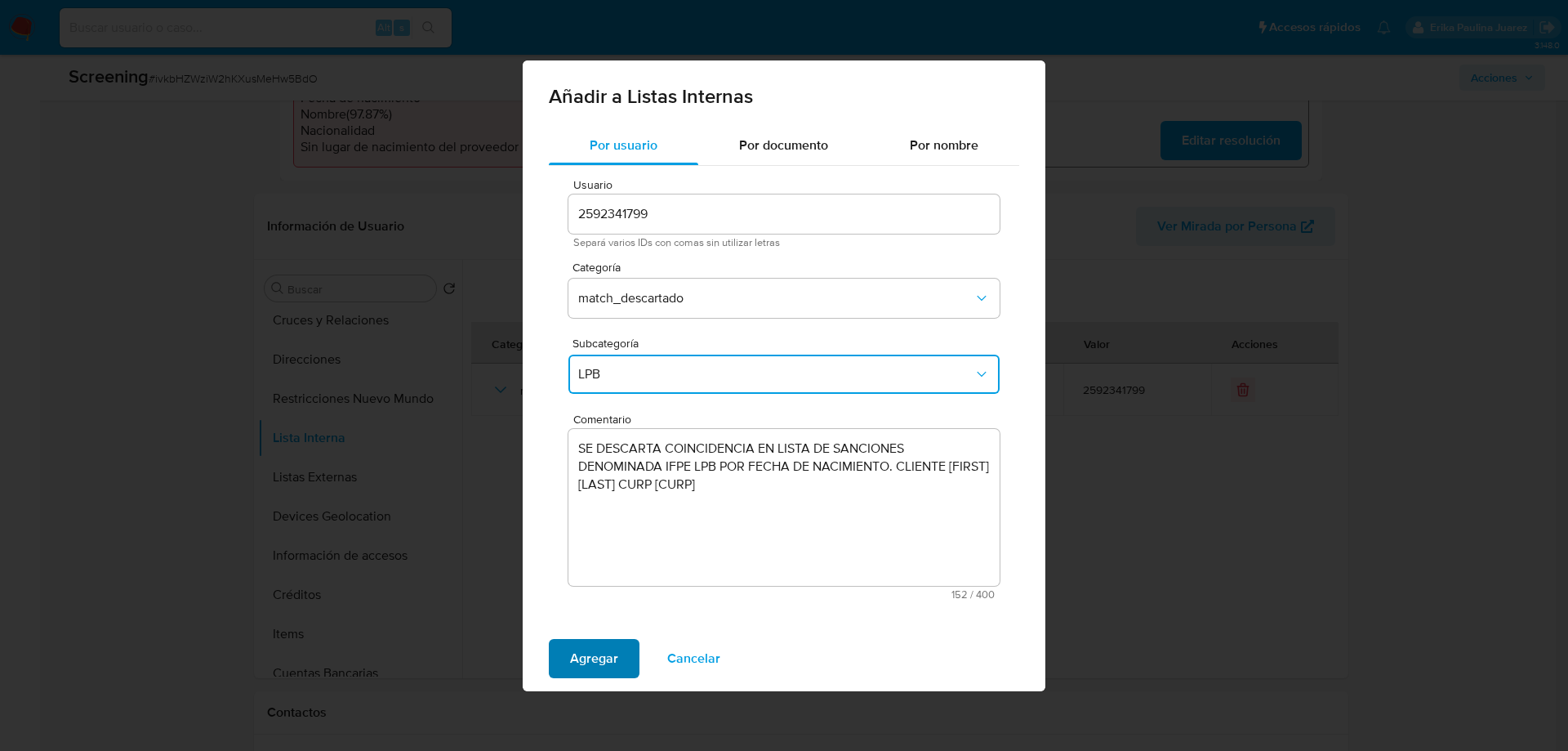 click on "Agregar" at bounding box center (594, 659) 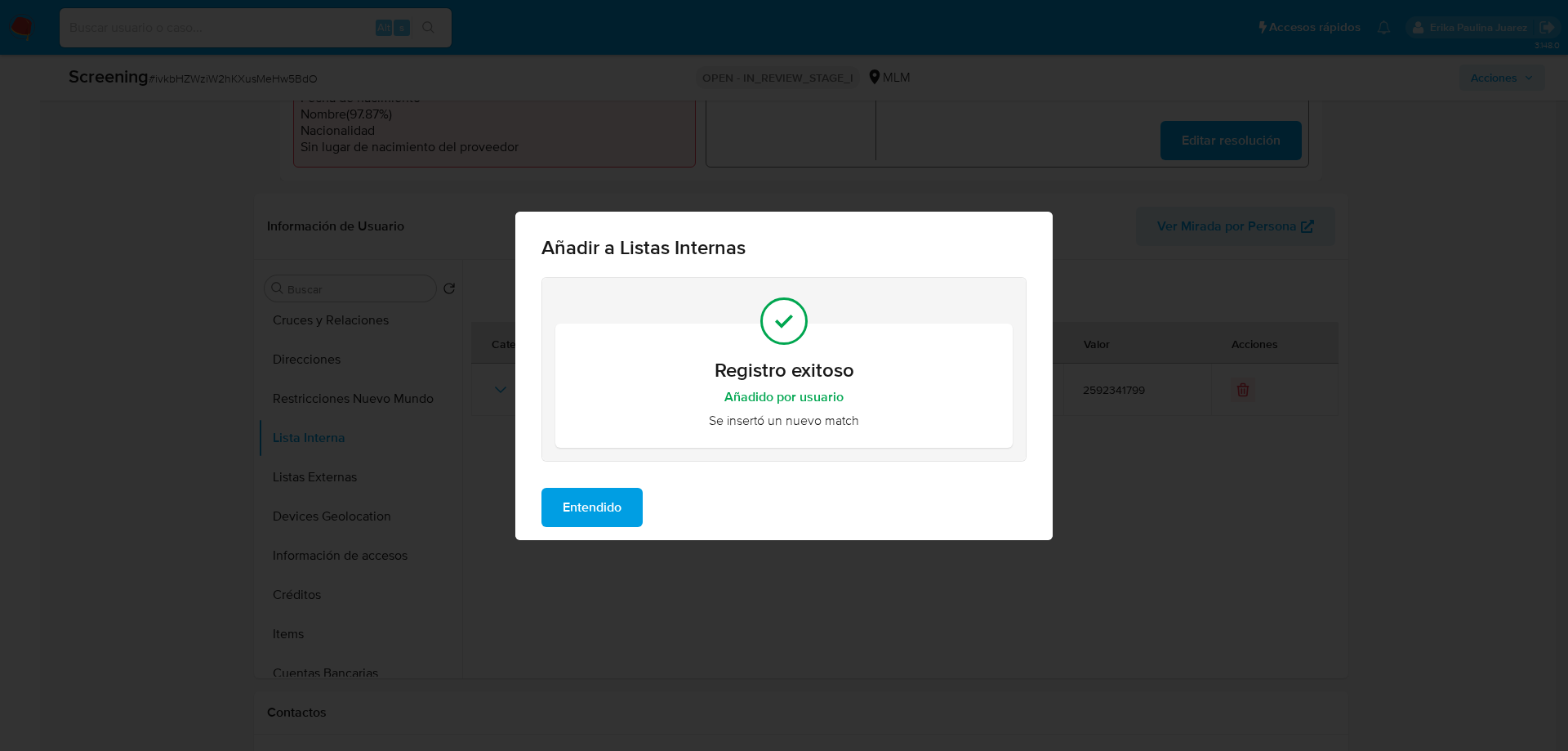 drag, startPoint x: 639, startPoint y: 503, endPoint x: 785, endPoint y: 409, distance: 173.64331 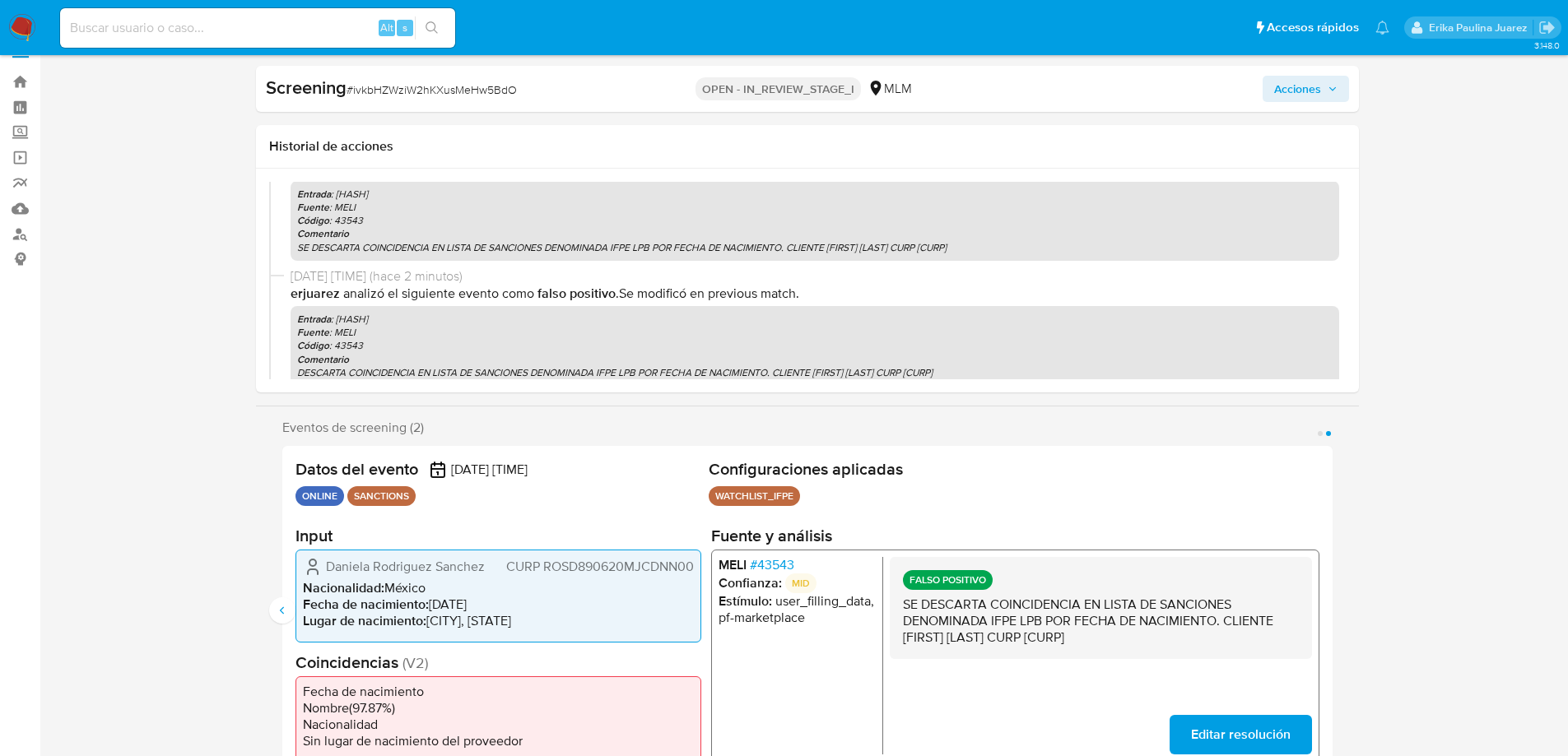 scroll, scrollTop: 0, scrollLeft: 0, axis: both 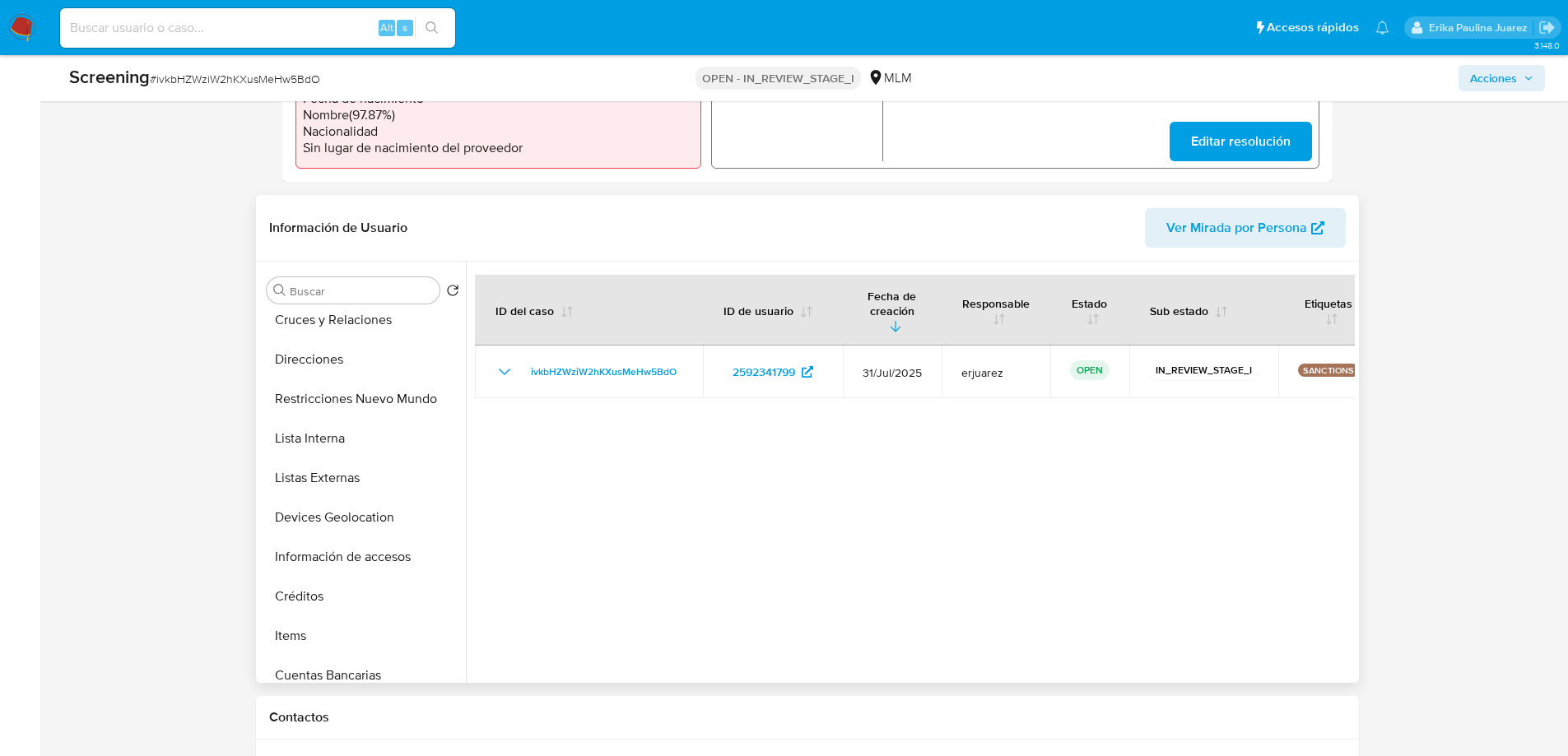 select on "10" 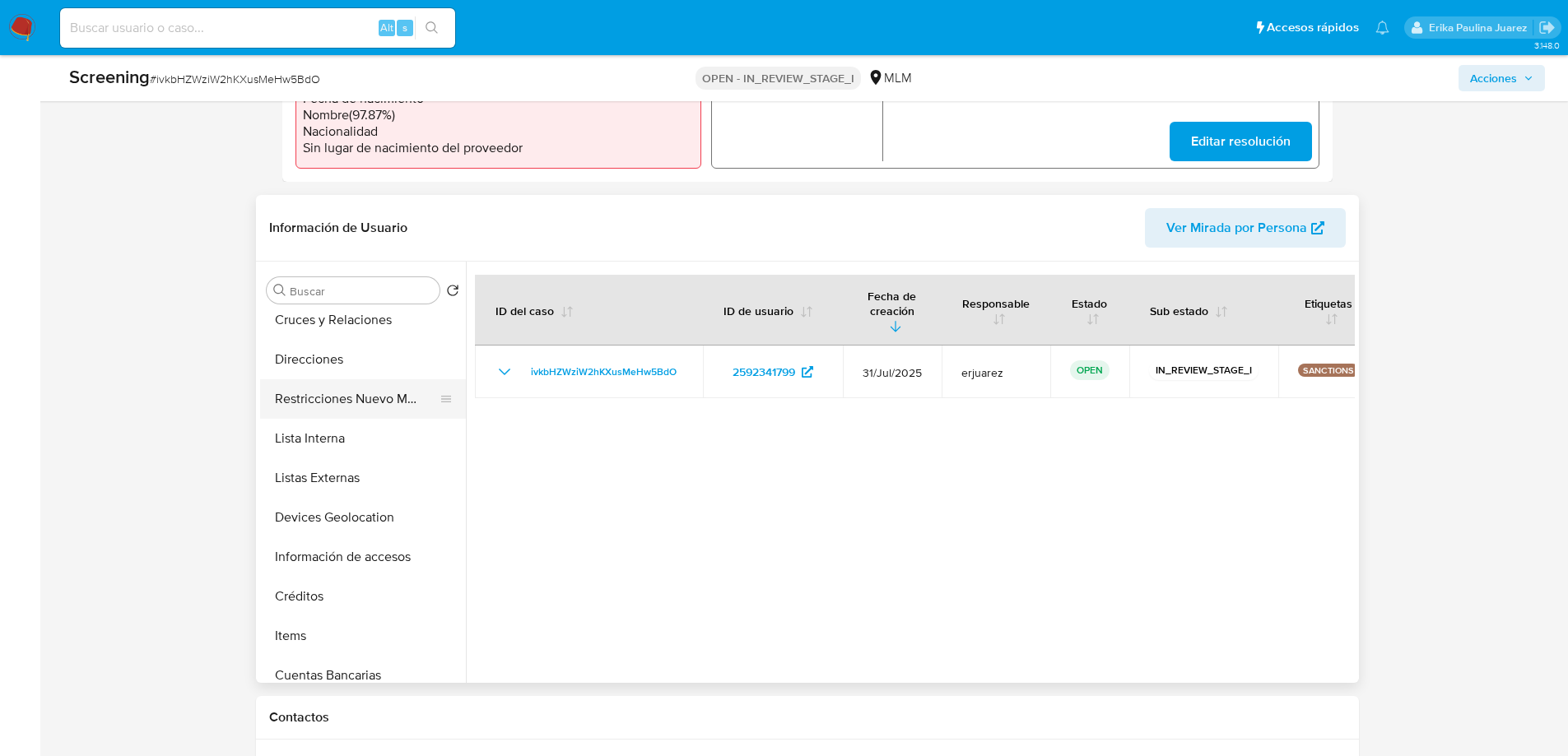 click on "Restricciones Nuevo Mundo" at bounding box center [356, 399] 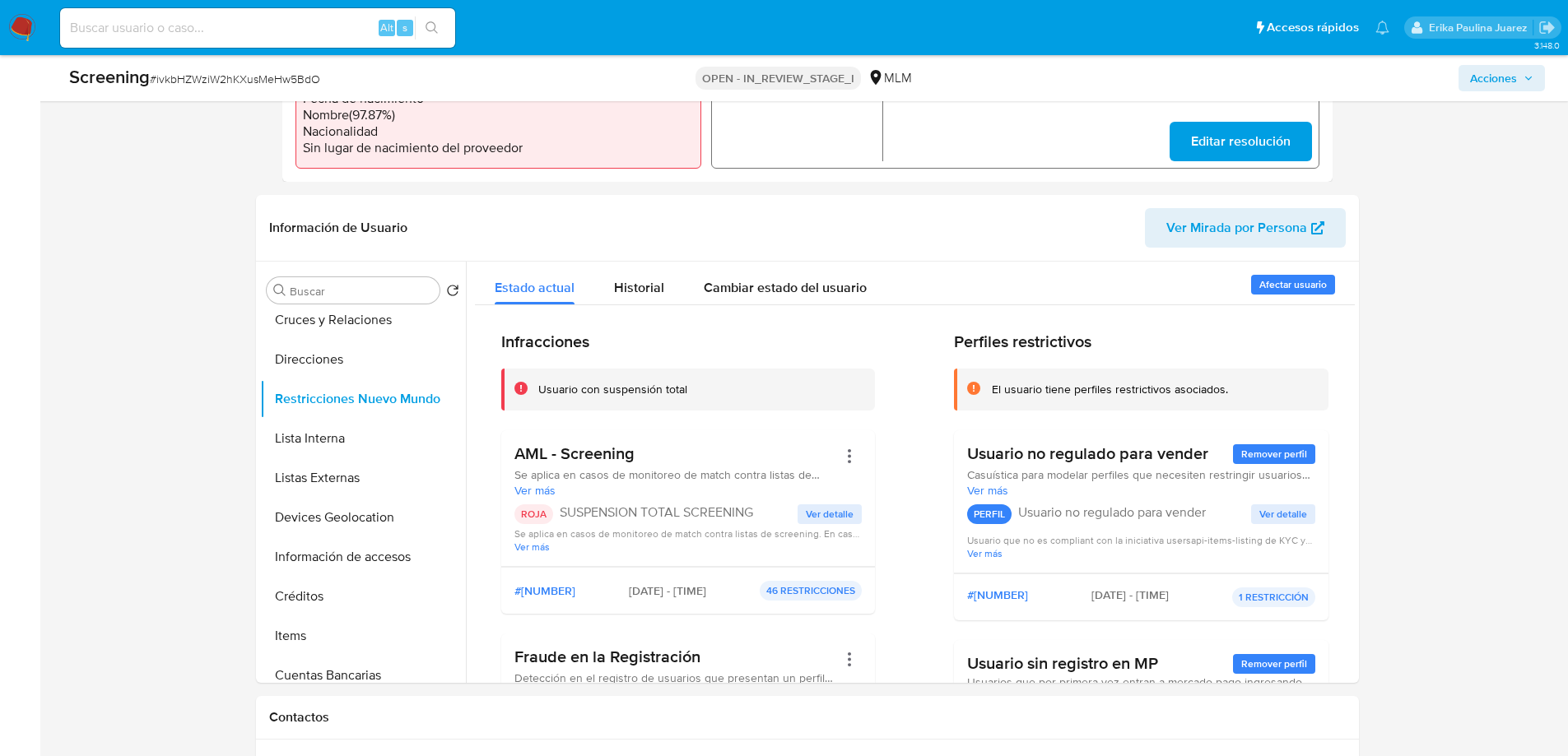 scroll, scrollTop: 411, scrollLeft: 0, axis: vertical 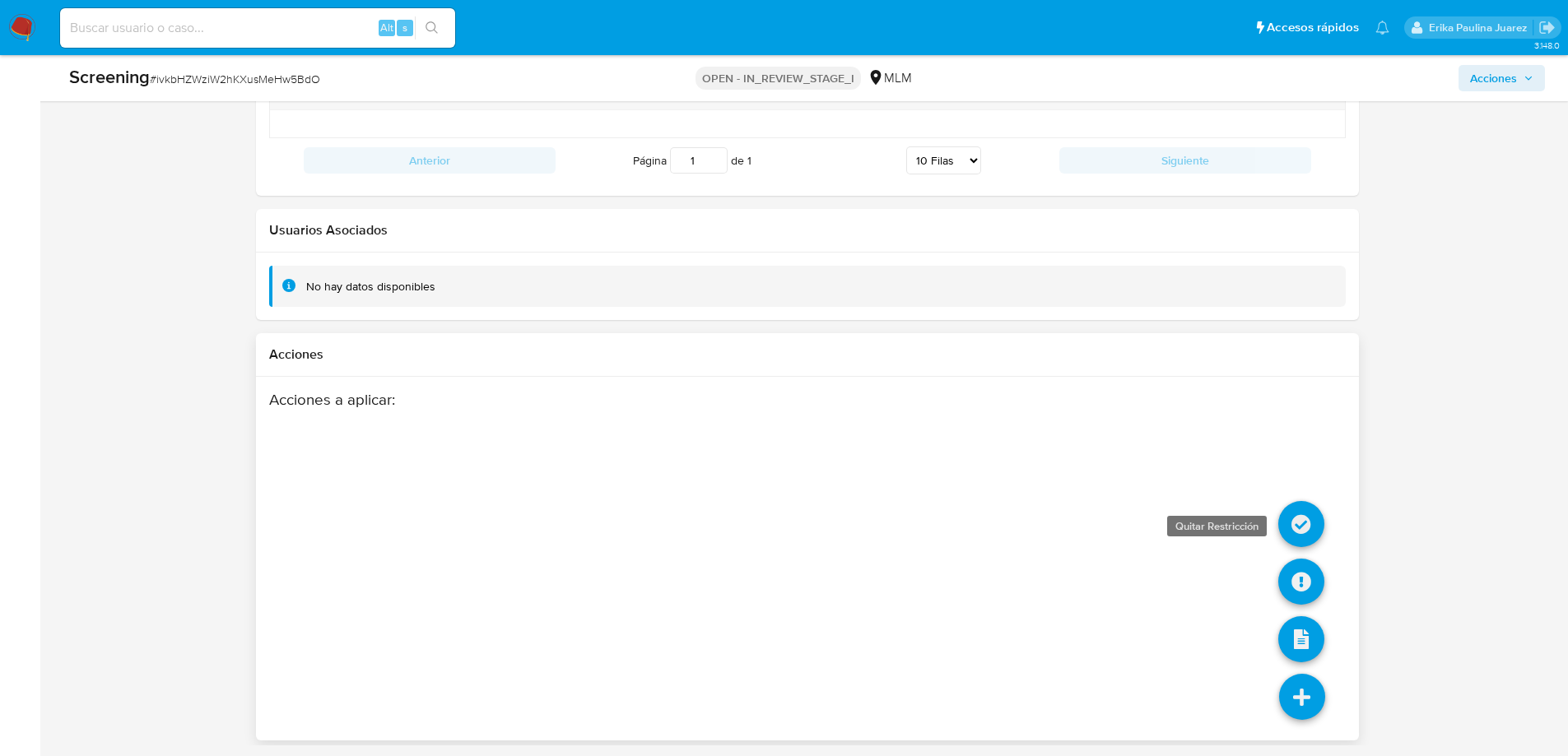 click at bounding box center [1301, 524] 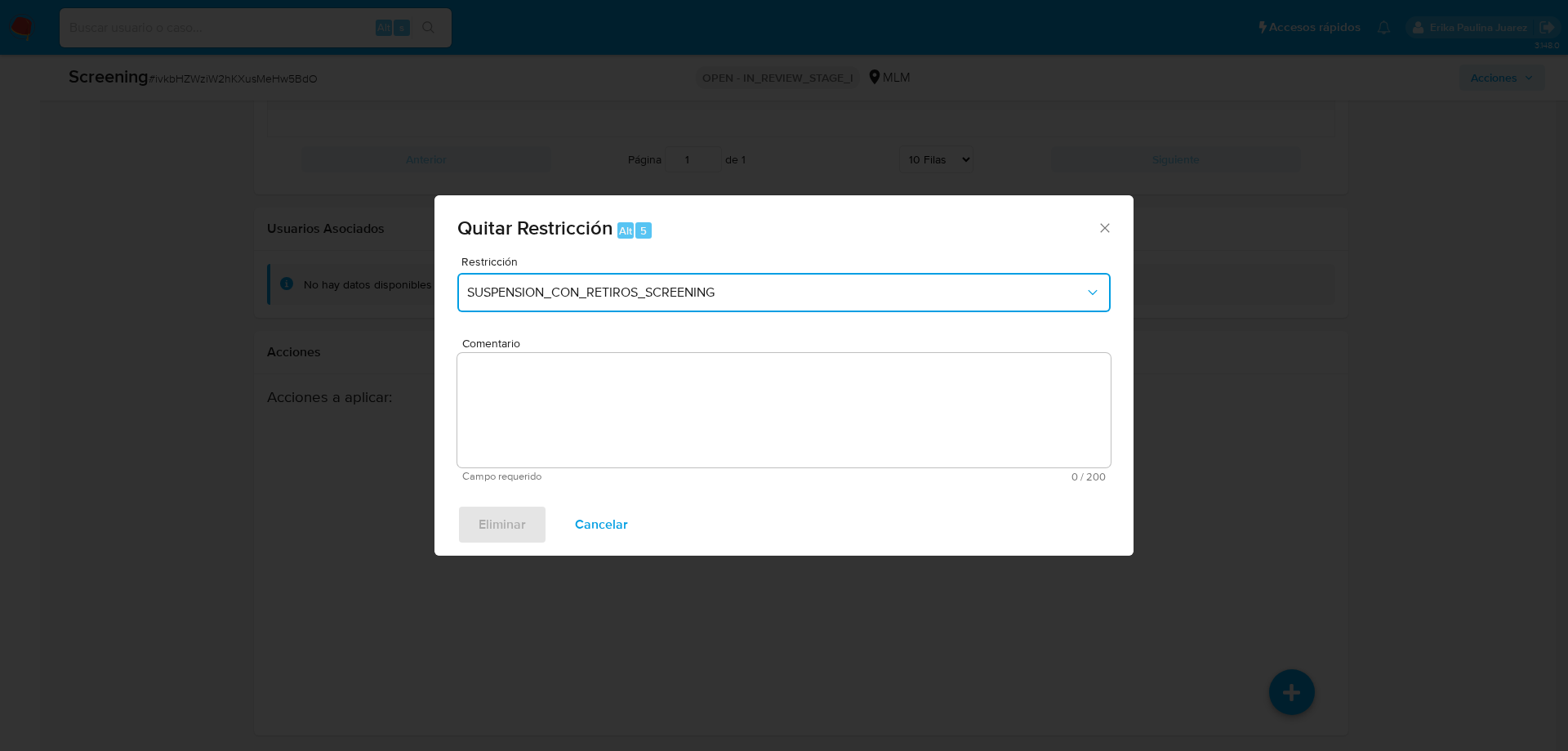 click on "SUSPENSION_CON_RETIROS_SCREENING" at bounding box center [784, 293] 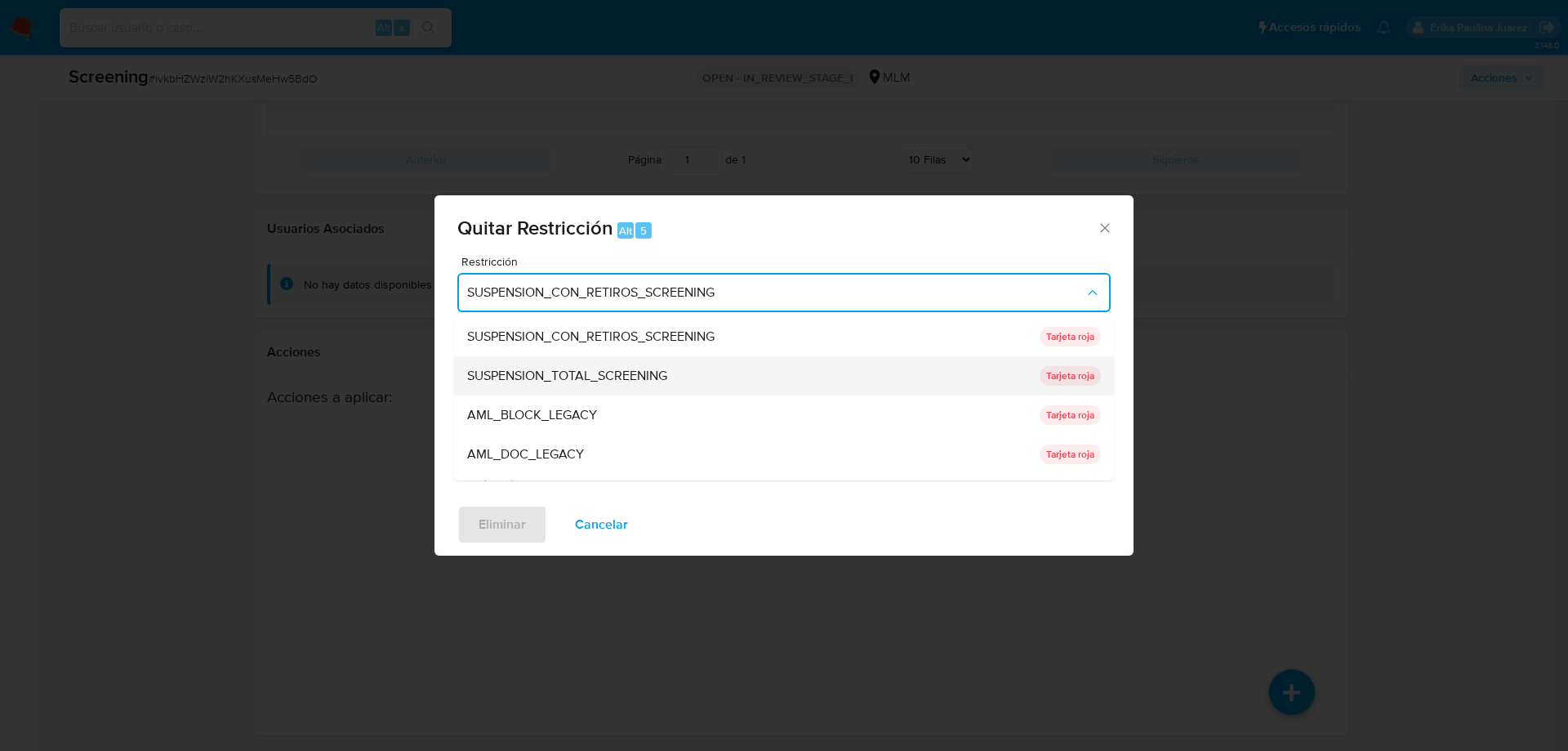 click on "SUSPENSION_TOTAL_SCREENING" at bounding box center (748, 376) 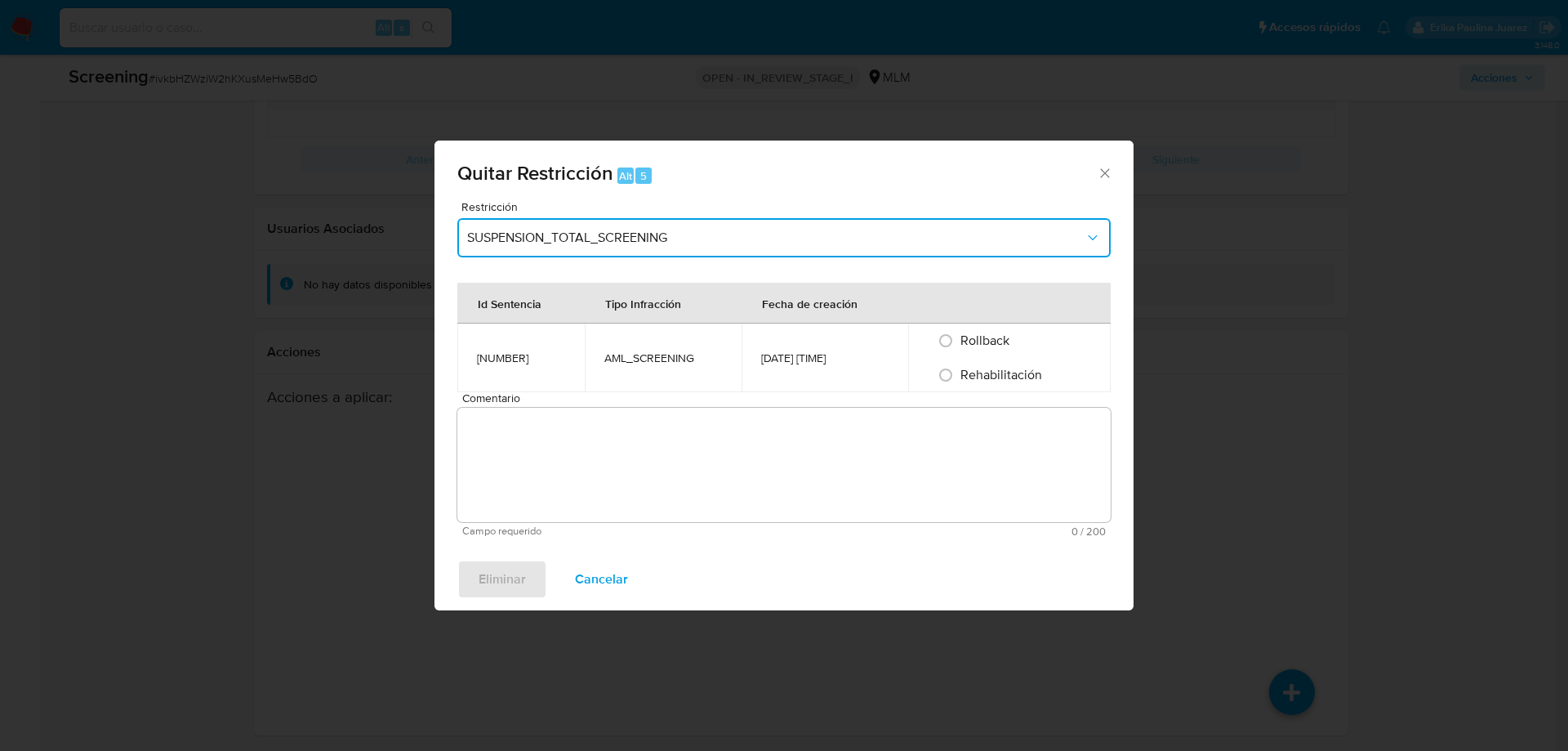 type 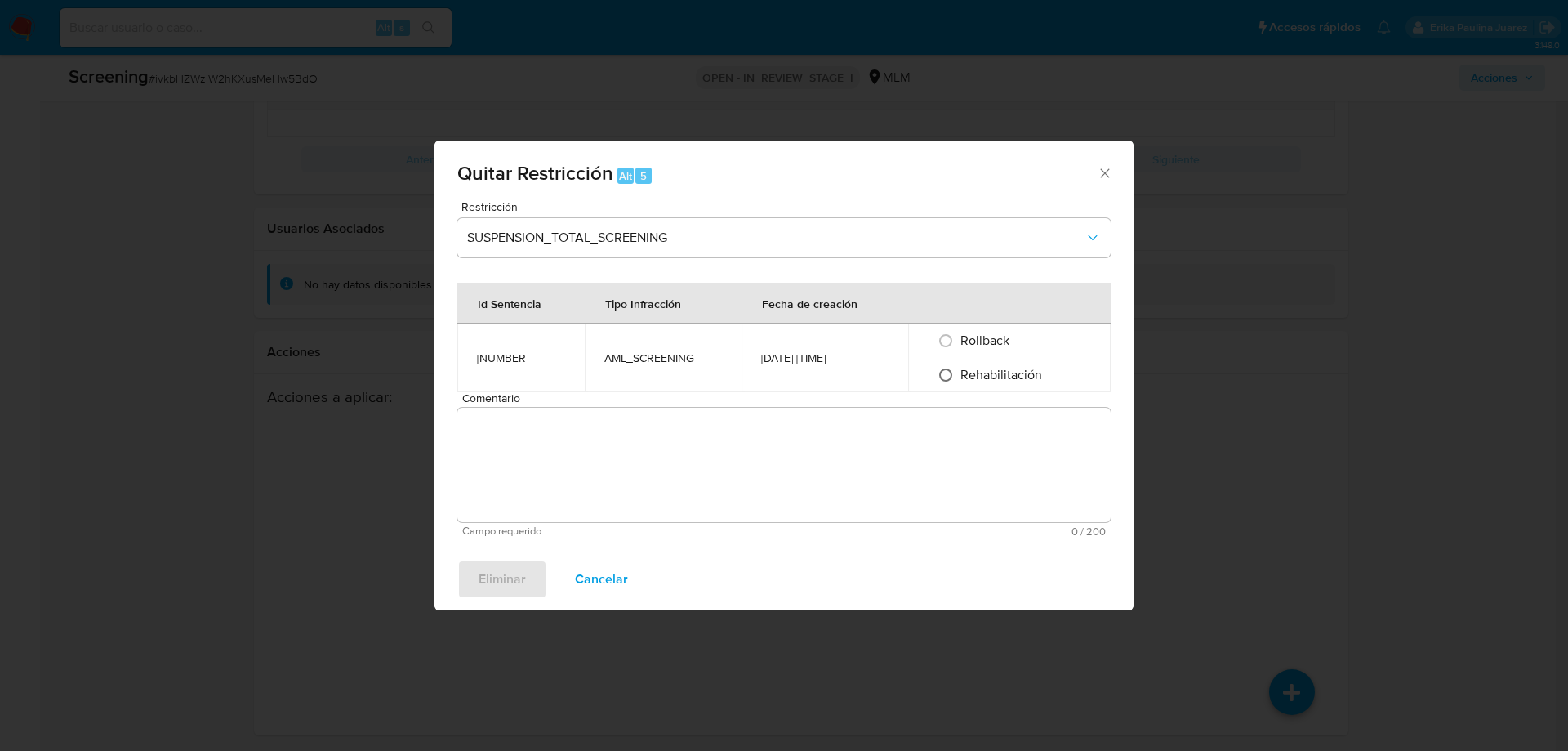 click on "Rehabilitación" at bounding box center [946, 375] 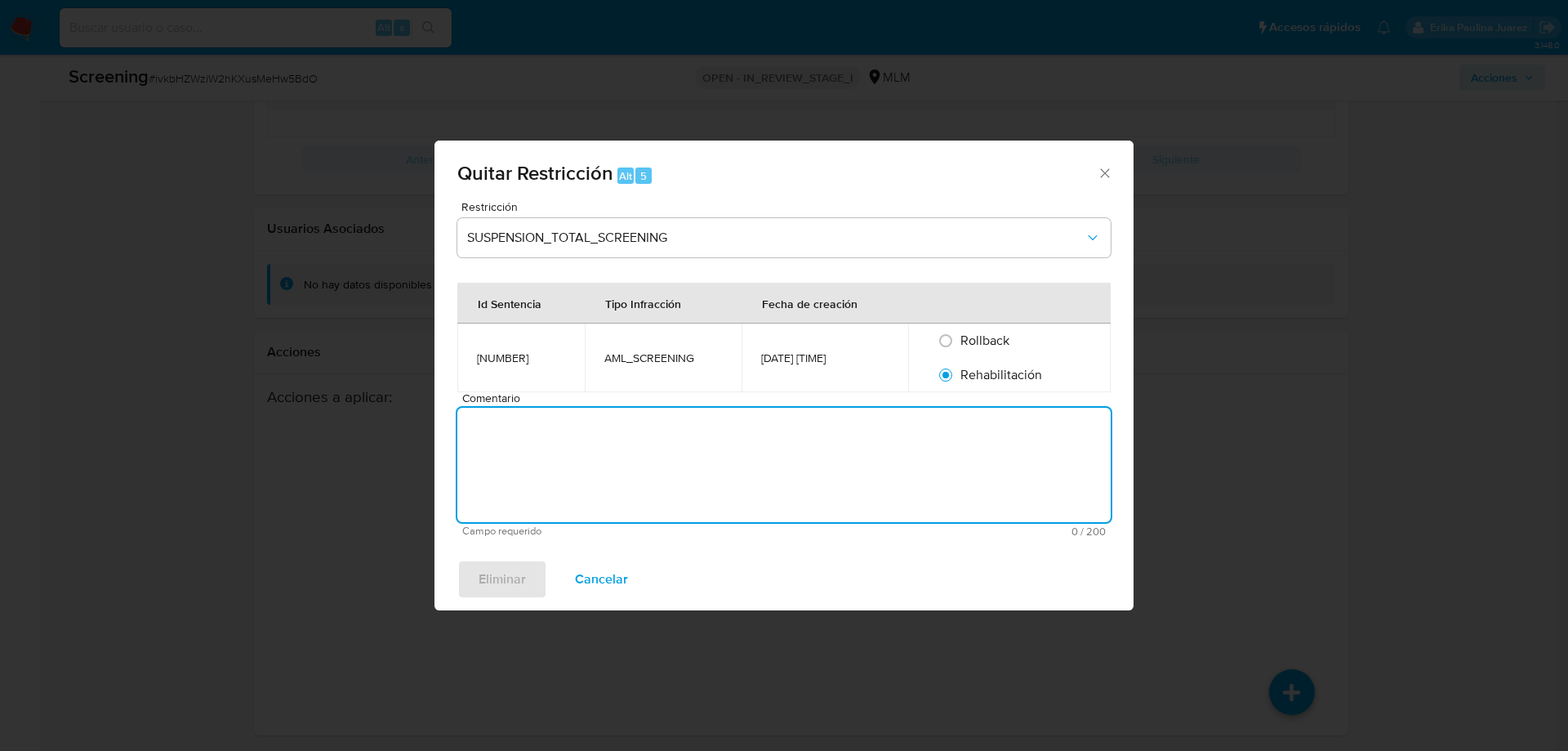 click on "Comentario" at bounding box center (784, 465) 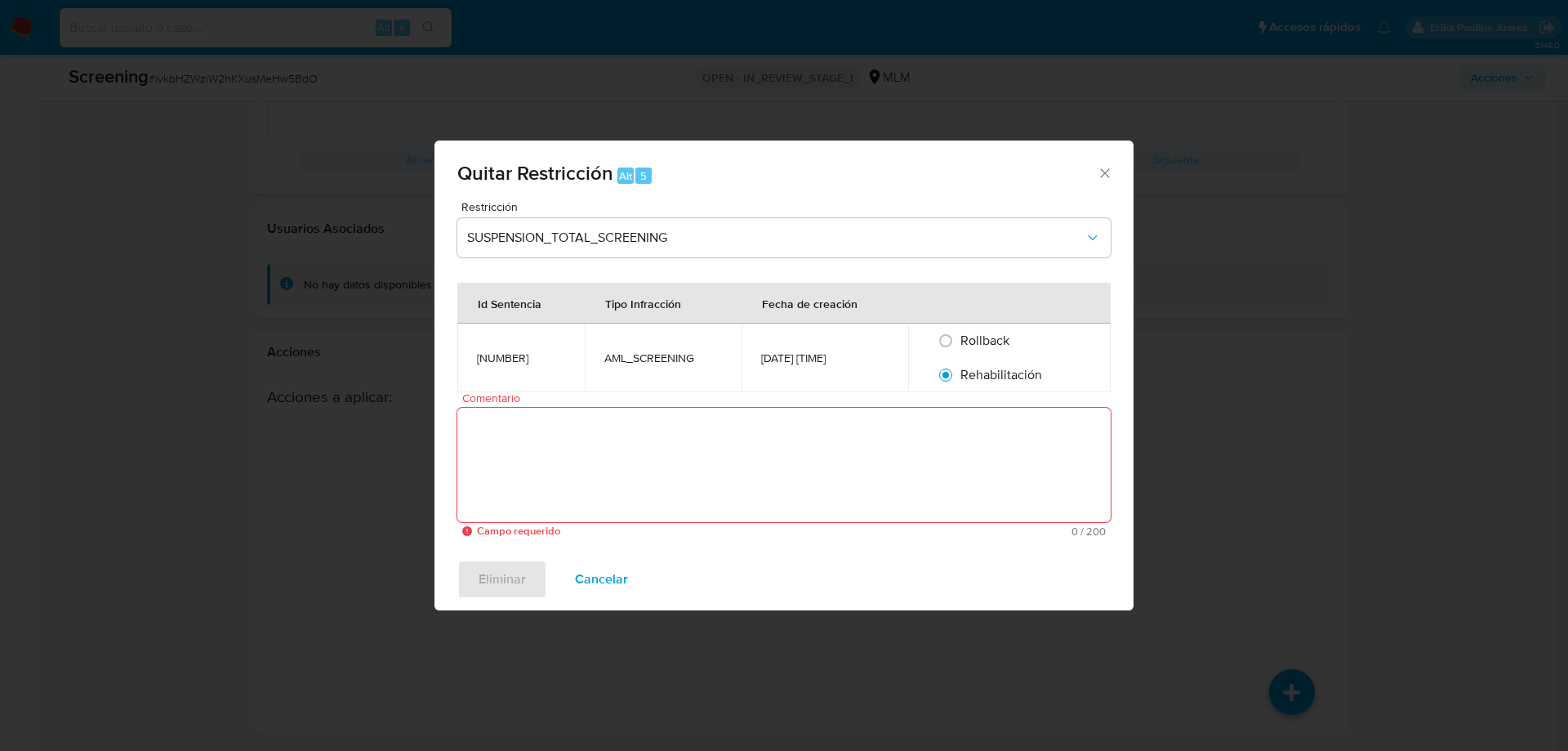 click on "Comentario" at bounding box center [784, 465] 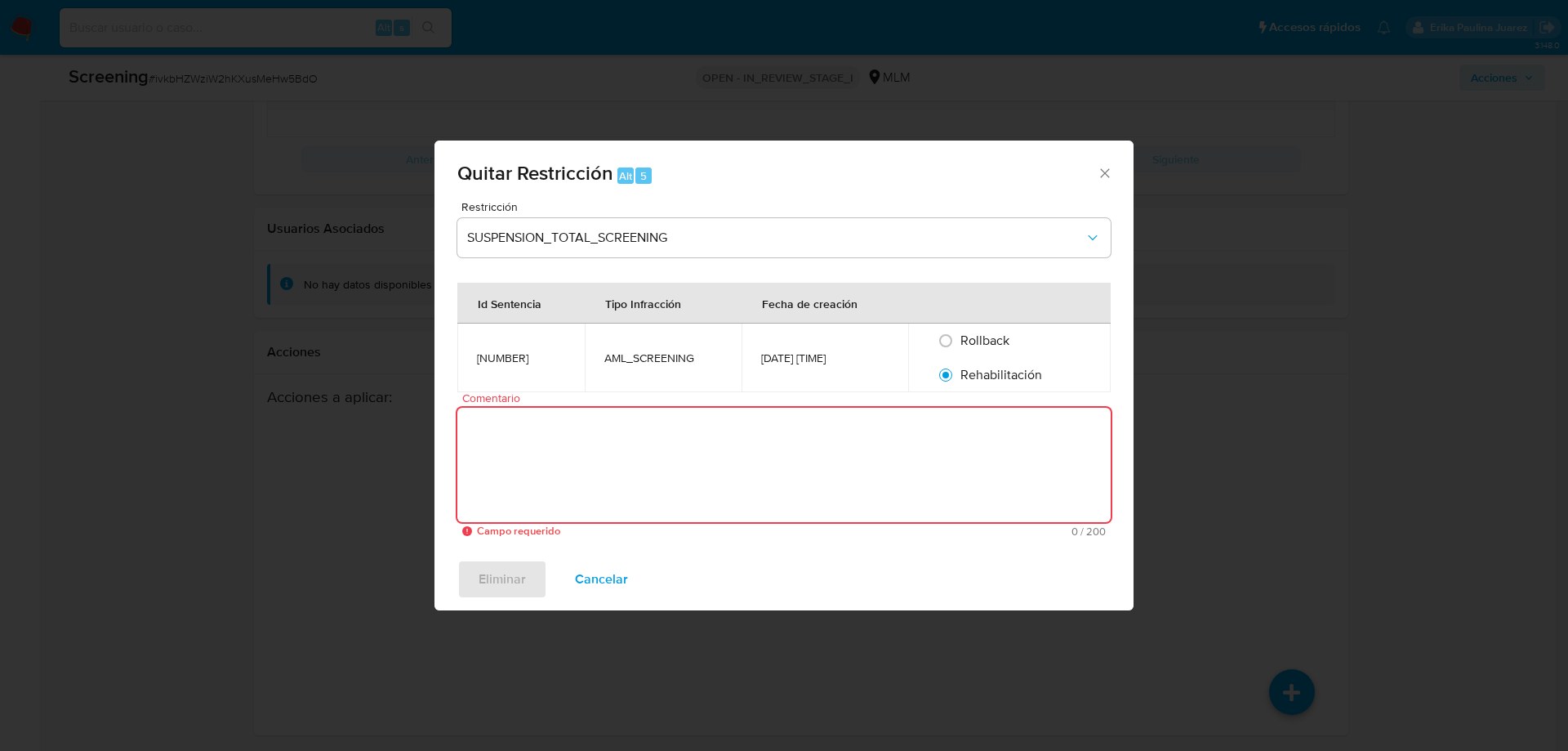 paste on "DESCARTA COINCIDENCIA EN LISTA DE SANCIONES DENOMINADA IFPE LPB POR FECHA DE NACIMIENTO" 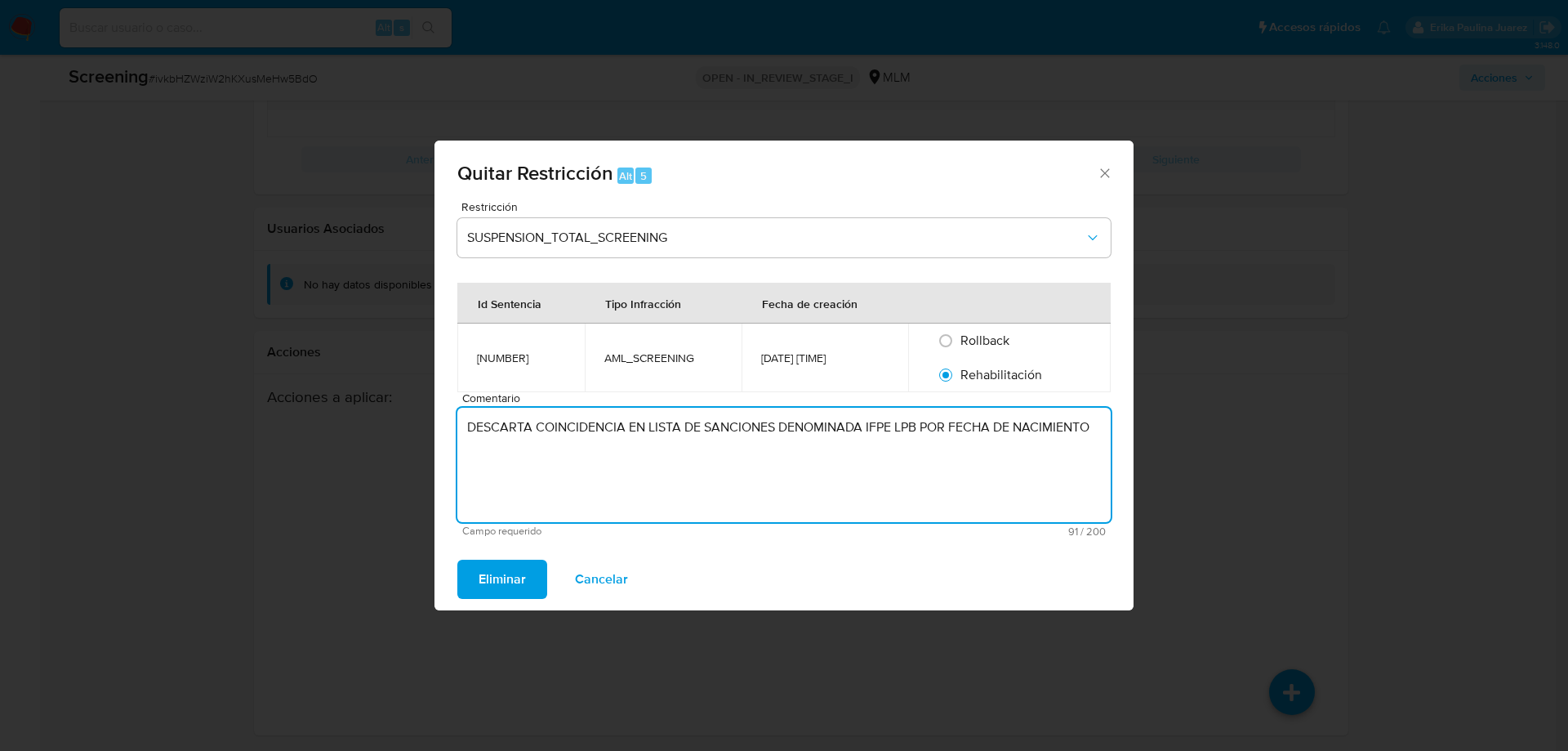 click on "DESCARTA COINCIDENCIA EN LISTA DE SANCIONES DENOMINADA IFPE LPB POR FECHA DE NACIMIENTO" at bounding box center [784, 465] 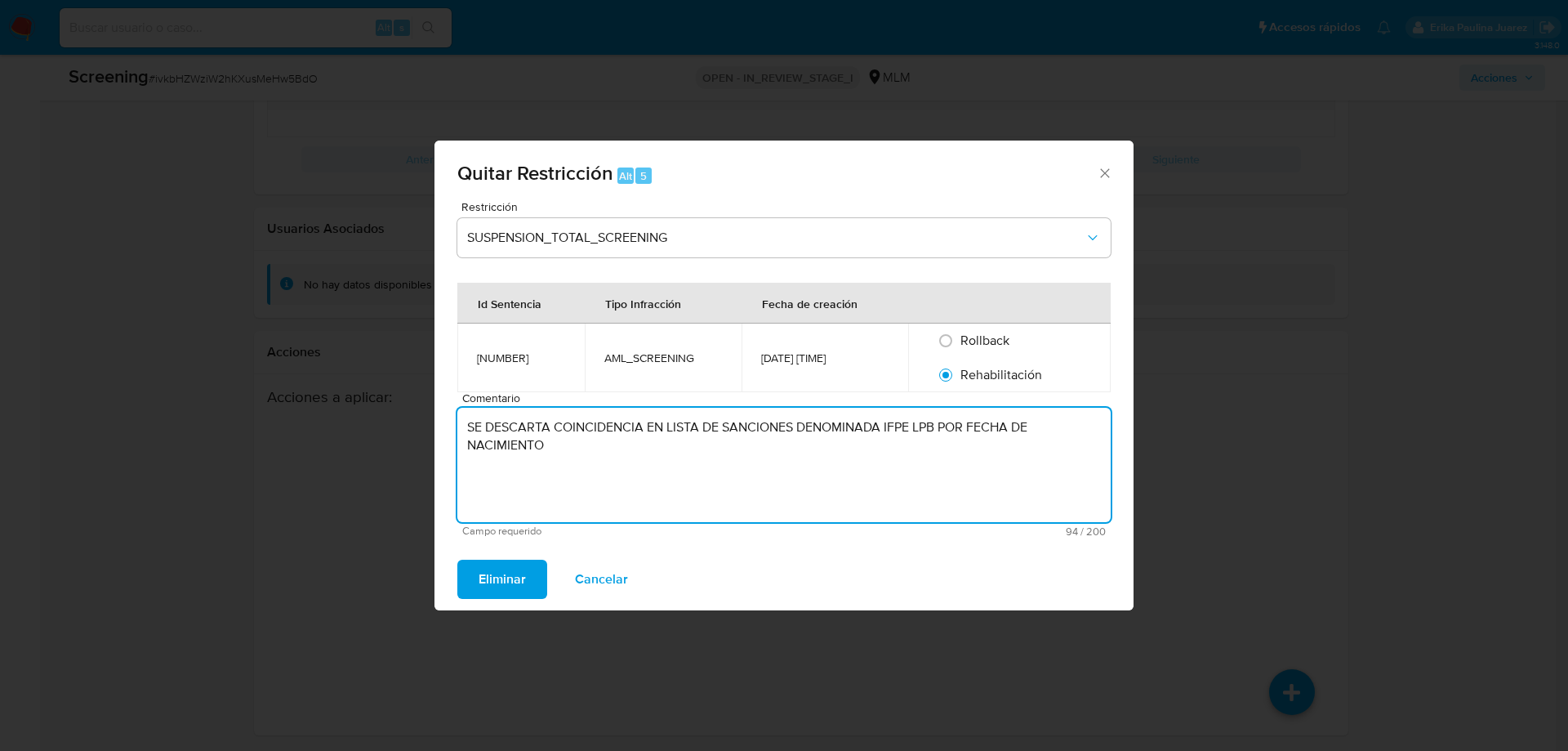 click on "SE DESCARTA COINCIDENCIA EN LISTA DE SANCIONES DENOMINADA IFPE LPB POR FECHA DE NACIMIENTO" at bounding box center [784, 465] 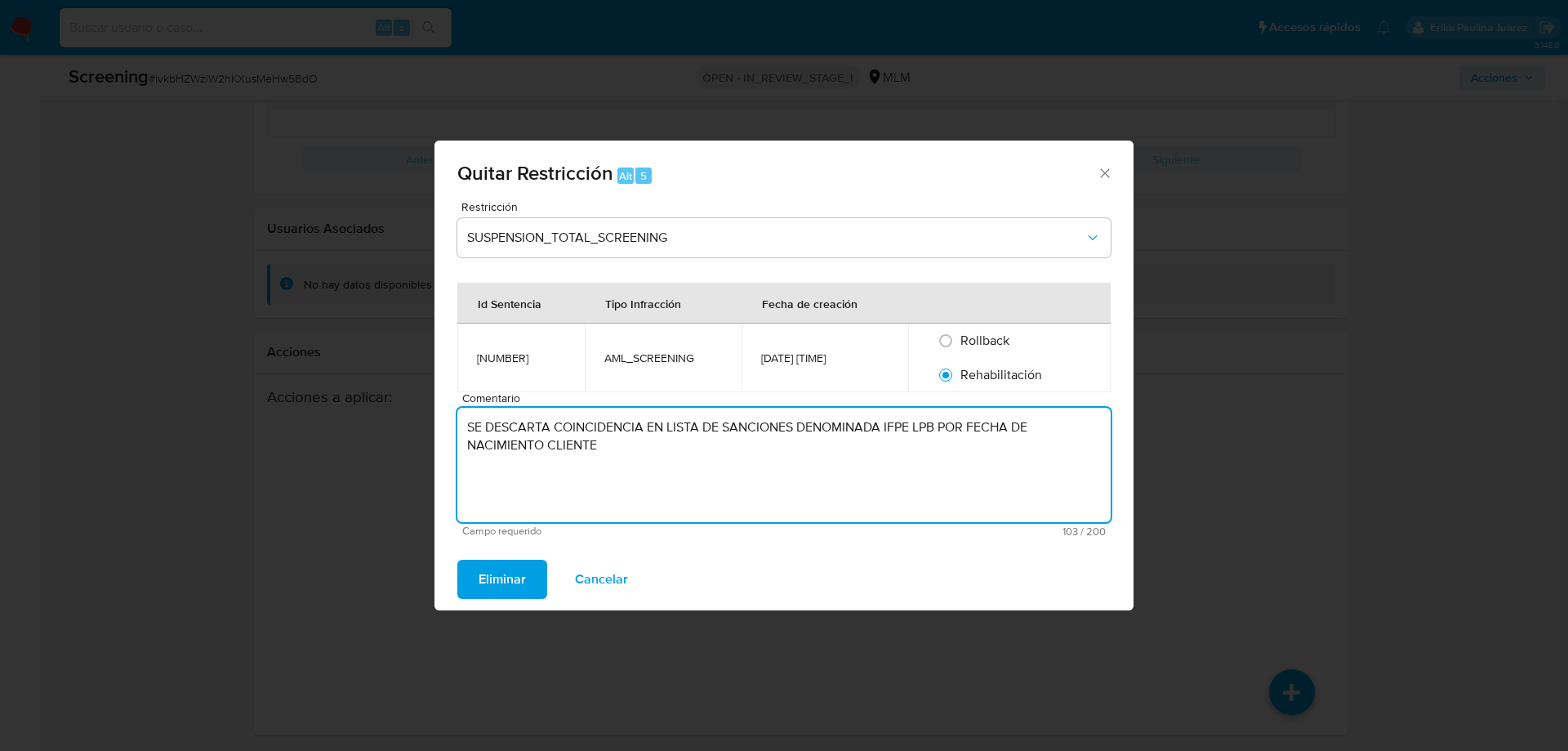 drag, startPoint x: 656, startPoint y: 437, endPoint x: 661, endPoint y: 450, distance: 13.928388 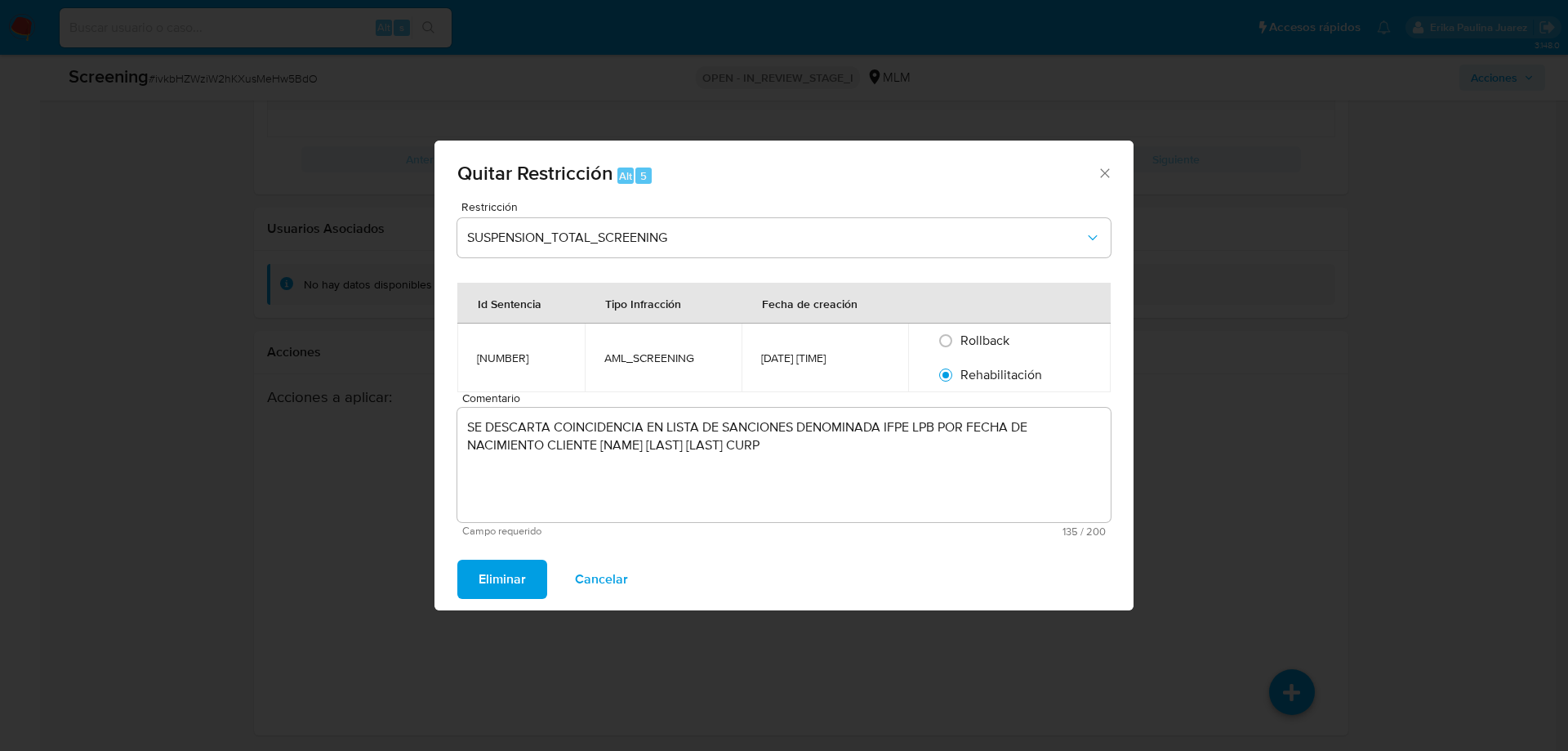 drag, startPoint x: 762, startPoint y: 458, endPoint x: 871, endPoint y: 457, distance: 109.00459 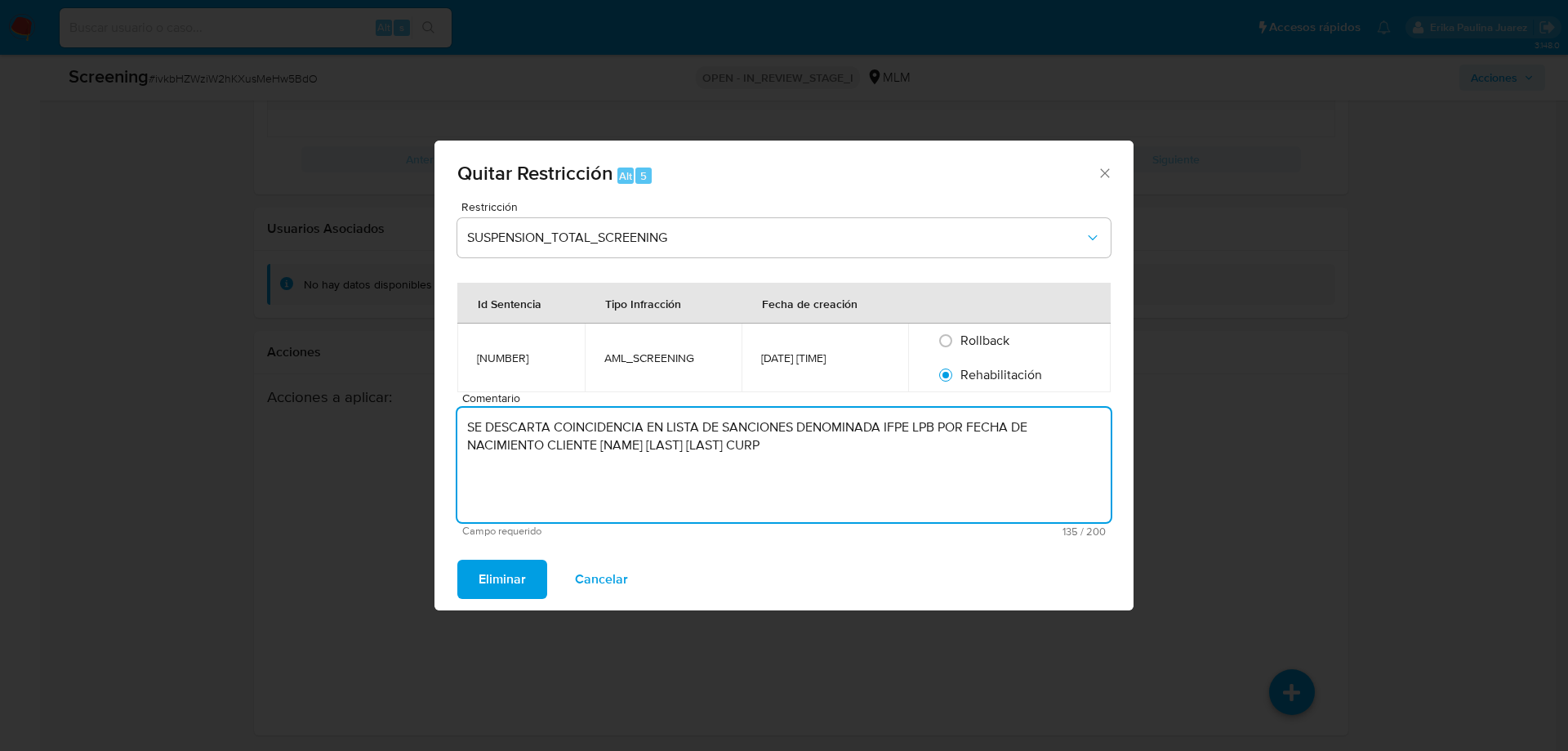 click on "SE DESCARTA COINCIDENCIA EN LISTA DE SANCIONES DENOMINADA IFPE LPB POR FECHA DE NACIMIENTO CLIENTE [NAME] [LAST] [LAST] CURP" at bounding box center (784, 465) 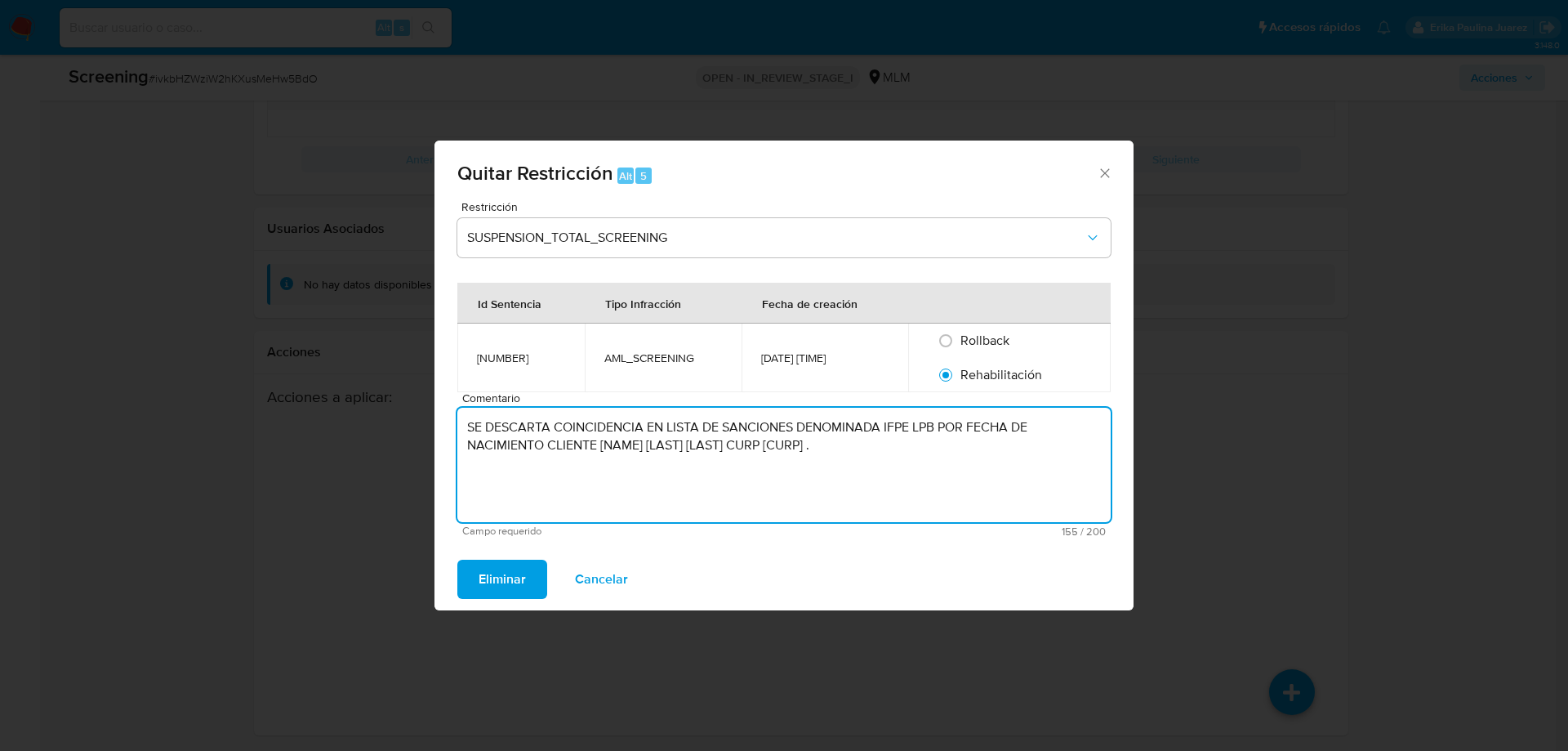 drag, startPoint x: 974, startPoint y: 440, endPoint x: 458, endPoint y: 423, distance: 516.28 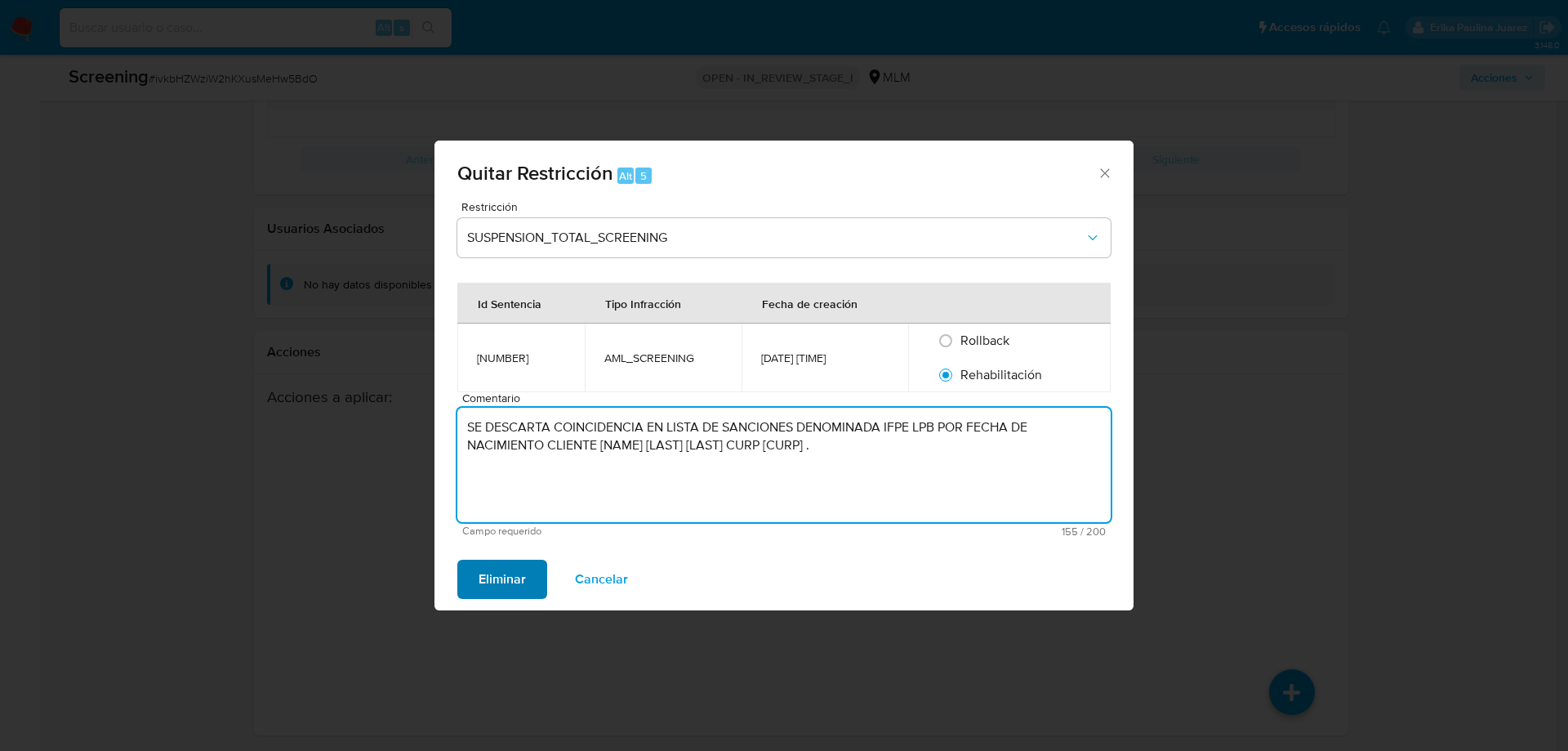 type on "SE  DESCARTA COINCIDENCIA  EN LISTA DE SANCIONES DENOMINADA IFPE LPB  POR  FECHA DE NACIMIENTO CLIENTE DANIELA RODRIGUEZ SÁNCHEZ  CURP ROSD890620MJCDNN00 ." 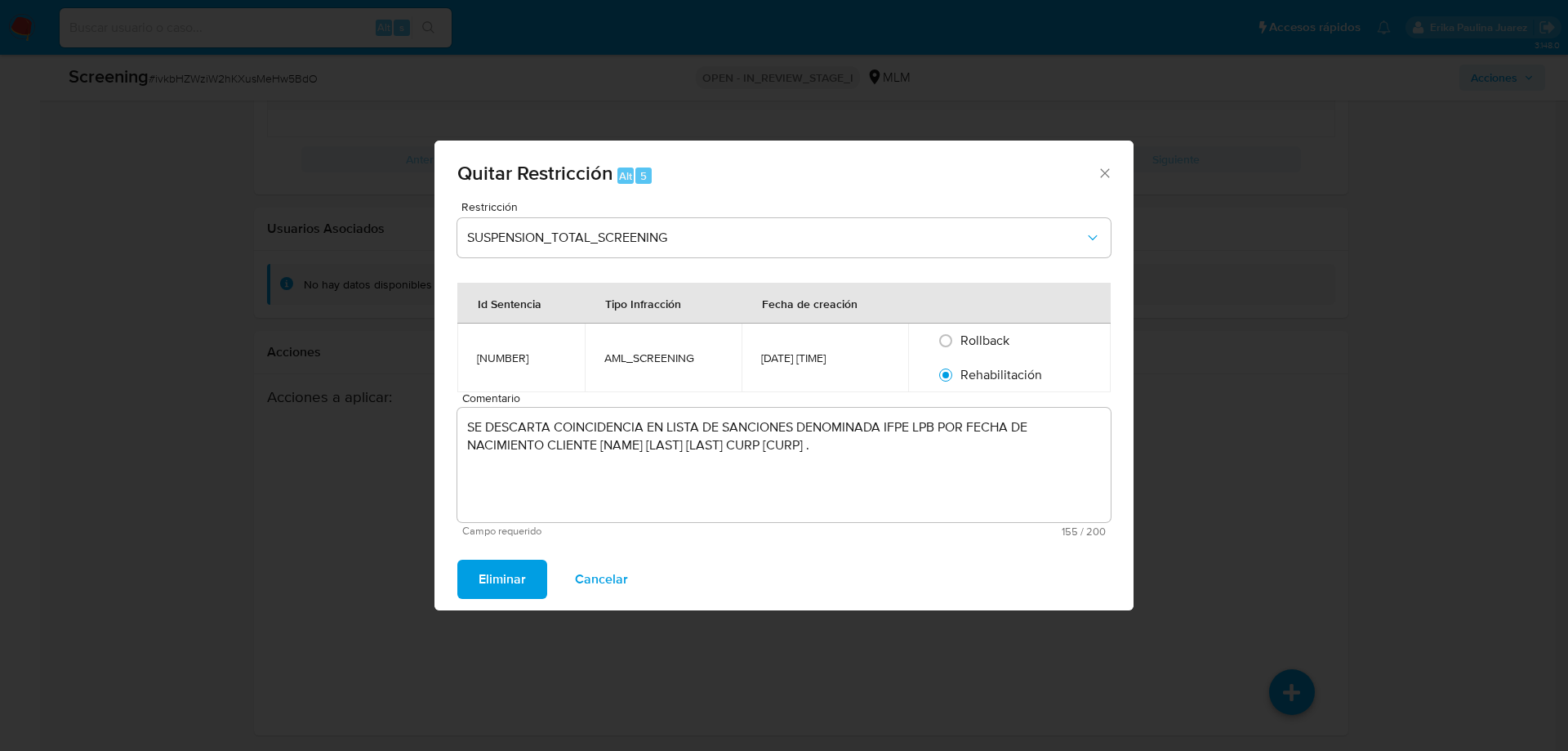 click on "Eliminar" at bounding box center (502, 579) 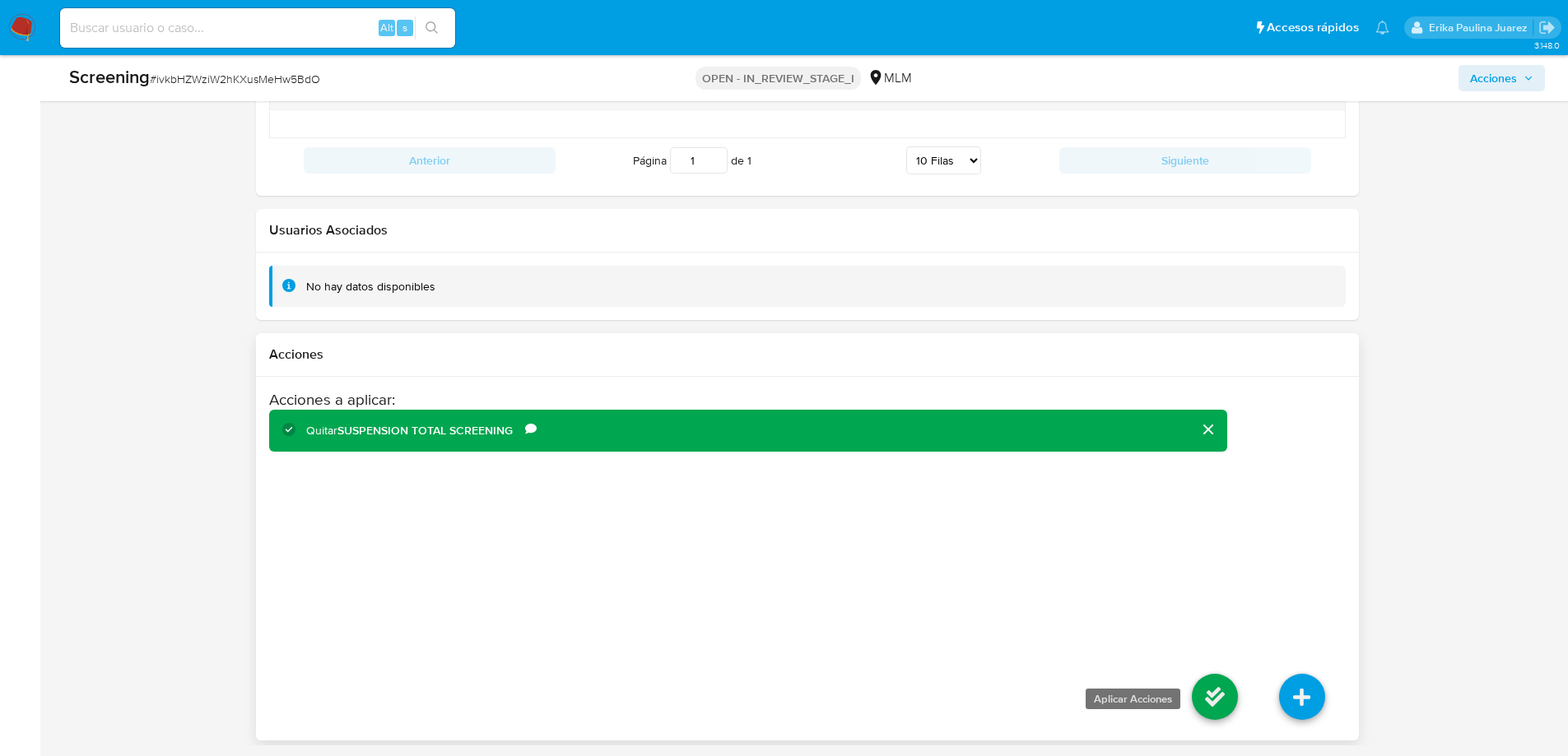 click at bounding box center (1215, 697) 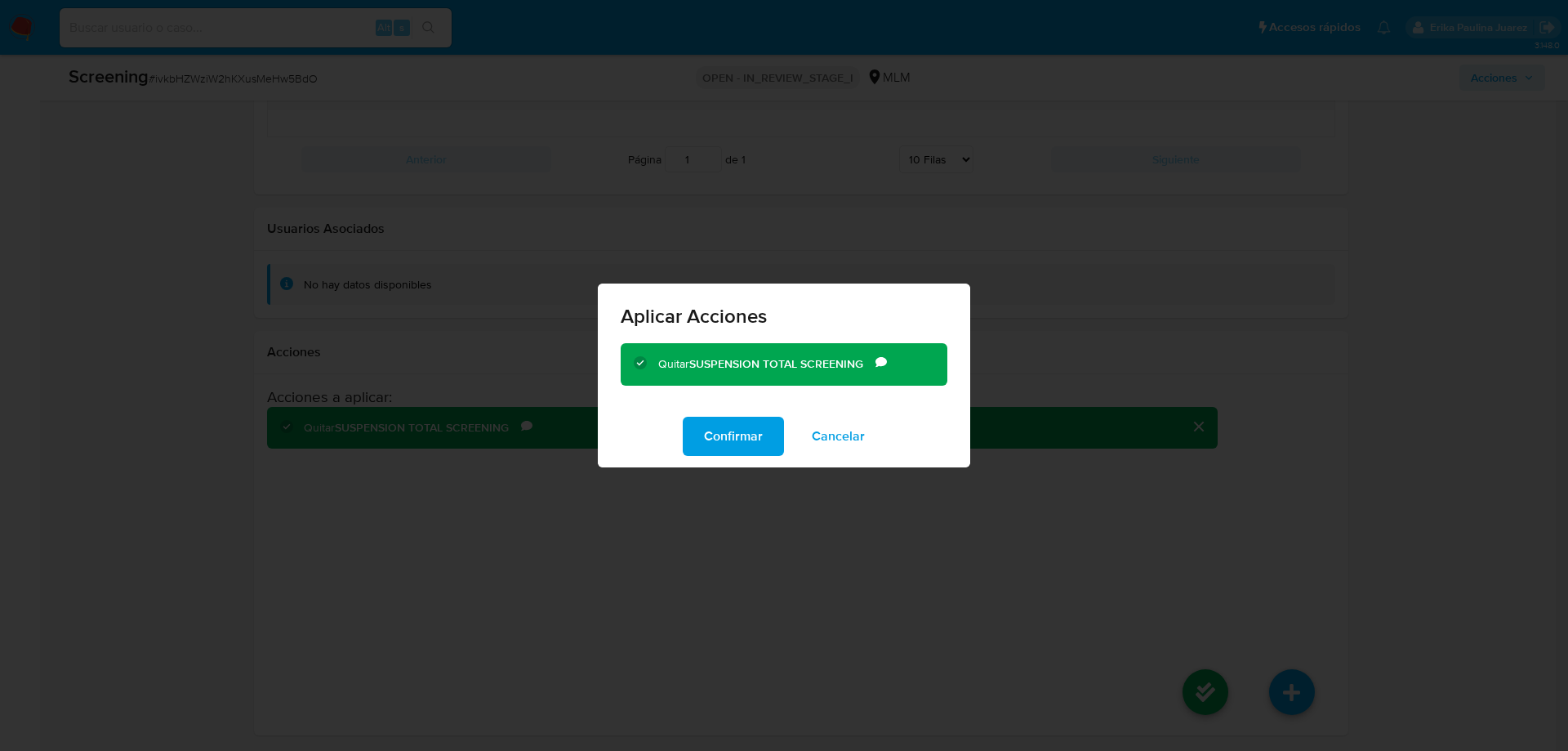 click on "Confirmar" at bounding box center (733, 436) 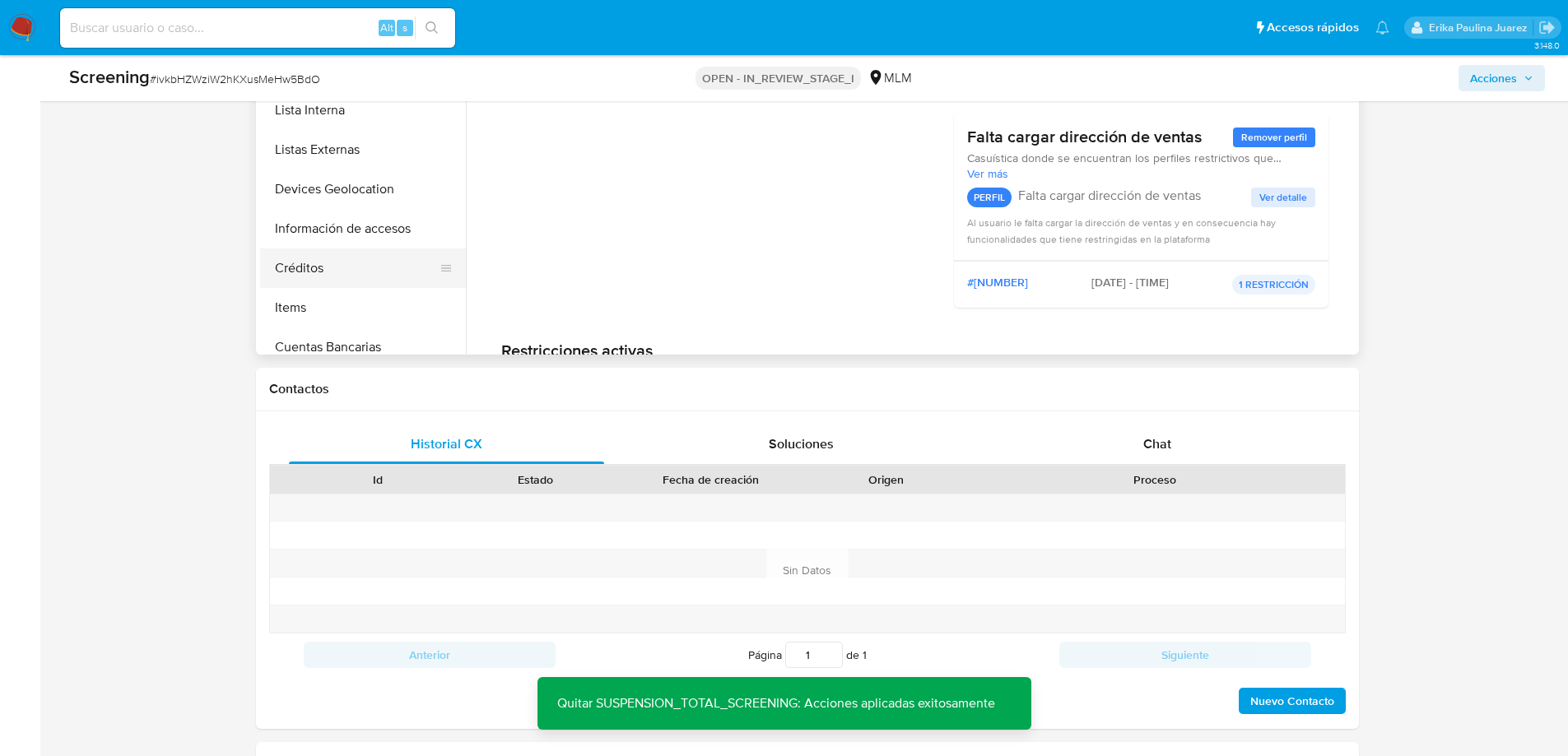 scroll, scrollTop: 602, scrollLeft: 0, axis: vertical 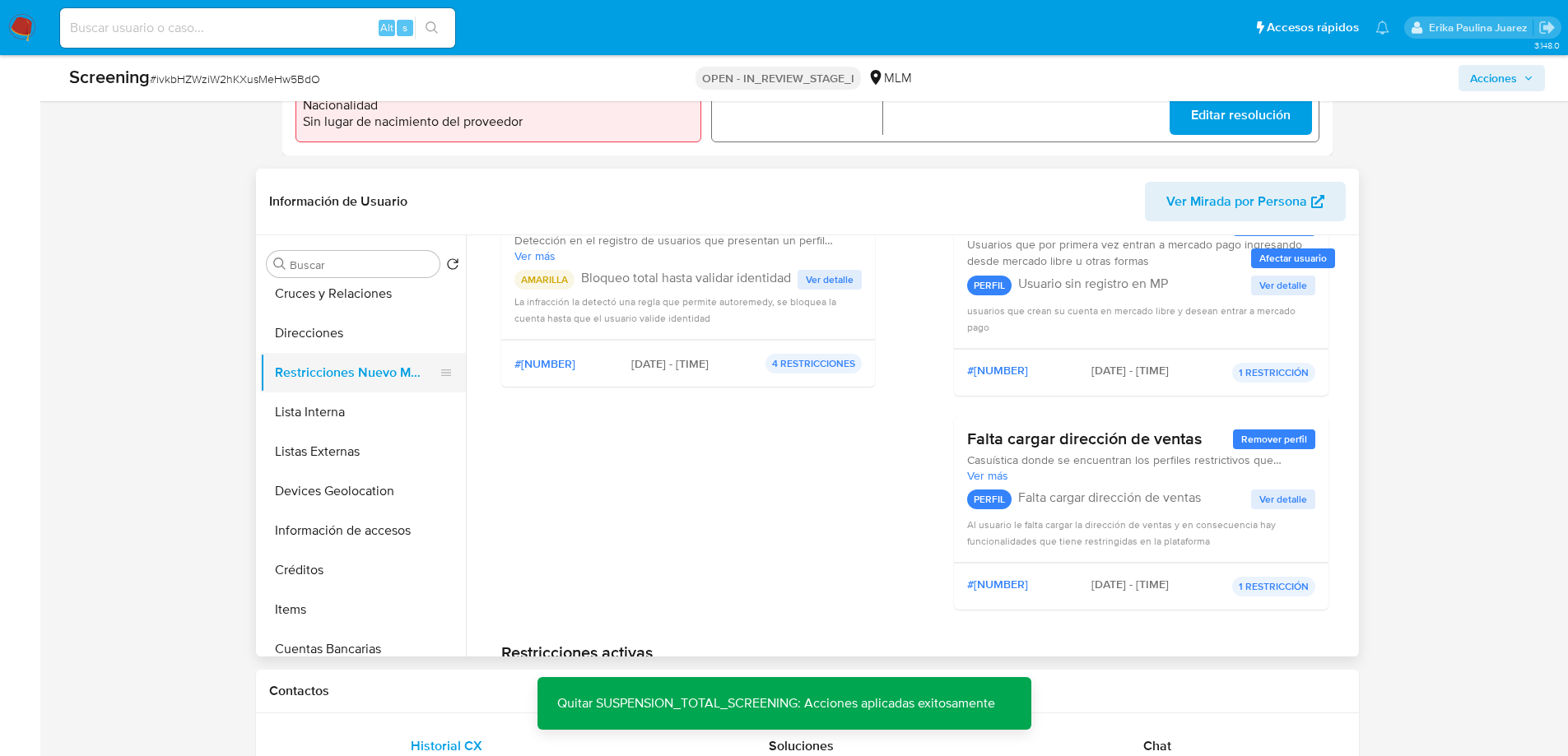 click on "Restricciones Nuevo Mundo" at bounding box center [356, 373] 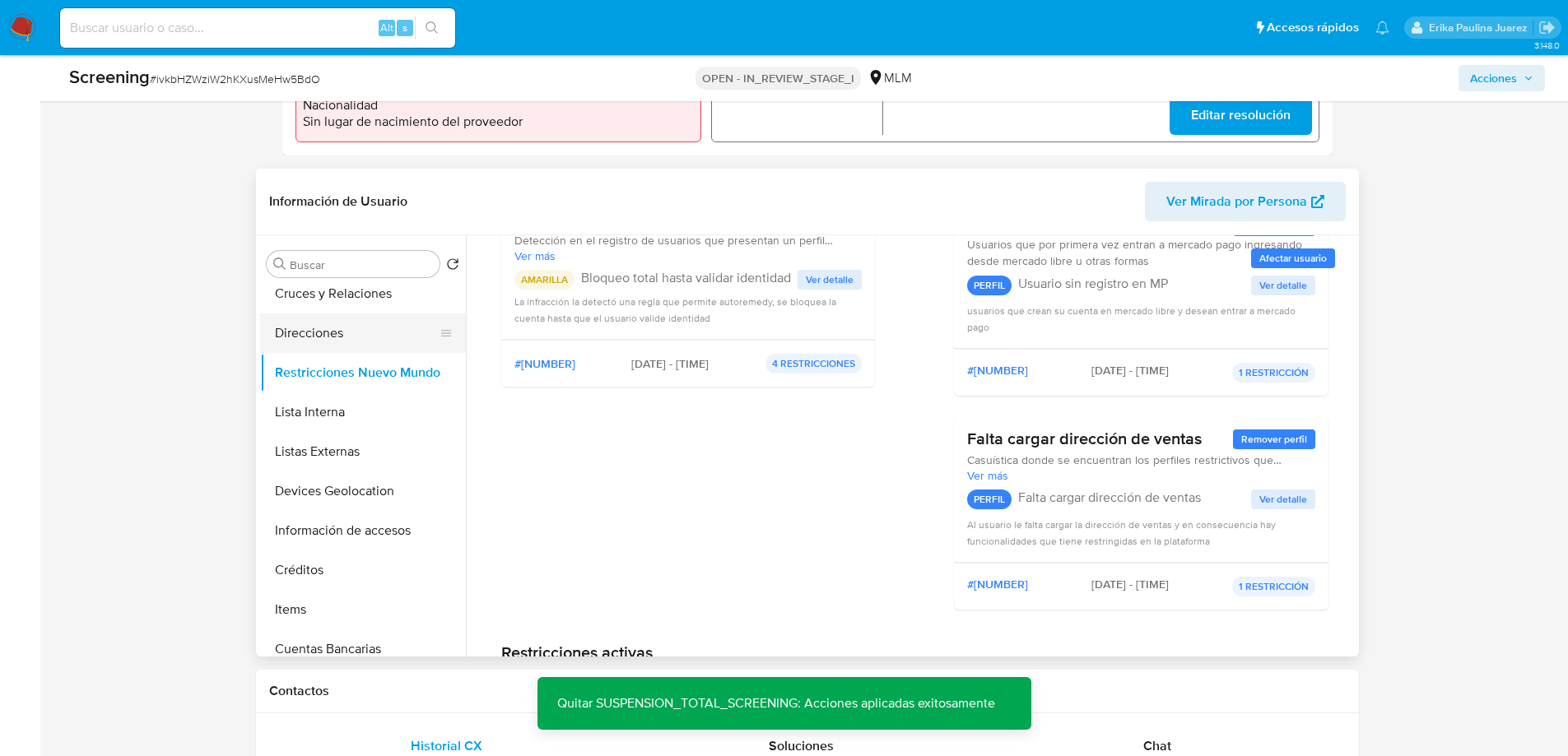 click on "Direcciones" at bounding box center [356, 333] 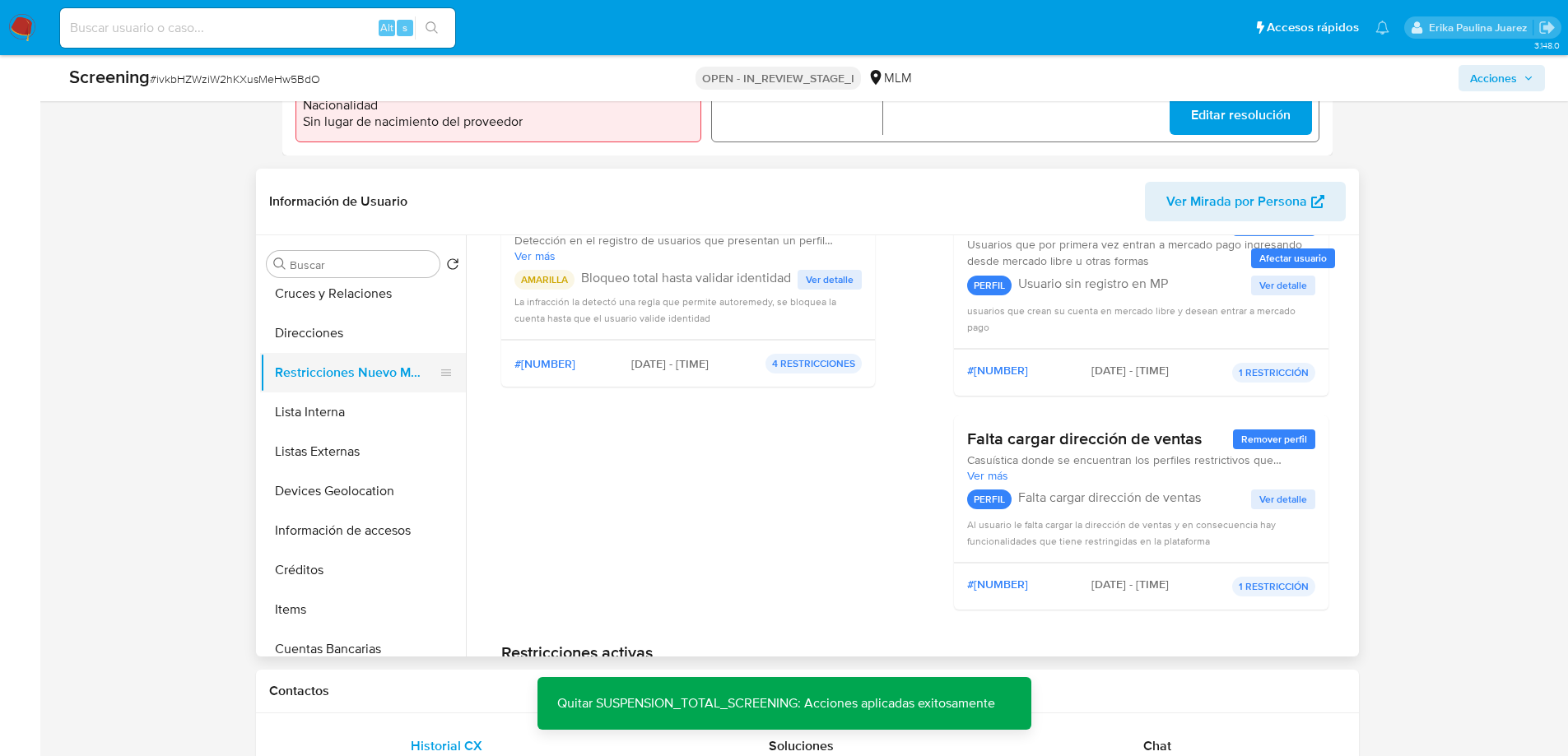 scroll, scrollTop: 0, scrollLeft: 0, axis: both 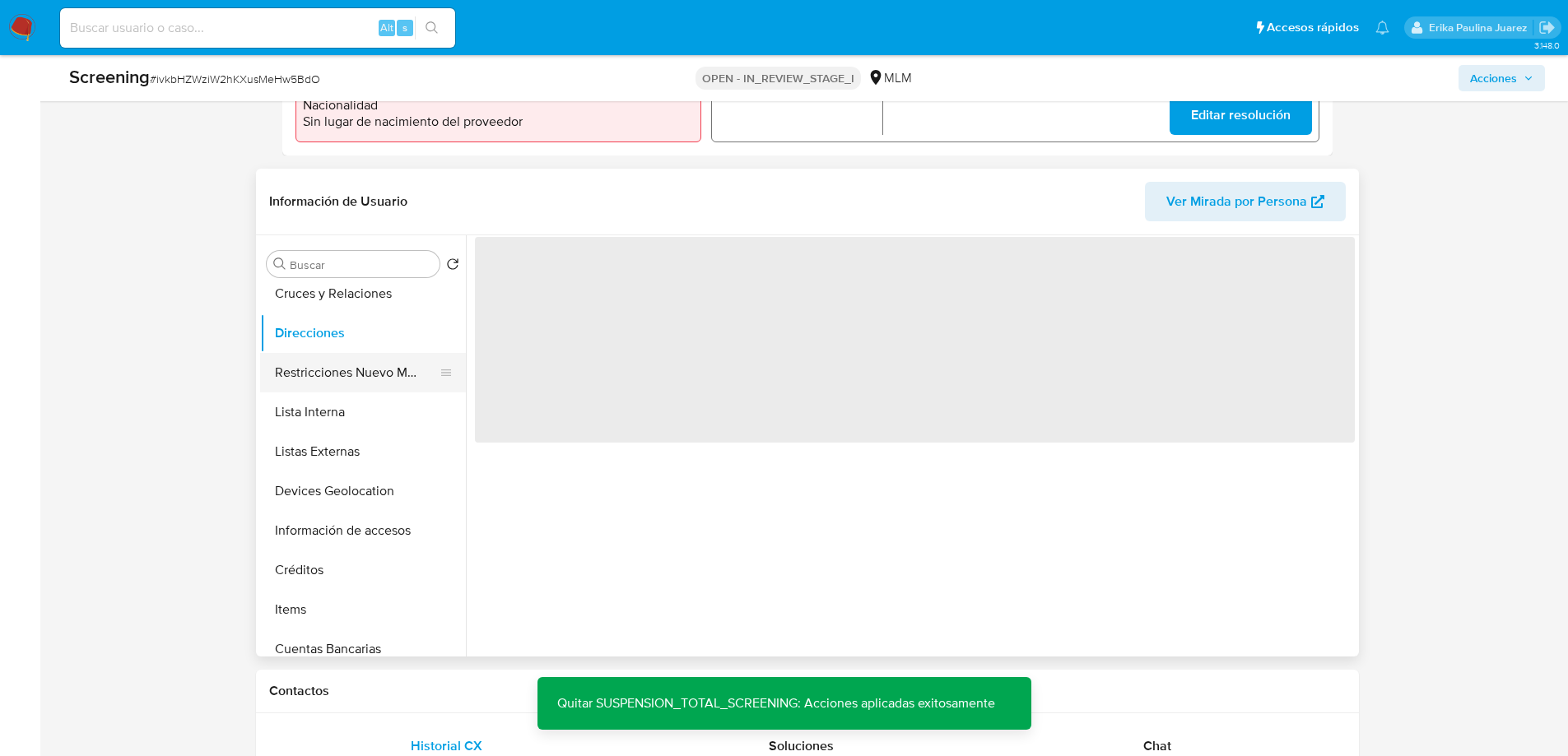 click on "Restricciones Nuevo Mundo" at bounding box center [356, 373] 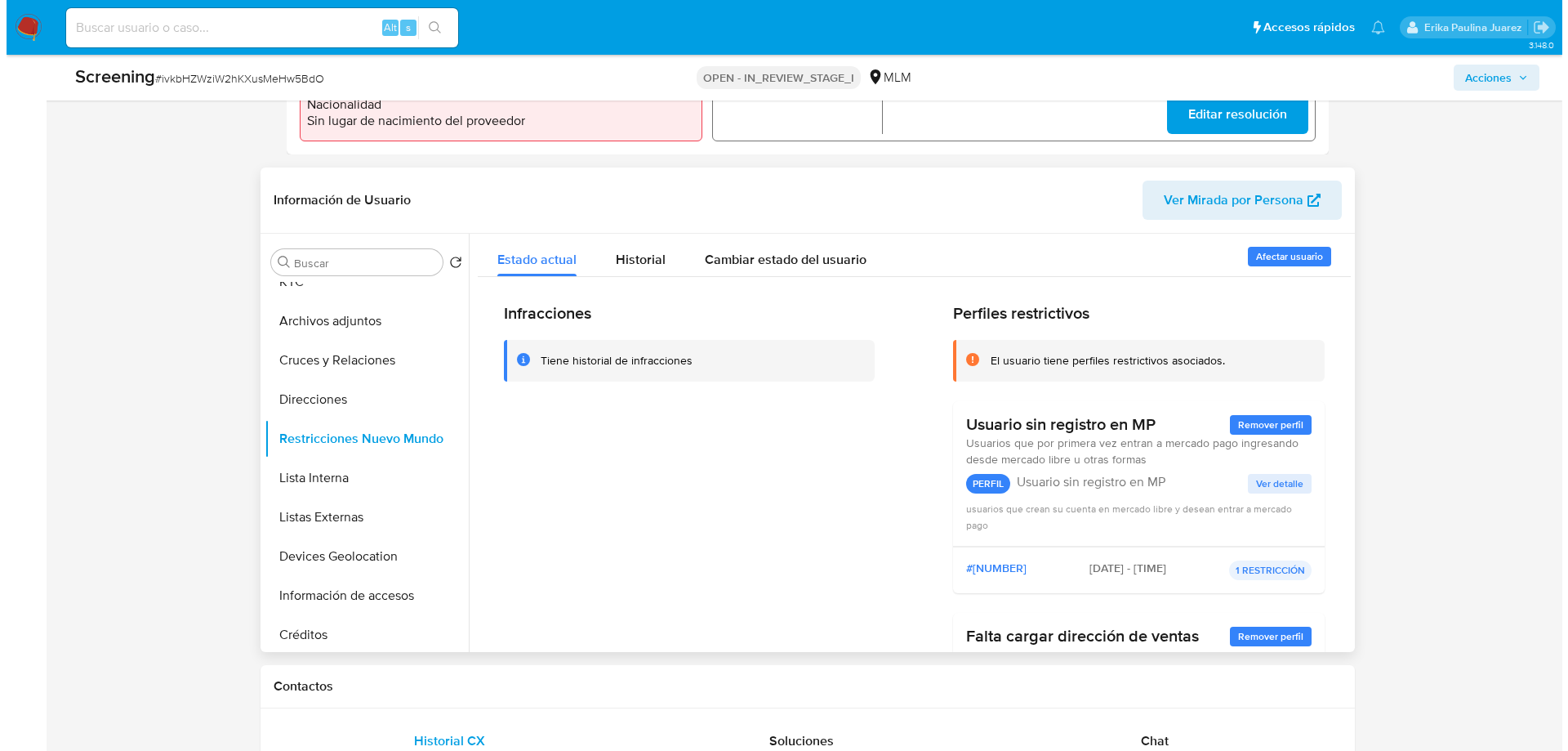 scroll, scrollTop: 163, scrollLeft: 0, axis: vertical 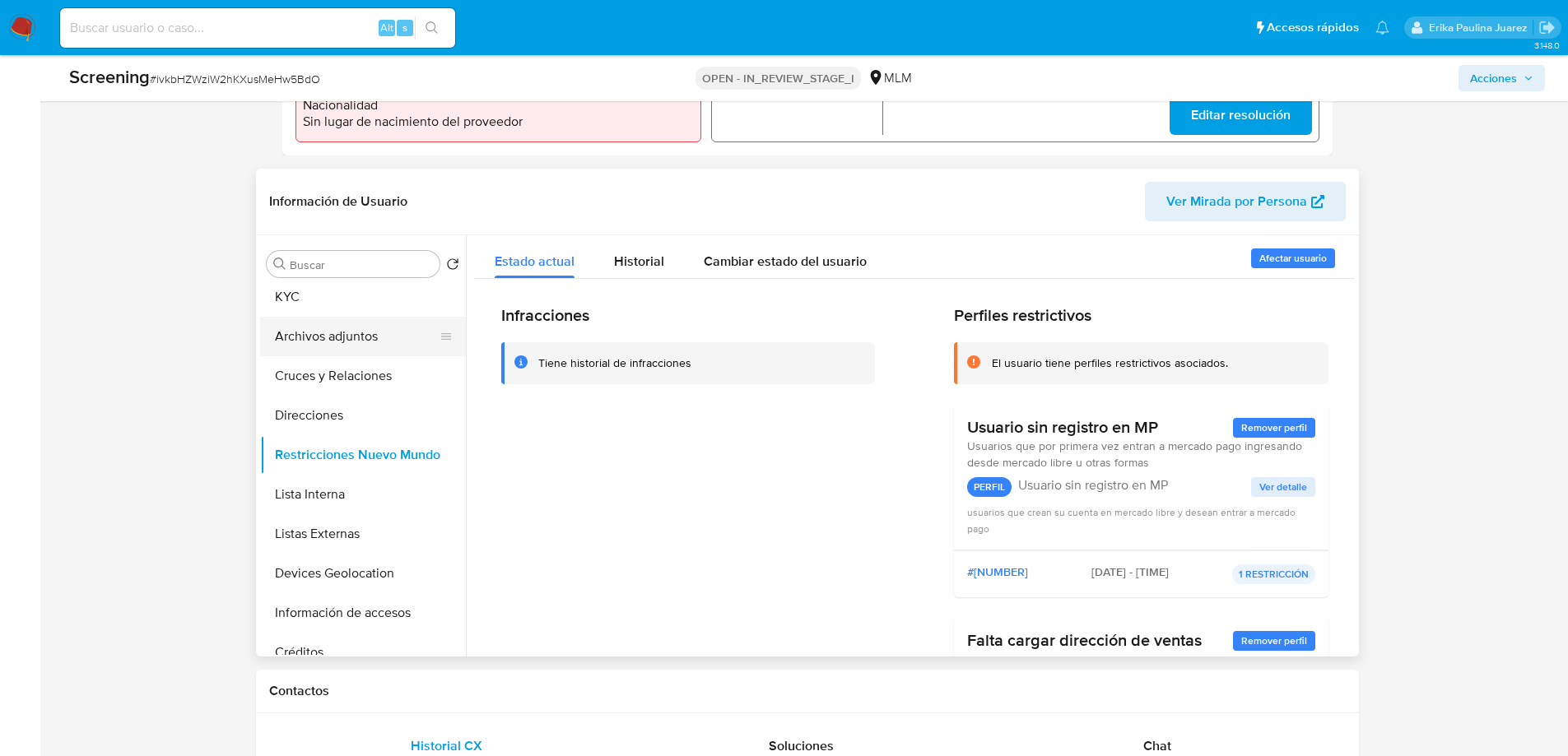 click on "Archivos adjuntos" at bounding box center [356, 336] 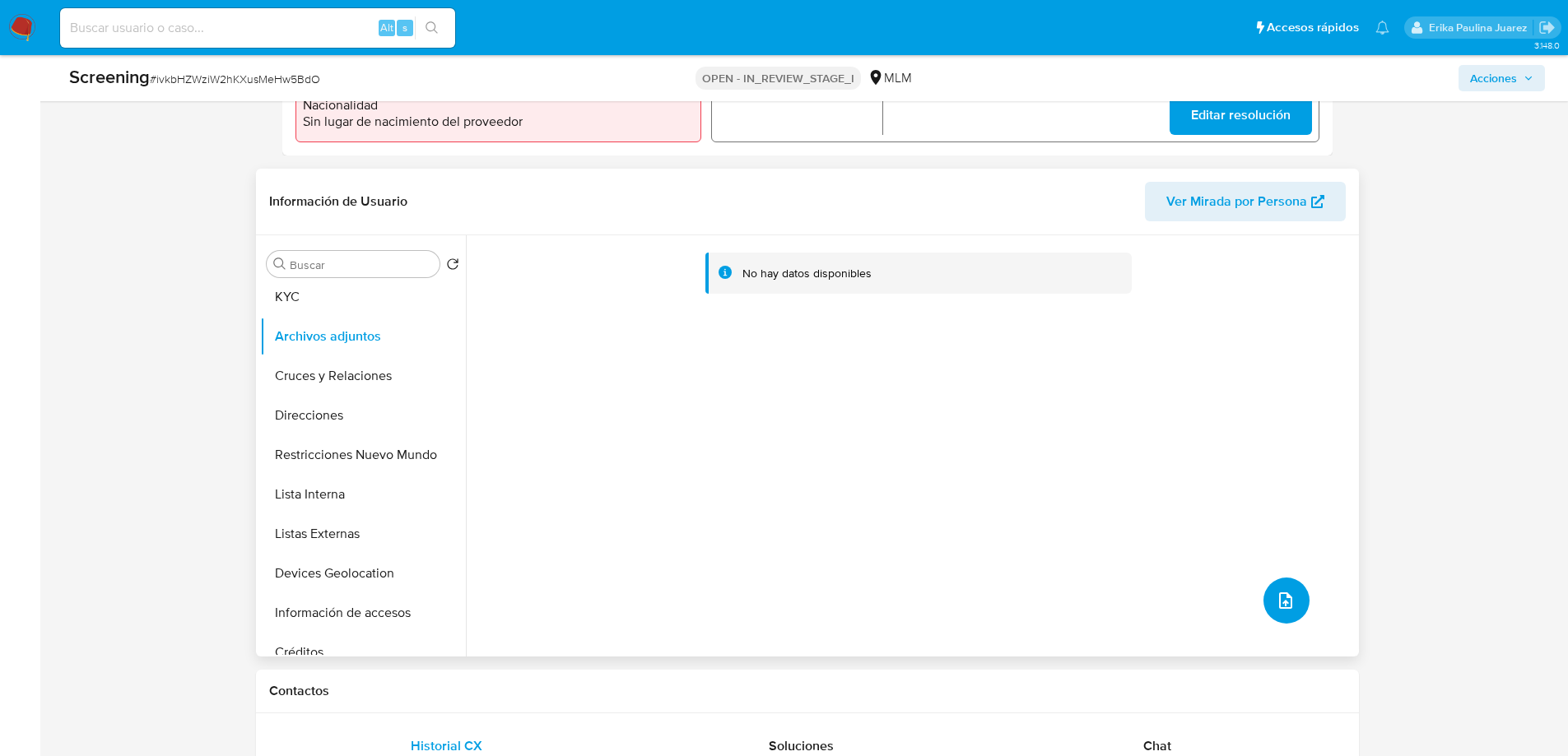click 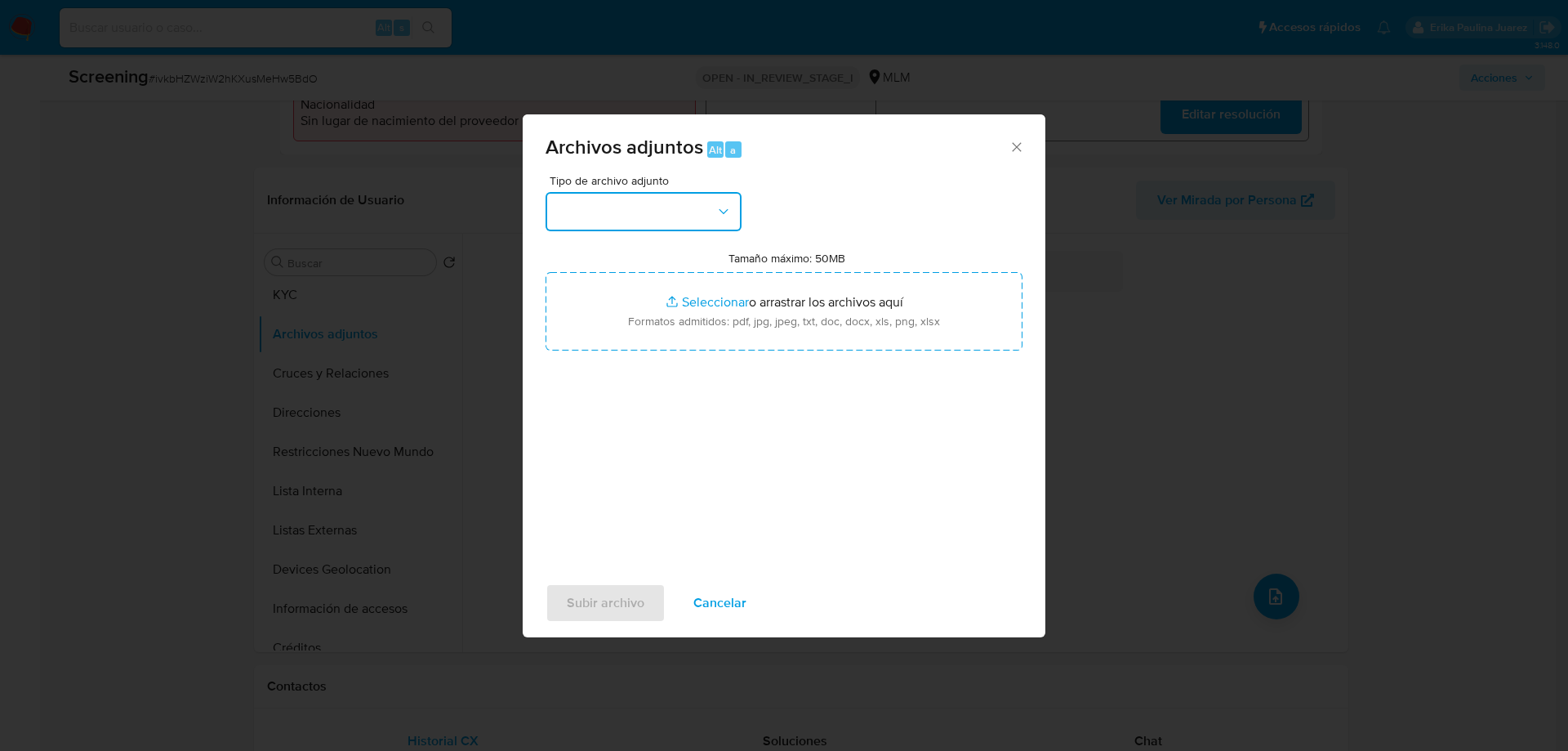 click at bounding box center [644, 212] 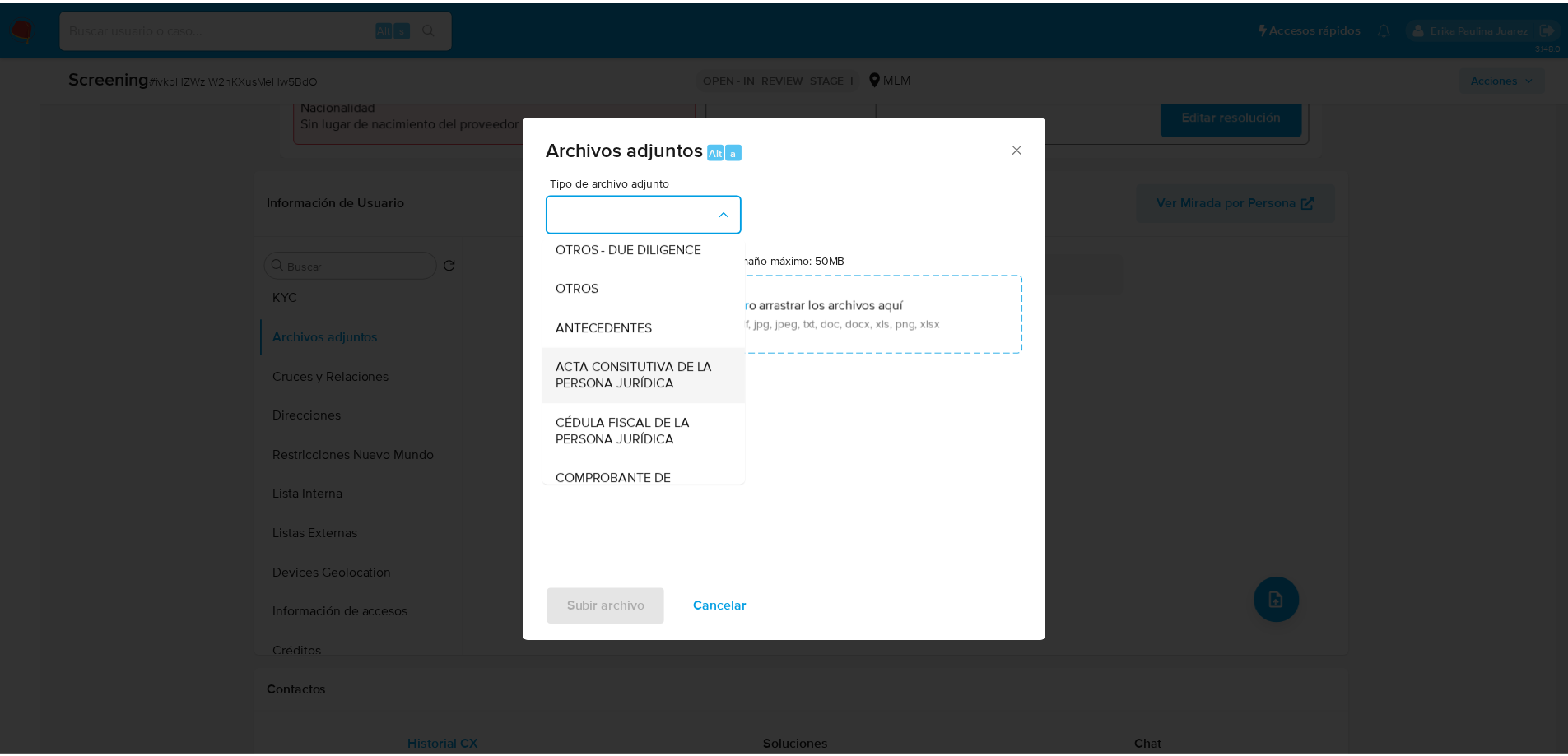 scroll, scrollTop: 247, scrollLeft: 0, axis: vertical 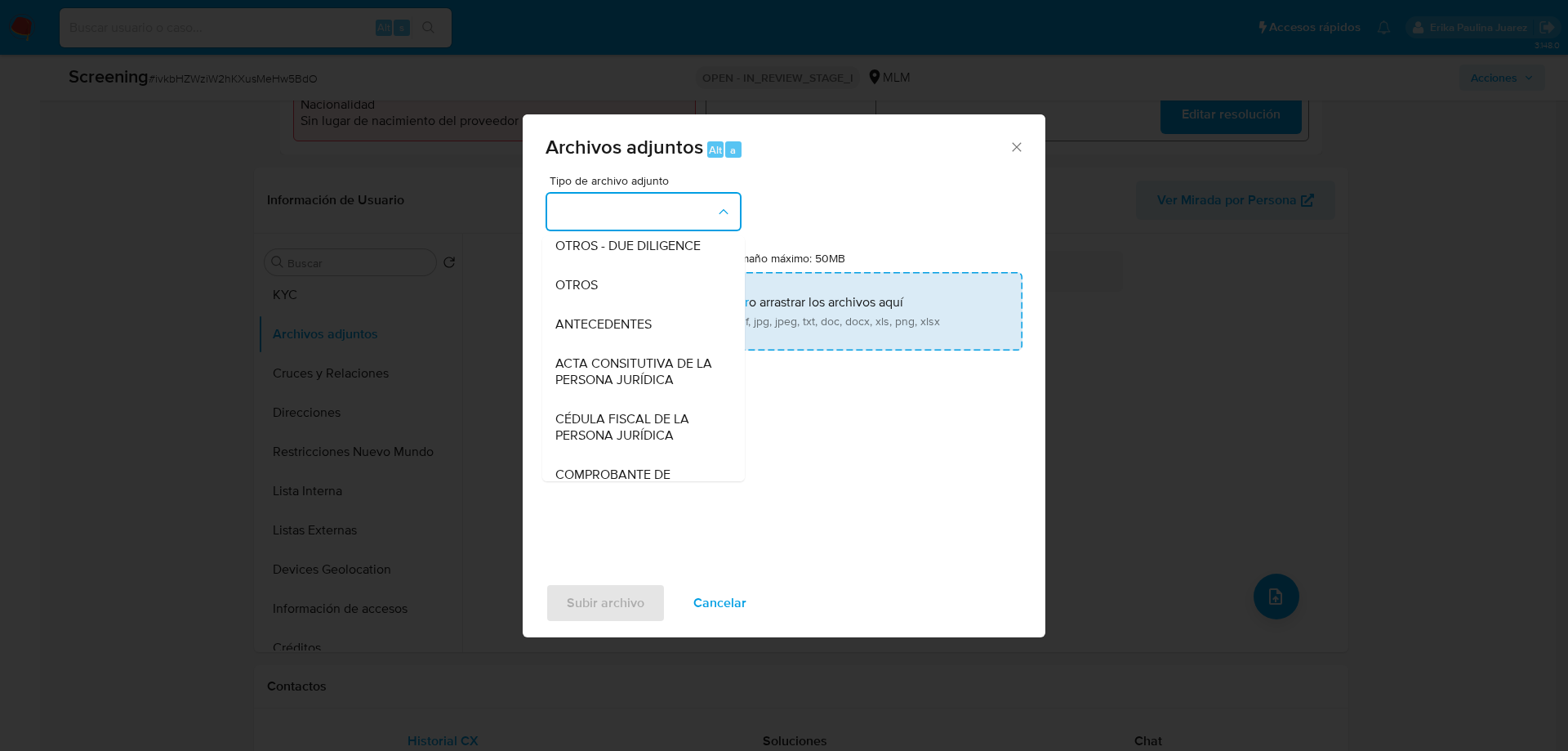 drag, startPoint x: 586, startPoint y: 300, endPoint x: 681, endPoint y: 300, distance: 95 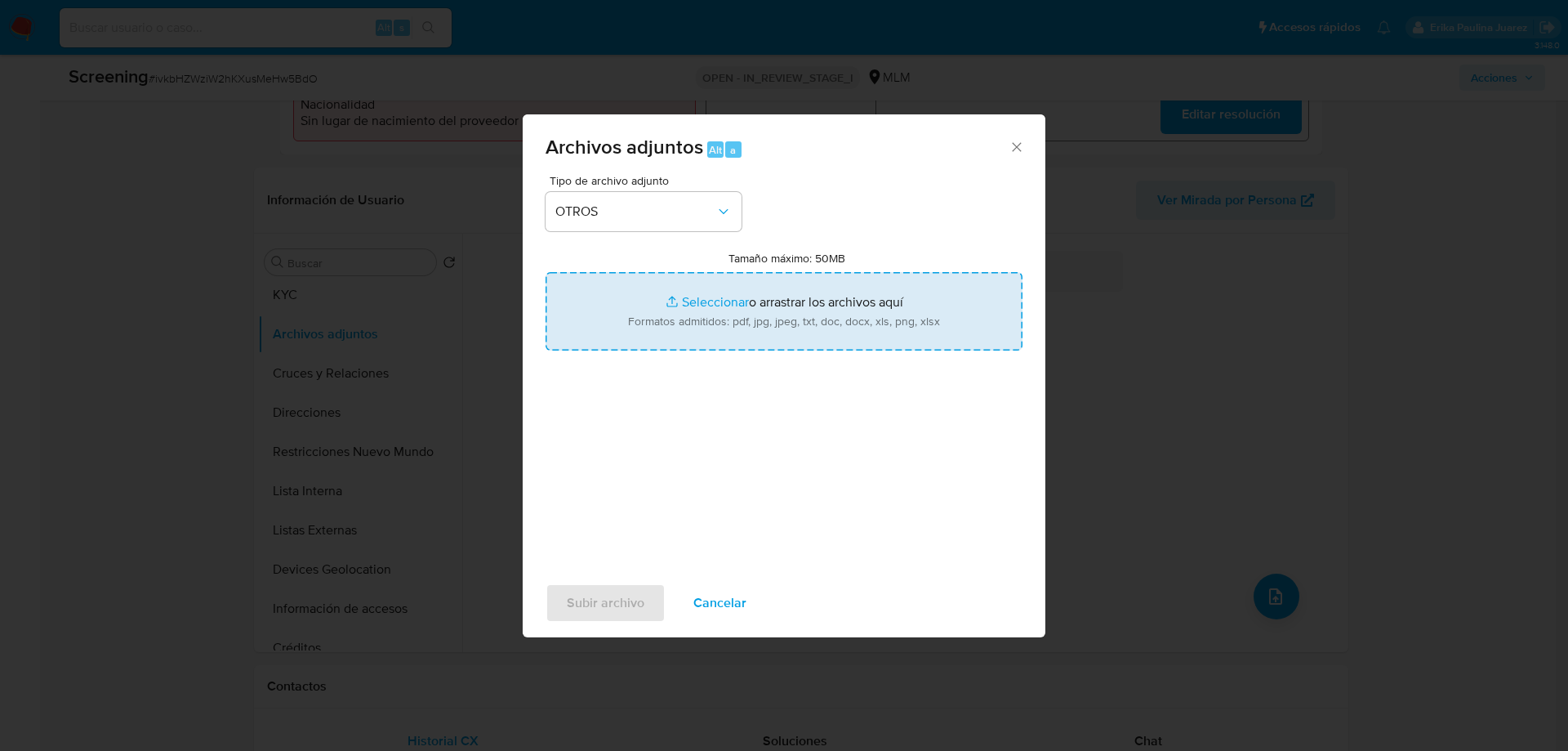 drag, startPoint x: 707, startPoint y: 300, endPoint x: 692, endPoint y: 302, distance: 15.132746 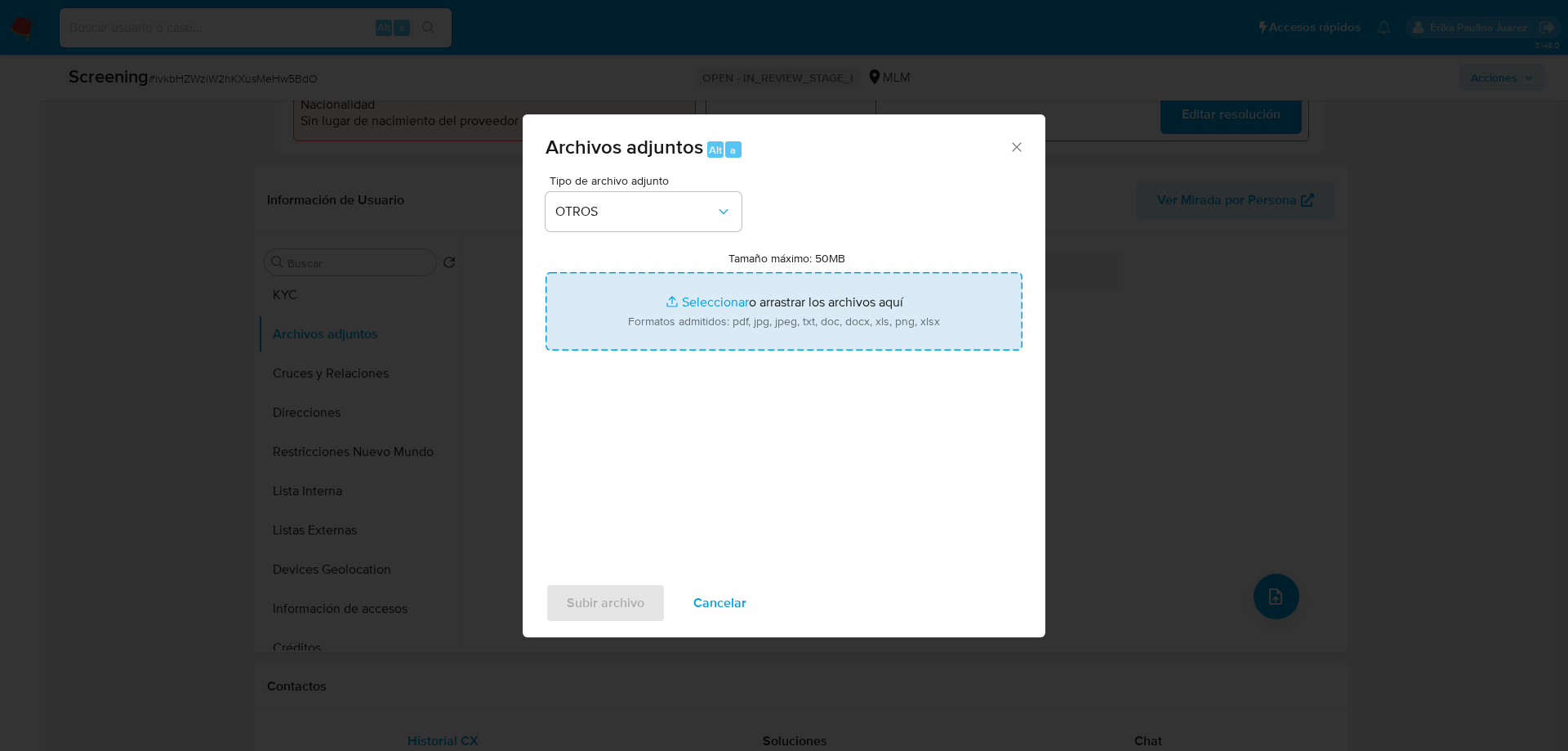 type on "C:\fakepath\2592341799_Daniela Rodriguez Sanchez.pdf" 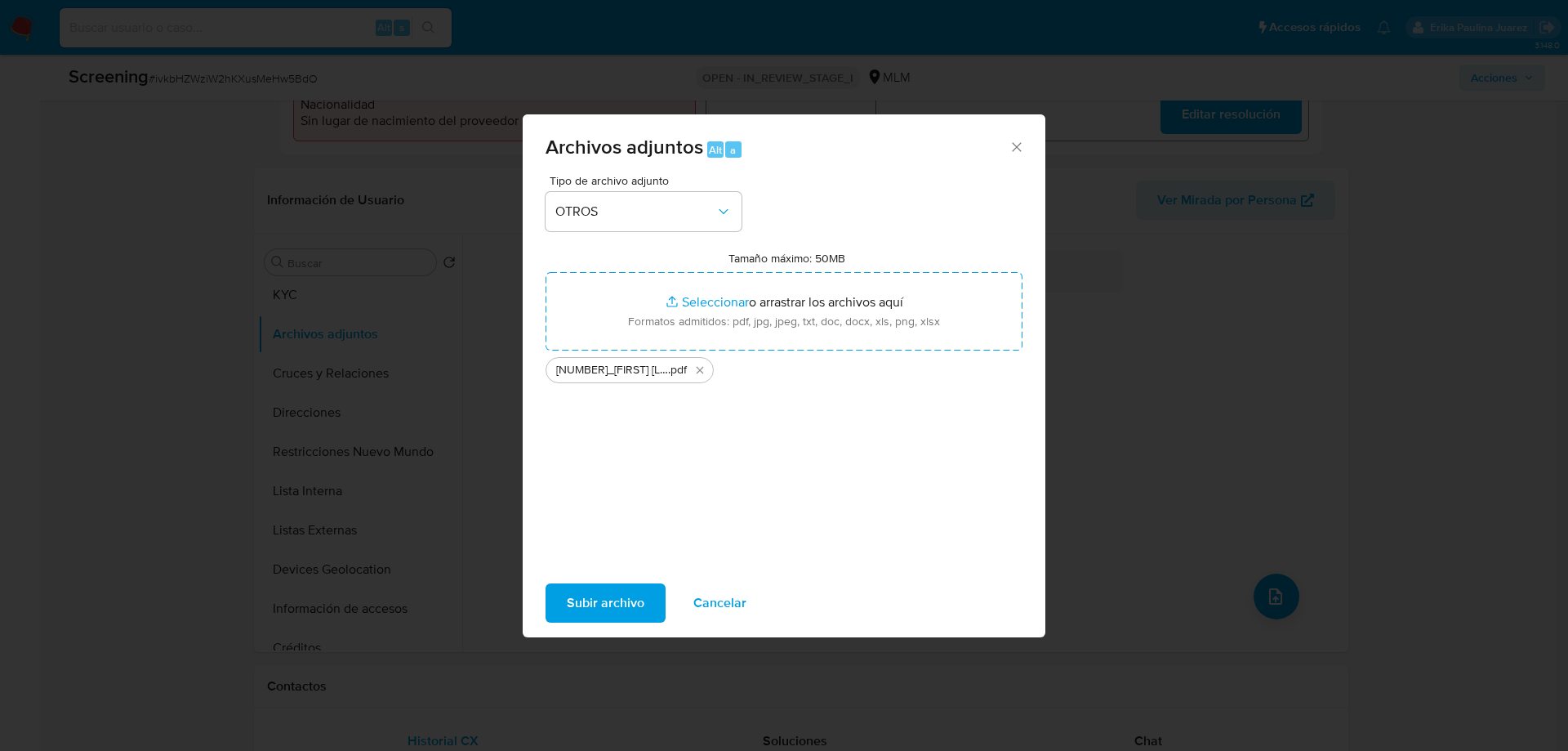 click on "Subir archivo" at bounding box center [605, 603] 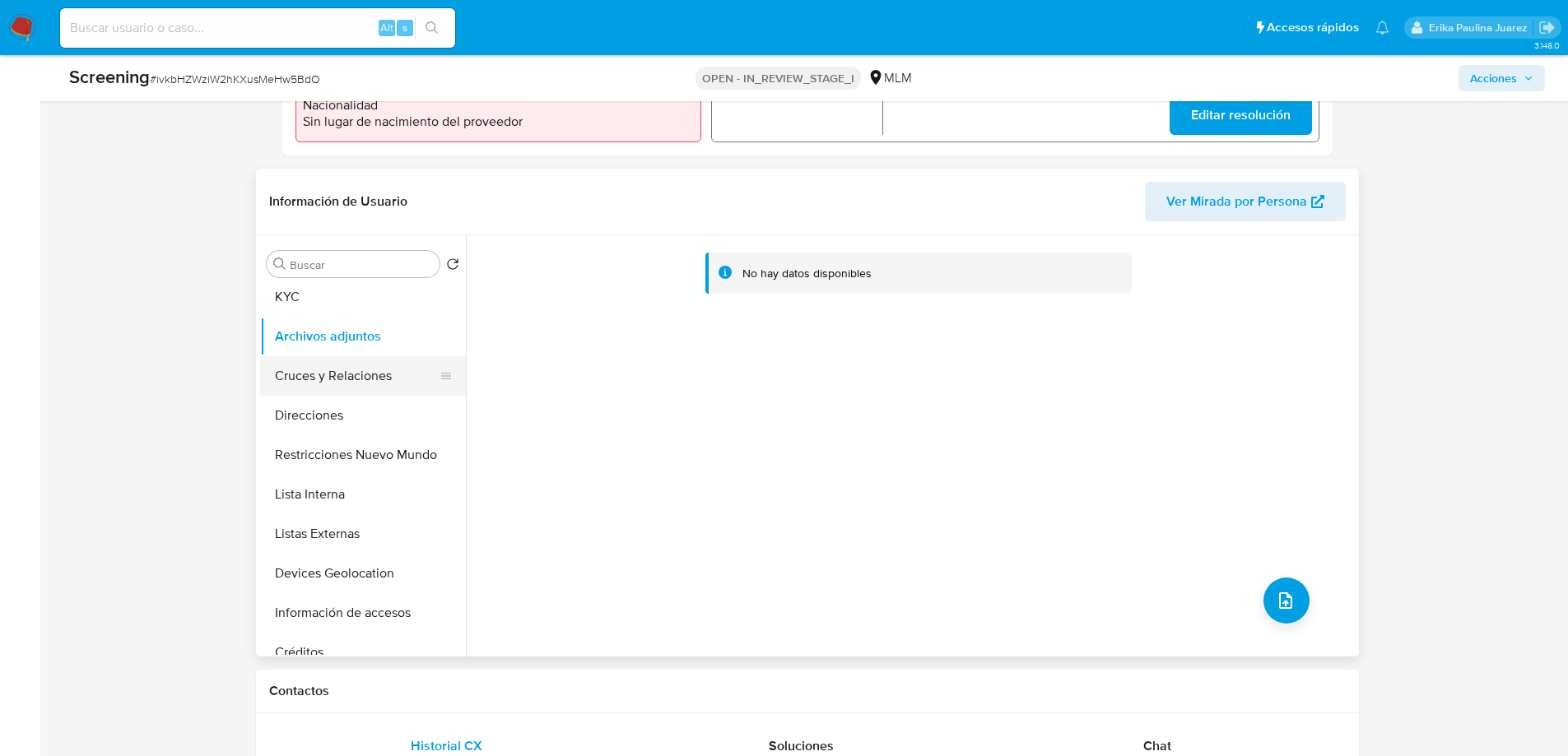click on "Cruces y Relaciones" at bounding box center [356, 376] 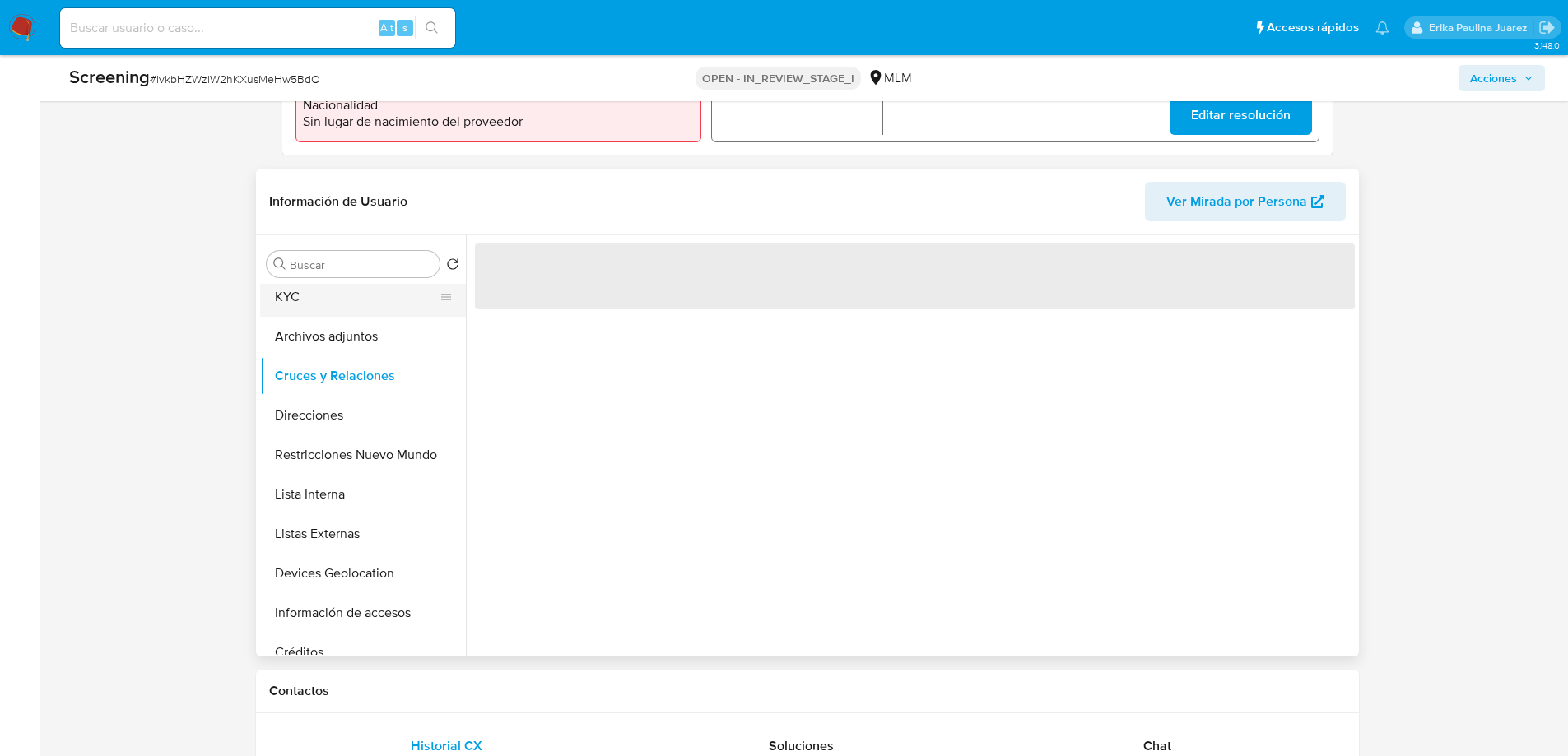 click on "KYC" at bounding box center (356, 297) 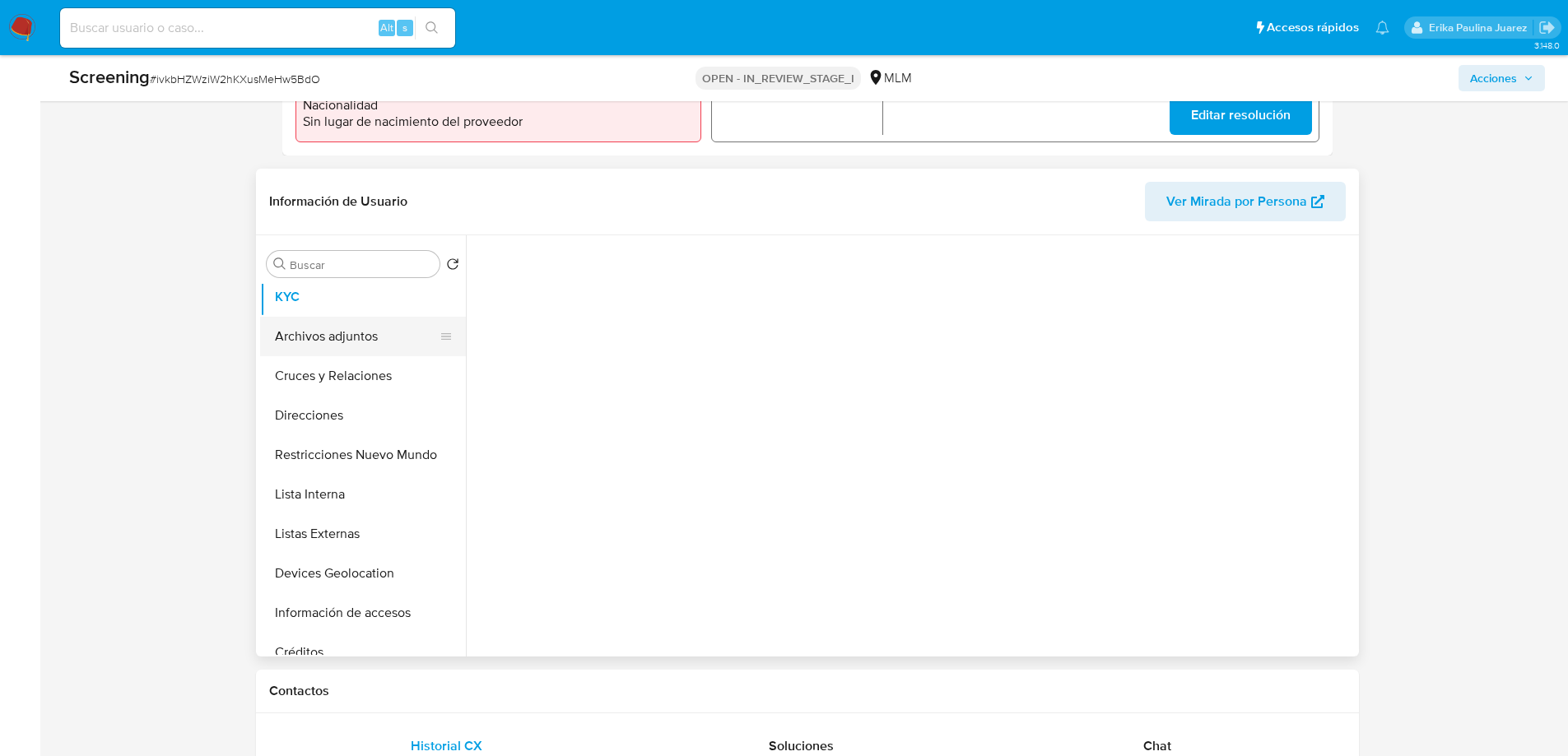 click on "Archivos adjuntos" at bounding box center (356, 336) 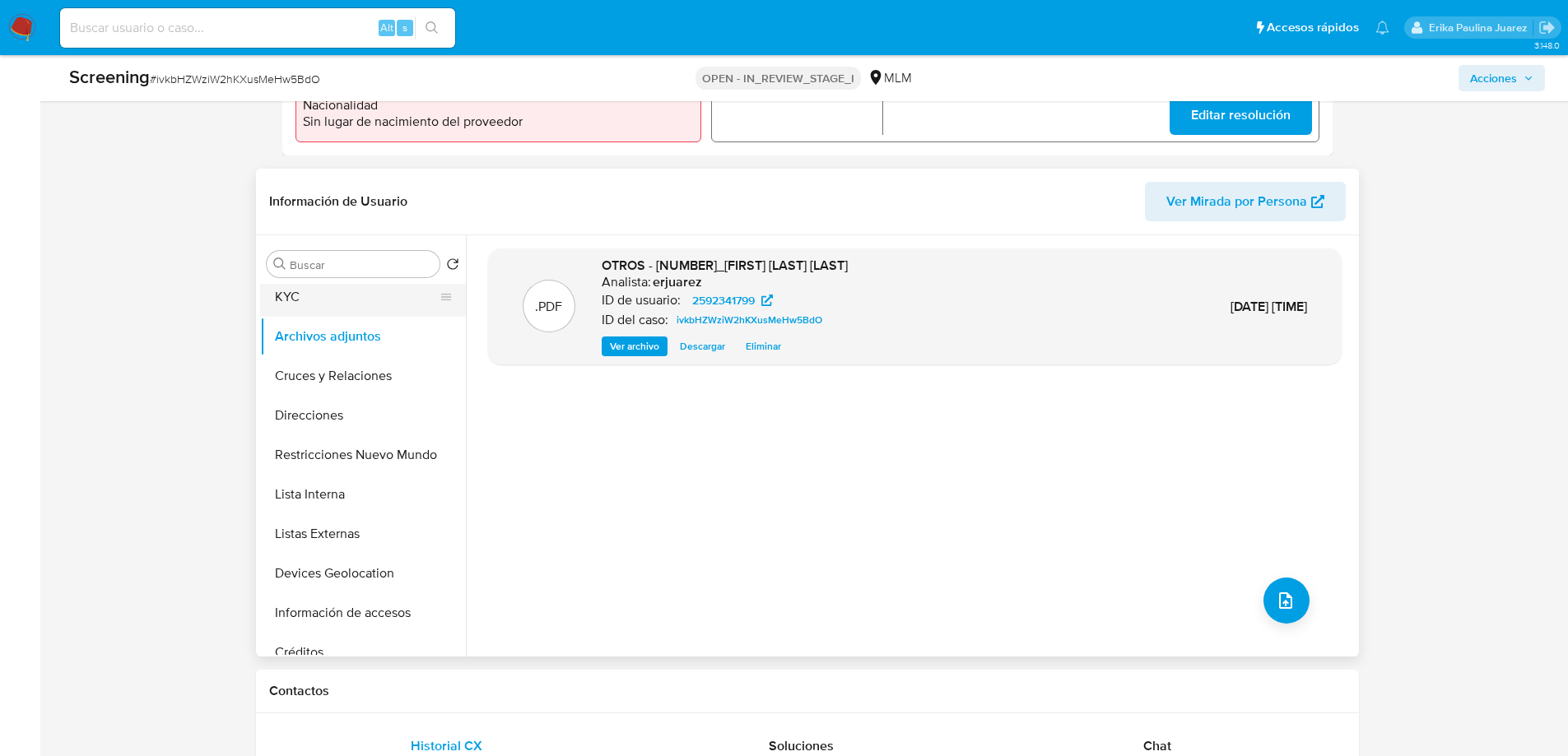 drag, startPoint x: 616, startPoint y: 349, endPoint x: 367, endPoint y: 295, distance: 254.7881 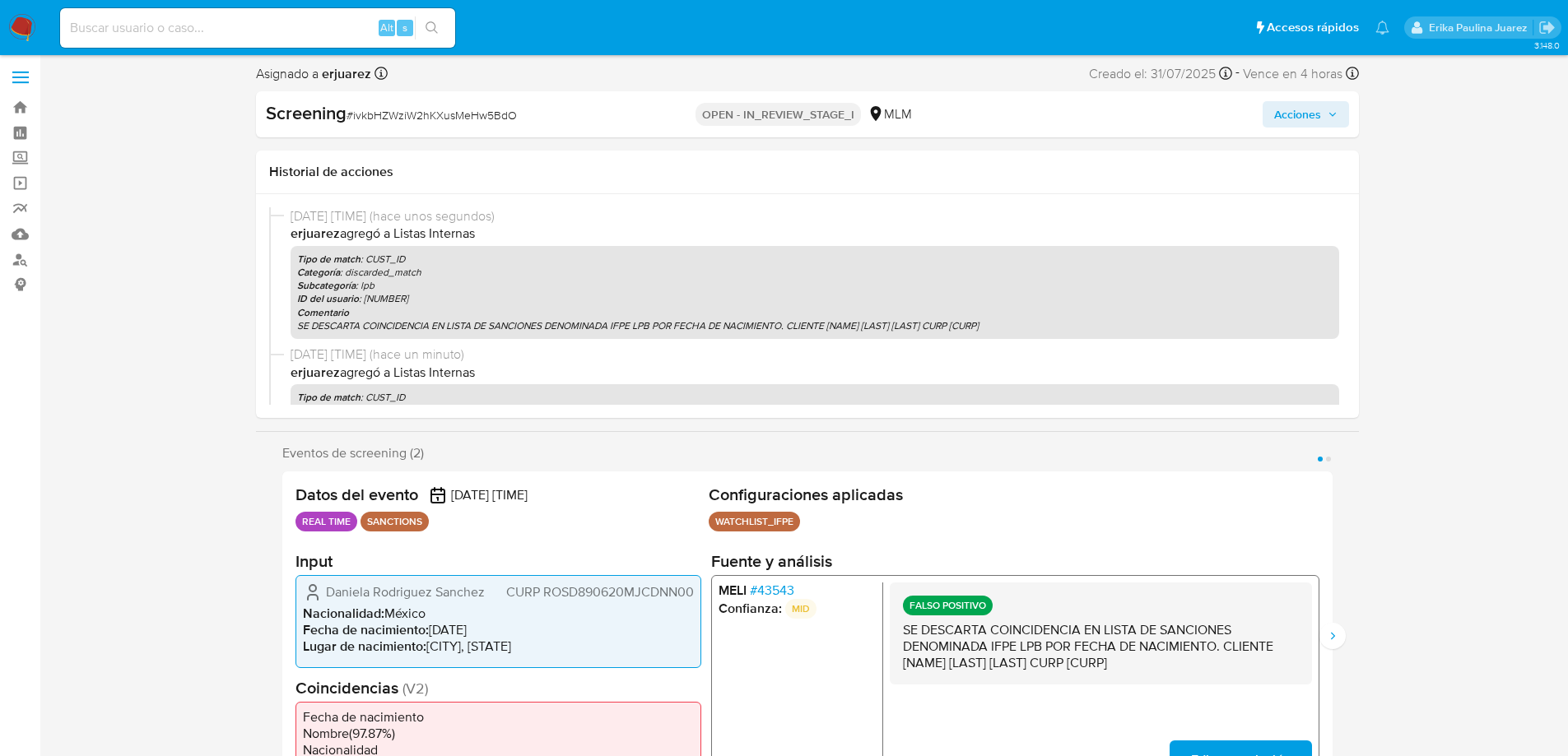 scroll, scrollTop: 0, scrollLeft: 0, axis: both 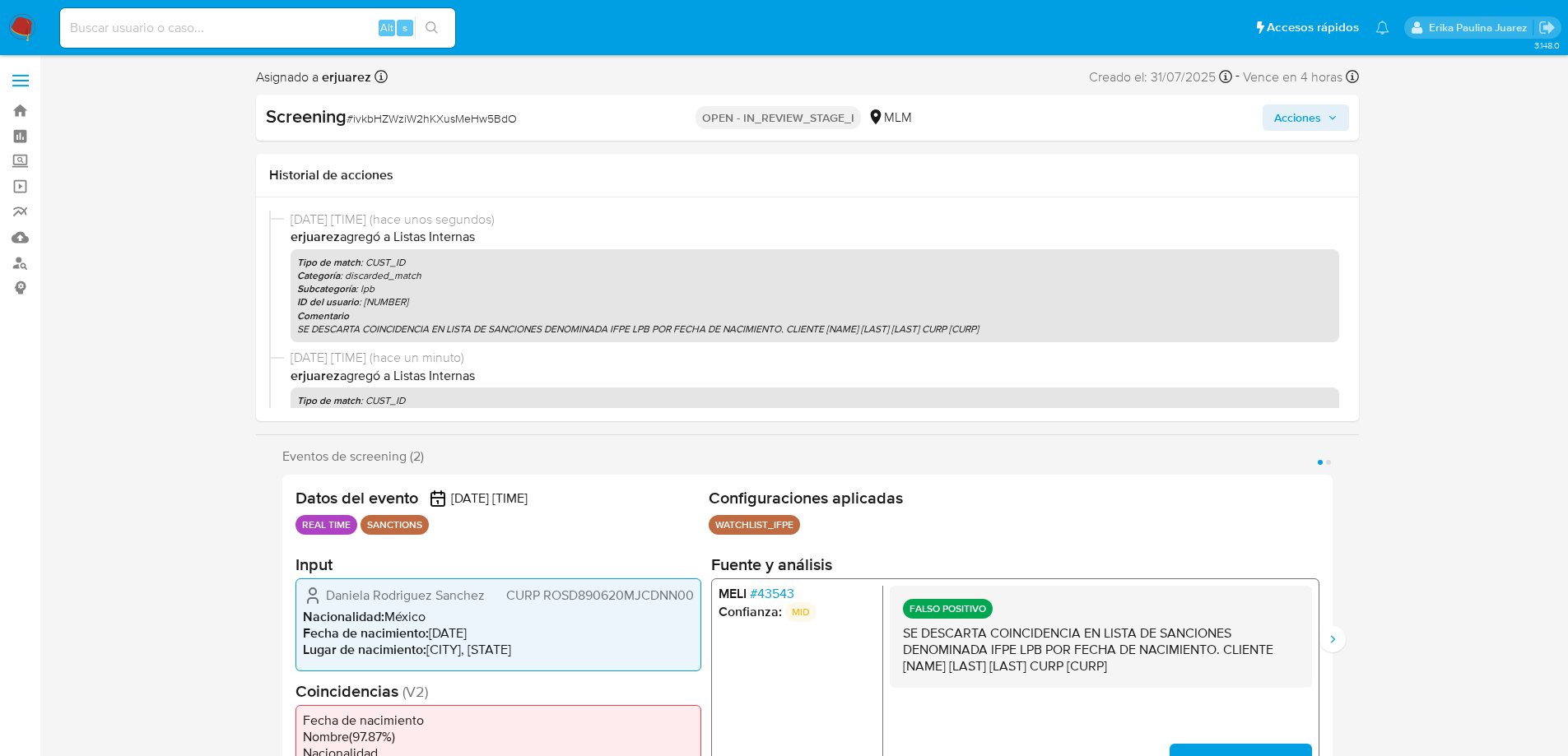 drag, startPoint x: 1314, startPoint y: 112, endPoint x: 1279, endPoint y: 110, distance: 35.057096 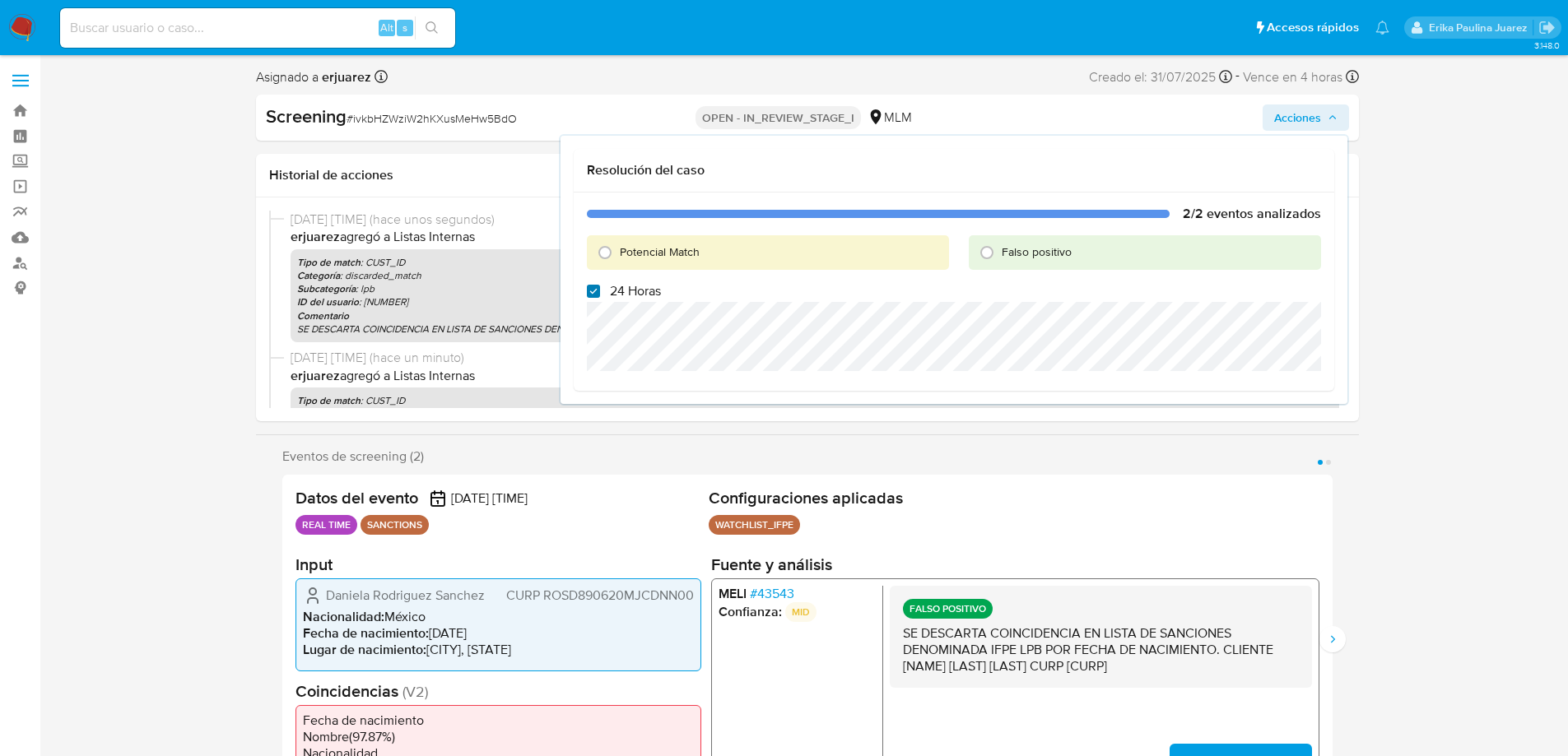 drag, startPoint x: 590, startPoint y: 294, endPoint x: 599, endPoint y: 292, distance: 9.21954 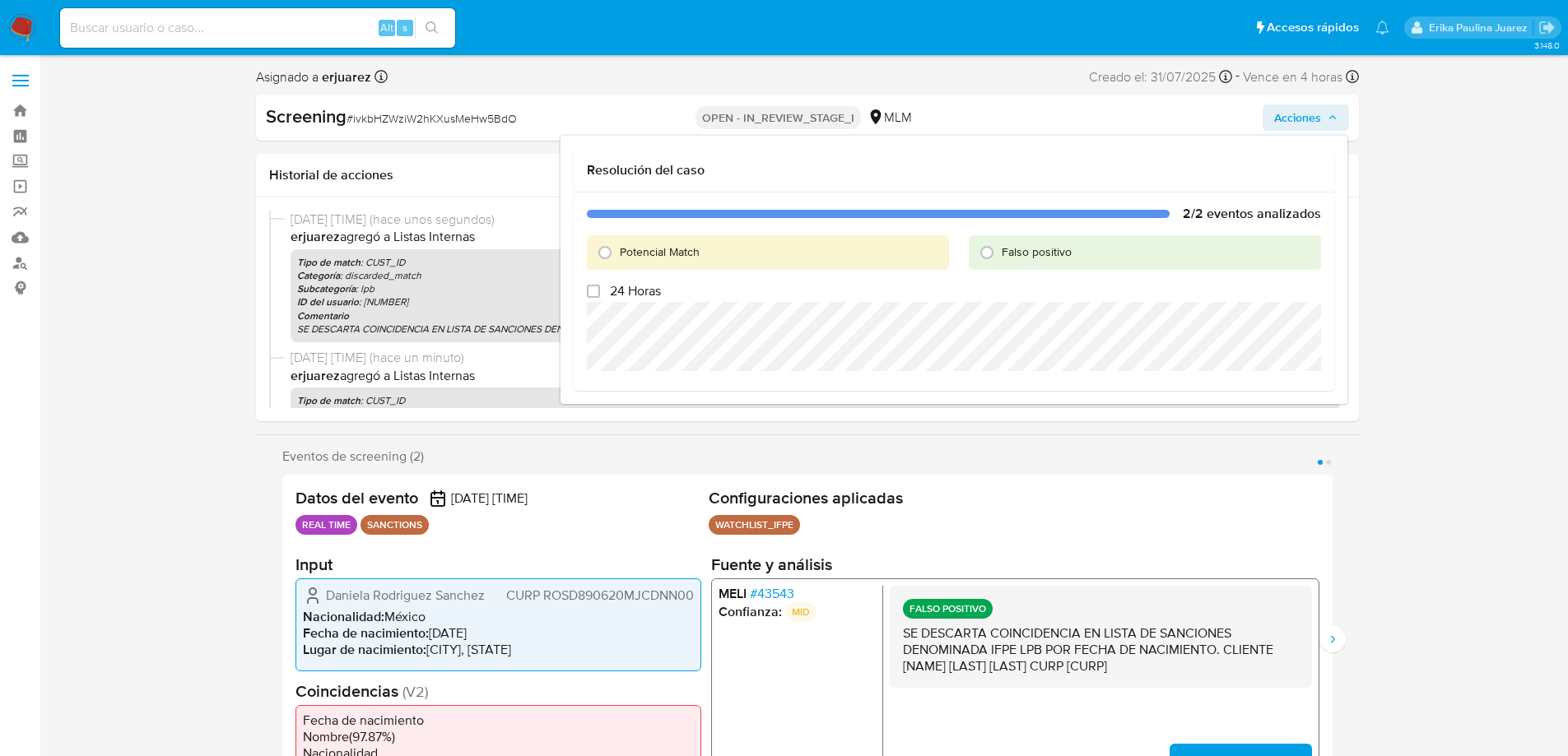drag, startPoint x: 985, startPoint y: 250, endPoint x: 956, endPoint y: 255, distance: 29.427878 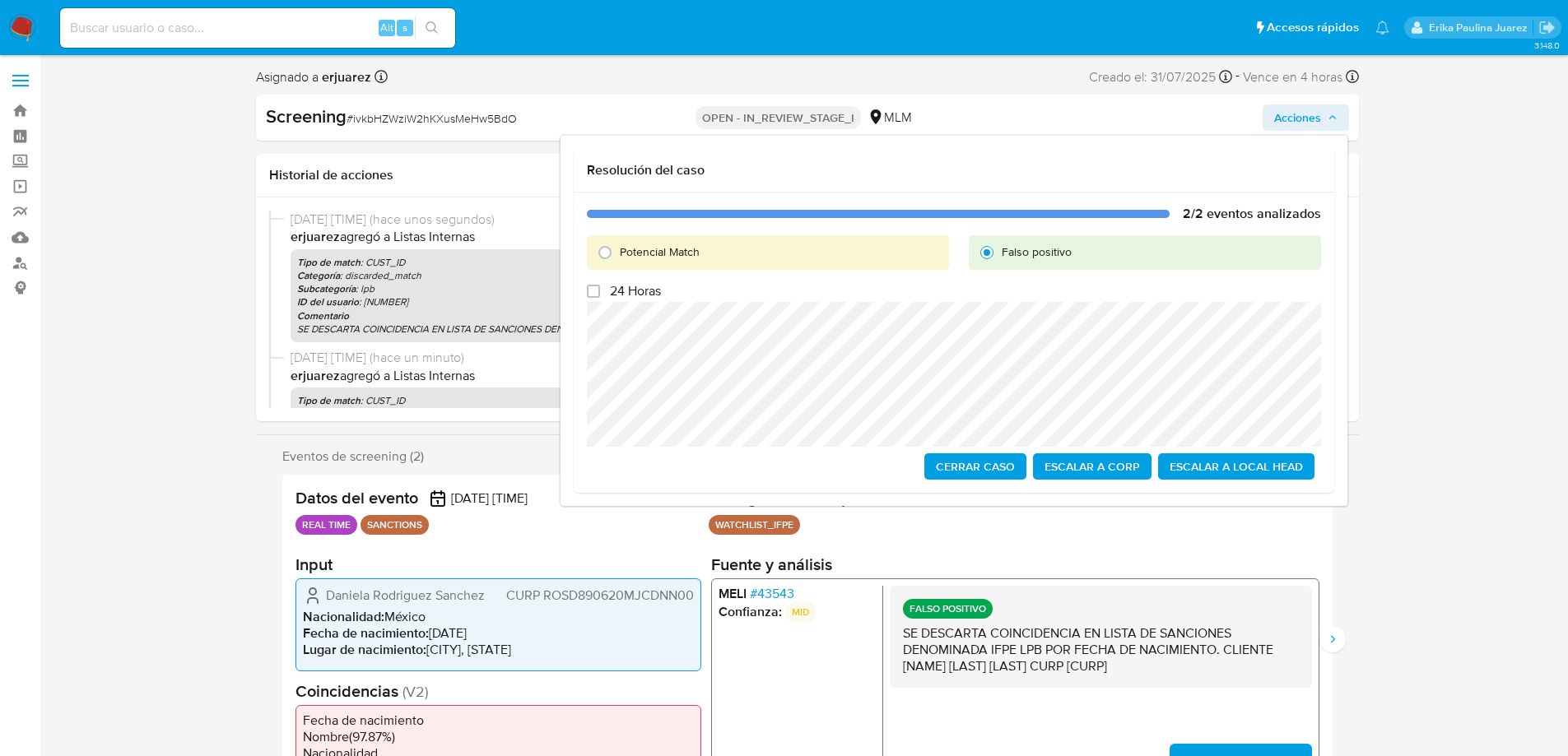 click on "Datos del evento 31/07/2025 19:07:45 REAL TIME SANCTIONS Configuraciones aplicadas WATCHLIST_IFPE Configuración   Categorización WATCHLIST_IFPE Tipo de categoría SANCTIONS Regulación LOCAL Días laborables Sí Vence en 1 días Input Daniela Rodriguez Sanchez CURP
ROSD890620MJCDNN00 Nacionalidad :  México Fecha de nacimiento :  20/06/1989 Lugar de nacimiento :  MEXICO, JALISCO Coincidencias   ( V2 ) Fecha de nacimiento Nombre  ( 97.87 %) Nacionalidad Sin lugar de nacimiento del proveedor Fuente y análisis MELI   # 43543 Confianza:   MID FALSO POSITIVO SE DESCARTA COINCIDENCIA EN LISTA DE SANCIONES DENOMINADA IFPE LPB  POR  FECHA DE NACIMIENTO. CLIENTE DANIELA RODRIGUEZ SÁNCHEZ CURP ROSD890620MJCDNN00 Editar resolución" at bounding box center [807, 639] 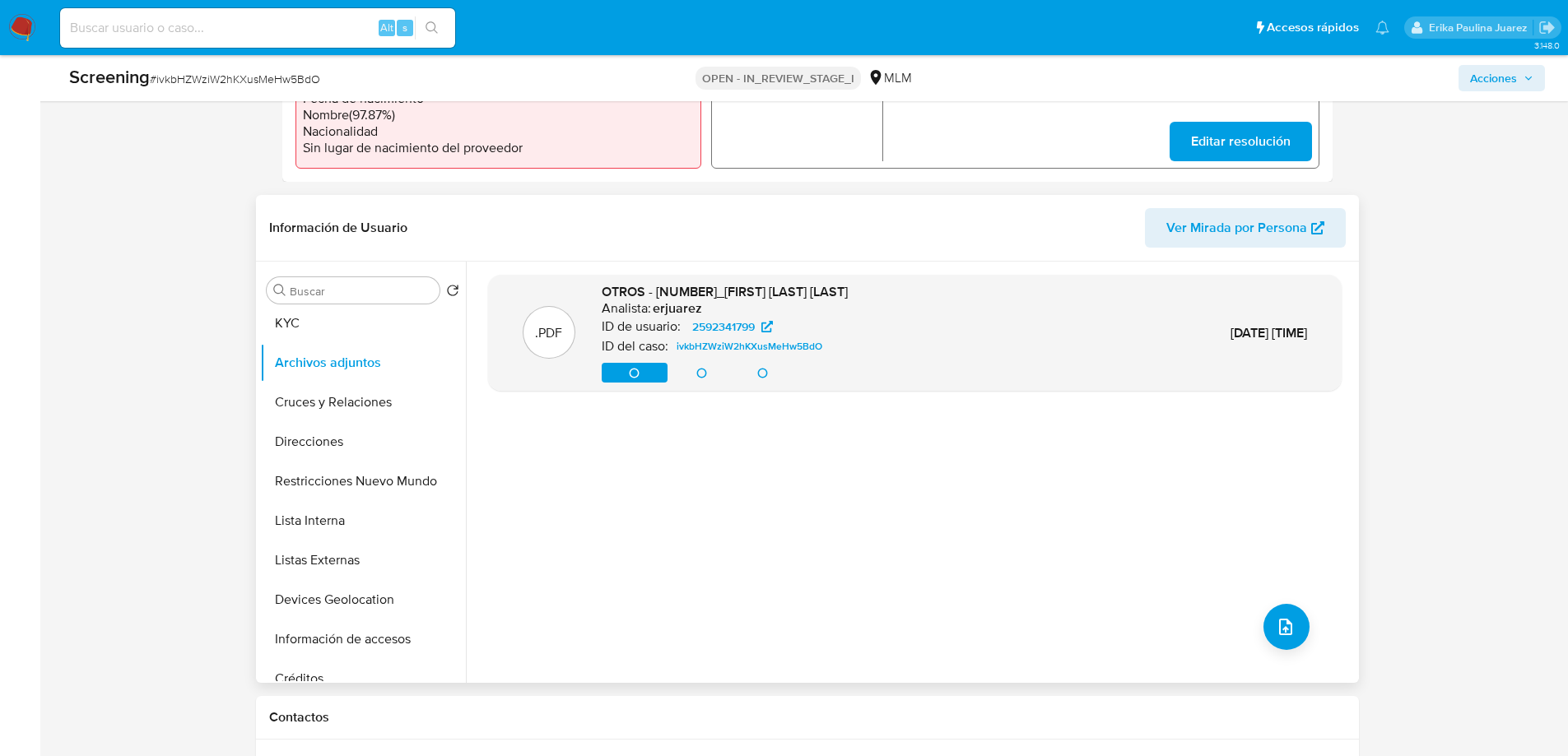 click on "Ver archivo Ver archivo Descargar Eliminar" at bounding box center (724, 373) 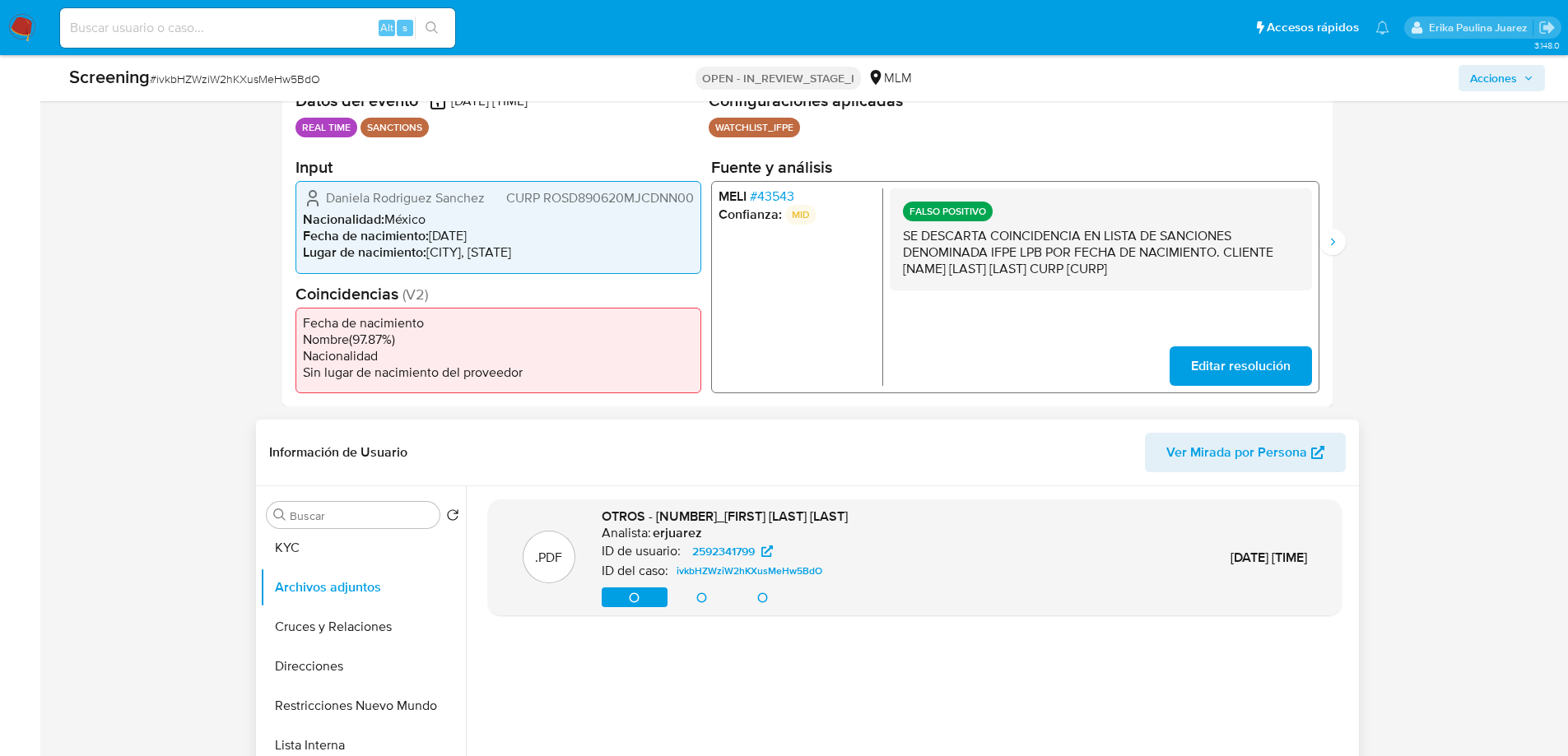 scroll, scrollTop: 329, scrollLeft: 0, axis: vertical 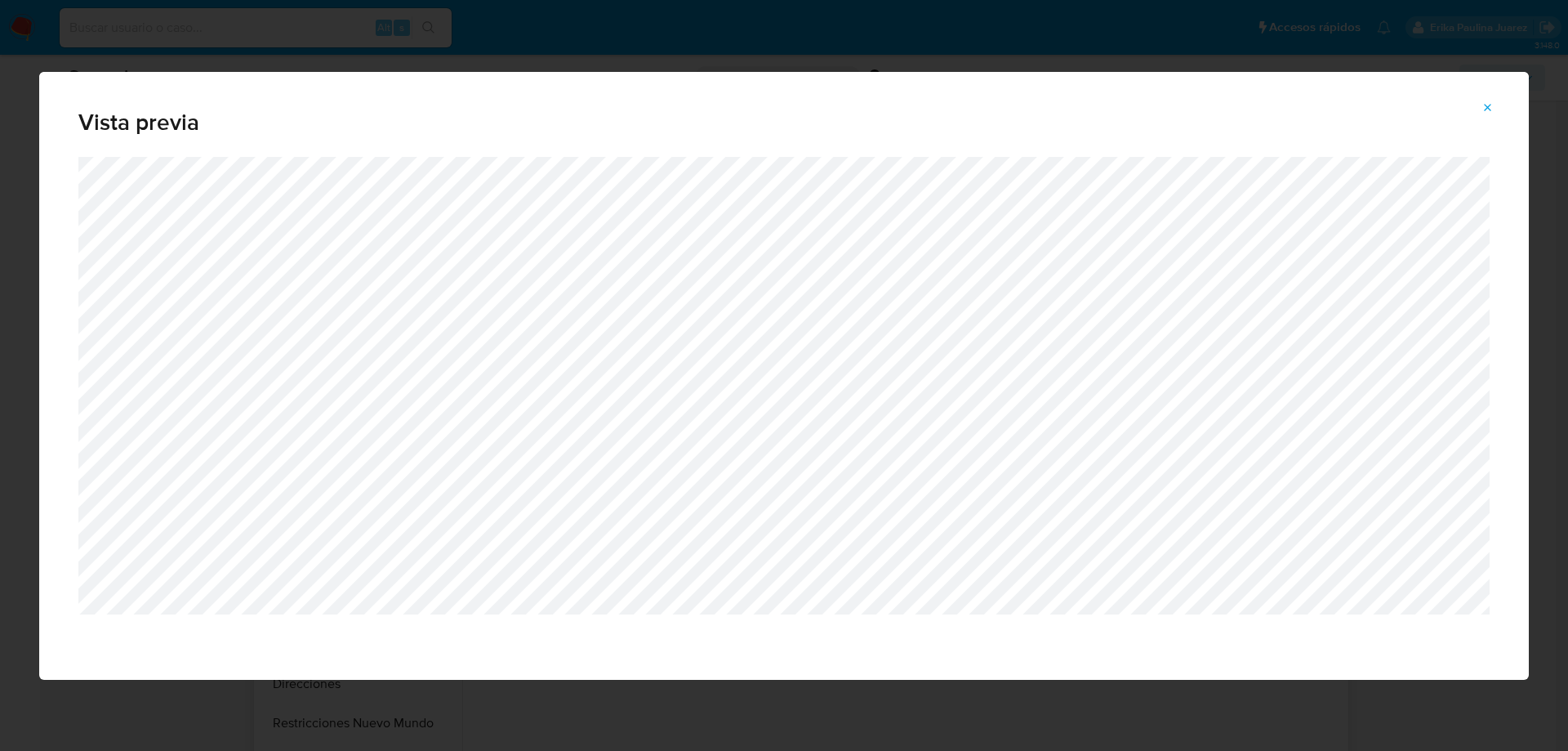 click at bounding box center (1488, 108) 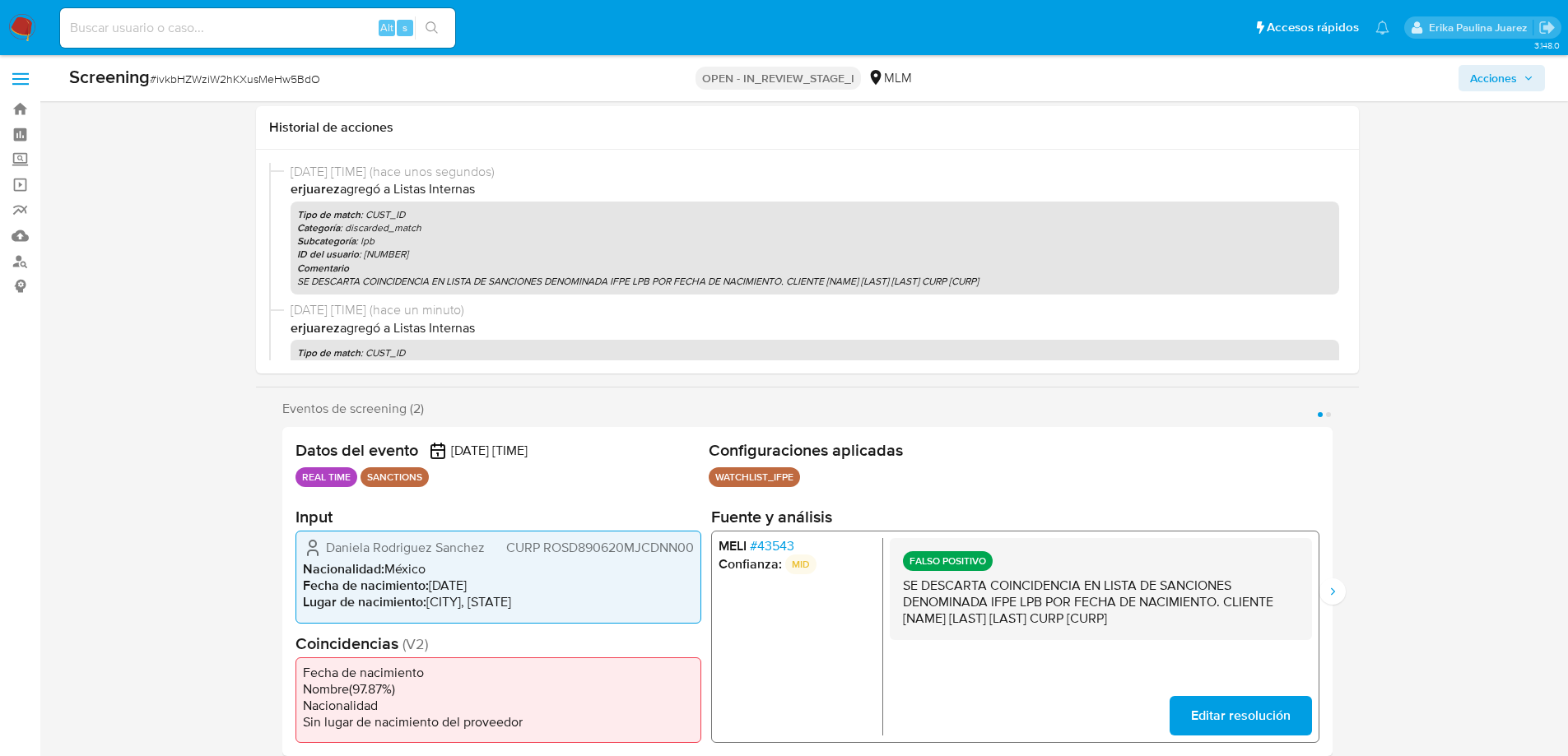 scroll, scrollTop: 0, scrollLeft: 0, axis: both 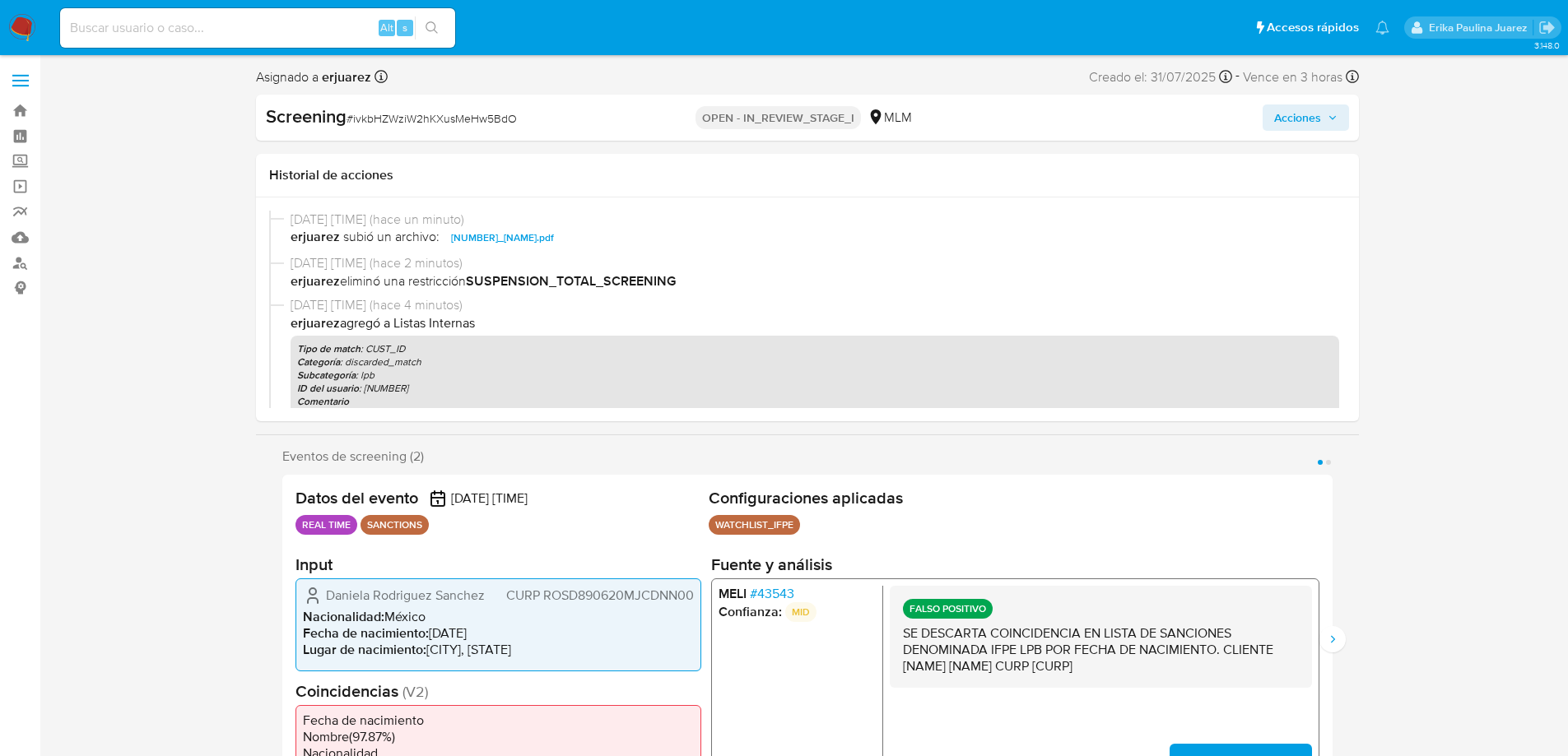 select on "10" 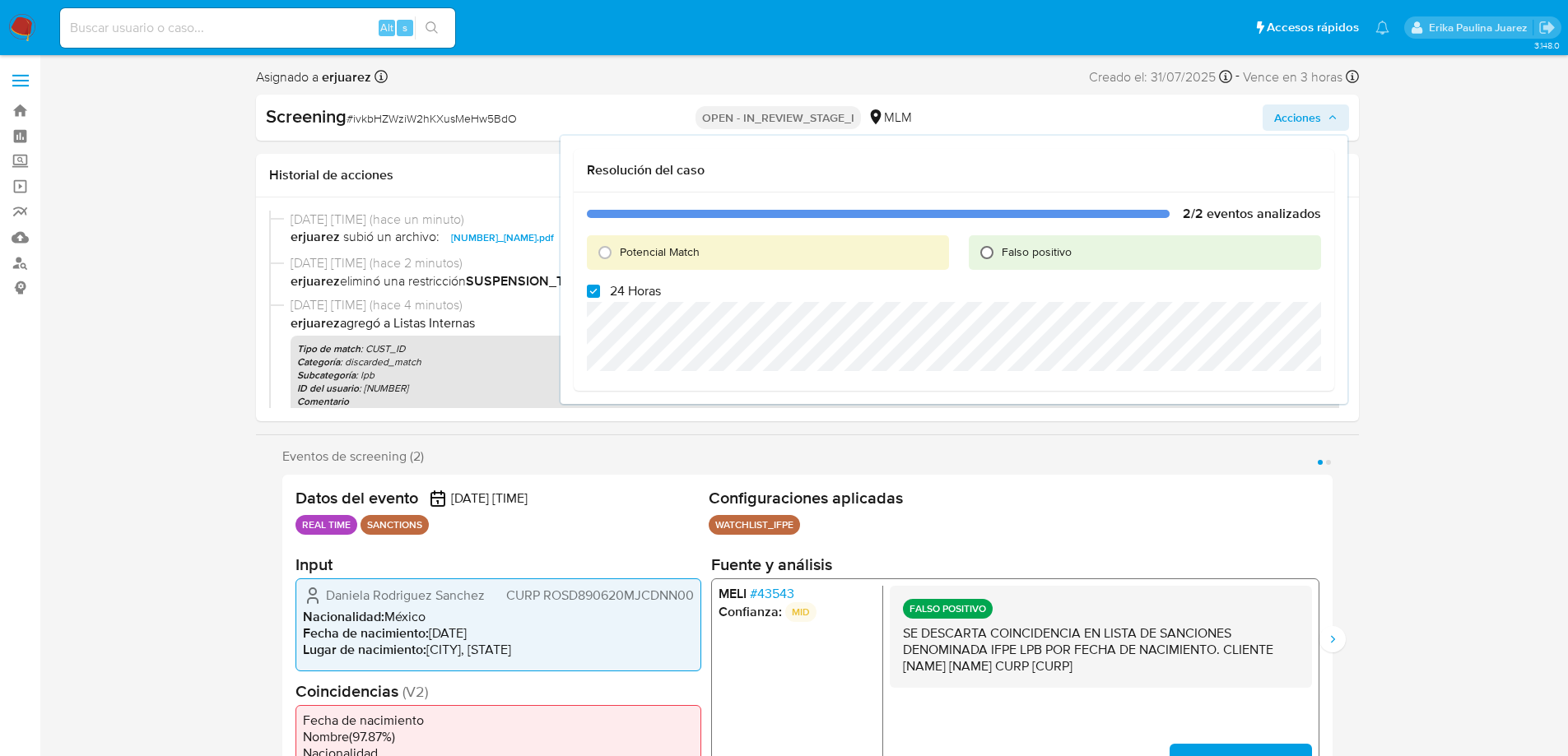click on "Falso positivo" at bounding box center [987, 253] 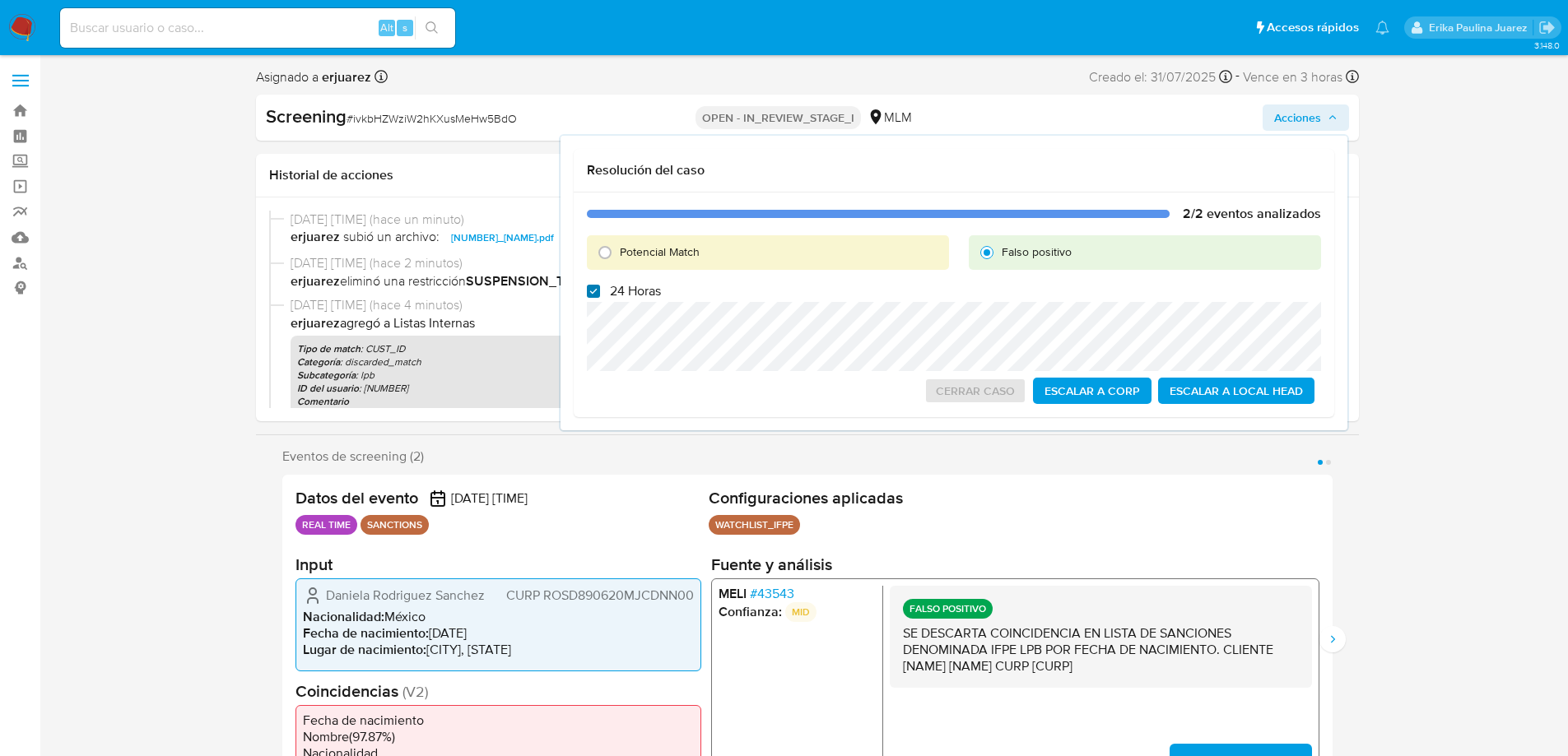 click on "24 Horas" at bounding box center (593, 291) 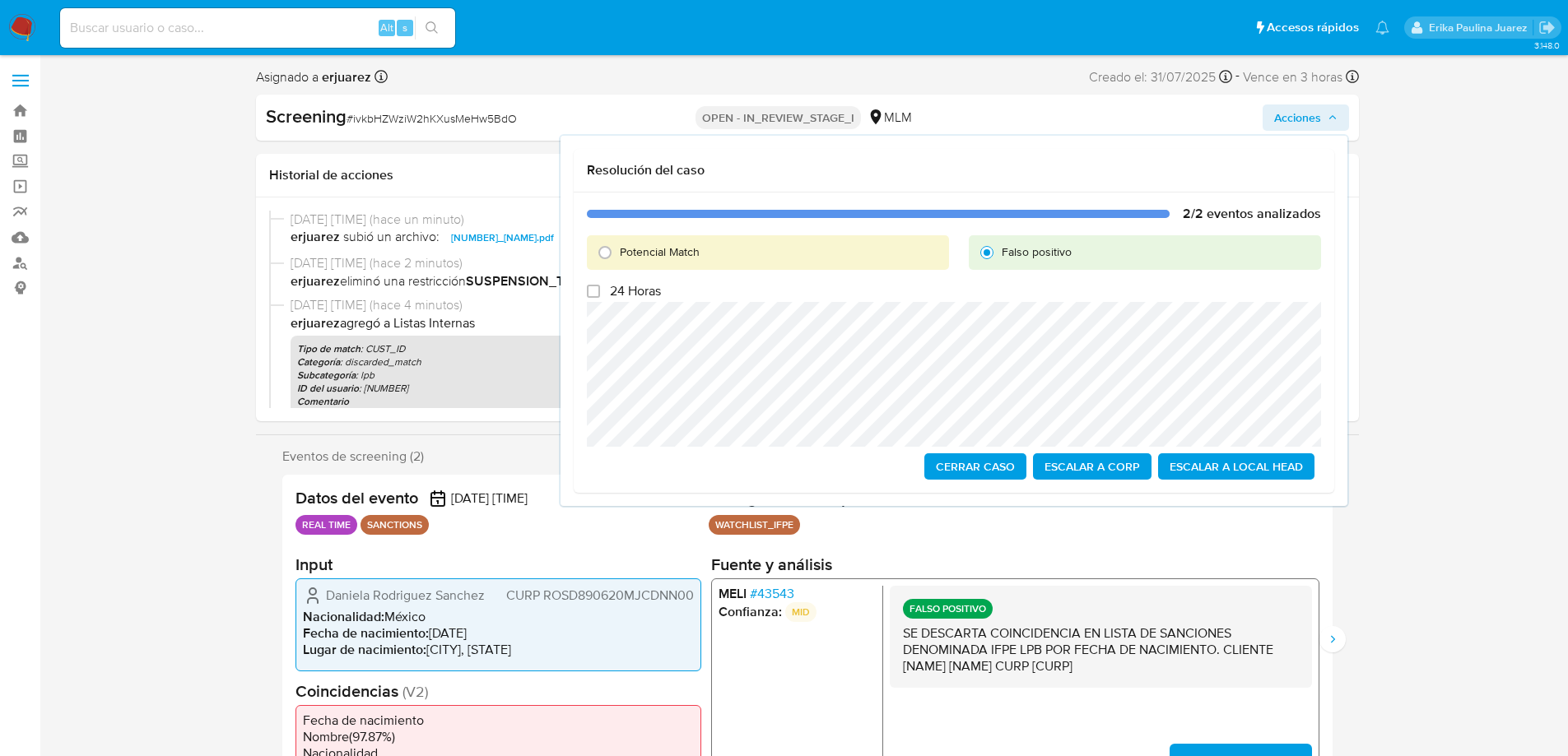 click on "Cerrar Caso" at bounding box center (975, 466) 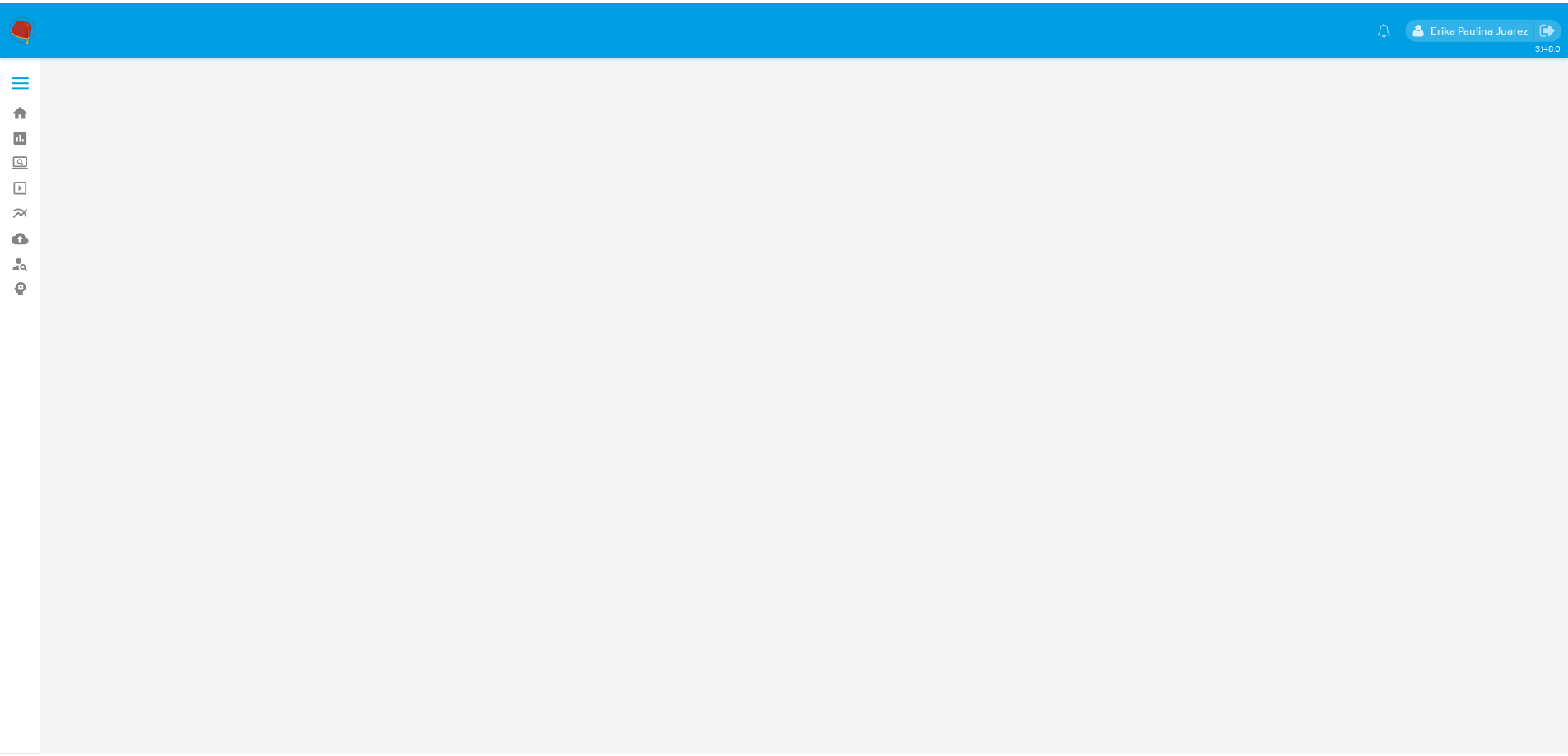 scroll, scrollTop: 0, scrollLeft: 0, axis: both 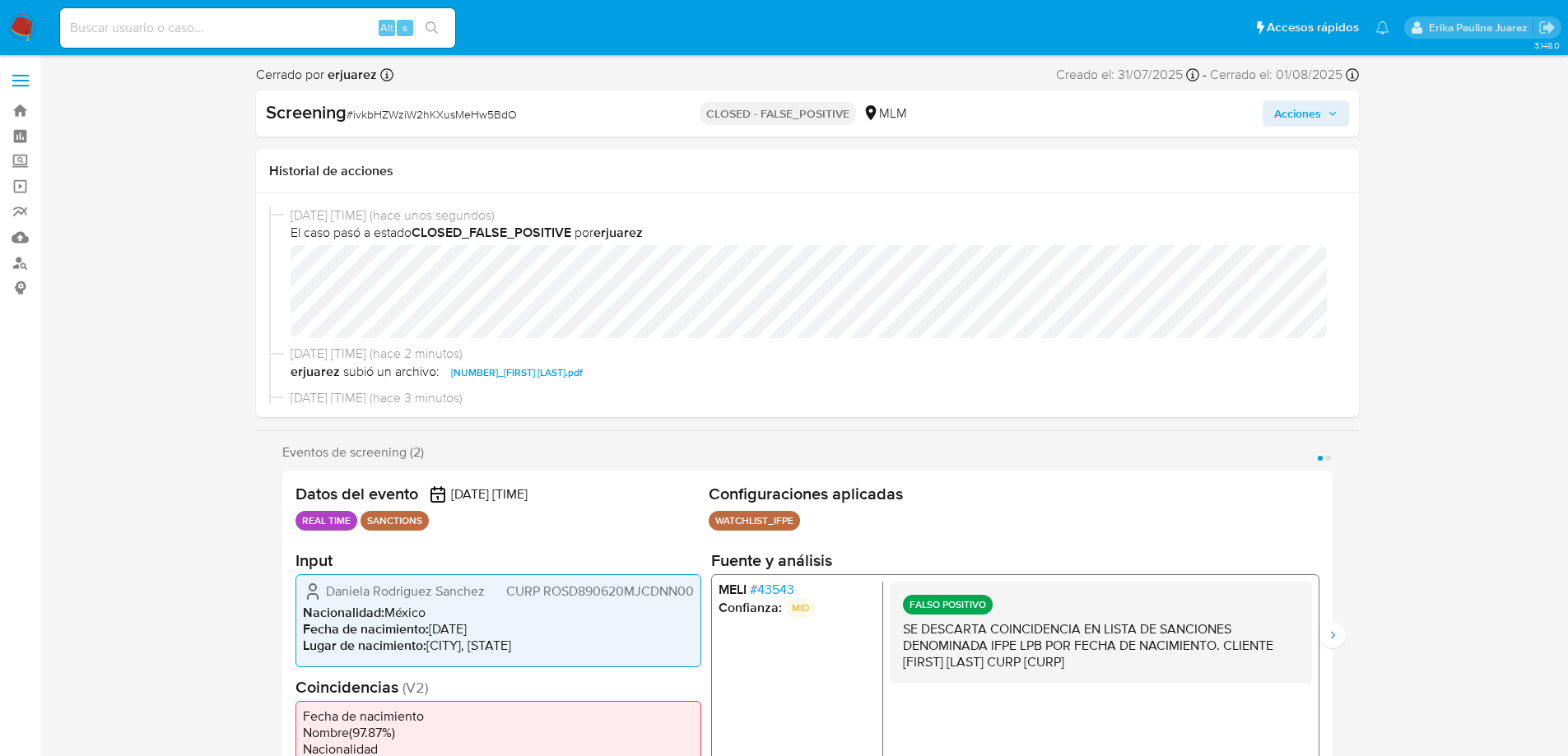 select on "10" 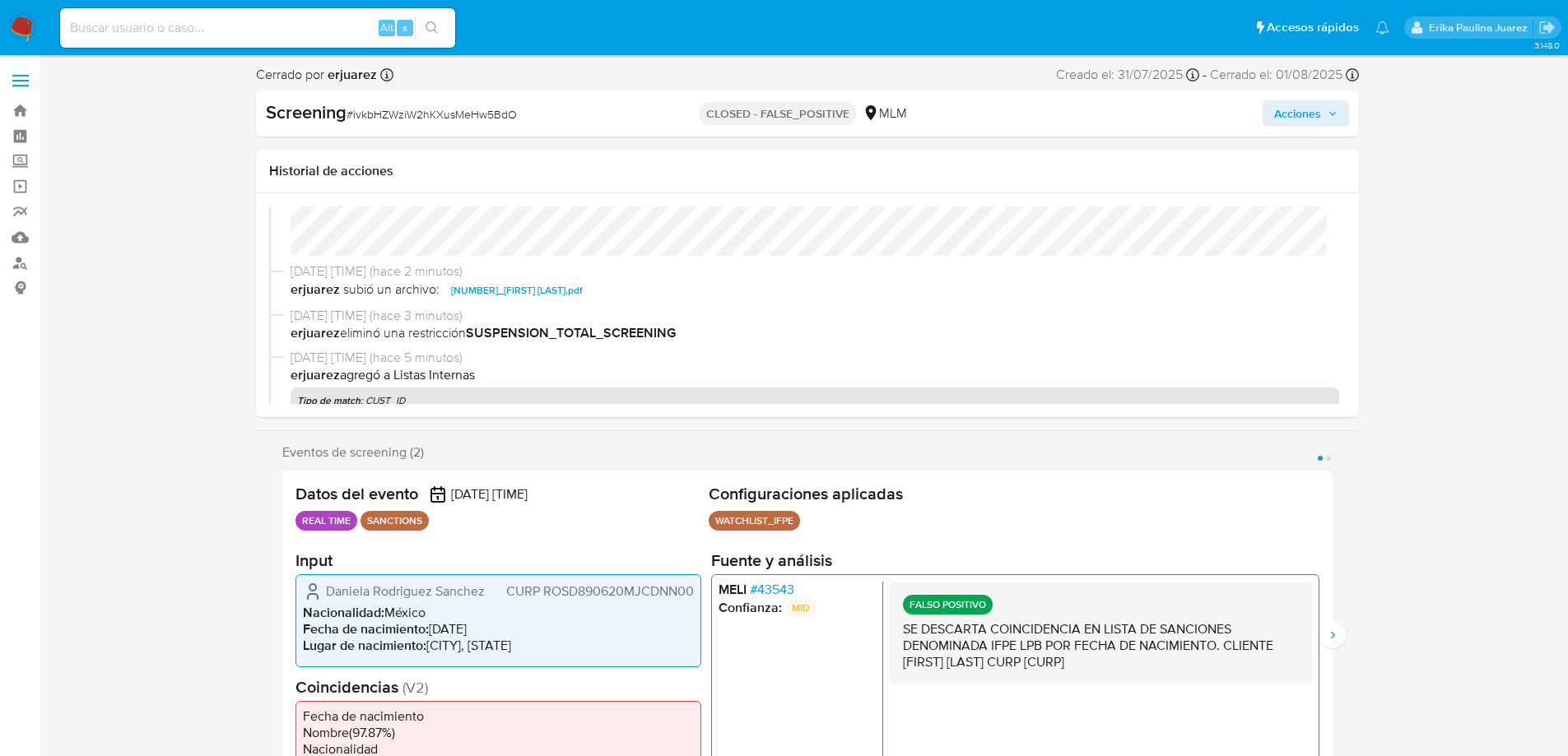 scroll, scrollTop: 165, scrollLeft: 0, axis: vertical 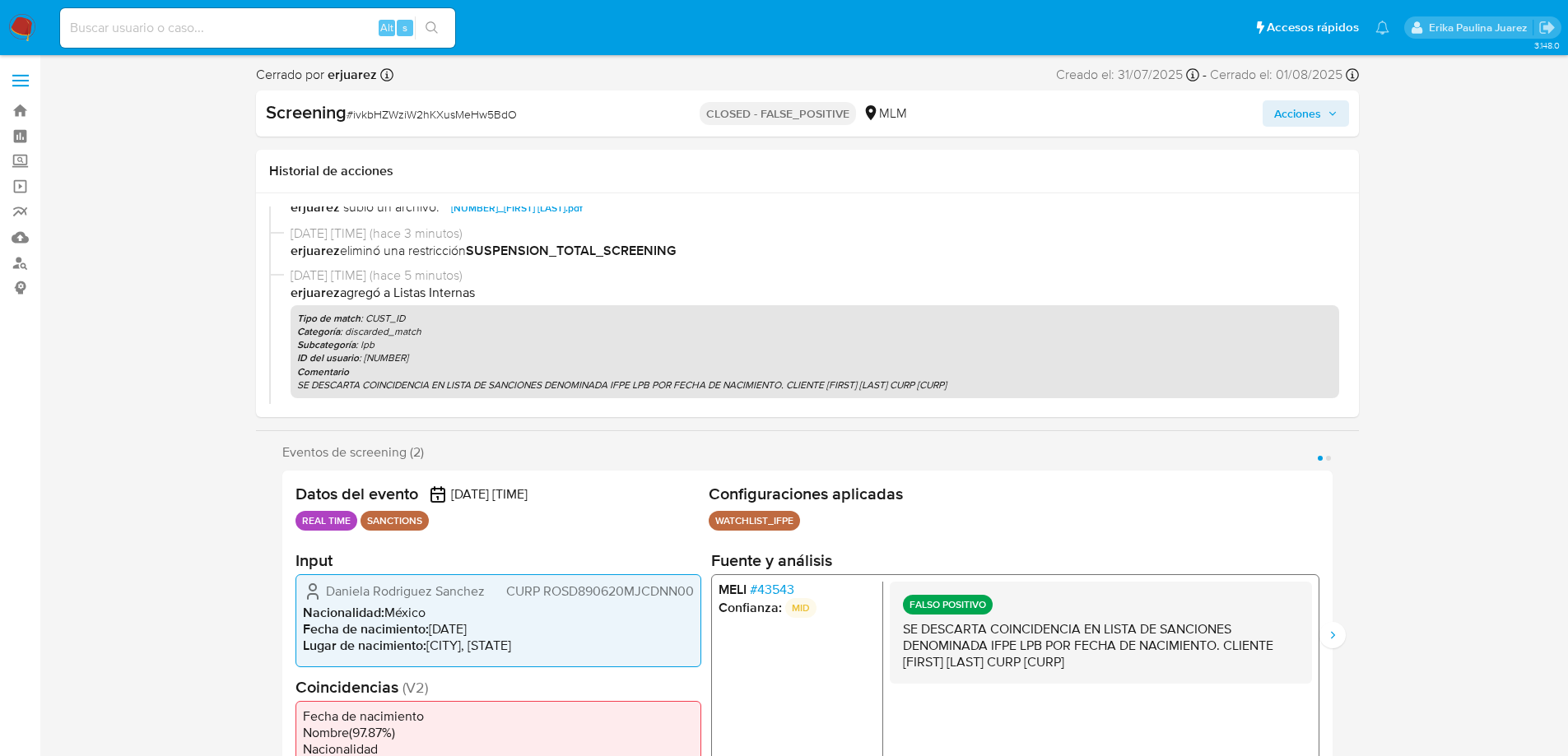 click on "Alt s" at bounding box center (258, 28) 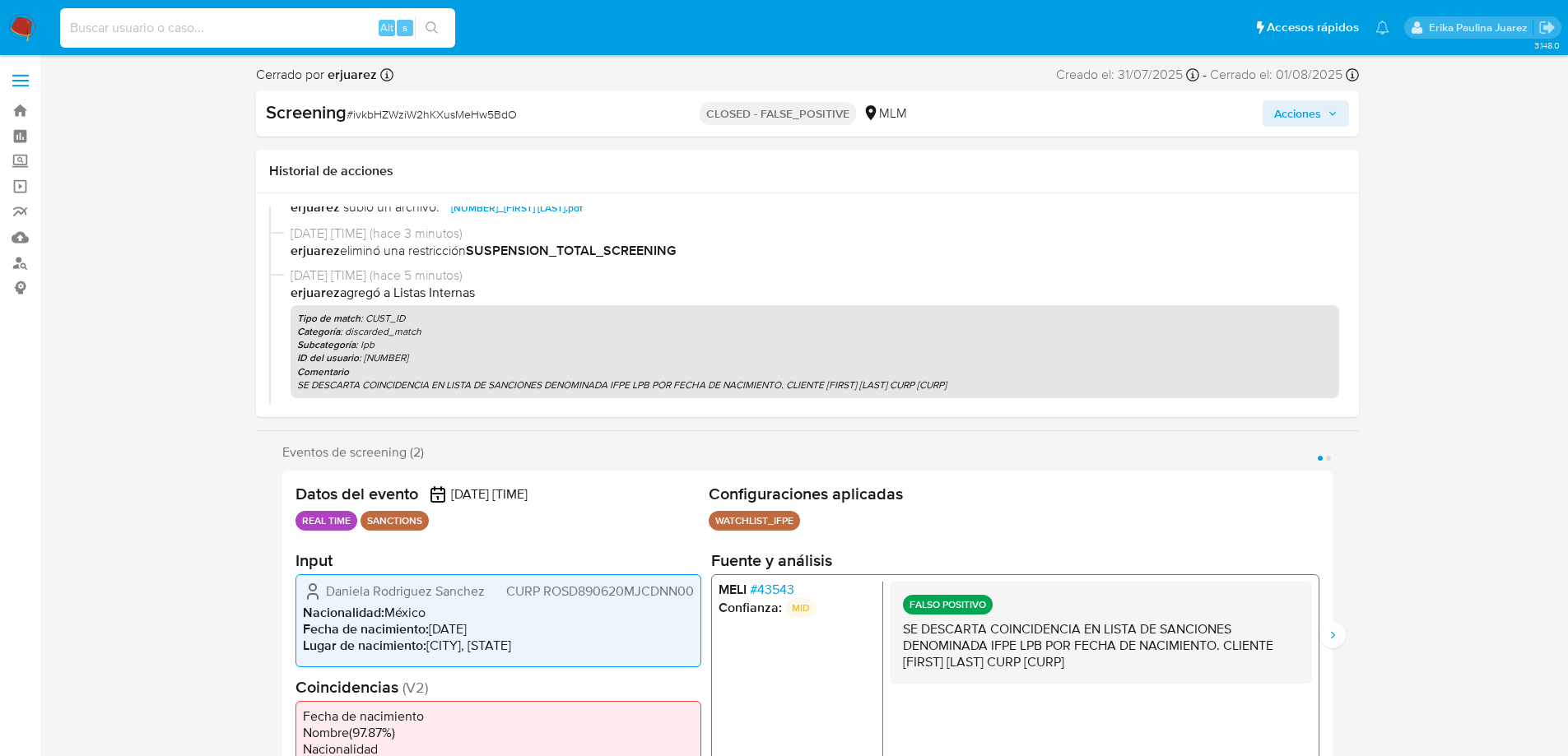 paste on "2337140327" 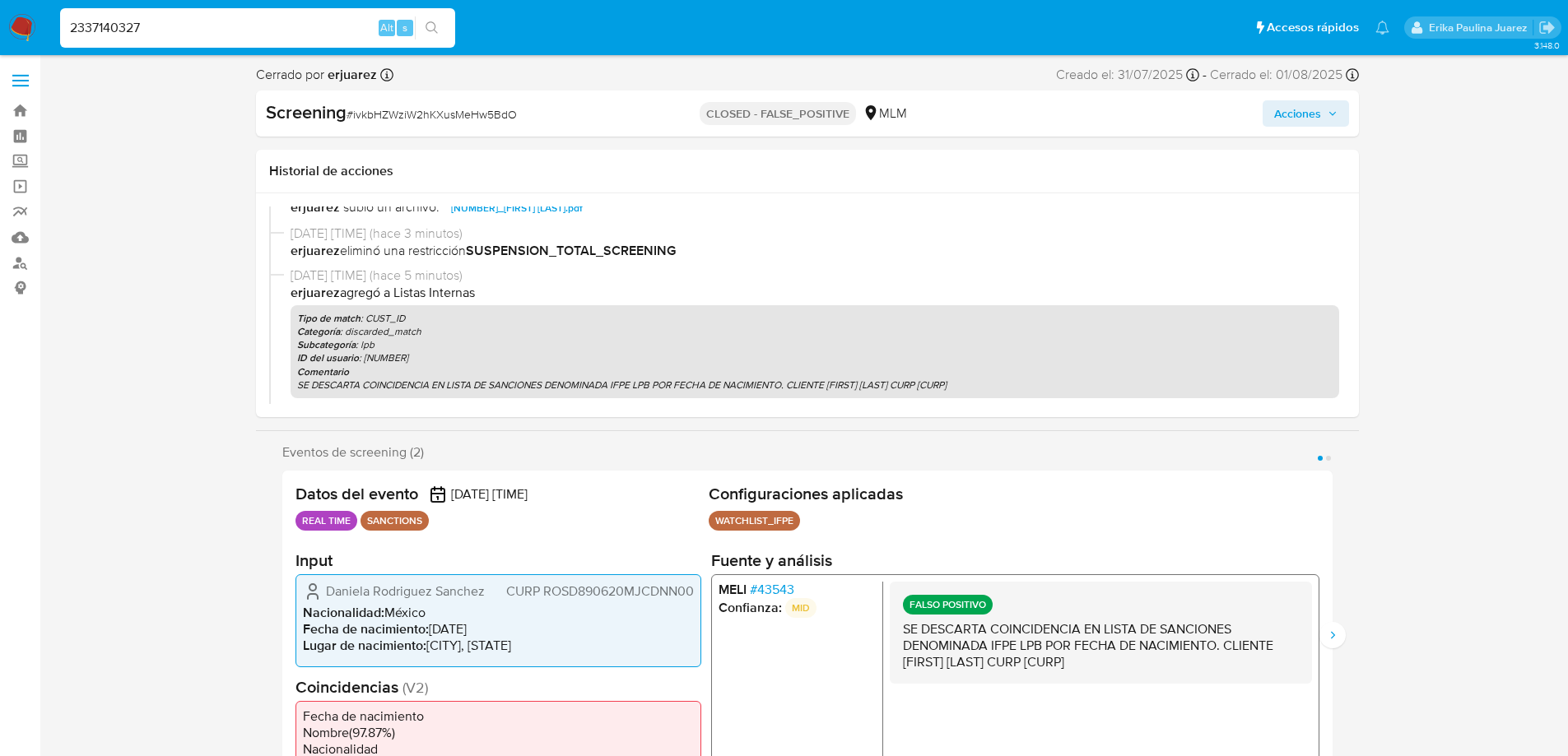 type on "2337140327" 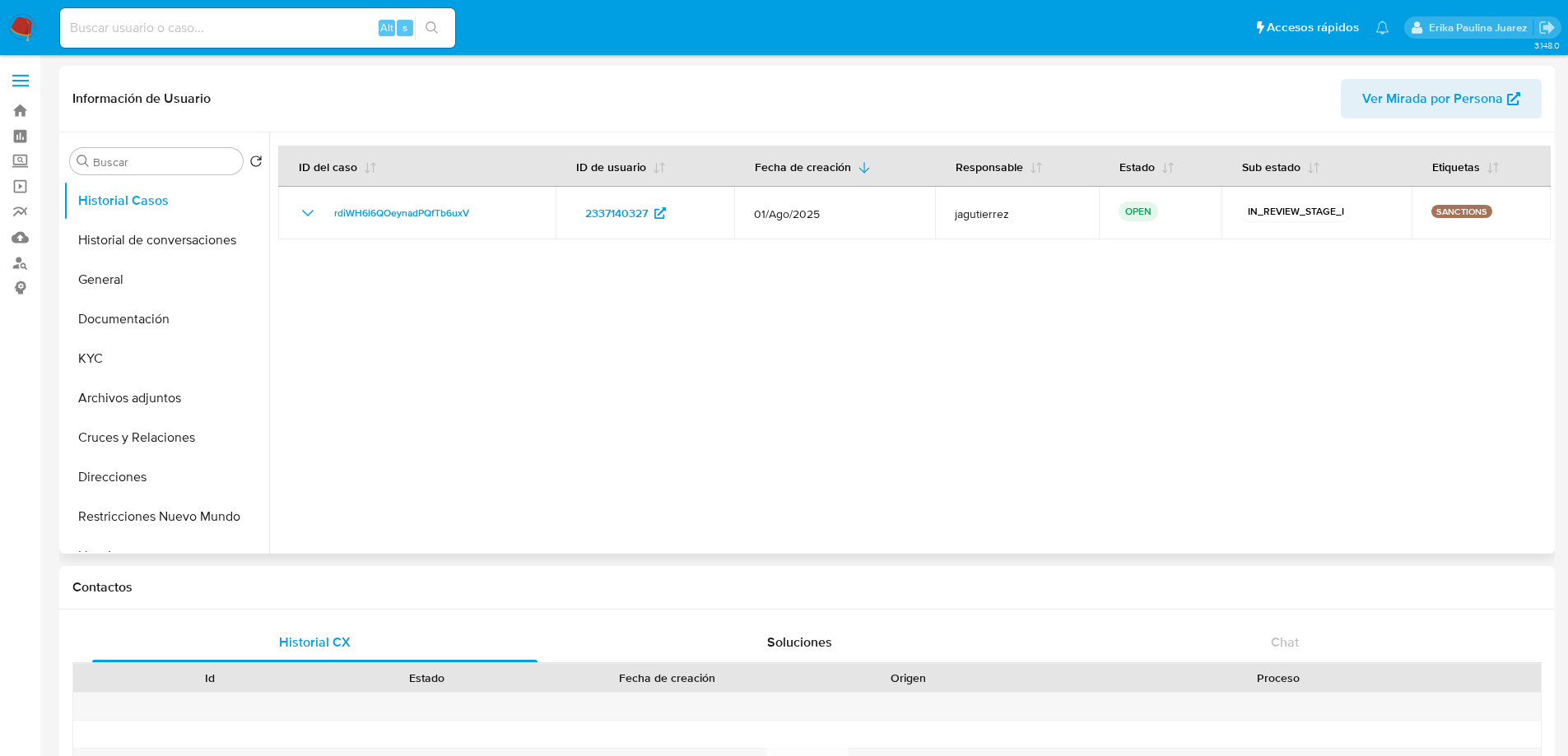 select on "10" 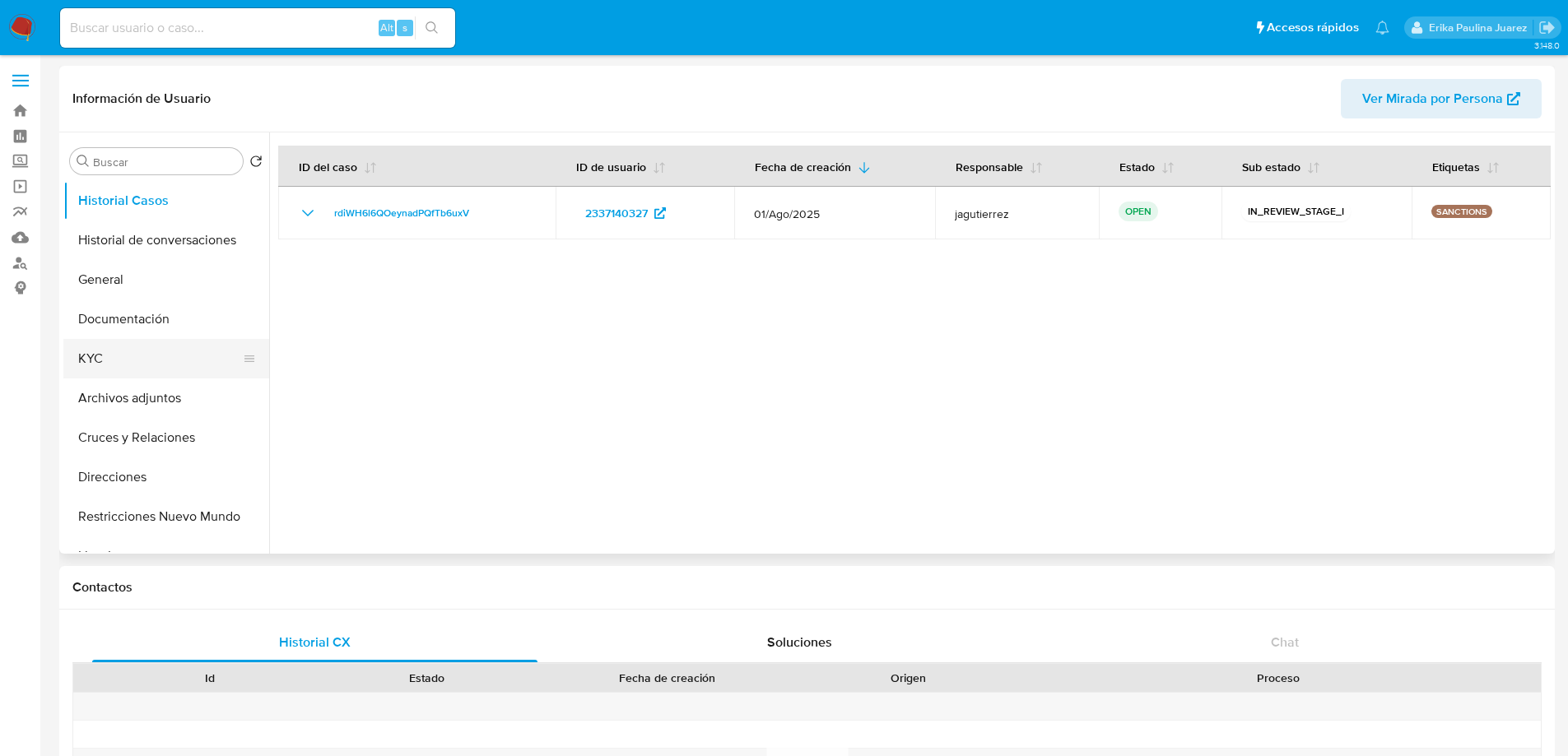 click on "KYC" at bounding box center [160, 359] 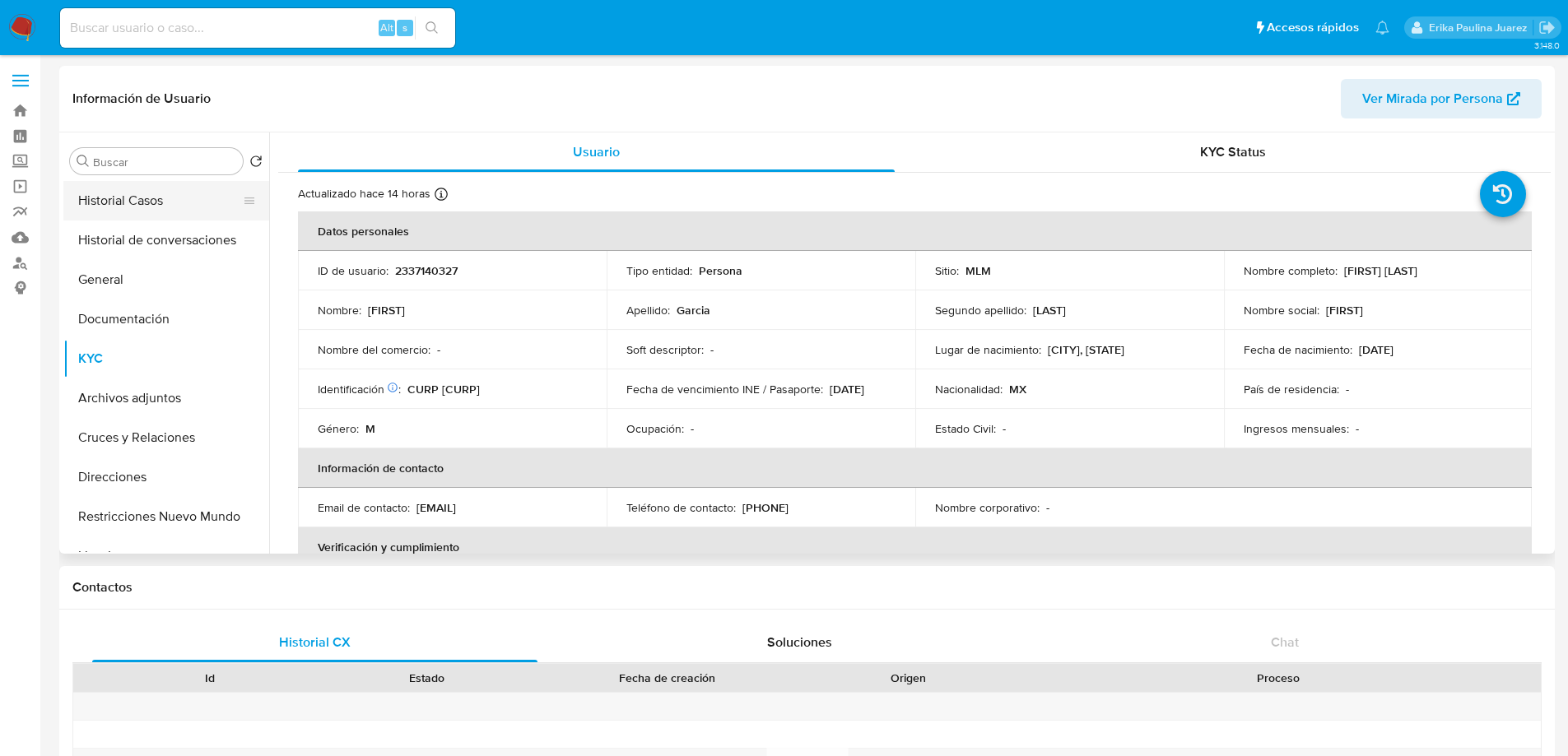 click on "Historial Casos" at bounding box center (160, 201) 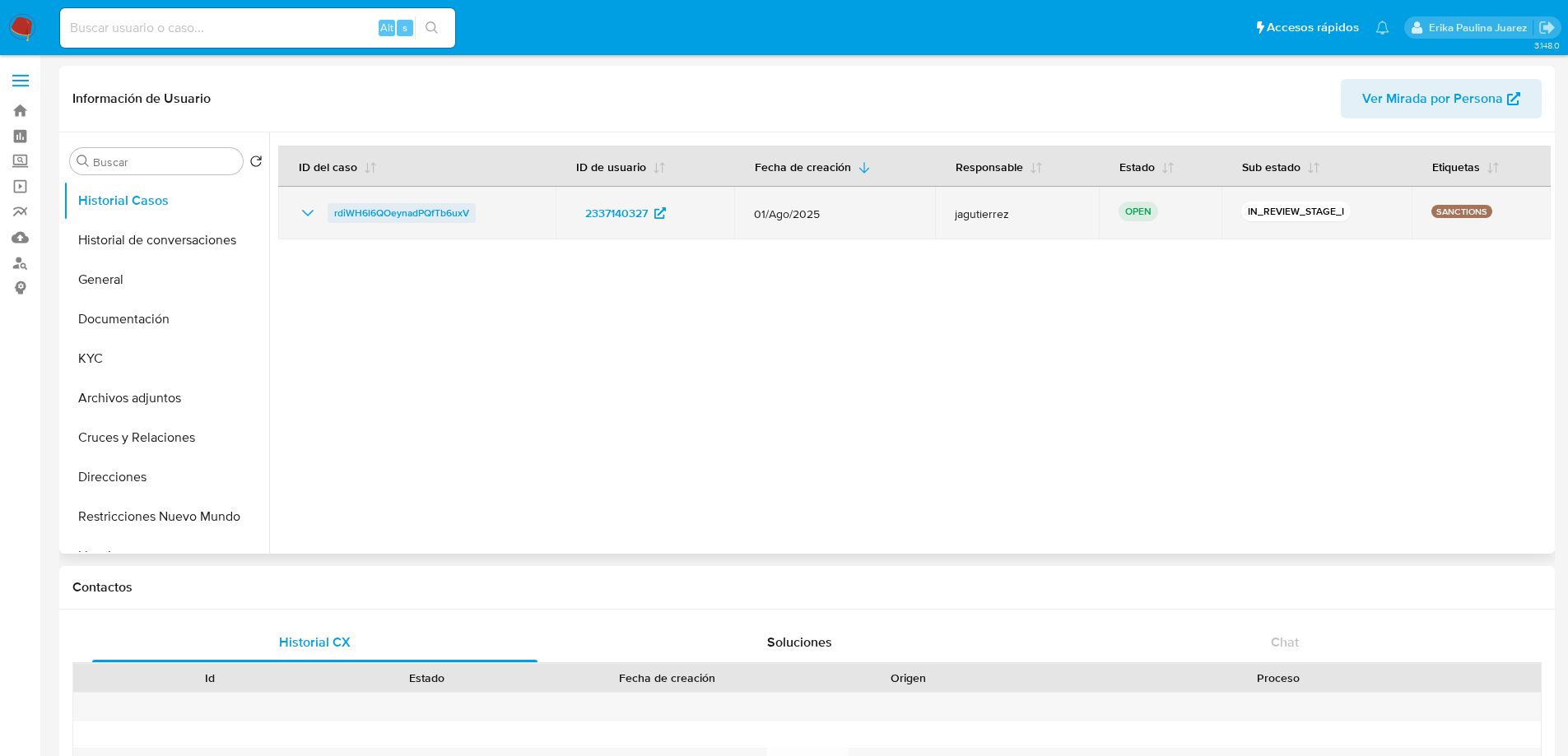 click on "rdiWH6l6QOeynadPQfTb6uxV" at bounding box center (402, 213) 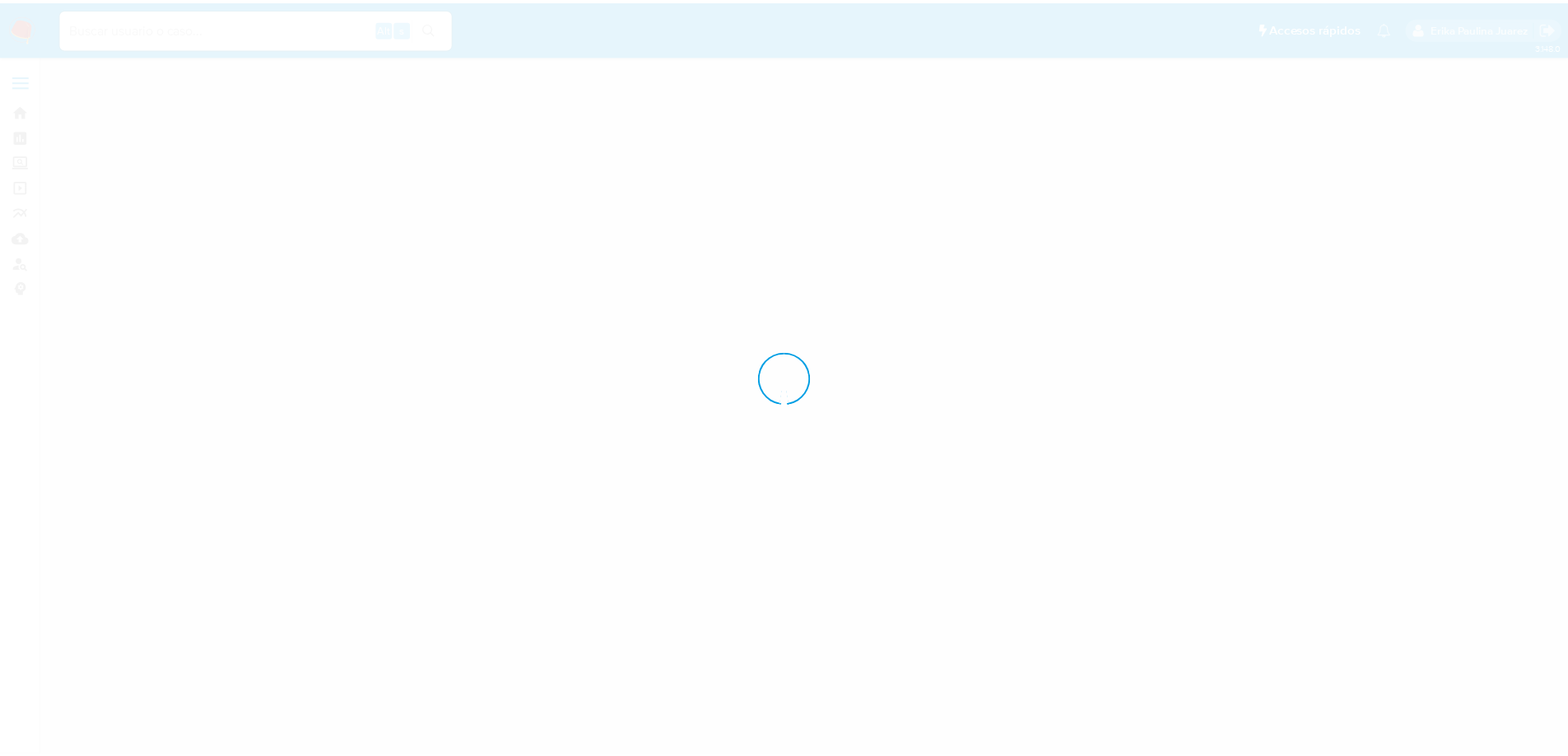 scroll, scrollTop: 0, scrollLeft: 0, axis: both 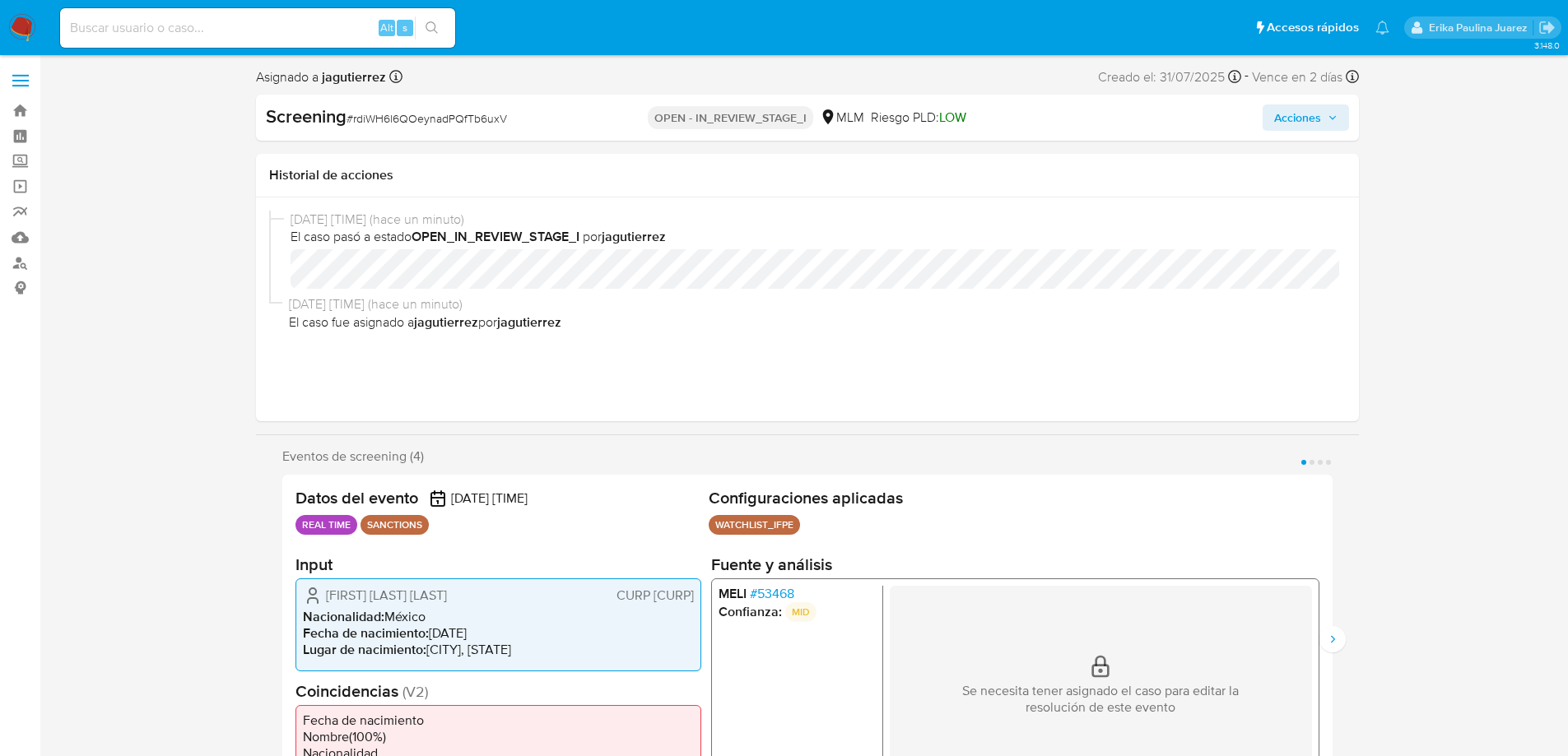 select on "10" 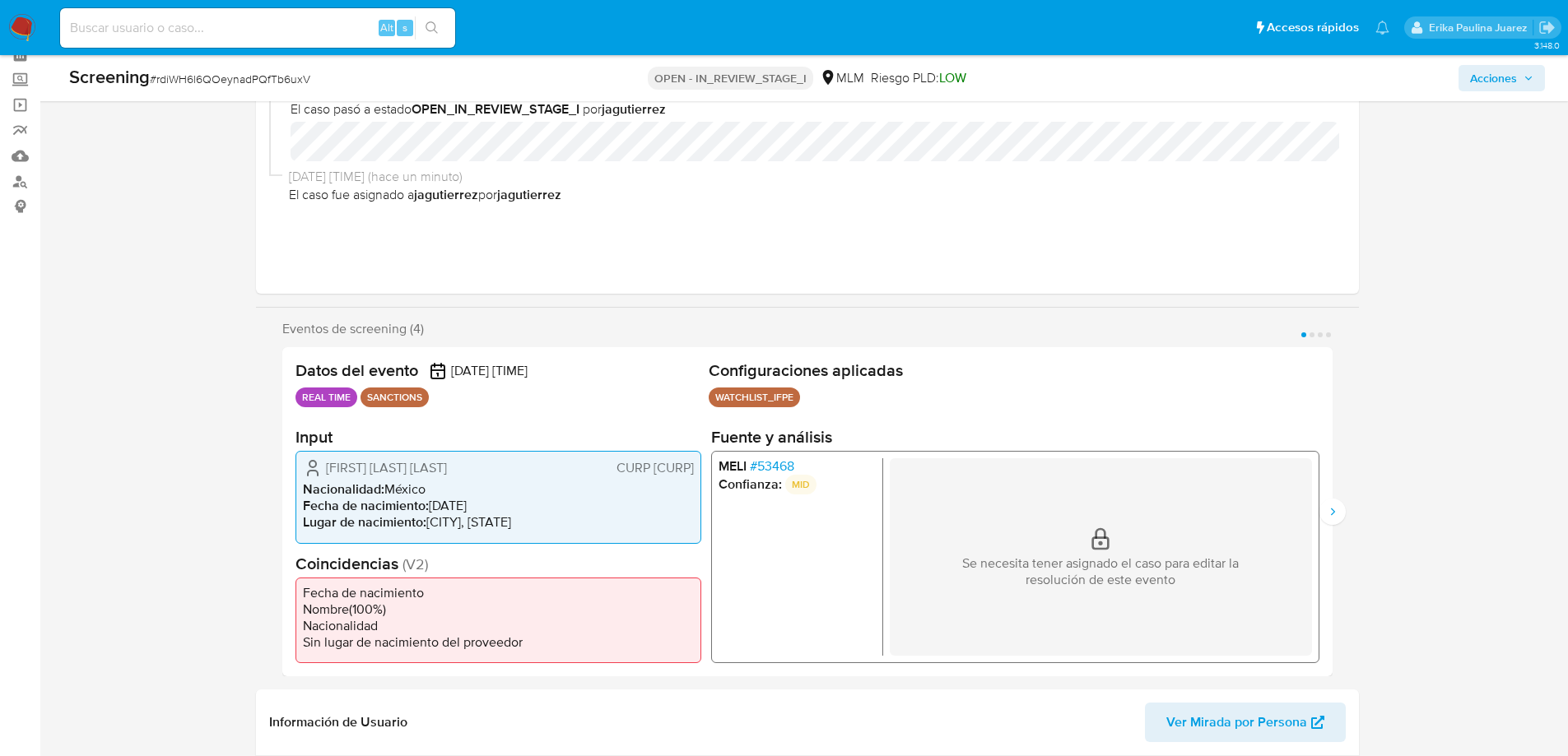 scroll, scrollTop: 82, scrollLeft: 0, axis: vertical 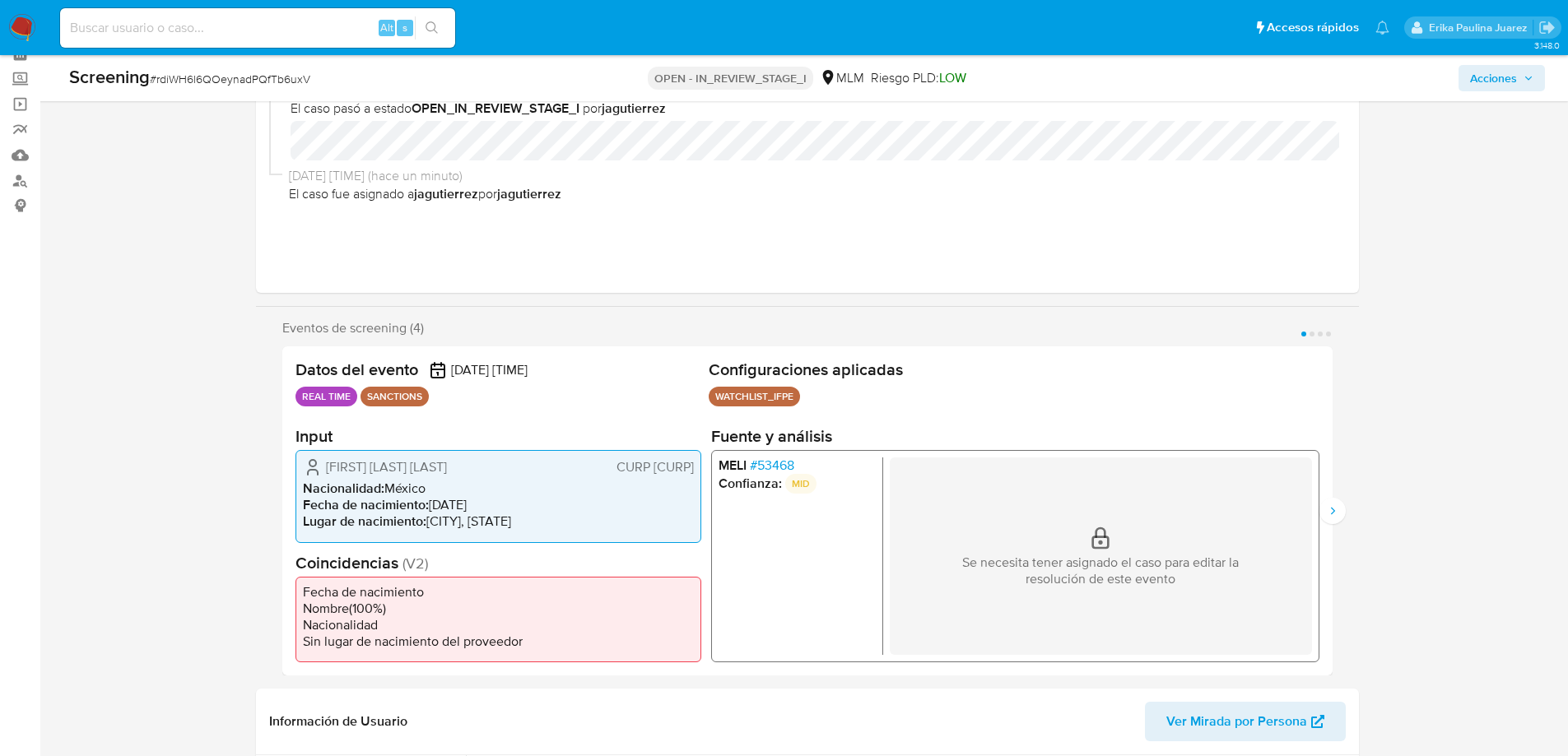 click on "# [NUMBER]" at bounding box center (771, 466) 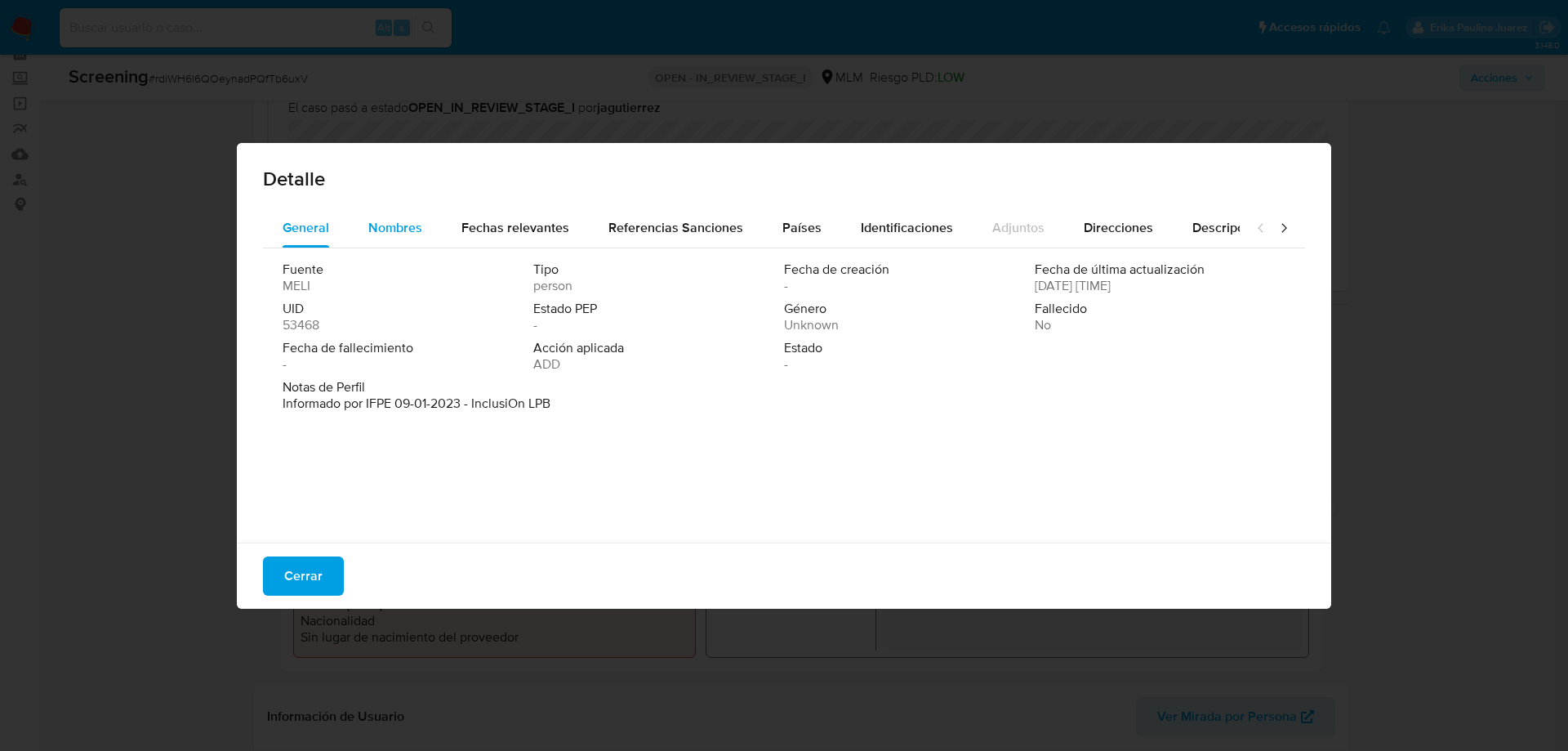 click on "Nombres" at bounding box center (395, 227) 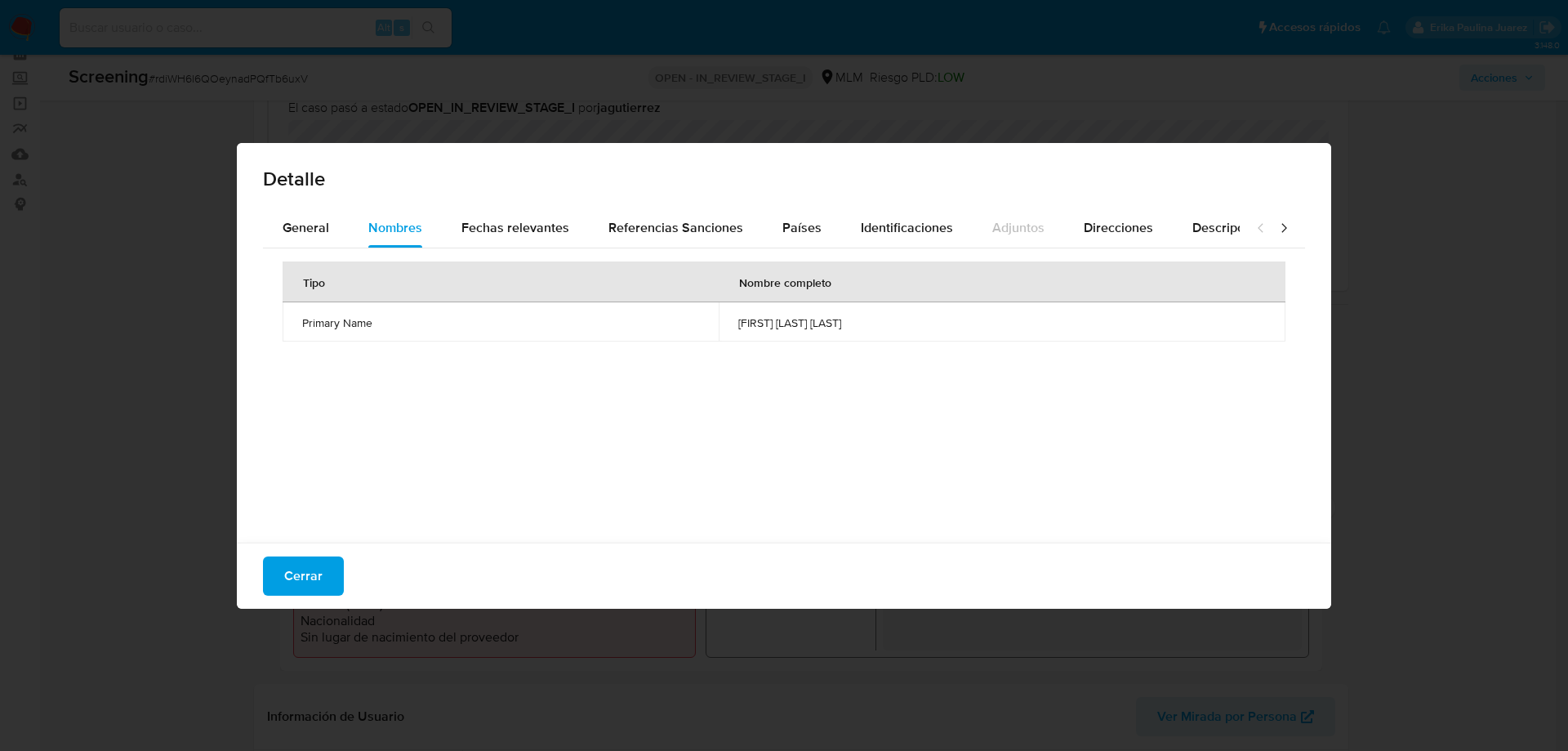 click on "Detalle General Nombres Fechas relevantes Referencias Sanciones Países Identificaciones Adjuntos Direcciones Descripciones Asociaciones Roles de PEP Ocupaciones Lugares de nacimiento   Tipo Nombre completo Primary Name [FIRST] [LAST]   Cerrar" at bounding box center (784, 375) 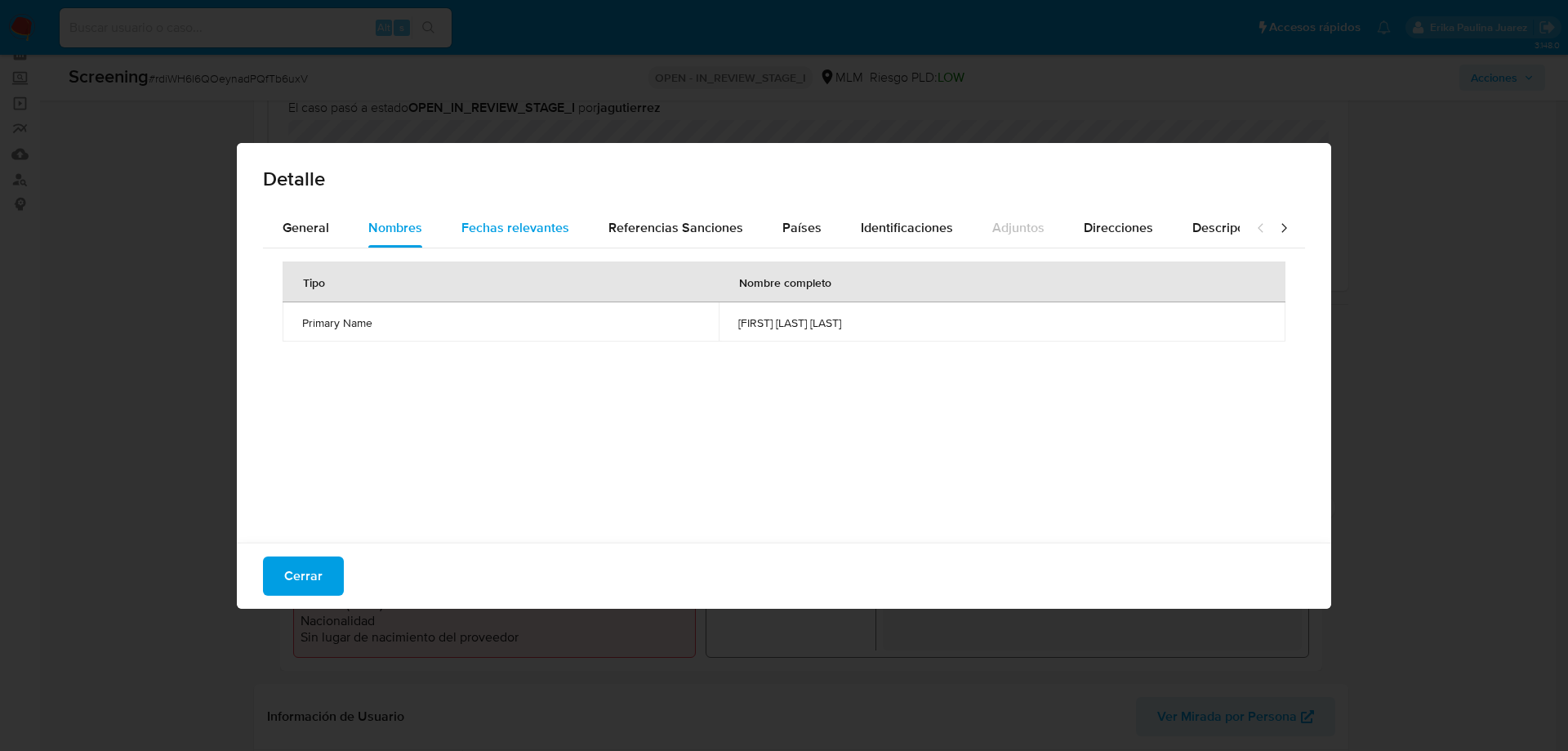 click on "Fechas relevantes" at bounding box center (515, 227) 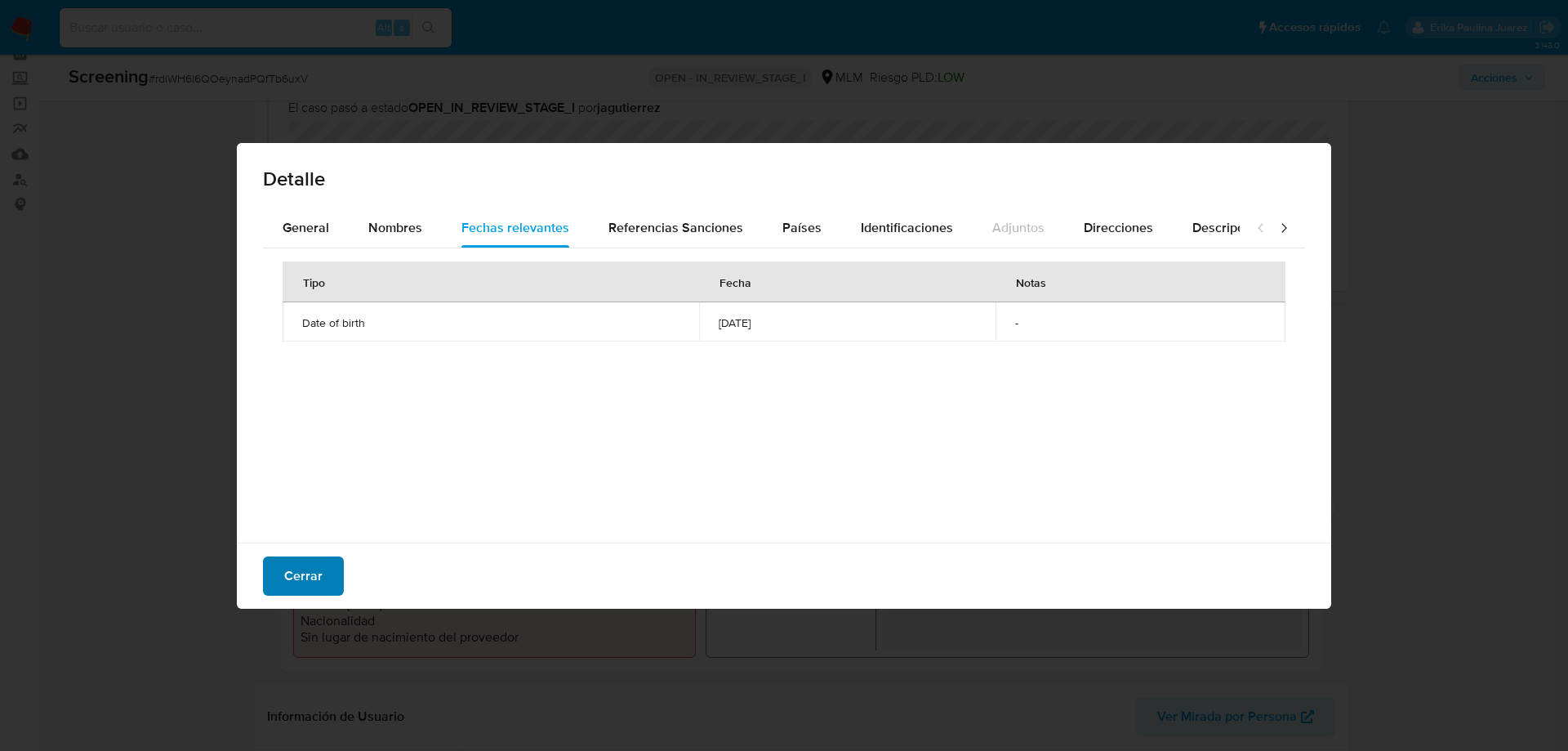 click on "Cerrar" at bounding box center (303, 576) 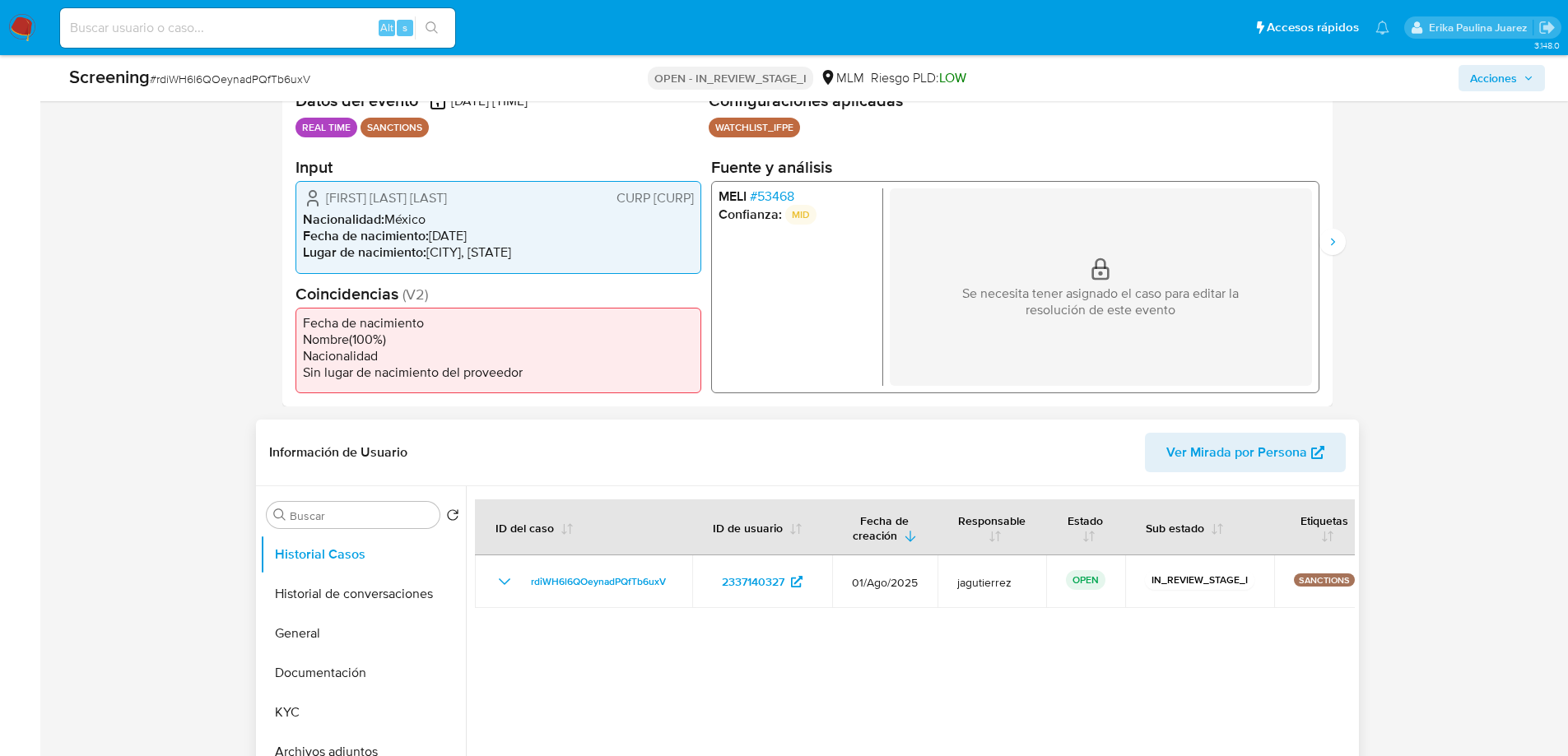 scroll, scrollTop: 658, scrollLeft: 0, axis: vertical 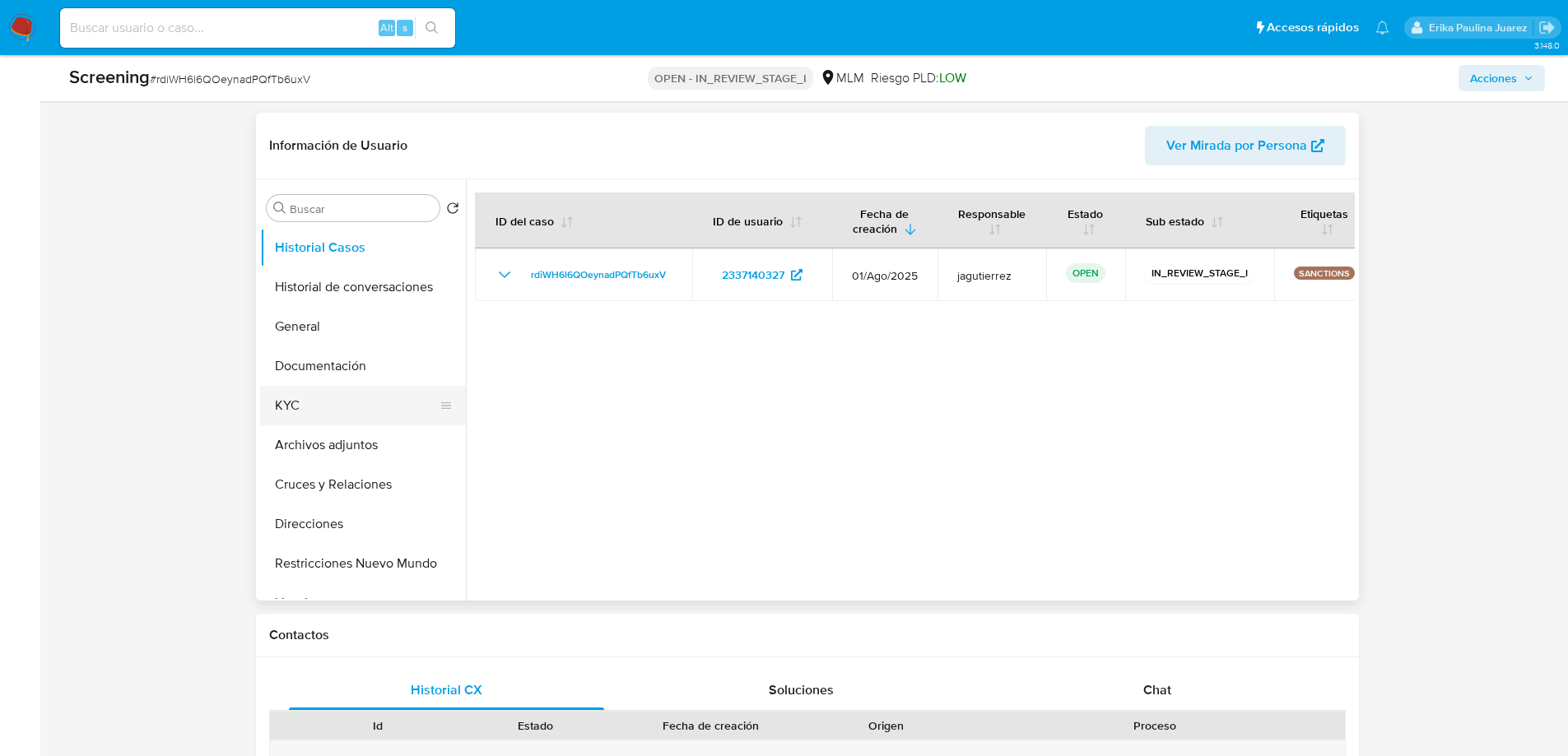 click on "KYC" at bounding box center [356, 406] 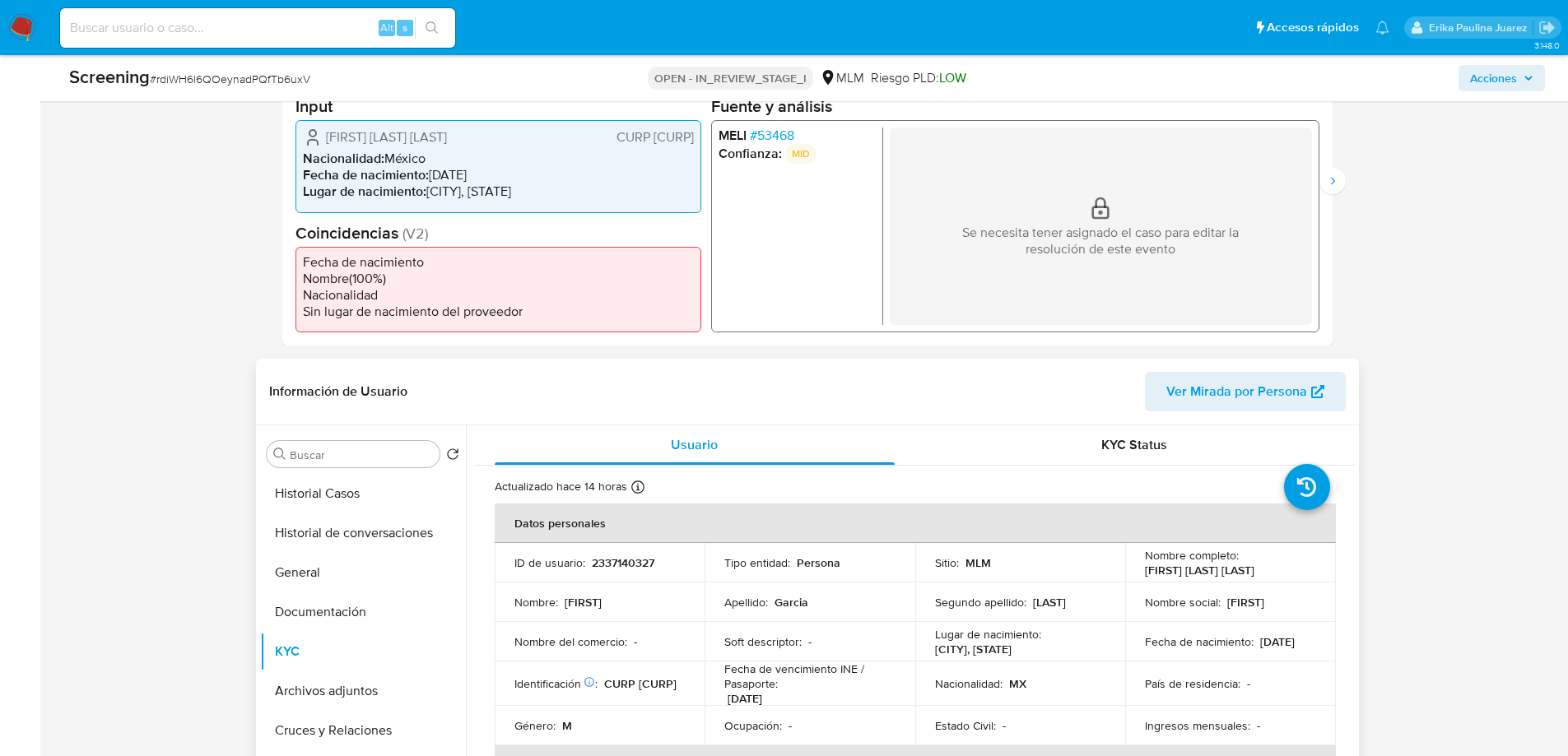 scroll, scrollTop: 411, scrollLeft: 0, axis: vertical 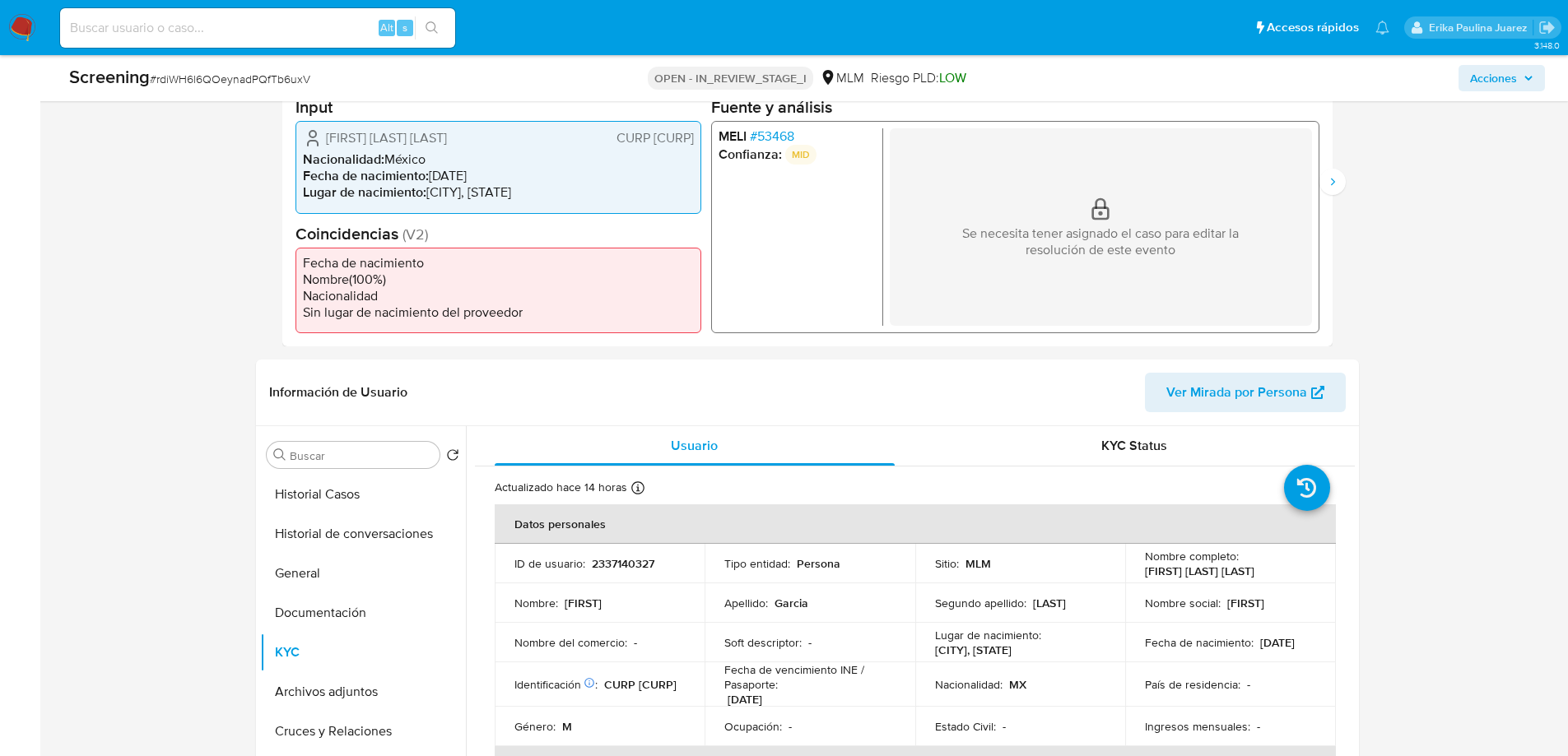 click on "# 53468" at bounding box center [771, 137] 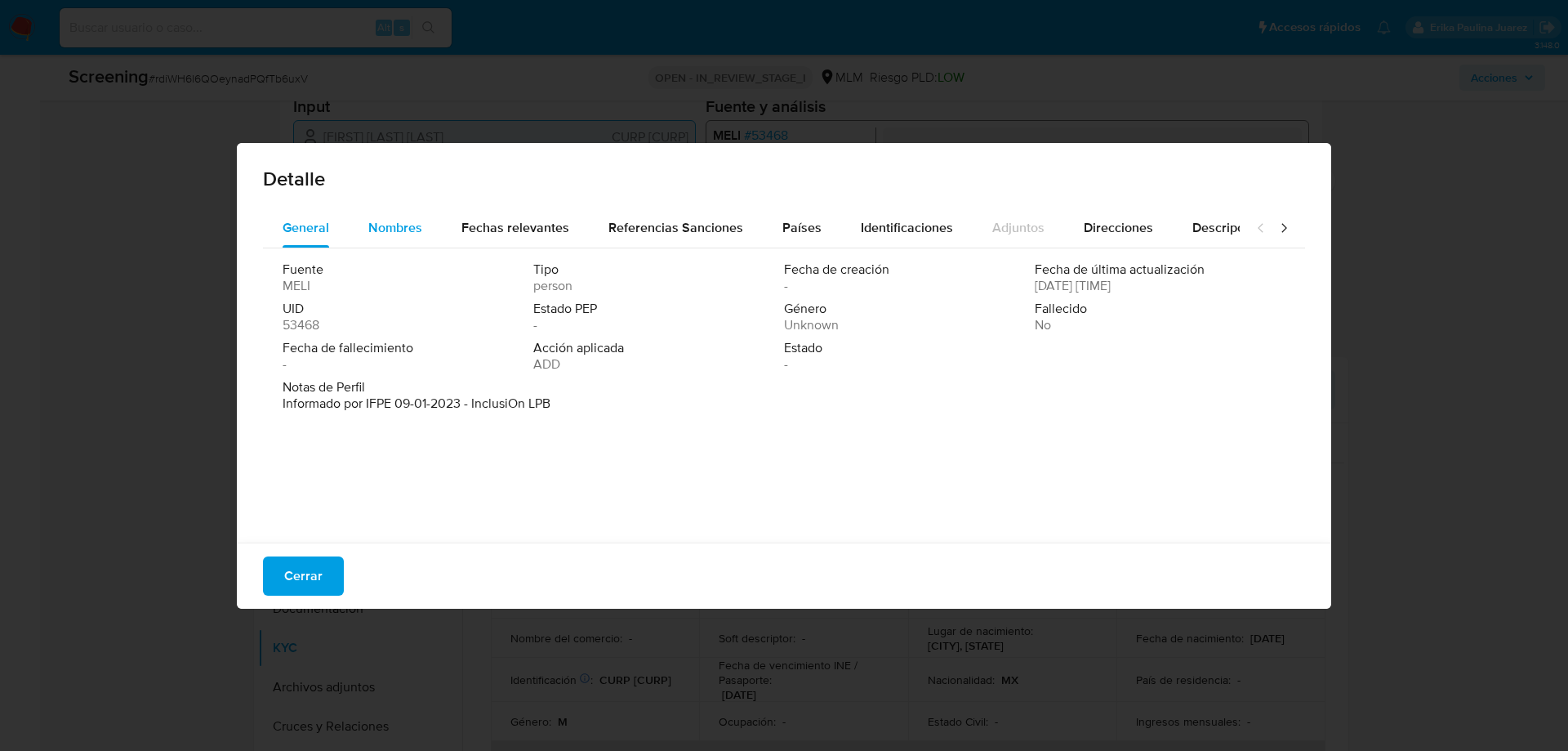 click on "Nombres" at bounding box center [395, 227] 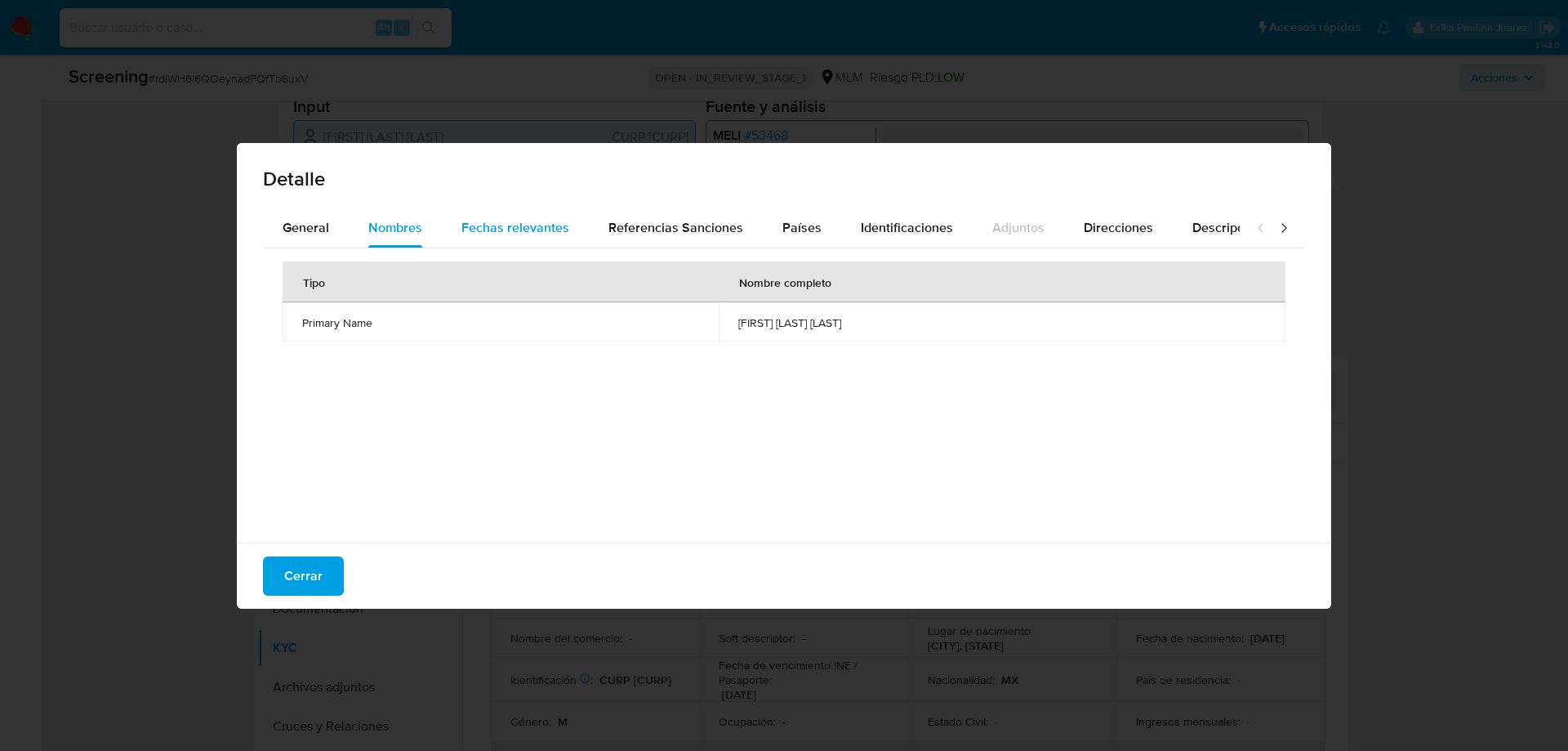 click on "Fechas relevantes" at bounding box center [515, 227] 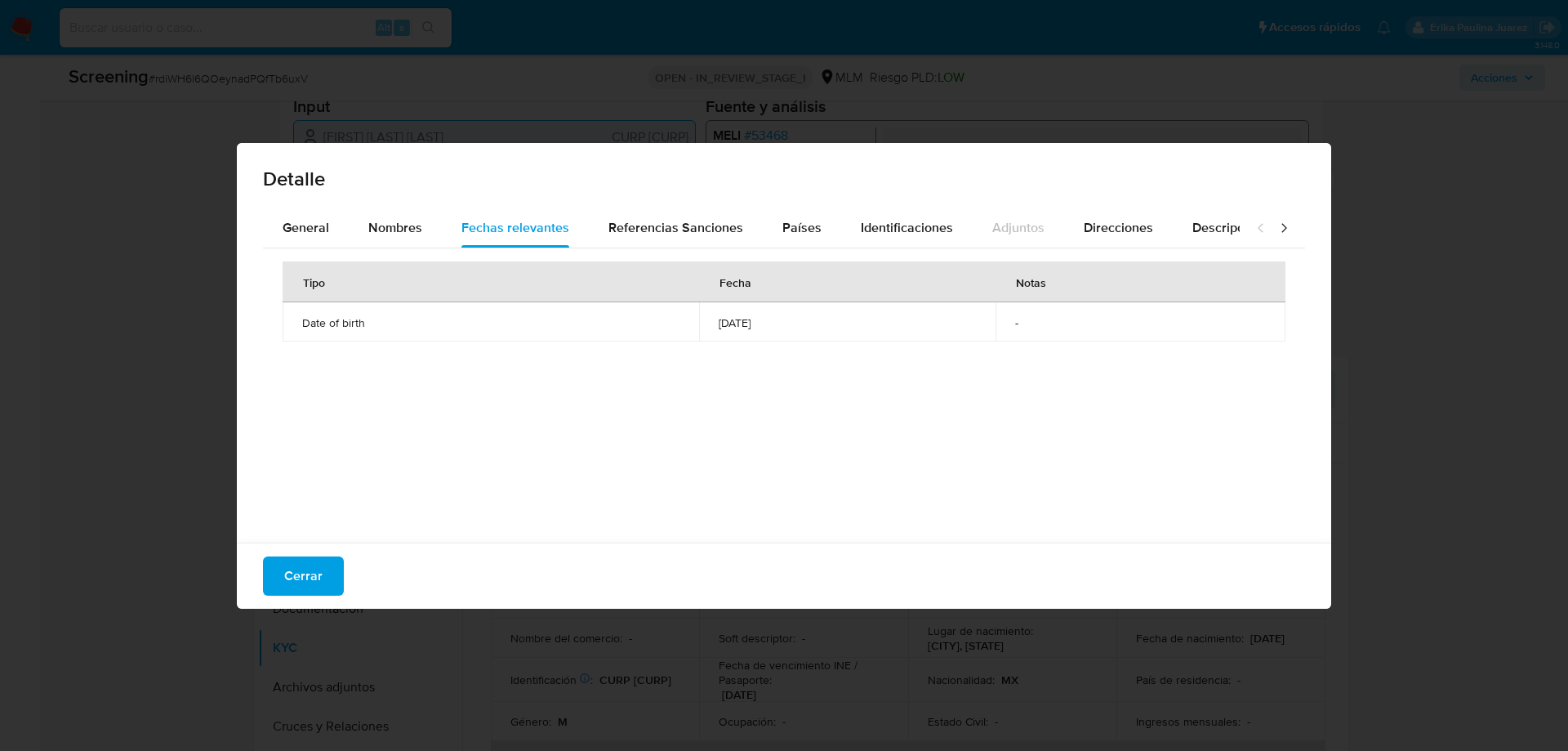 drag, startPoint x: 321, startPoint y: 568, endPoint x: 278, endPoint y: 15, distance: 554.6693 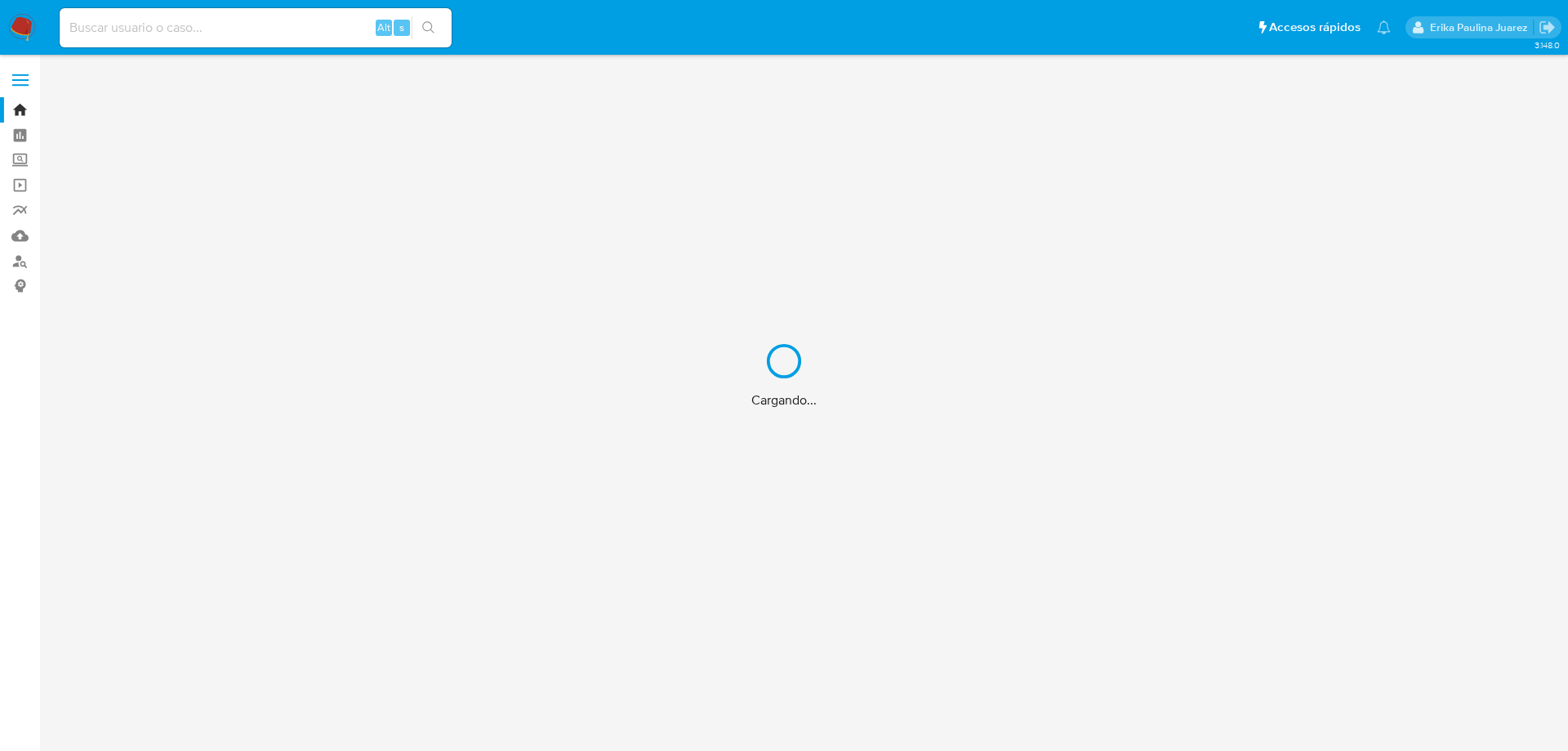 click on "Cargando..." at bounding box center (784, 375) 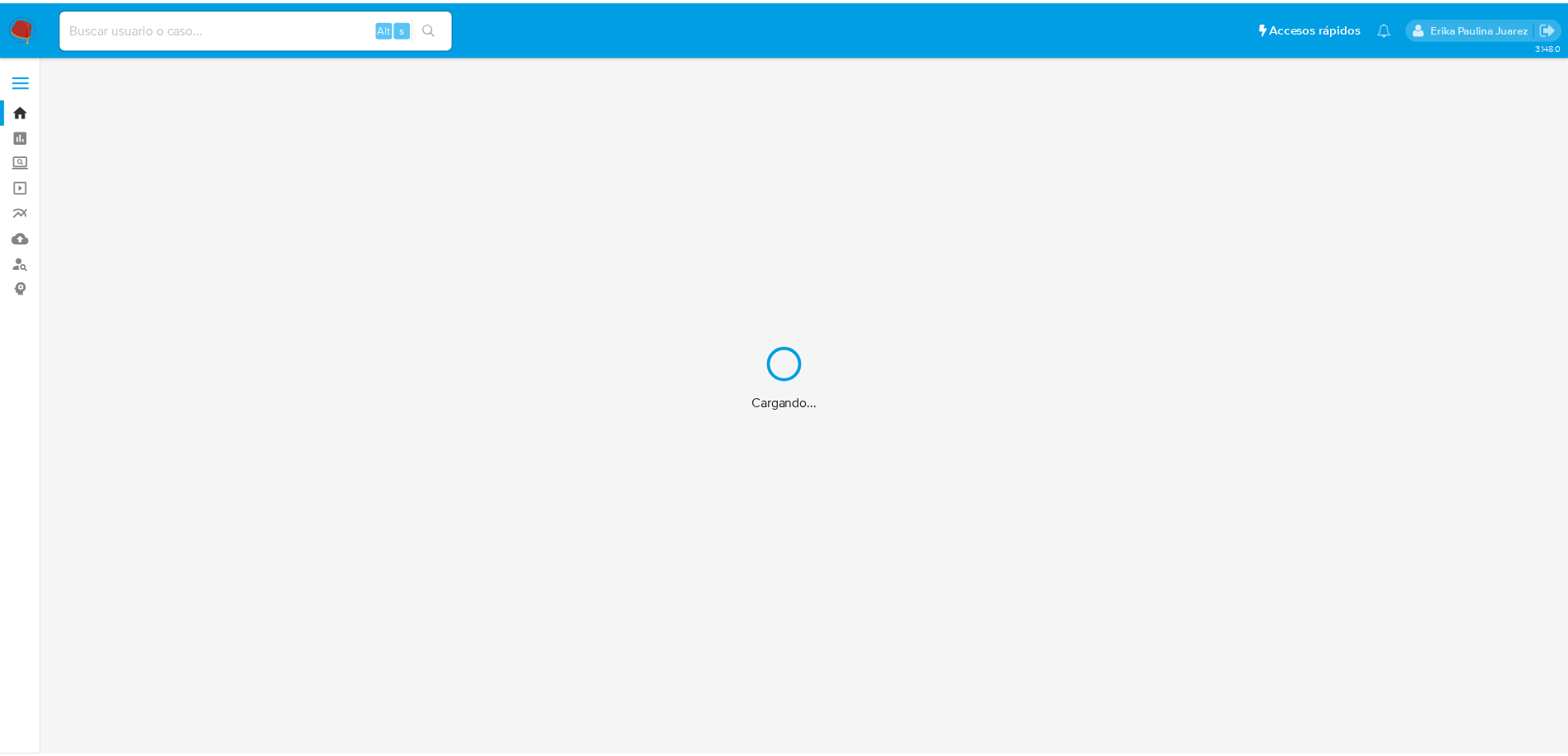 scroll, scrollTop: 0, scrollLeft: 0, axis: both 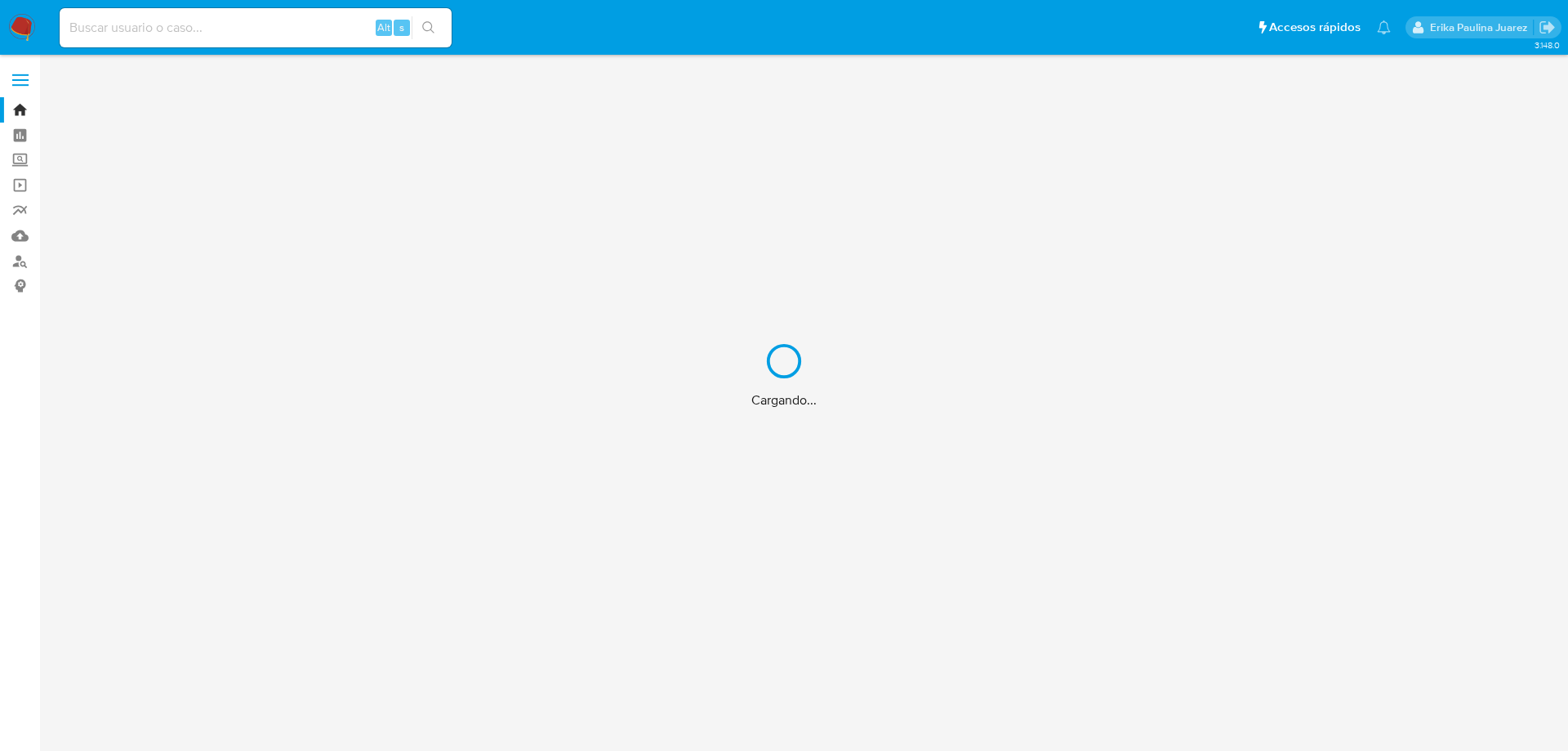 click on "Cargando..." at bounding box center [784, 375] 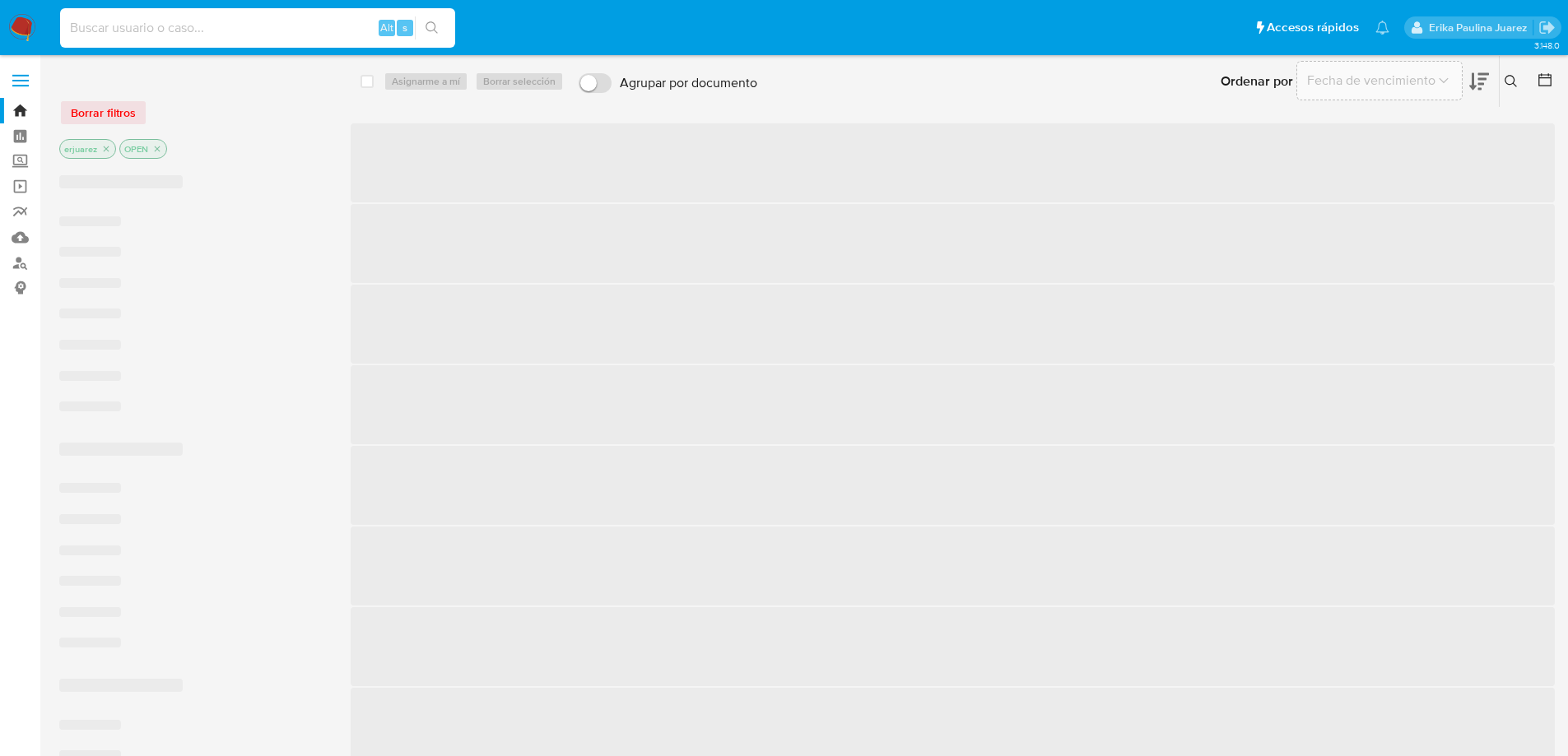 click at bounding box center [258, 28] 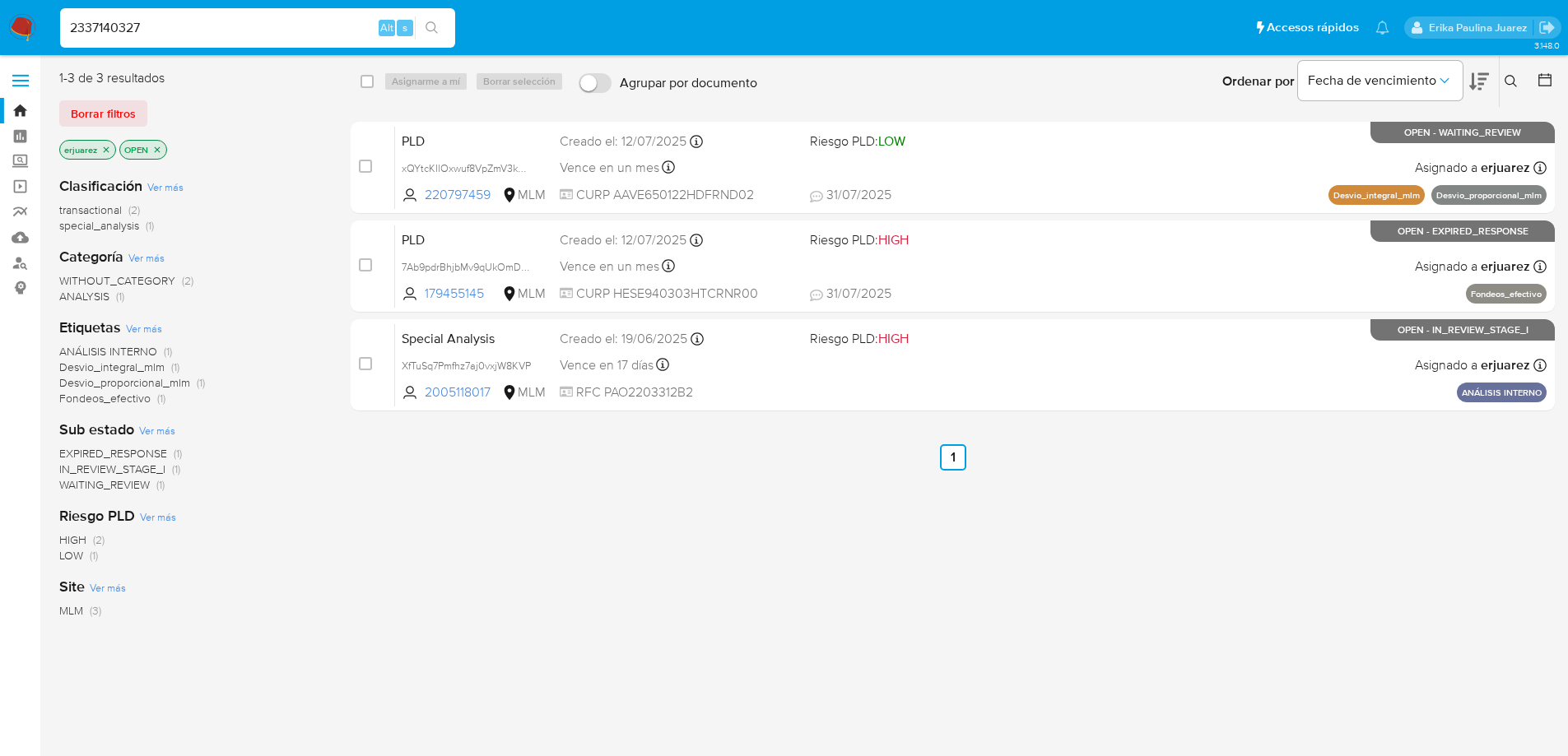 type on "2337140327" 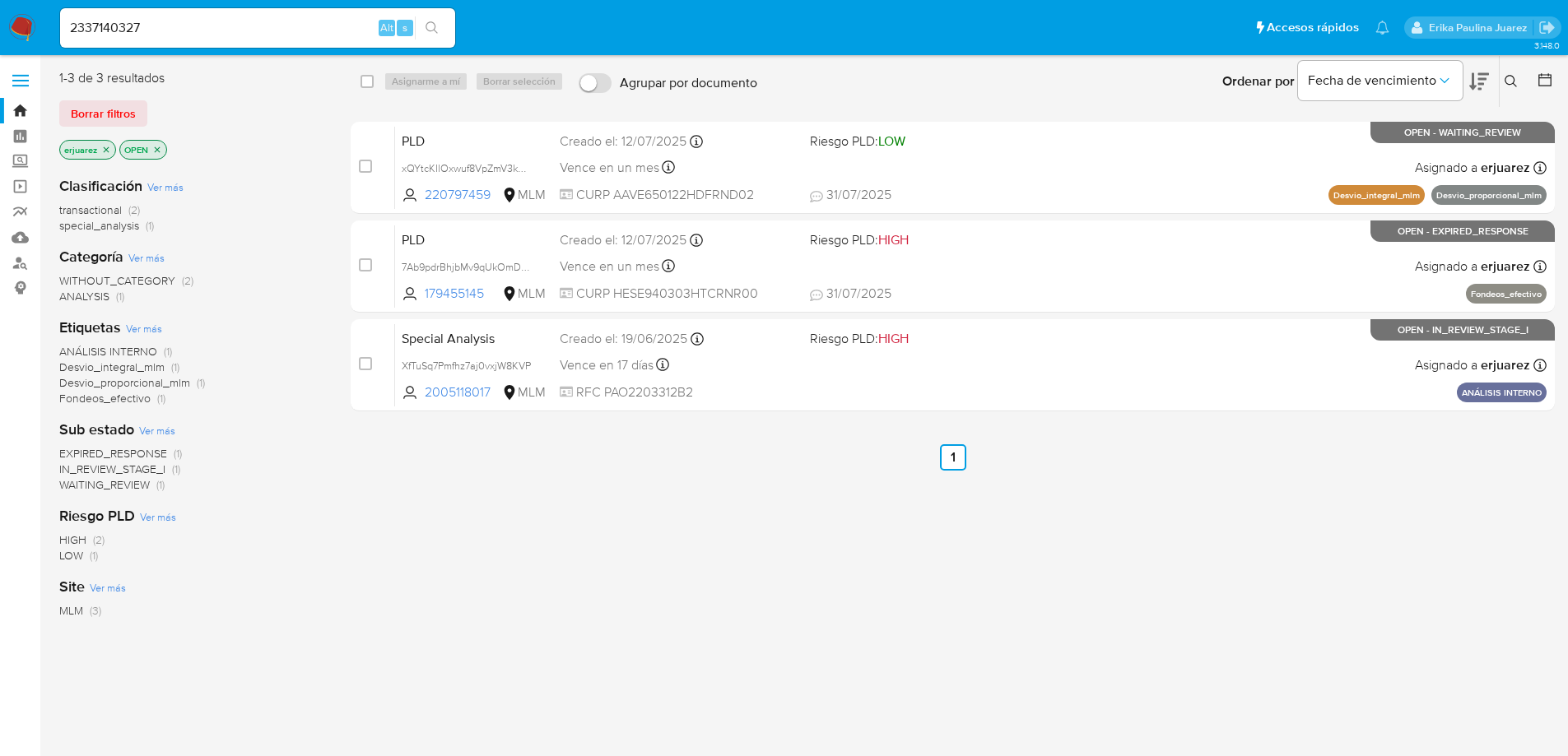 click 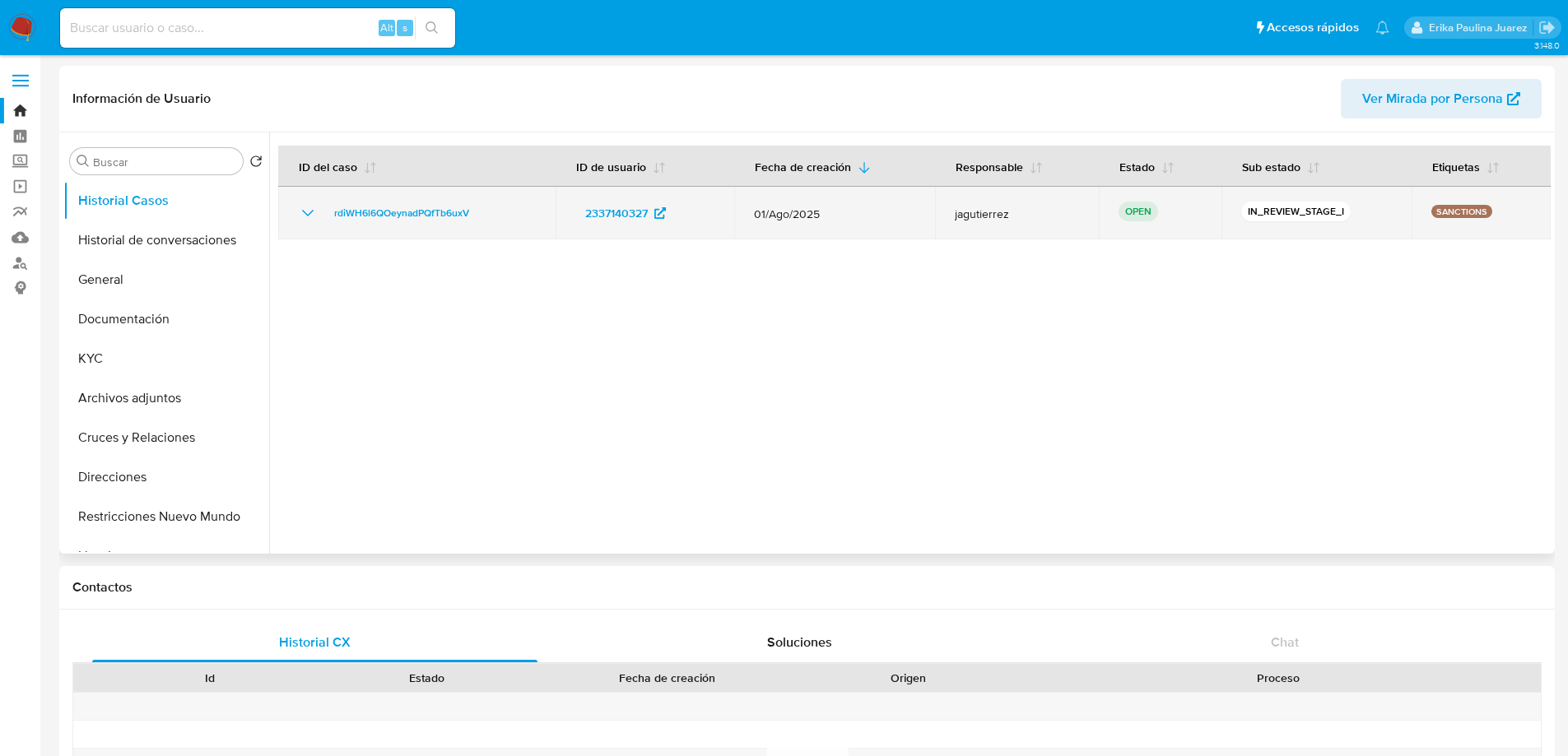 select on "10" 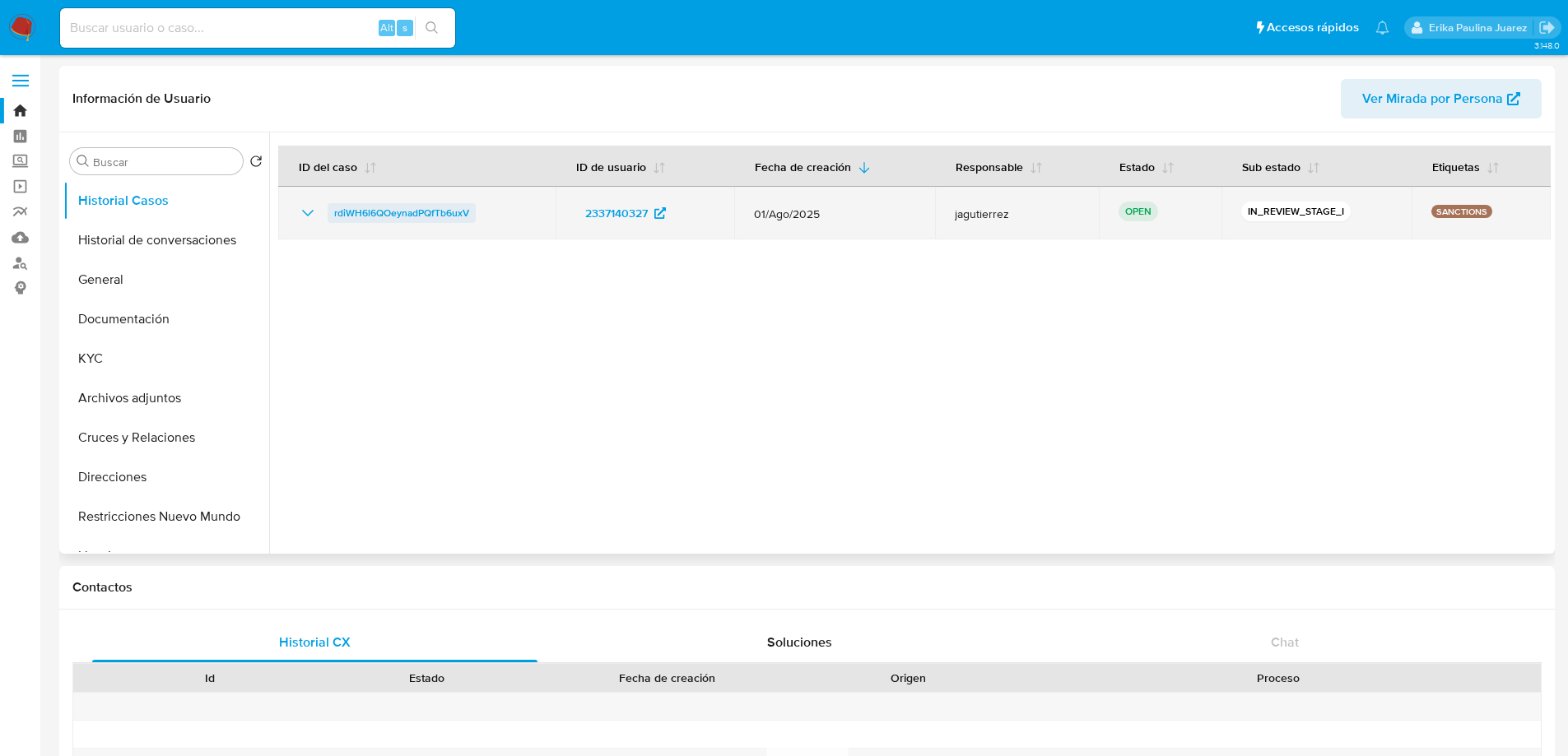 click on "rdiWH6l6QOeynadPQfTb6uxV" at bounding box center [402, 213] 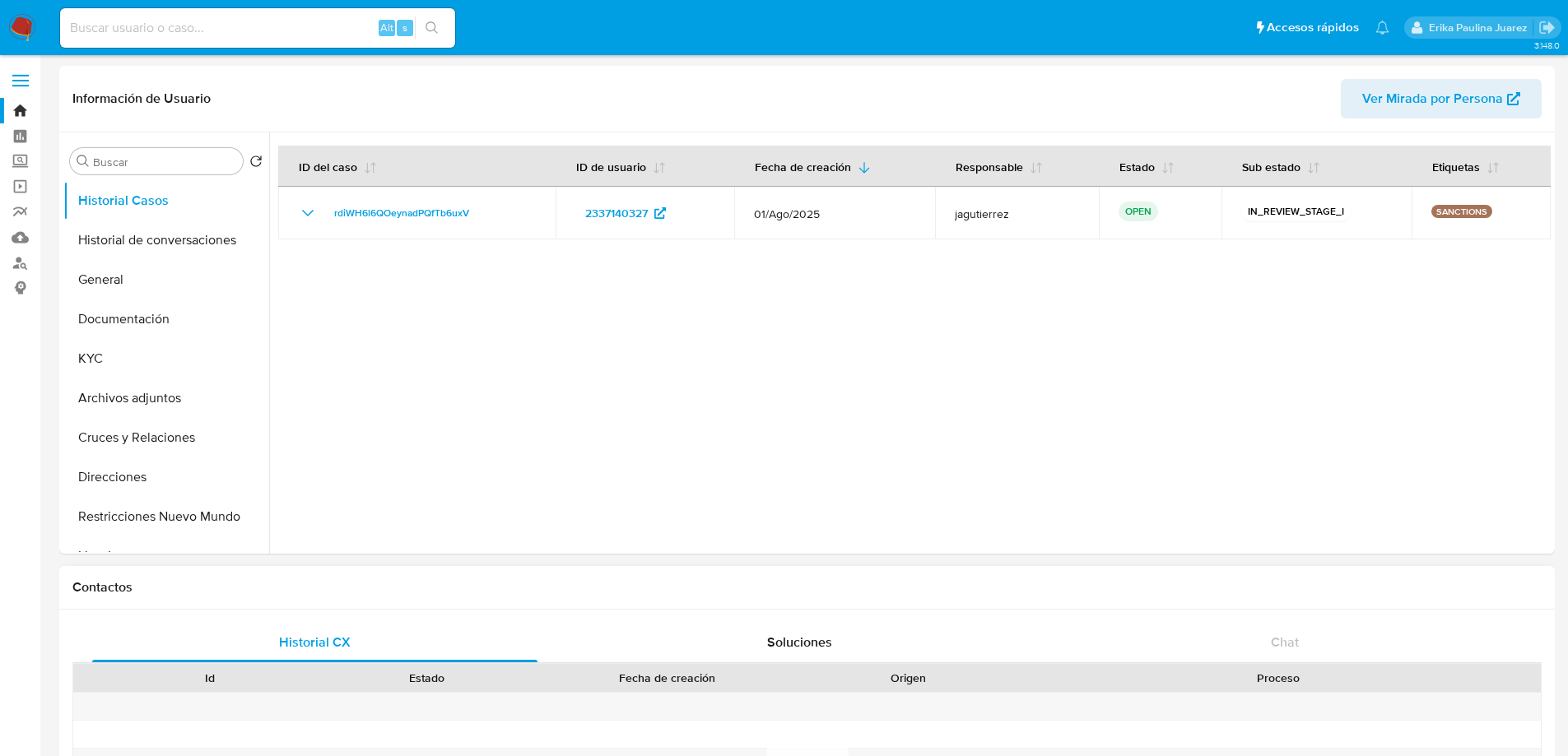 scroll, scrollTop: 411, scrollLeft: 0, axis: vertical 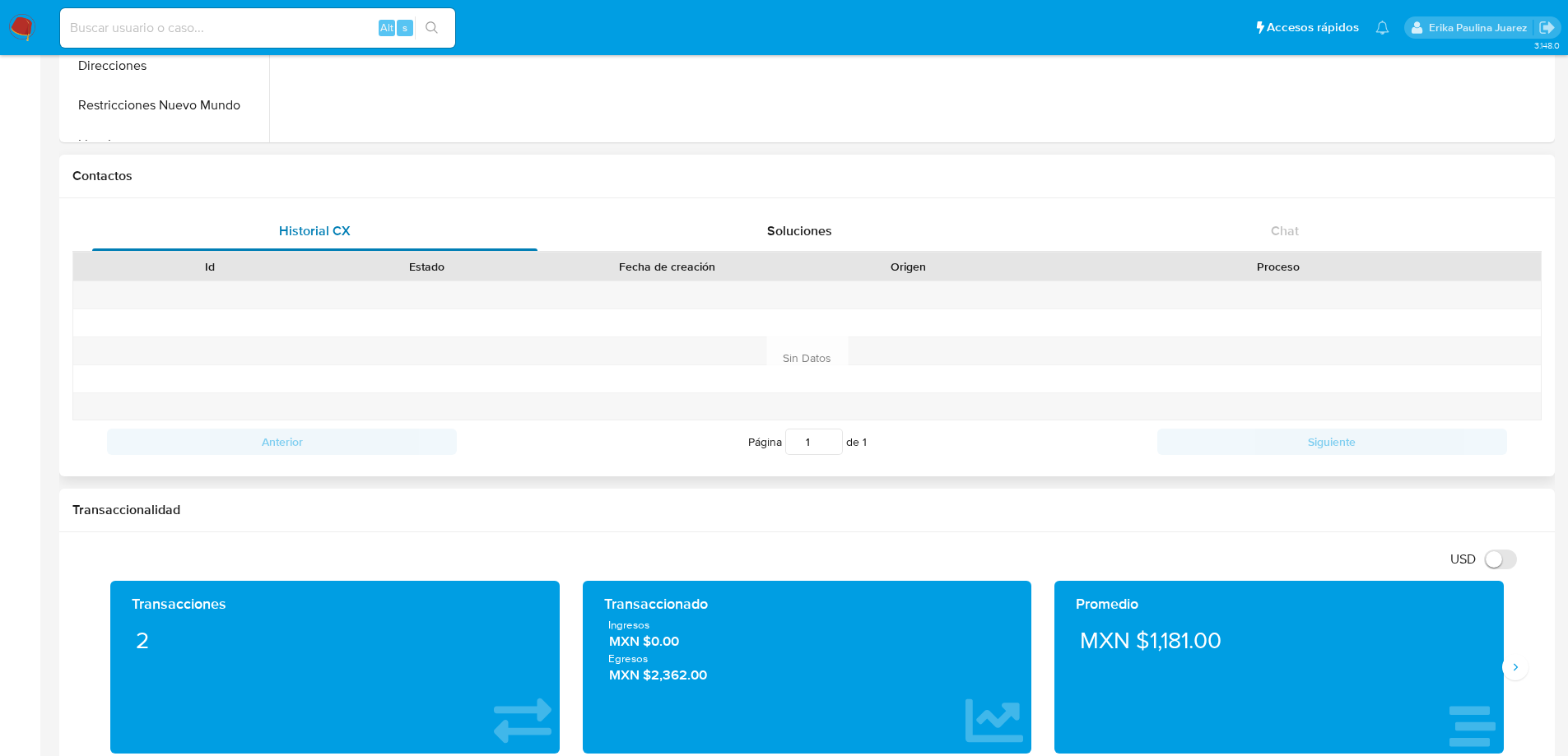 click on "Historial CX" at bounding box center [314, 231] 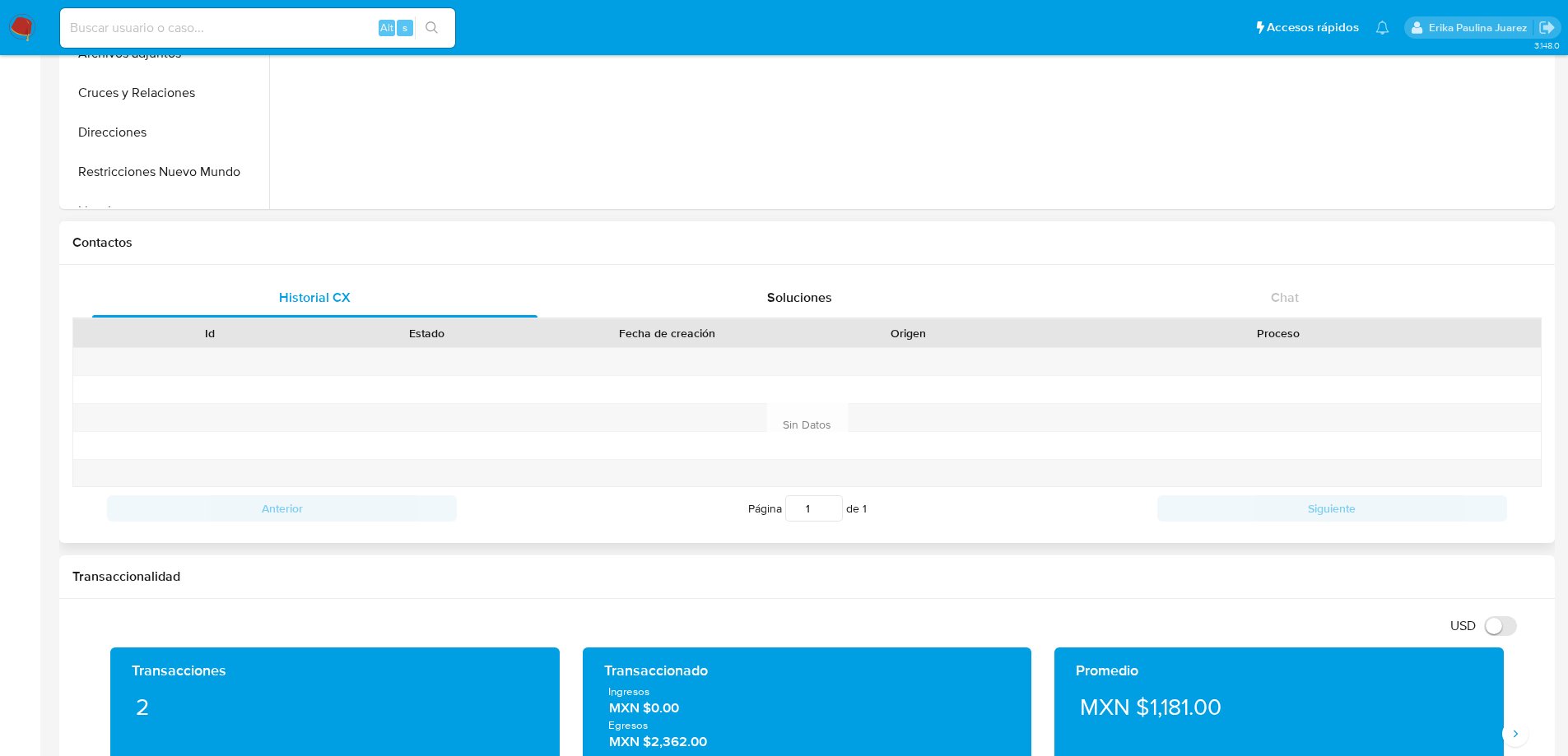 scroll, scrollTop: 247, scrollLeft: 0, axis: vertical 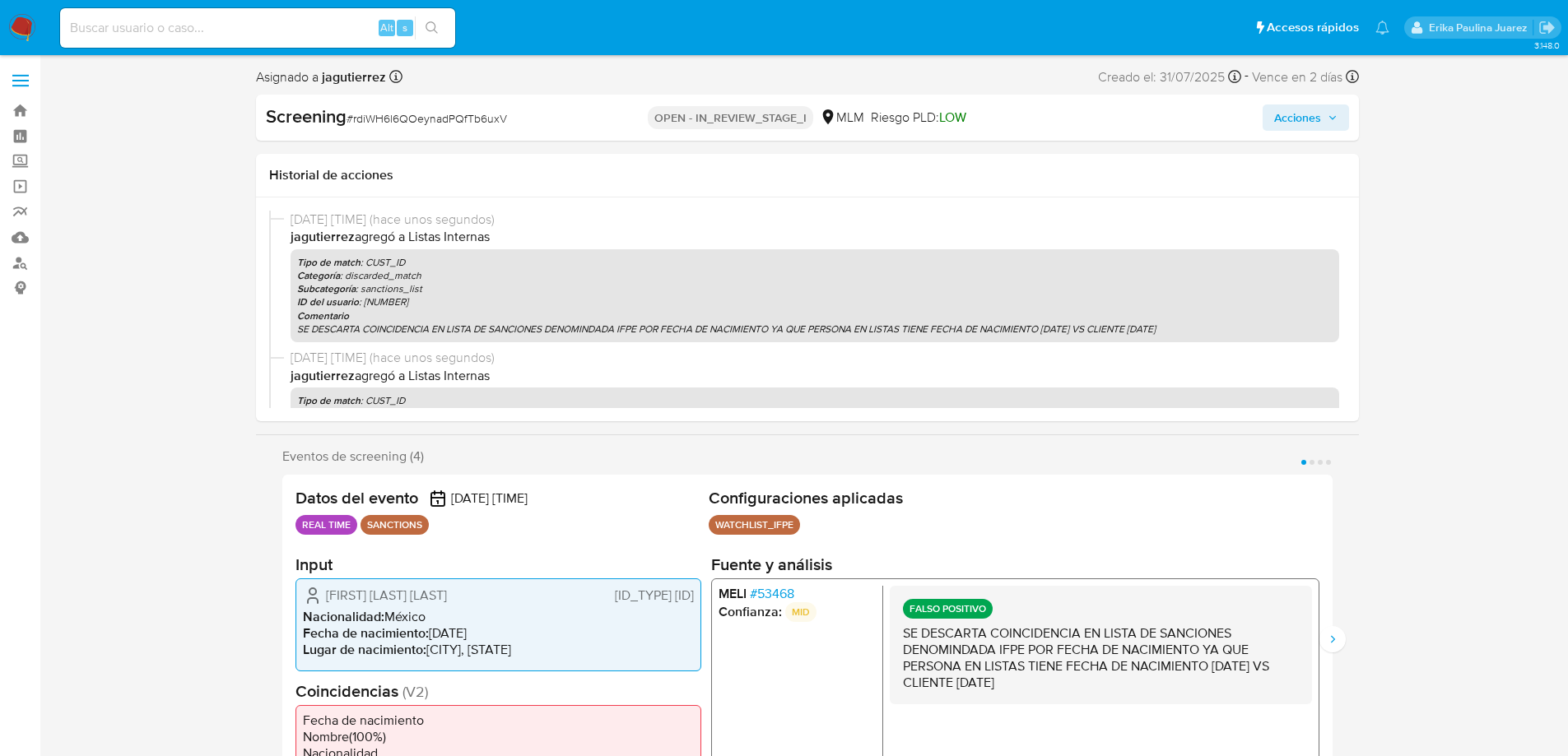select on "10" 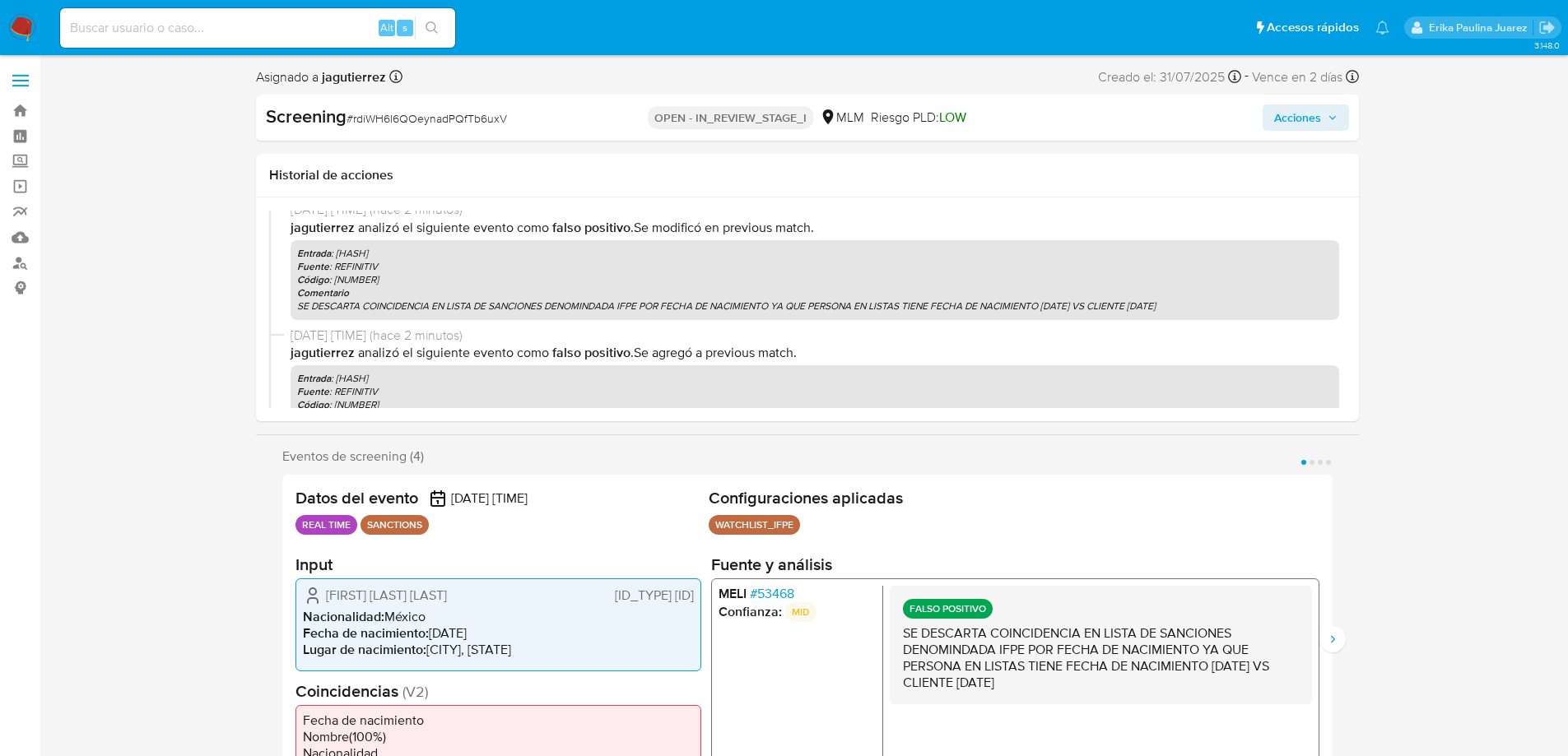scroll, scrollTop: 329, scrollLeft: 0, axis: vertical 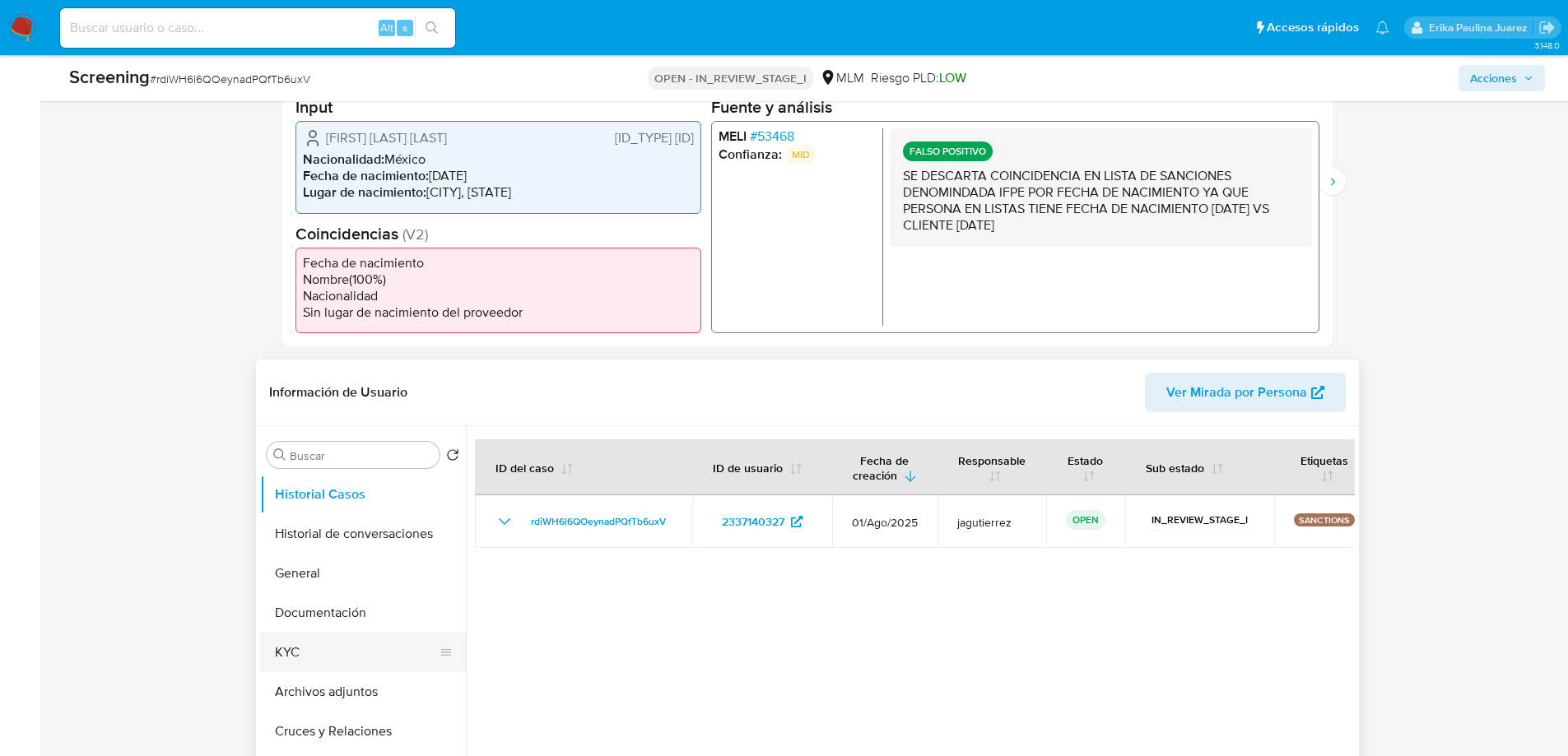 drag, startPoint x: 294, startPoint y: 654, endPoint x: 337, endPoint y: 655, distance: 43.011626 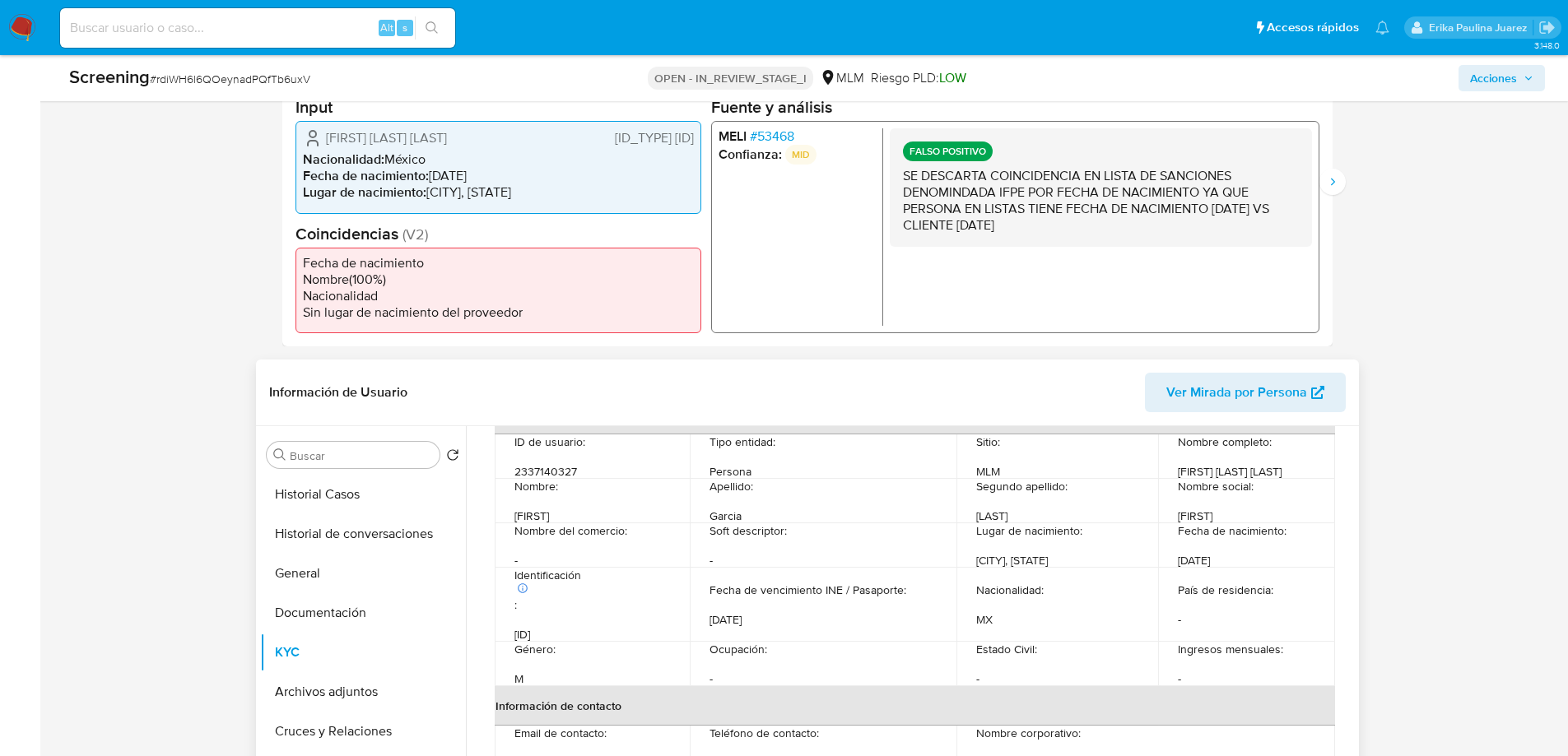 scroll, scrollTop: 82, scrollLeft: 0, axis: vertical 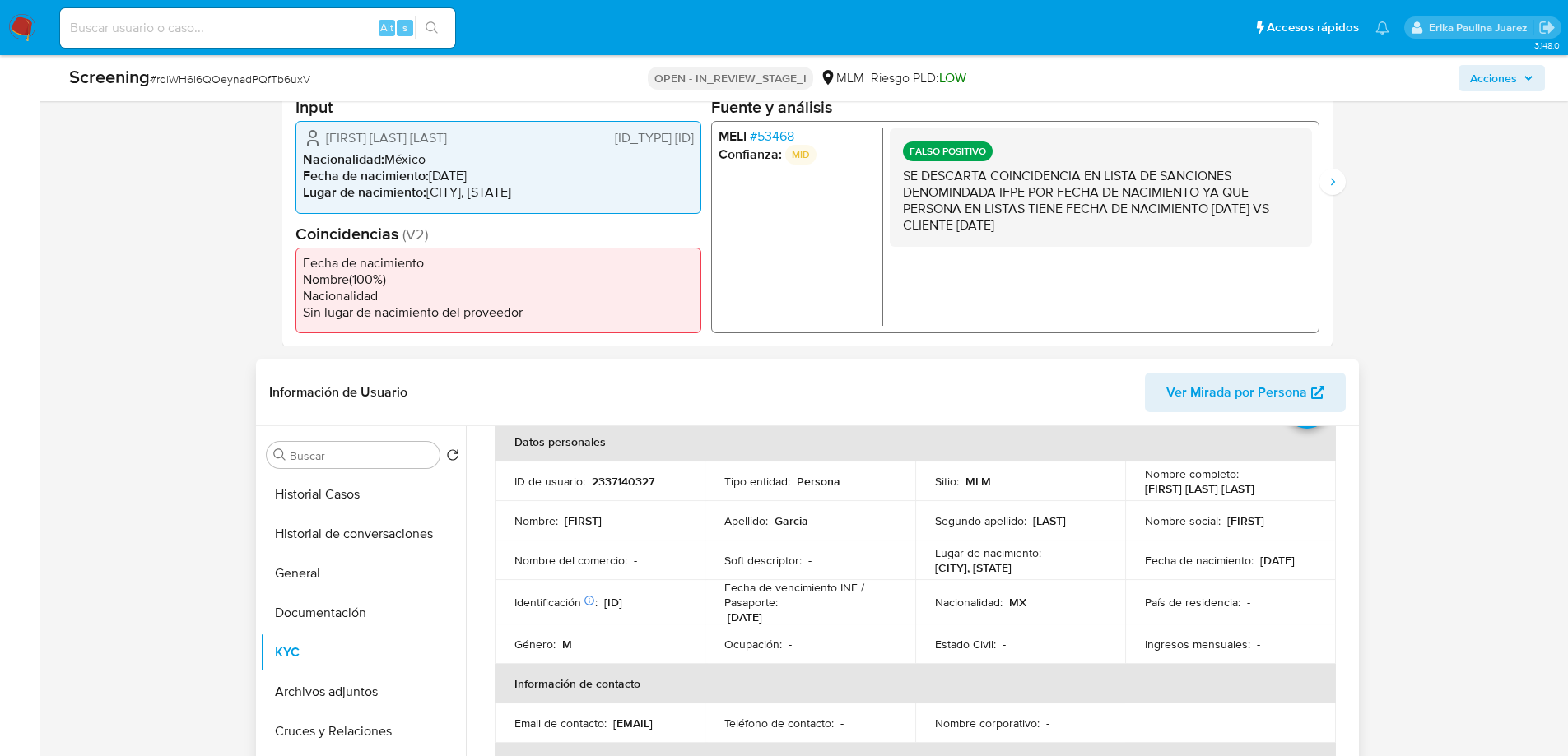 drag, startPoint x: 1139, startPoint y: 494, endPoint x: 1288, endPoint y: 484, distance: 149.33519 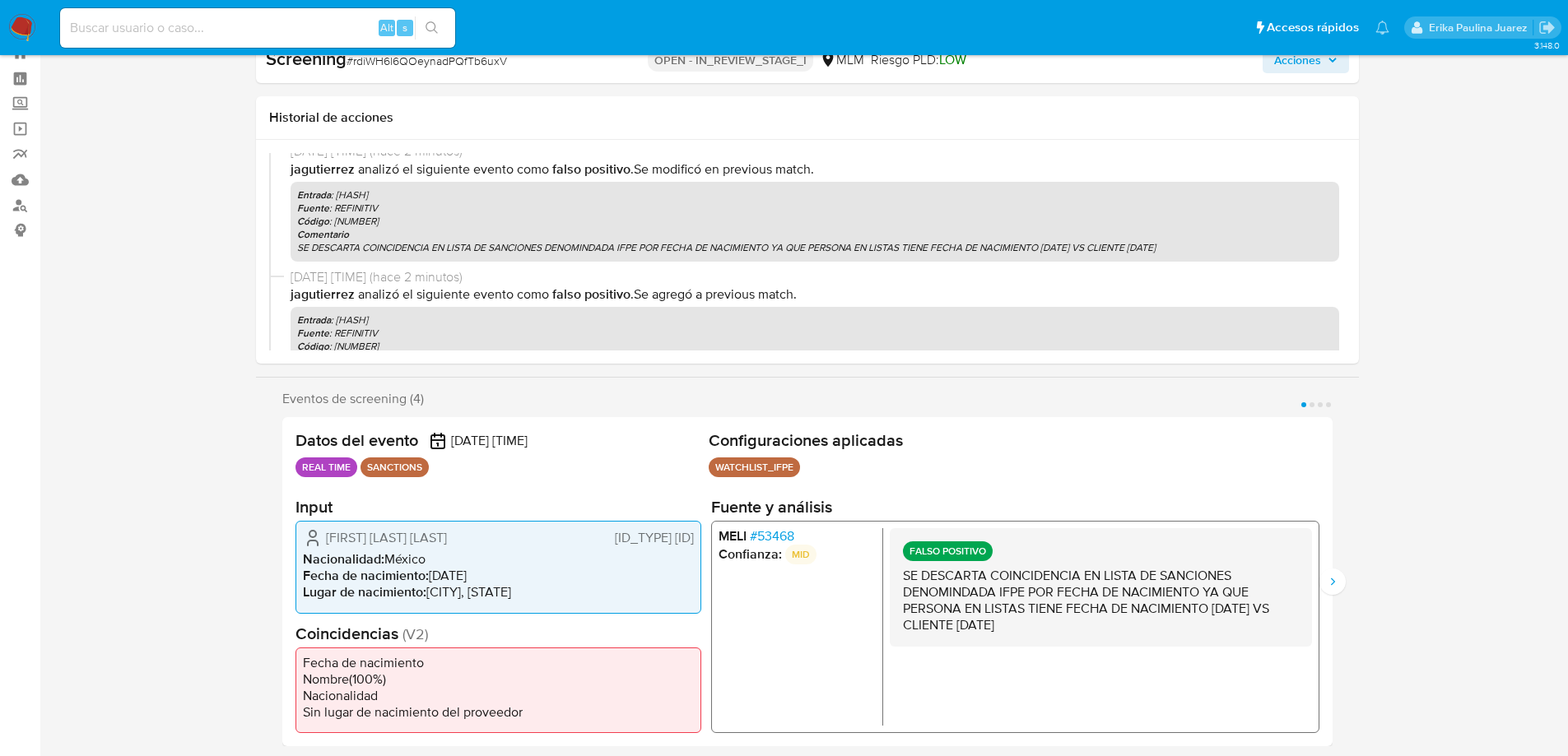 scroll, scrollTop: 0, scrollLeft: 0, axis: both 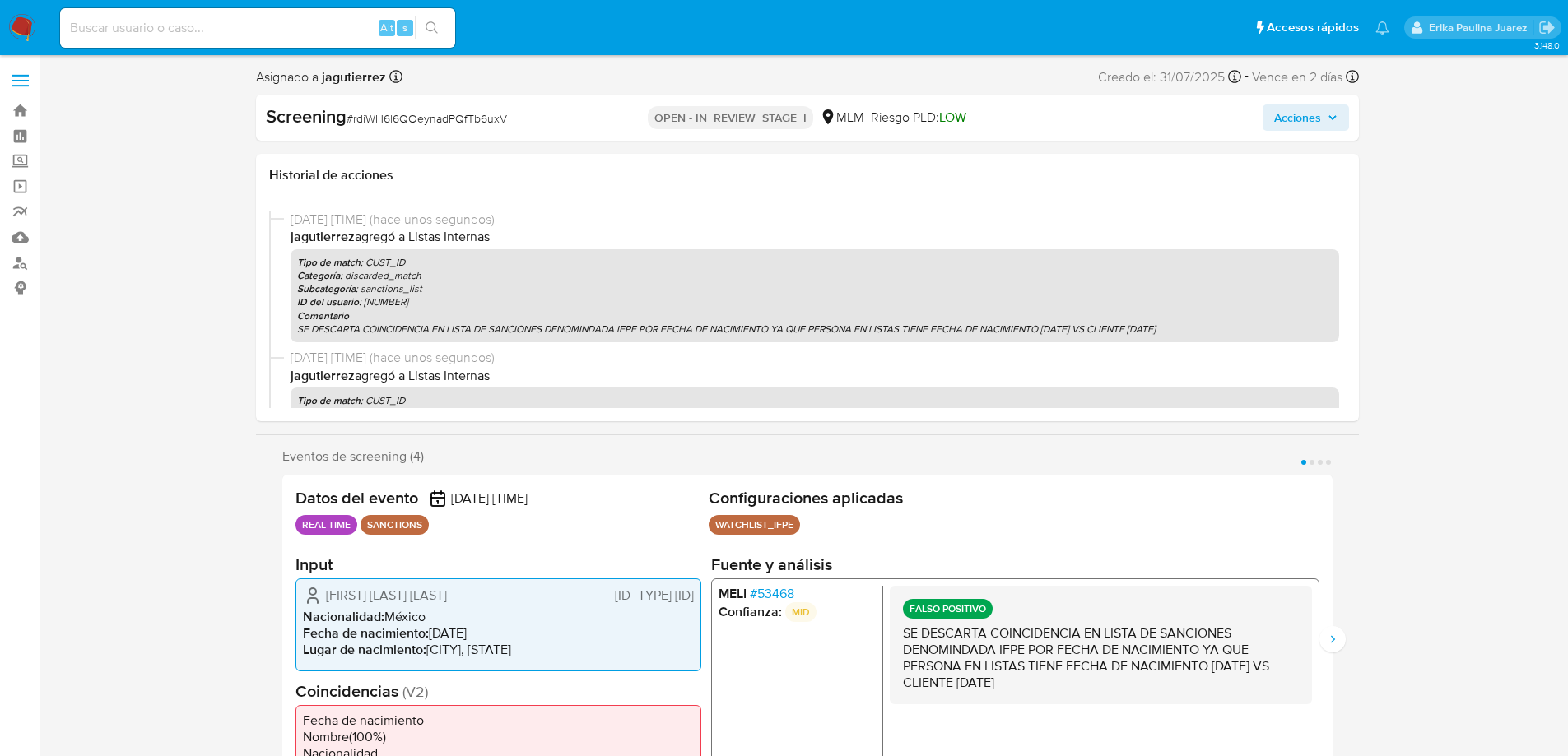 drag, startPoint x: 443, startPoint y: 221, endPoint x: 907, endPoint y: 452, distance: 518.3213 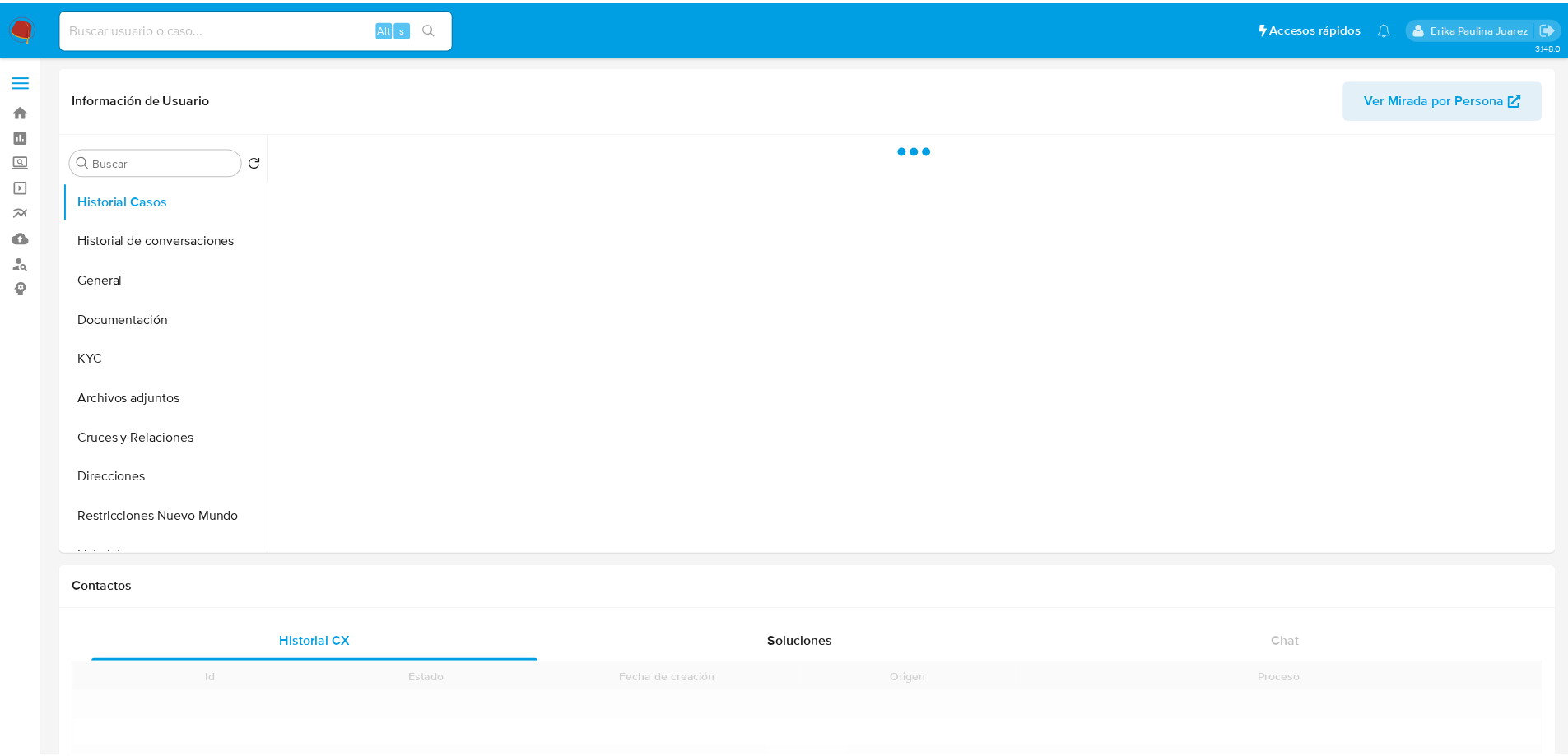 scroll, scrollTop: 0, scrollLeft: 0, axis: both 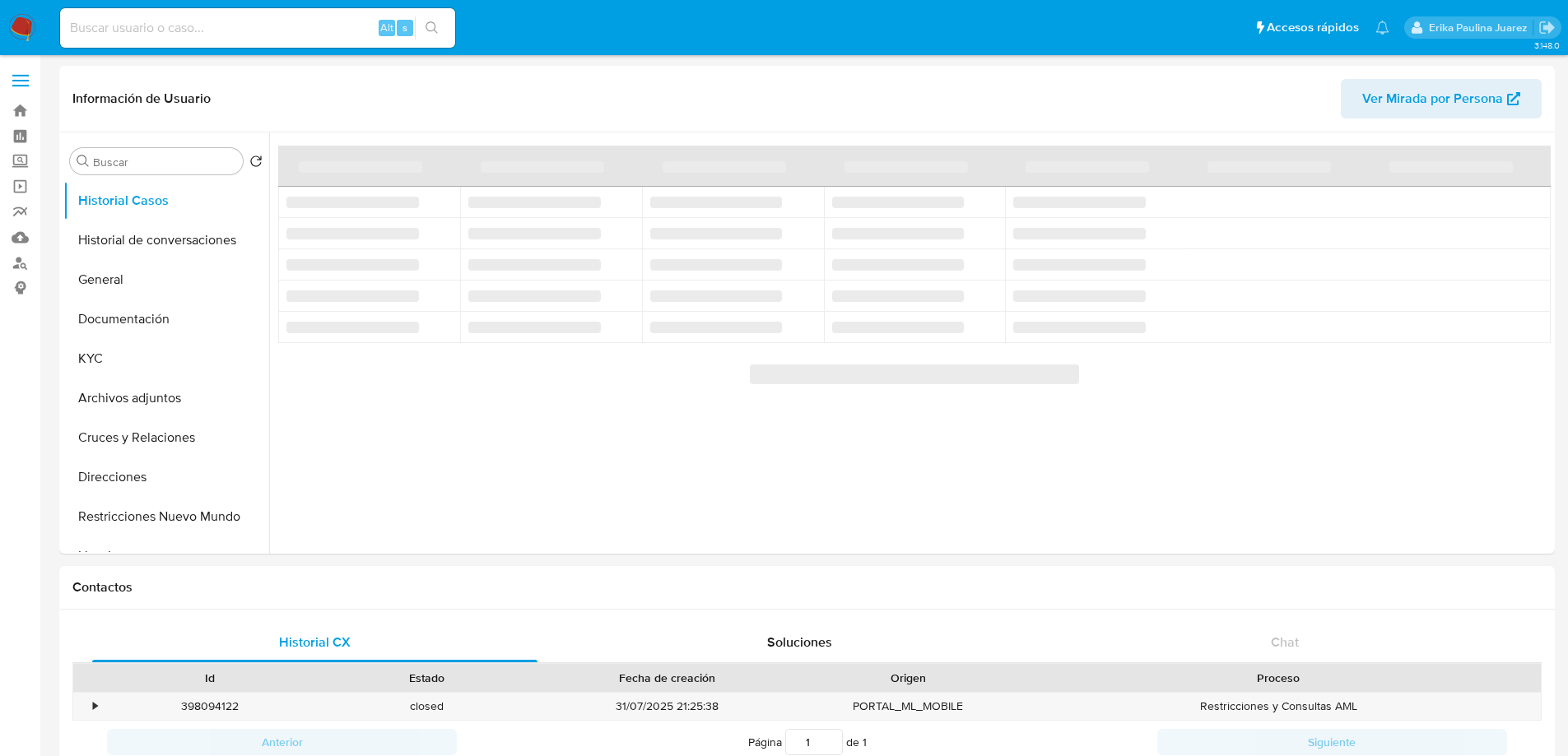 select on "10" 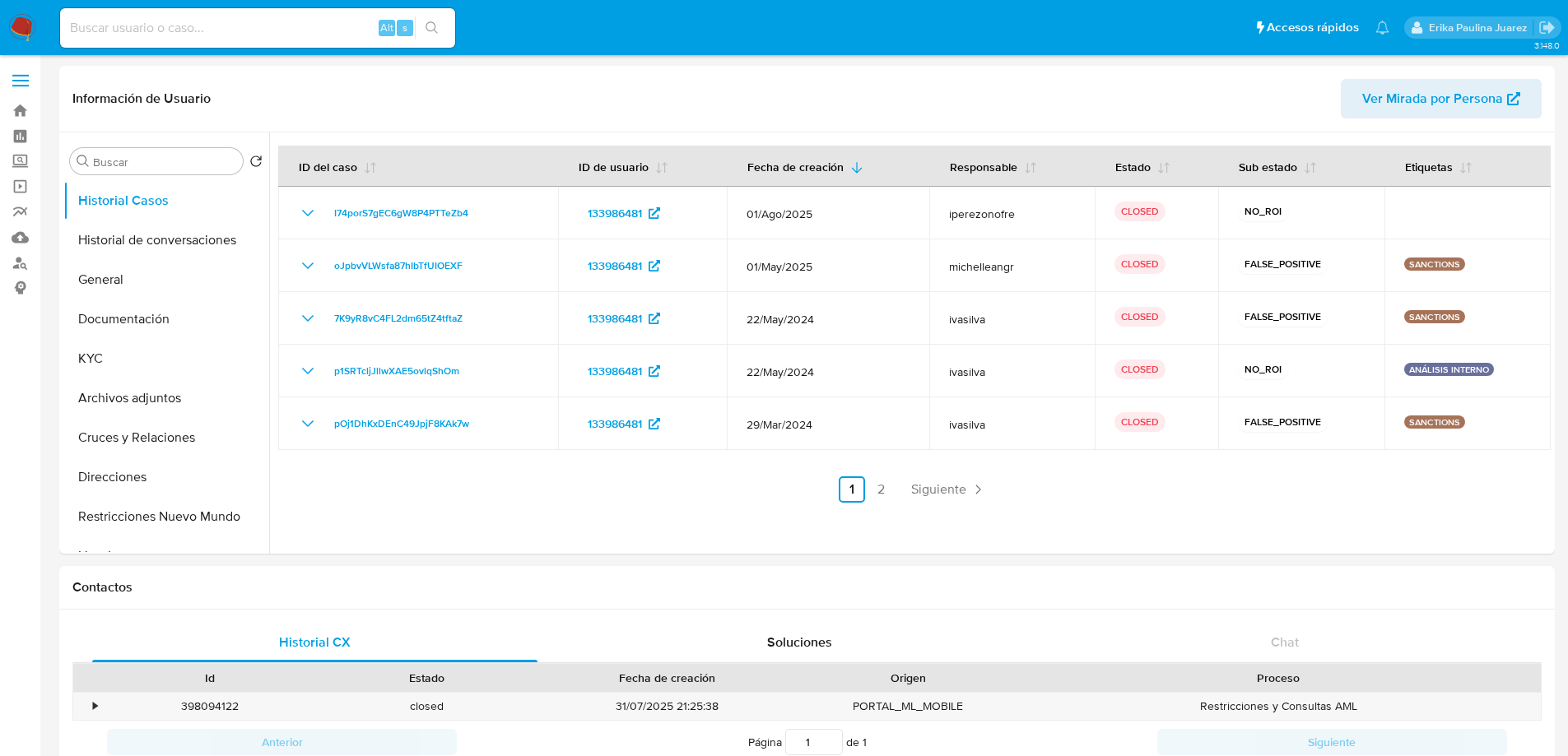 click on "Pausado Ver notificaciones Alt s Accesos rápidos   Presiona las siguientes teclas para acceder a algunas de las funciones Buscar caso o usuario Alt s Volver al home Alt h Agregar un archivo adjunto Alt a [FIRST] [LAST] [LAST]" at bounding box center [784, 27] 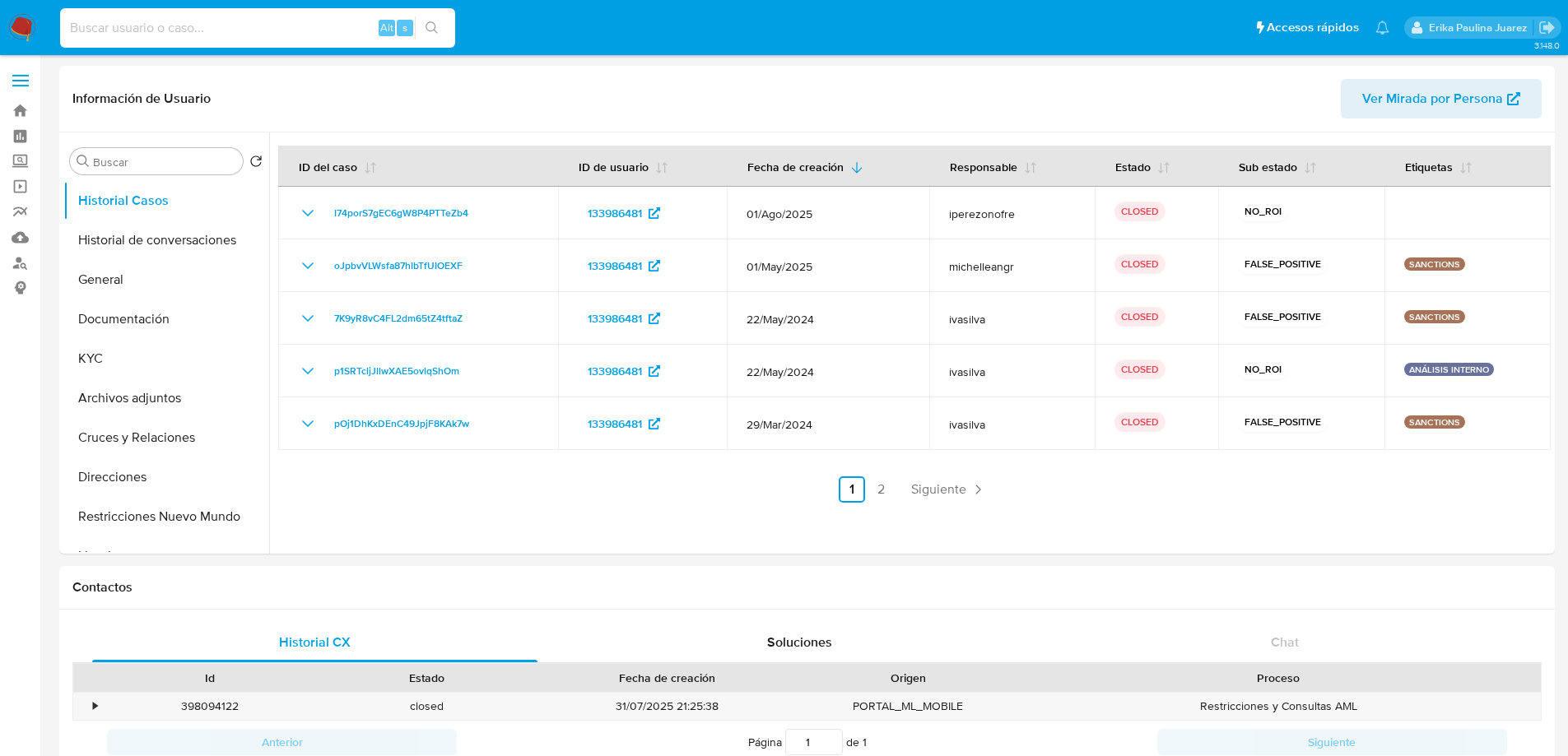 click at bounding box center [258, 28] 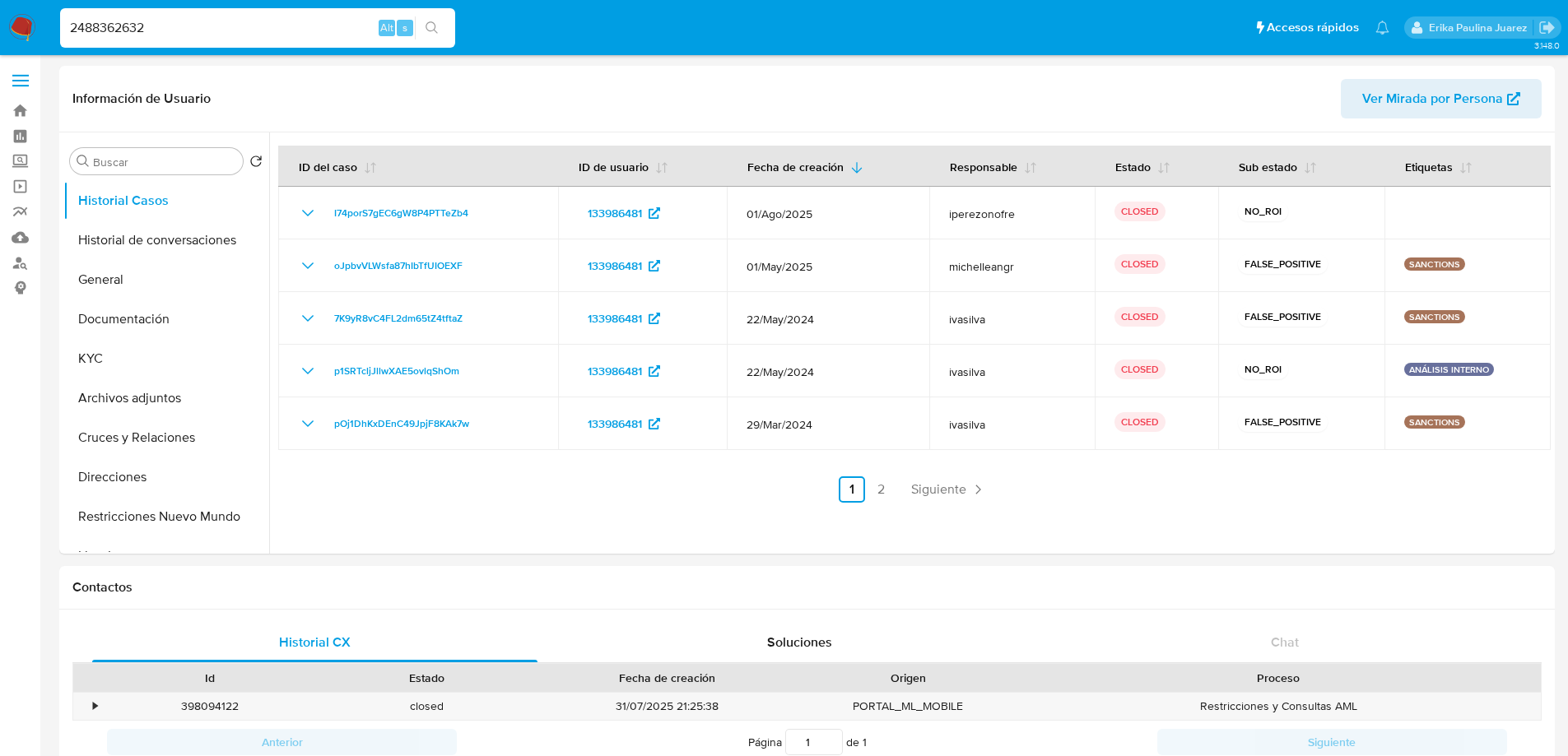 type on "2488362632" 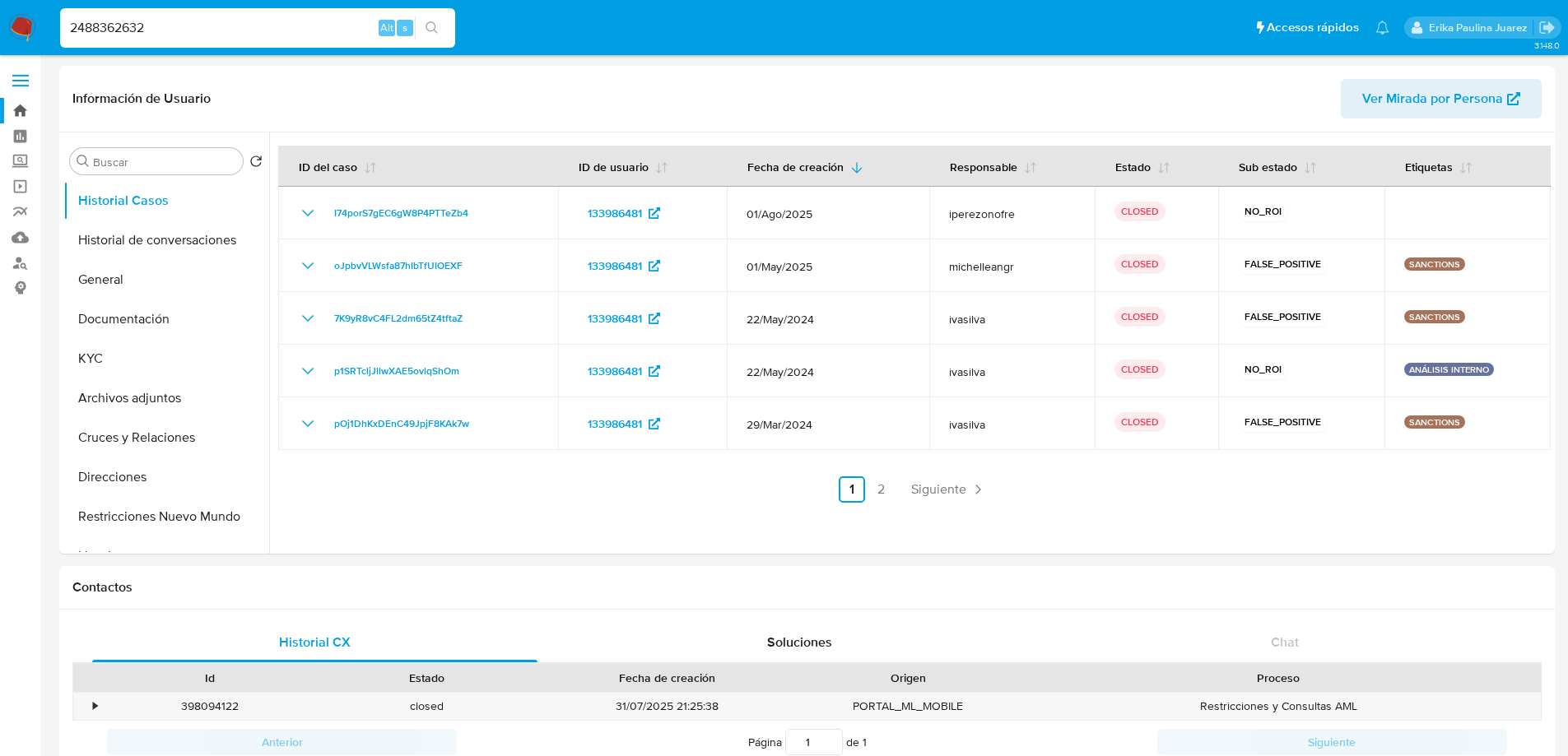 drag, startPoint x: 430, startPoint y: 24, endPoint x: 0, endPoint y: 110, distance: 438.51568 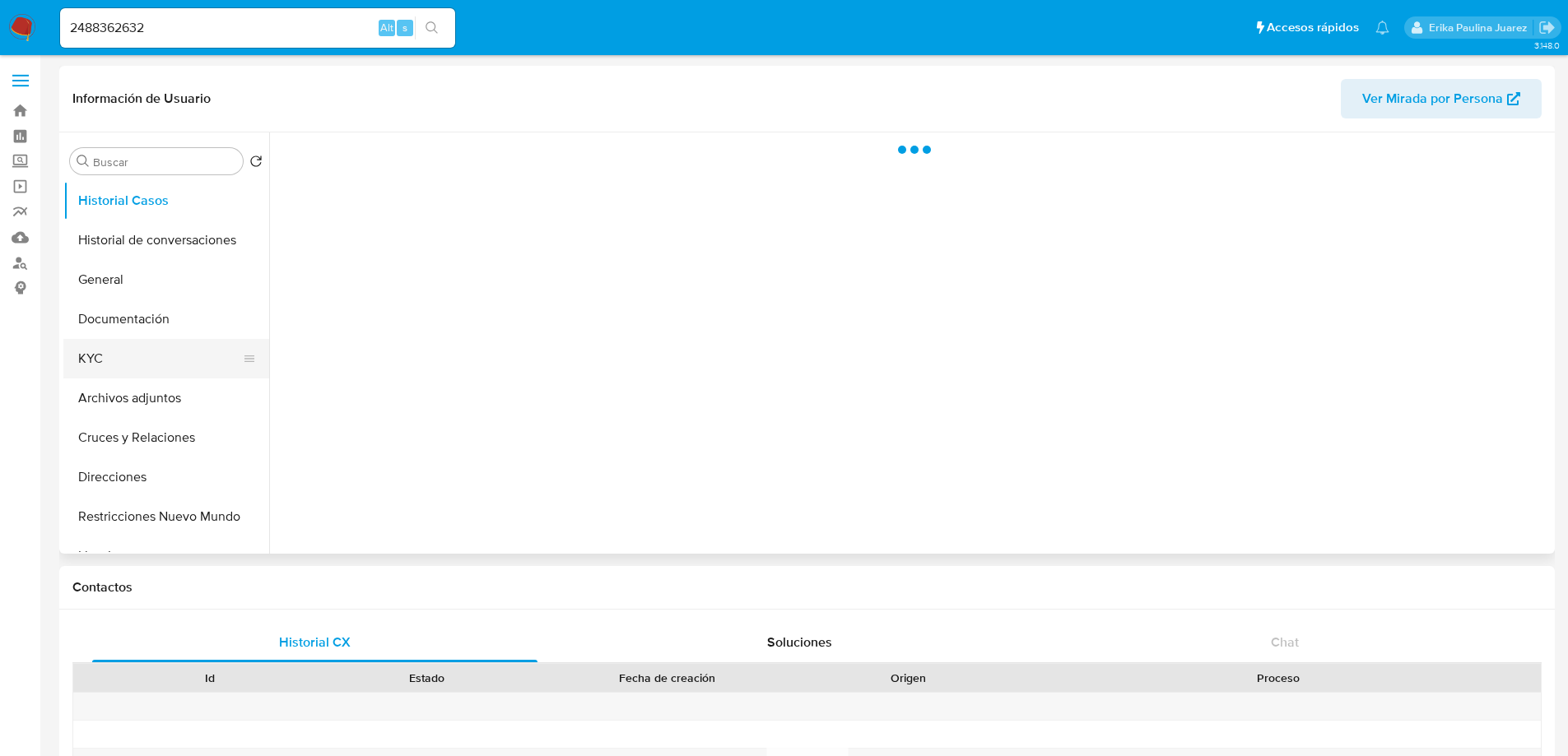 click on "KYC" at bounding box center (160, 359) 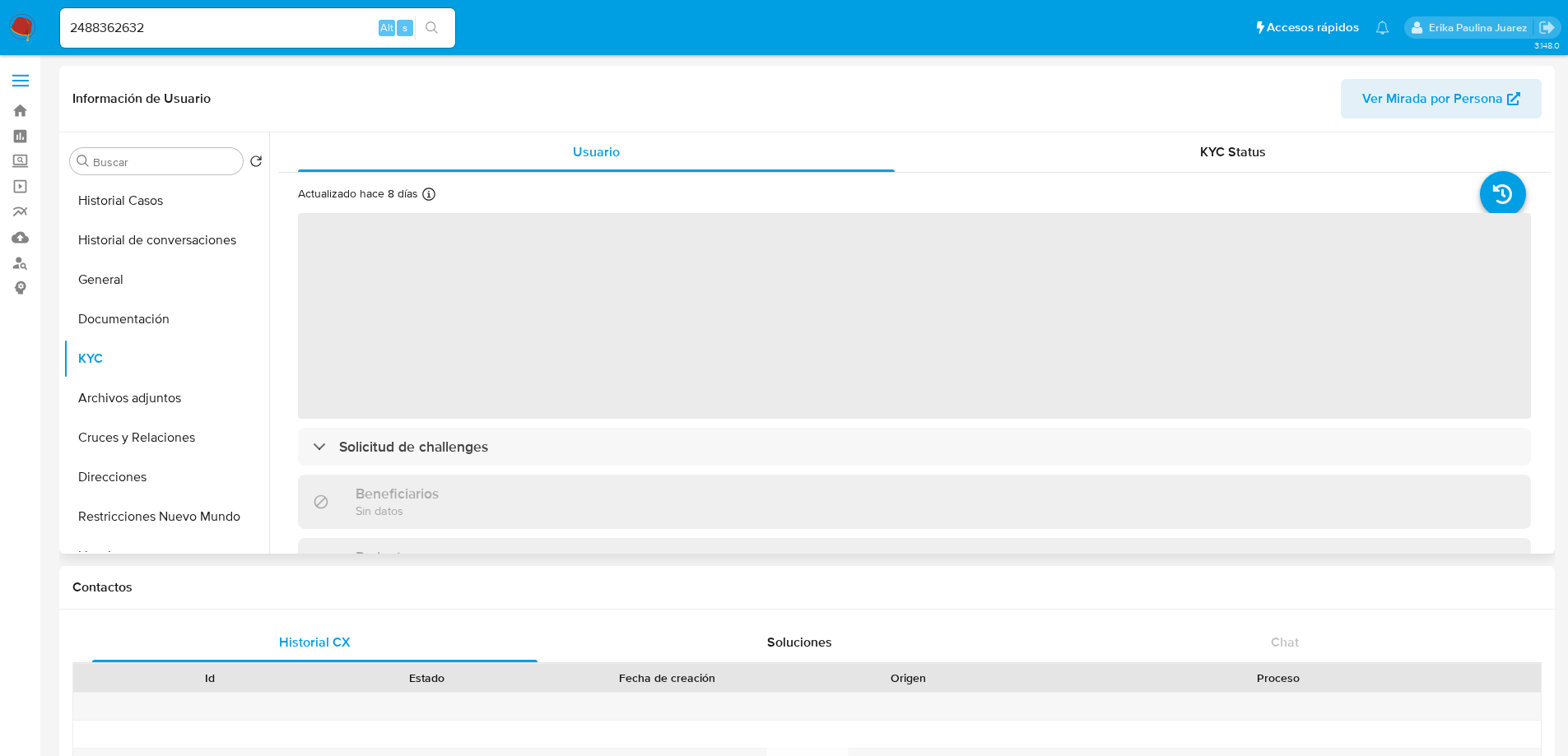 select on "10" 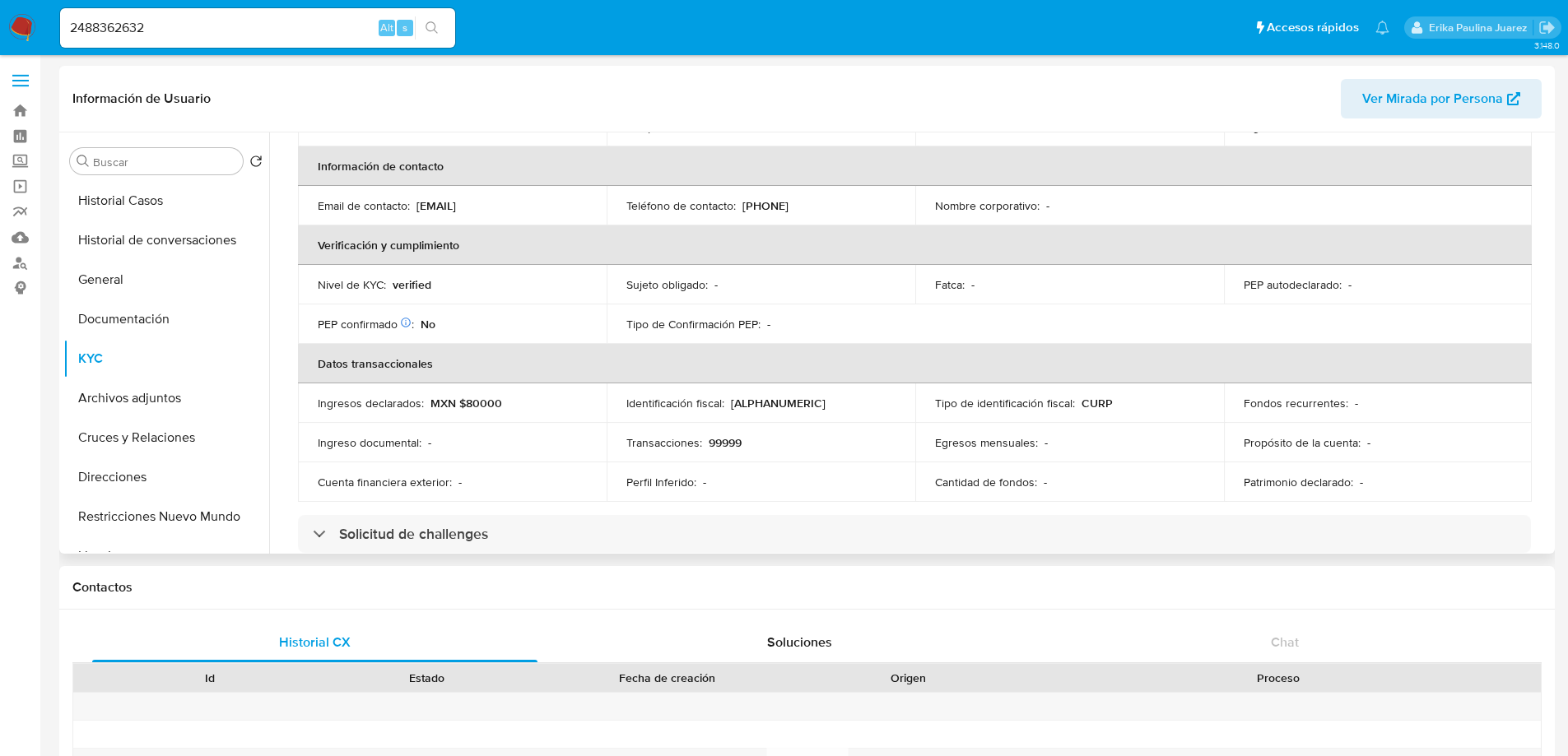 scroll, scrollTop: 329, scrollLeft: 0, axis: vertical 